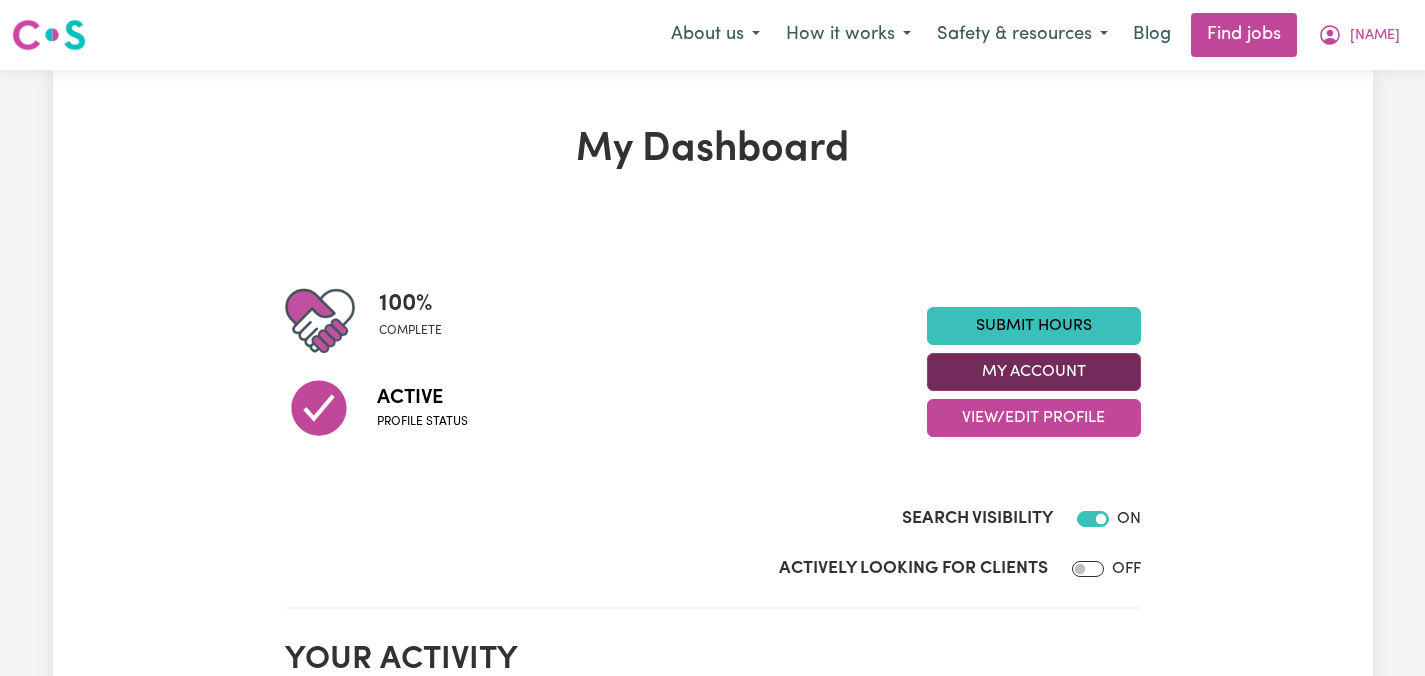 scroll, scrollTop: 0, scrollLeft: 0, axis: both 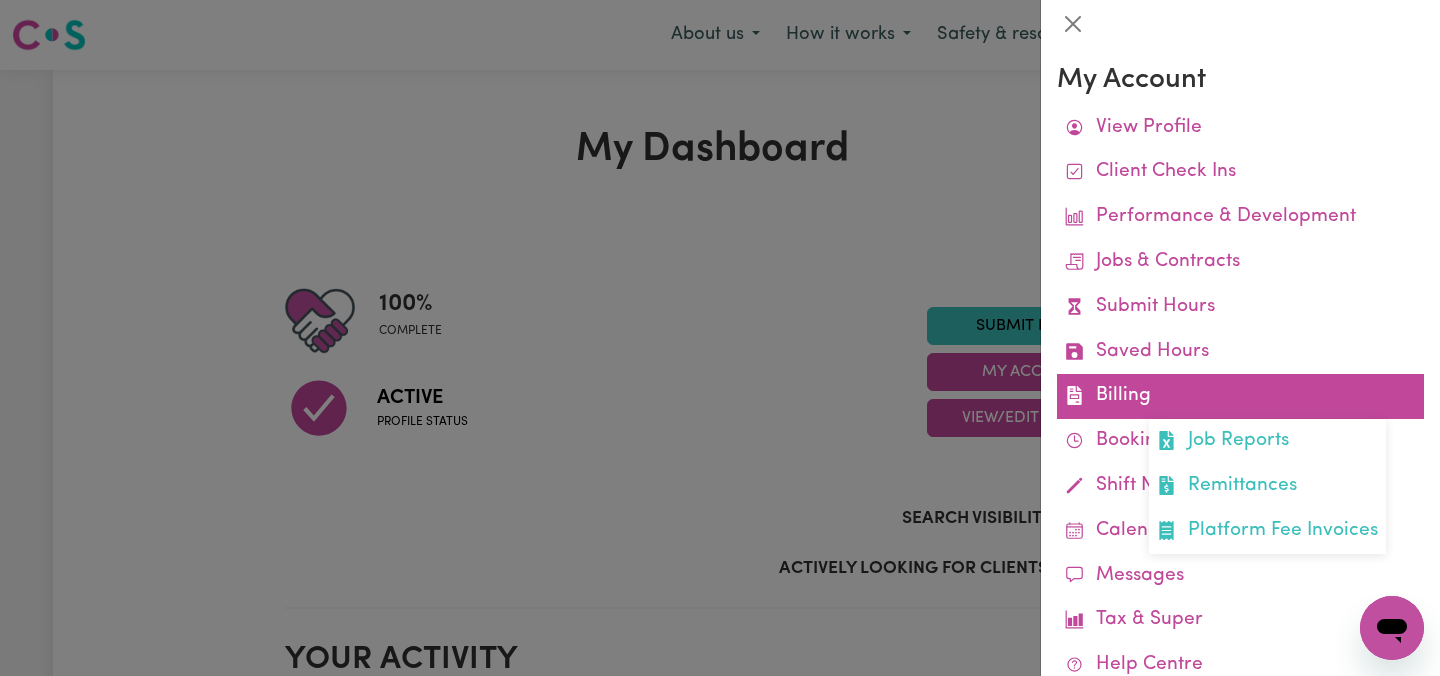 click on "Billing Job Reports Remittances Platform Fee Invoices" at bounding box center (1240, 396) 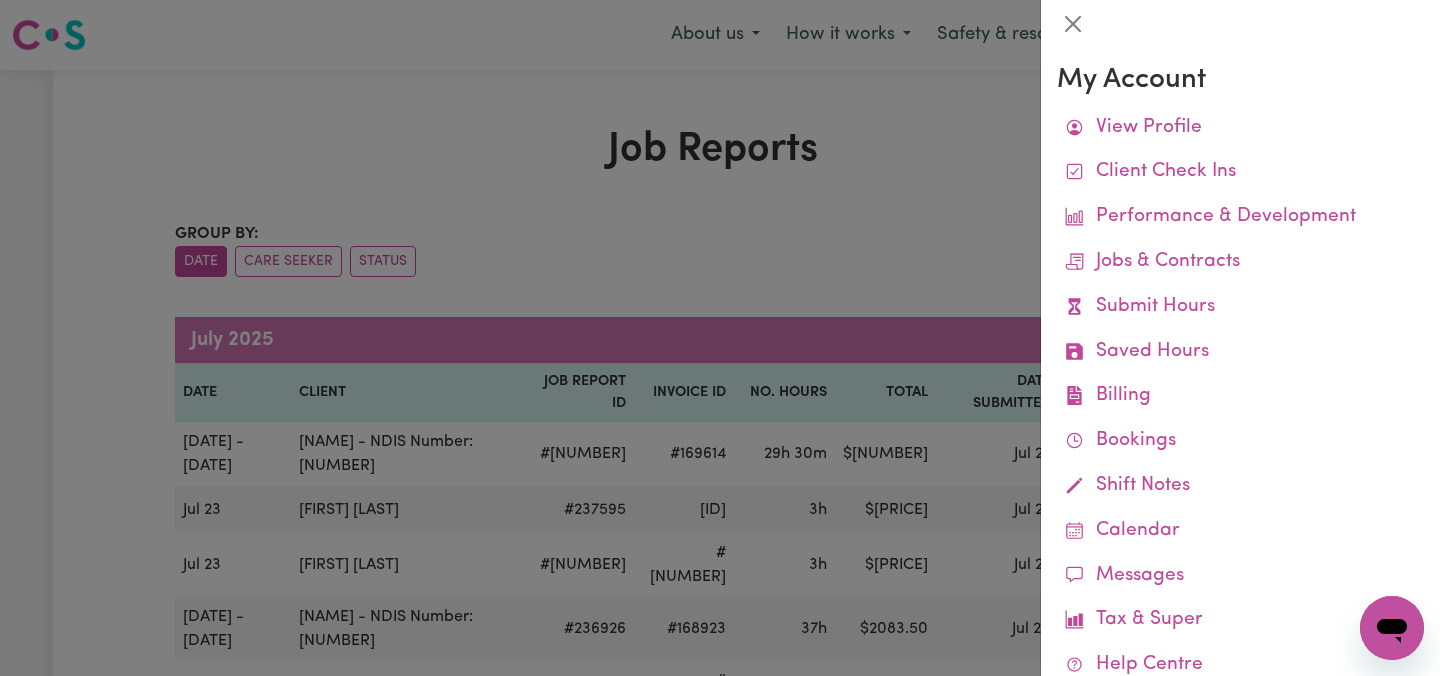 click at bounding box center (720, 338) 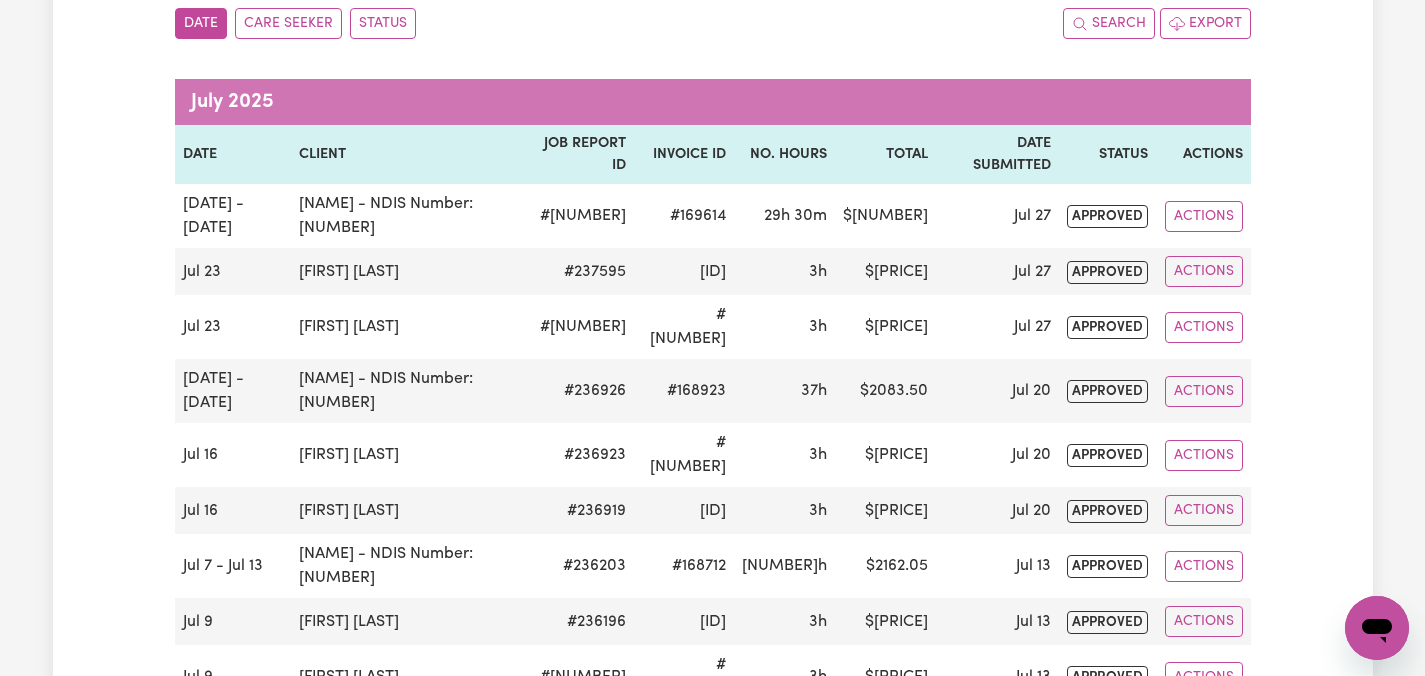 scroll, scrollTop: 240, scrollLeft: 0, axis: vertical 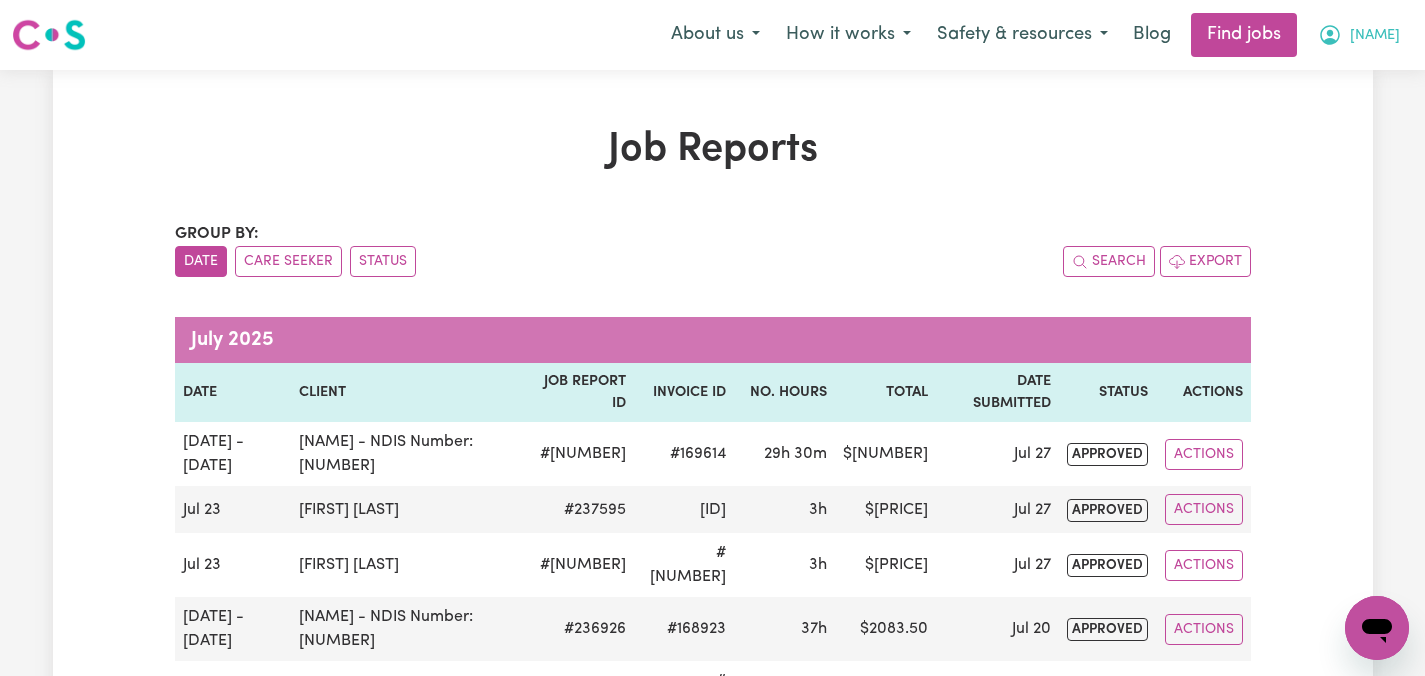 click on "[NAME]" at bounding box center (1375, 36) 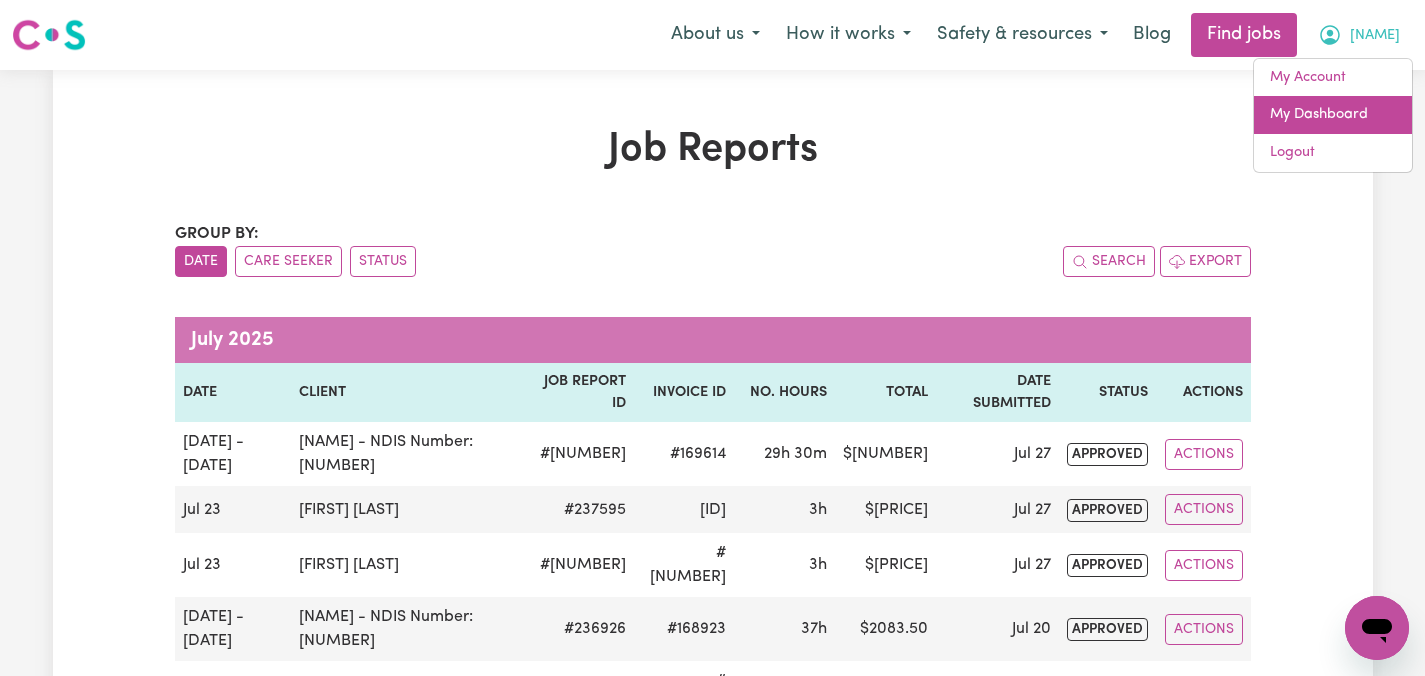 click on "My Dashboard" at bounding box center (1333, 115) 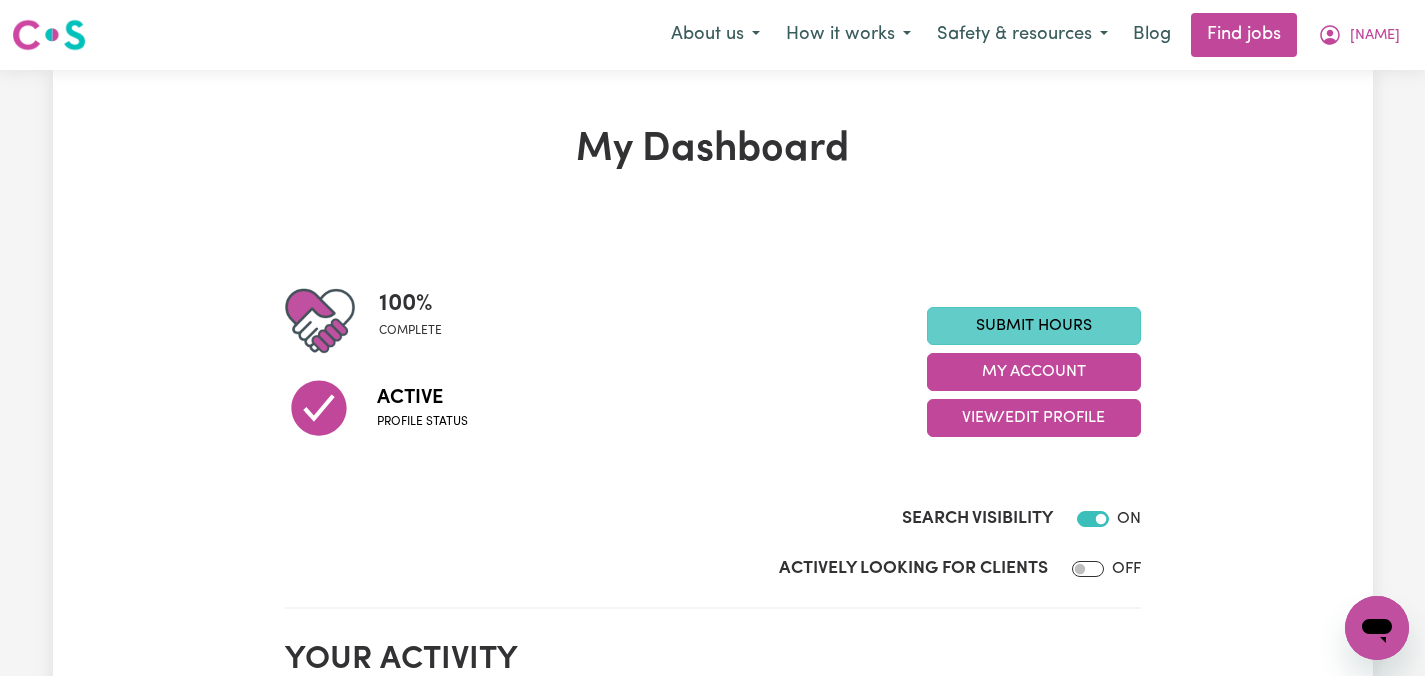 click on "Submit Hours" at bounding box center (1034, 326) 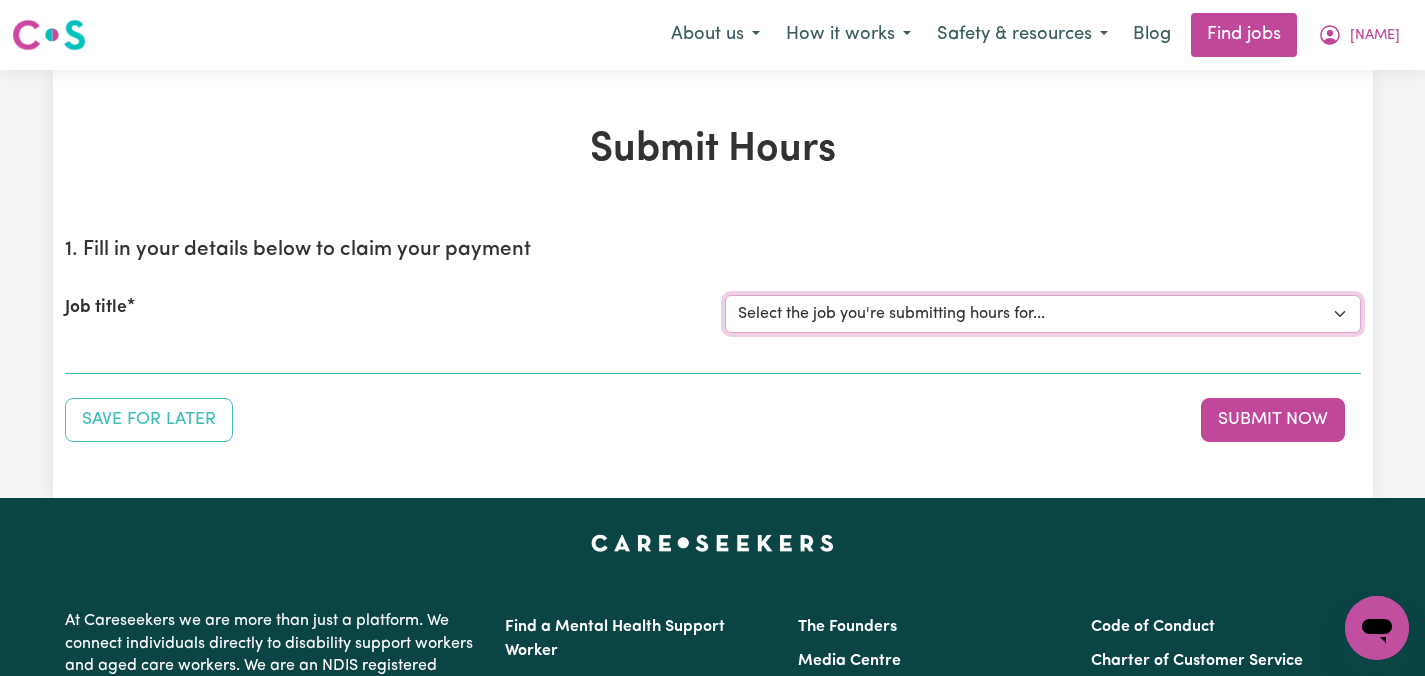 click on "Select the job you're submitting hours for... [[FIRST] [LAST]] Care worker needed in Ascot Vale VIC [[FIRST] [LAST]] Care worker needed in Ascot Vale VIC [[FIRST] ([LAST]) - NDIS Number: 430921521] Vietnamese Support workers with experience in Behaviour Support Plans" at bounding box center [1043, 314] 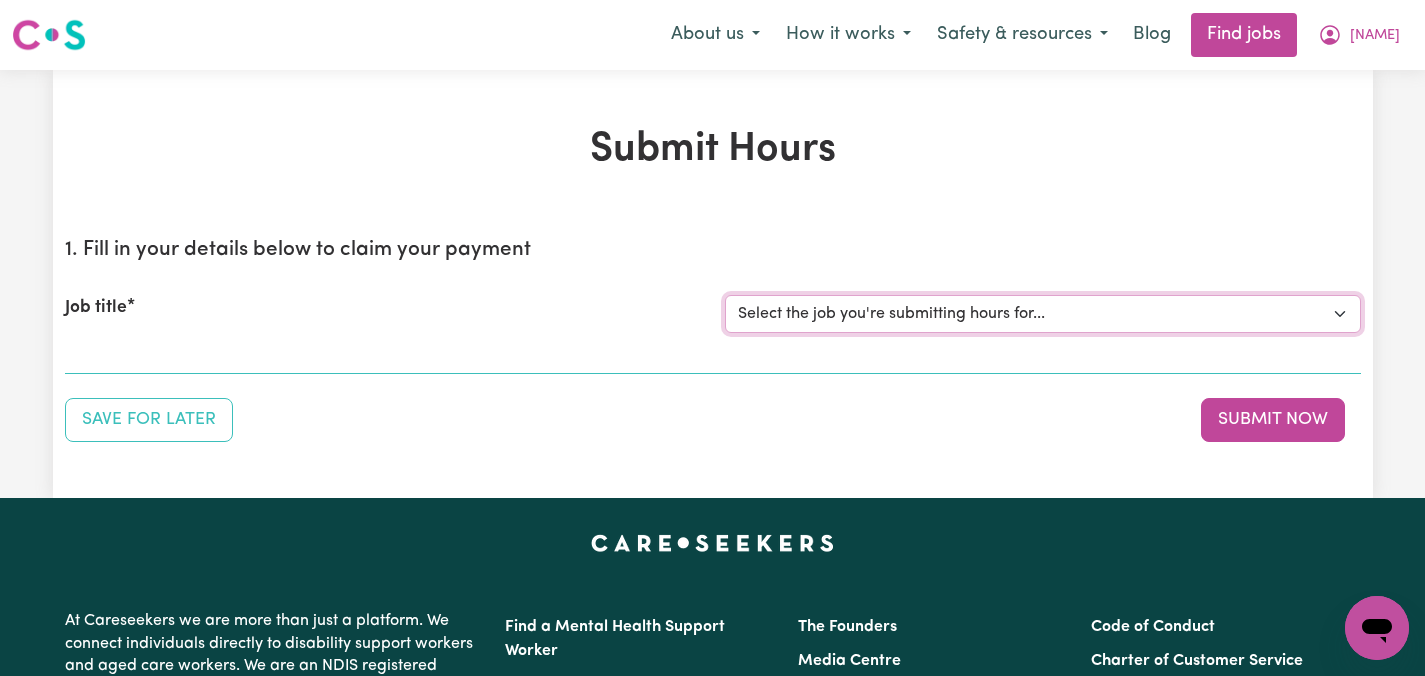 select on "2686" 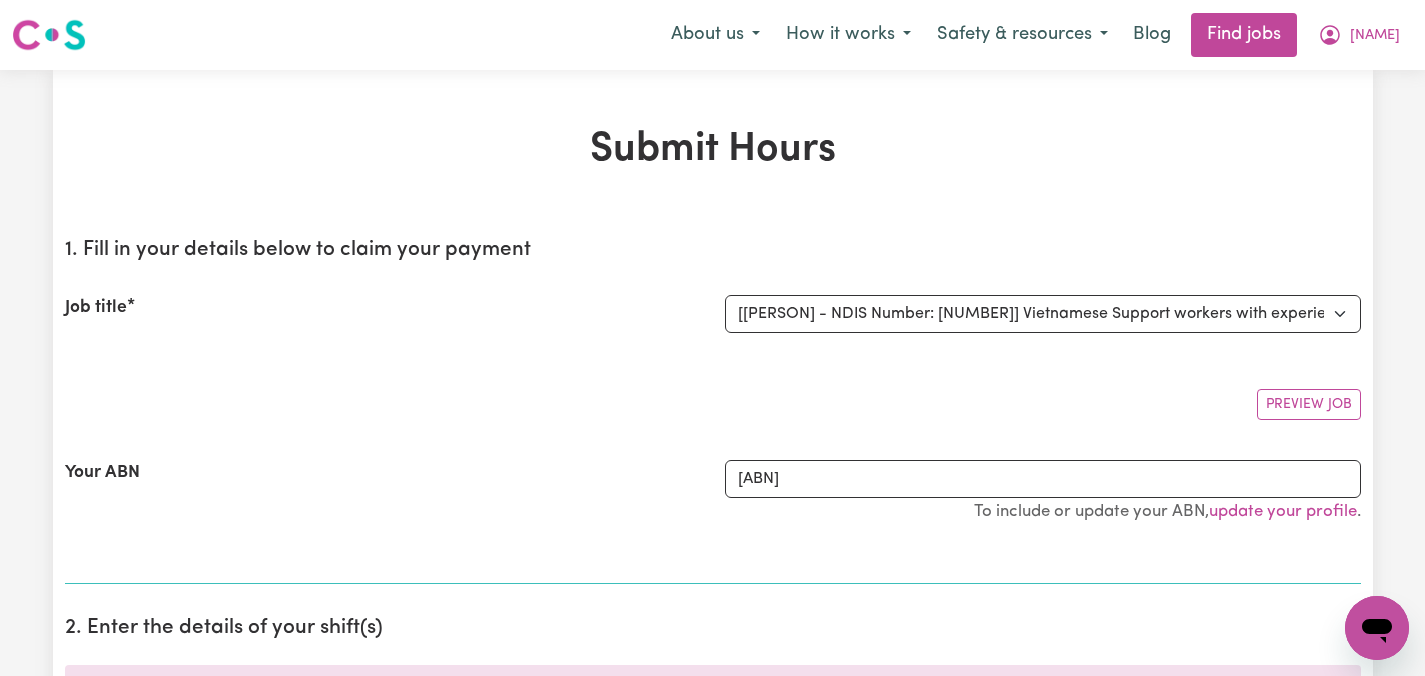 click on "Preview Job" at bounding box center [713, 396] 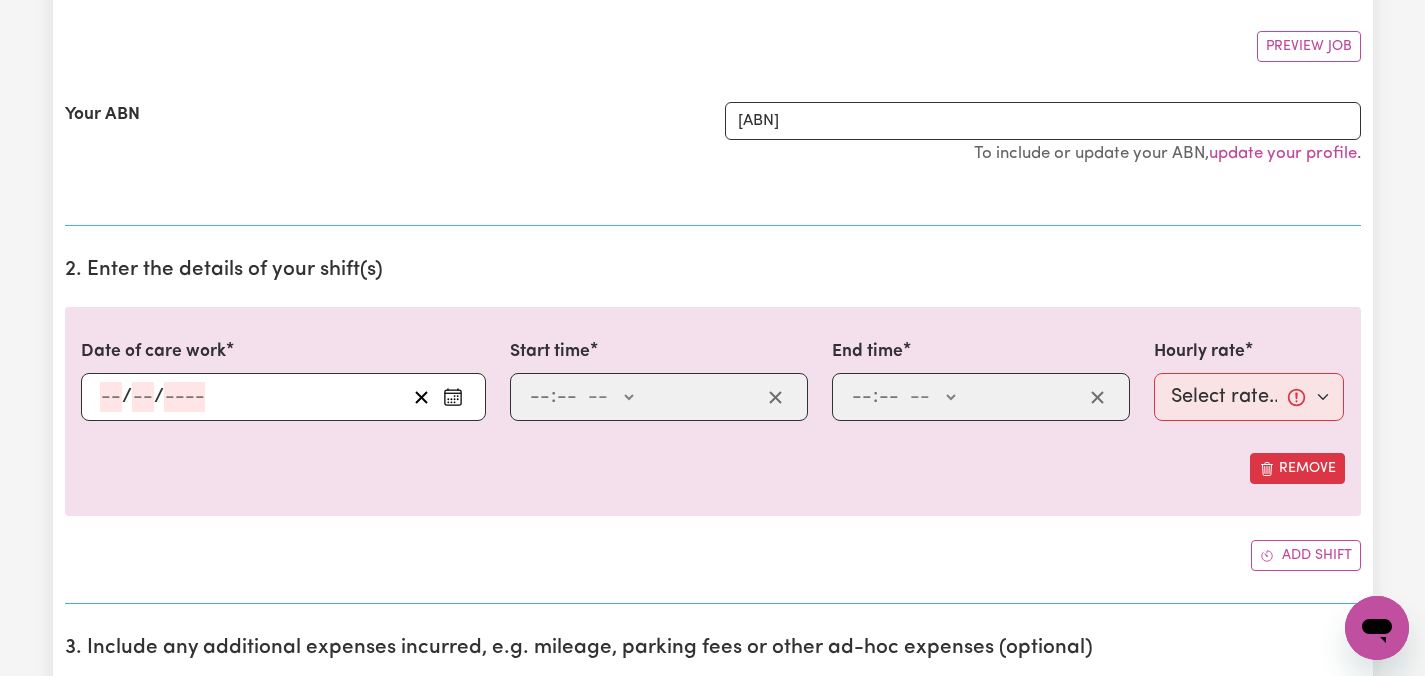 scroll, scrollTop: 400, scrollLeft: 0, axis: vertical 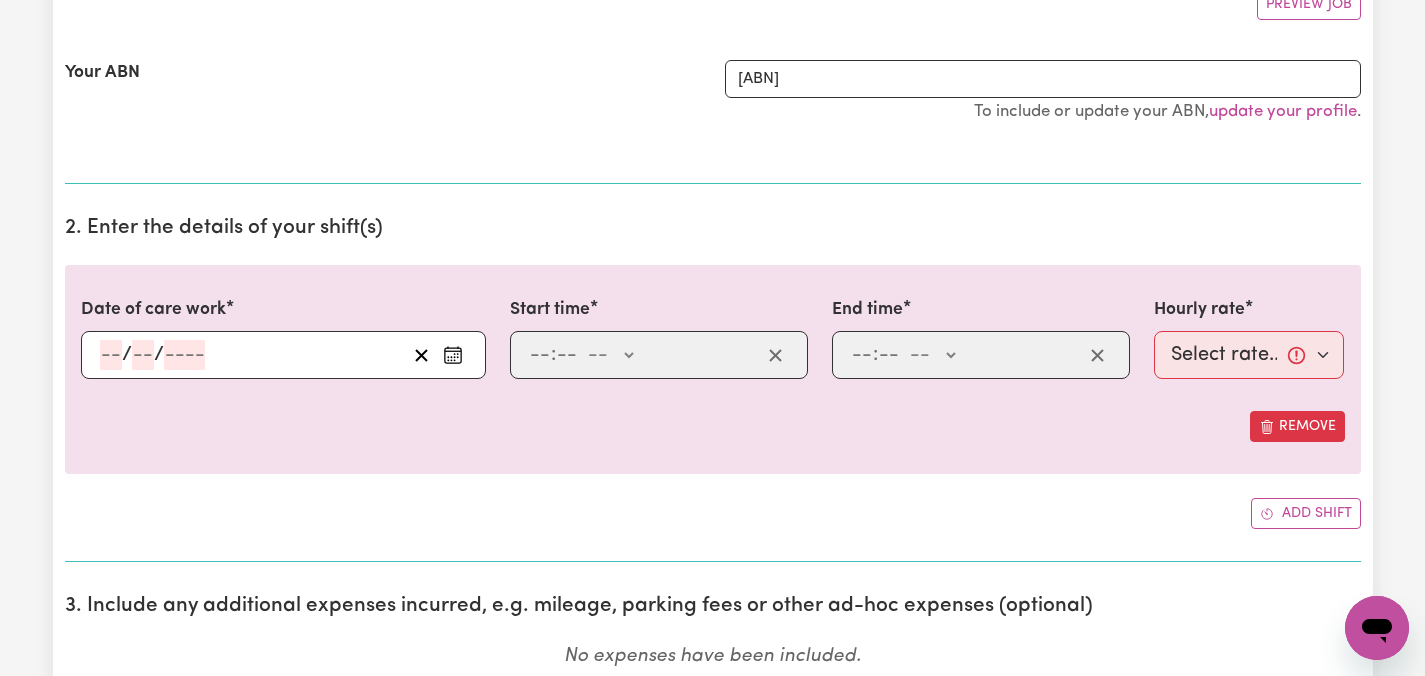 click 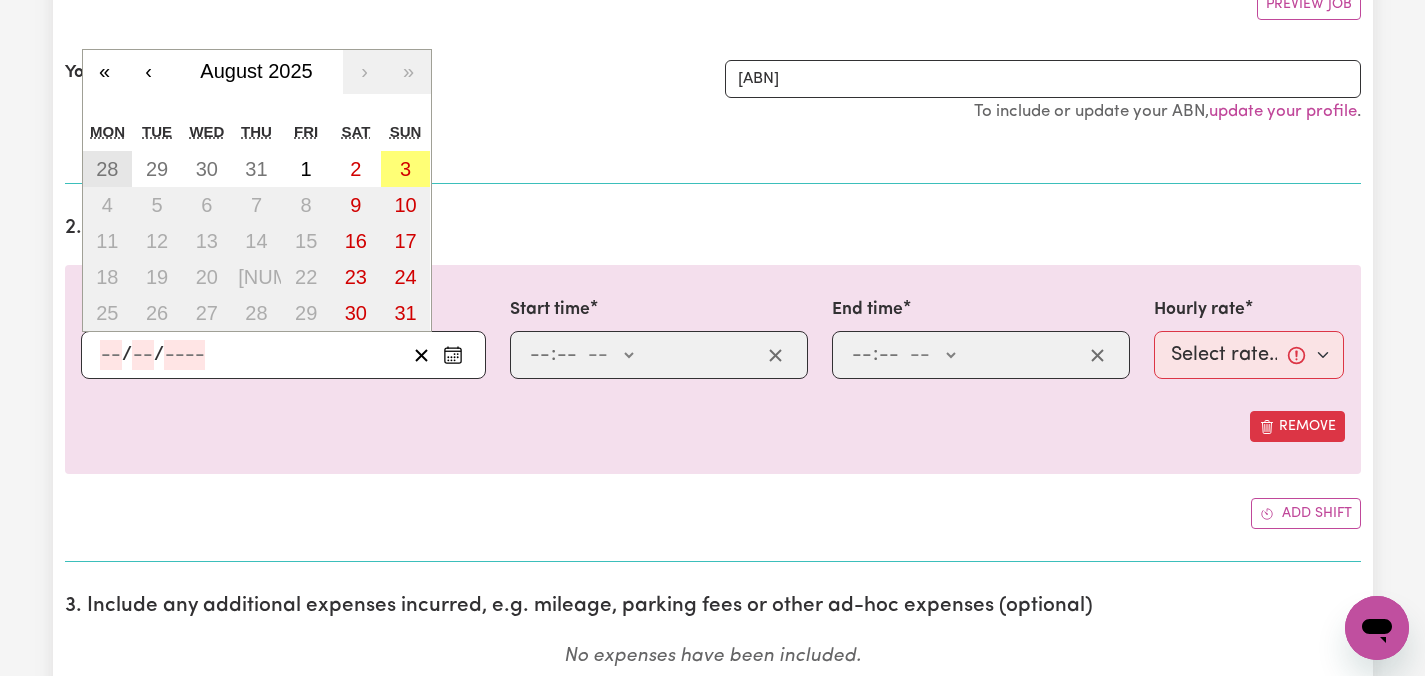 click on "28" at bounding box center [107, 169] 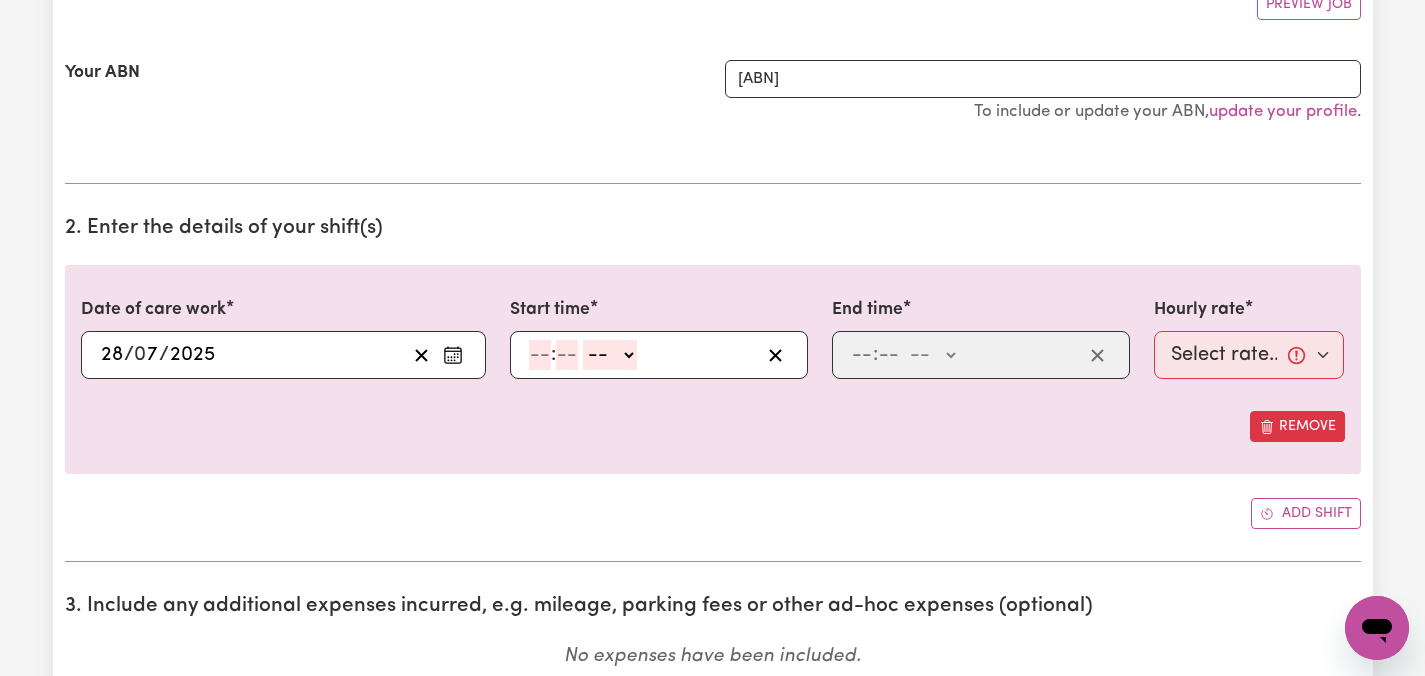 click on "-- AM PM" 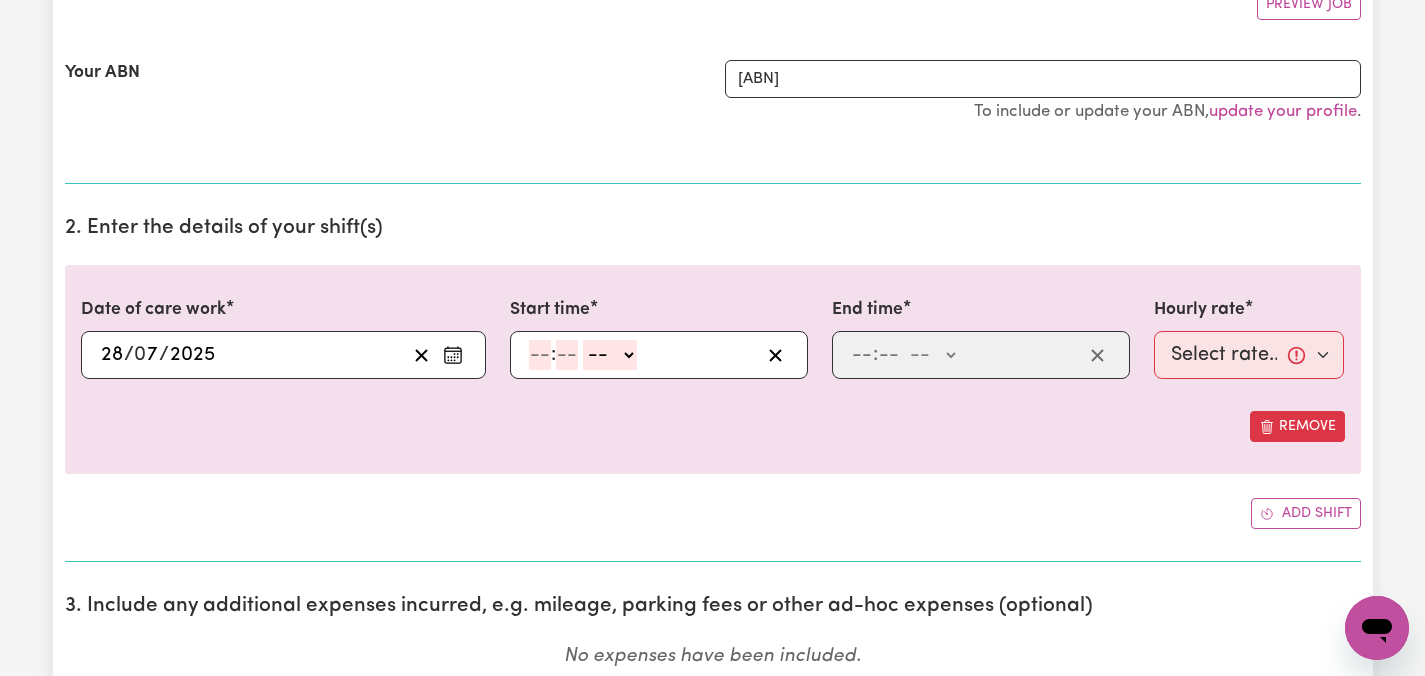 select on "pm" 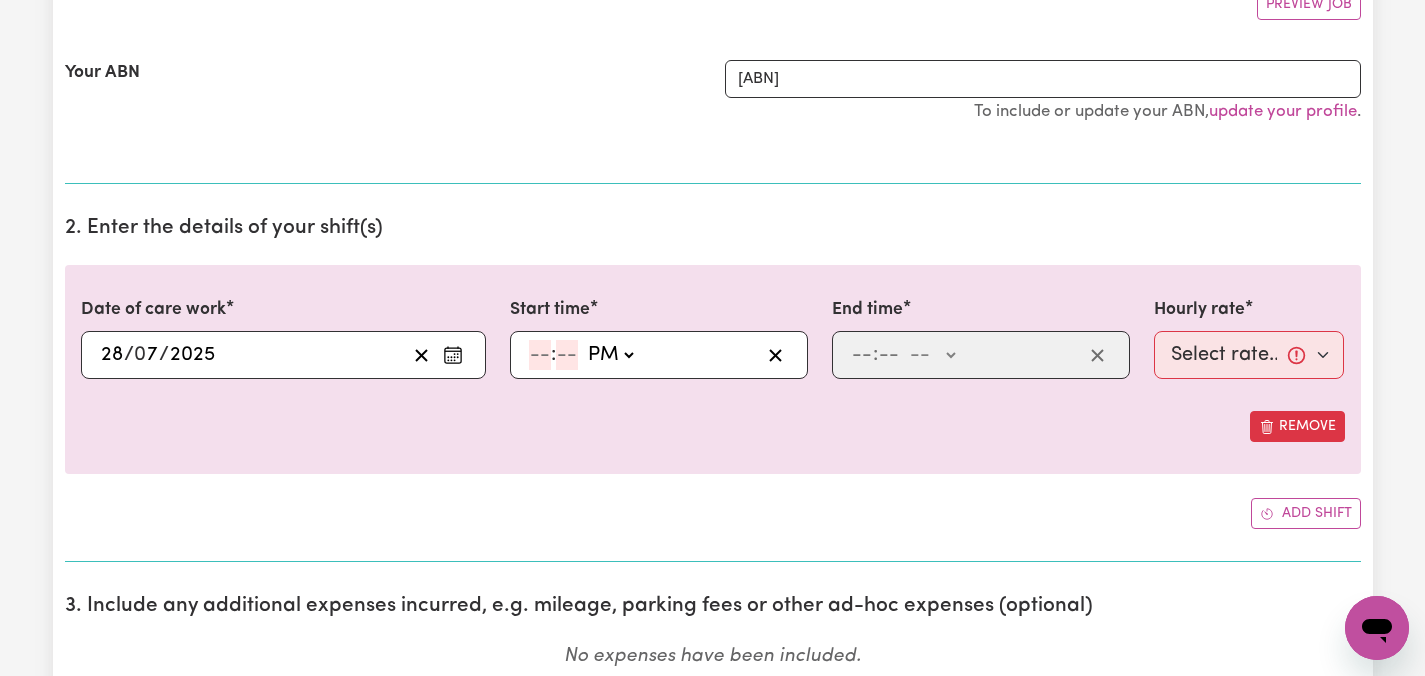 click 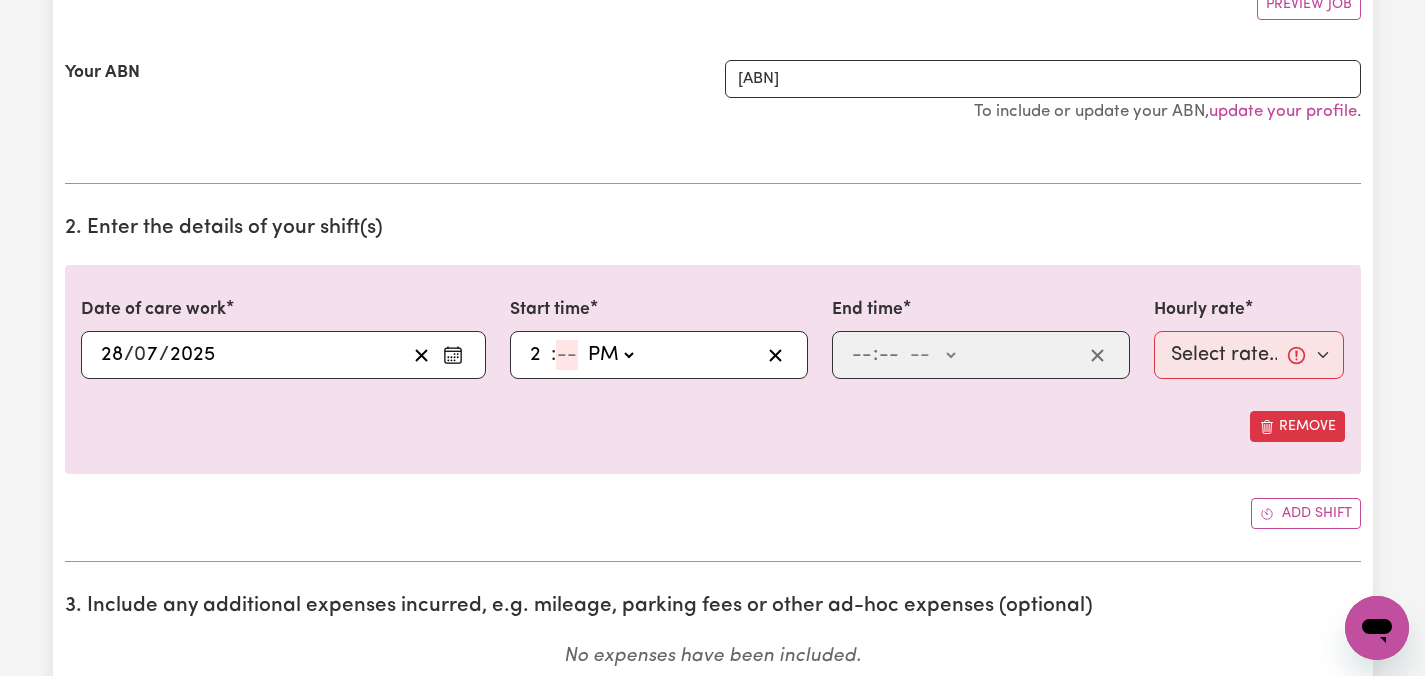 type on "2" 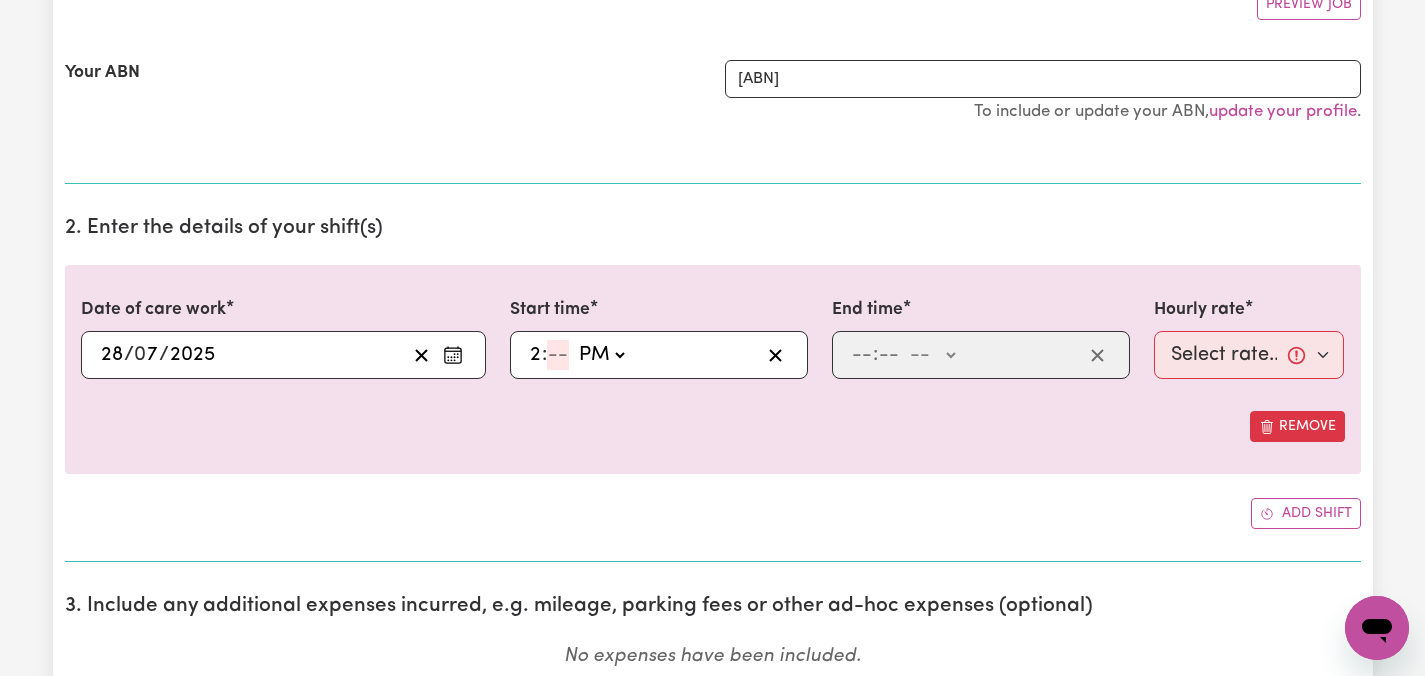 type on "14:00" 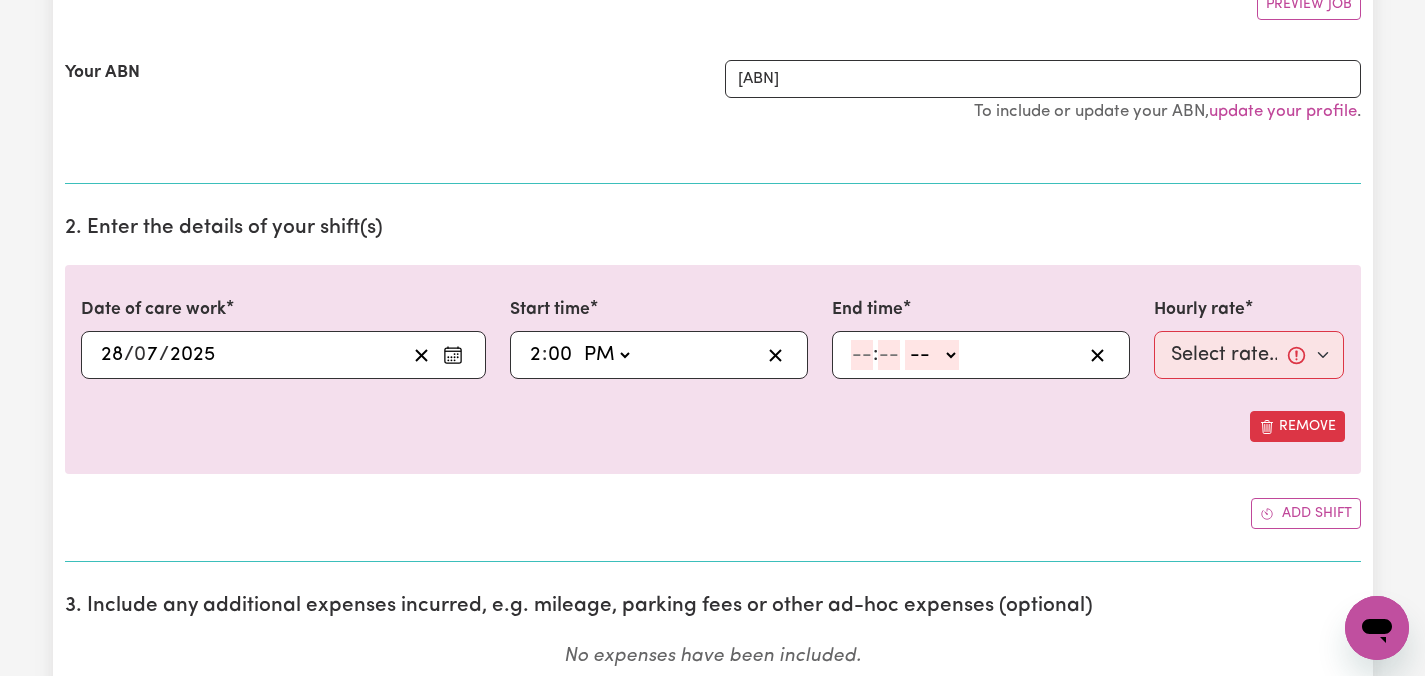 type on "00" 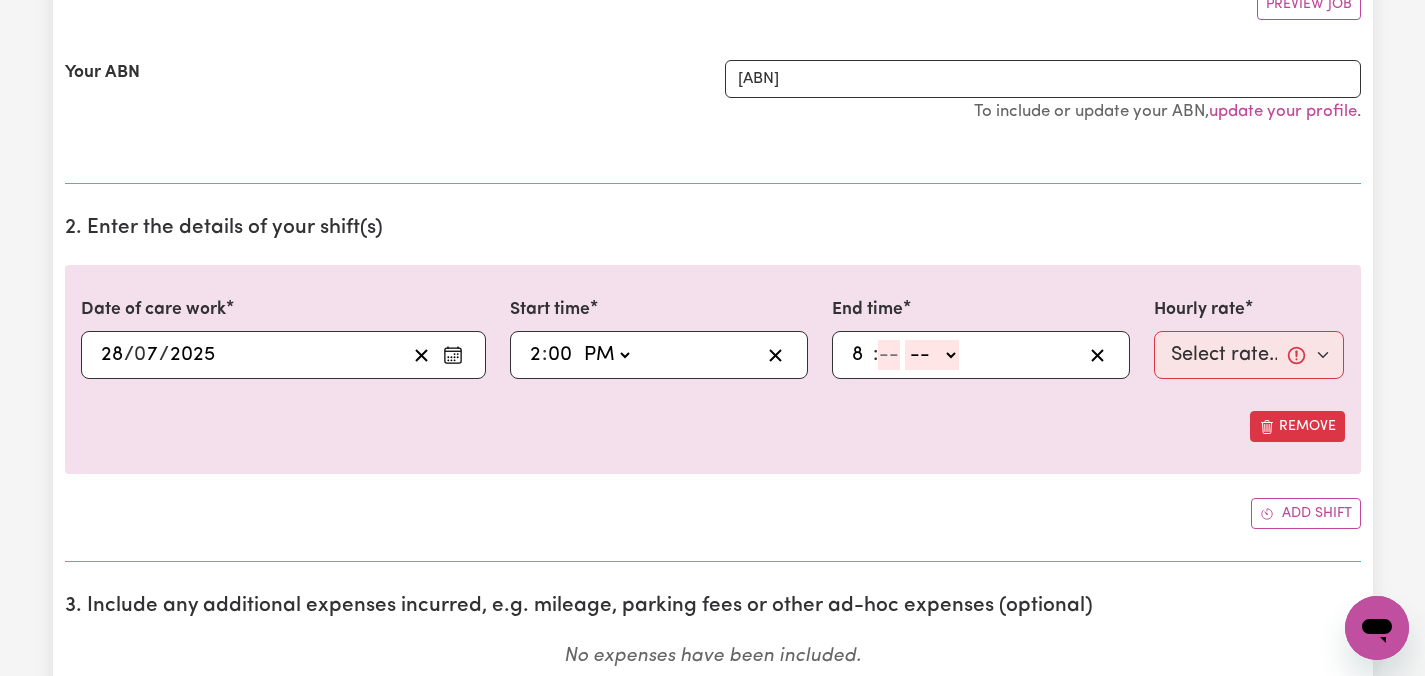 type on "8" 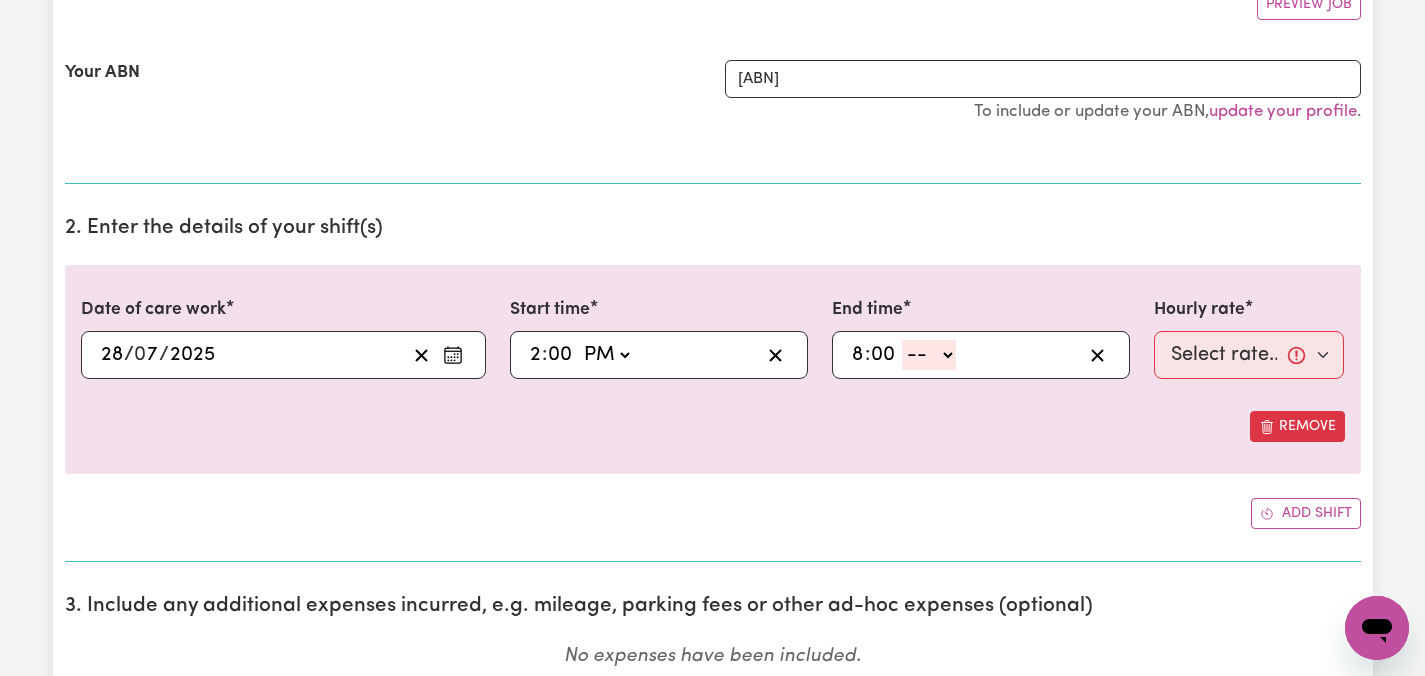 type on "00" 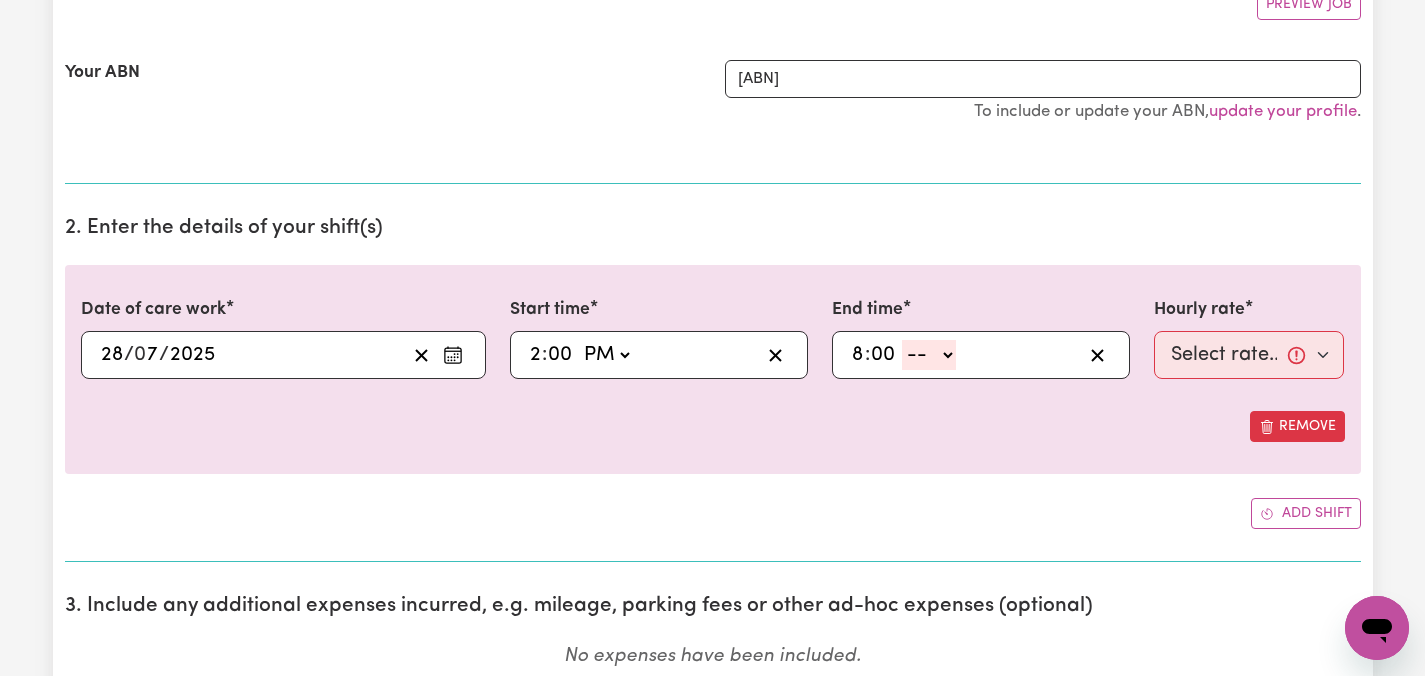 select on "pm" 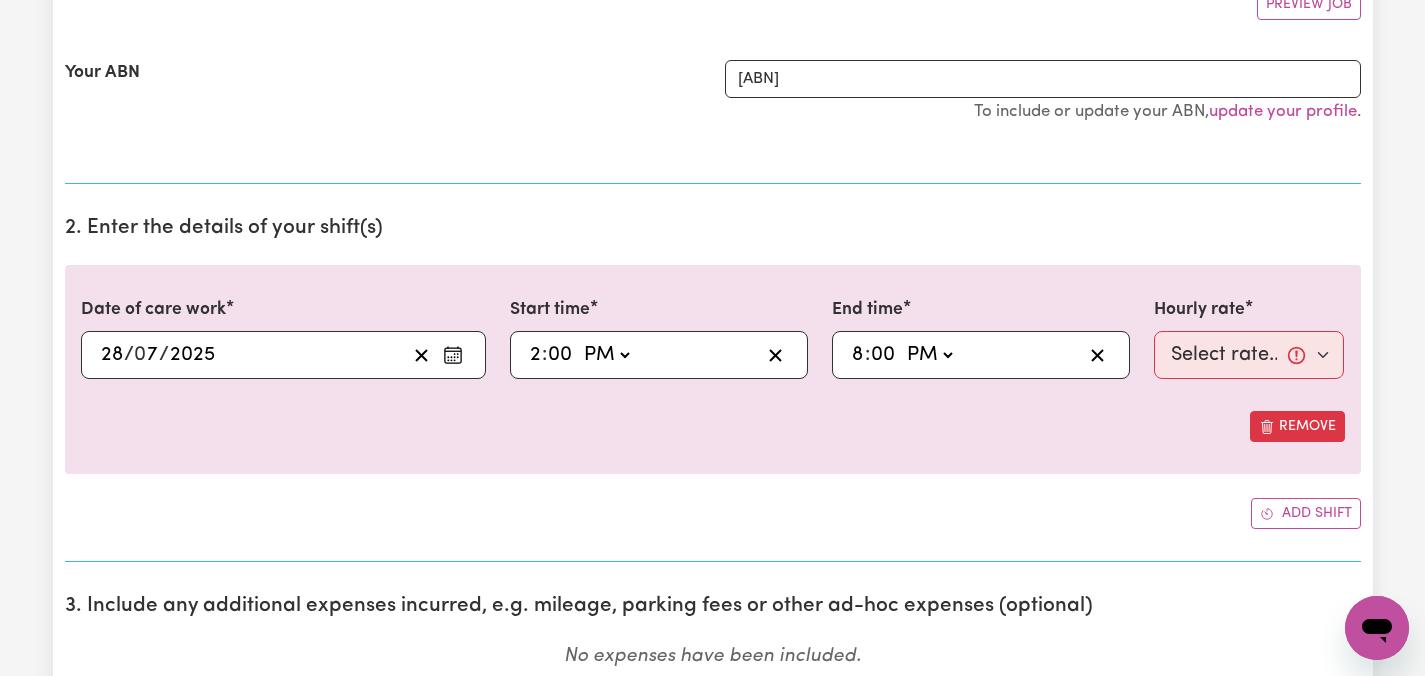 type on "20:00" 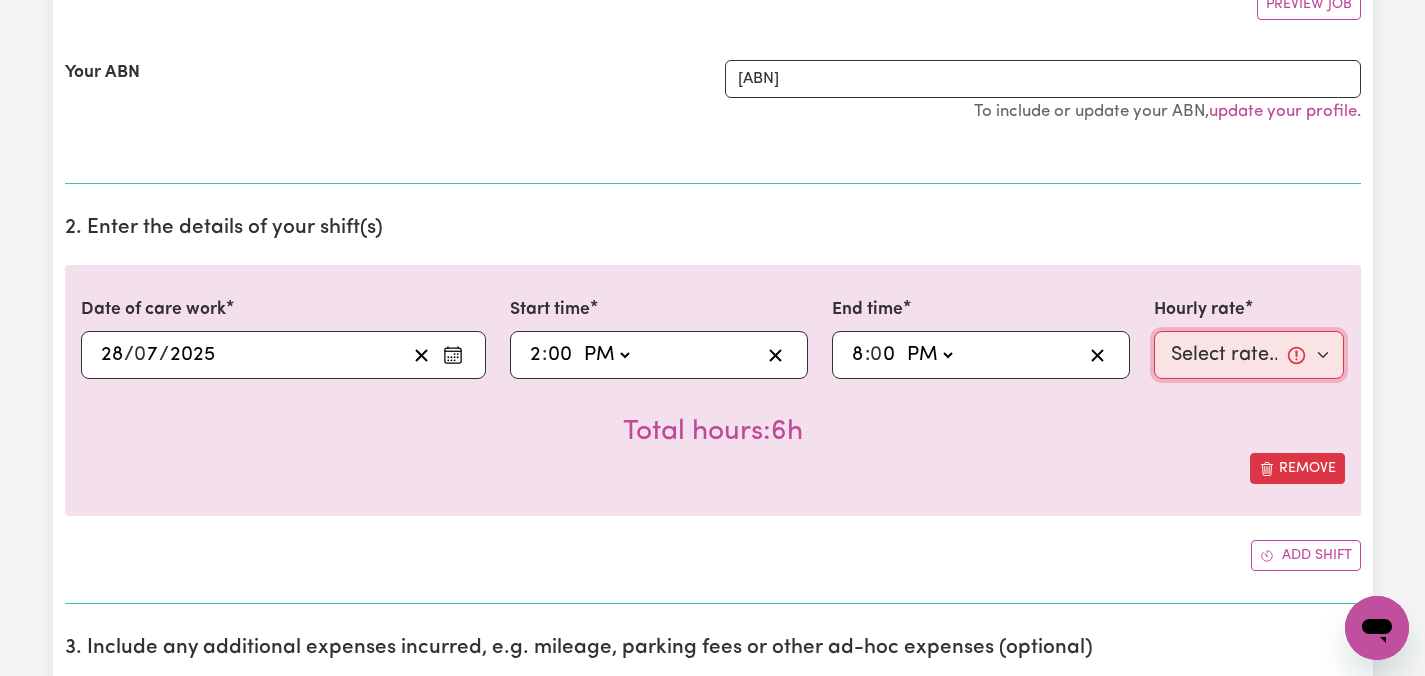 click on "Select rate... [PRICE] (Weekday) [PRICE] (Saturday) [PRICE] (Sunday) [PRICE] (Public Holiday) [PRICE] (Evening Care) [PRICE] (Overnight)" at bounding box center (1249, 355) 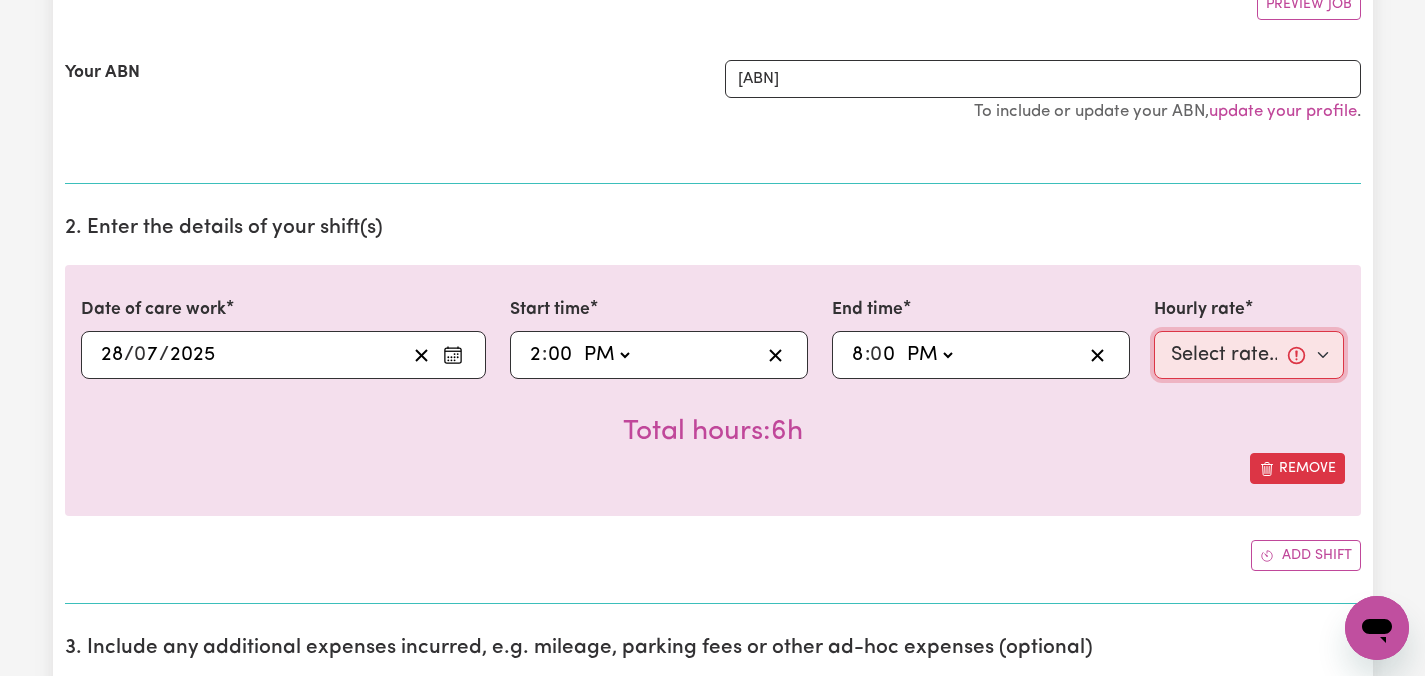 select on "[NUMBER]-Weekday" 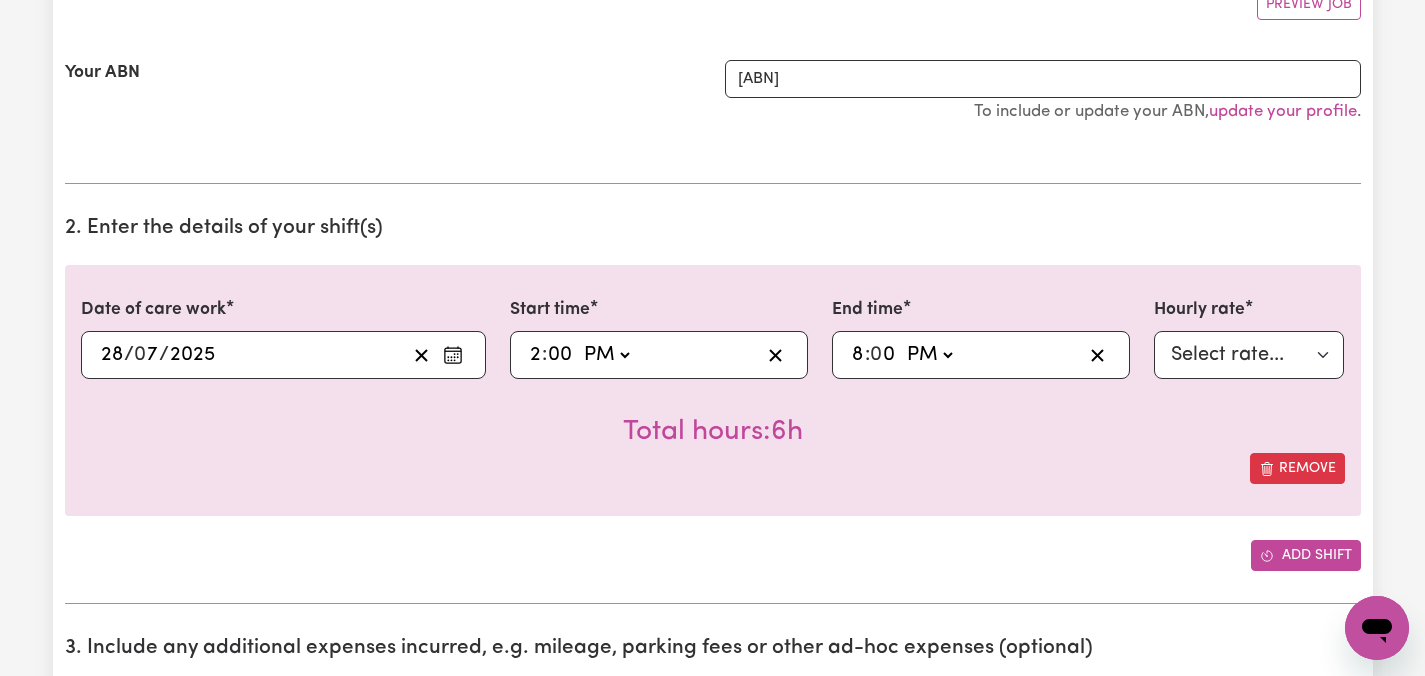 click on "Add shift" at bounding box center (1306, 555) 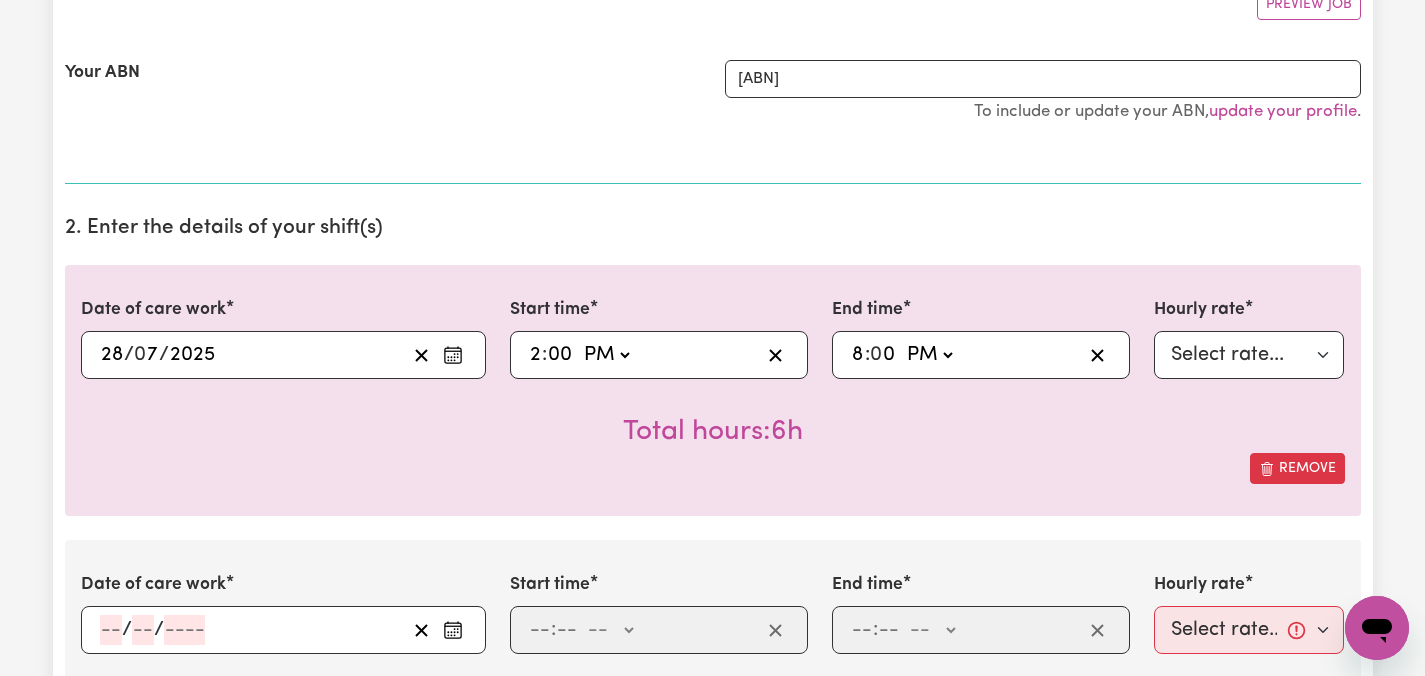 click at bounding box center (453, 630) 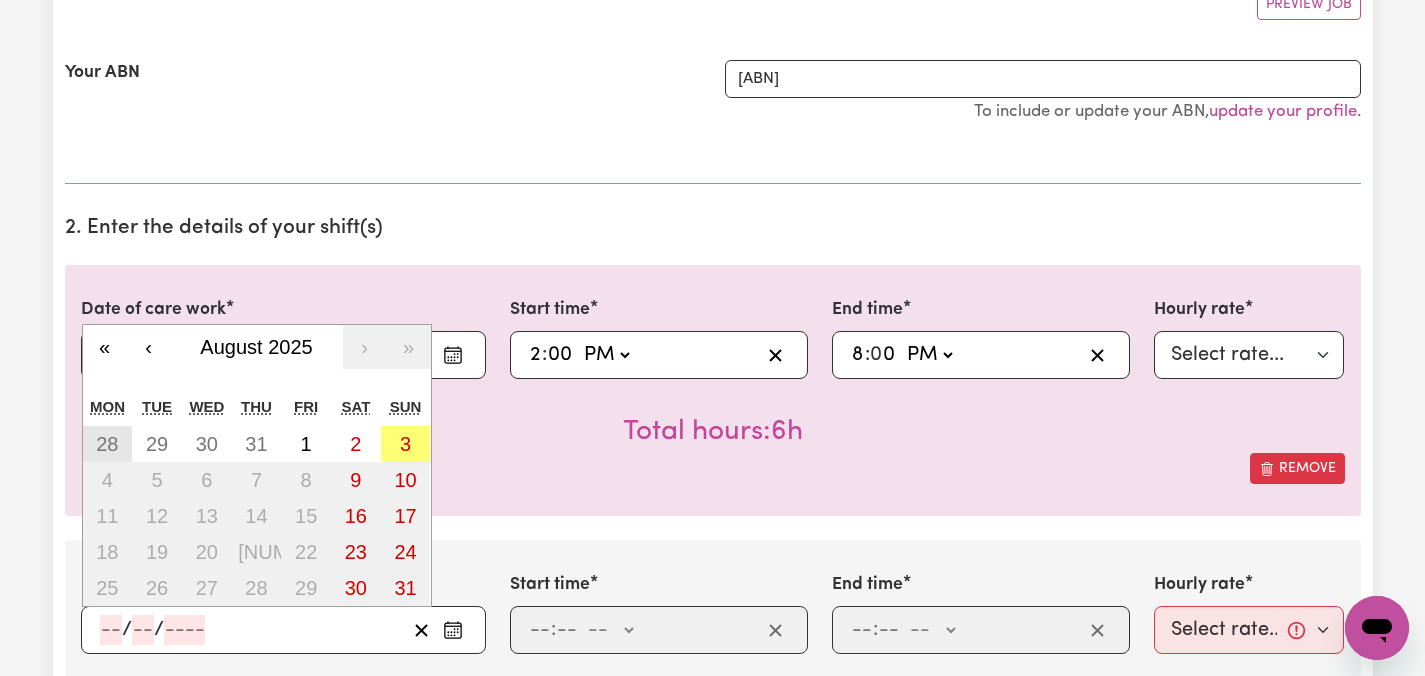 click on "28" at bounding box center (107, 444) 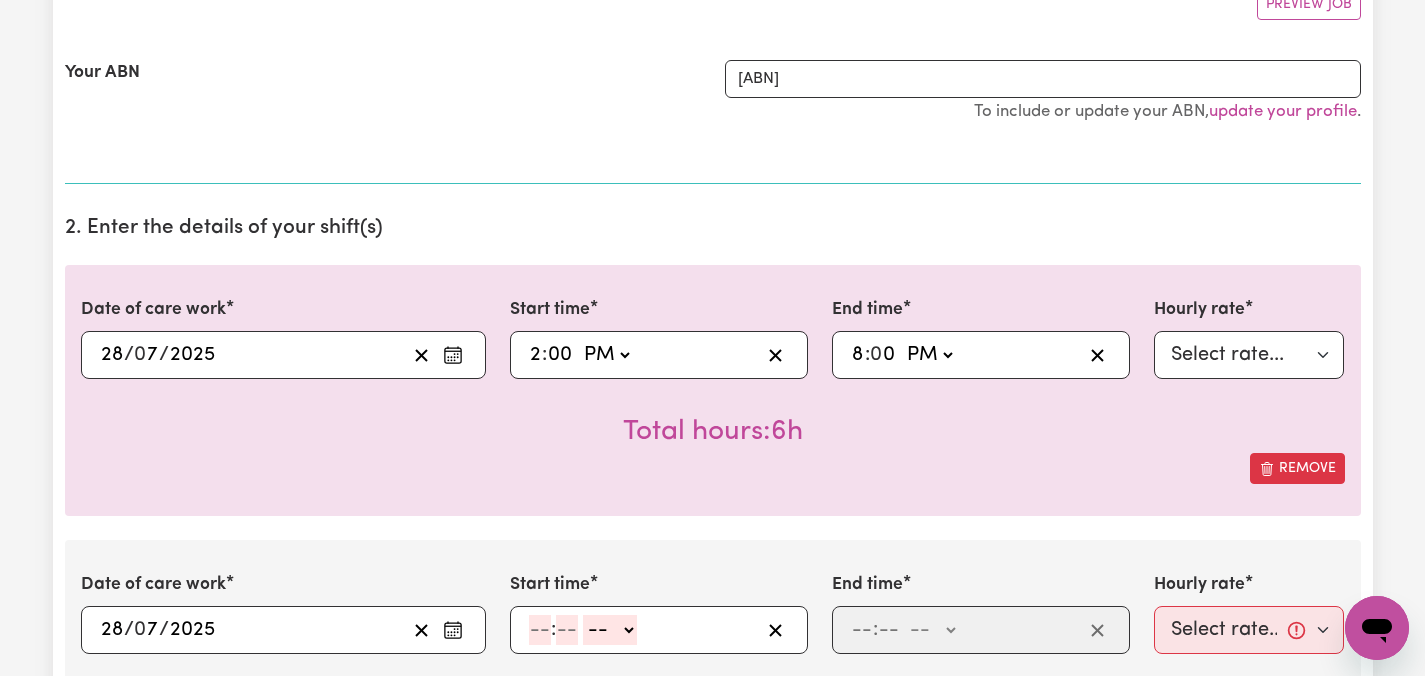 click 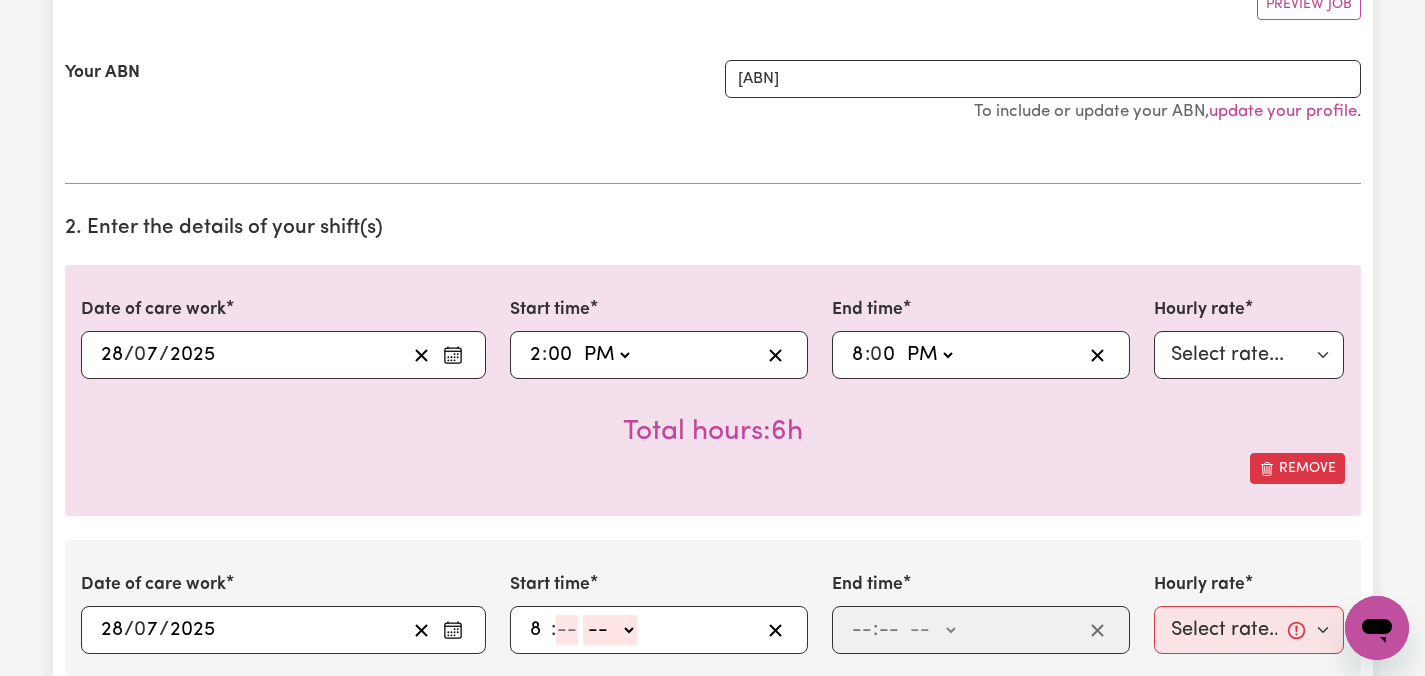 type on "8" 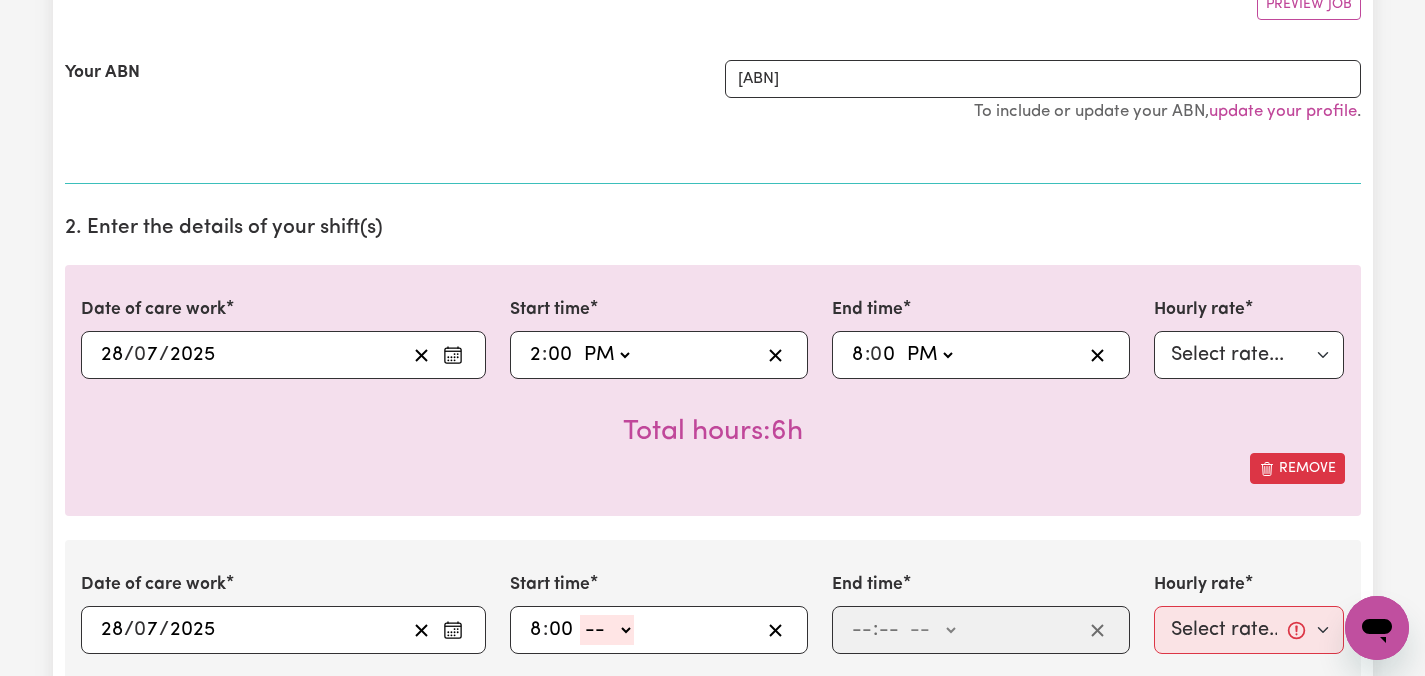 type on "00" 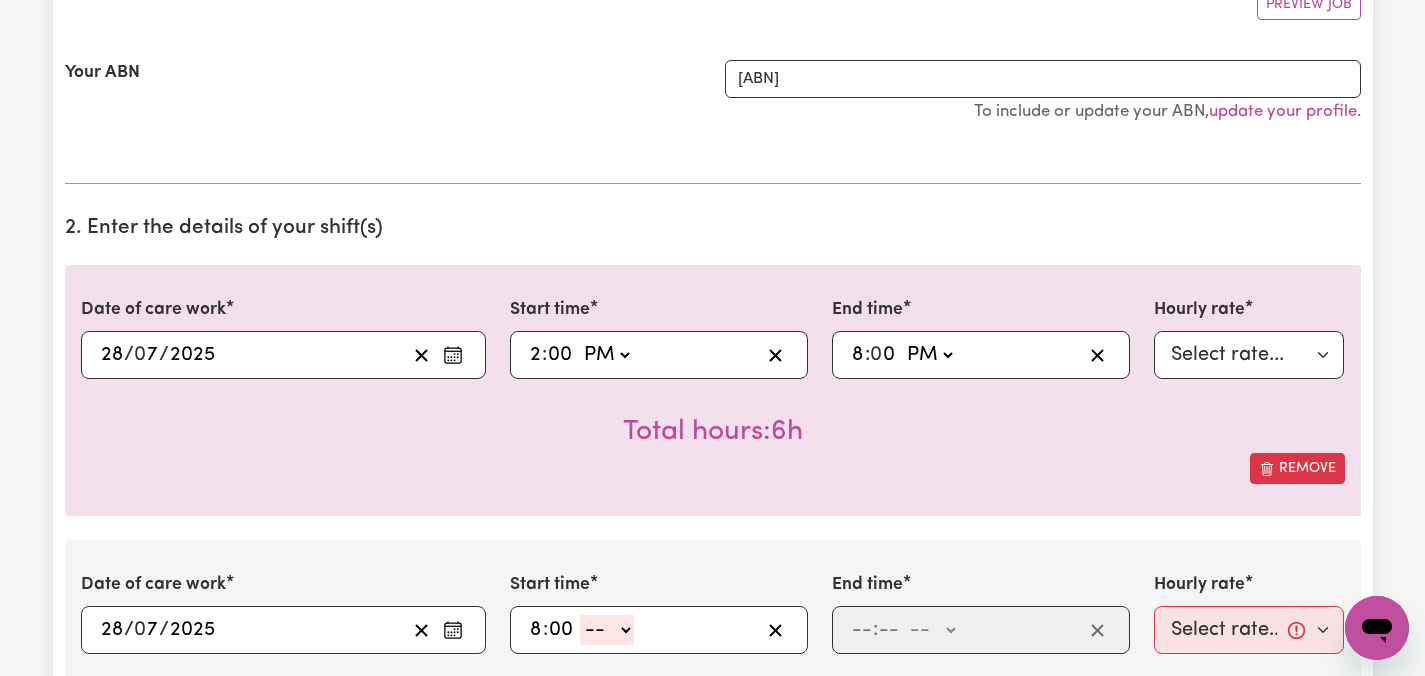 click on "-- AM PM" 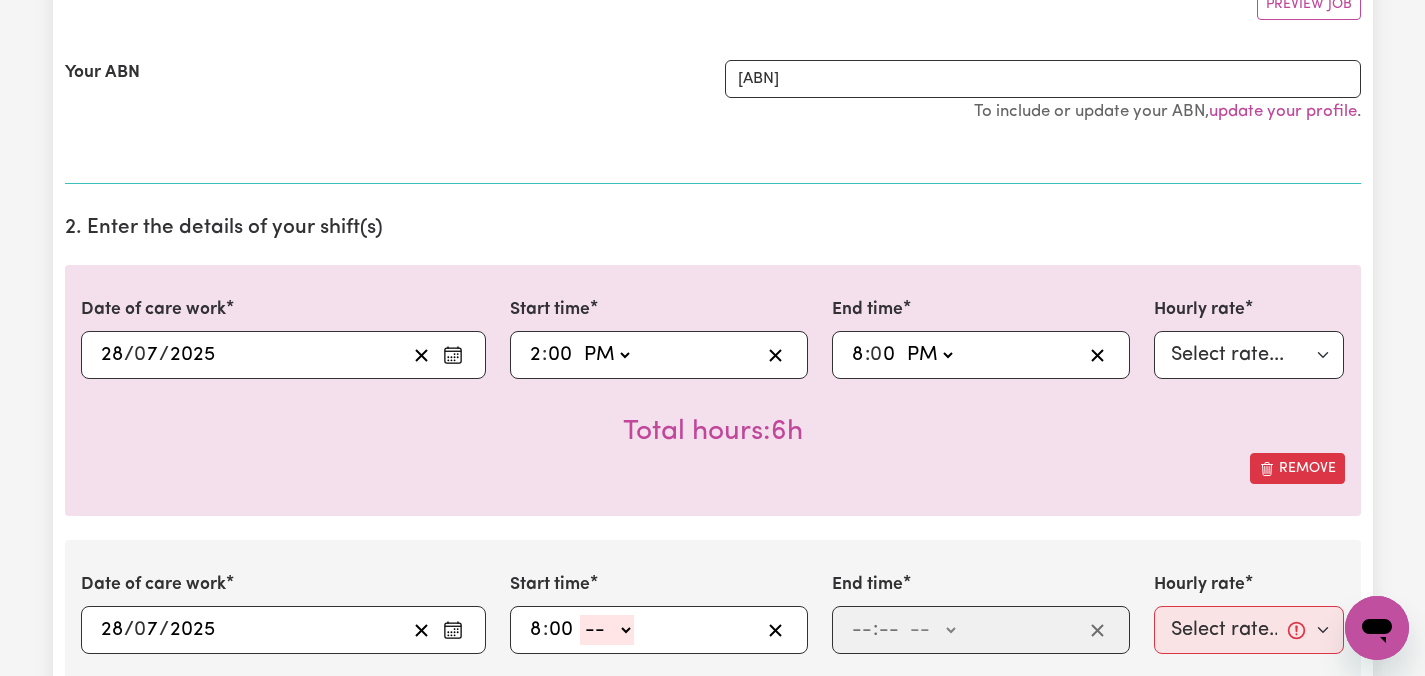 select on "pm" 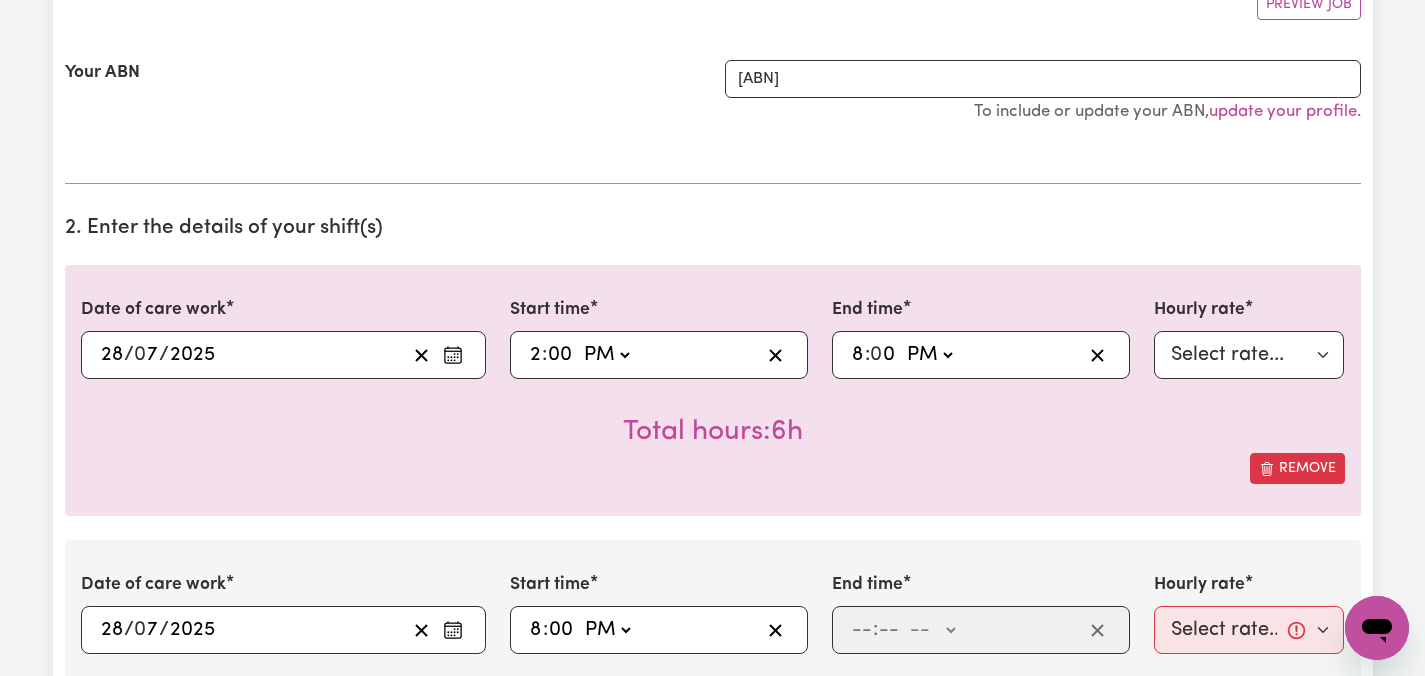 type on "20:00" 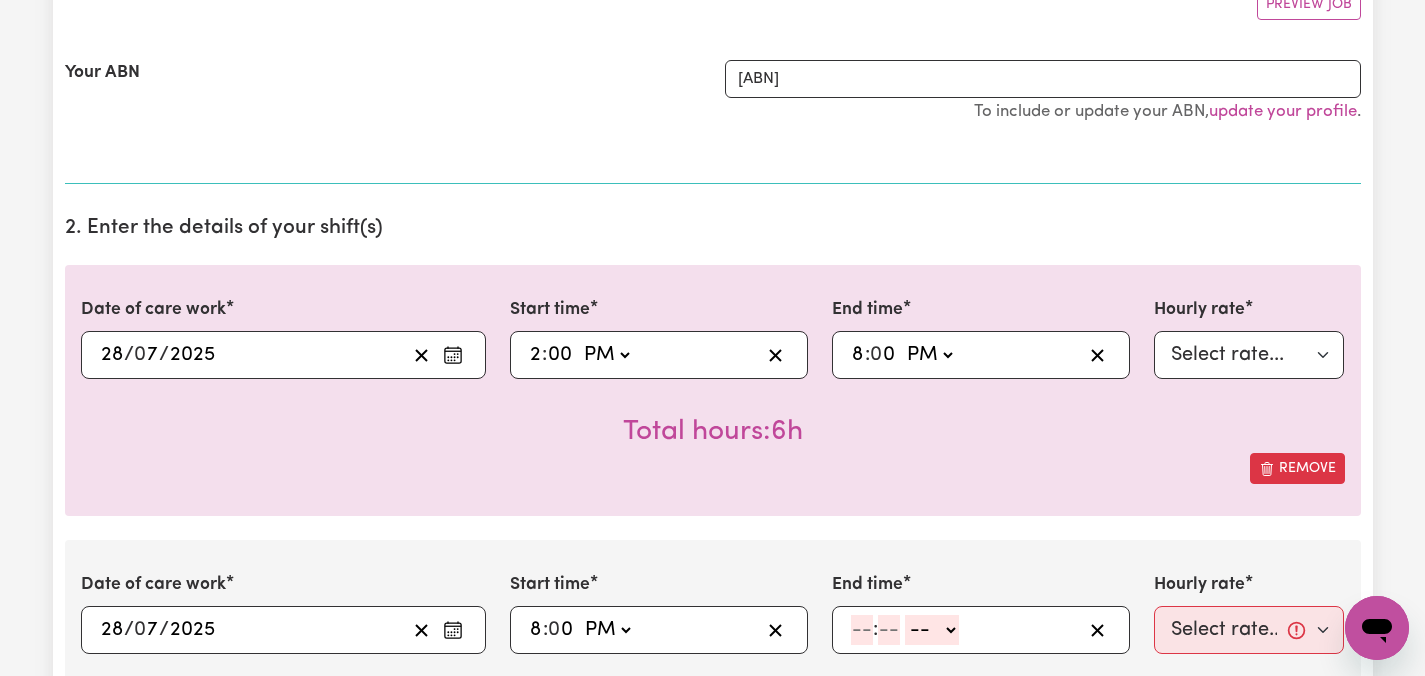 click 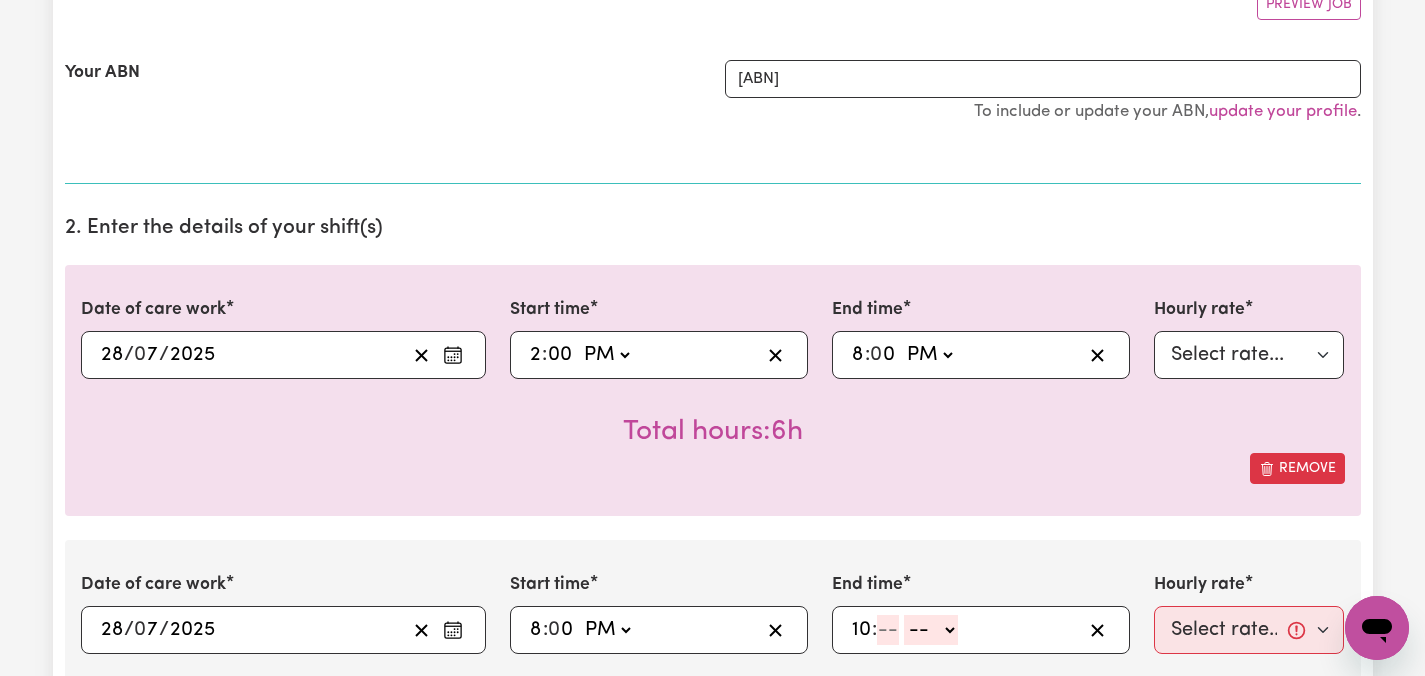 type on "10" 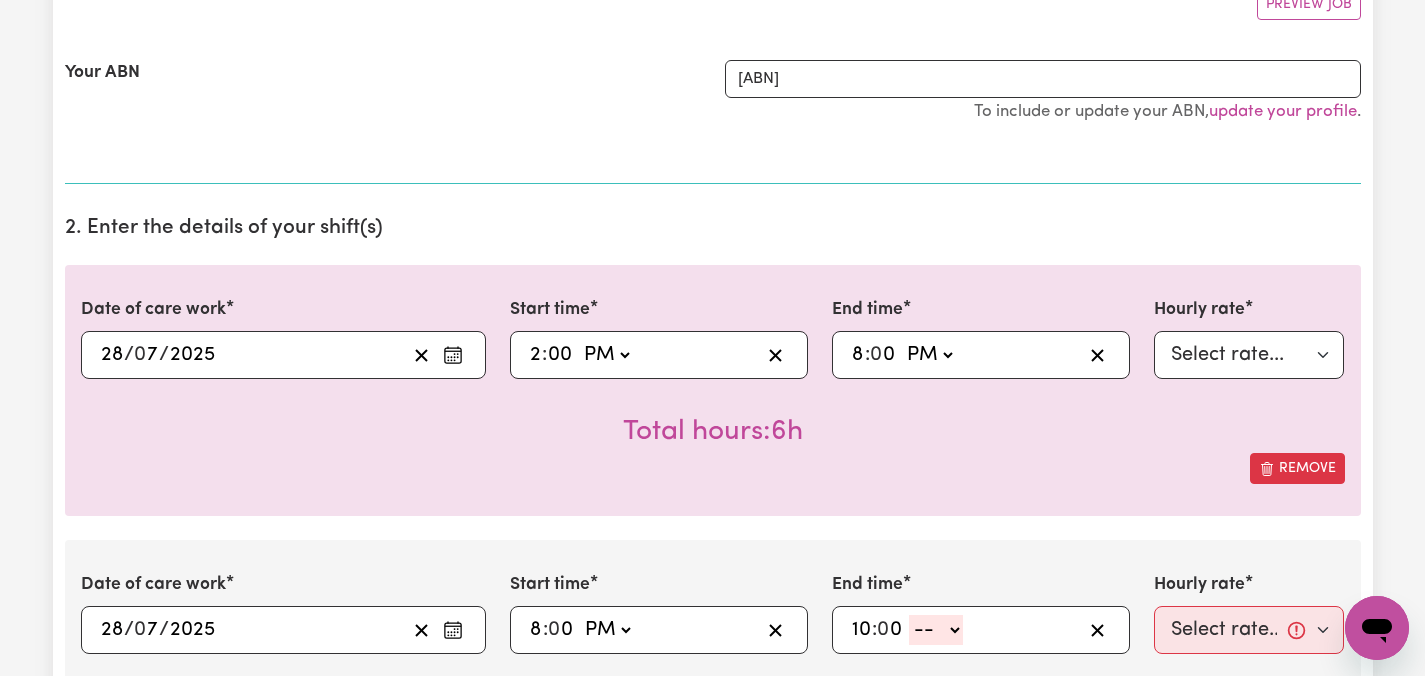 type on "0" 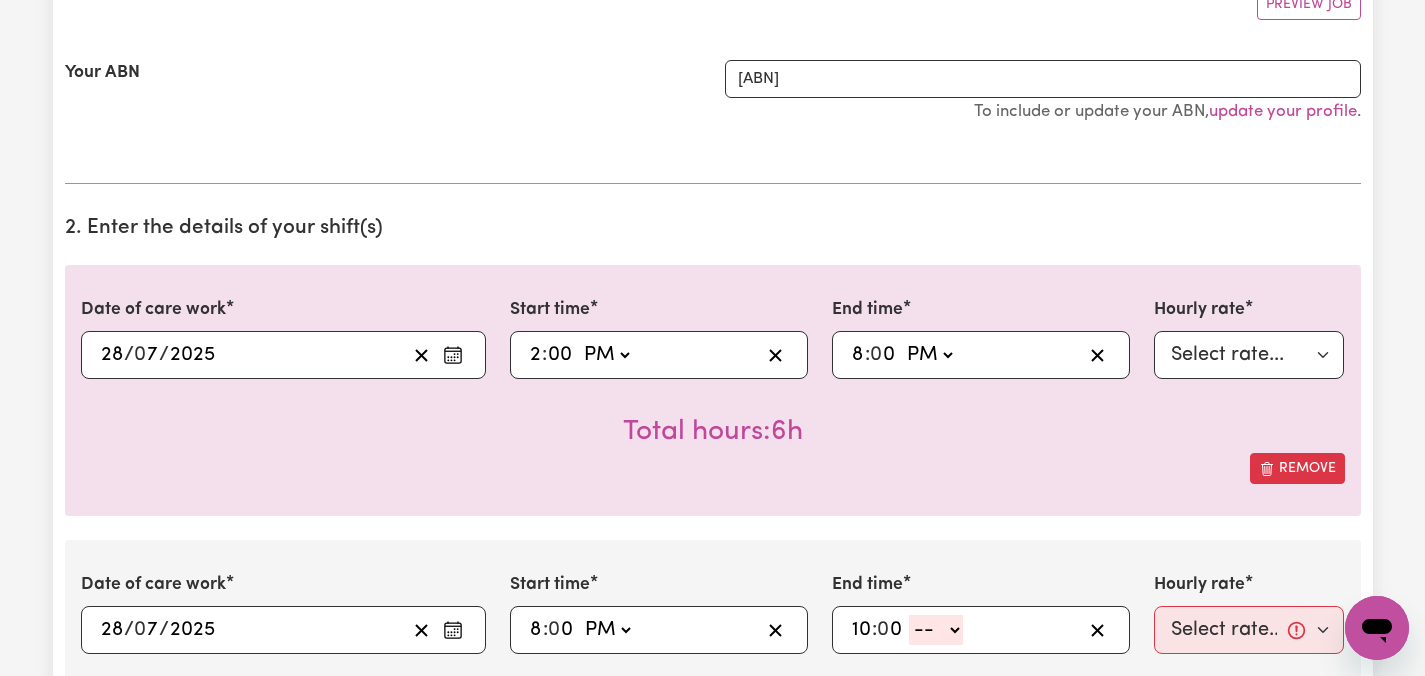click on "-- AM PM" 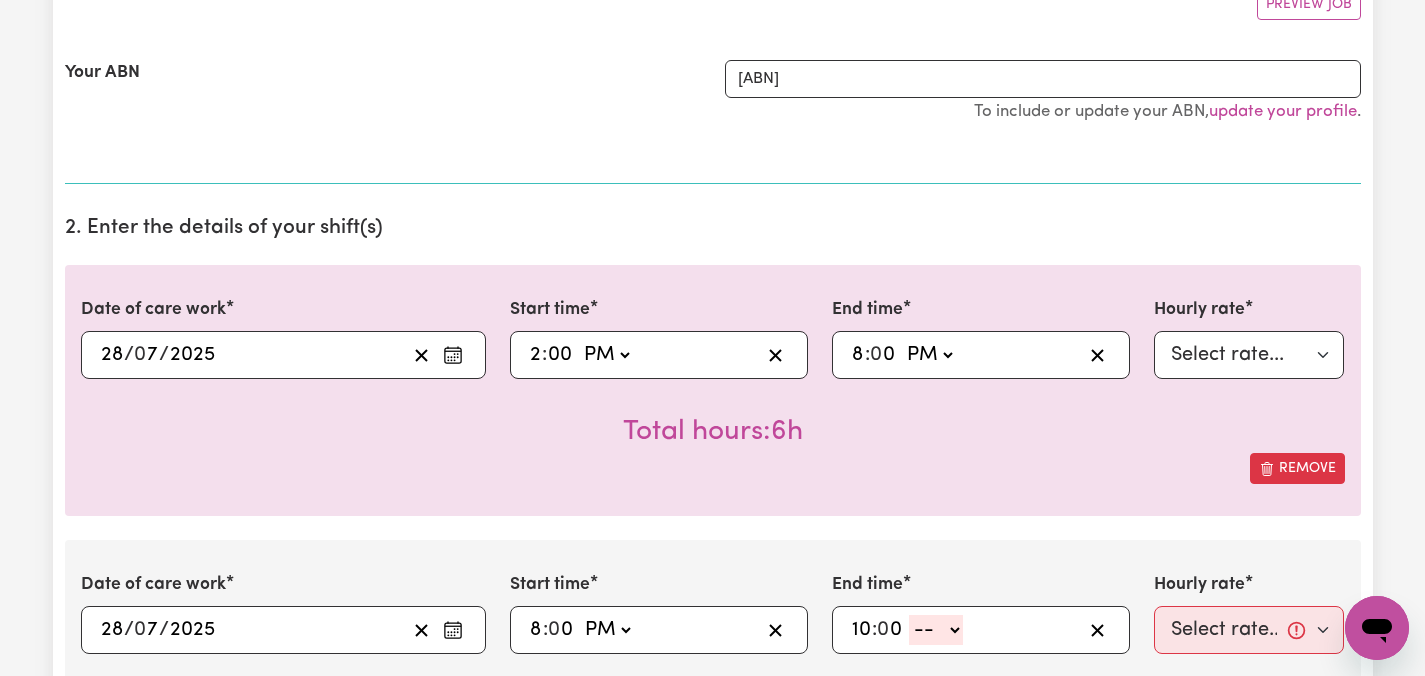 select on "pm" 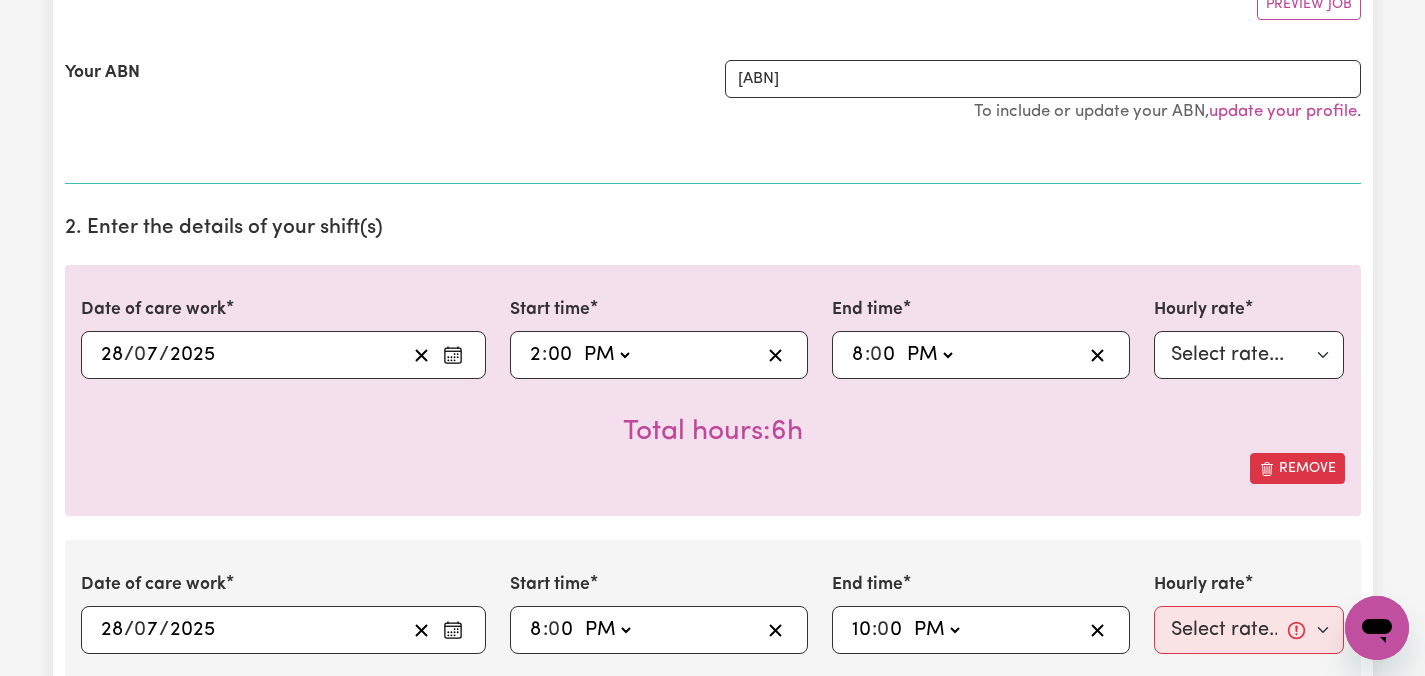 type on "22:00" 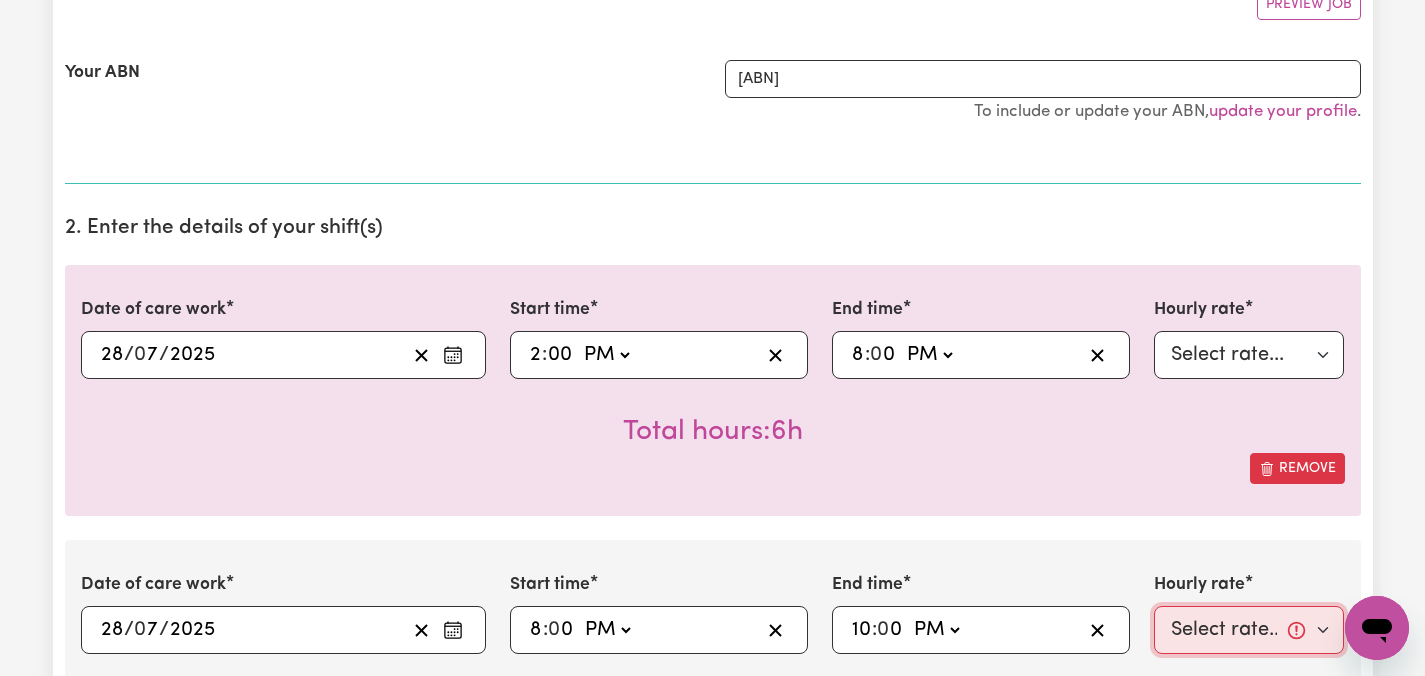click on "Select rate... [PRICE] (Weekday) [PRICE] (Saturday) [PRICE] (Sunday) [PRICE] (Public Holiday) [PRICE] (Evening Care) [PRICE] (Overnight)" at bounding box center (1249, 630) 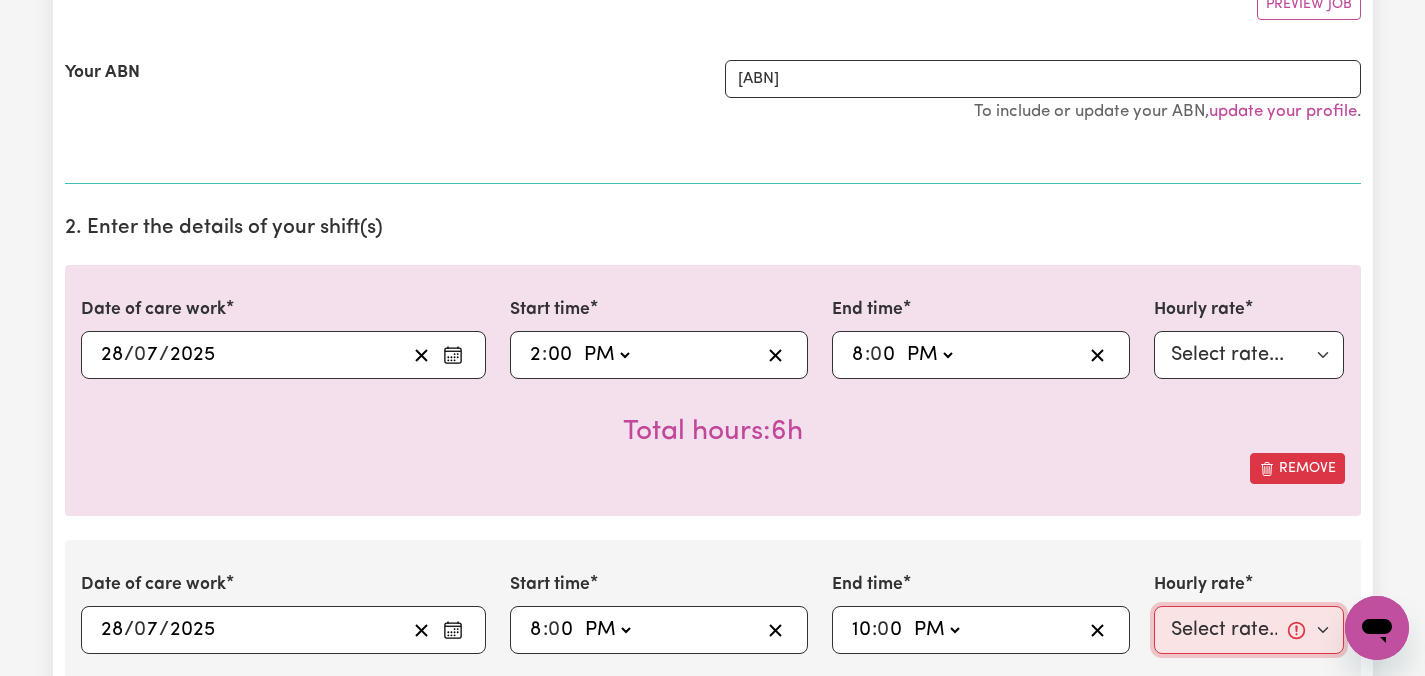 select on "50.05-EveningCare" 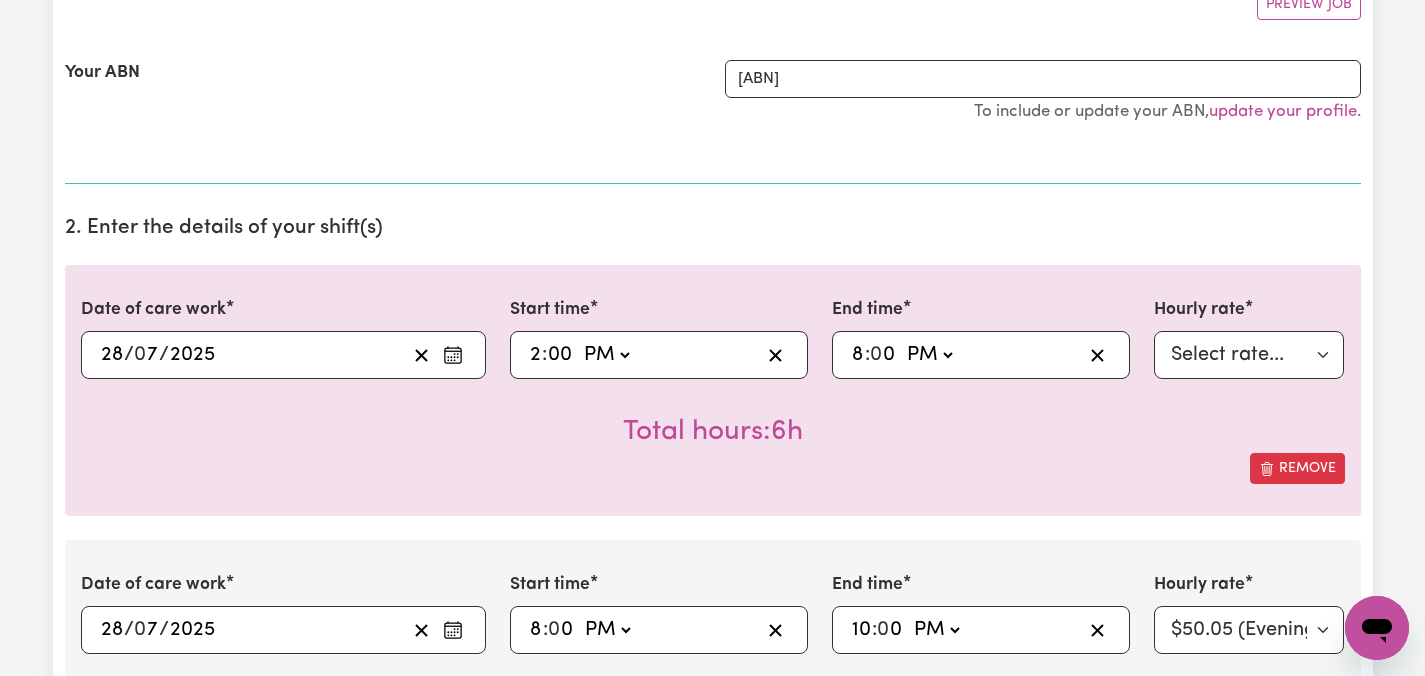 click on "Submit Hours 1. Fill in your details below to claim your payment Job title Select the job you're submitting hours for... [[NAME]] Care worker needed in Ascot Vale VIC [[NAME]] Care worker needed in Ascot Vale VIC [[CHELSEA (HAN) NAME] - NDIS Number: [NUMBER]] Vietnamese Support workers with experience in Behaviour Support Plans Preview Job Your ABN [NUMBER] To include or update your ABN,  update your profile . 2. Enter the details of your shift(s) Date of care work [DATE] [DATE] / [MONTH] / [YEAR] « ‹ [MONTH] [YEAR] › » Mon Tue Wed Thu Fri Sat Sun 30 1 2 3 4 5 6 7 8 9 10 11 12 13 14 15 16 17 18 19 20 21 22 23 24 25 26 27 28 29 30 31 1 2 3 Start time 14:00 2 : 00   AM PM End time 20:00 8 : 0 0   AM PM Hourly rate Select rate... [PRICE] (Weekday) [PRICE] (Saturday) [PRICE] (Sunday) [PRICE] (Public Holiday) [PRICE] (Evening Care) [PRICE] (Overnight) Total hours:  6h  Remove Date of care work [DATE] [DATE] / [MONTH] / [YEAR] « ‹ [MONTH] [YEAR] › » Mon Tue Wed Thu Fri Sat Sun 30 1 2 3 4 5 6 7 8 9 10 11 12 13 14 15 16" at bounding box center [712, 1203] 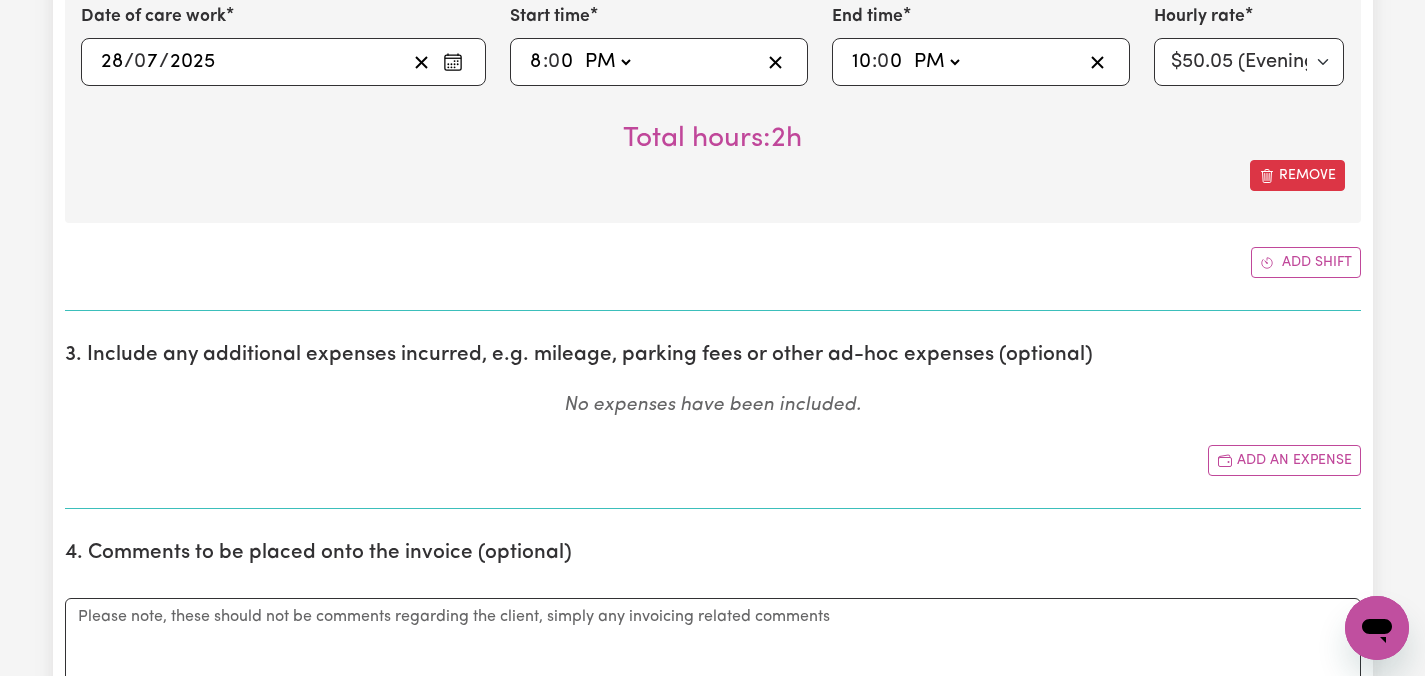 scroll, scrollTop: 1000, scrollLeft: 0, axis: vertical 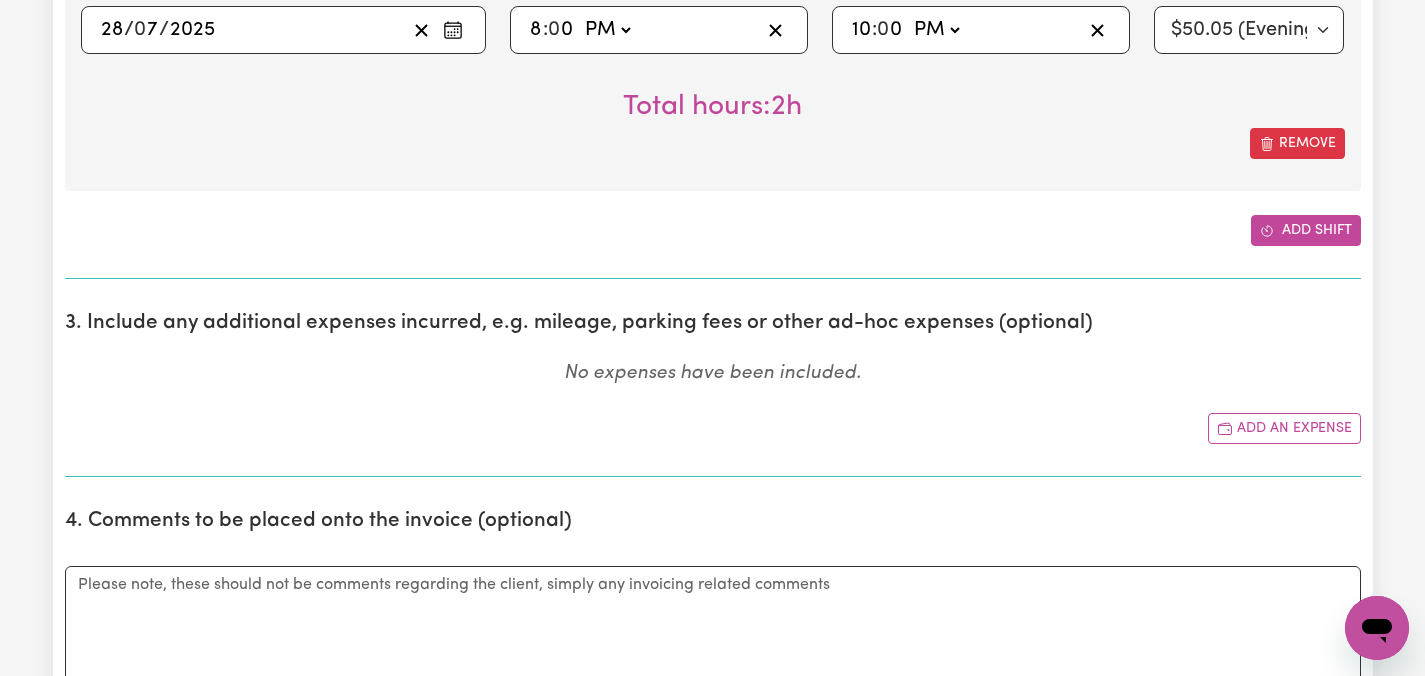 click on "Add shift" at bounding box center (1306, 230) 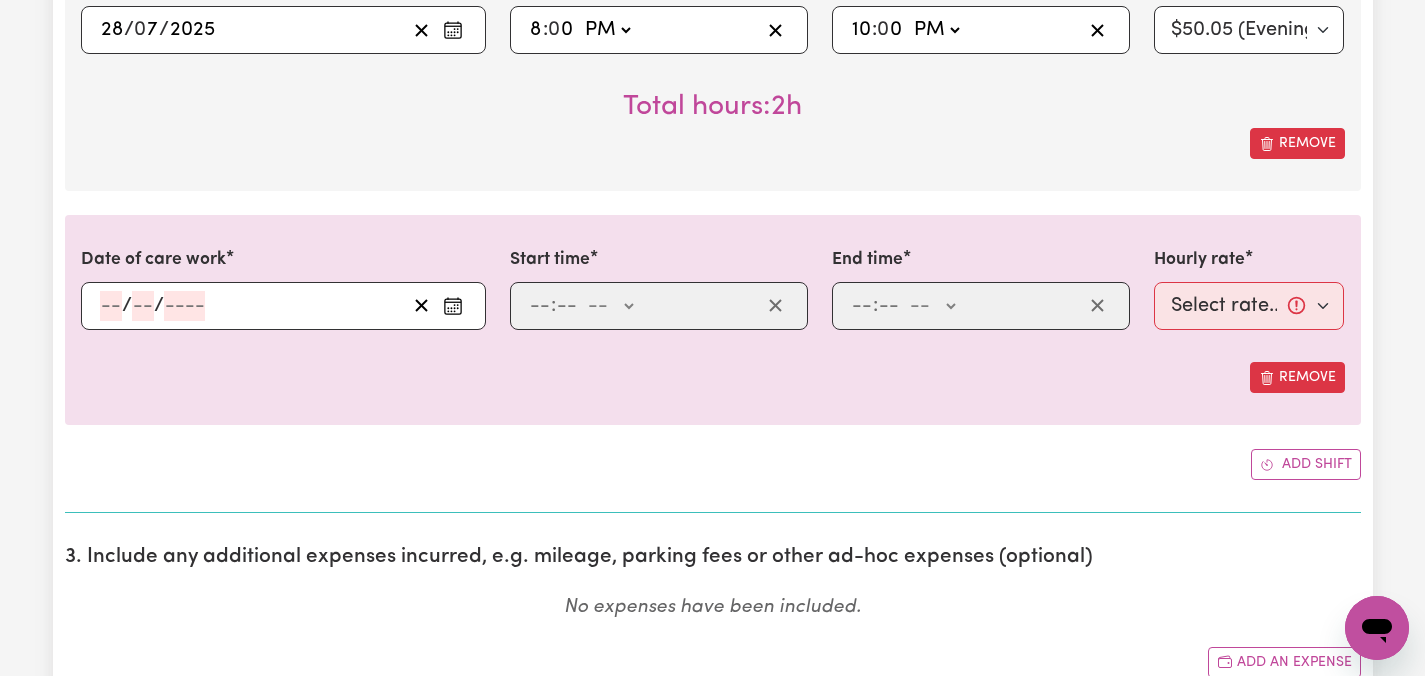 click 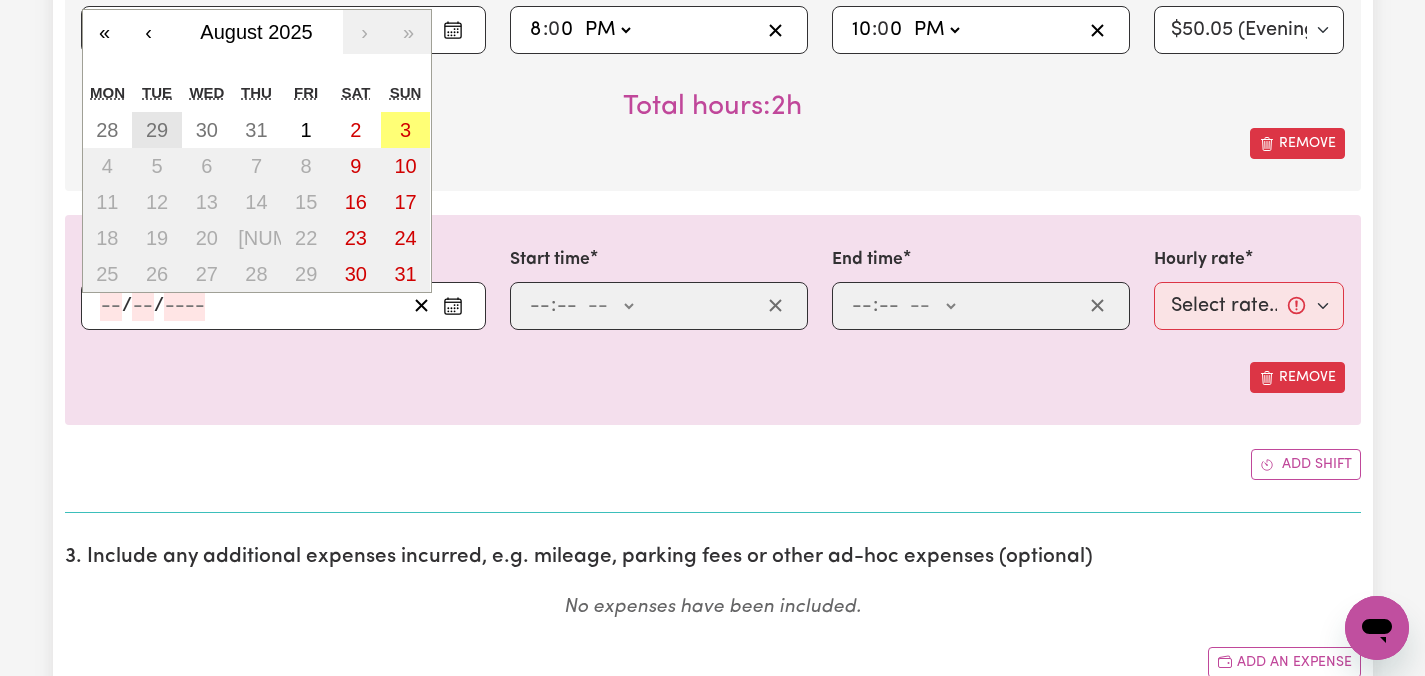 click on "29" at bounding box center [157, 130] 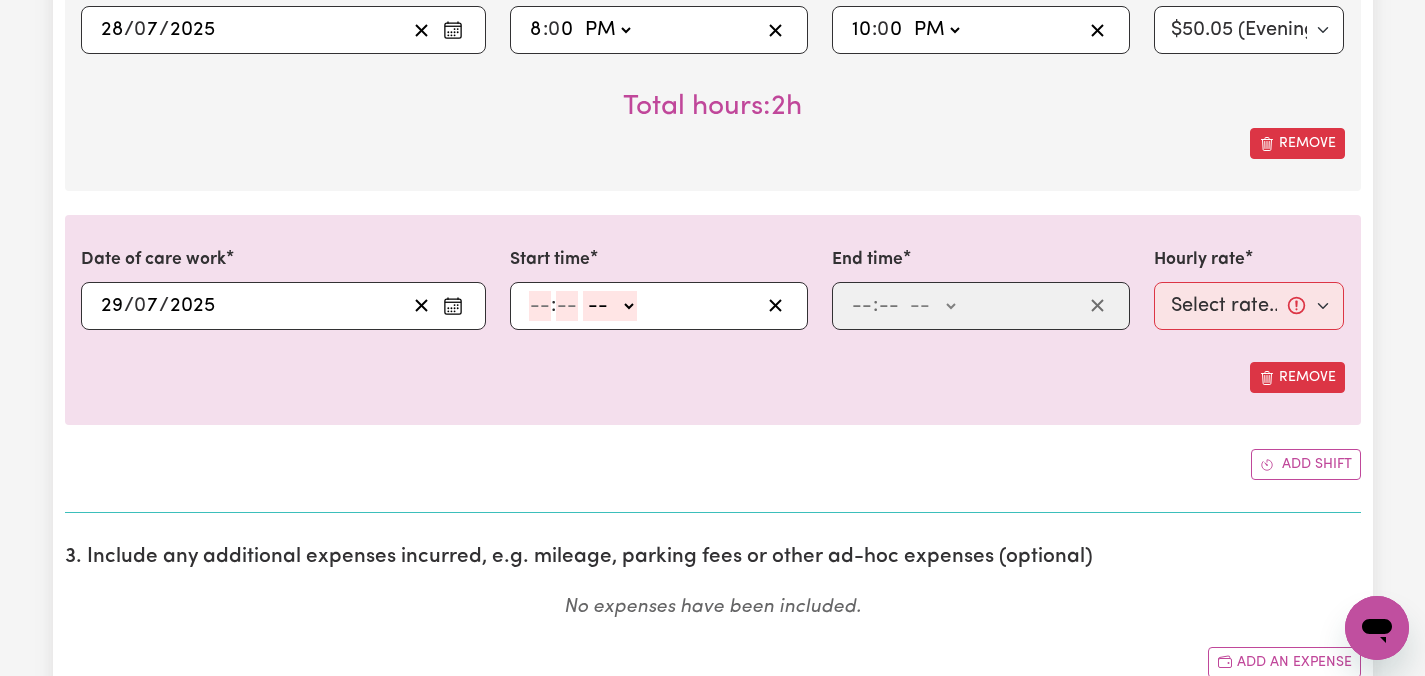 click 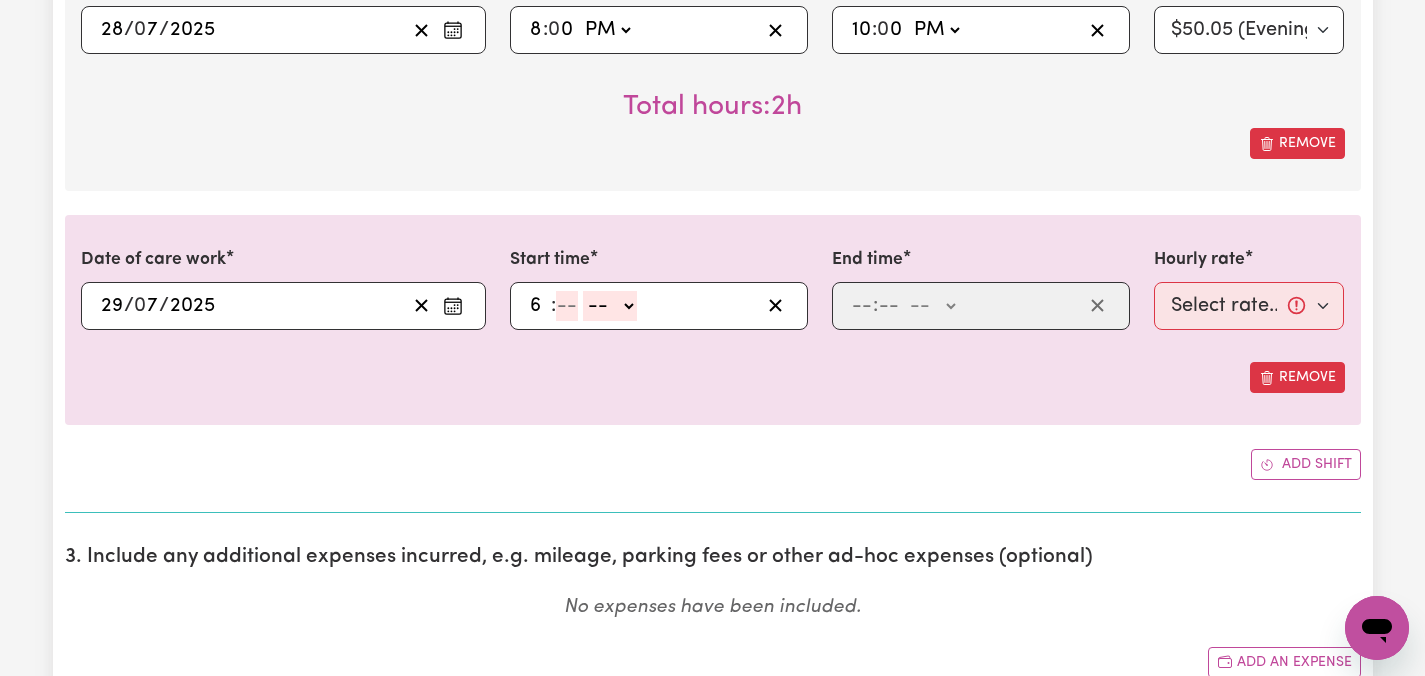 type on "6" 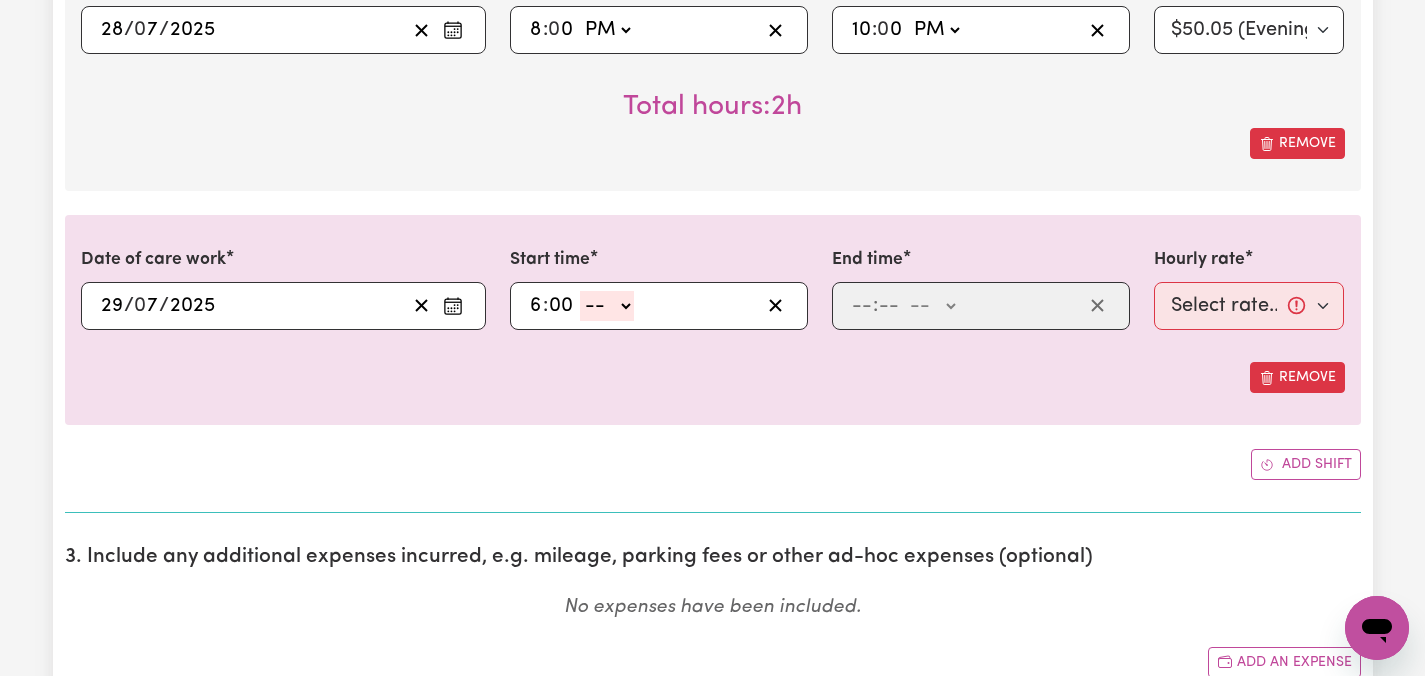 type on "00" 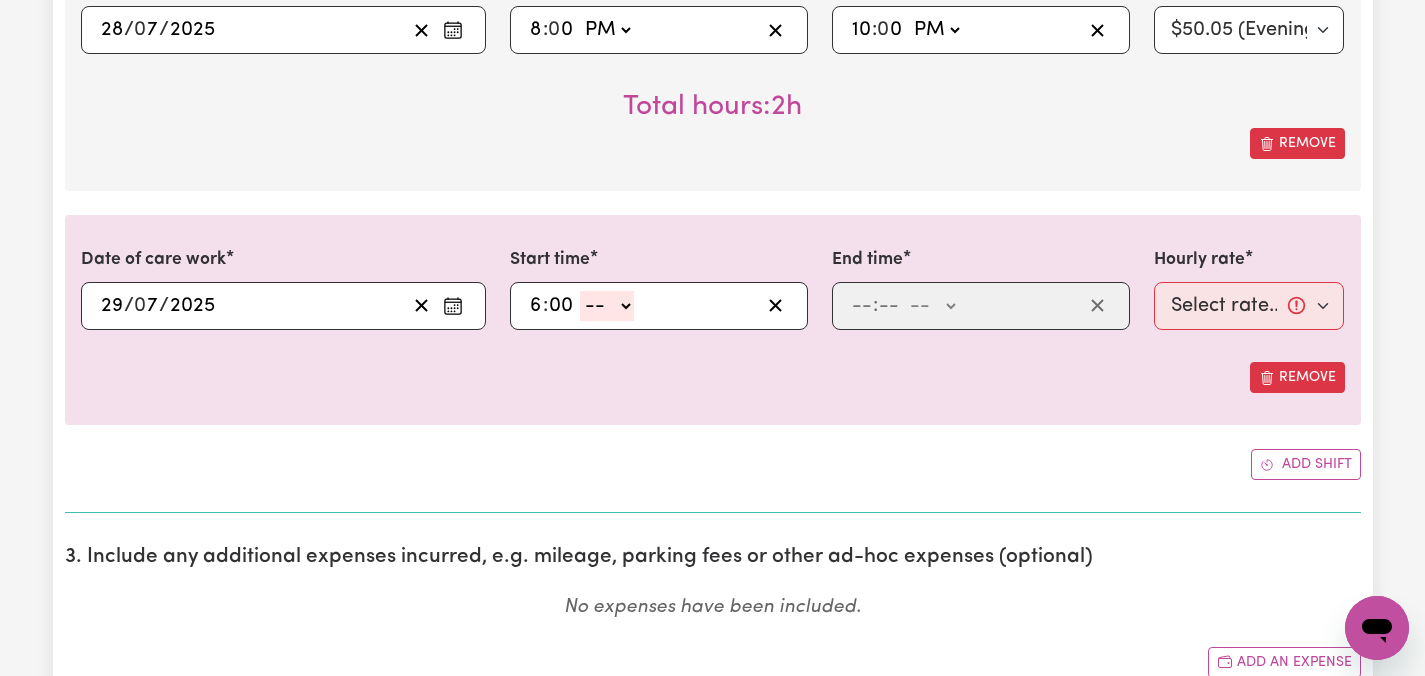 click on "-- AM PM" 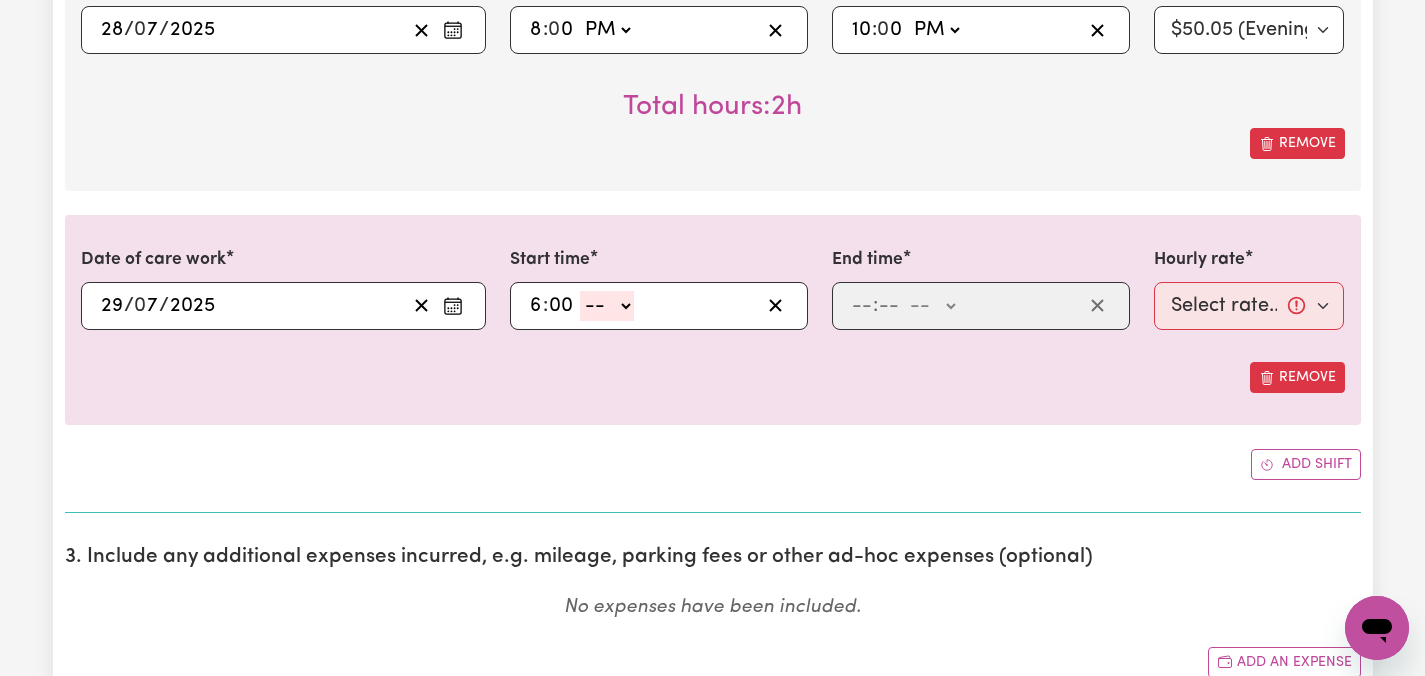 select on "pm" 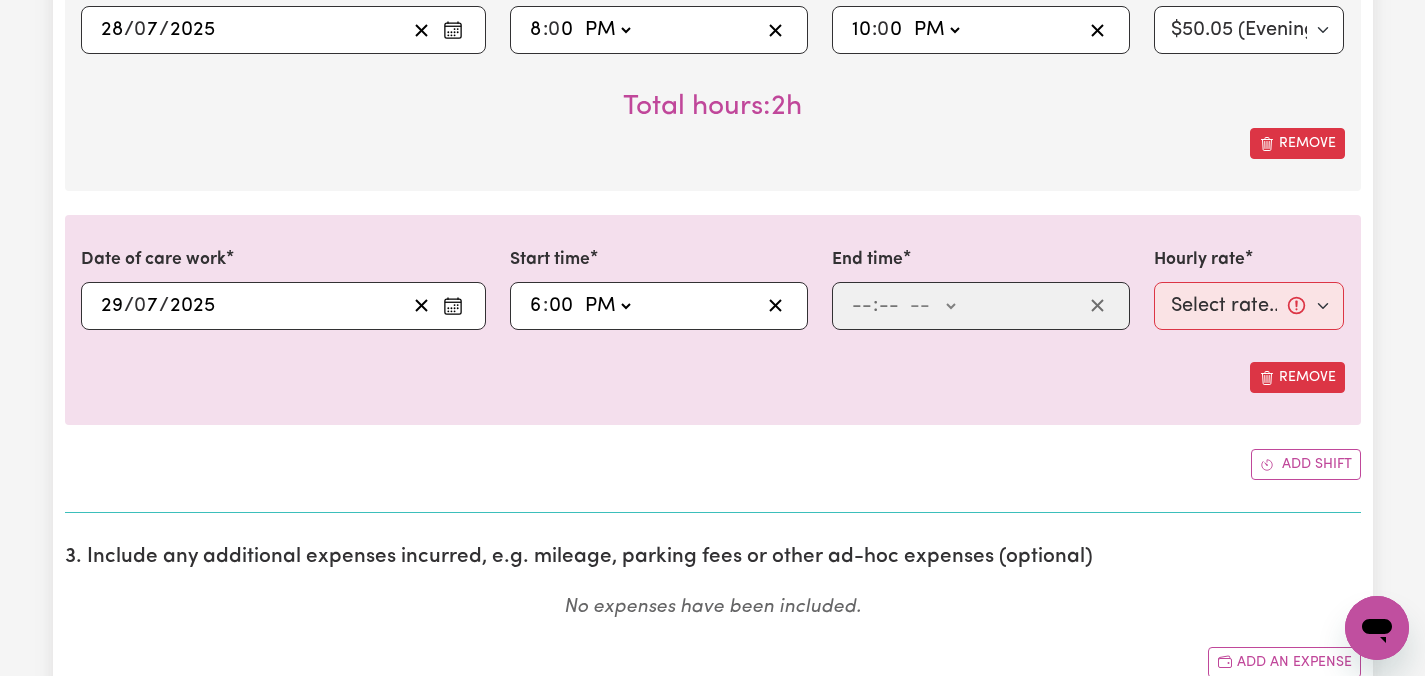 type on "18:00" 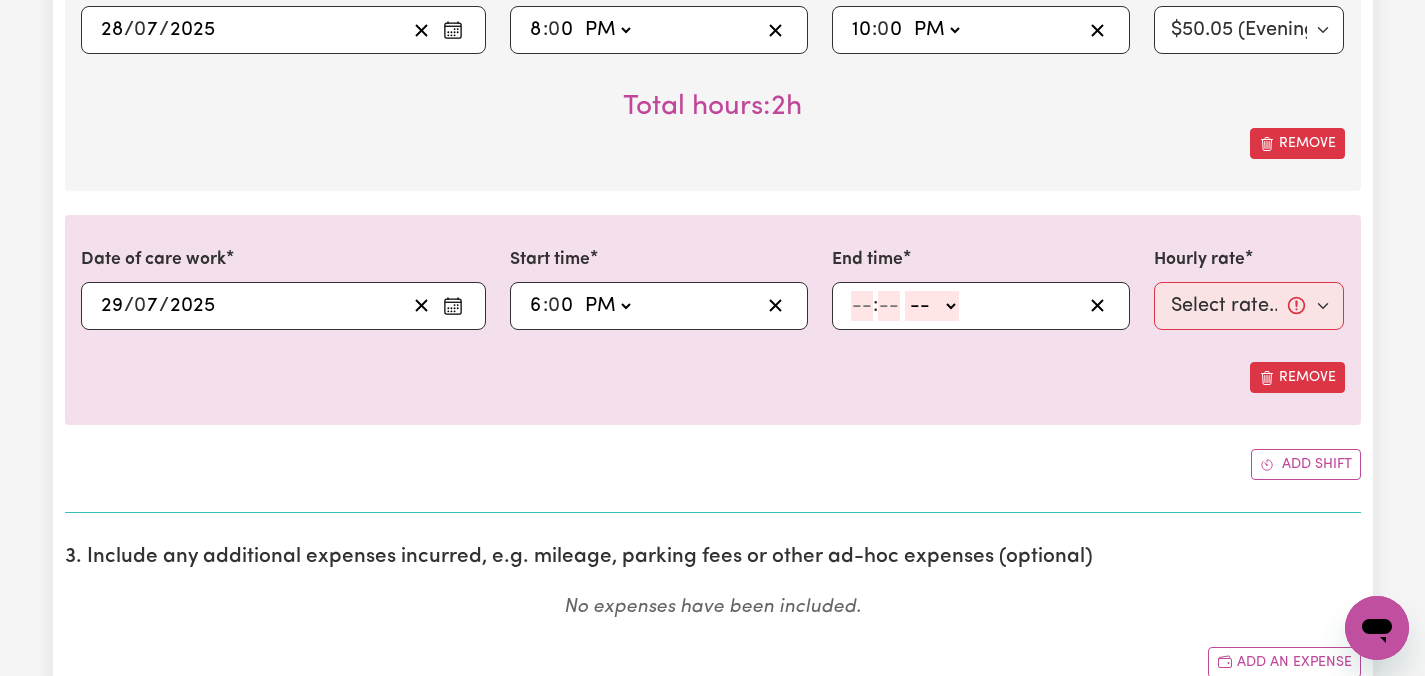 click 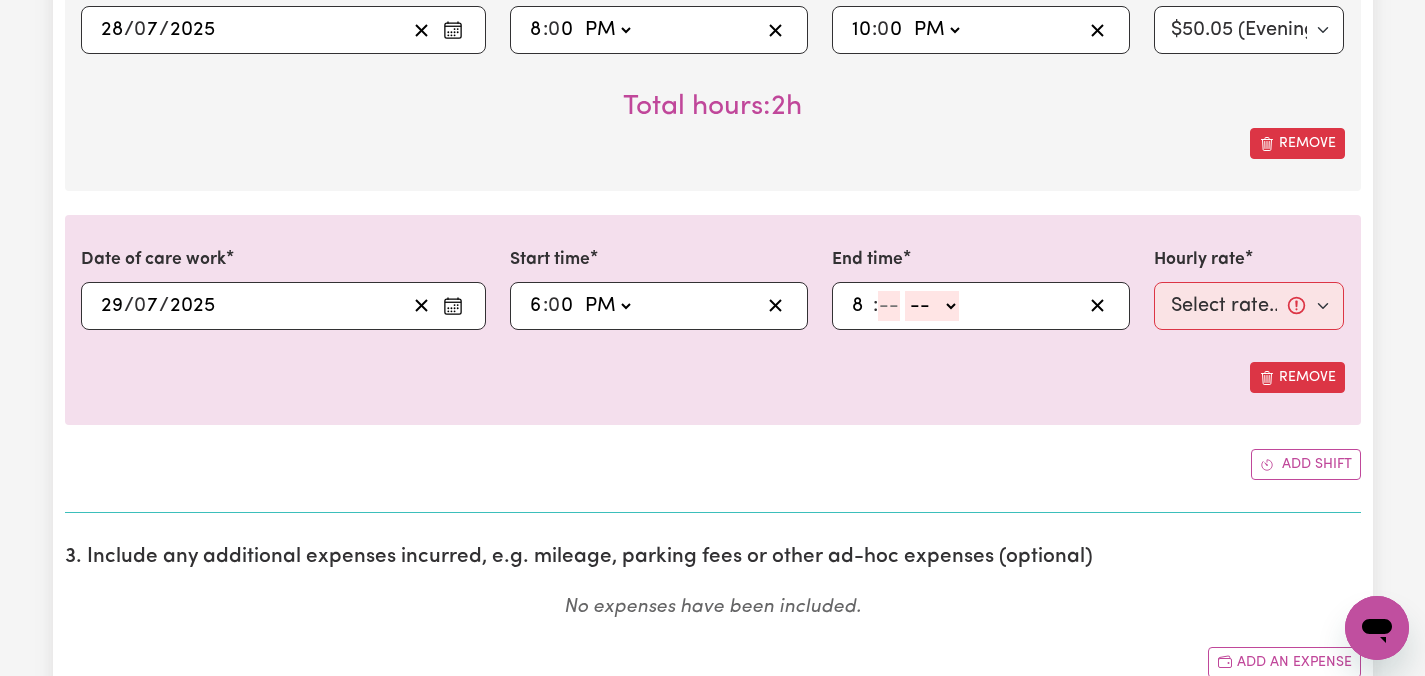 type on "8" 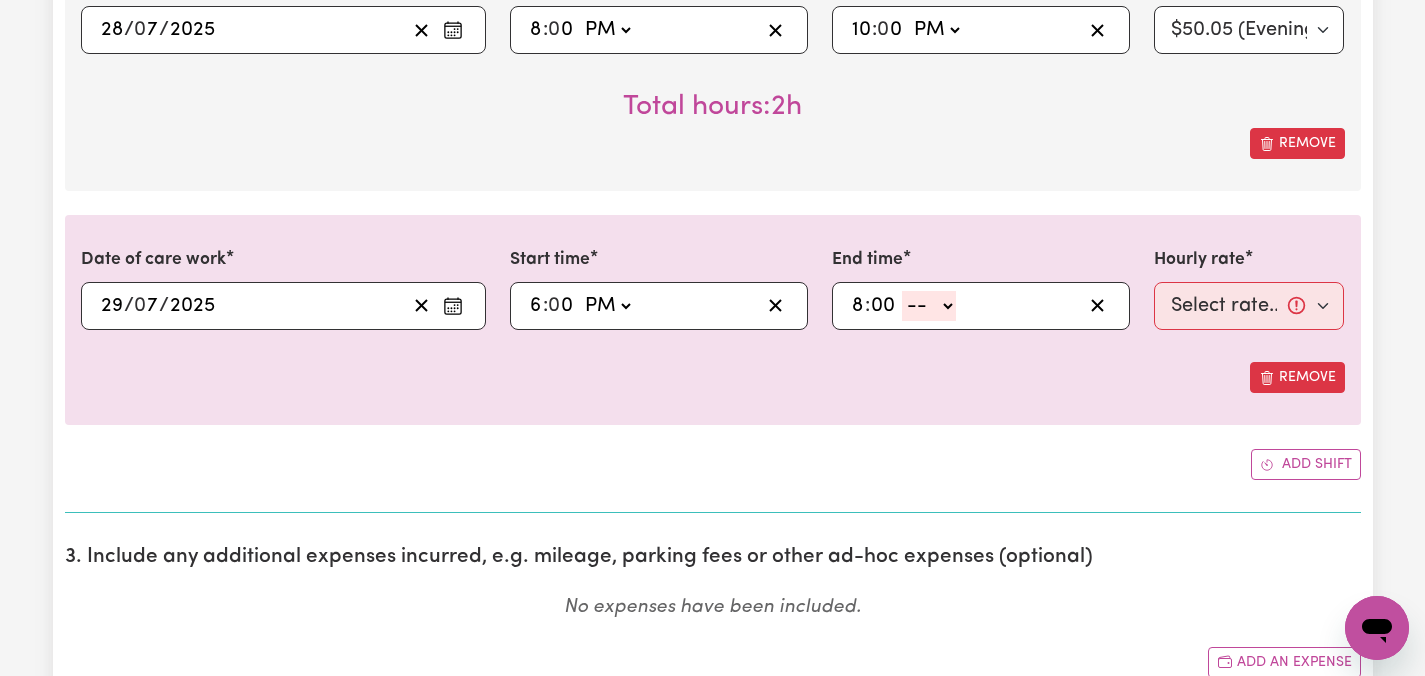 type on "00" 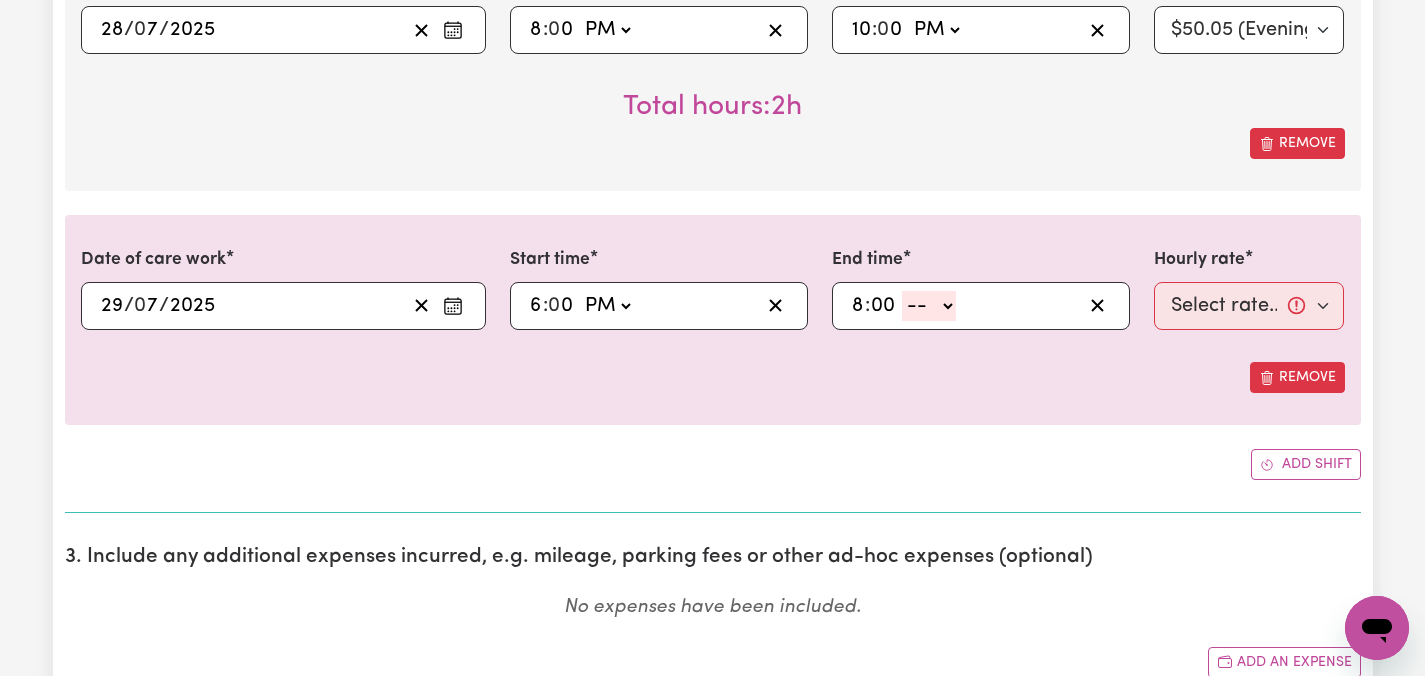 click on "-- AM PM" 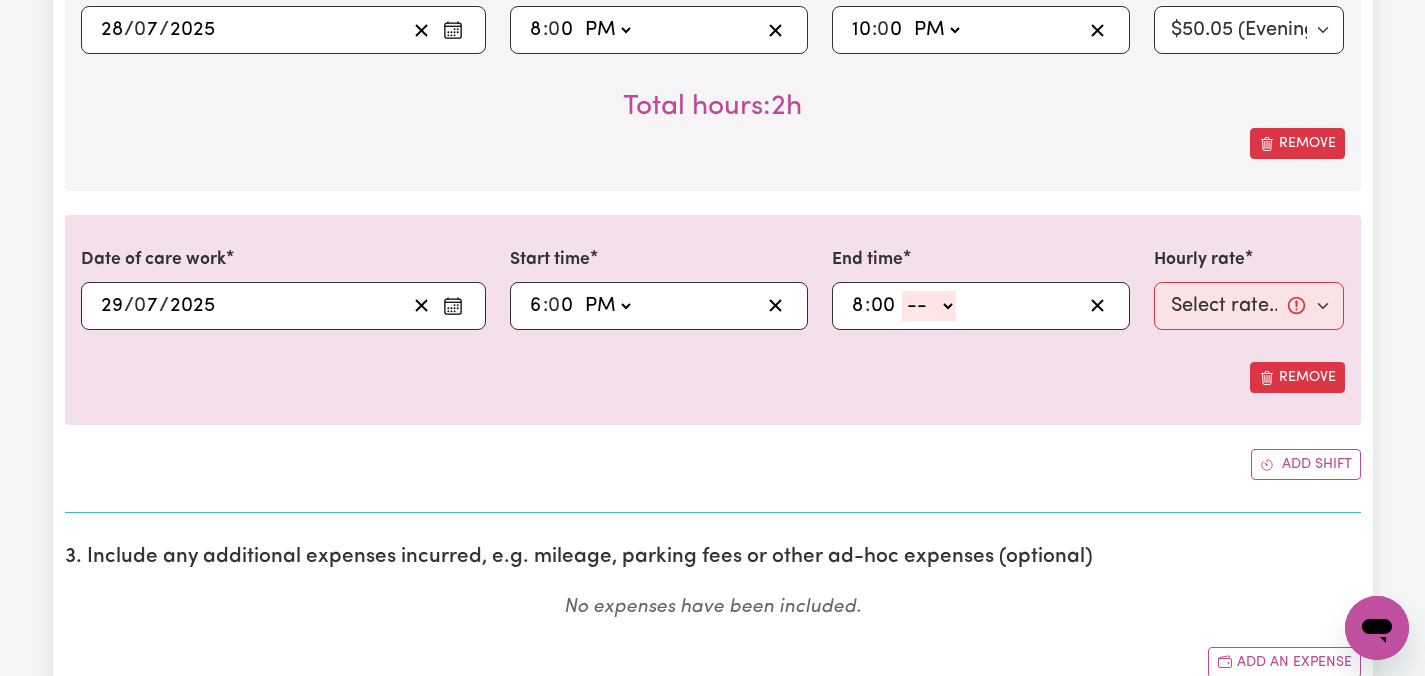 select on "pm" 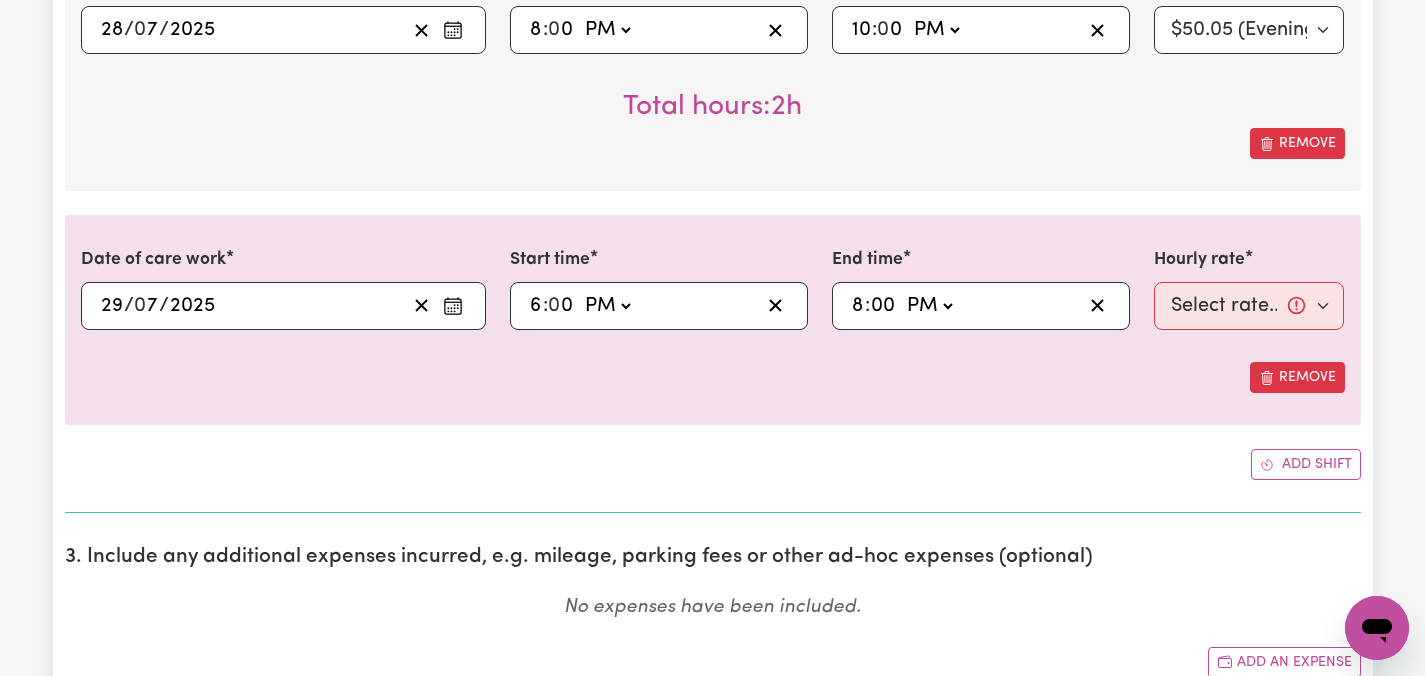 type on "20:00" 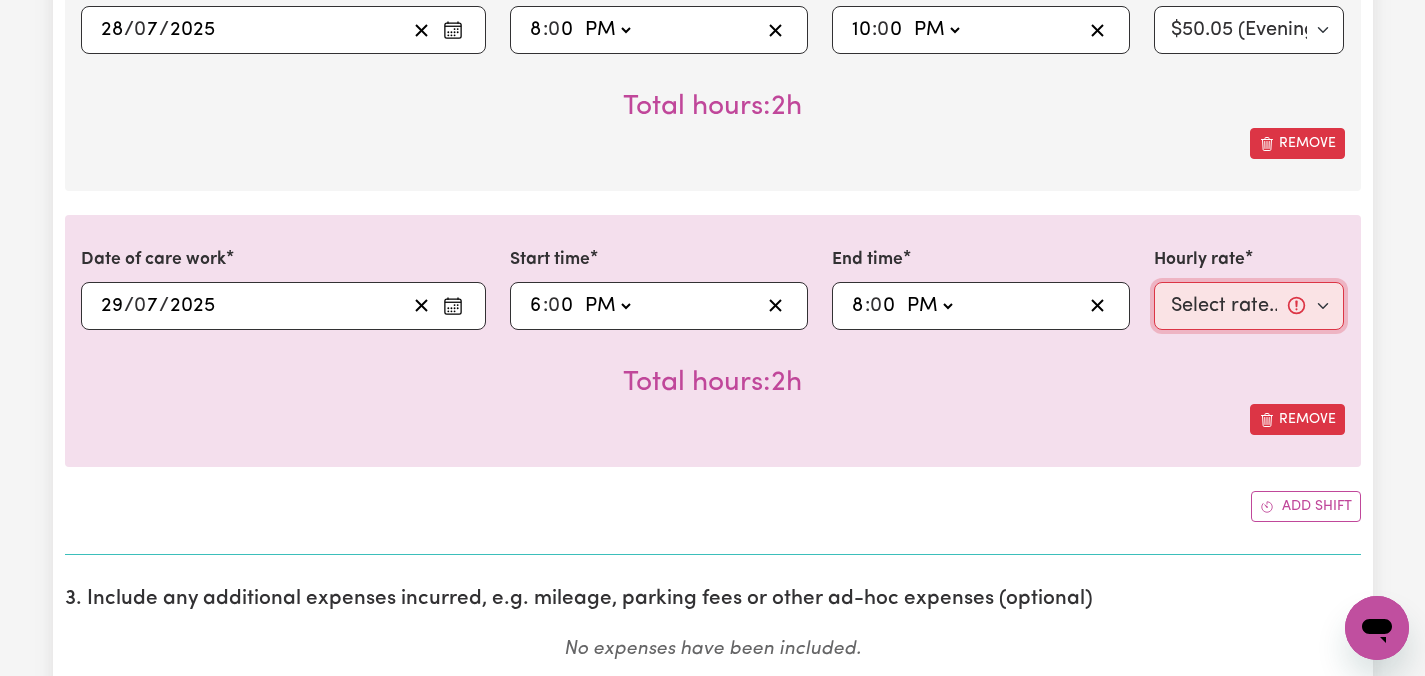 click on "Select rate... [PRICE] (Weekday) [PRICE] (Saturday) [PRICE] (Sunday) [PRICE] (Public Holiday) [PRICE] (Evening Care) [PRICE] (Overnight)" at bounding box center [1249, 306] 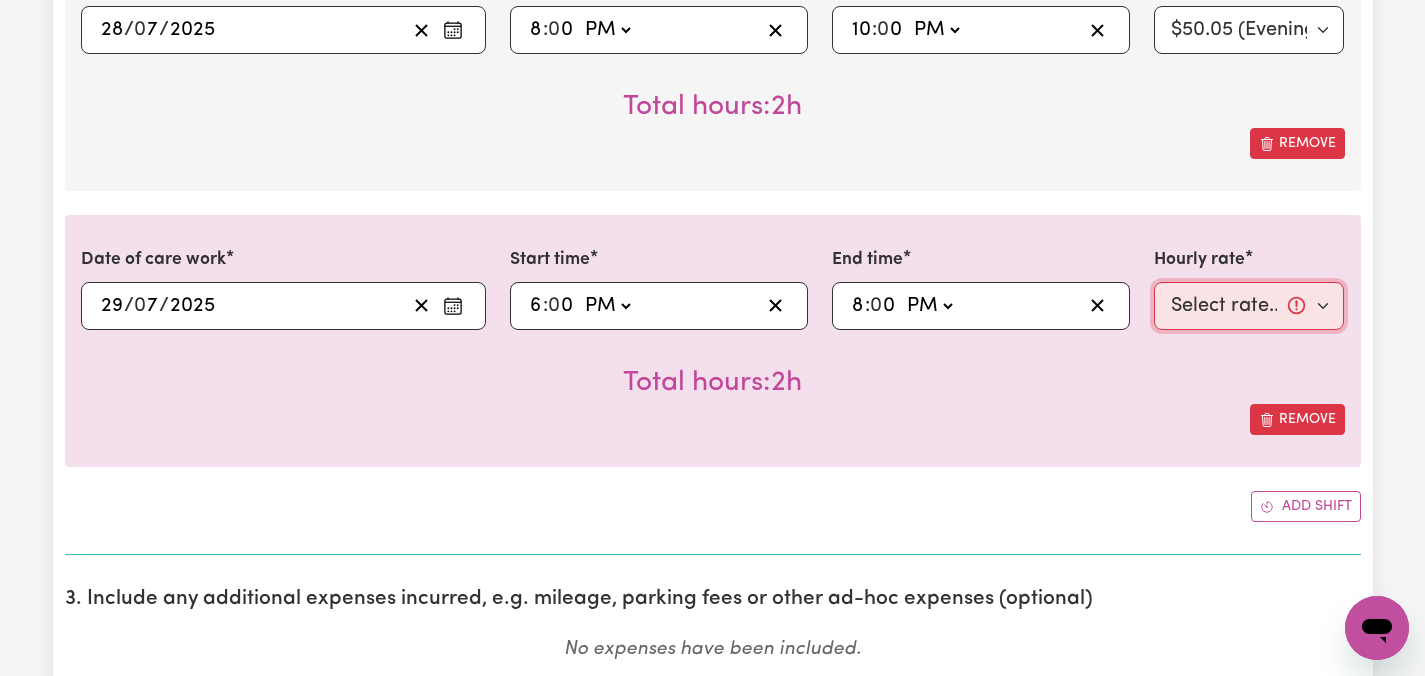 select on "[NUMBER]-Weekday" 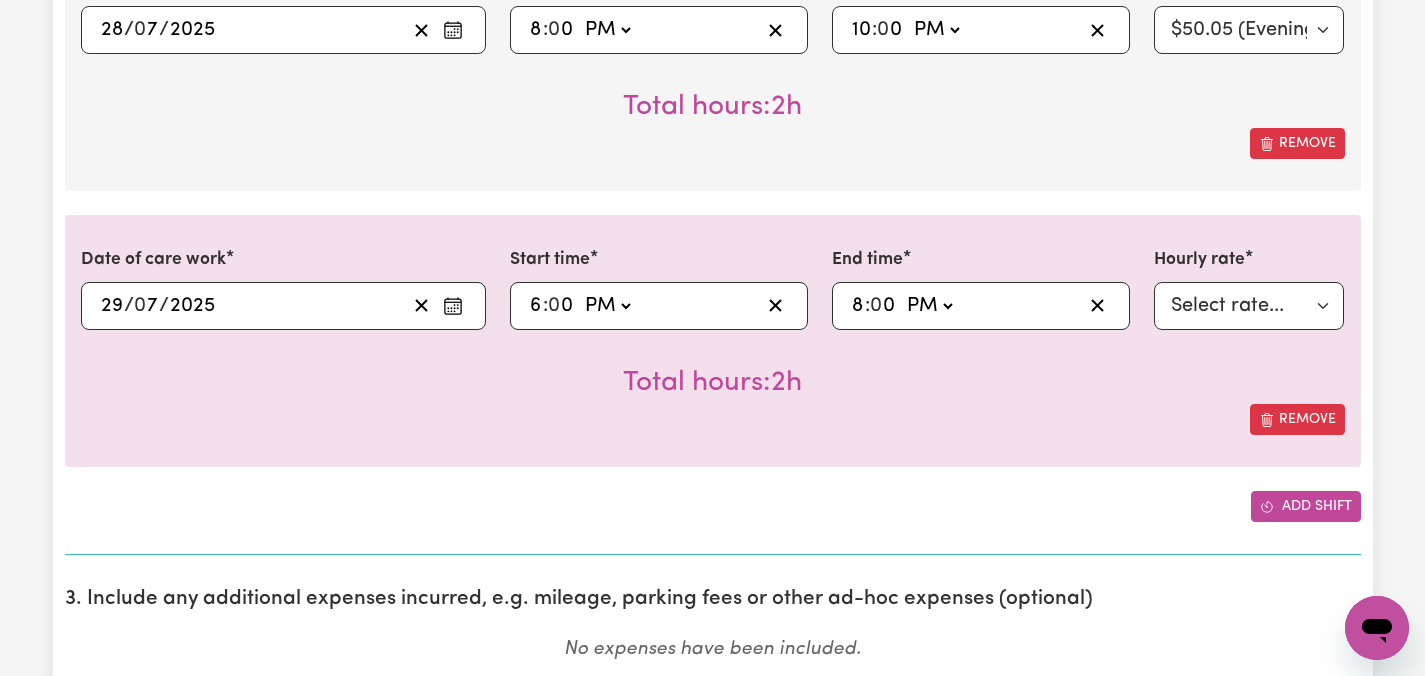 click on "Add shift" at bounding box center (1306, 506) 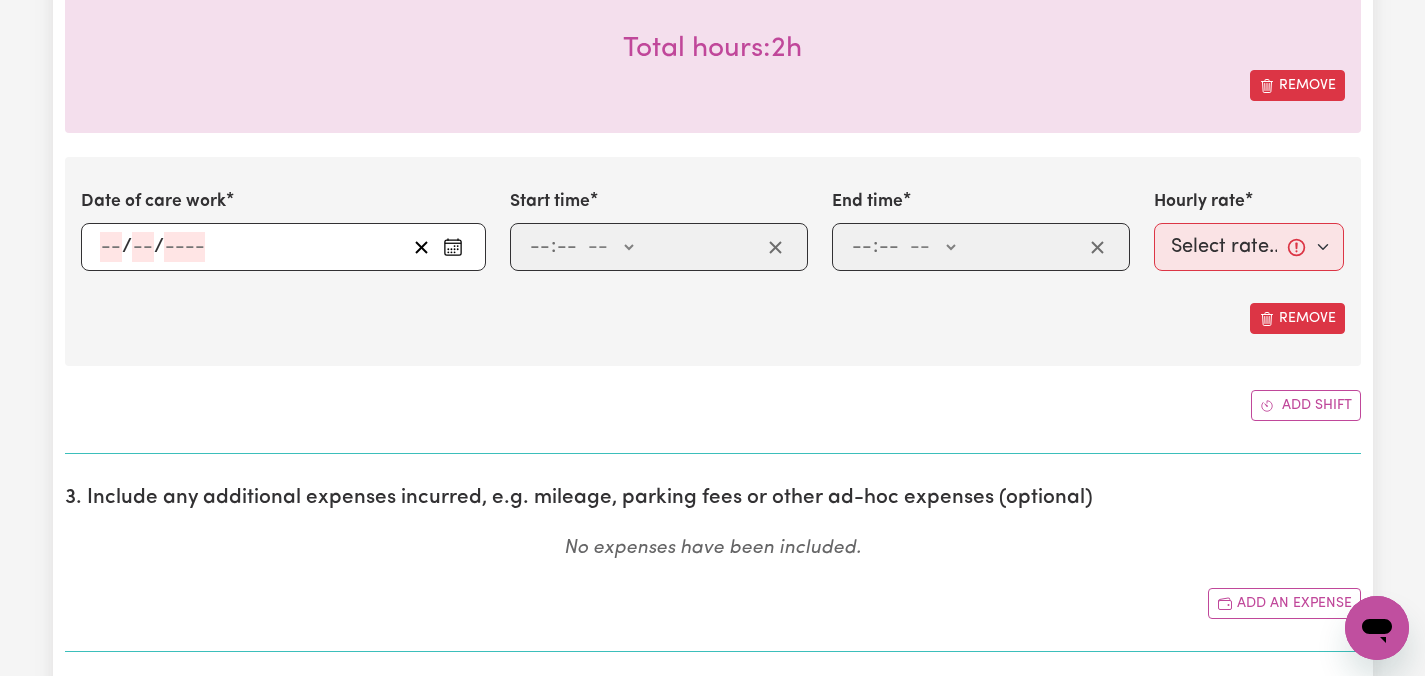 scroll, scrollTop: 1408, scrollLeft: 0, axis: vertical 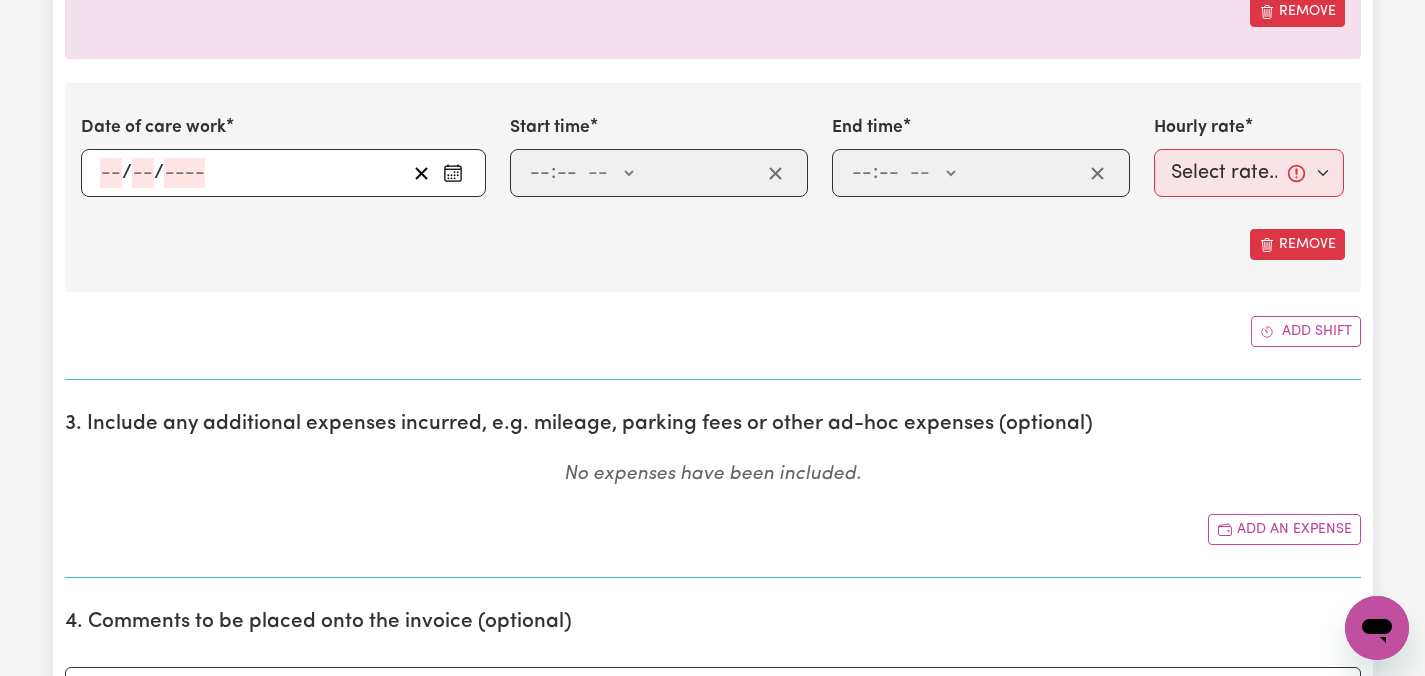 click 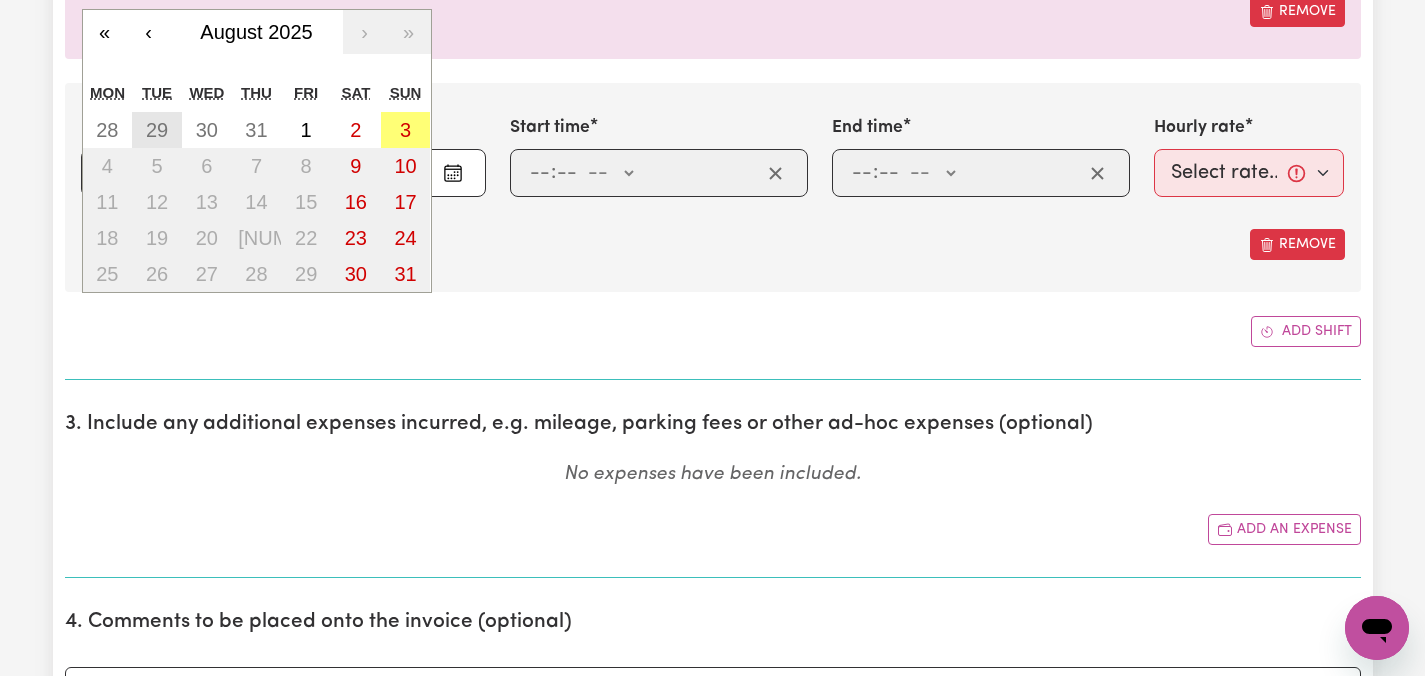 click on "29" at bounding box center [157, 130] 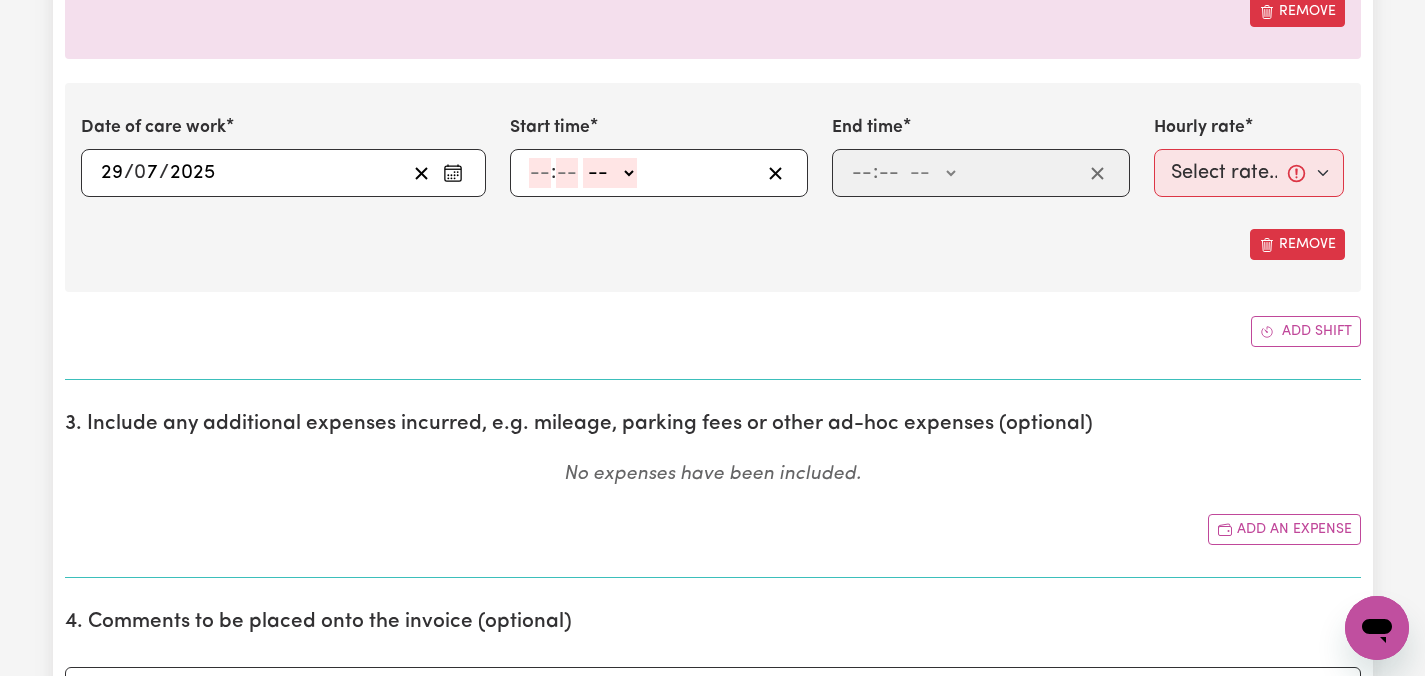 click 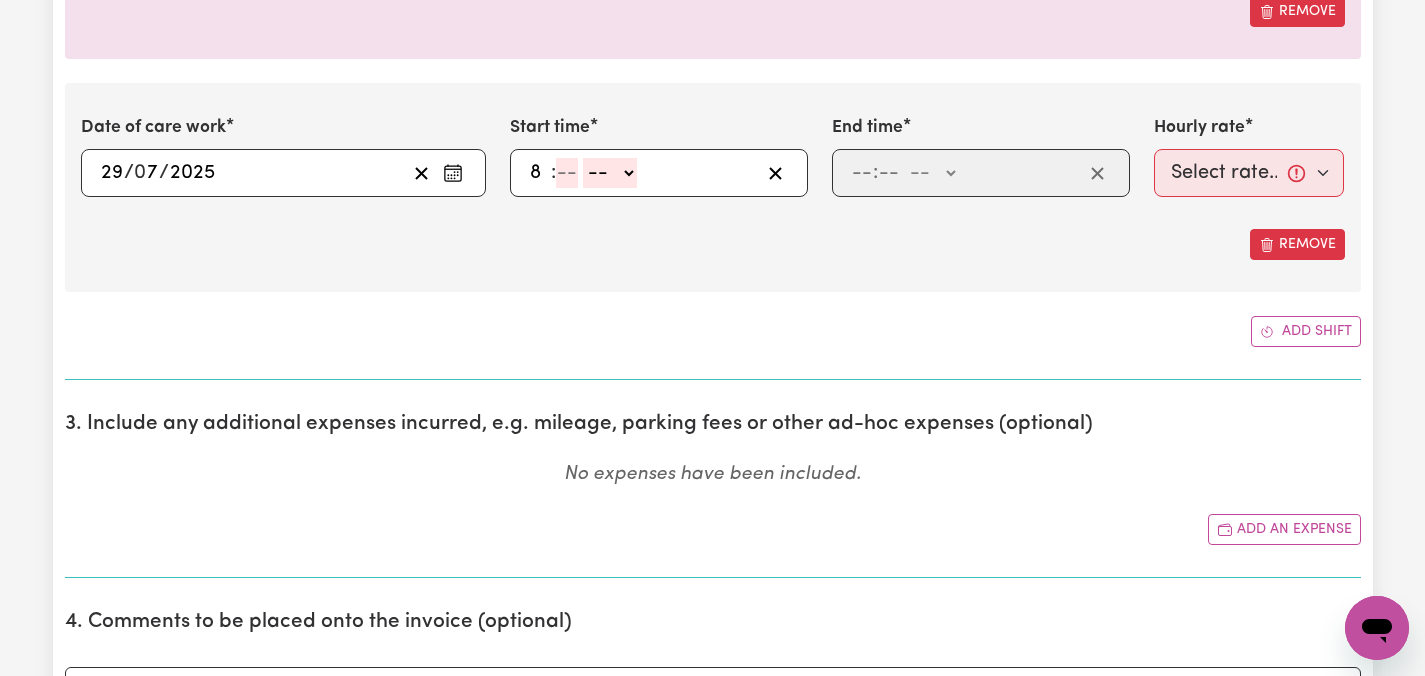 type on "8" 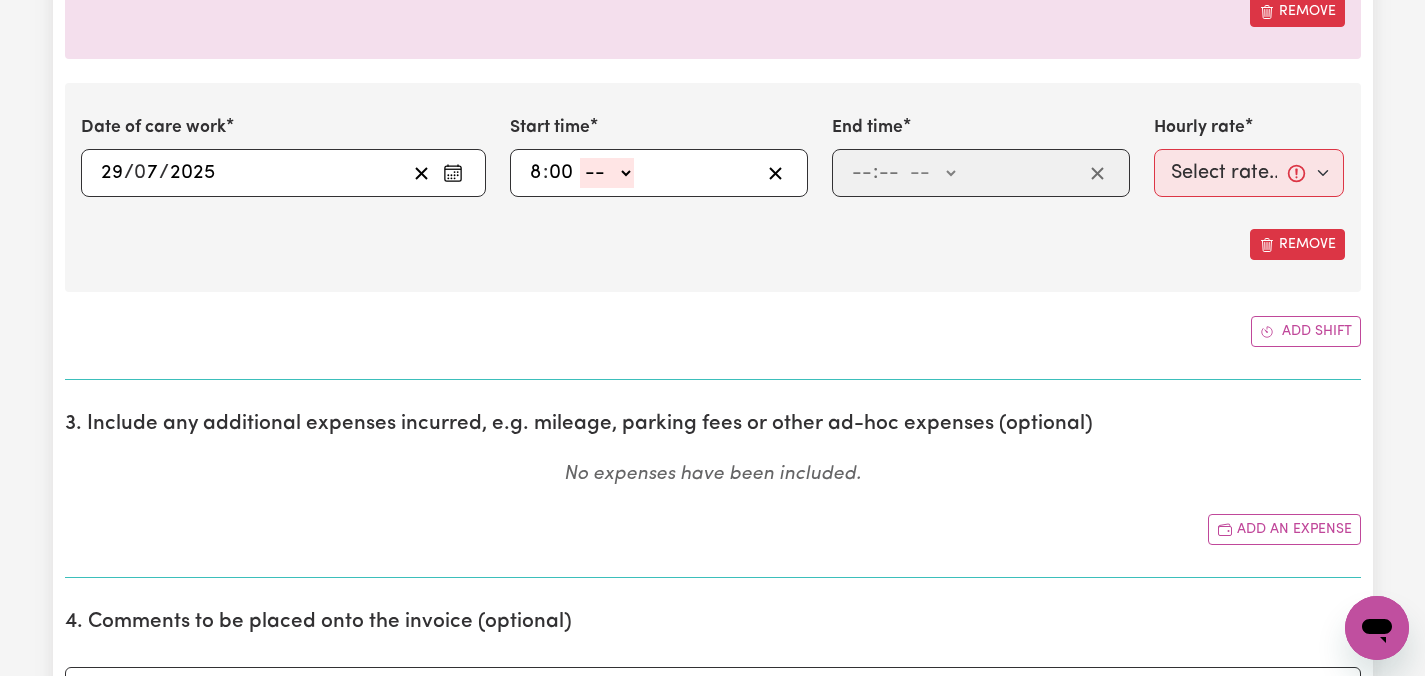 type on "00" 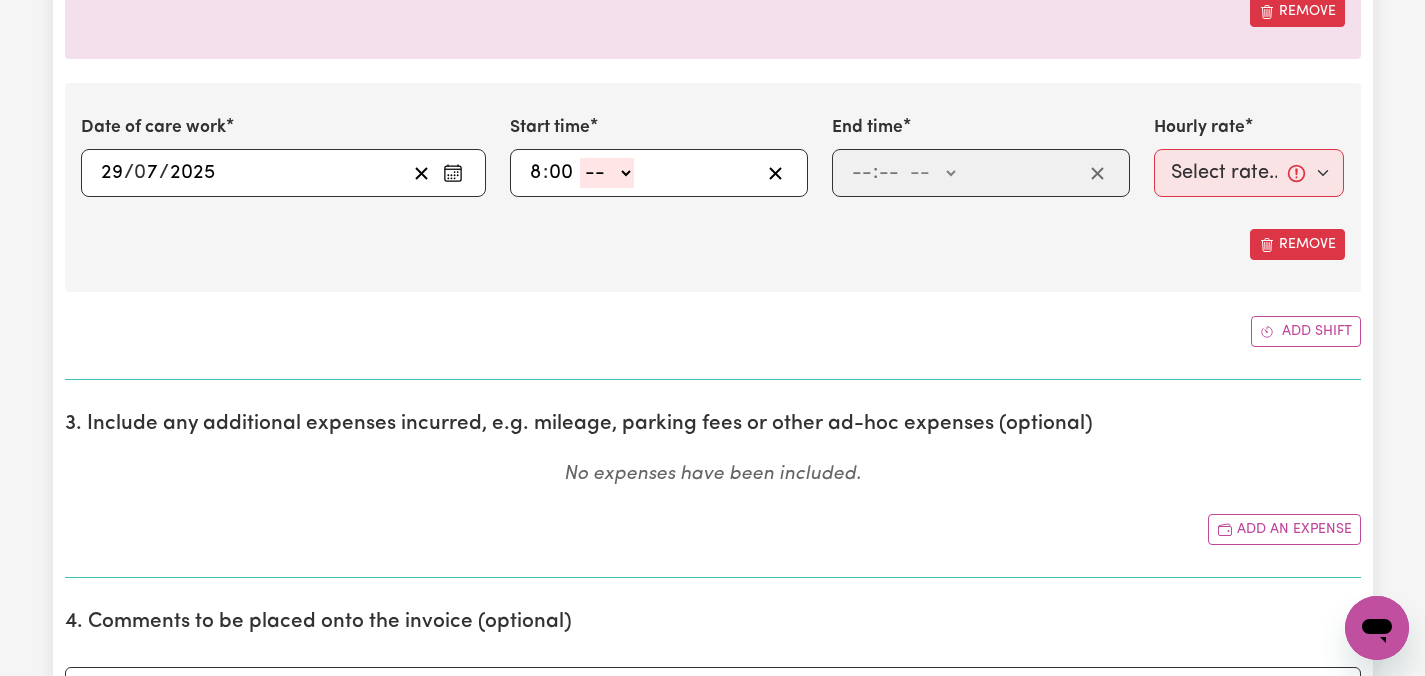 click on "-- AM PM" 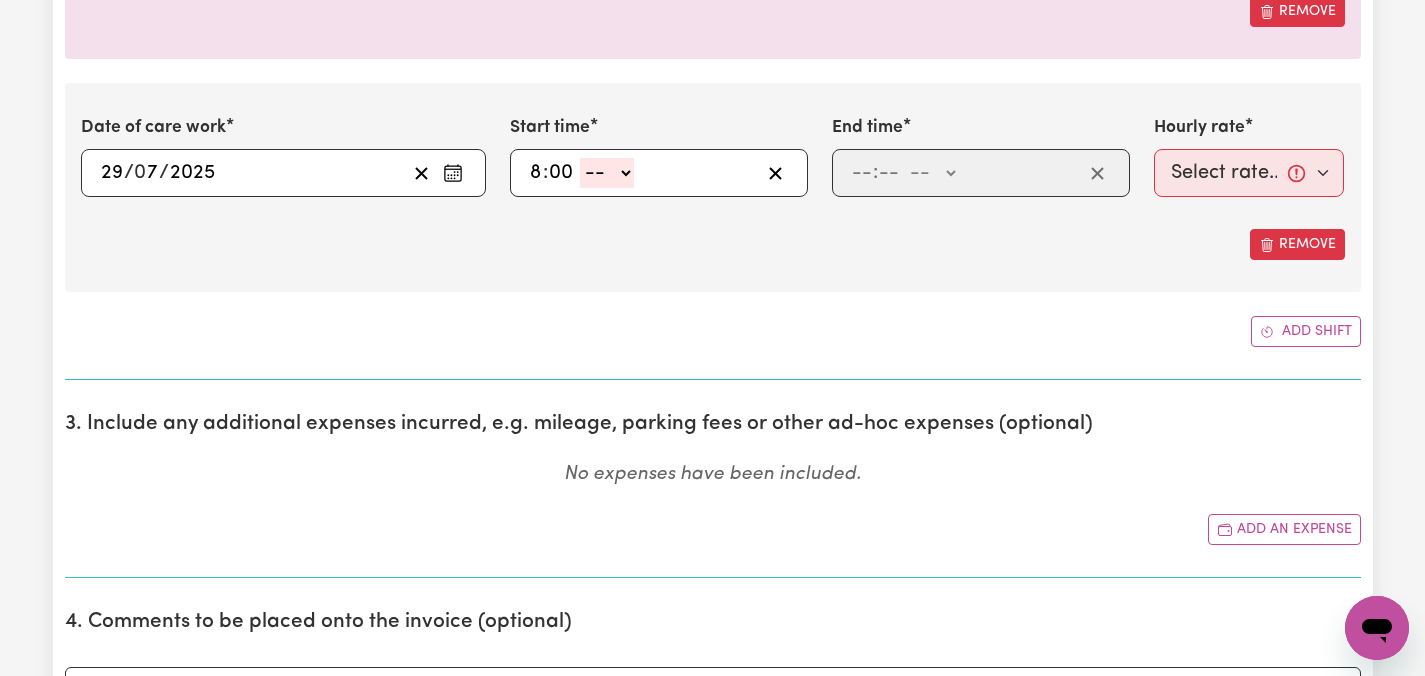select on "pm" 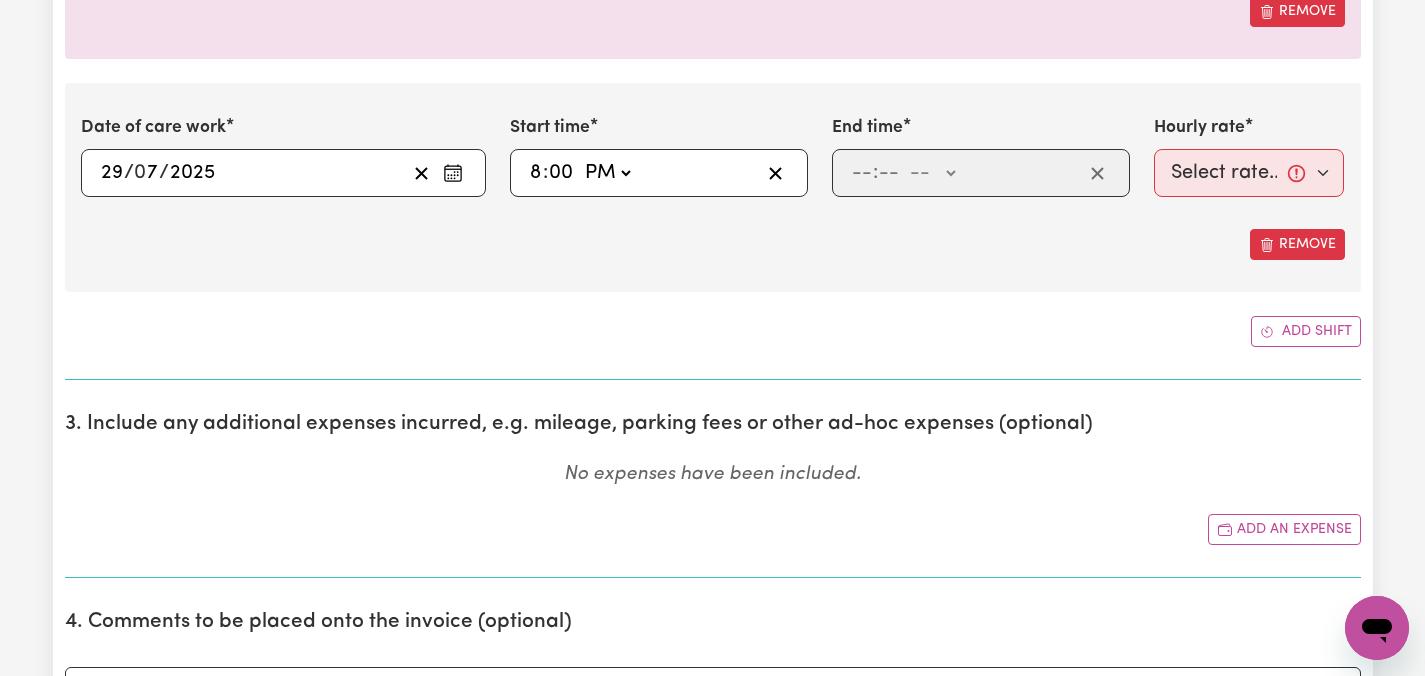 type on "20:00" 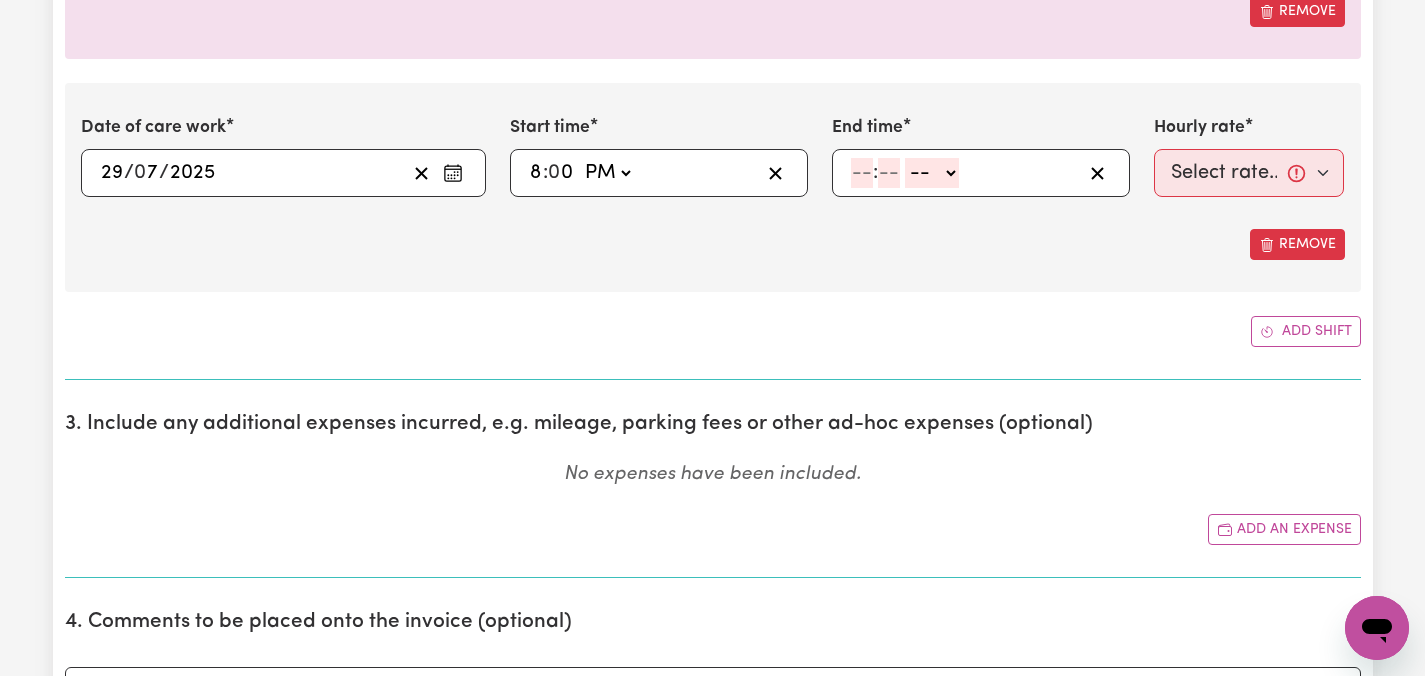 click 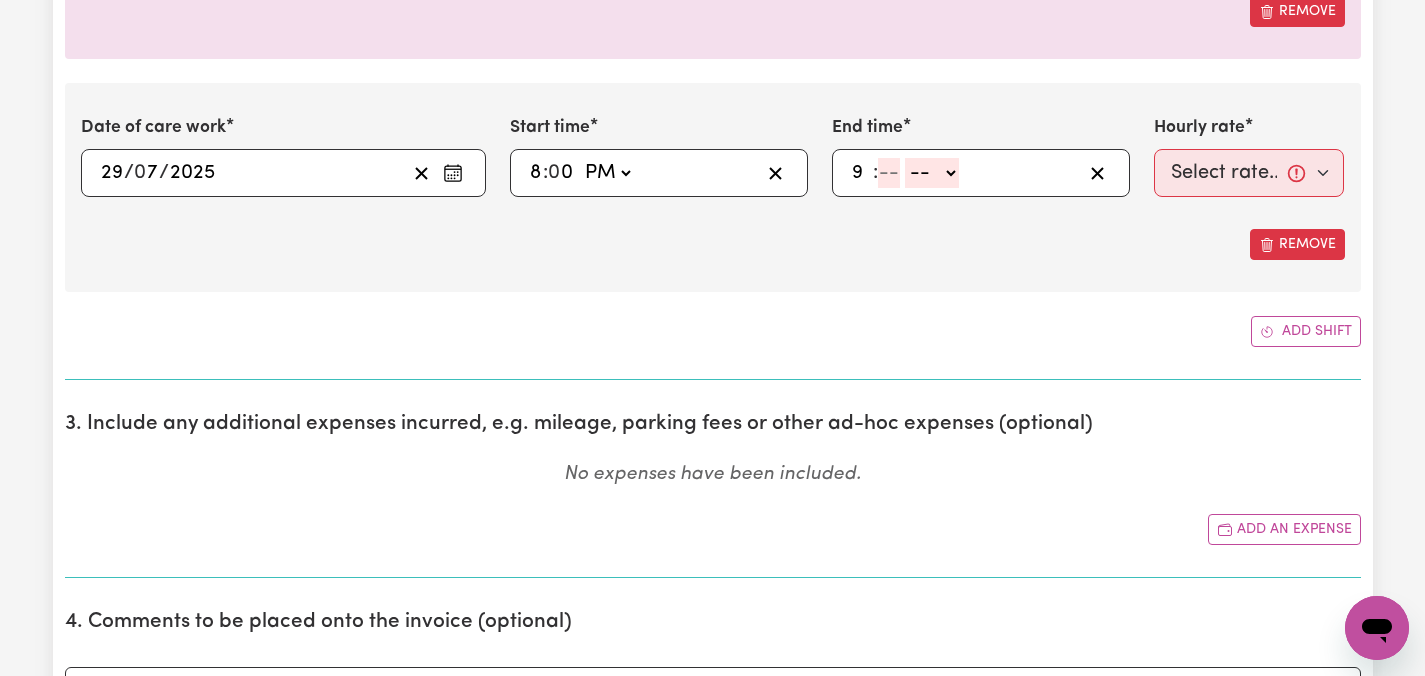 type on "9" 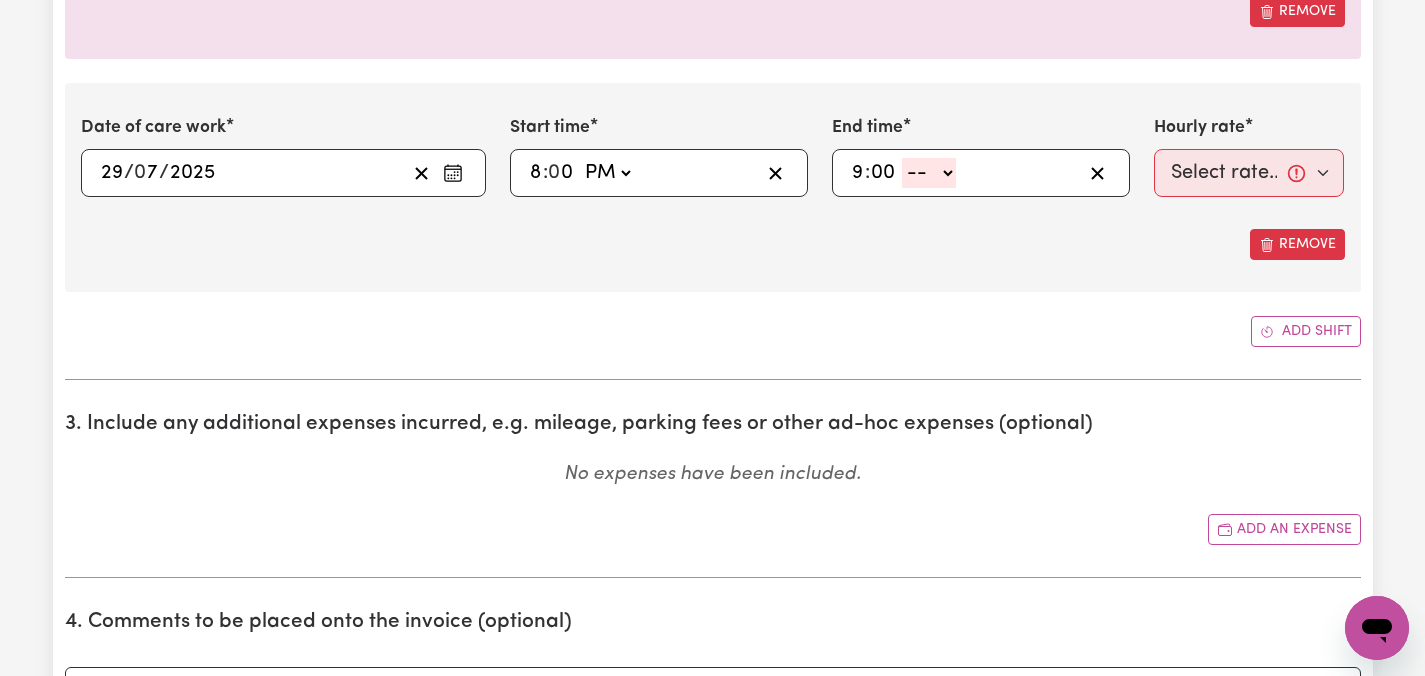 type on "00" 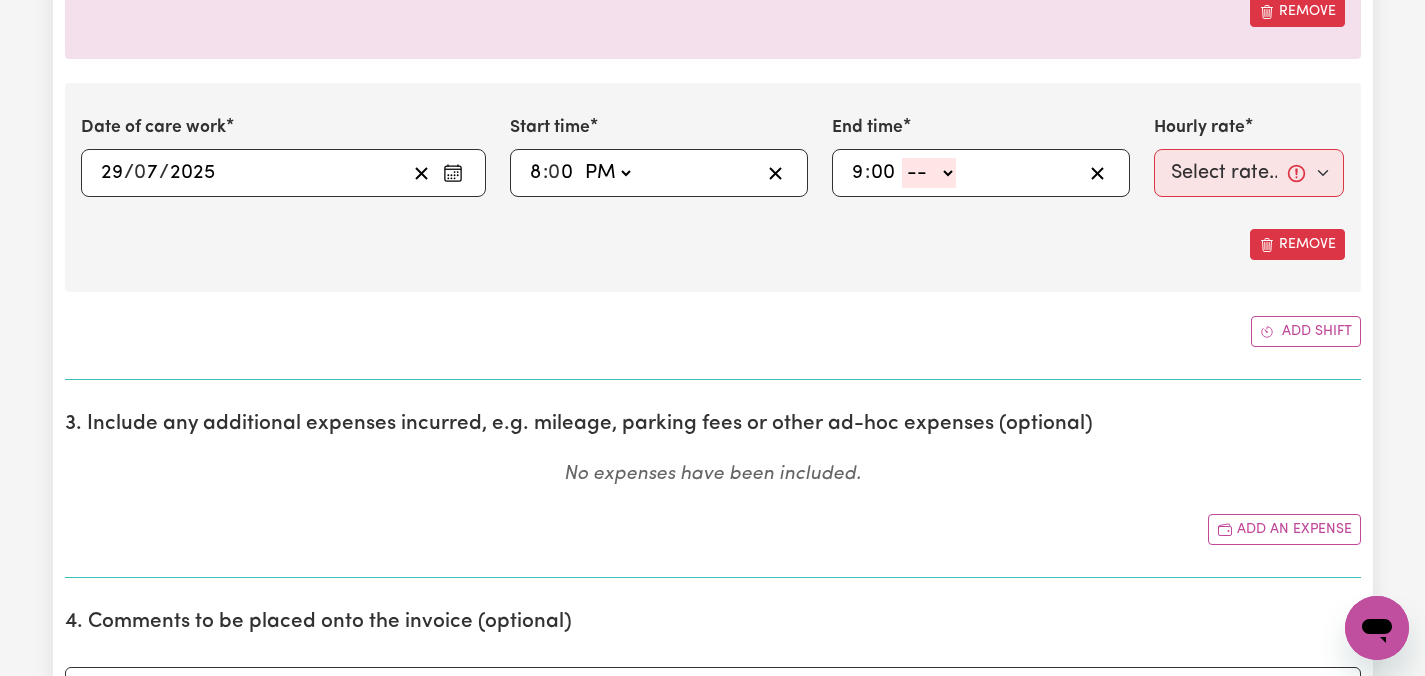click on "-- AM PM" 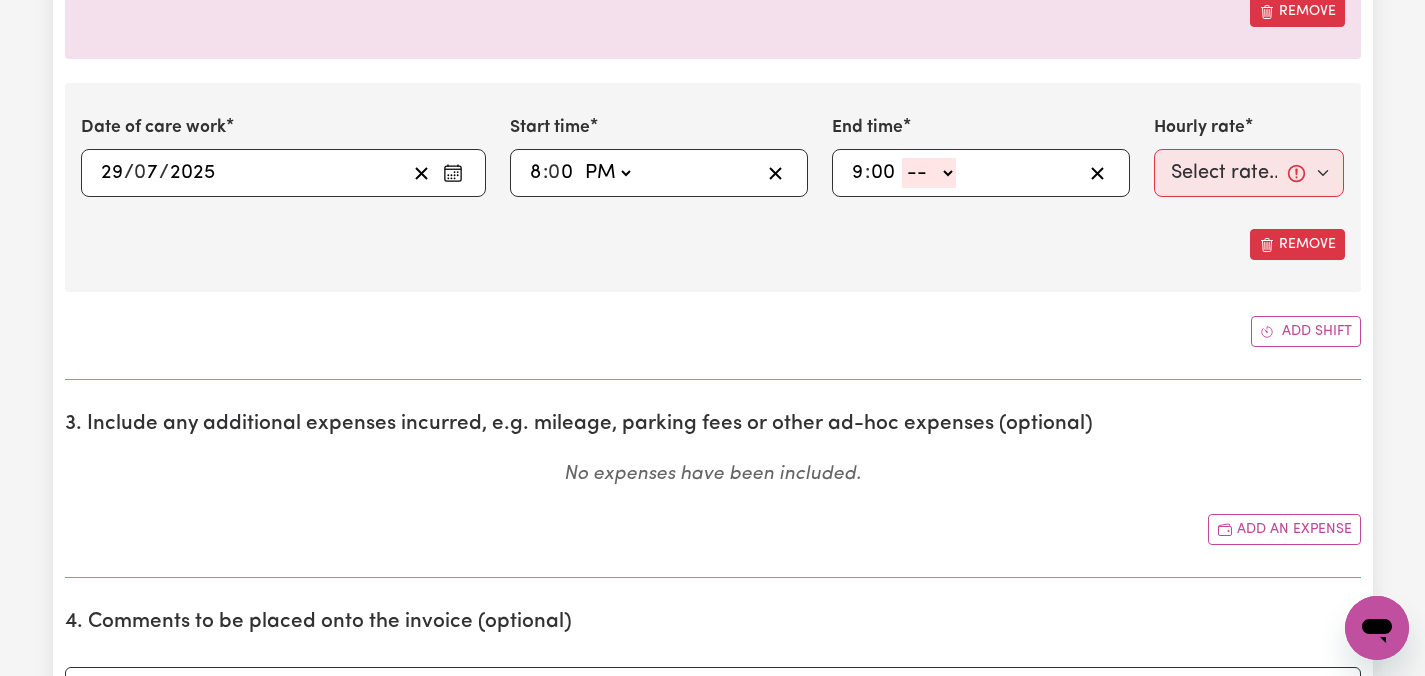 select on "pm" 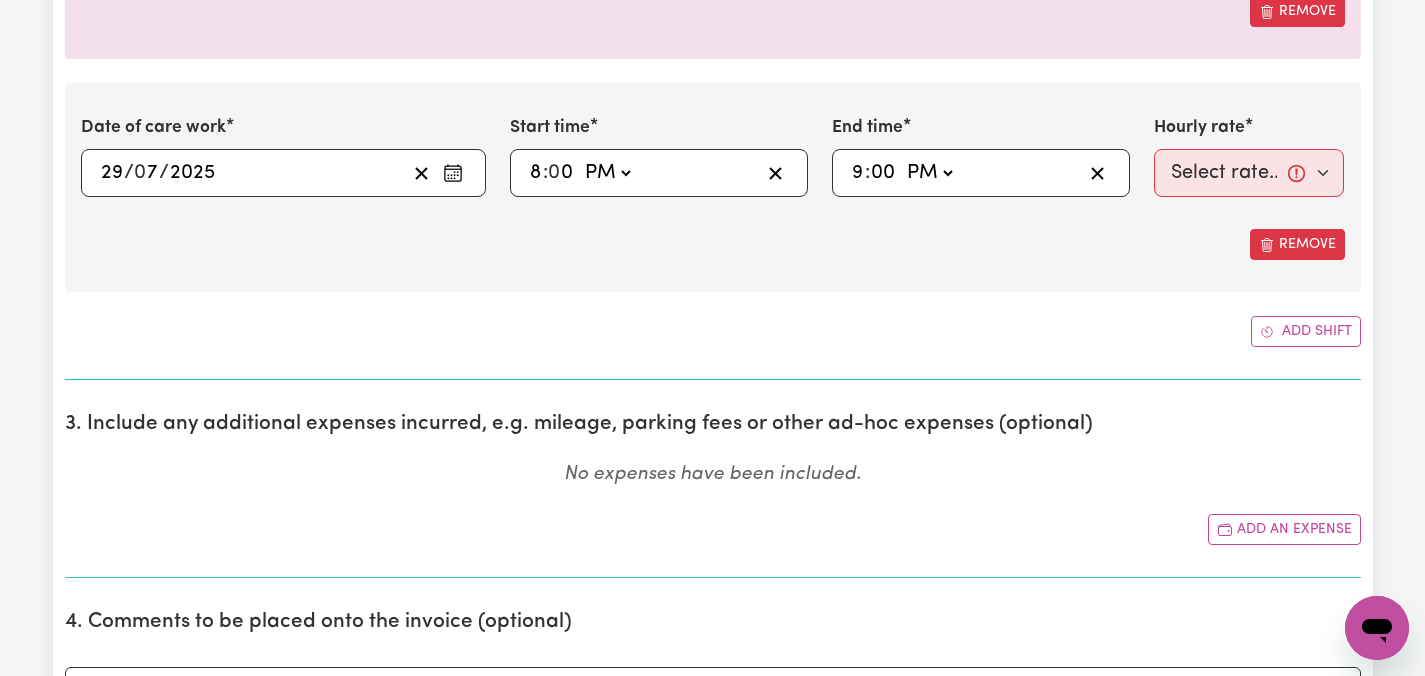 type on "[TIME]" 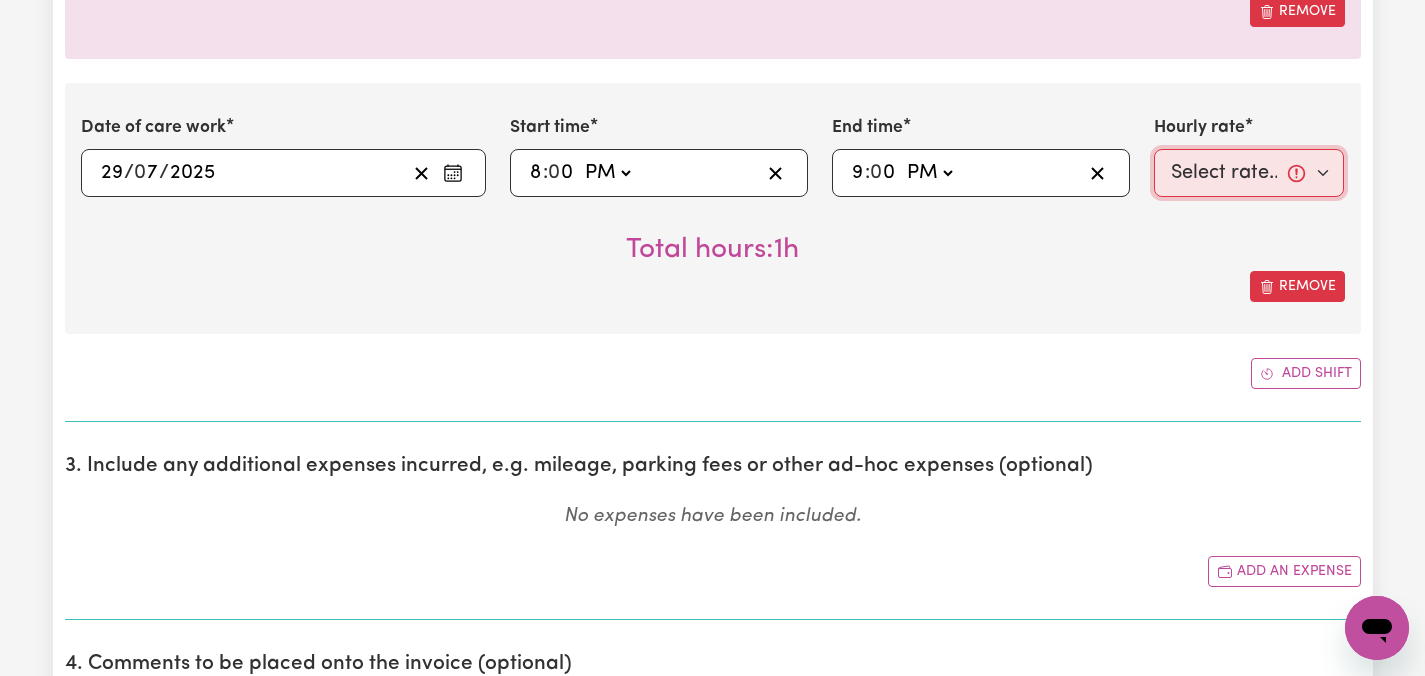 click on "Select rate... [PRICE] (Weekday) [PRICE] (Saturday) [PRICE] (Sunday) [PRICE] (Public Holiday) [PRICE] (Evening Care) [PRICE] (Overnight)" at bounding box center [1249, 173] 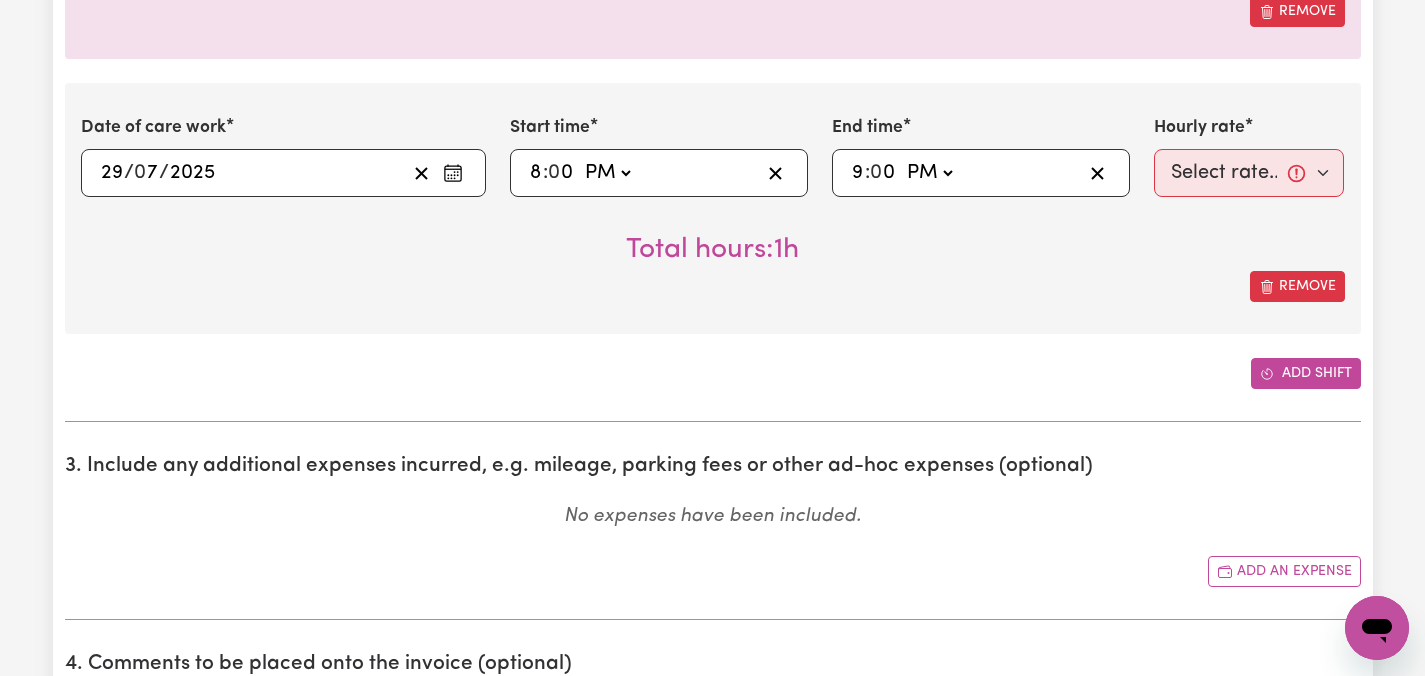 click on "Add shift" at bounding box center (1306, 373) 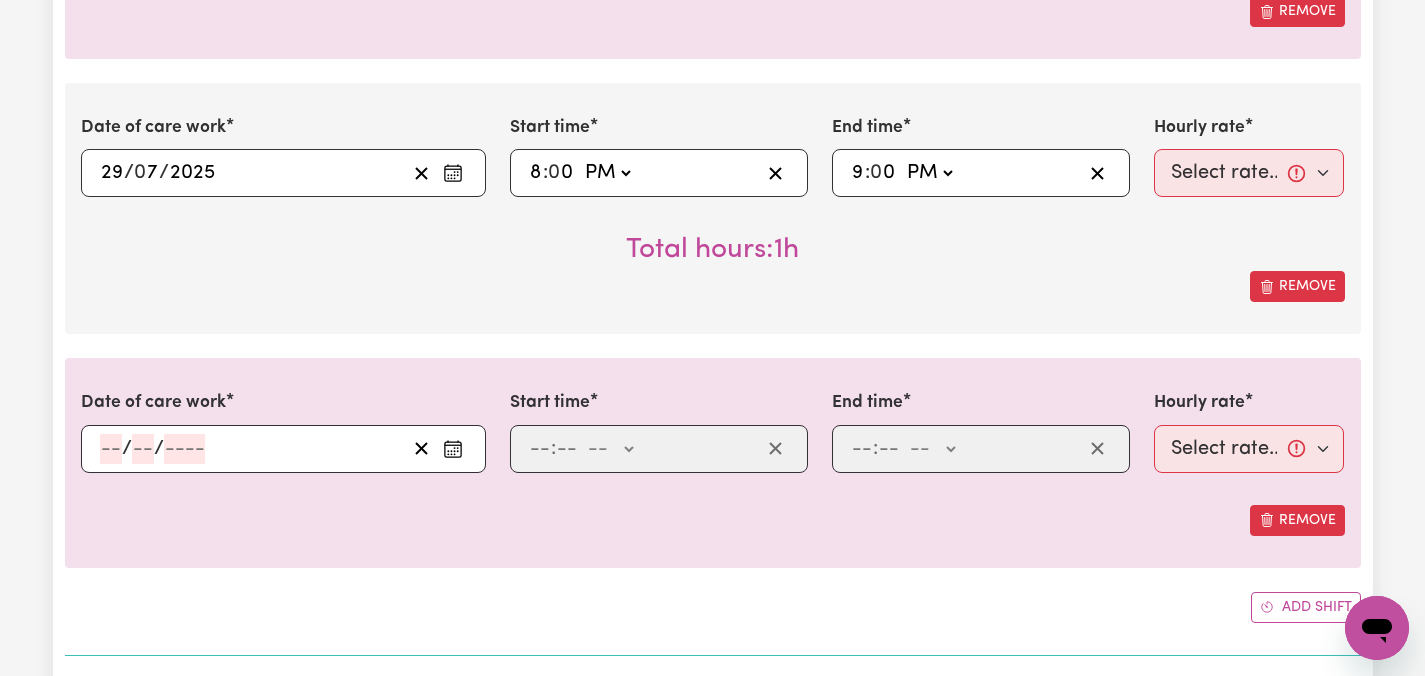 click 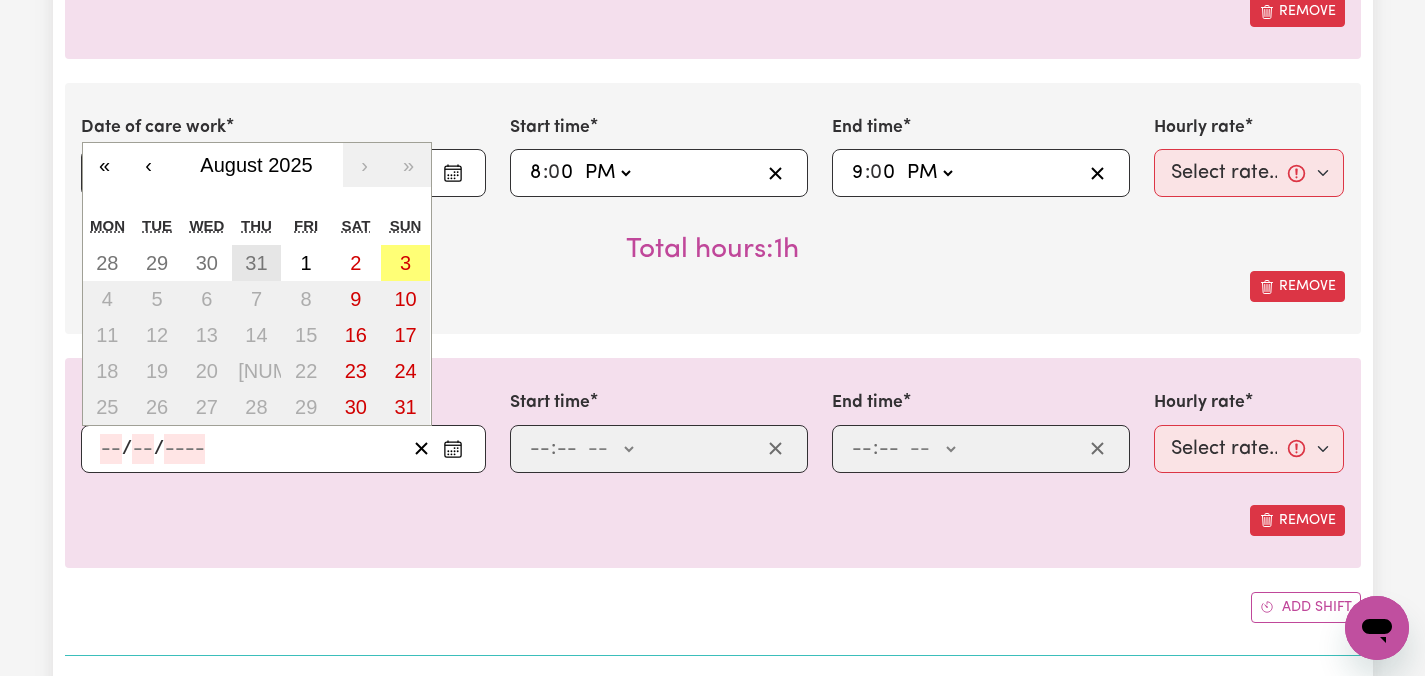 click on "31" at bounding box center (256, 263) 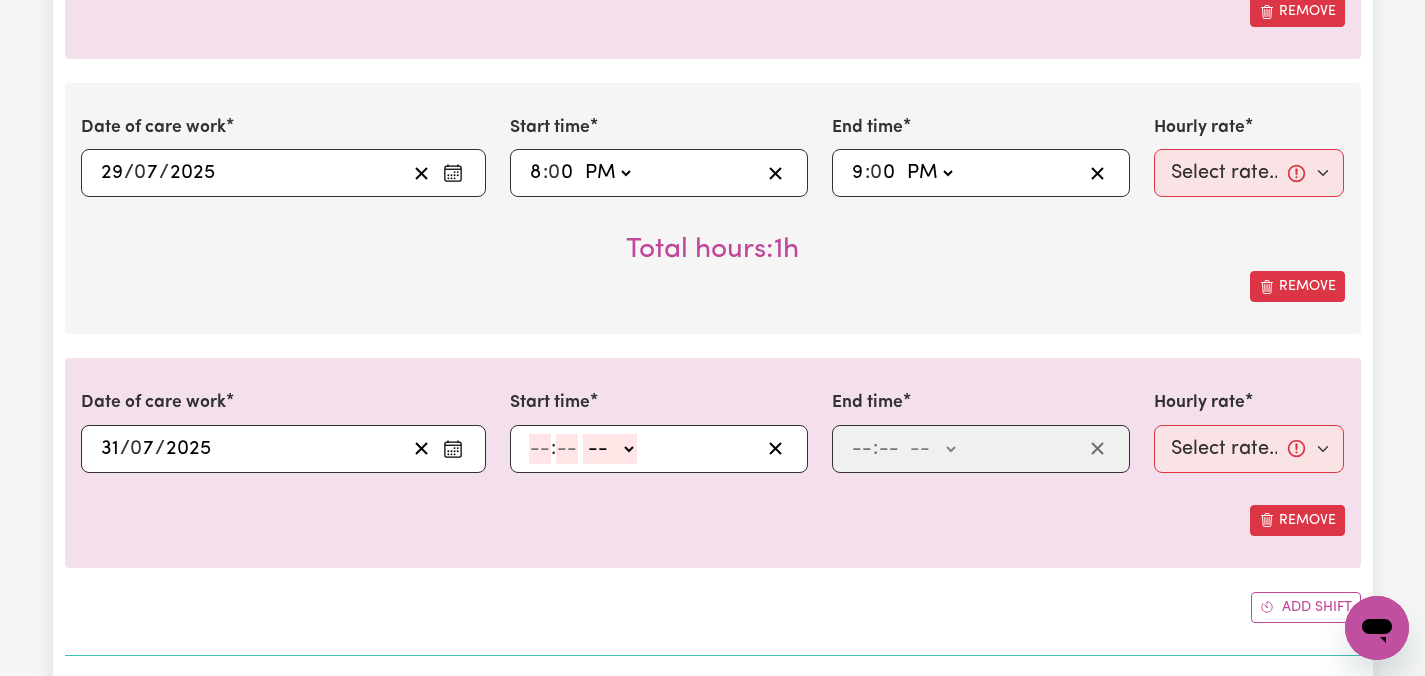 click 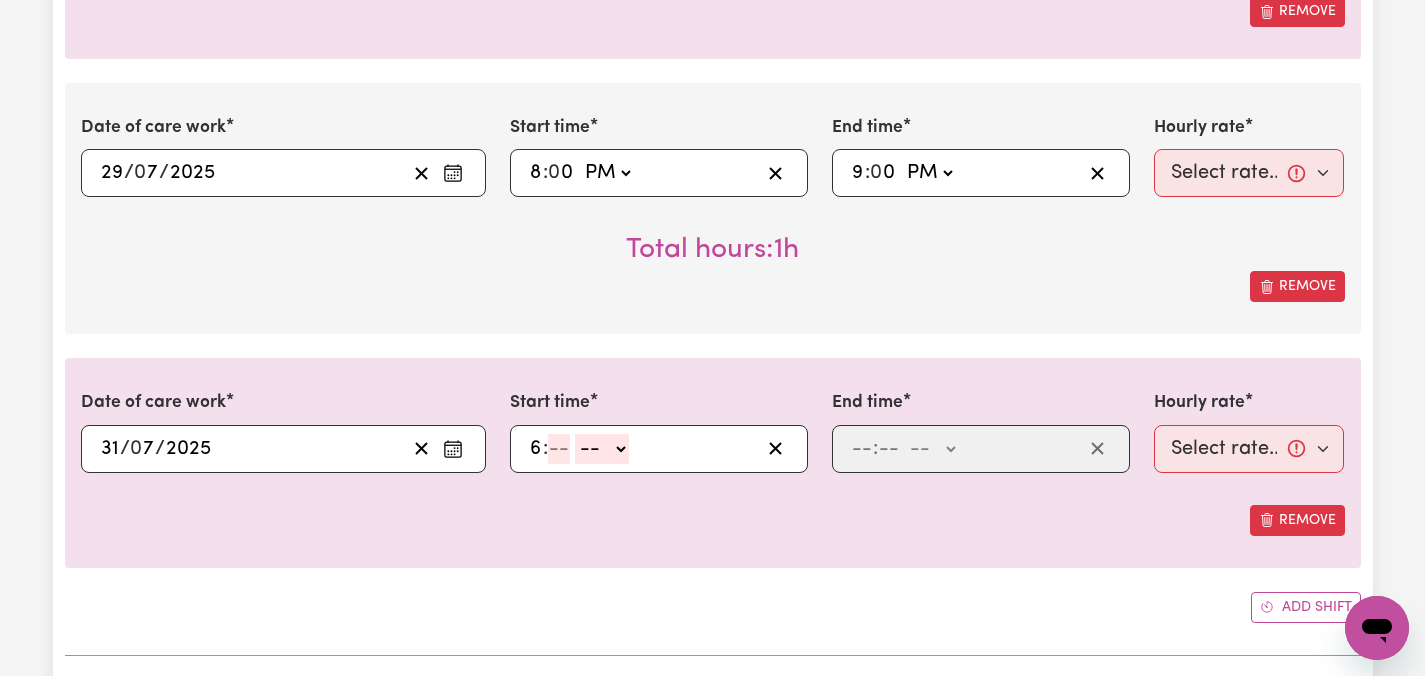 type on "6" 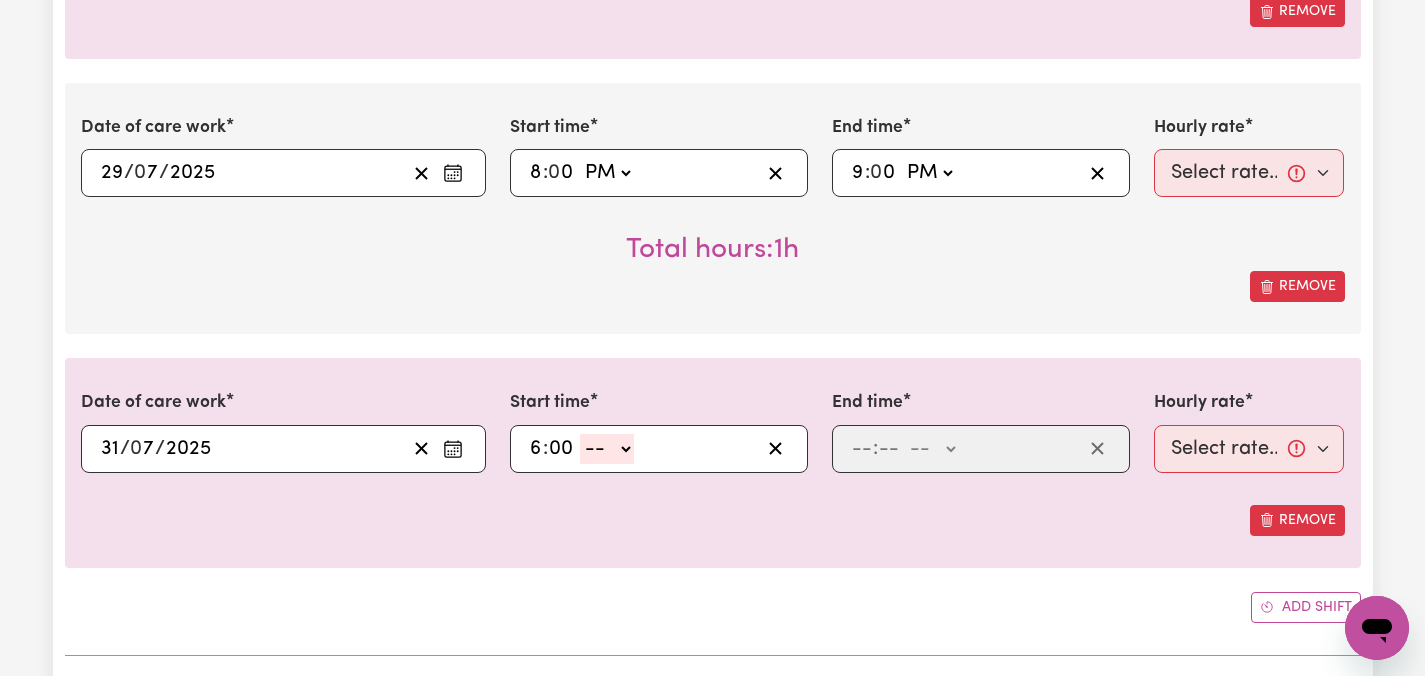 type on "00" 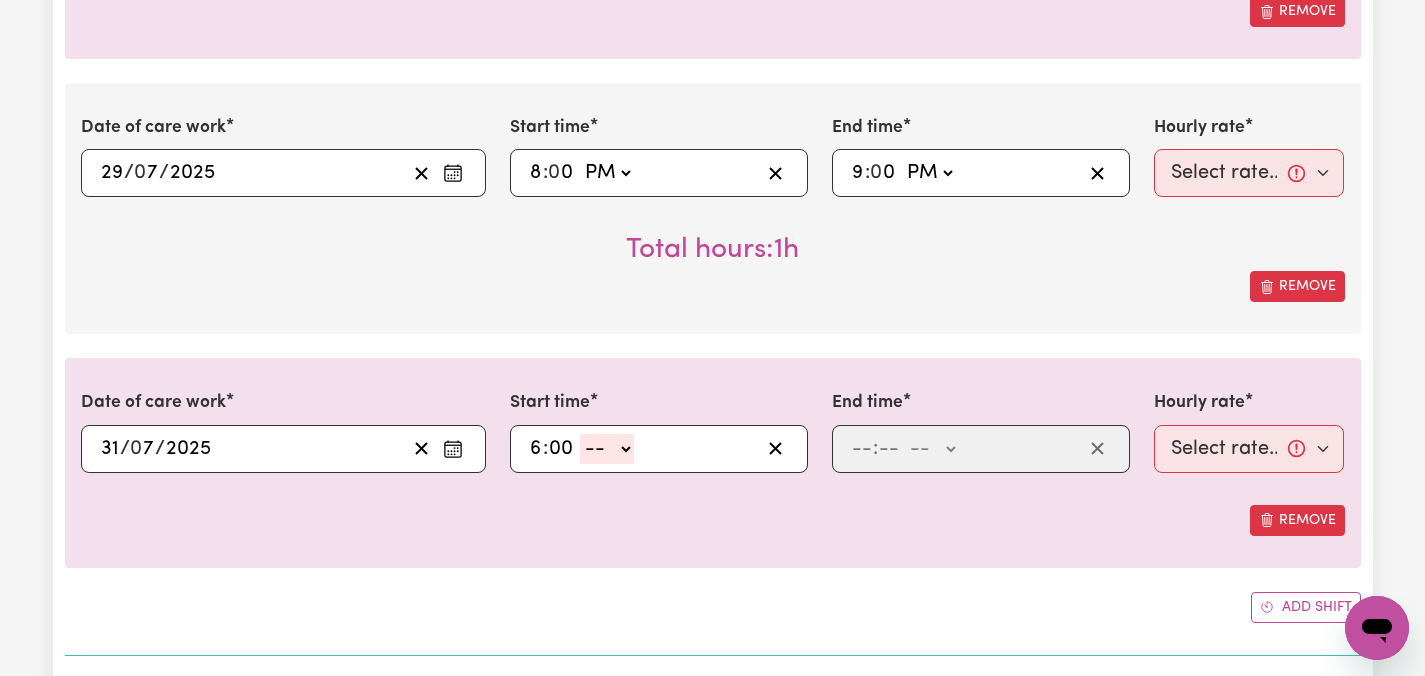 click on "-- AM PM" 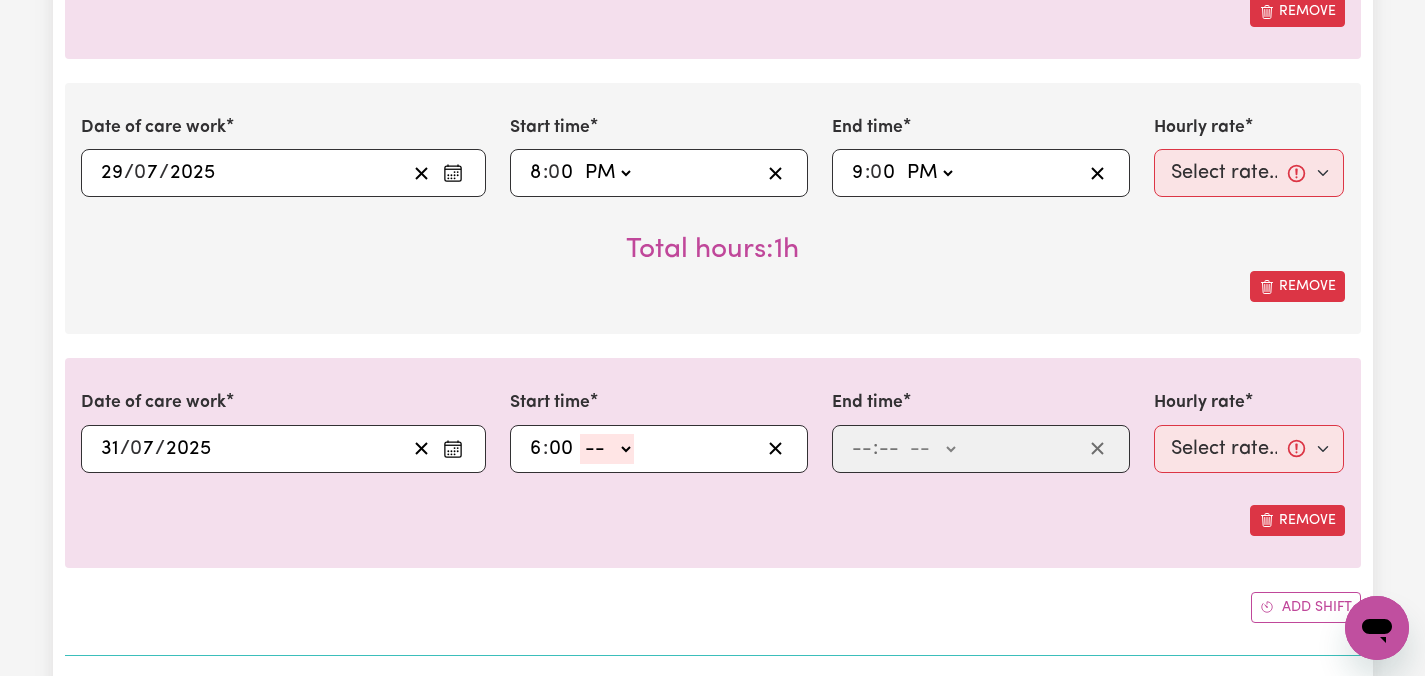 select on "pm" 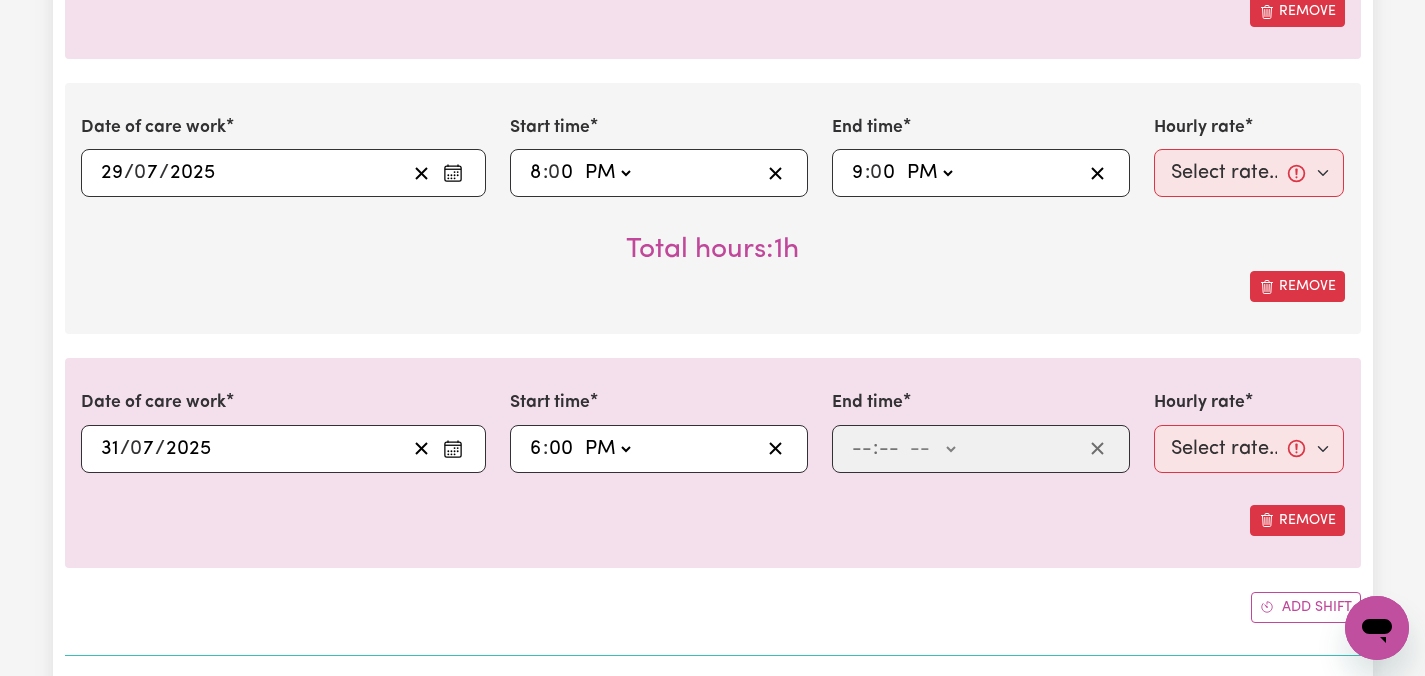 type on "18:00" 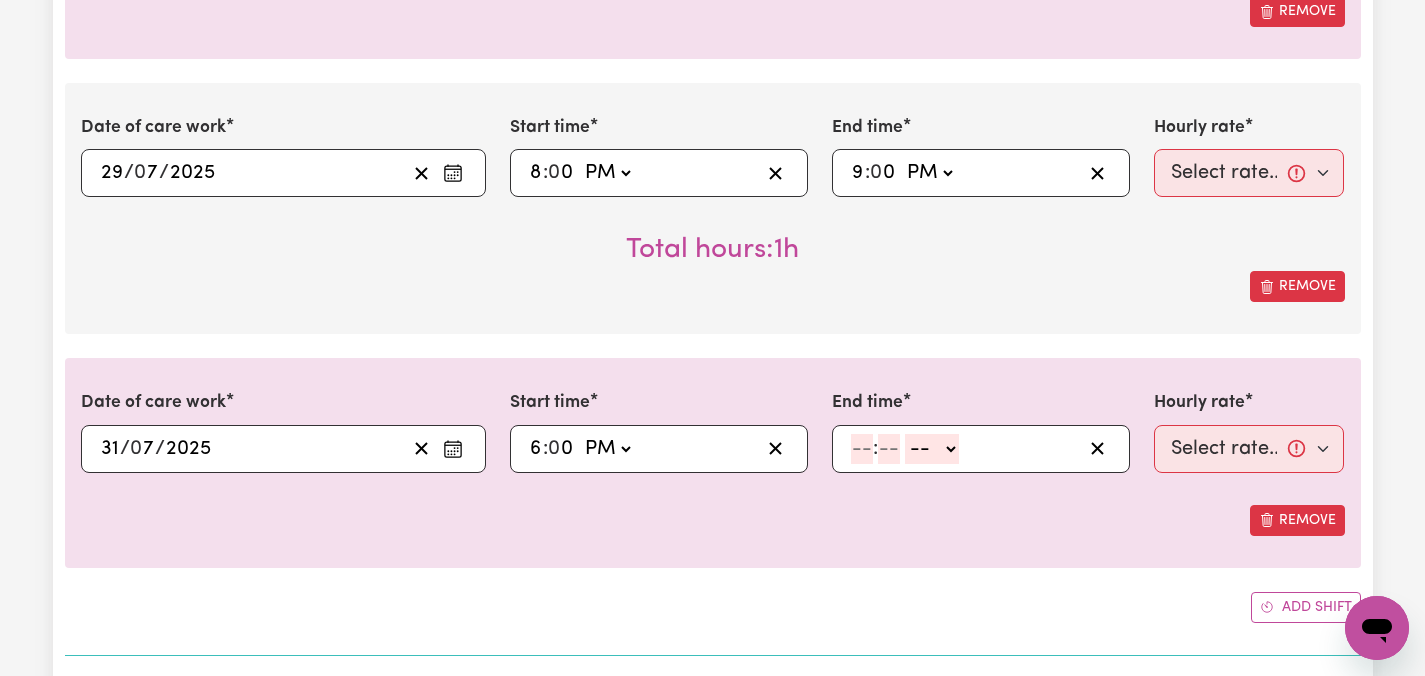 click 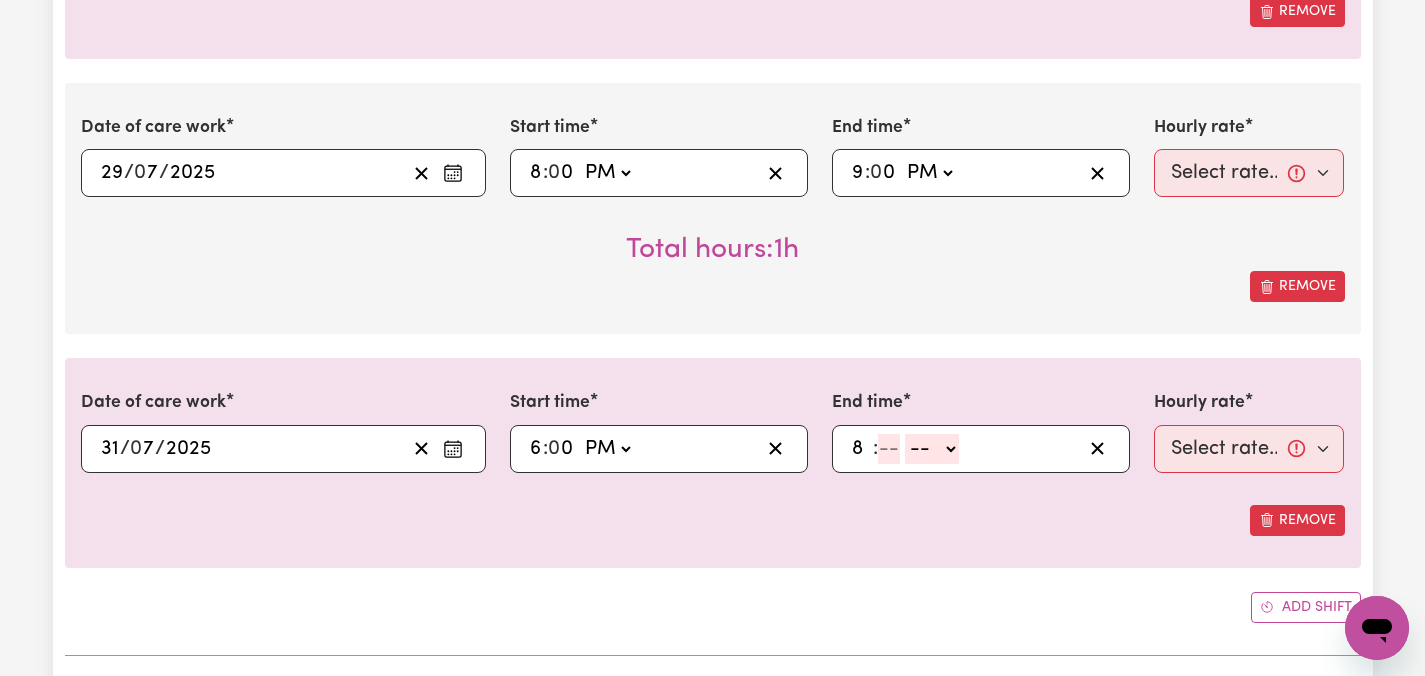 type on "8" 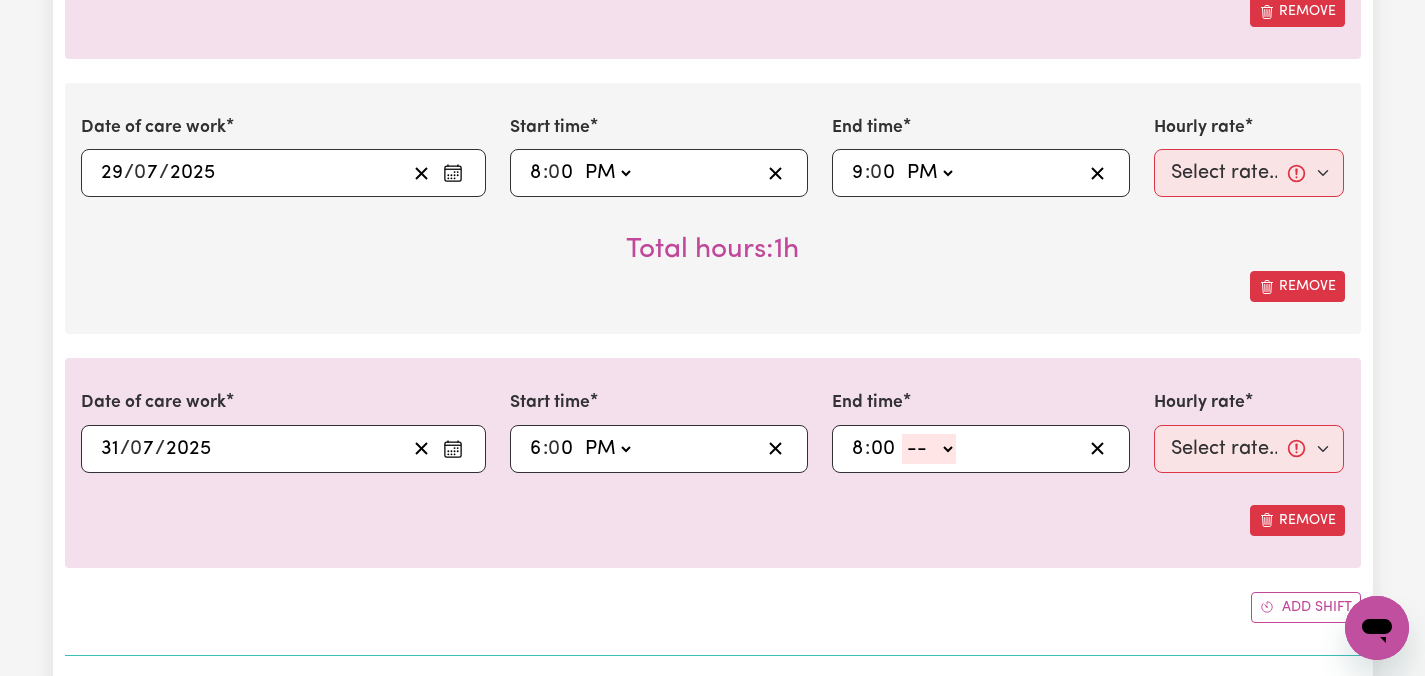 type on "00" 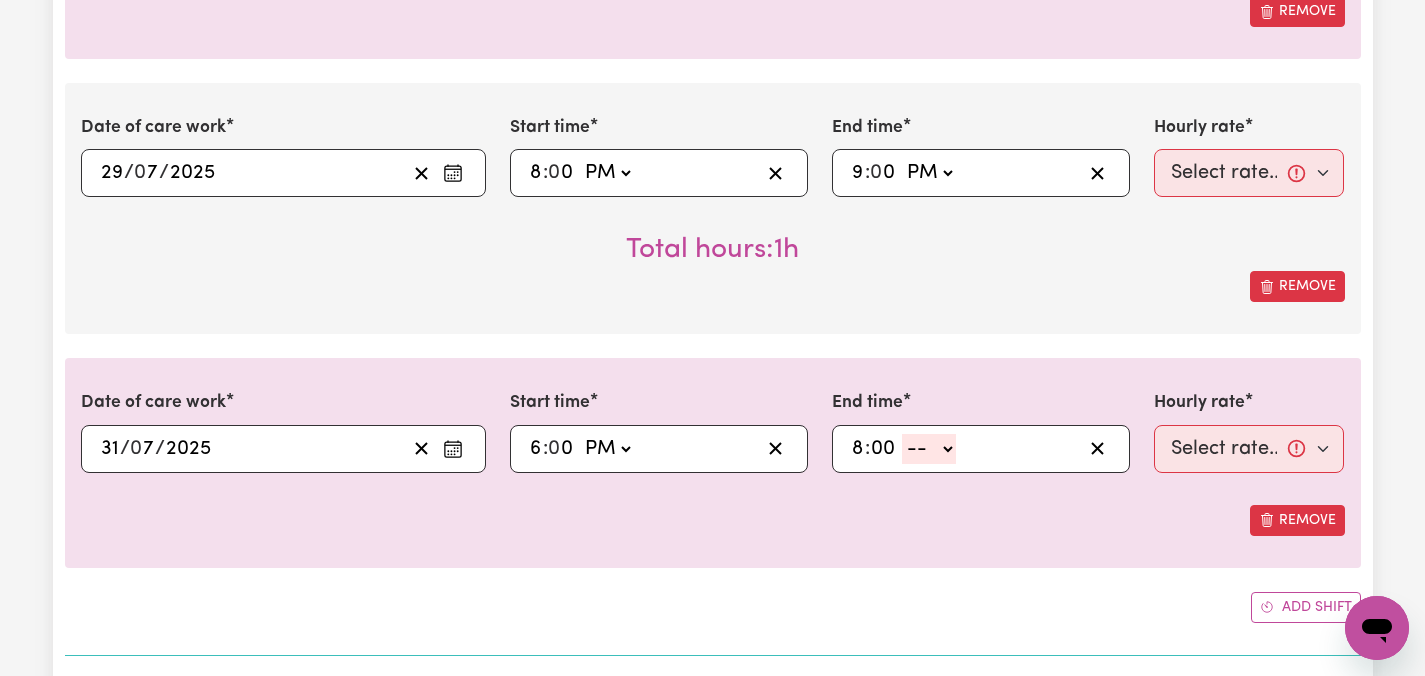 click on "-- AM PM" 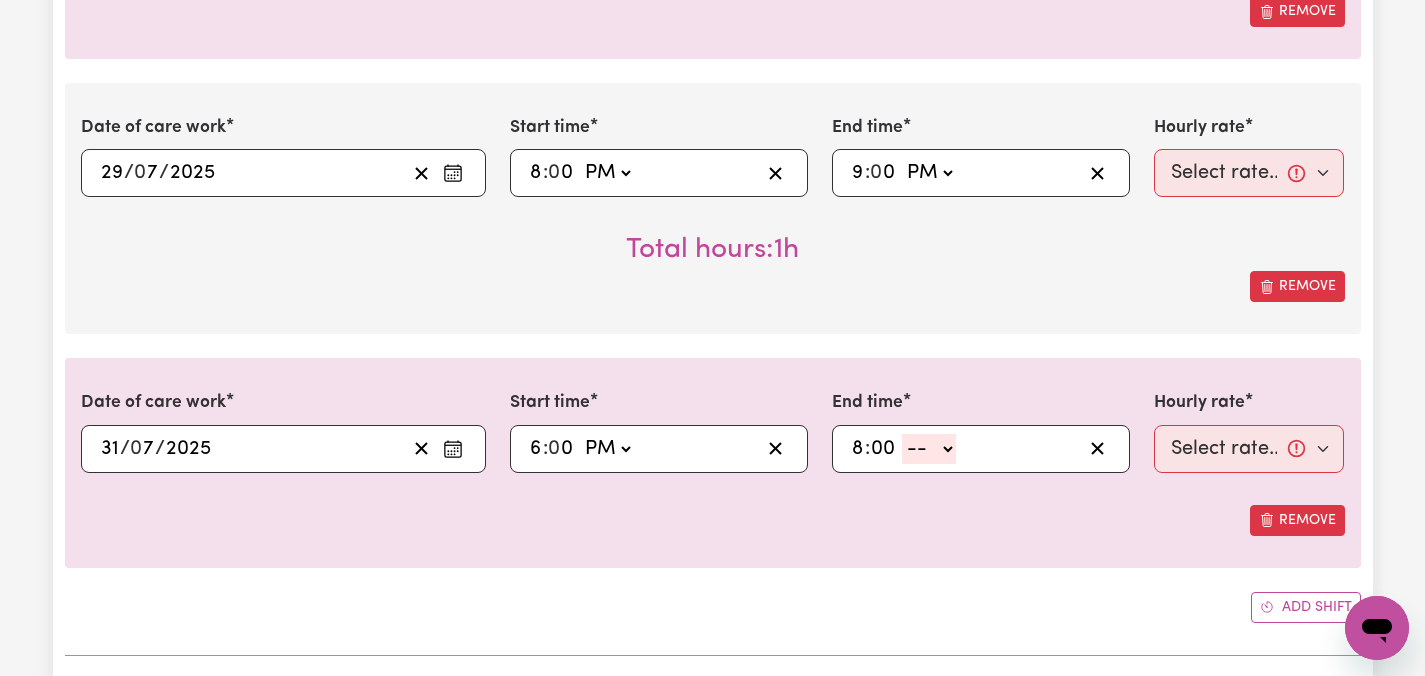 select on "pm" 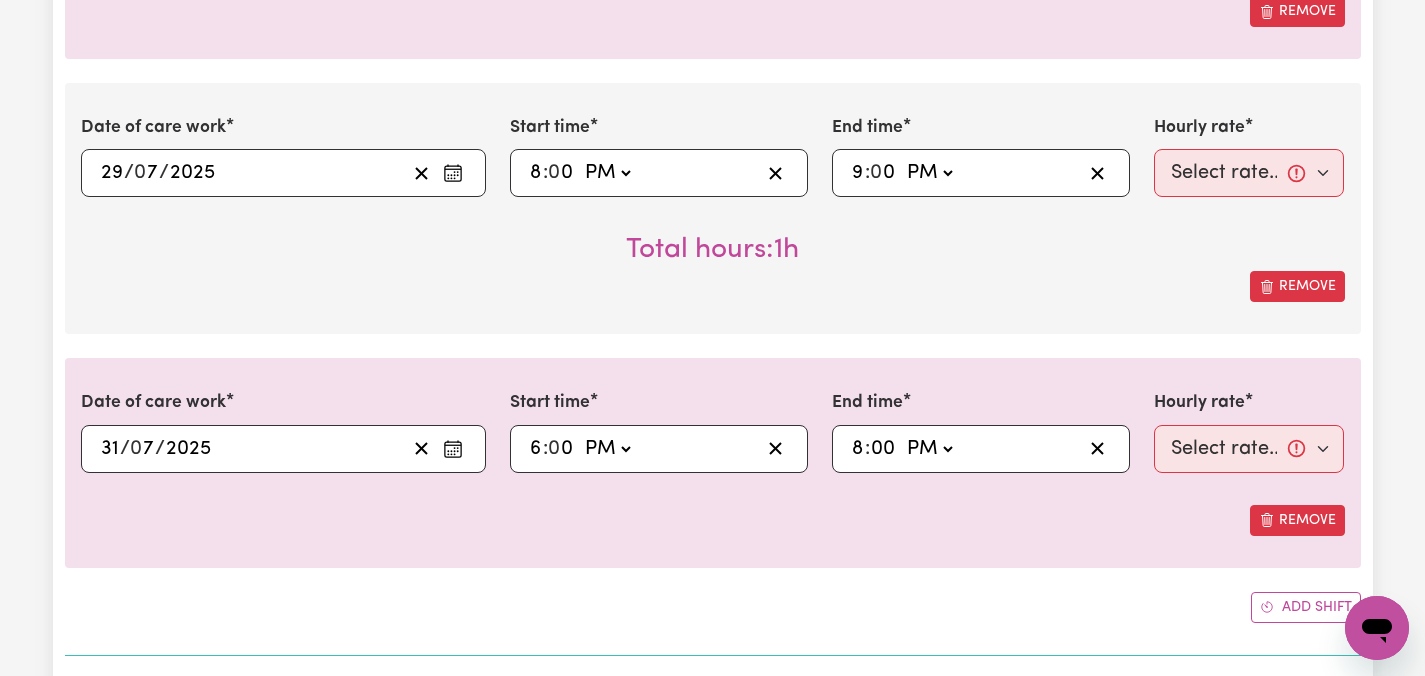 type on "20:00" 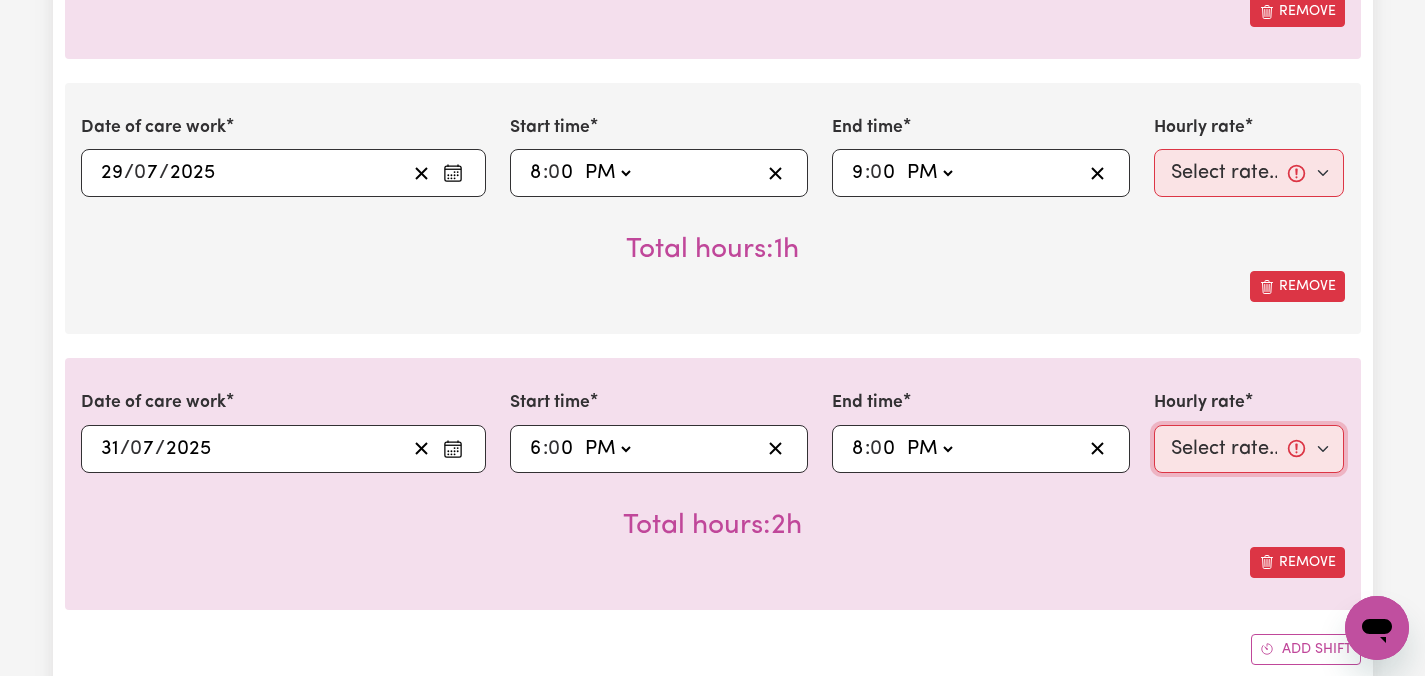 click on "Select rate... [PRICE] (Weekday) [PRICE] (Saturday) [PRICE] (Sunday) [PRICE] (Public Holiday) [PRICE] (Evening Care) [PRICE] (Overnight)" at bounding box center [1249, 449] 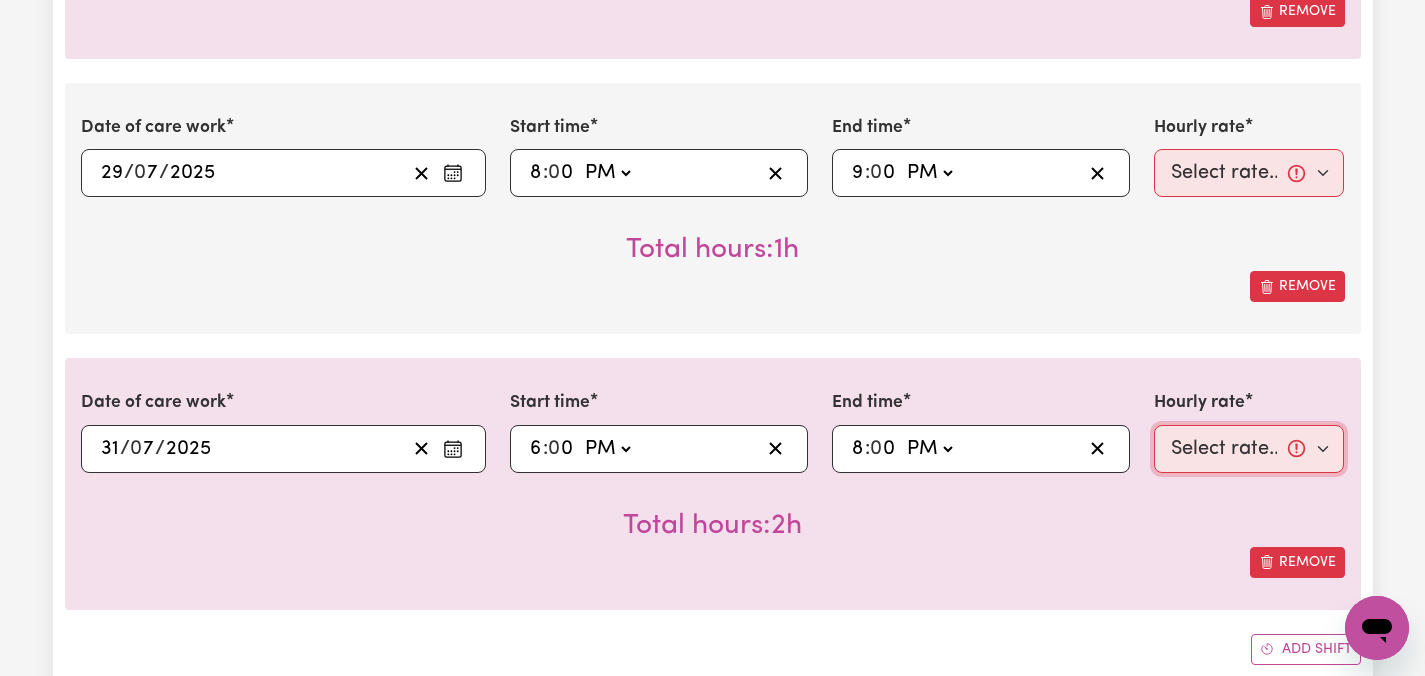 select on "[NUMBER]-Weekday" 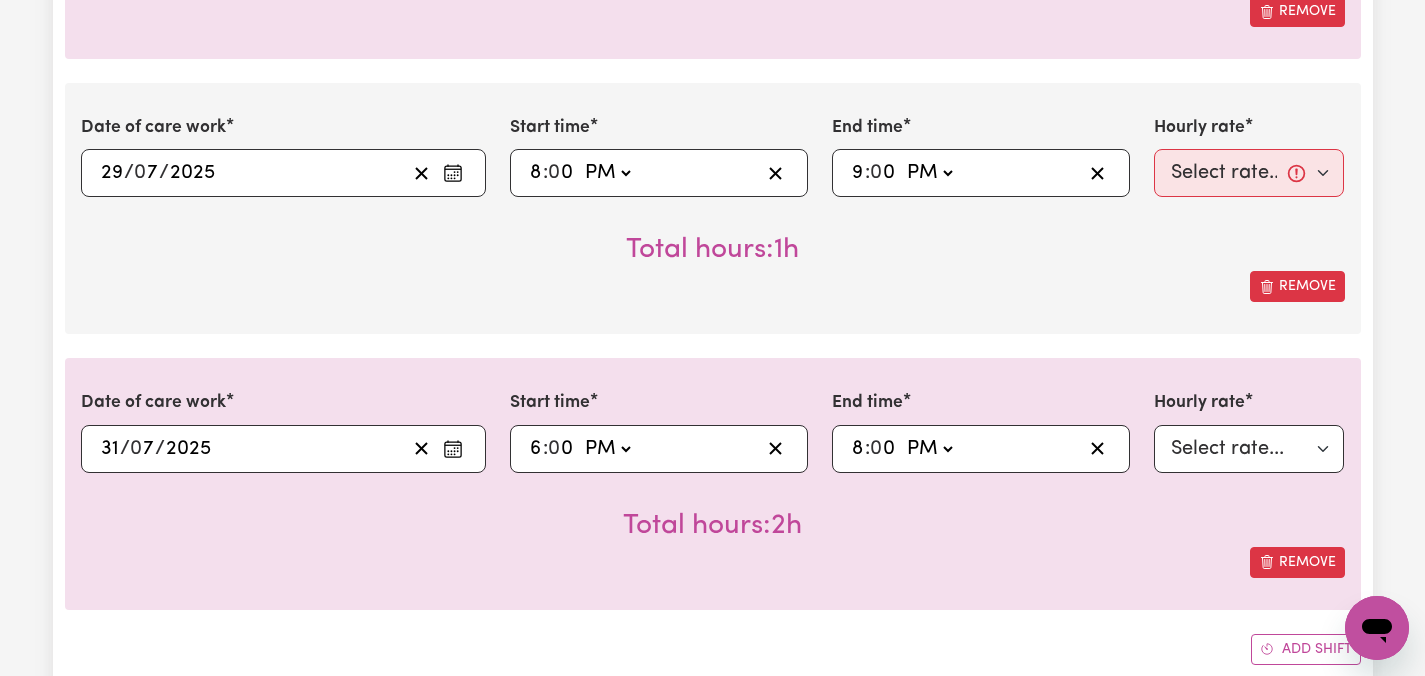 click on "Submit Hours 1. Fill in your details below to claim your payment Job title Select the job you're submitting hours for... [[NAME]] Care worker needed in Ascot Vale VIC [[NAME]] Care worker needed in Ascot Vale VIC [[CHELSEA (HAN) NAME] - NDIS Number: [NUMBER]] Vietnamese Support workers with experience in Behaviour Support Plans Preview Job Your ABN [NUMBER] To include or update your ABN,  update your profile . 2. Enter the details of your shift(s) Date of care work [DATE] [DATE] / [MONTH] / [YEAR] « ‹ [MONTH] [YEAR] › » Mon Tue Wed Thu Fri Sat Sun 30 1 2 3 4 5 6 7 8 9 10 11 12 13 14 15 16 17 18 19 20 21 22 23 24 25 26 27 28 29 30 31 1 2 3 Start time 14:00 2 : 00   AM PM End time 20:00 8 : 0 0   AM PM Hourly rate Select rate... [PRICE] (Weekday) [PRICE] (Saturday) [PRICE] (Sunday) [PRICE] (Public Holiday) [PRICE] (Evening Care) [PRICE] (Overnight) Total hours:  6h  Remove Date of care work [DATE] [DATE] / [MONTH] / [YEAR] « ‹ [MONTH] [YEAR] › » Mon Tue Wed Thu Fri Sat Sun 30 1 2 3 4 5 6 7 8 9 10 11 12 13 14 15 16" at bounding box center [712, 608] 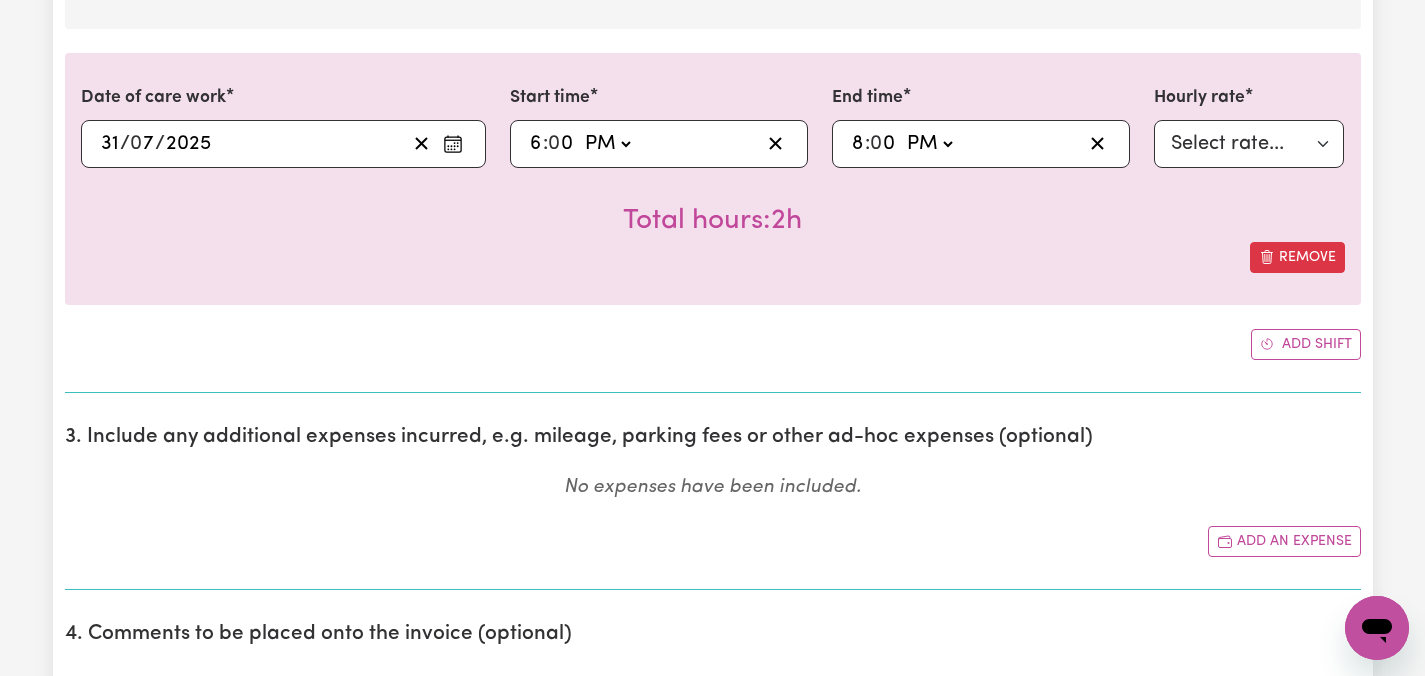 scroll, scrollTop: 1728, scrollLeft: 0, axis: vertical 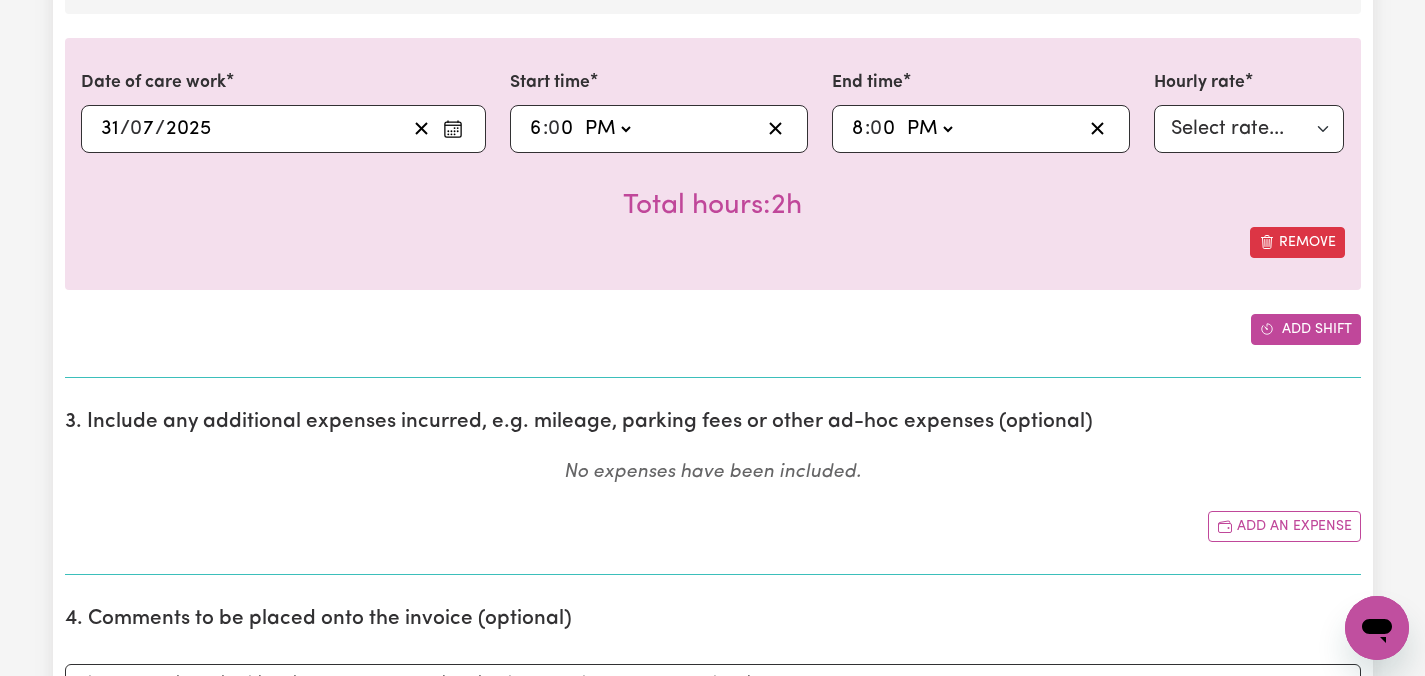 click on "Add shift" at bounding box center [1306, 329] 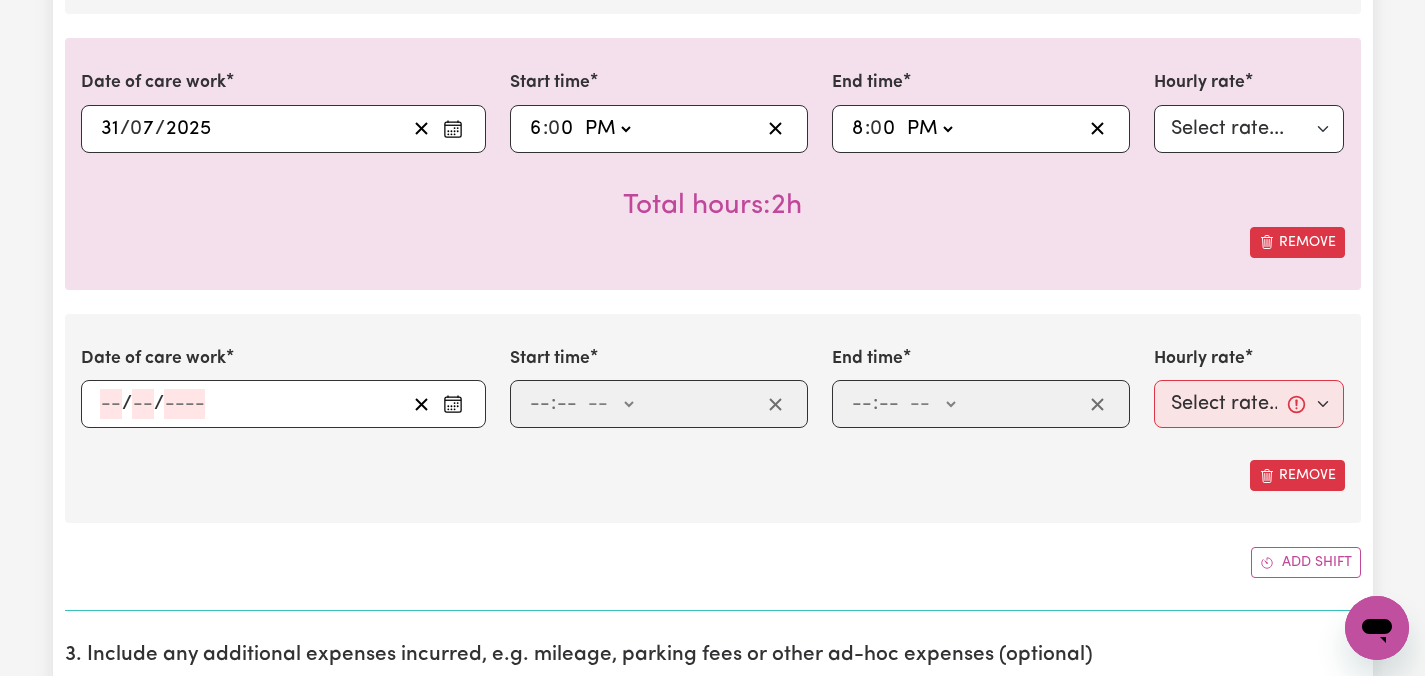 click at bounding box center [453, 404] 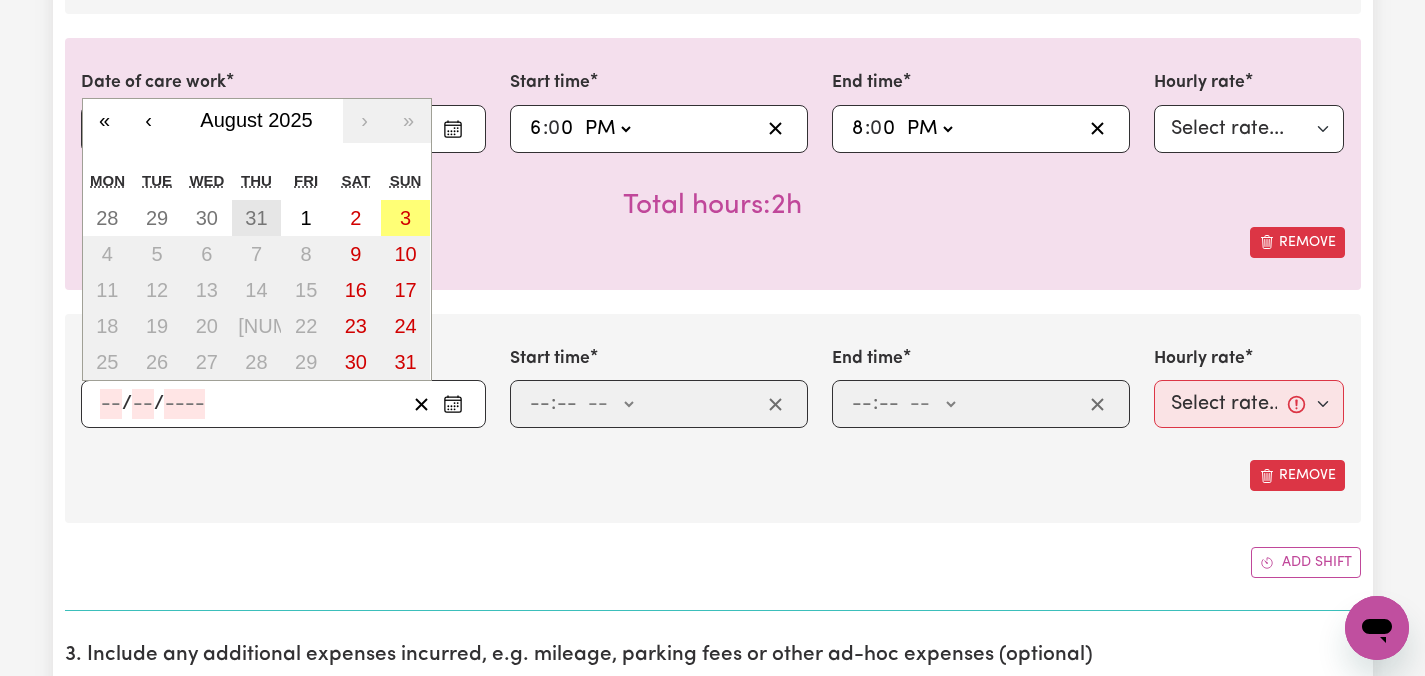 click on "31" at bounding box center [256, 218] 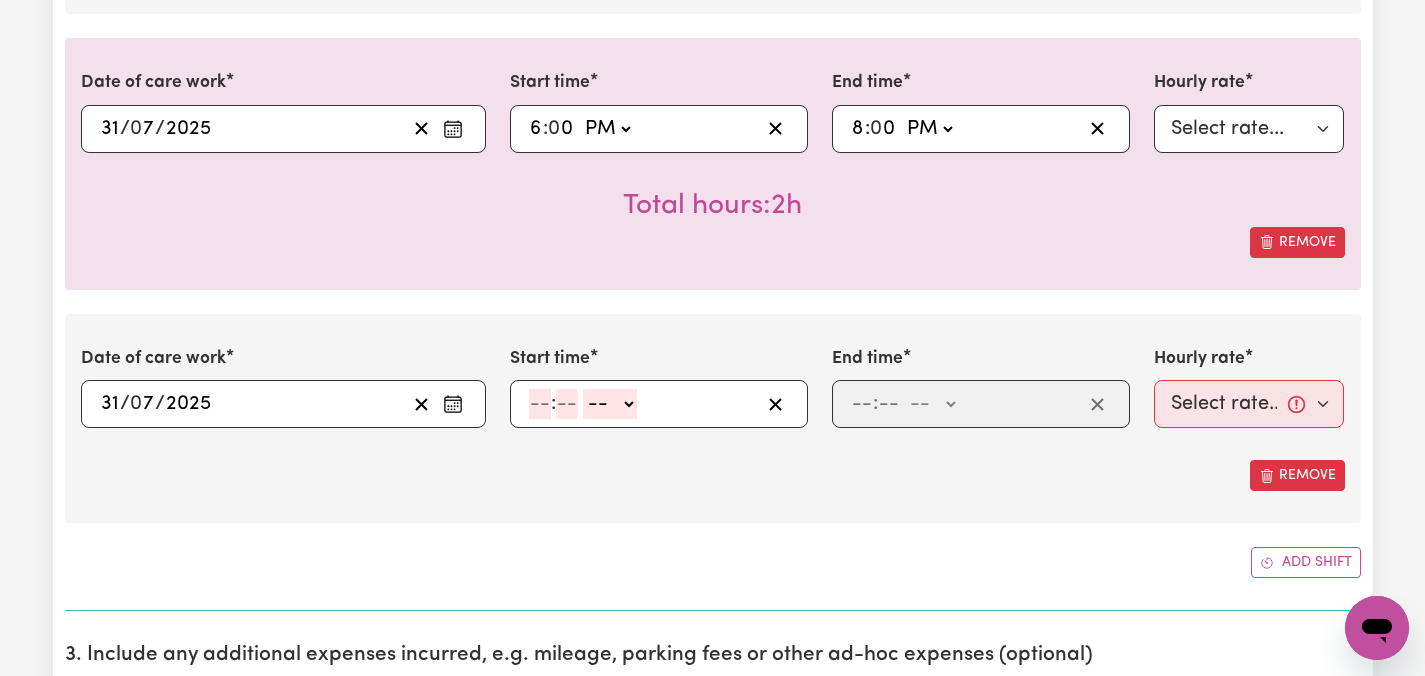 click 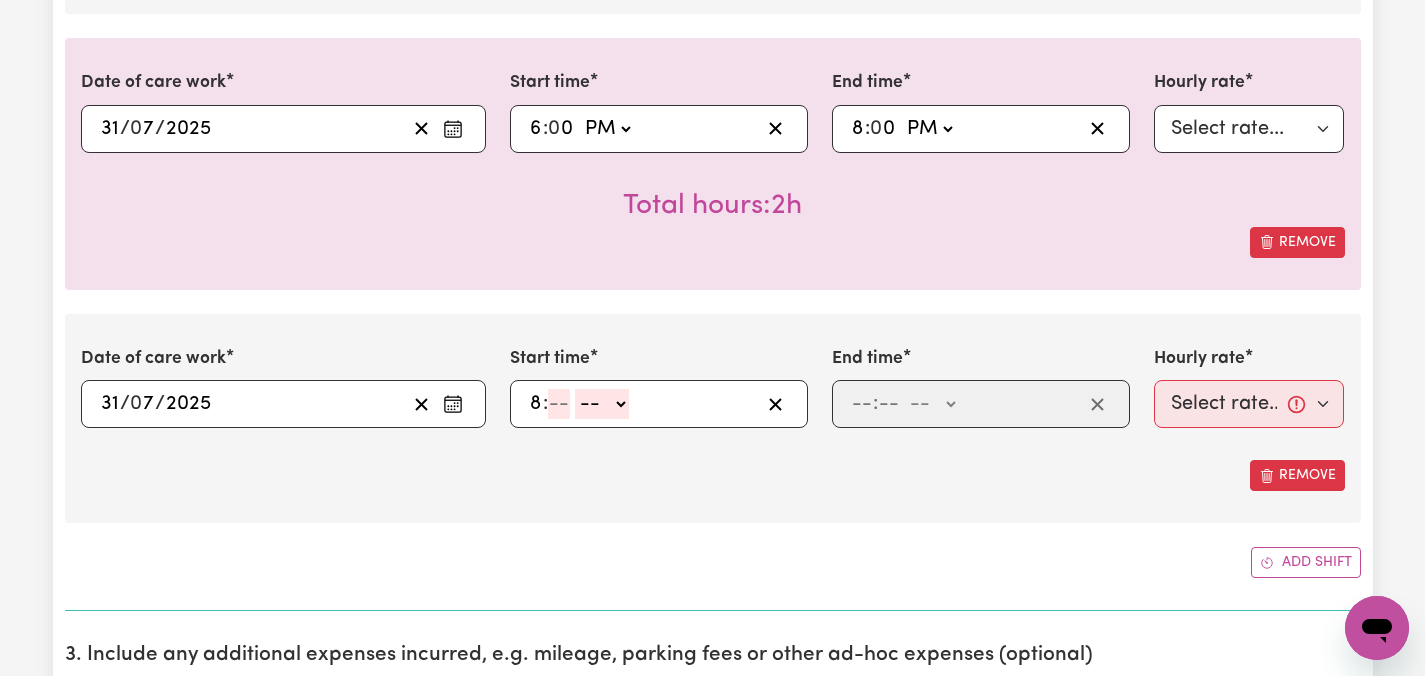 type on "8" 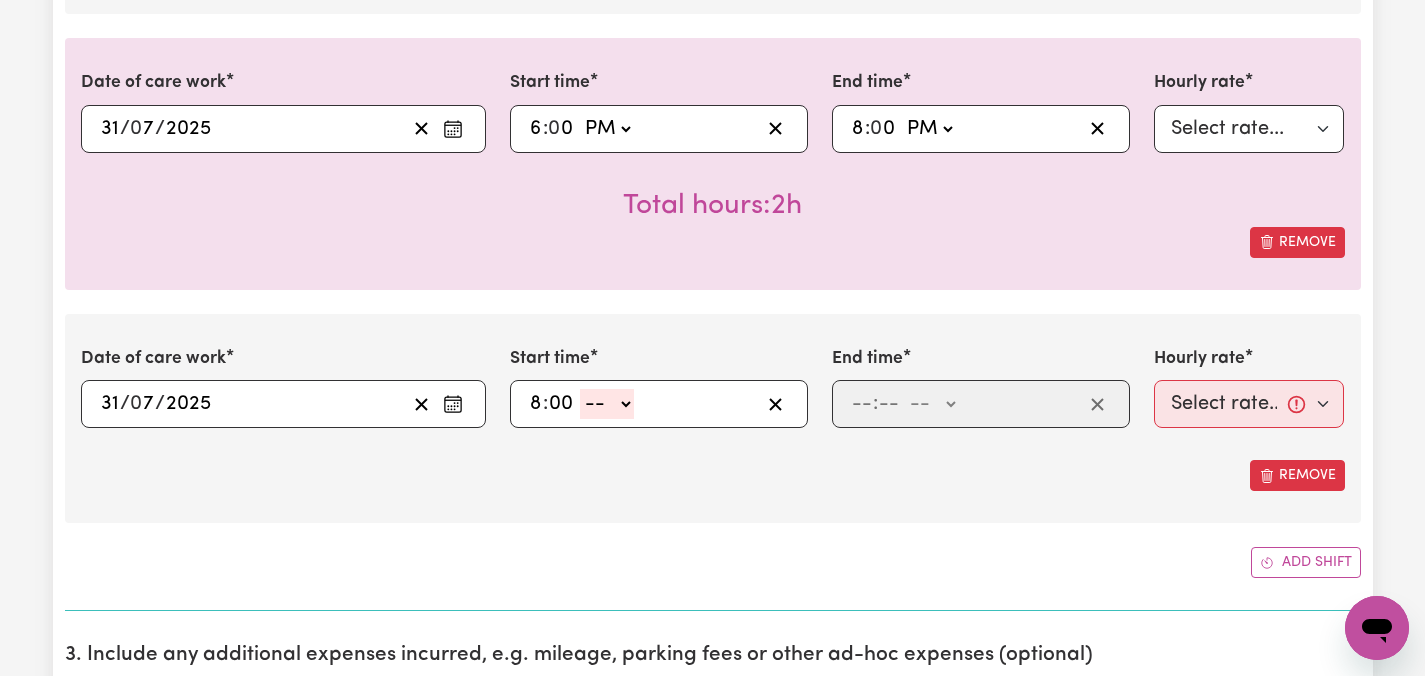 type on "00" 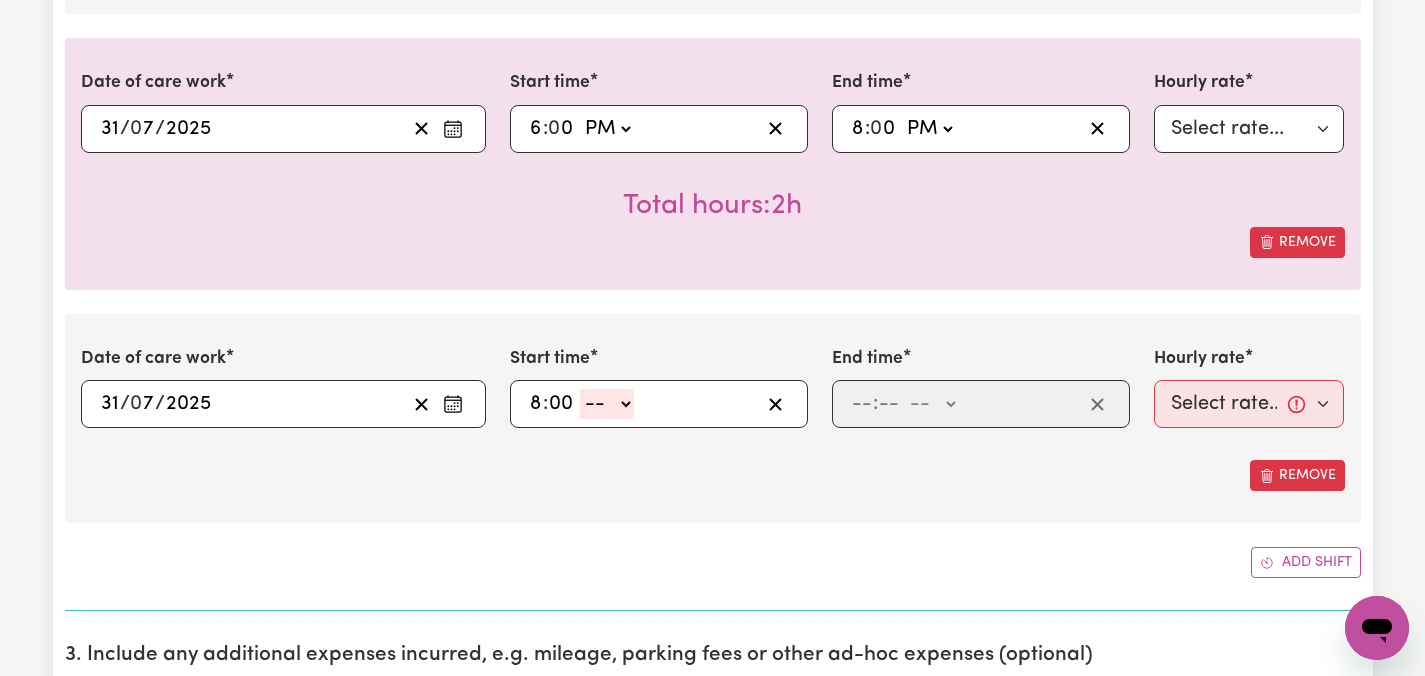 click on "-- AM PM" 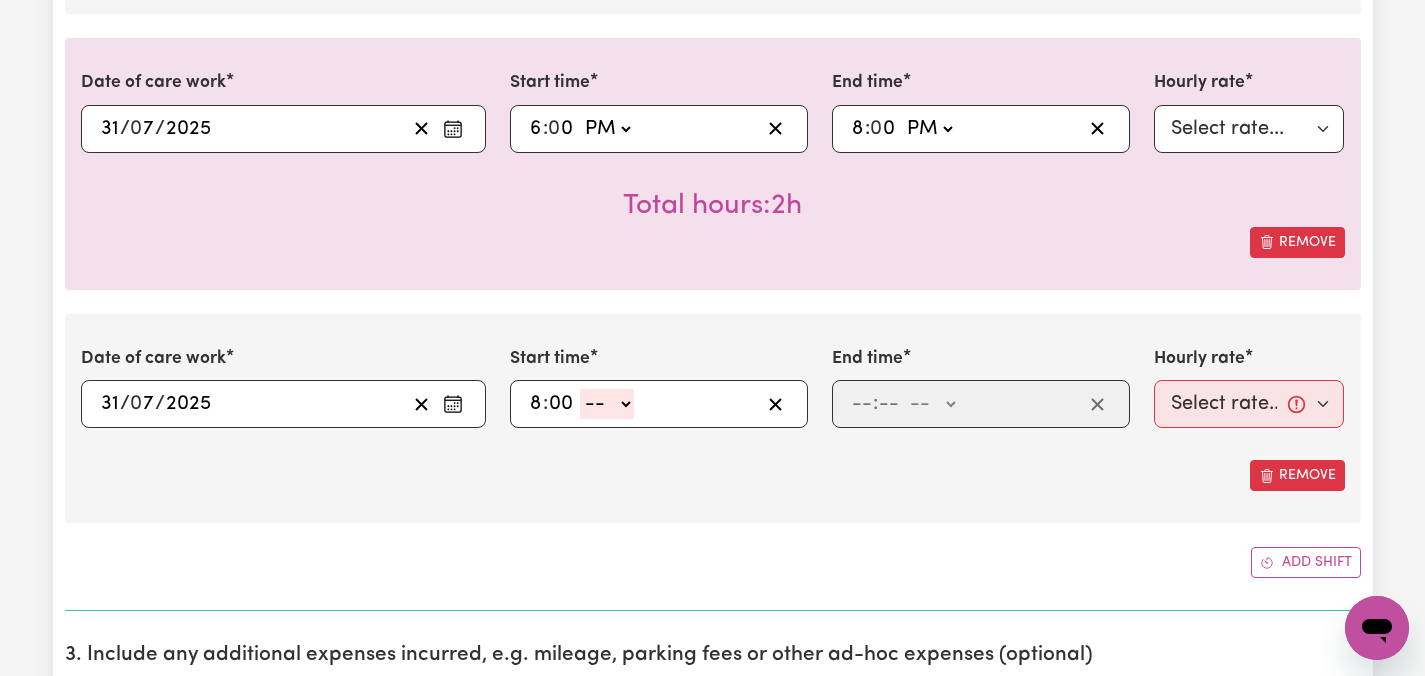 select on "pm" 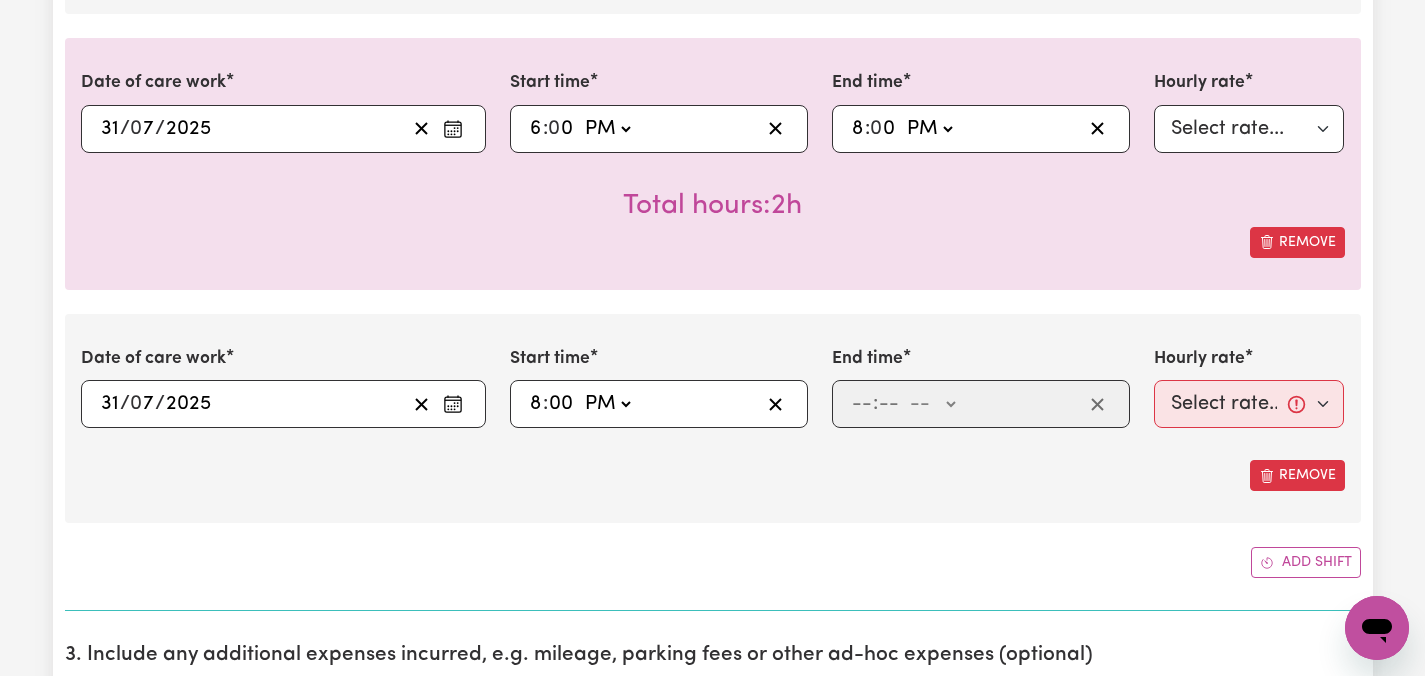 type on "20:00" 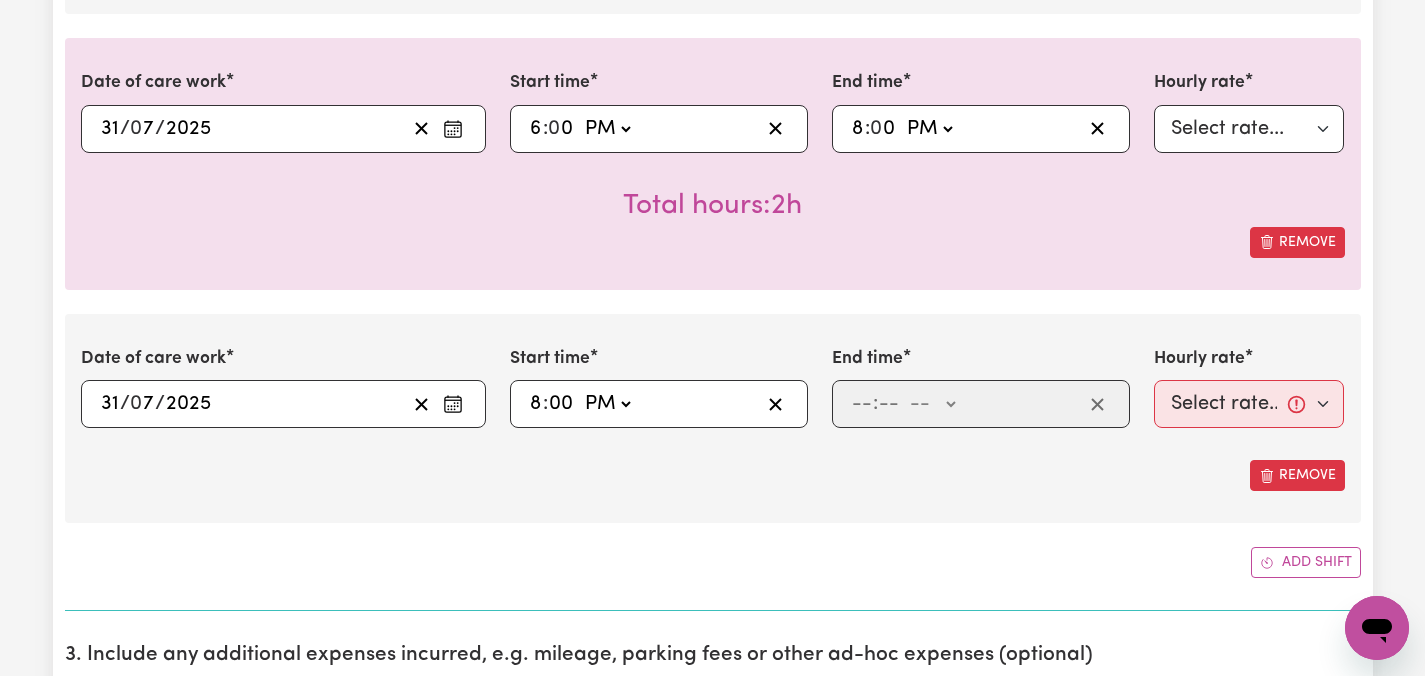 type on "0" 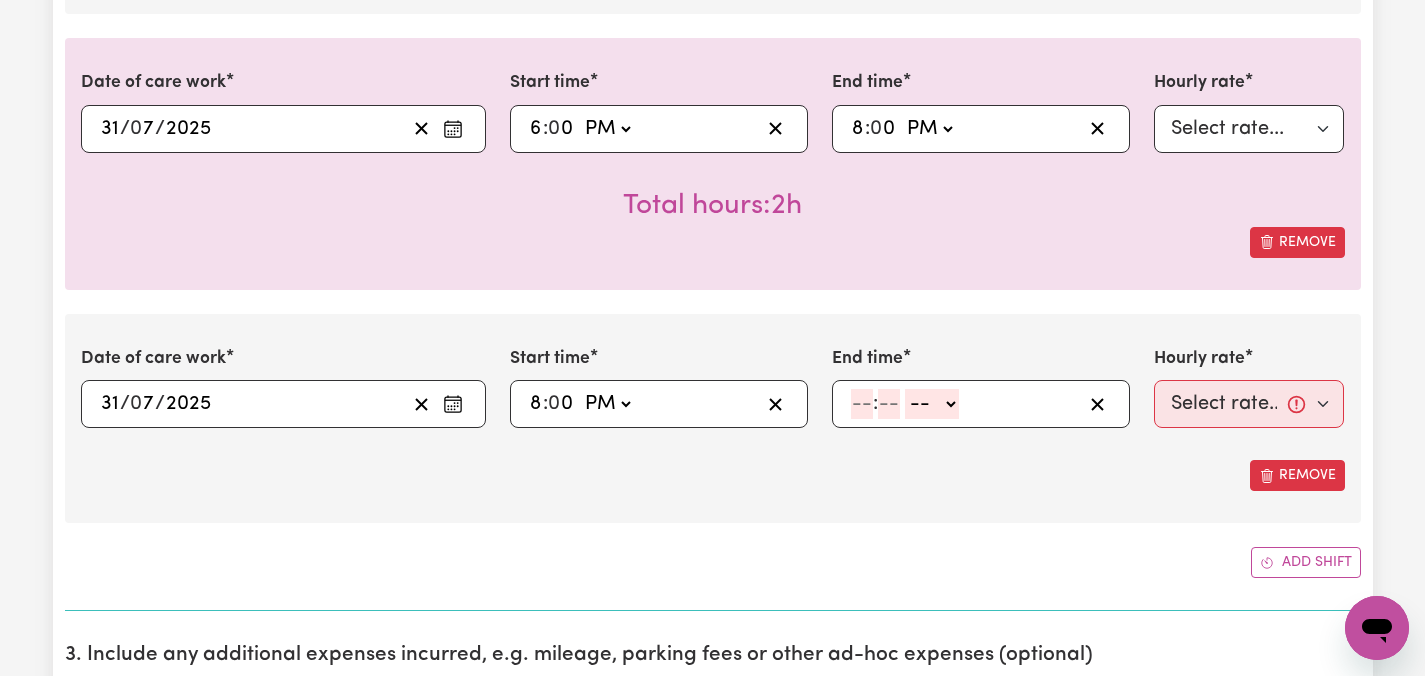 click 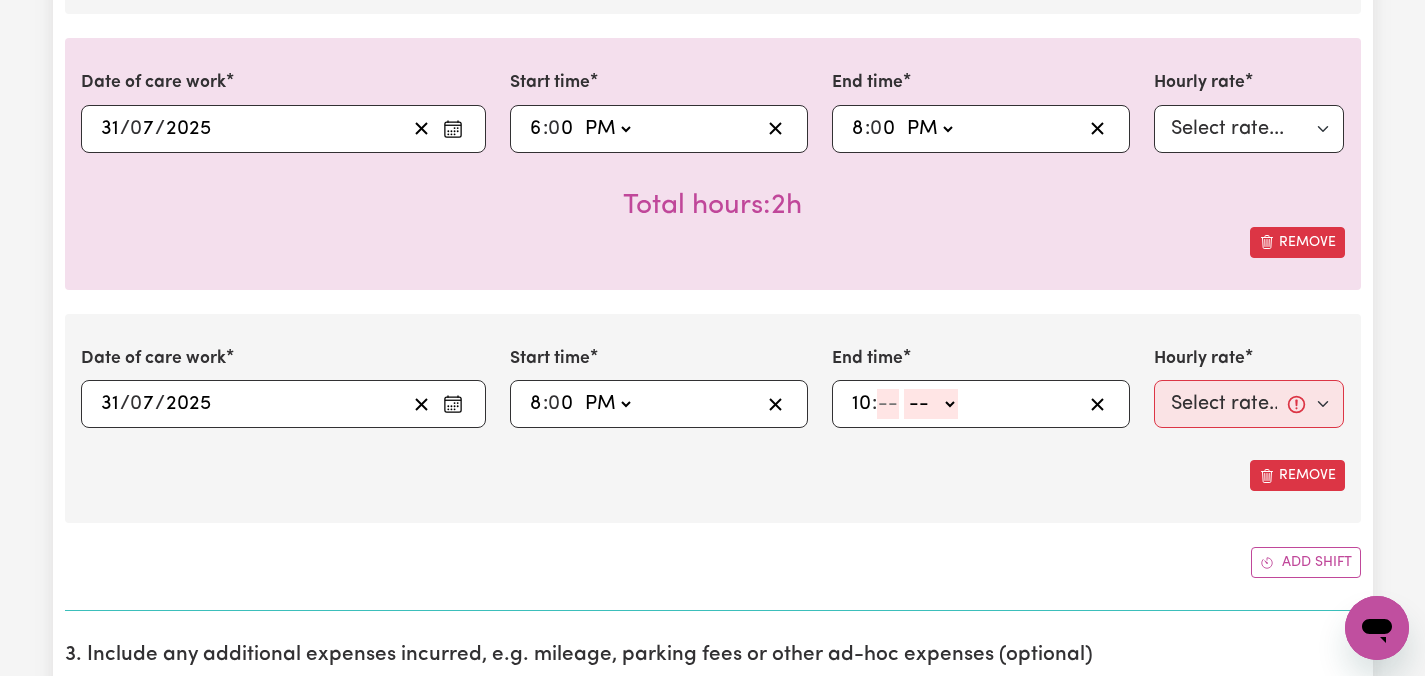 type on "10" 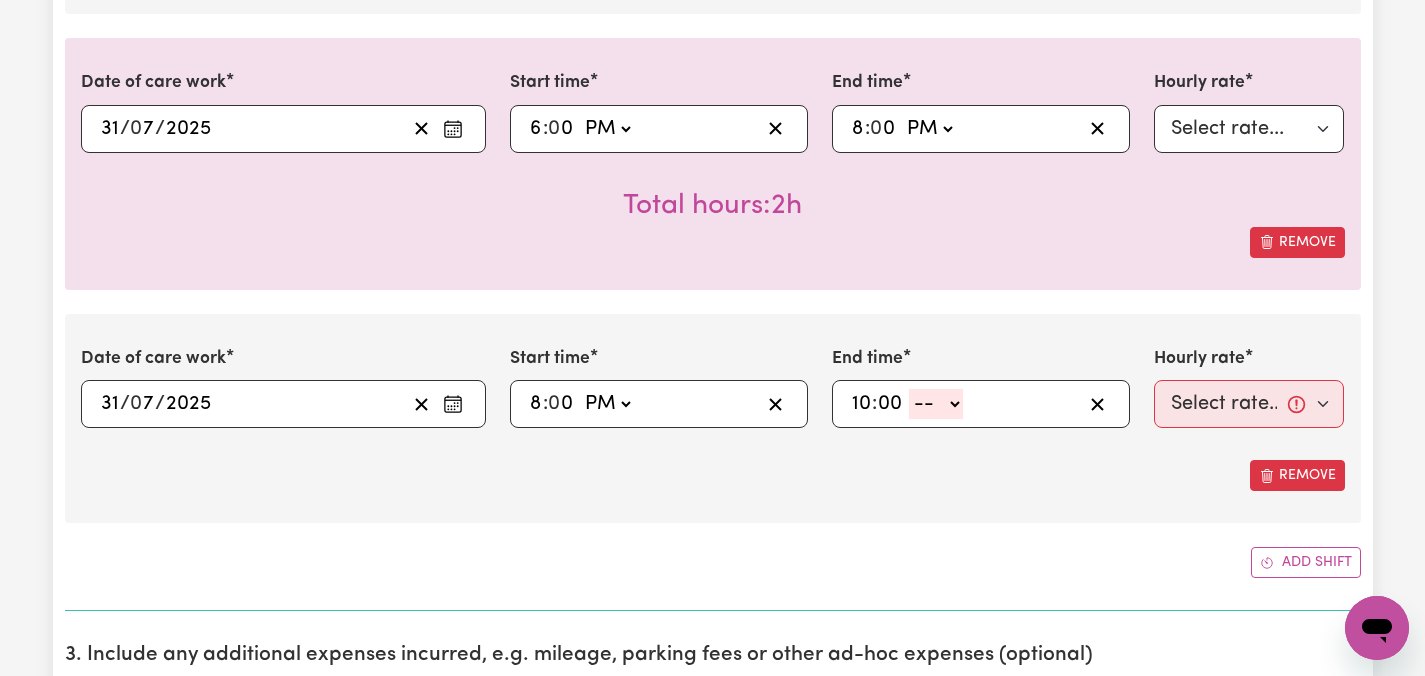 type on "00" 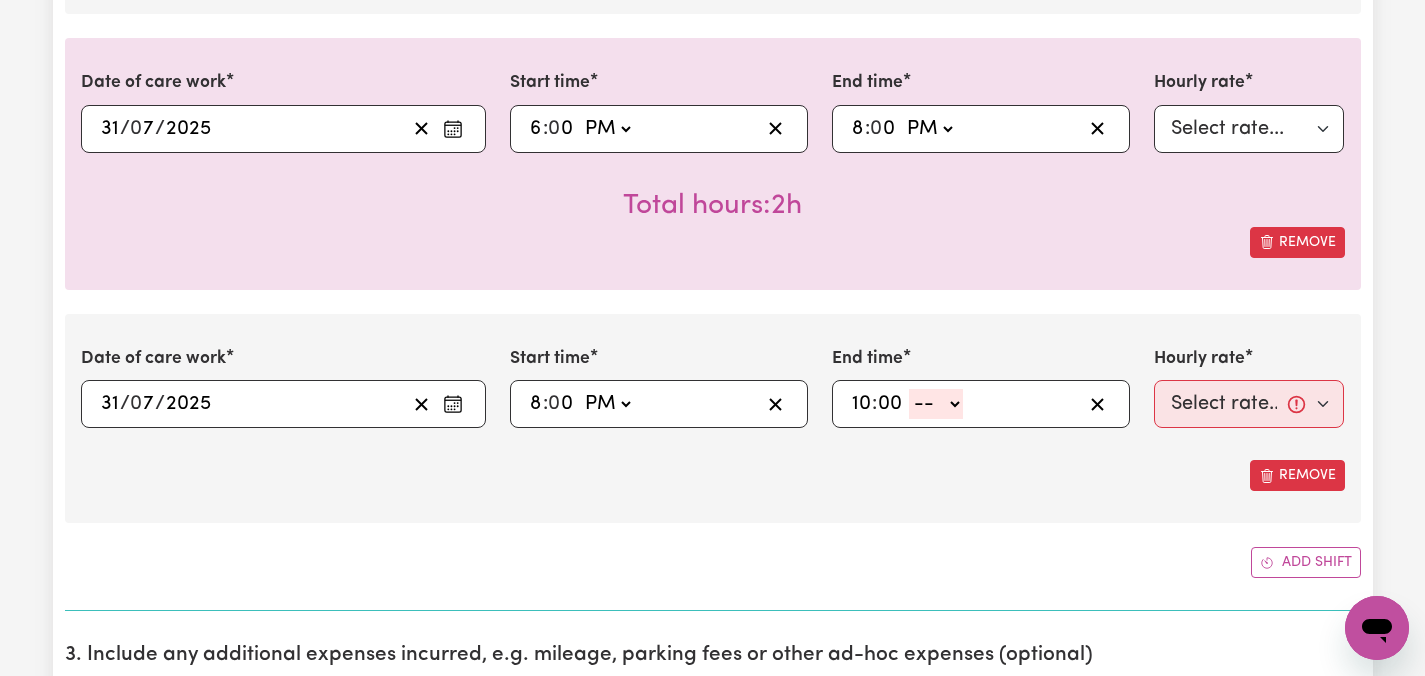click on "-- AM PM" 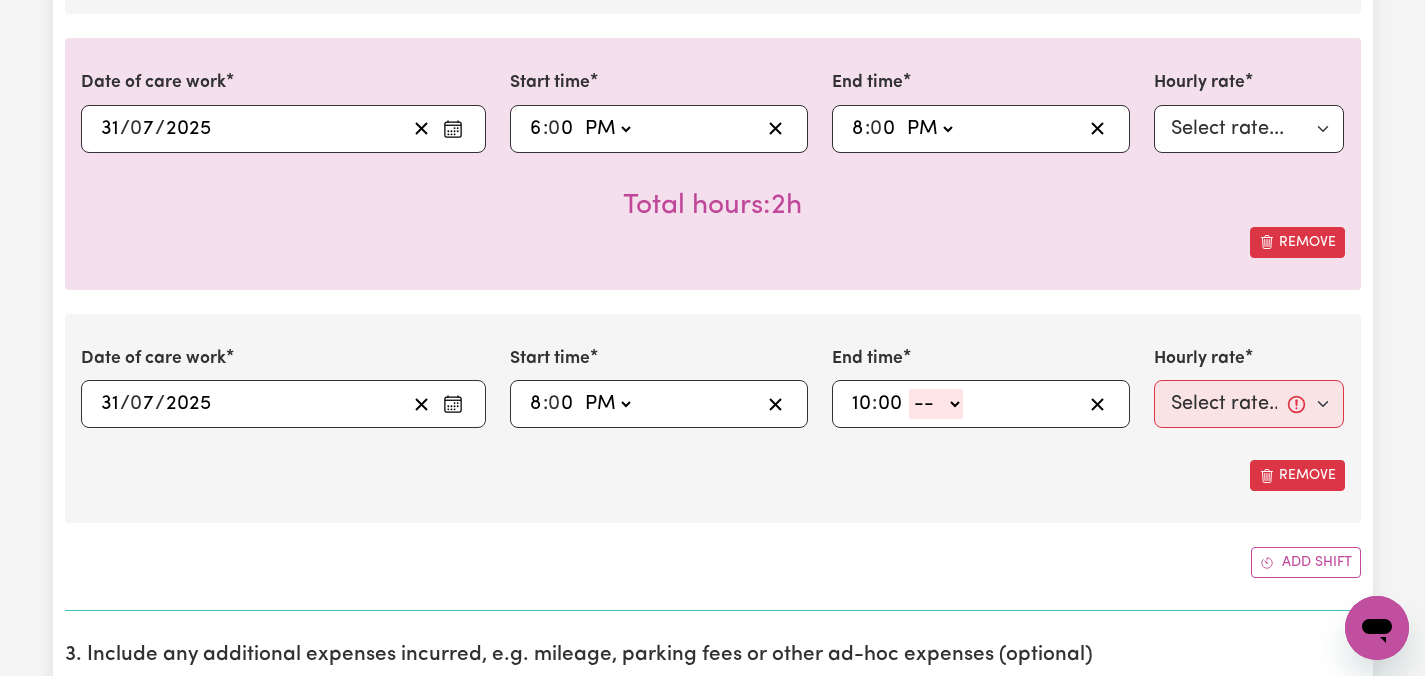 select on "pm" 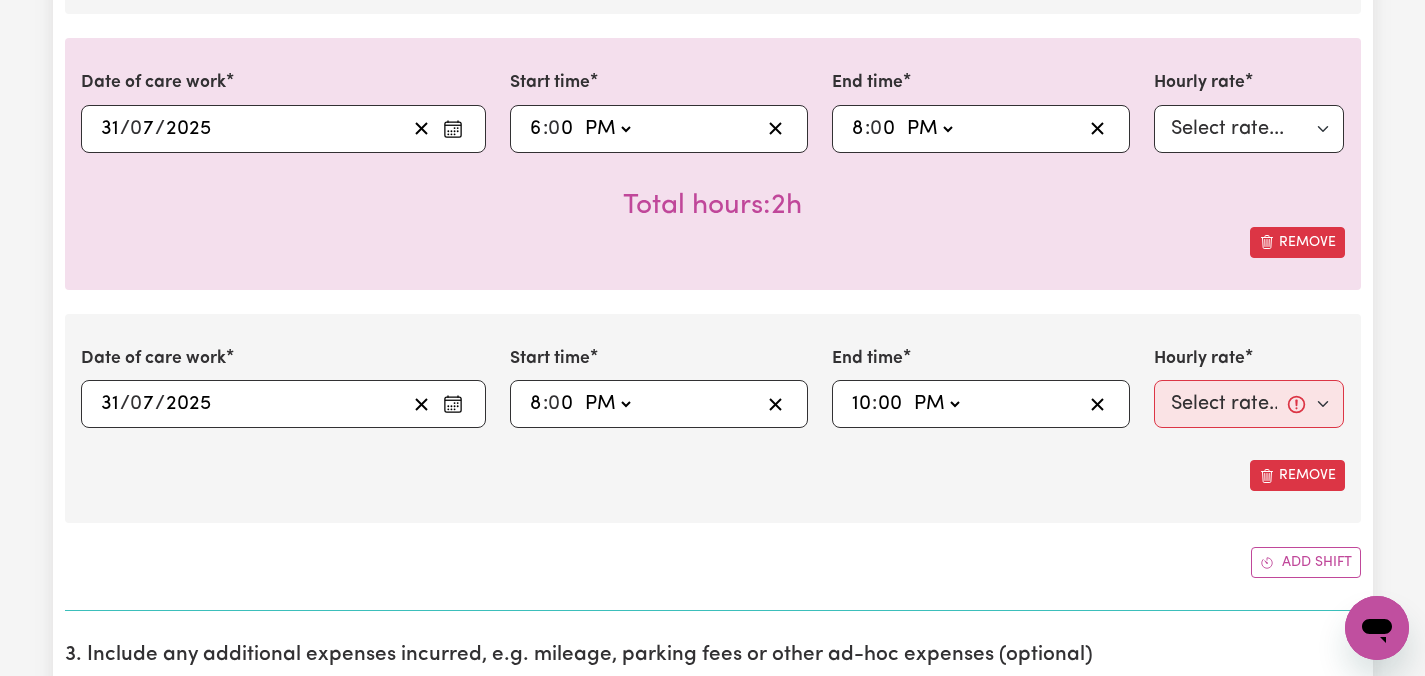 type on "22:00" 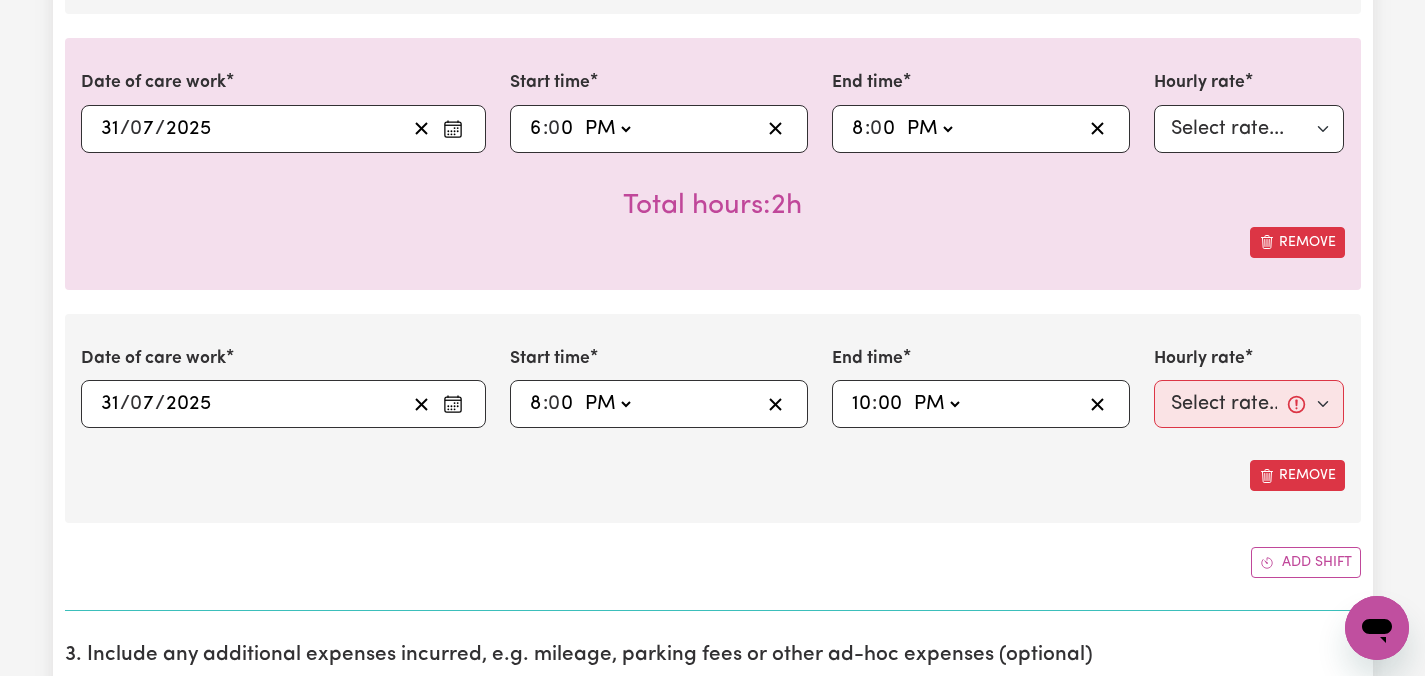 type on "0" 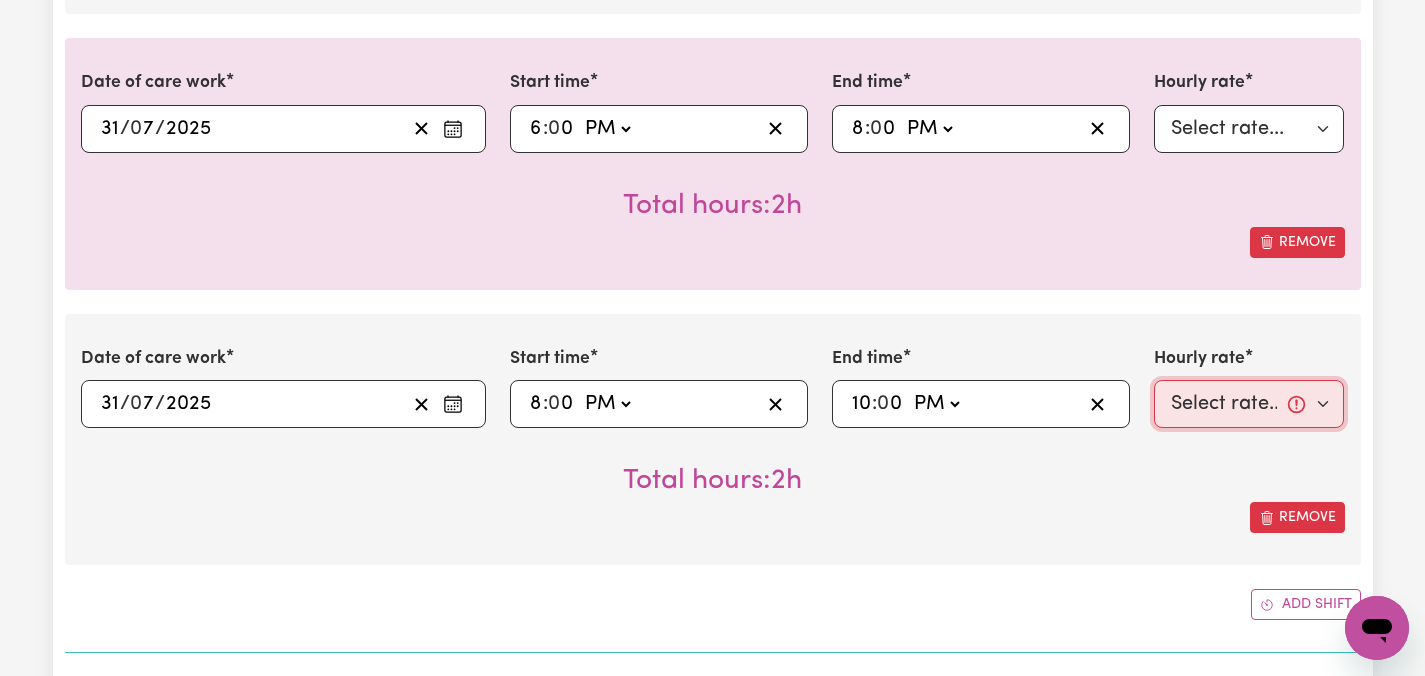 click on "Select rate... [PRICE] (Weekday) [PRICE] (Saturday) [PRICE] (Sunday) [PRICE] (Public Holiday) [PRICE] (Evening Care) [PRICE] (Overnight)" at bounding box center [1249, 404] 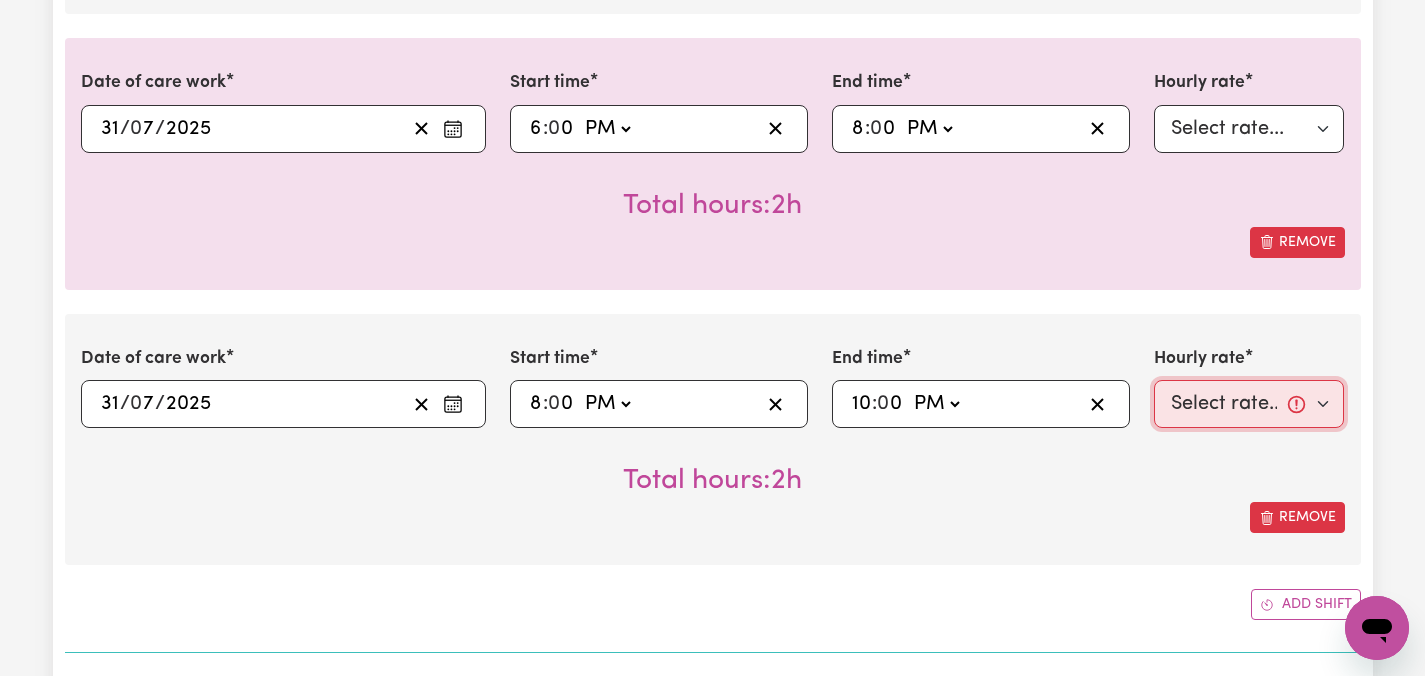 select on "50.05-EveningCare" 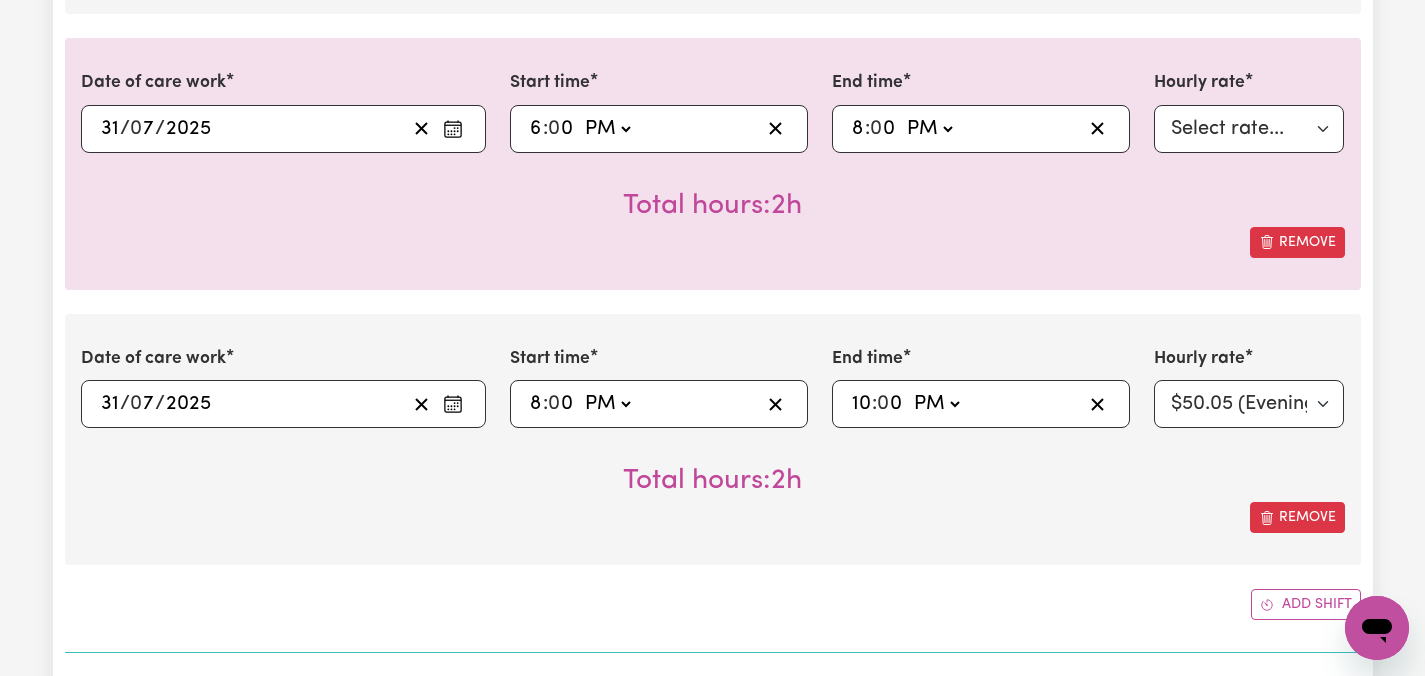 click on "Submit Hours 1. Fill in your details below to claim your payment Job title Select the job you're submitting hours for... [[NAME]] Care worker needed in Ascot Vale VIC [[NAME]] Care worker needed in Ascot Vale VIC [[CHELSEA (HAN) NAME] - NDIS Number: [NUMBER]] Vietnamese Support workers with experience in Behaviour Support Plans Preview Job Your ABN [NUMBER] To include or update your ABN,  update your profile . 2. Enter the details of your shift(s) Date of care work [DATE] [DATE] / [MONTH] / [YEAR] « ‹ [MONTH] [YEAR] › » Mon Tue Wed Thu Fri Sat Sun 30 1 2 3 4 5 6 7 8 9 10 11 12 13 14 15 16 17 18 19 20 21 22 23 24 25 26 27 28 29 30 31 1 2 3 Start time 14:00 2 : 00   AM PM End time 20:00 8 : 0 0   AM PM Hourly rate Select rate... [PRICE] (Weekday) [PRICE] (Saturday) [PRICE] (Sunday) [PRICE] (Public Holiday) [PRICE] (Evening Care) [PRICE] (Overnight) Total hours:  6h  Remove Date of care work [DATE] [DATE] / [MONTH] / [YEAR] « ‹ [MONTH] [YEAR] › » Mon Tue Wed Thu Fri Sat Sun 30 1 2 3 4 5 6 7 8 9 10 11 12 13 14 15 16" at bounding box center (712, 425) 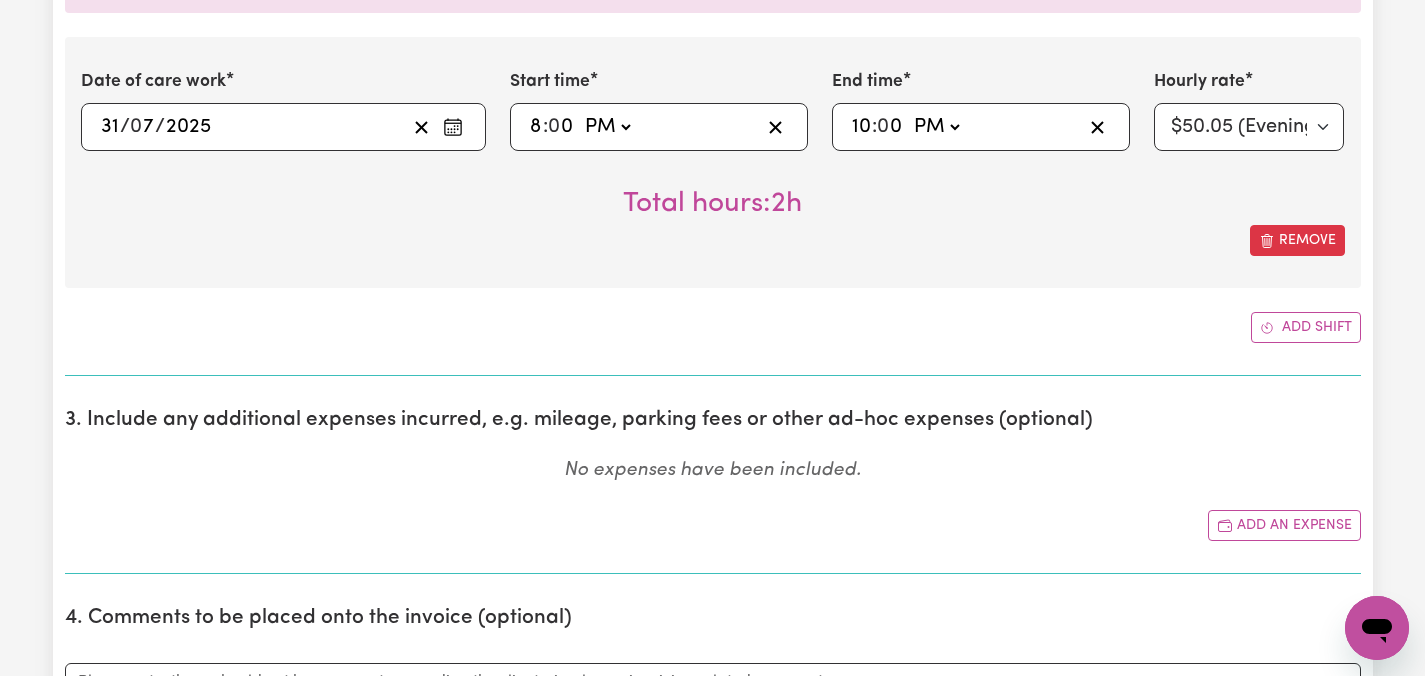scroll, scrollTop: 2008, scrollLeft: 0, axis: vertical 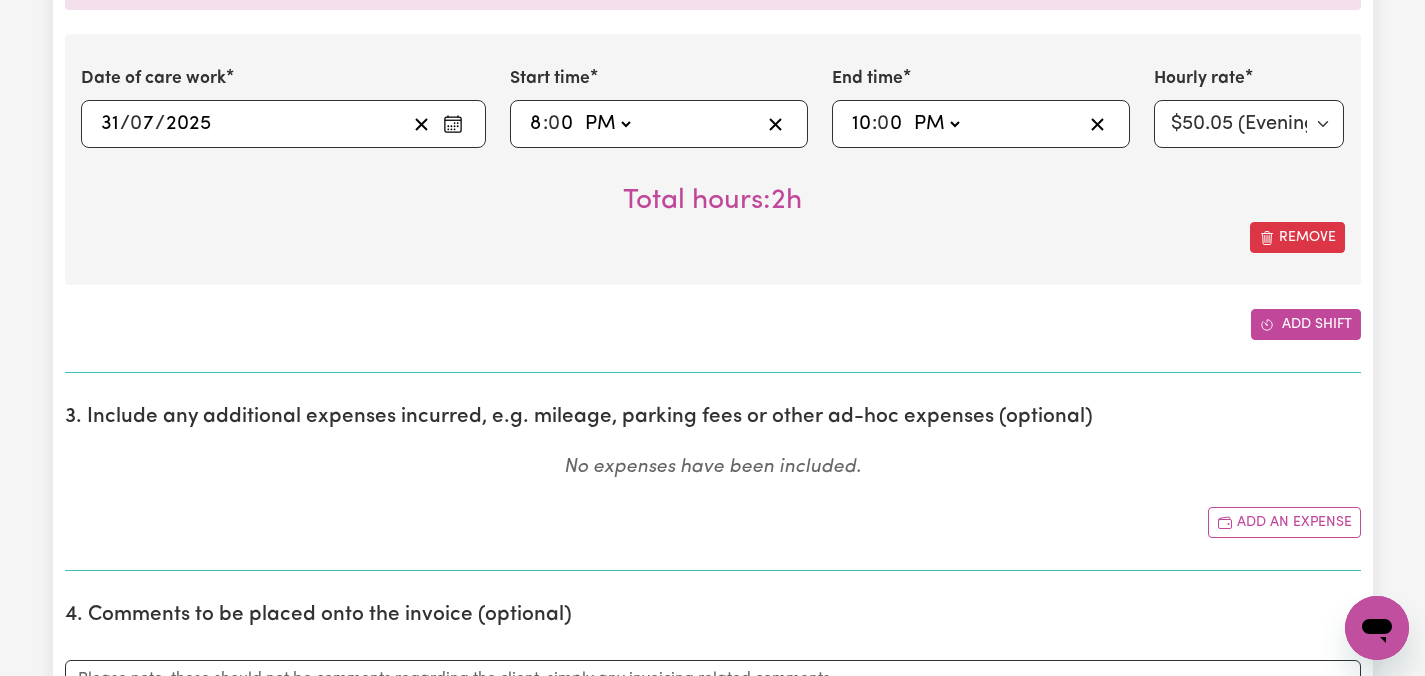 click on "Add shift" at bounding box center [1306, 324] 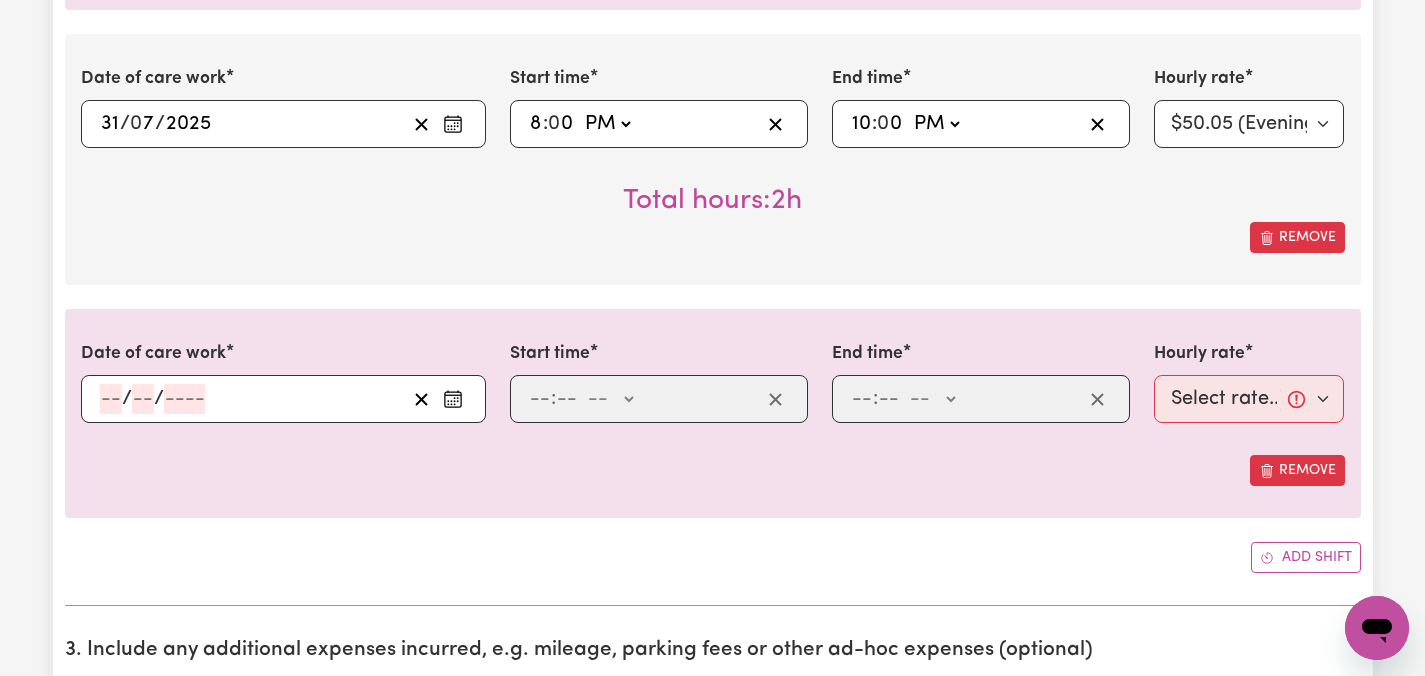click 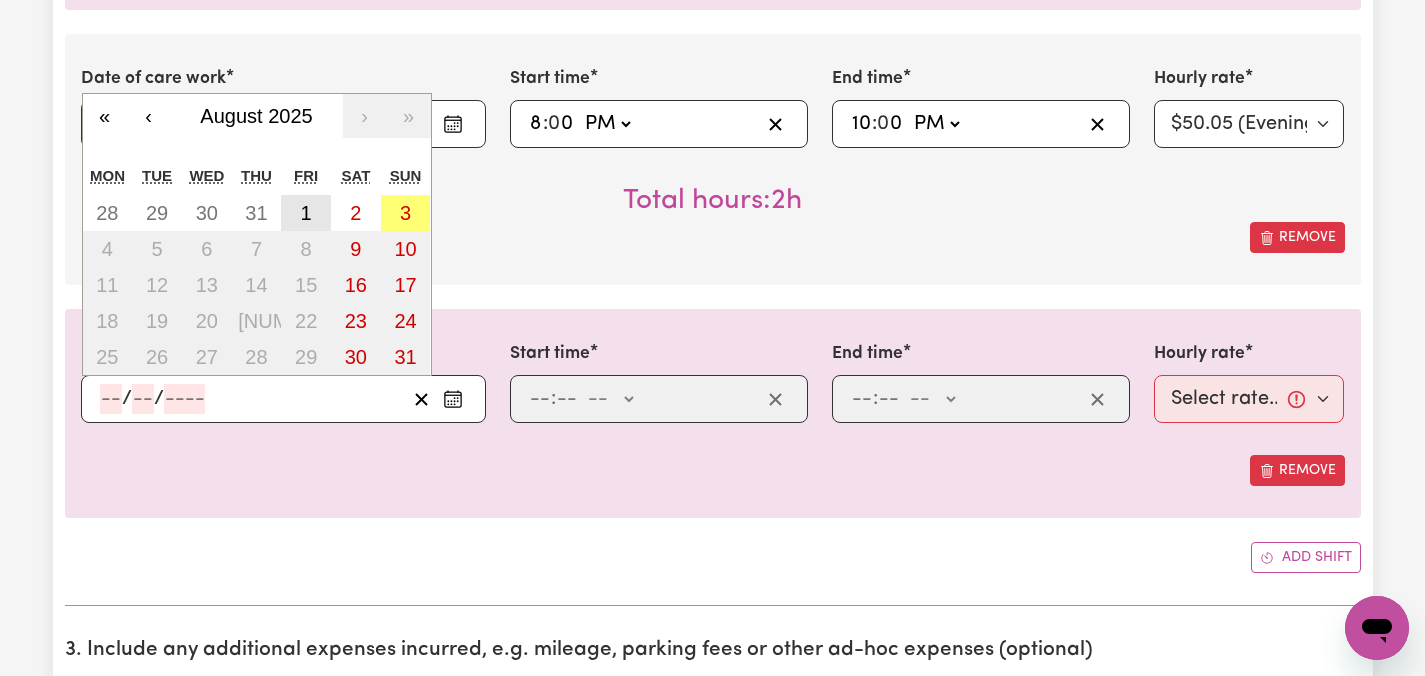 click on "1" at bounding box center (306, 213) 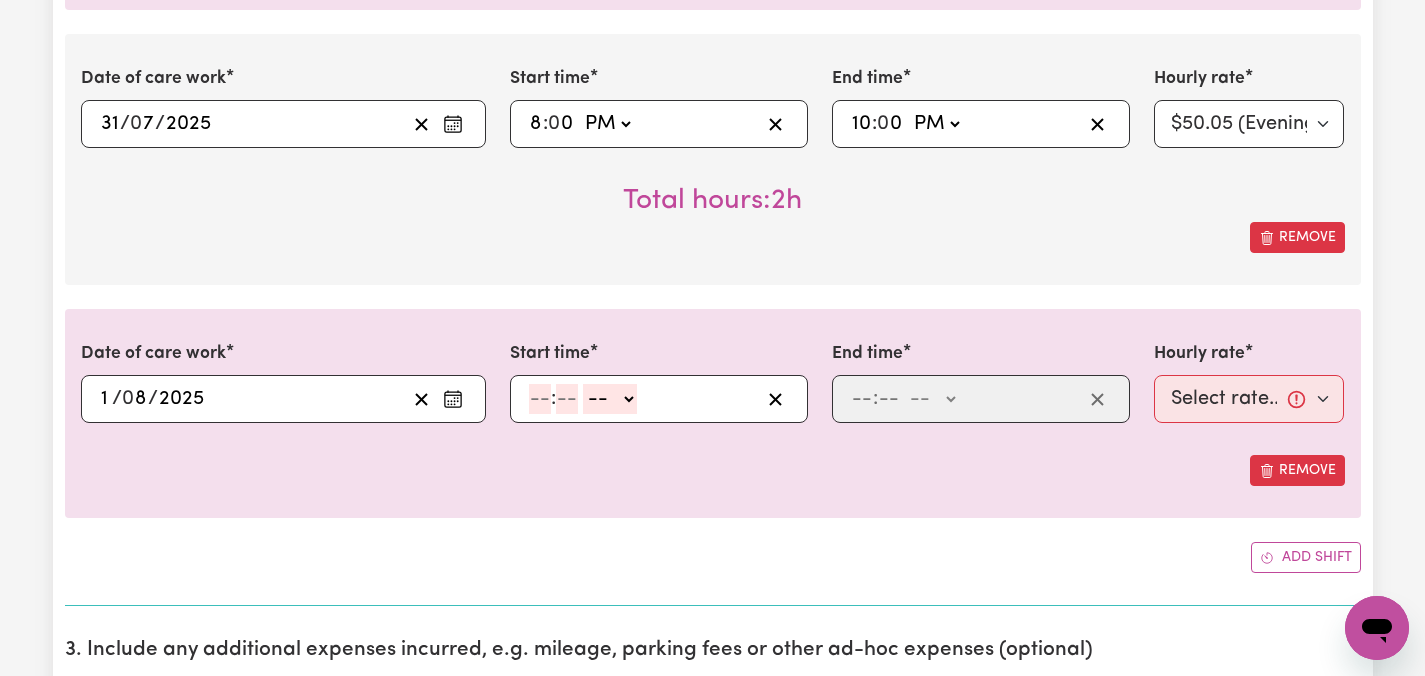 click 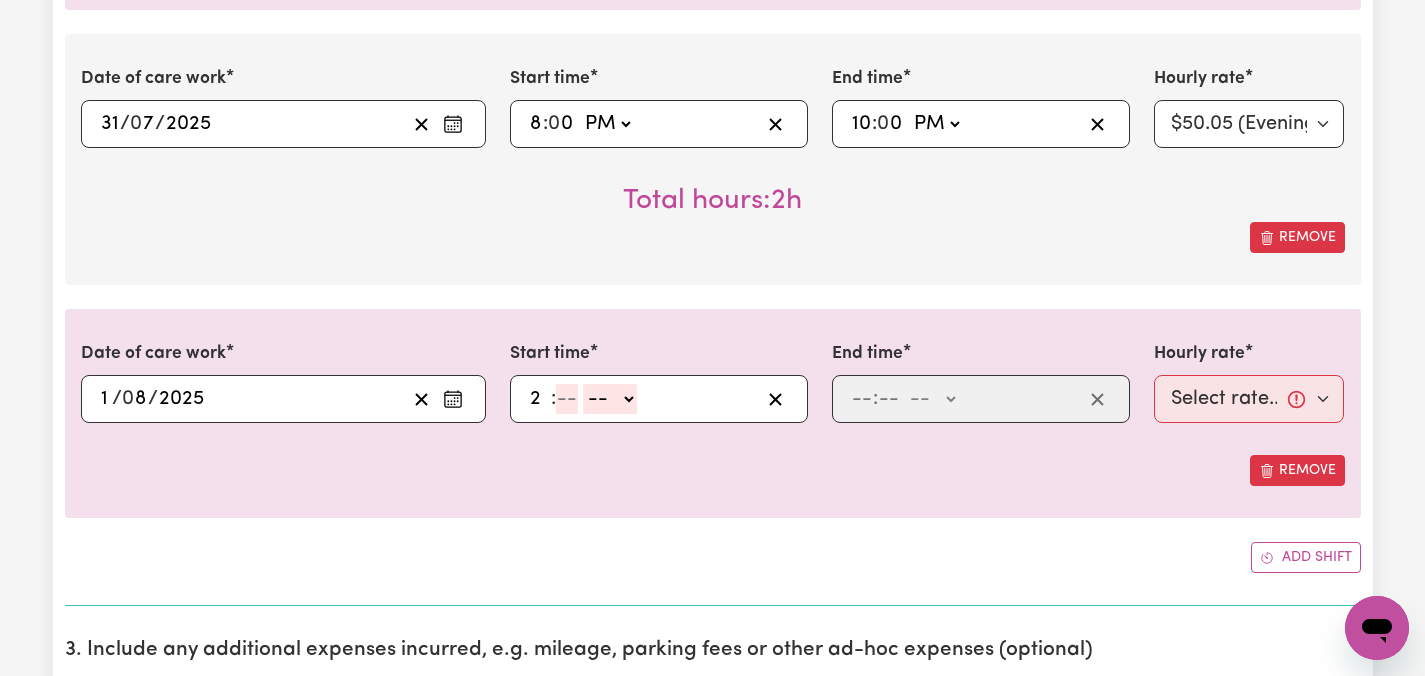 type on "2" 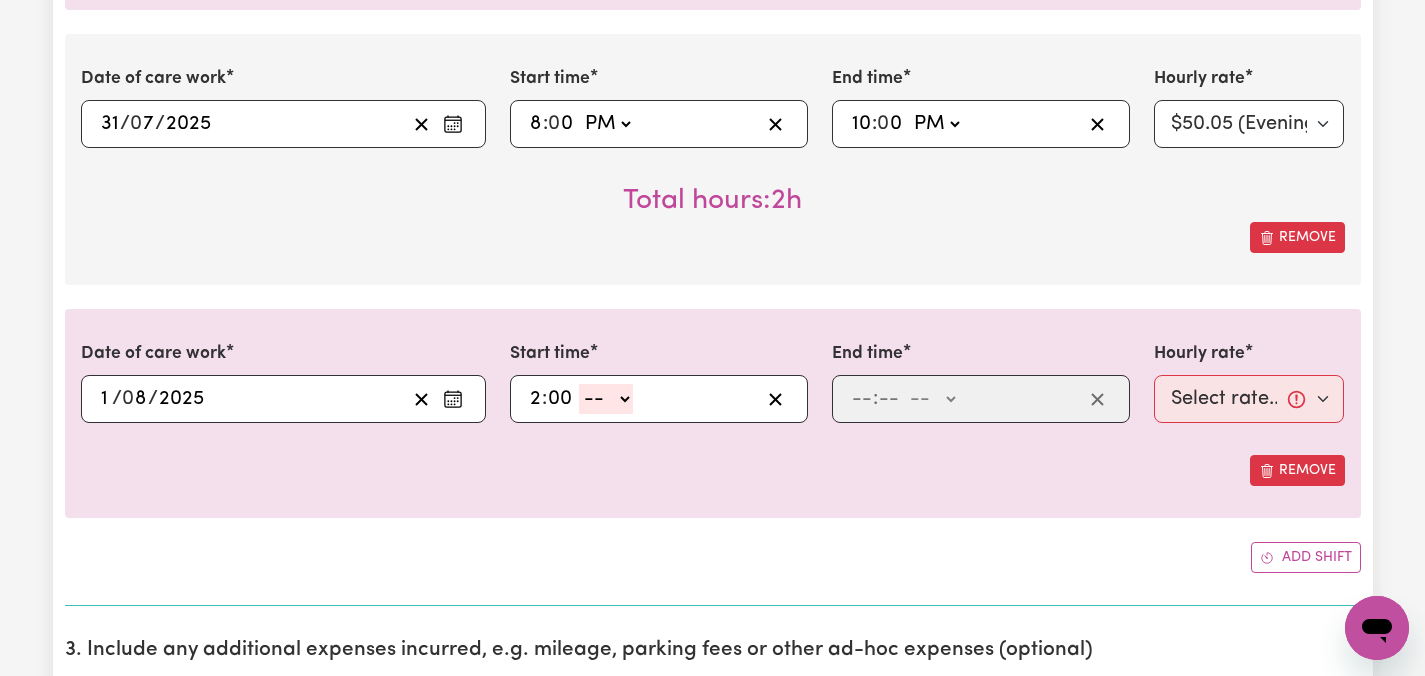 type on "00" 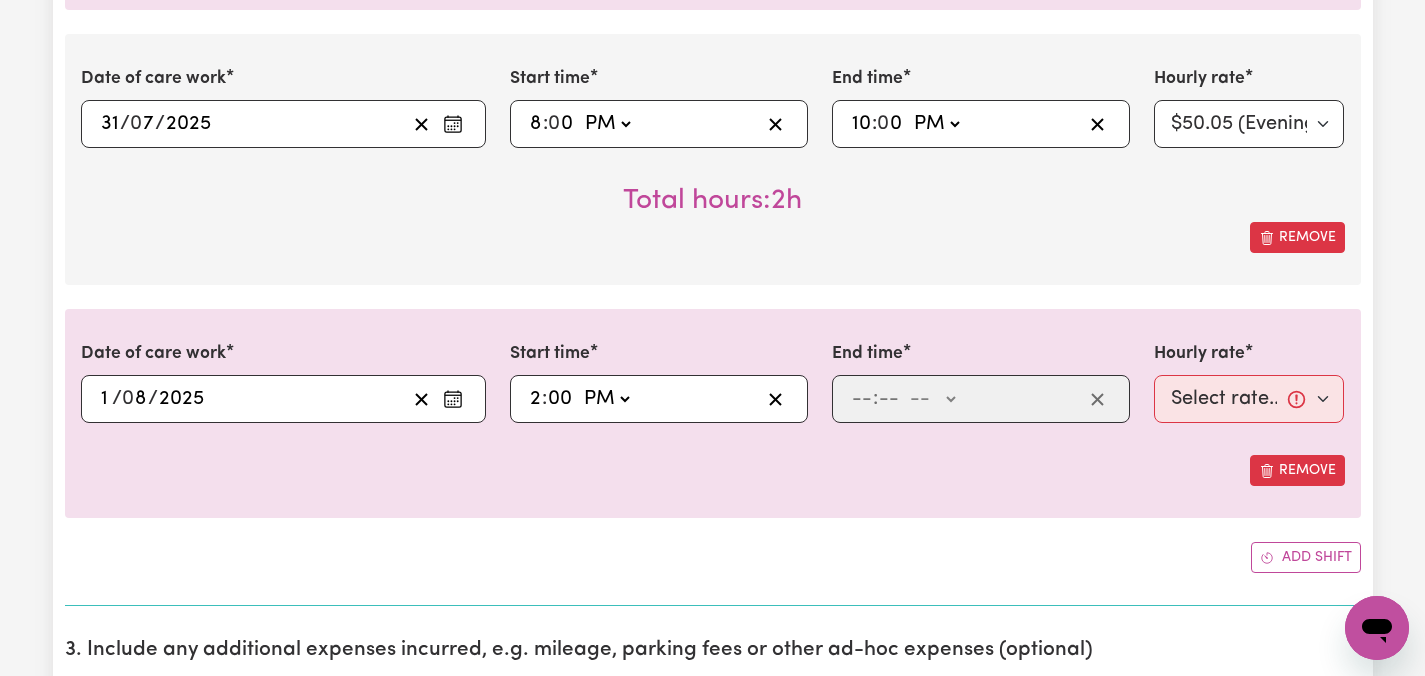 type on "14:00" 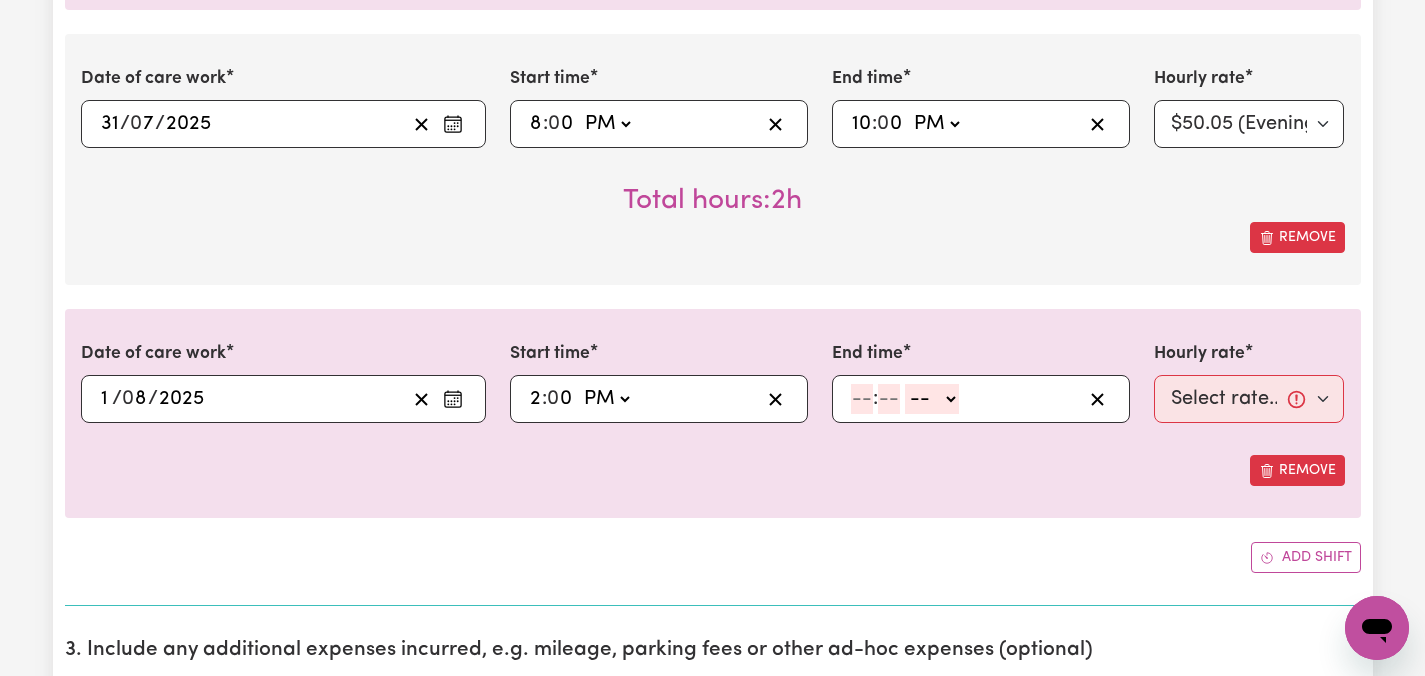 click on ":   -- AM PM" at bounding box center [981, 399] 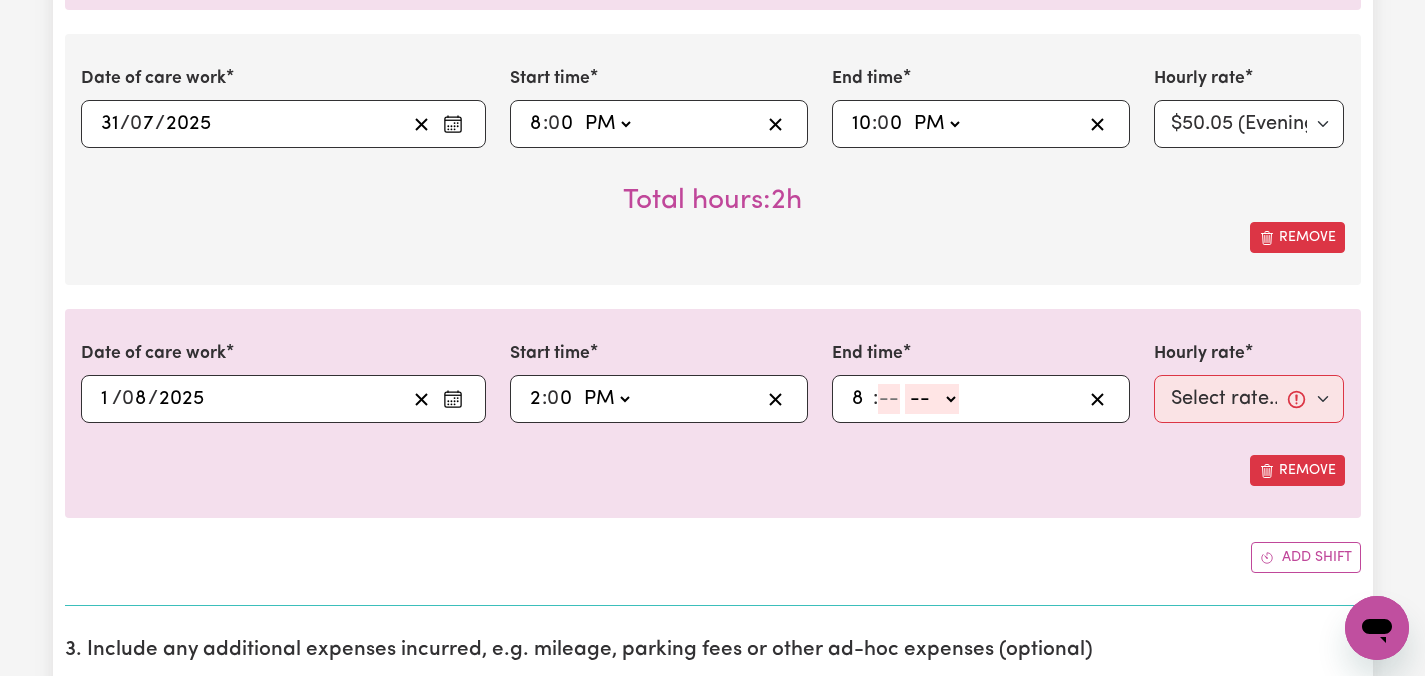 type on "8" 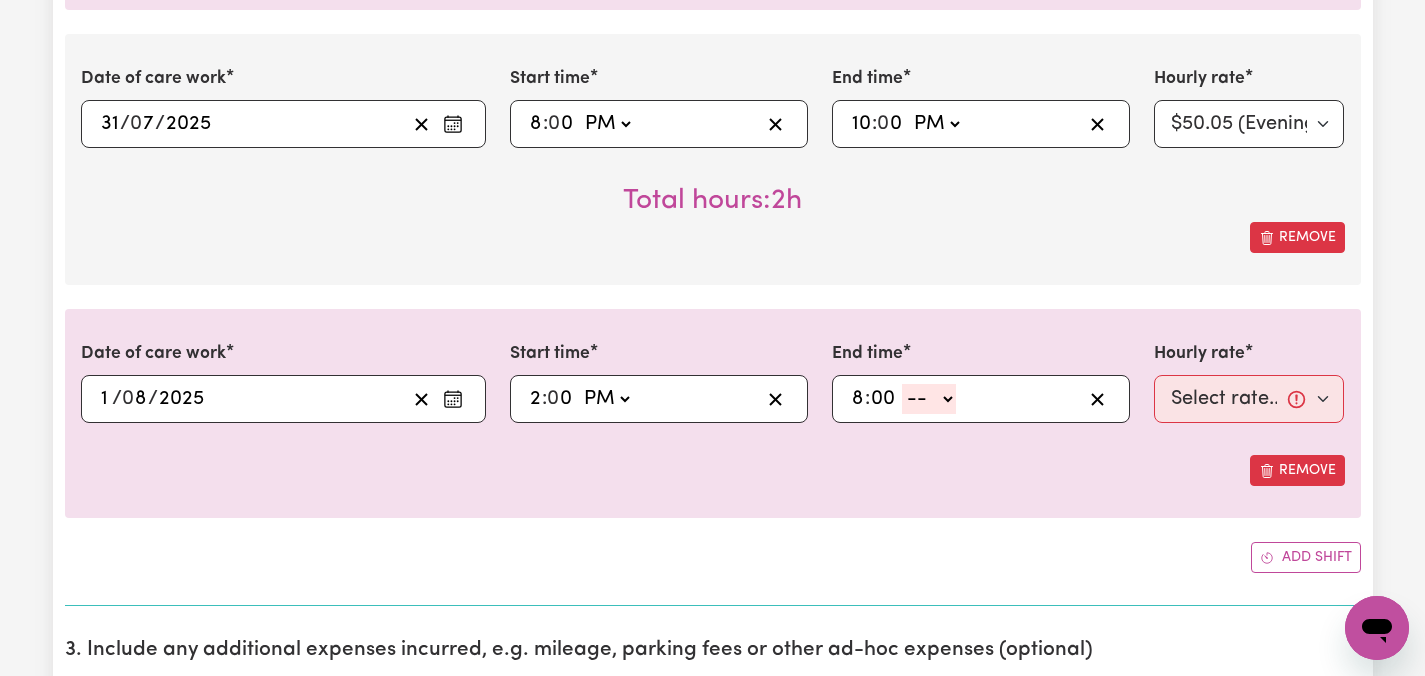 type on "00" 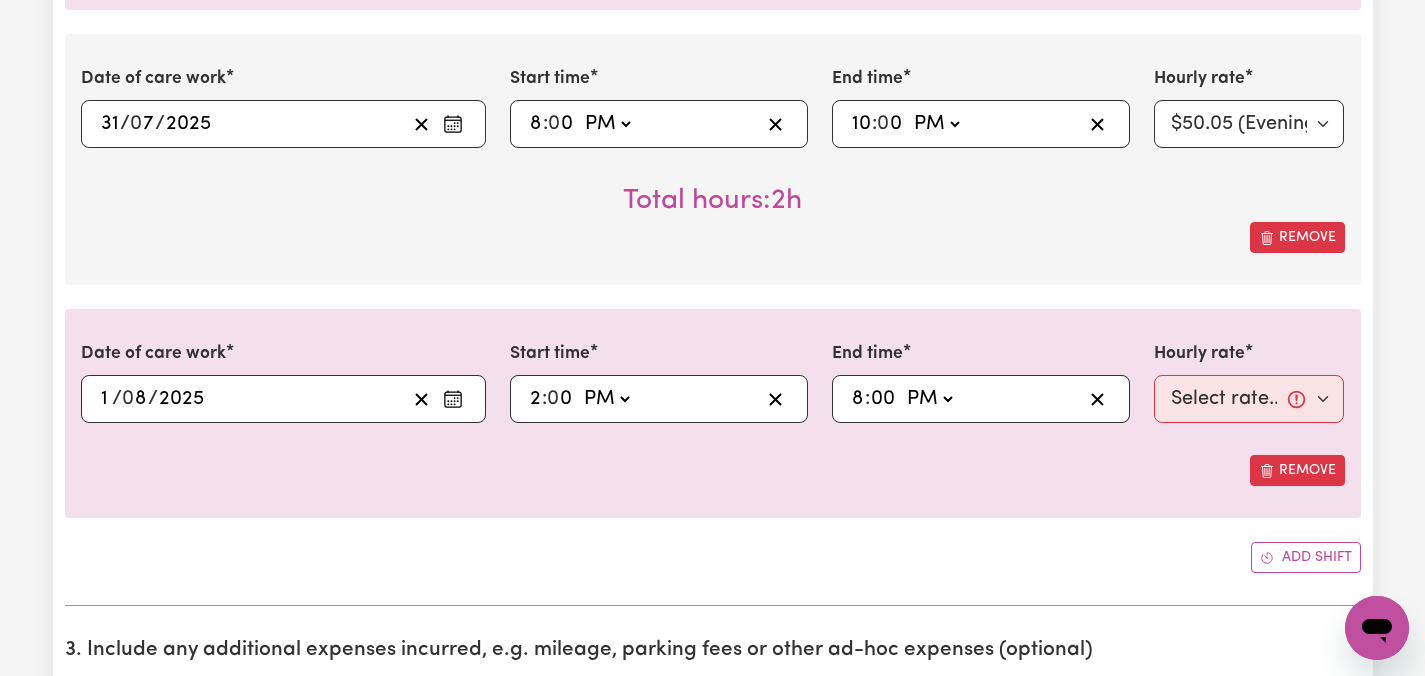 type on "20:00" 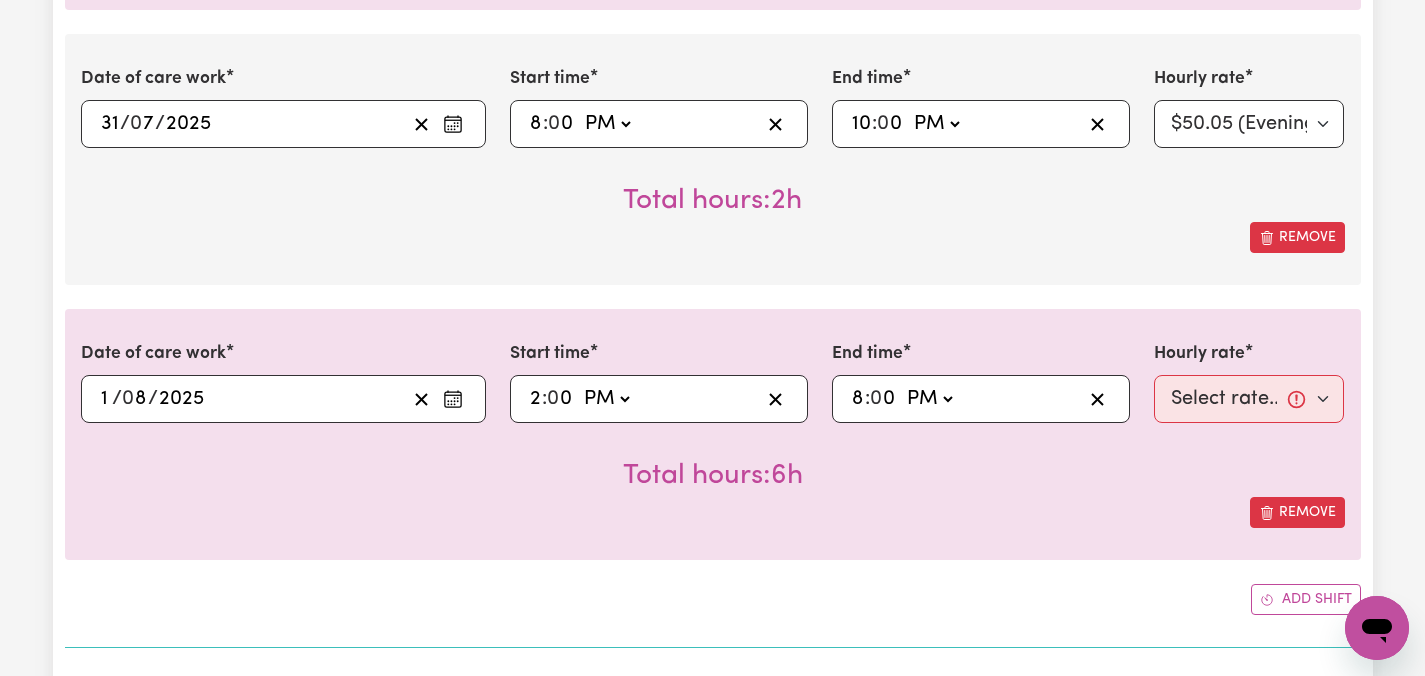 type on "0" 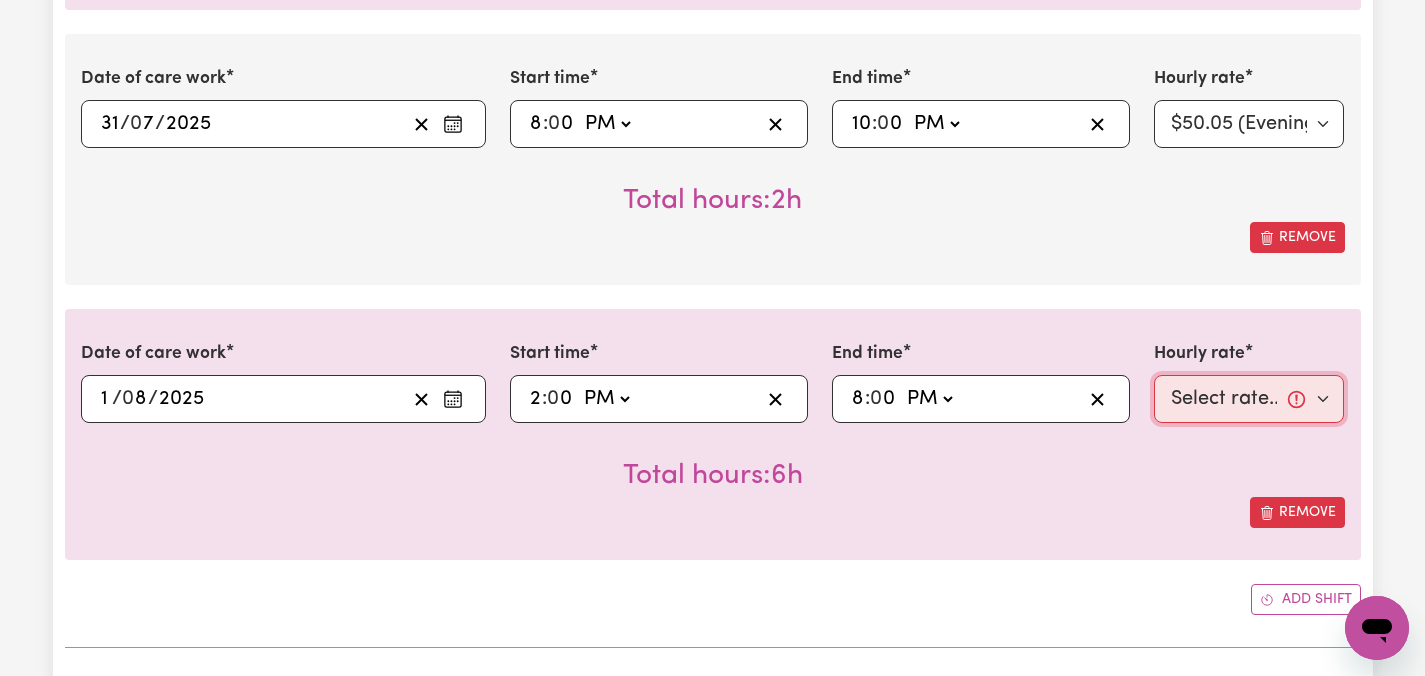 click on "Select rate... [PRICE] (Weekday) [PRICE] (Saturday) [PRICE] (Sunday) [PRICE] (Public Holiday) [PRICE] (Evening Care) [PRICE] (Overnight)" at bounding box center (1249, 399) 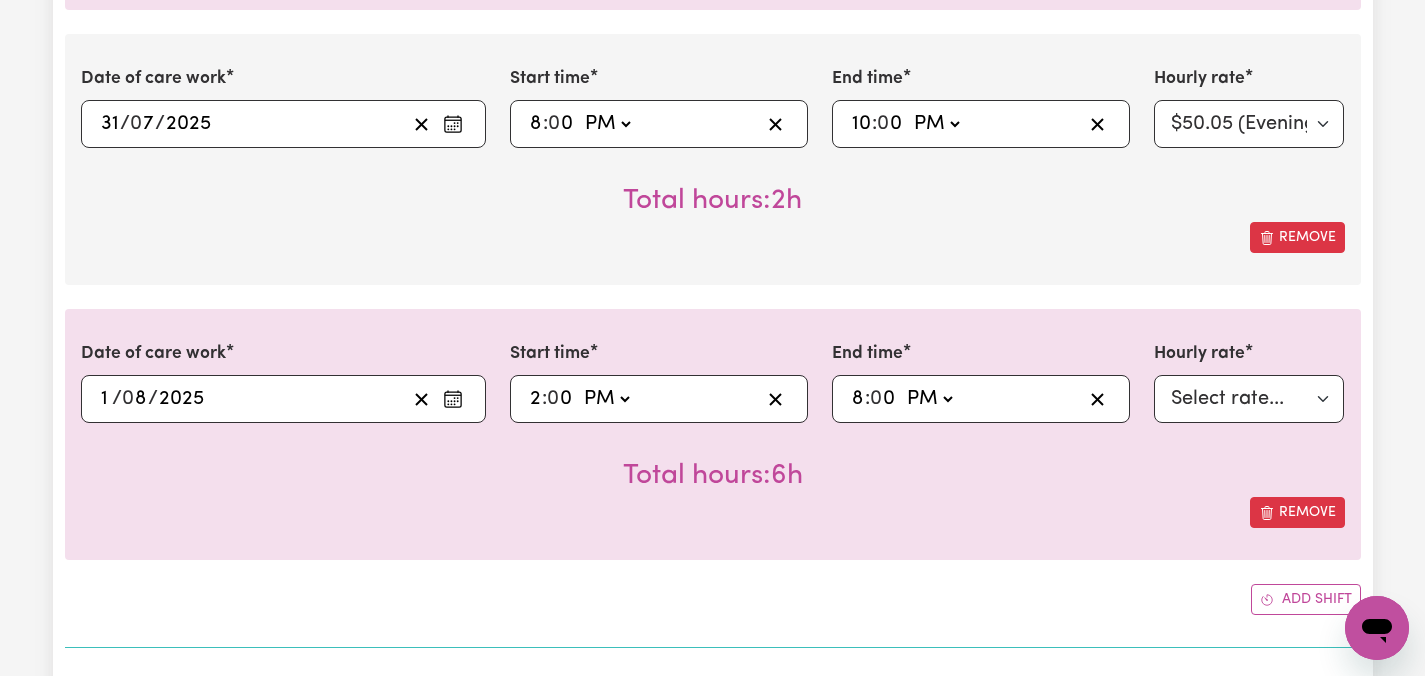 click on "Submit Hours 1. Fill in your details below to claim your payment Job title Select the job you're submitting hours for... [[NAME]] Care worker needed in Ascot Vale VIC [[NAME]] Care worker needed in Ascot Vale VIC [[CHELSEA (HAN) NAME] - NDIS Number: [NUMBER]] Vietnamese Support workers with experience in Behaviour Support Plans Preview Job Your ABN [NUMBER] To include or update your ABN,  update your profile . 2. Enter the details of your shift(s) Date of care work [DATE] [DATE] / [MONTH] / [YEAR] « ‹ [MONTH] [YEAR] › » Mon Tue Wed Thu Fri Sat Sun 30 1 2 3 4 5 6 7 8 9 10 11 12 13 14 15 16 17 18 19 20 21 22 23 24 25 26 27 28 29 30 31 1 2 3 Start time 14:00 2 : 00   AM PM End time 20:00 8 : 0 0   AM PM Hourly rate Select rate... [PRICE] (Weekday) [PRICE] (Saturday) [PRICE] (Sunday) [PRICE] (Public Holiday) [PRICE] (Evening Care) [PRICE] (Overnight) Total hours:  6h  Remove Date of care work [DATE] [DATE] / [MONTH] / [YEAR] « ‹ [MONTH] [YEAR] › » Mon Tue Wed Thu Fri Sat Sun 30 1 2 3 4 5 6 7 8 9 10 11 12 13 14 15 16" at bounding box center [712, 283] 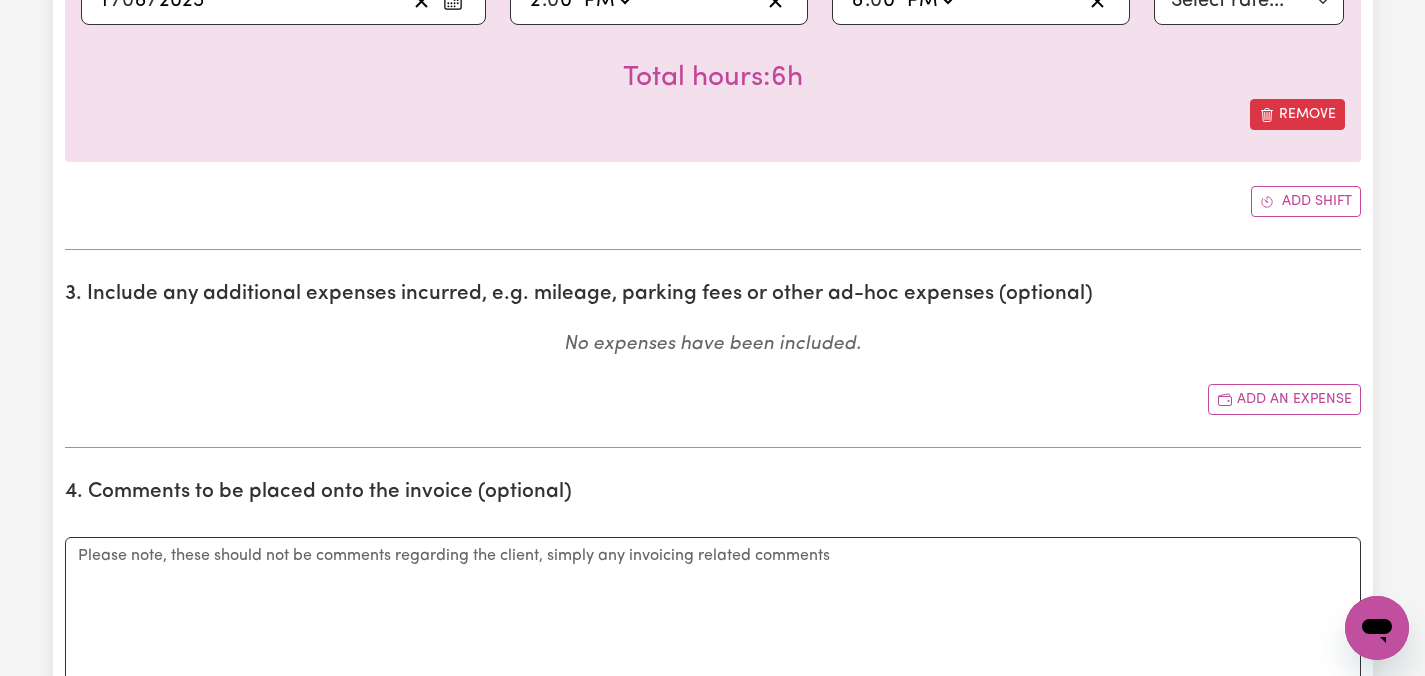 scroll, scrollTop: 2408, scrollLeft: 0, axis: vertical 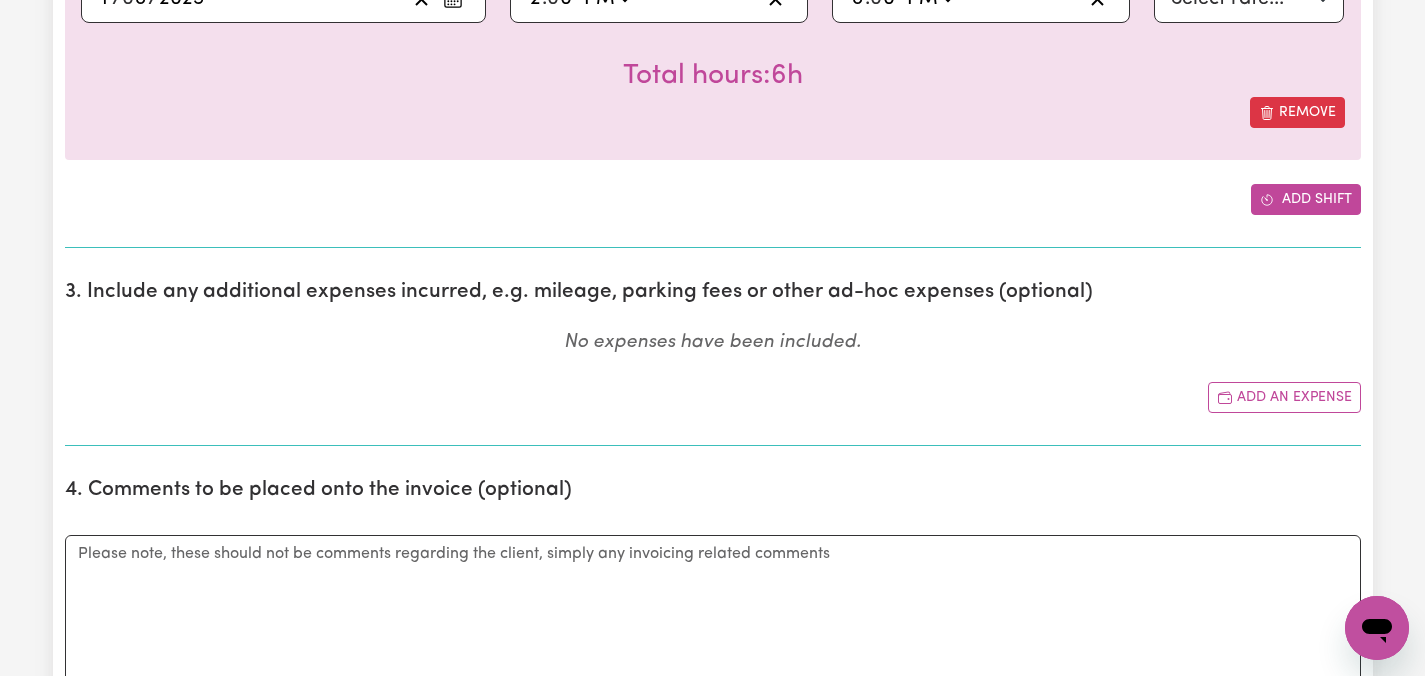 click on "Add shift" at bounding box center [1306, 199] 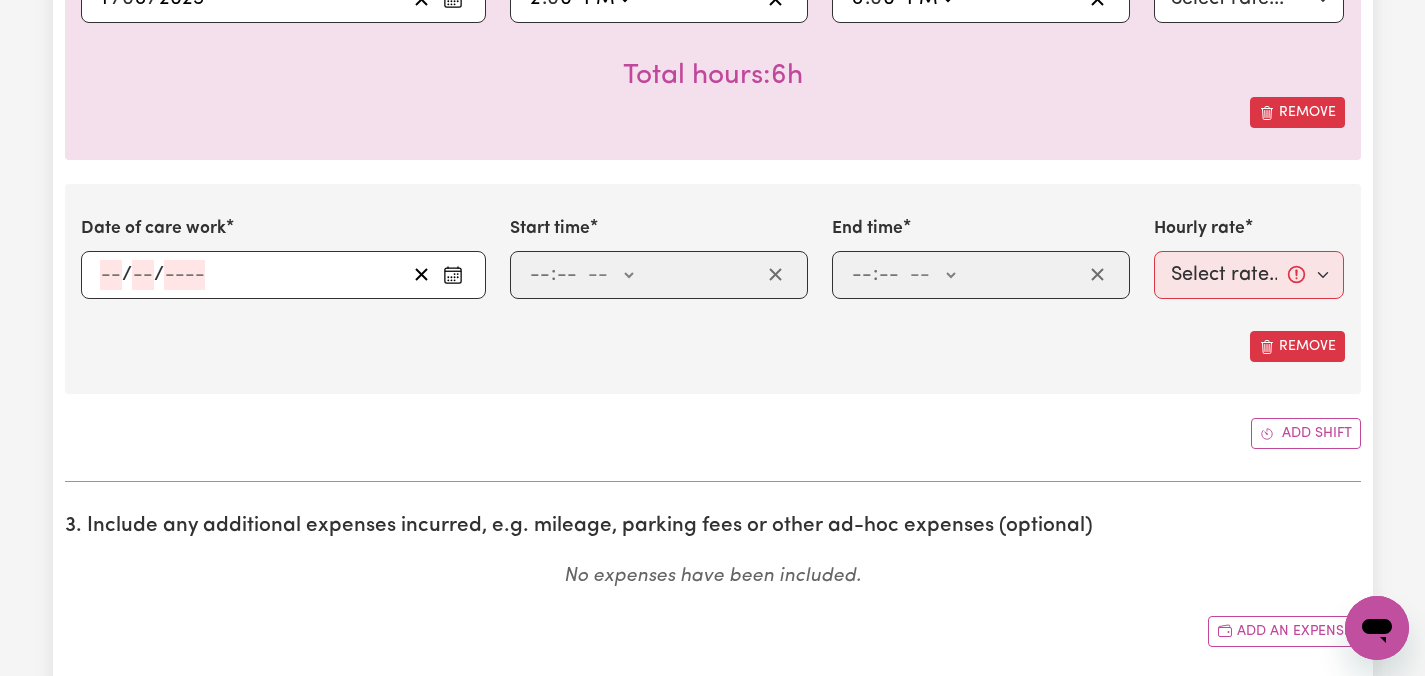 click 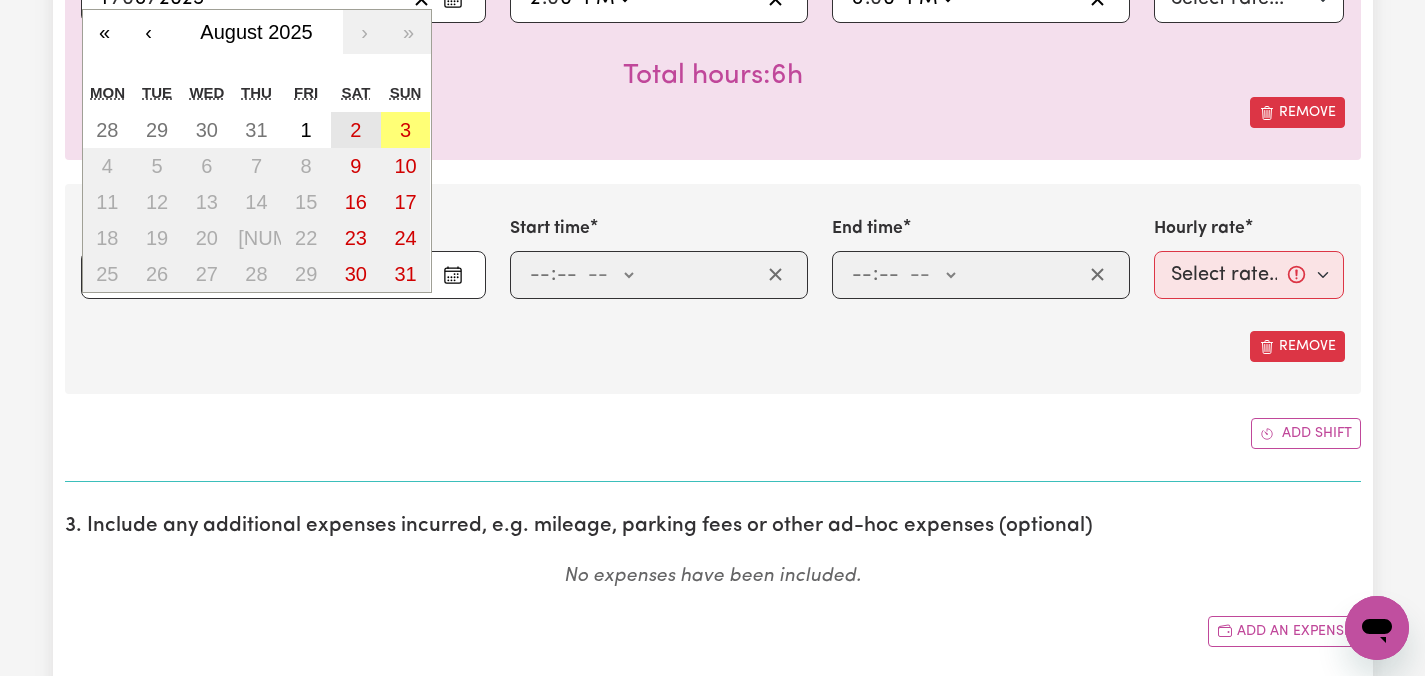 click on "2" at bounding box center [355, 130] 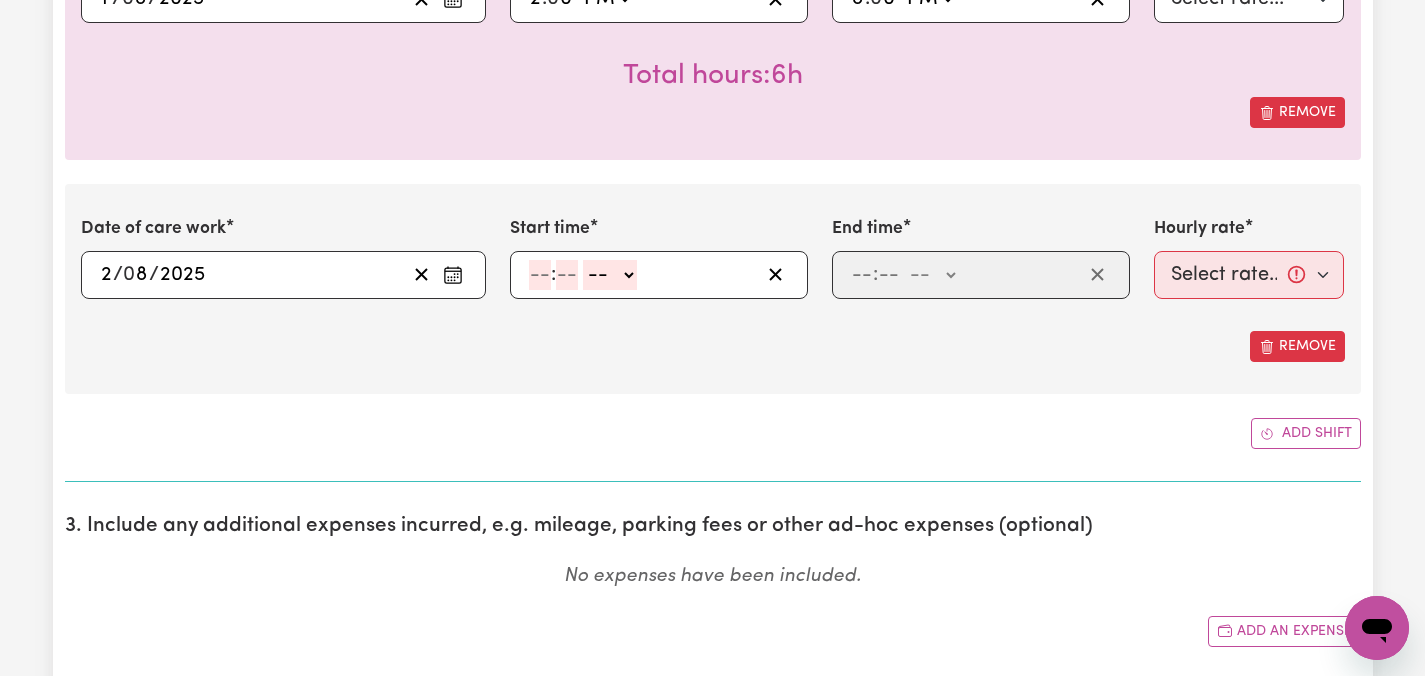 click 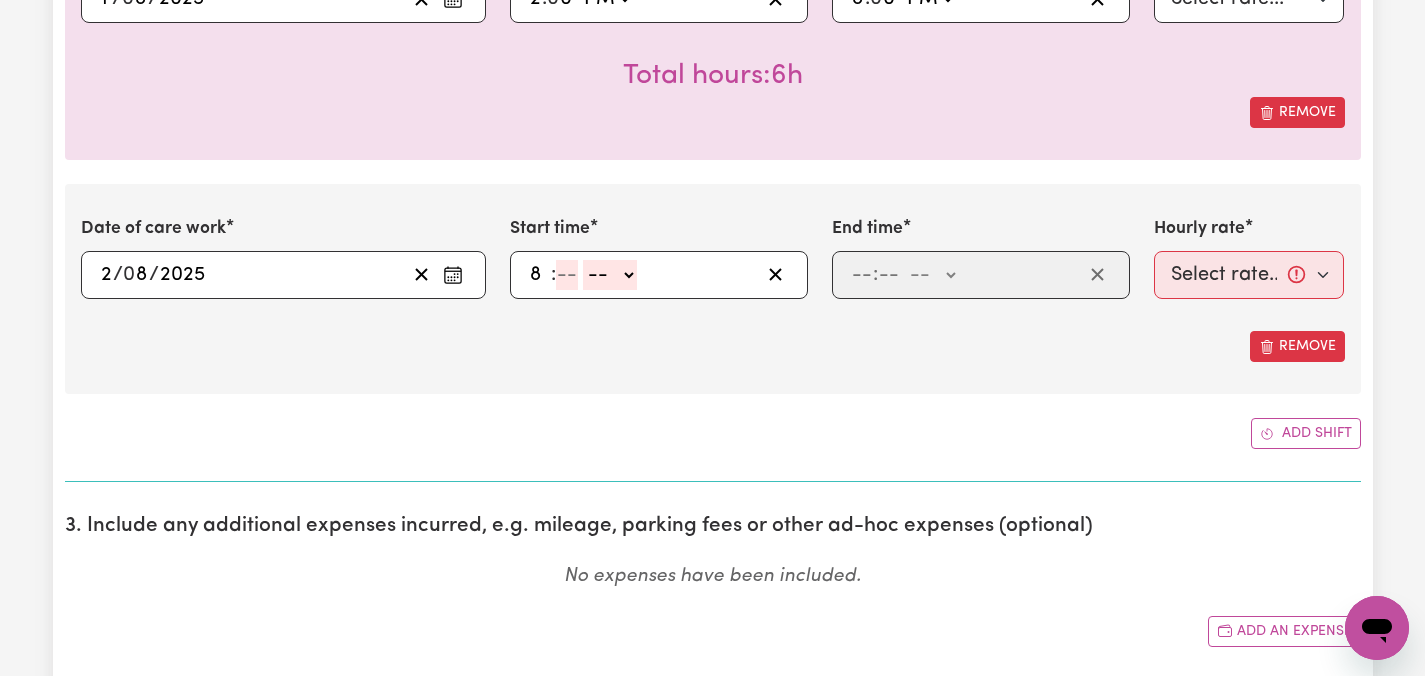 type on "8" 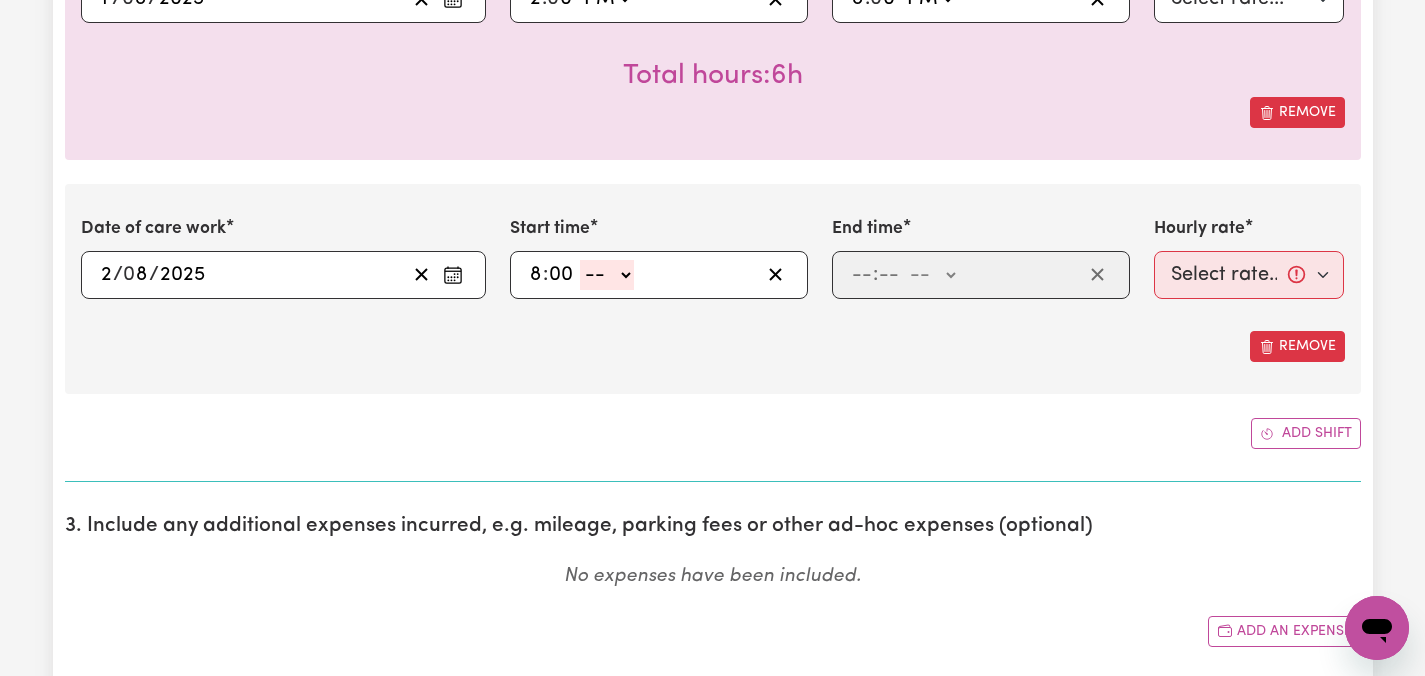 type on "00" 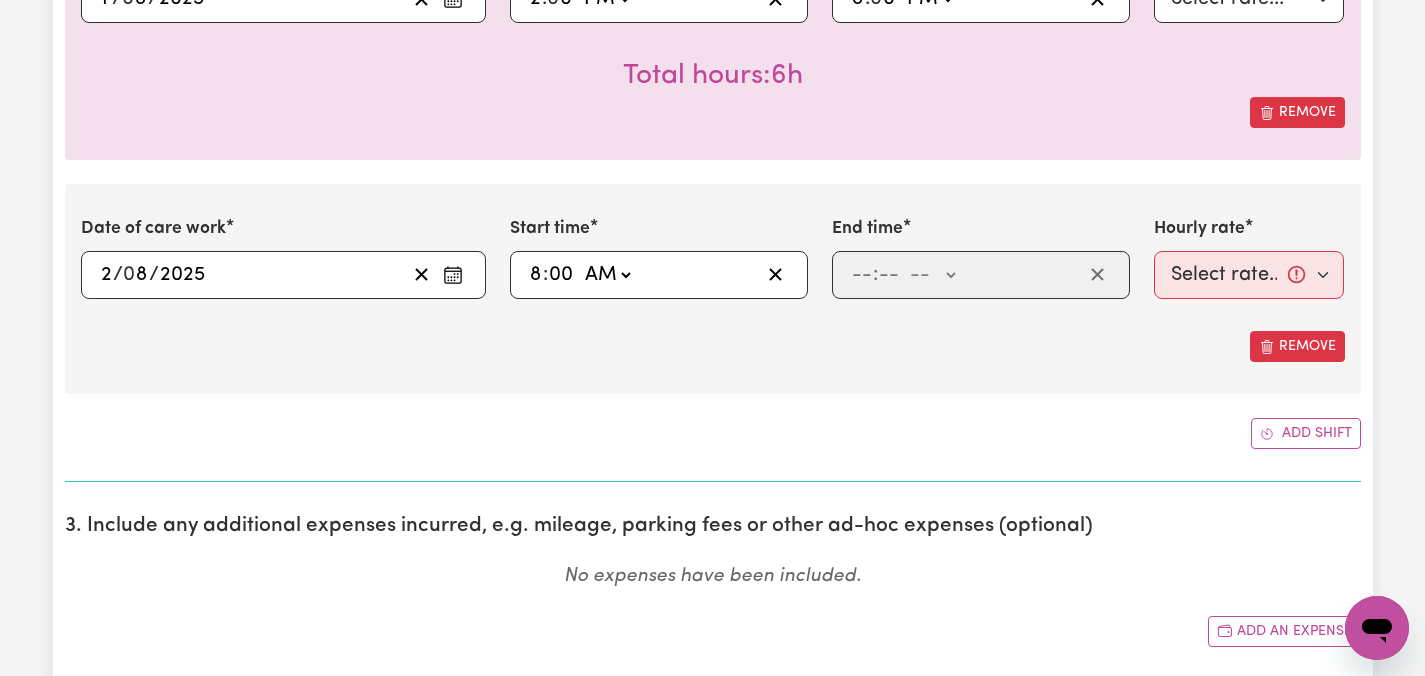 type on "08:00" 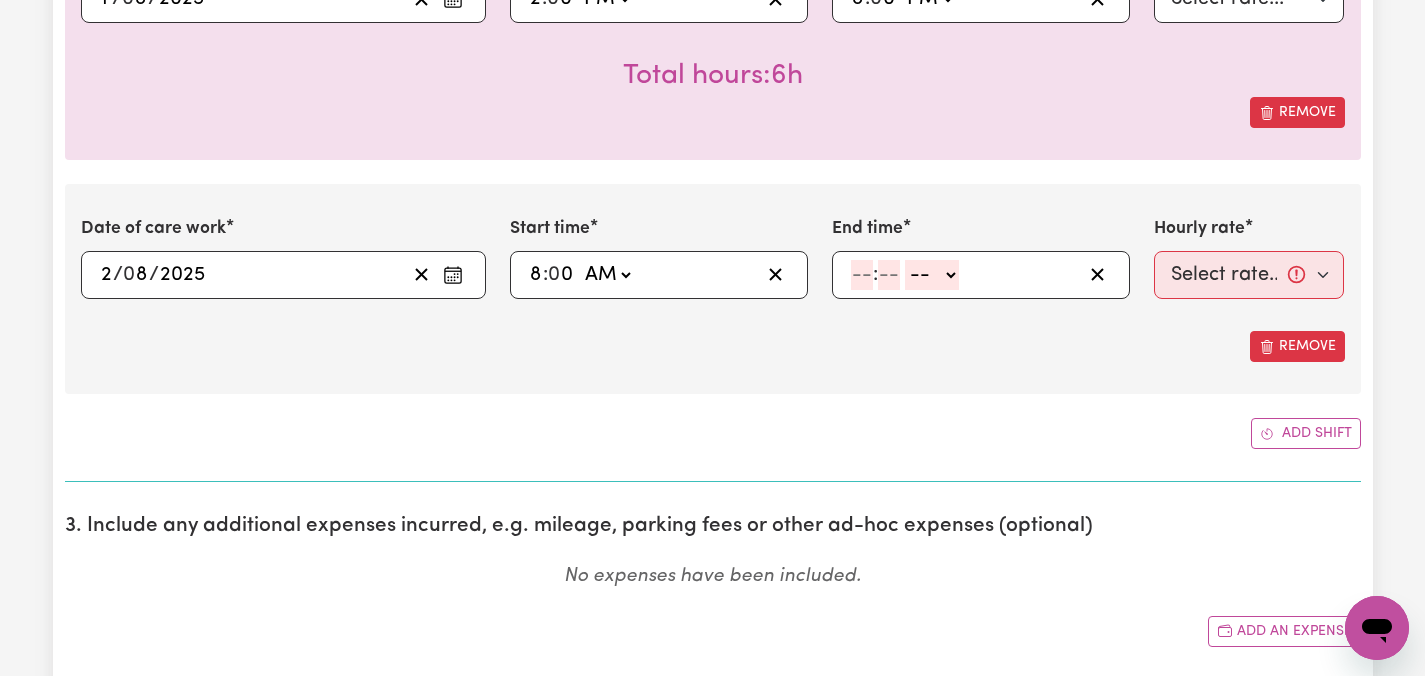click 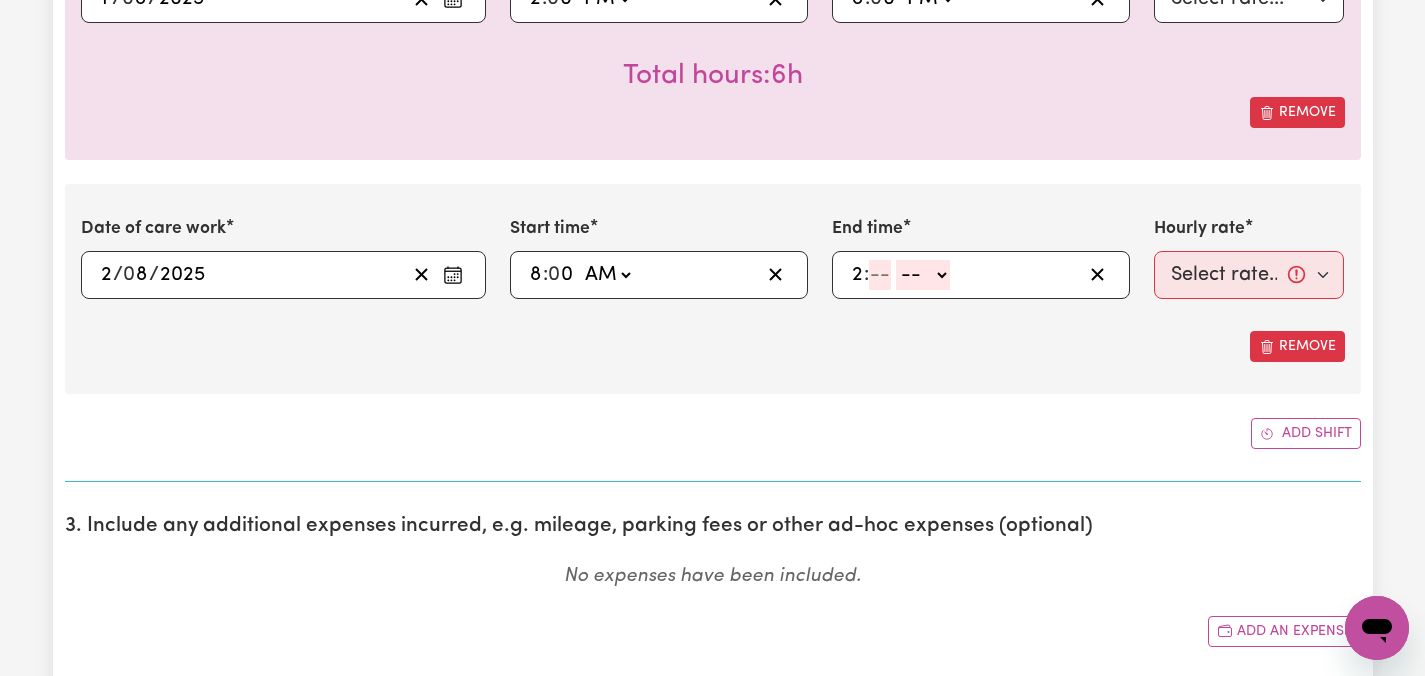 type on "2" 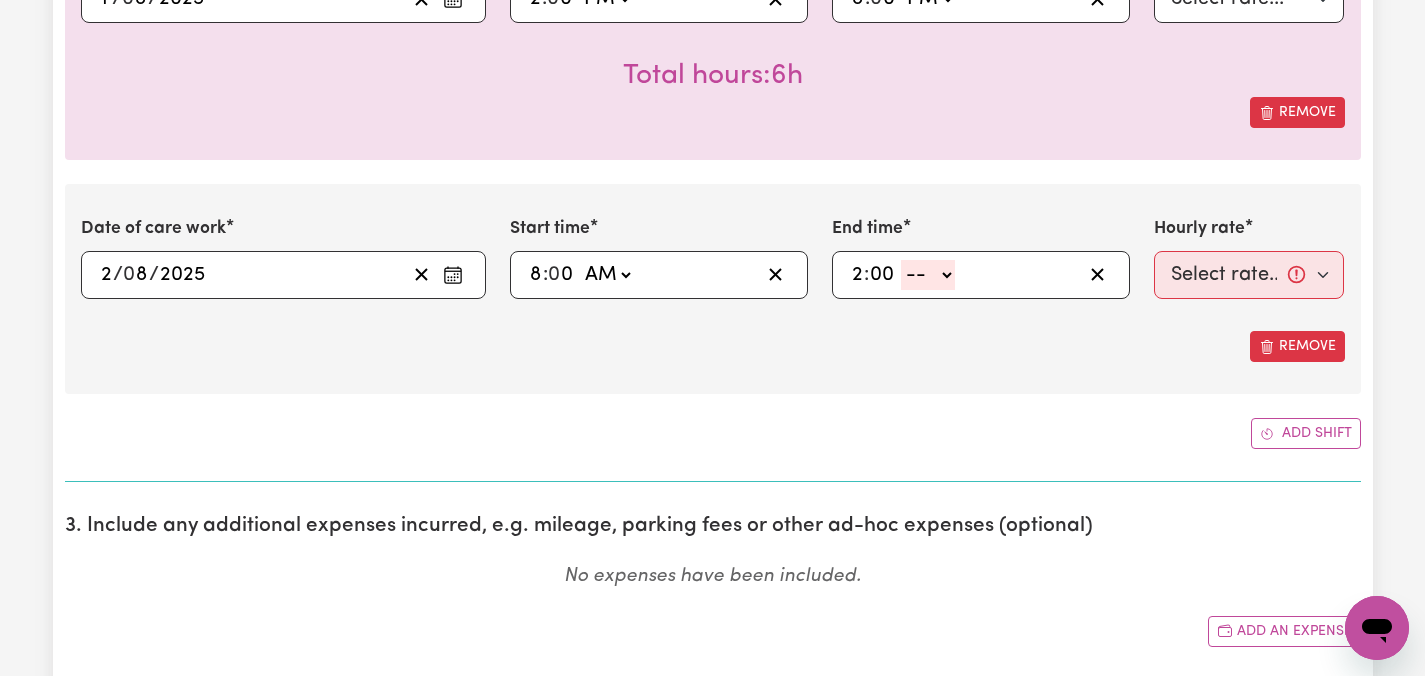 type on "00" 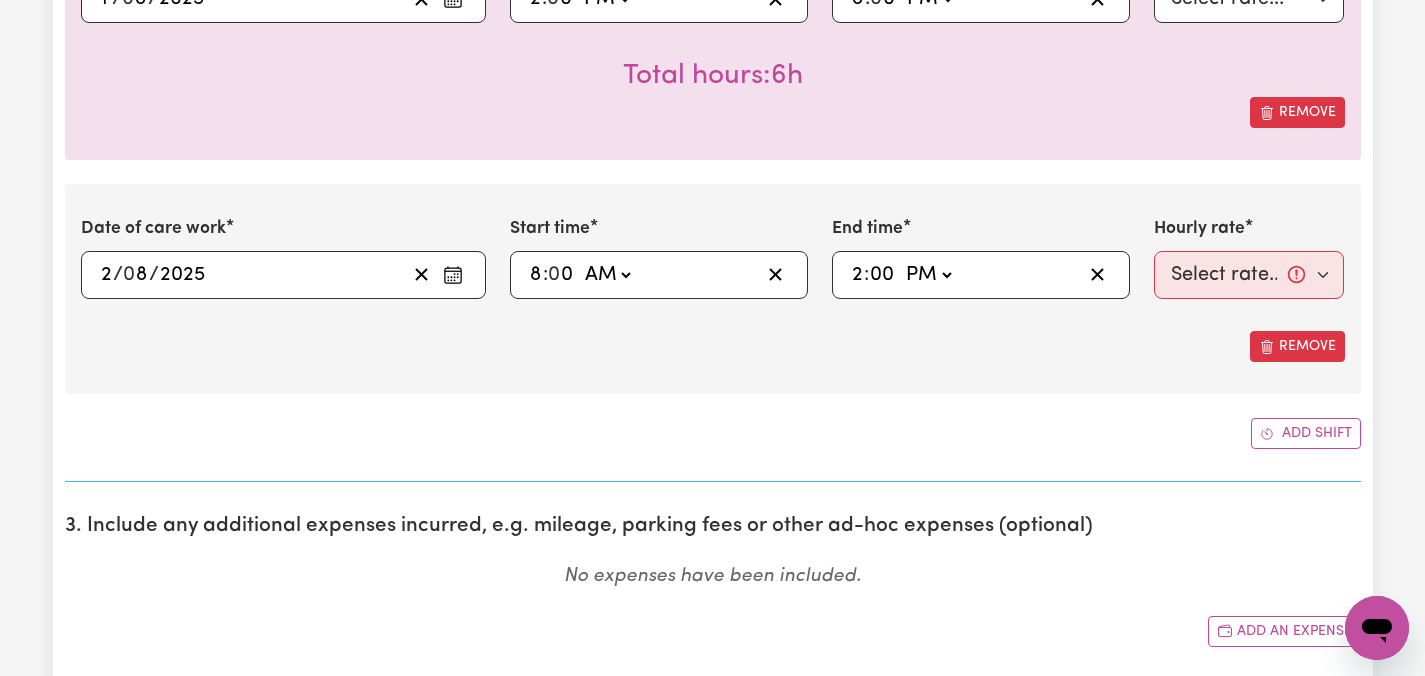 type on "14:00" 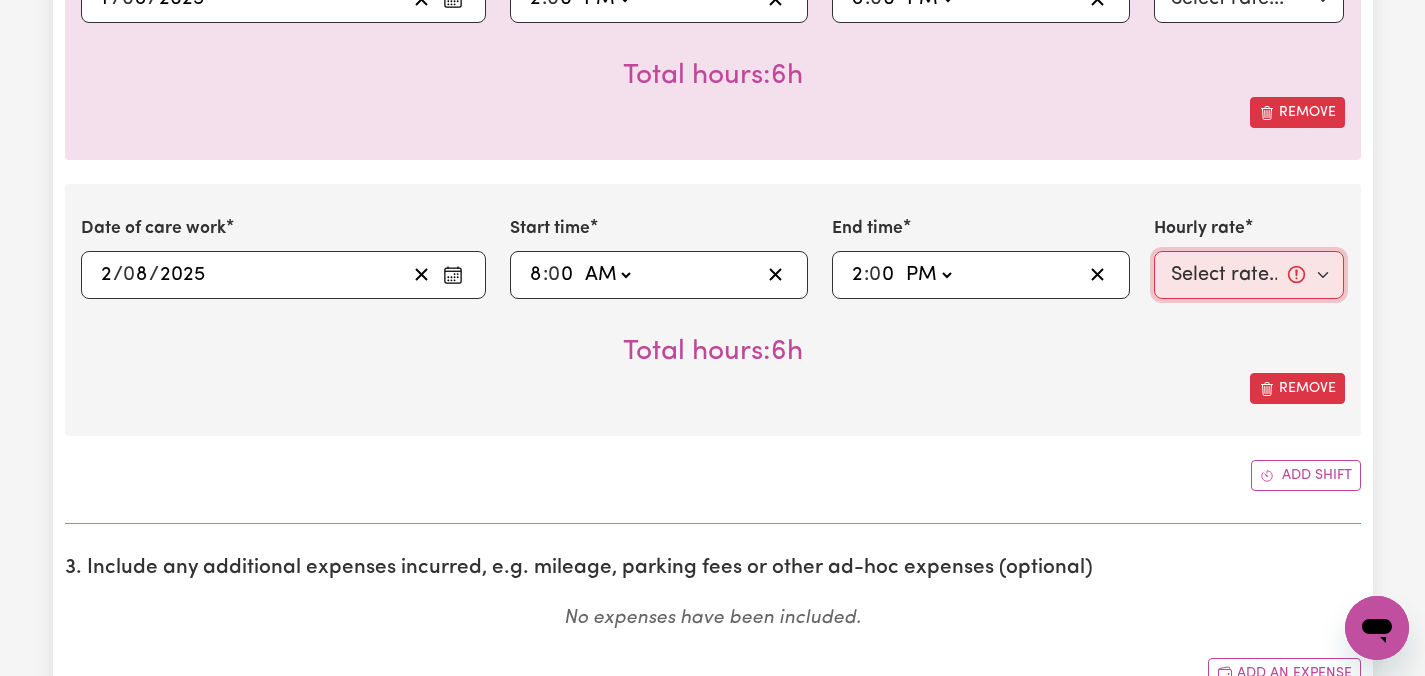 click on "Select rate... [PRICE] (Weekday) [PRICE] (Saturday) [PRICE] (Sunday) [PRICE] (Public Holiday) [PRICE] (Evening Care) [PRICE] (Overnight)" at bounding box center (1249, 275) 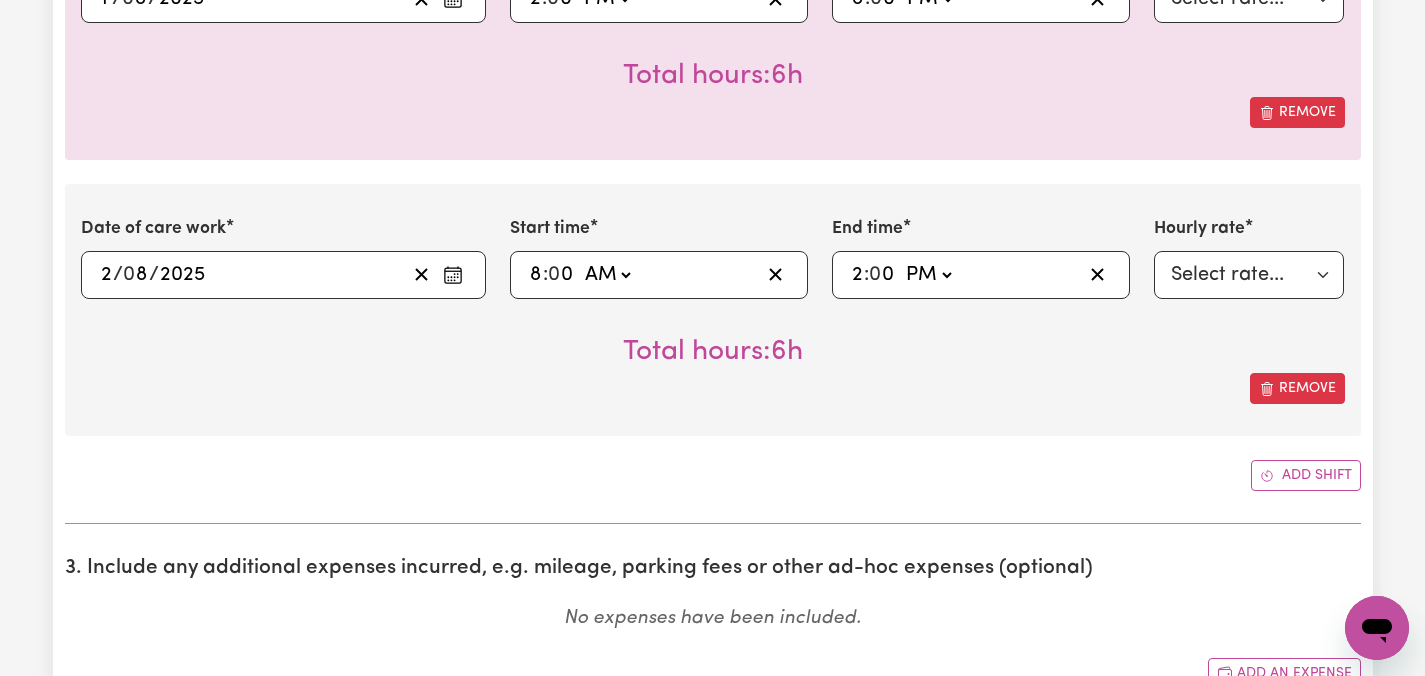 click on "Submit Hours 1. Fill in your details below to claim your payment Job title Select the job you're submitting hours for... [[NAME]] Care worker needed in Ascot Vale VIC [[NAME]] Care worker needed in Ascot Vale VIC [[CHELSEA (HAN) NAME] - NDIS Number: [NUMBER]] Vietnamese Support workers with experience in Behaviour Support Plans Preview Job Your ABN [NUMBER] To include or update your ABN,  update your profile . 2. Enter the details of your shift(s) Date of care work [DATE] [DATE] / [MONTH] / [YEAR] « ‹ [MONTH] [YEAR] › » Mon Tue Wed Thu Fri Sat Sun 30 1 2 3 4 5 6 7 8 9 10 11 12 13 14 15 16 17 18 19 20 21 22 23 24 25 26 27 28 29 30 31 1 2 3 Start time 14:00 2 : 00   AM PM End time 20:00 8 : 0 0   AM PM Hourly rate Select rate... [PRICE] (Weekday) [PRICE] (Saturday) [PRICE] (Sunday) [PRICE] (Public Holiday) [PRICE] (Evening Care) [PRICE] (Overnight) Total hours:  6h  Remove Date of care work [DATE] [DATE] / [MONTH] / [YEAR] « ‹ [MONTH] [YEAR] › » Mon Tue Wed Thu Fri Sat Sun 30 1 2 3 4 5 6 7 8 9 10 11 12 13 14 15 16" at bounding box center [712, 21] 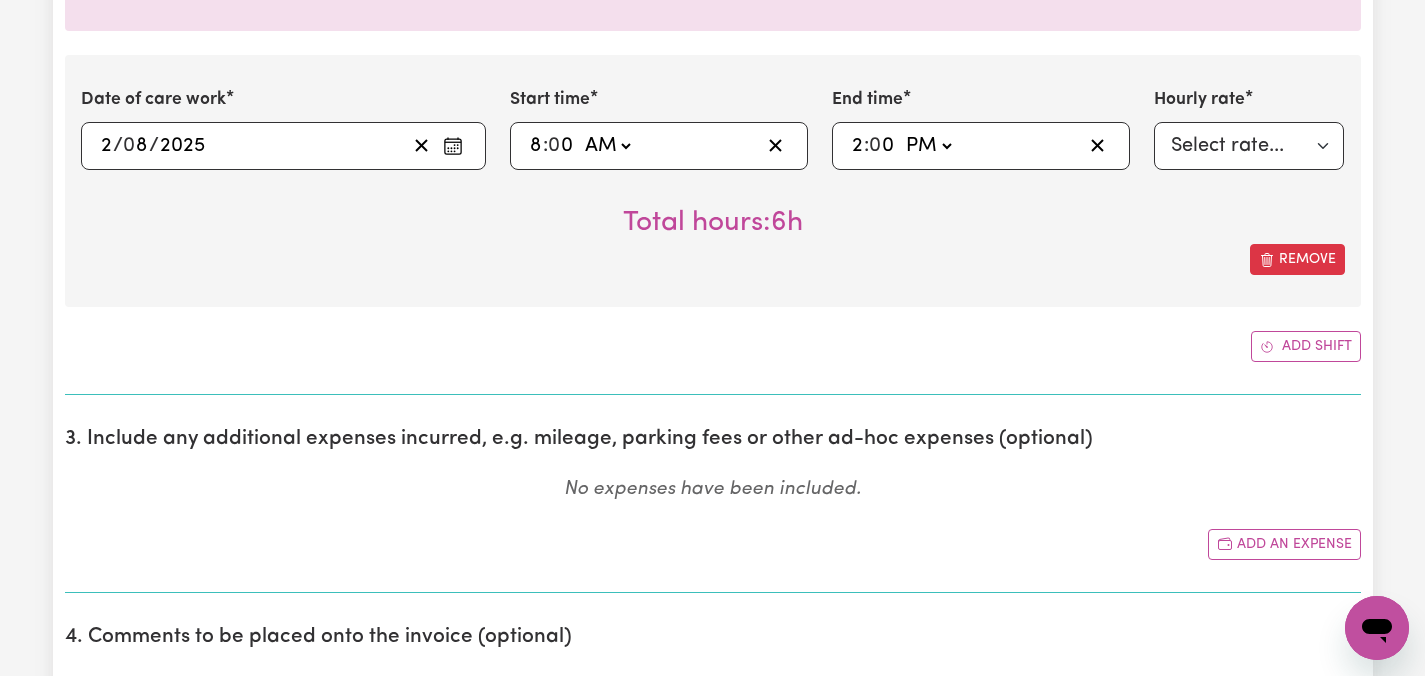scroll, scrollTop: 2568, scrollLeft: 0, axis: vertical 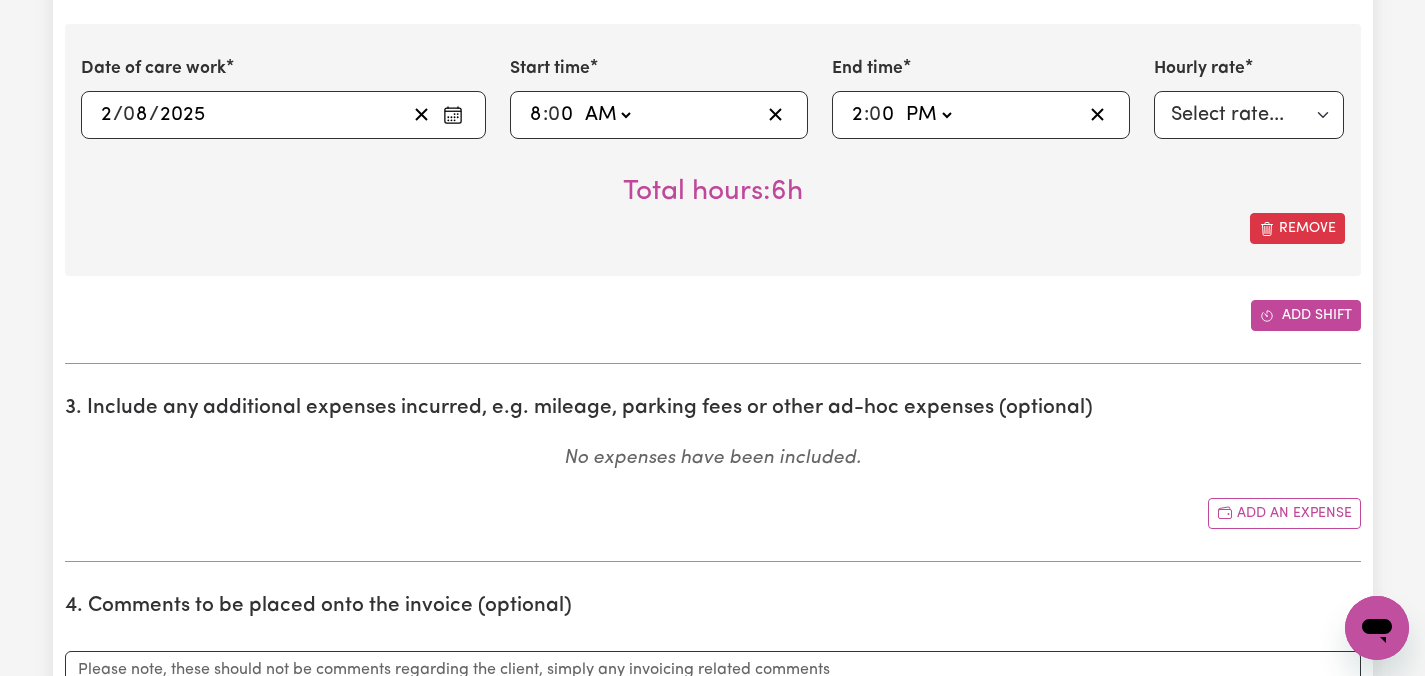 click on "Add shift" at bounding box center [1306, 315] 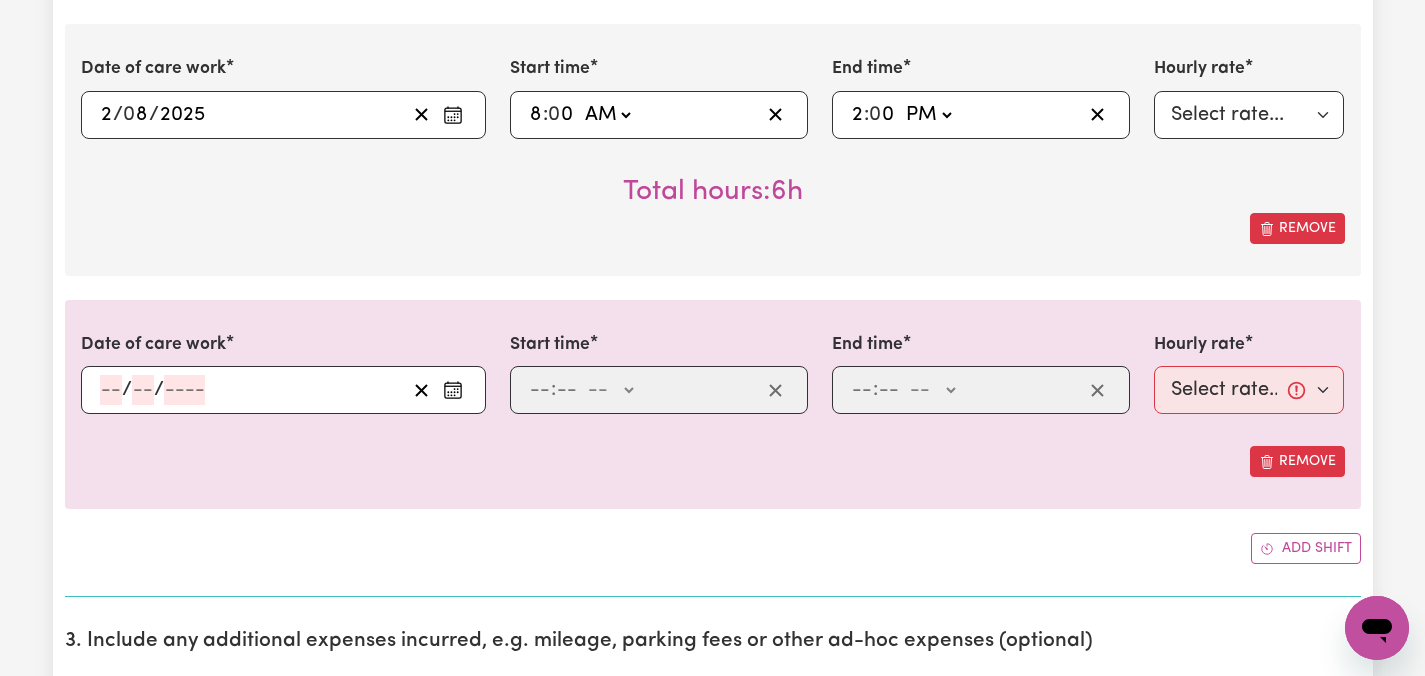 click 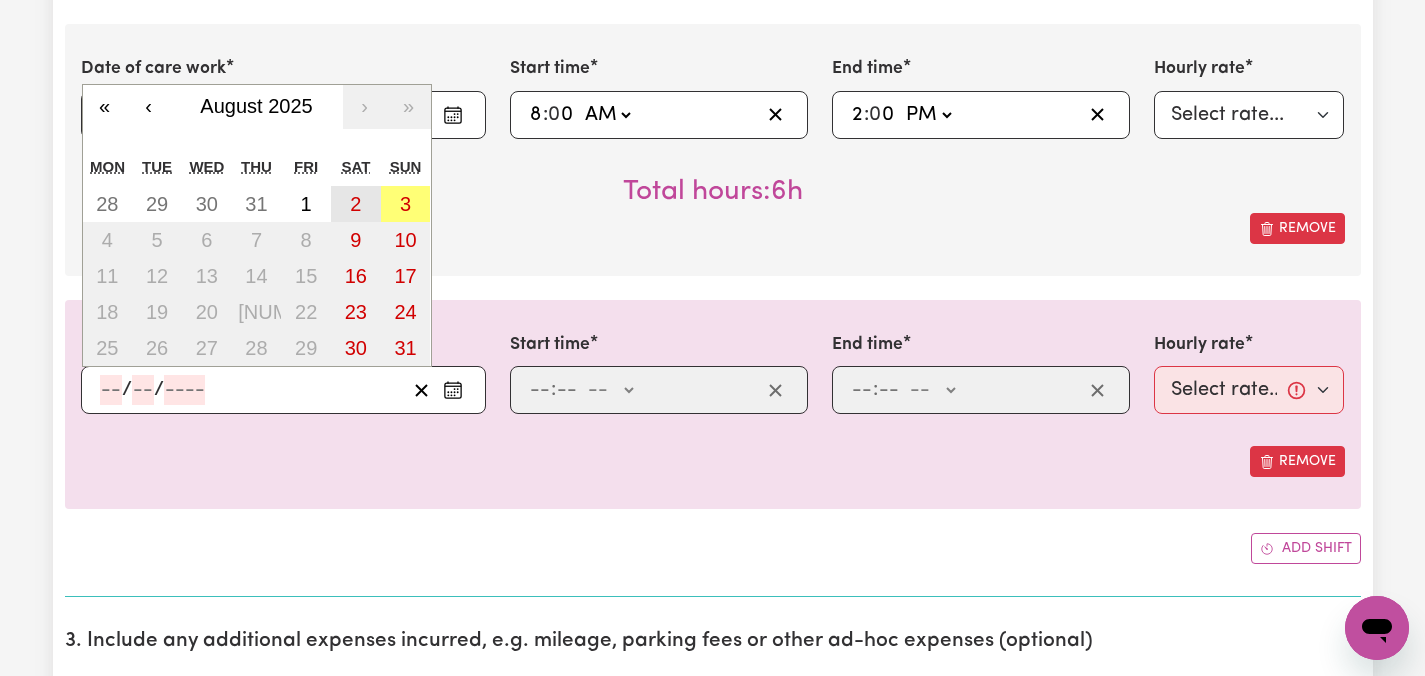 click on "2" at bounding box center (355, 204) 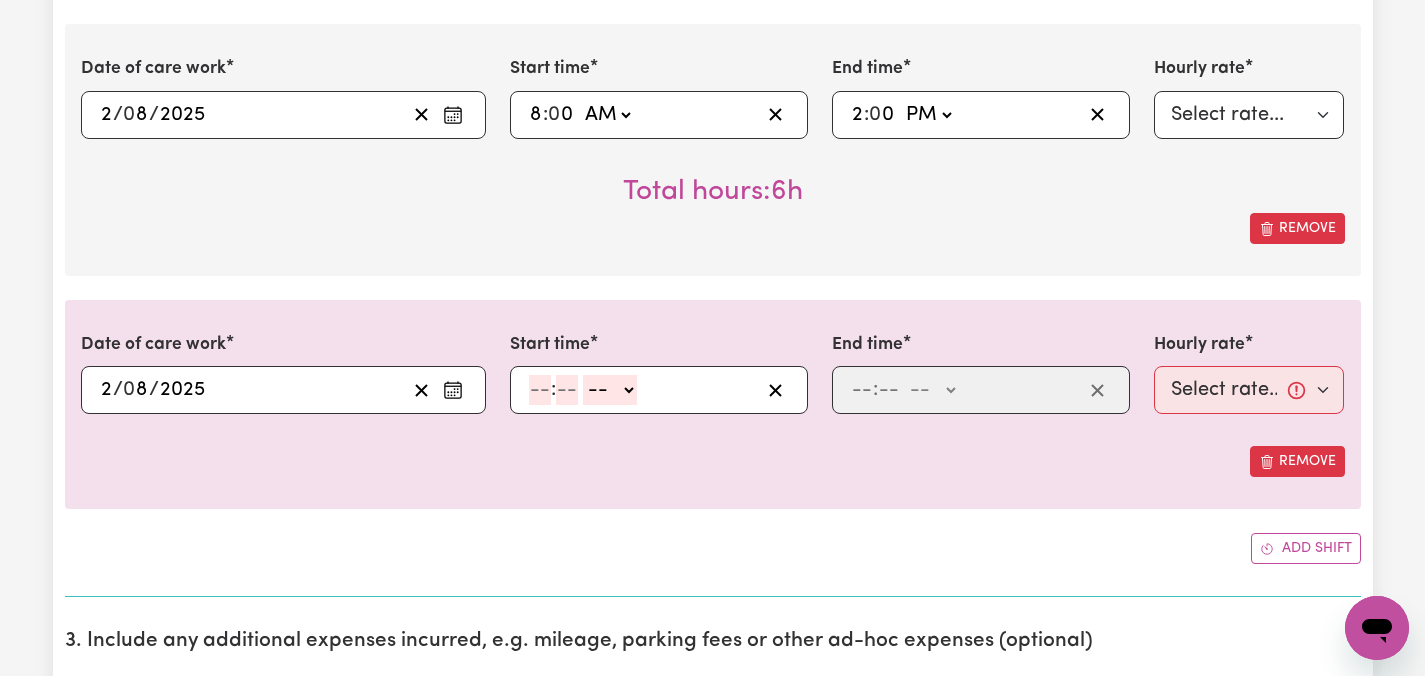click 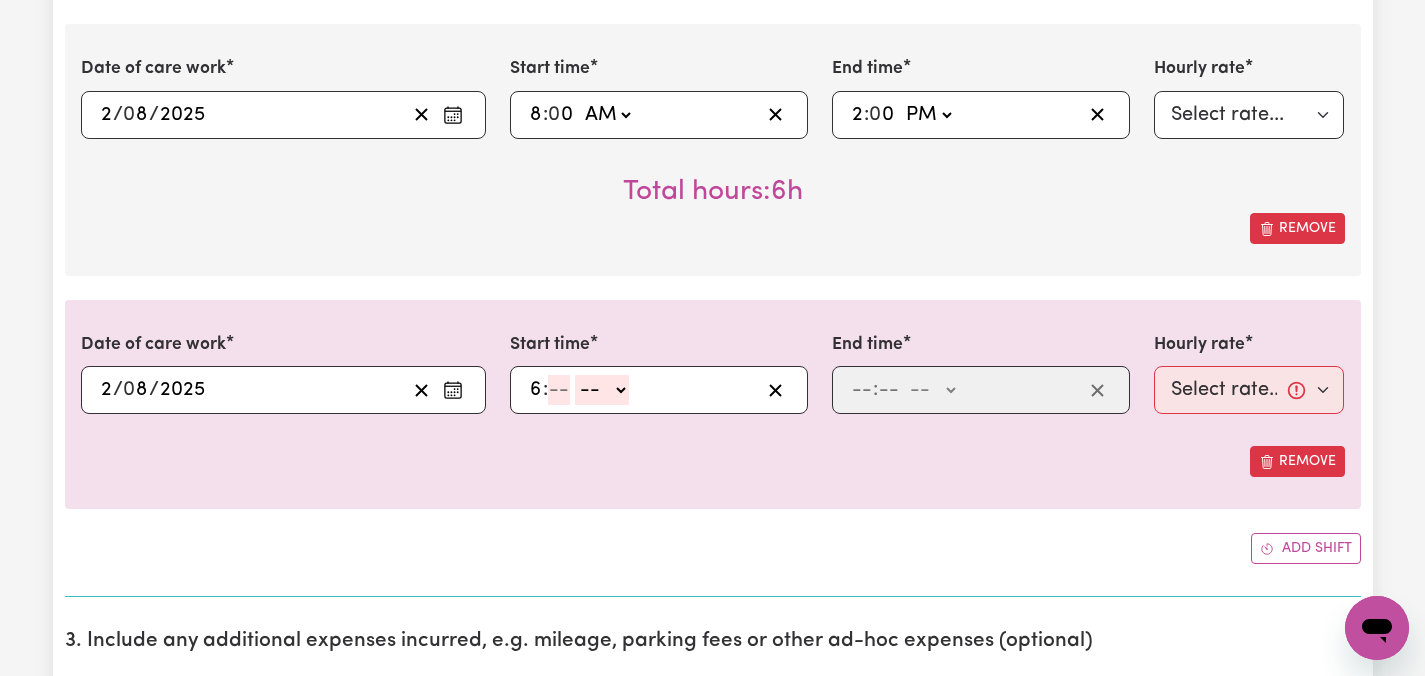 type on "6" 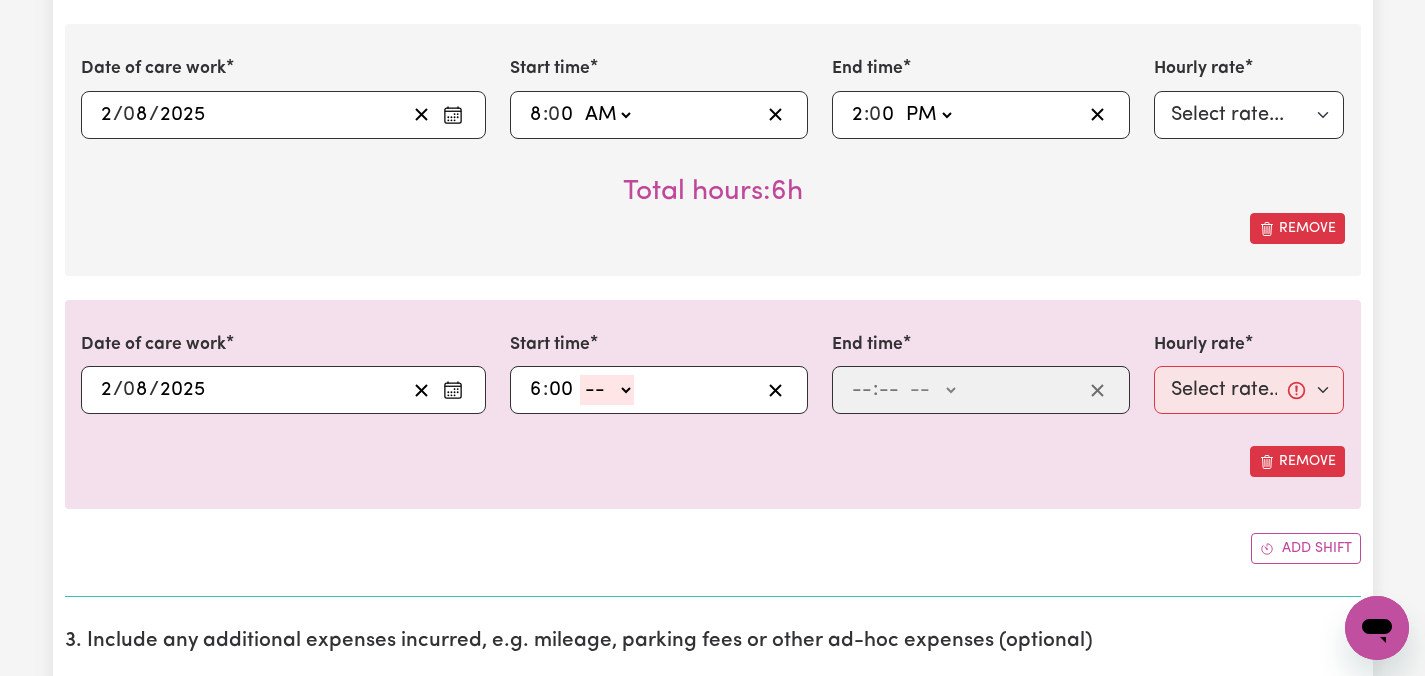 type on "00" 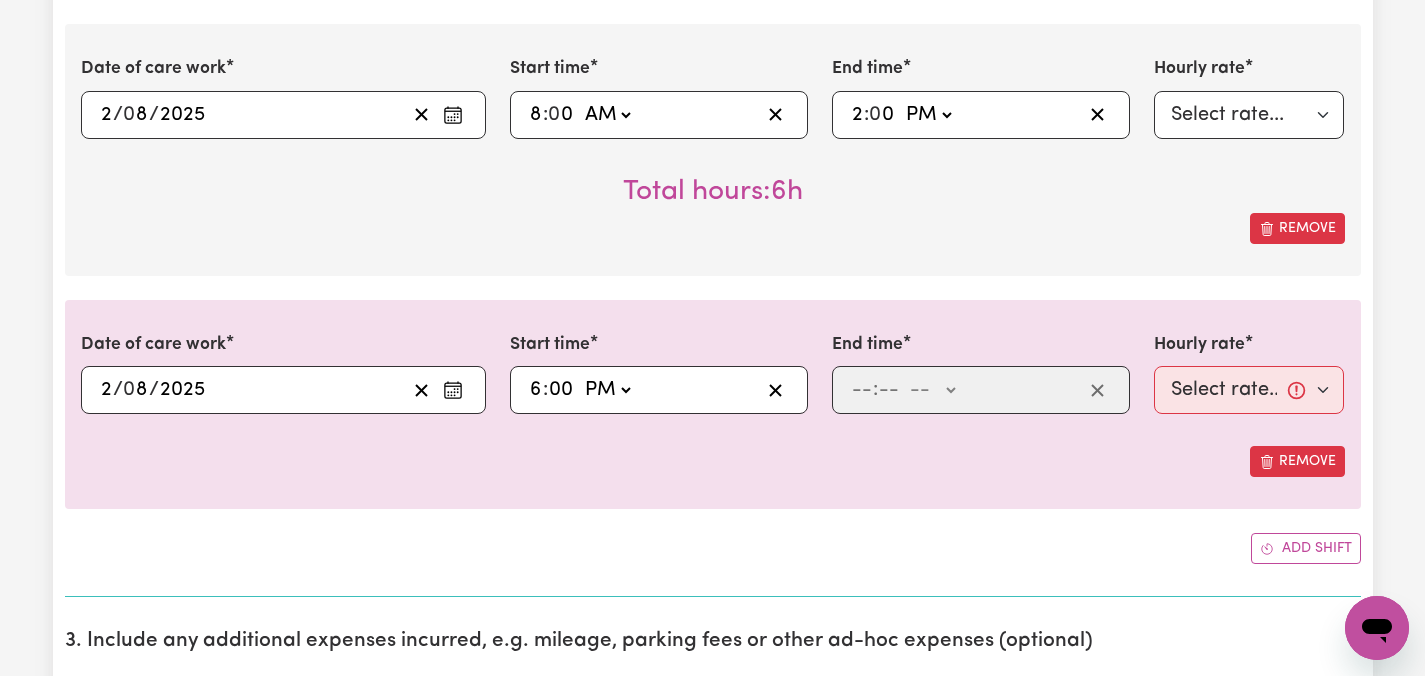 type on "18:00" 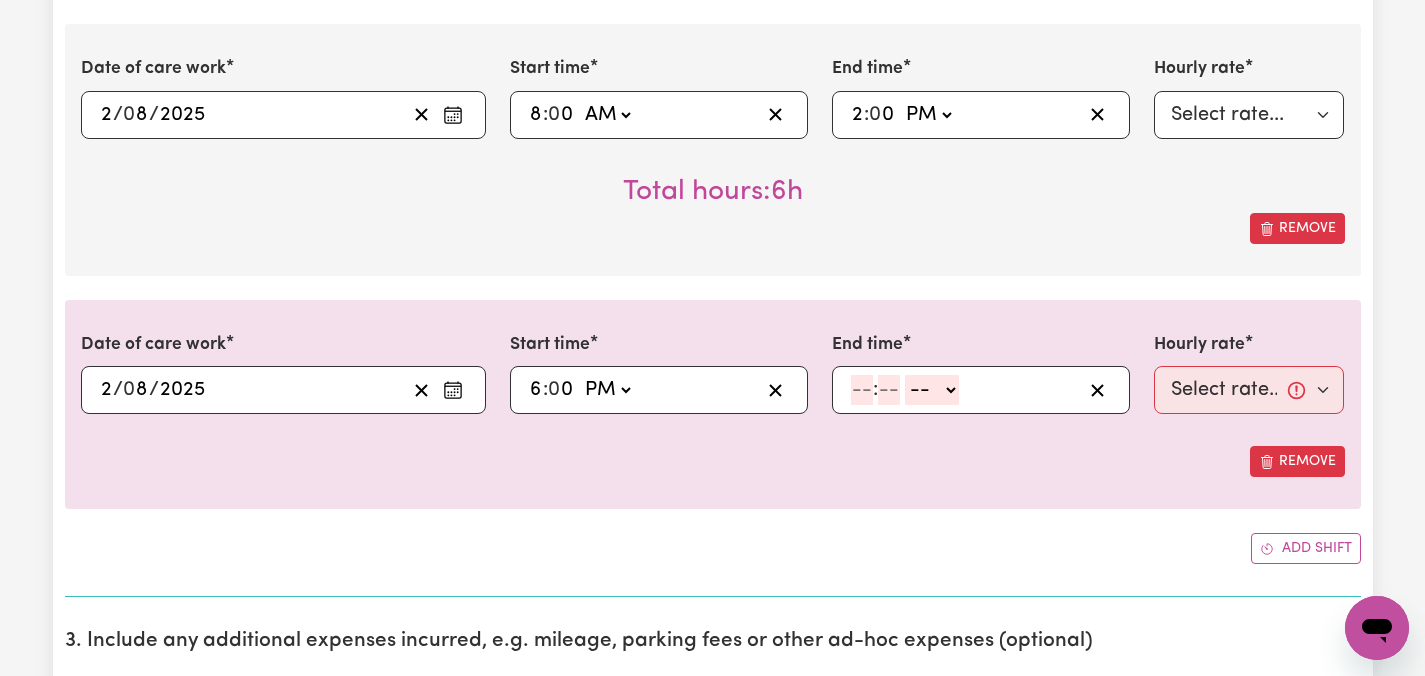 click 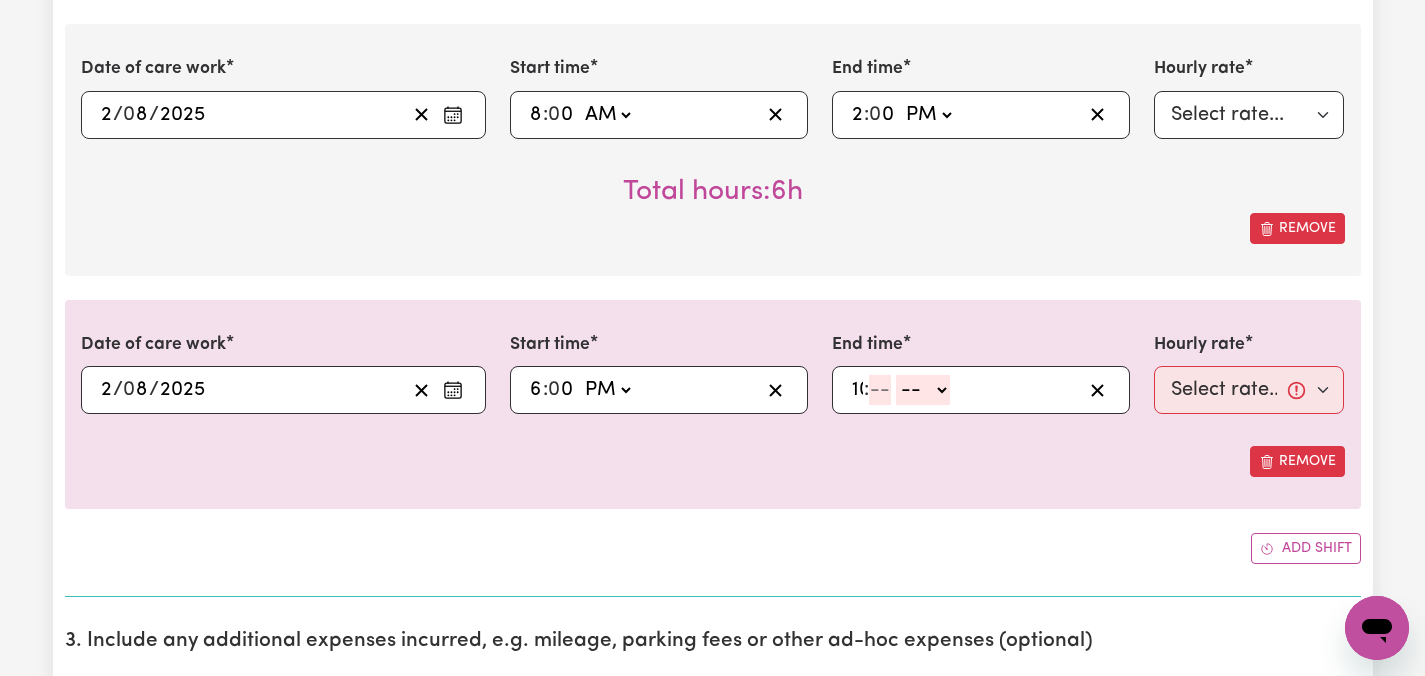 type on "10" 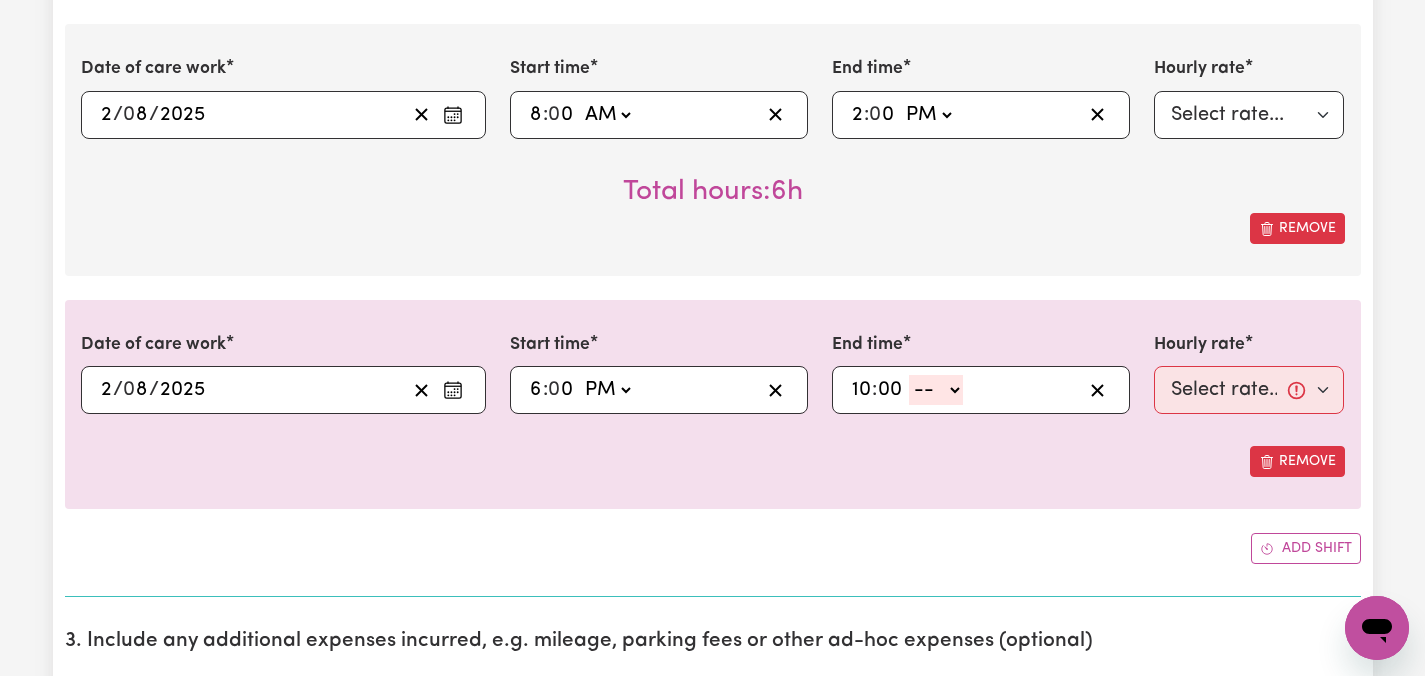 type on "00" 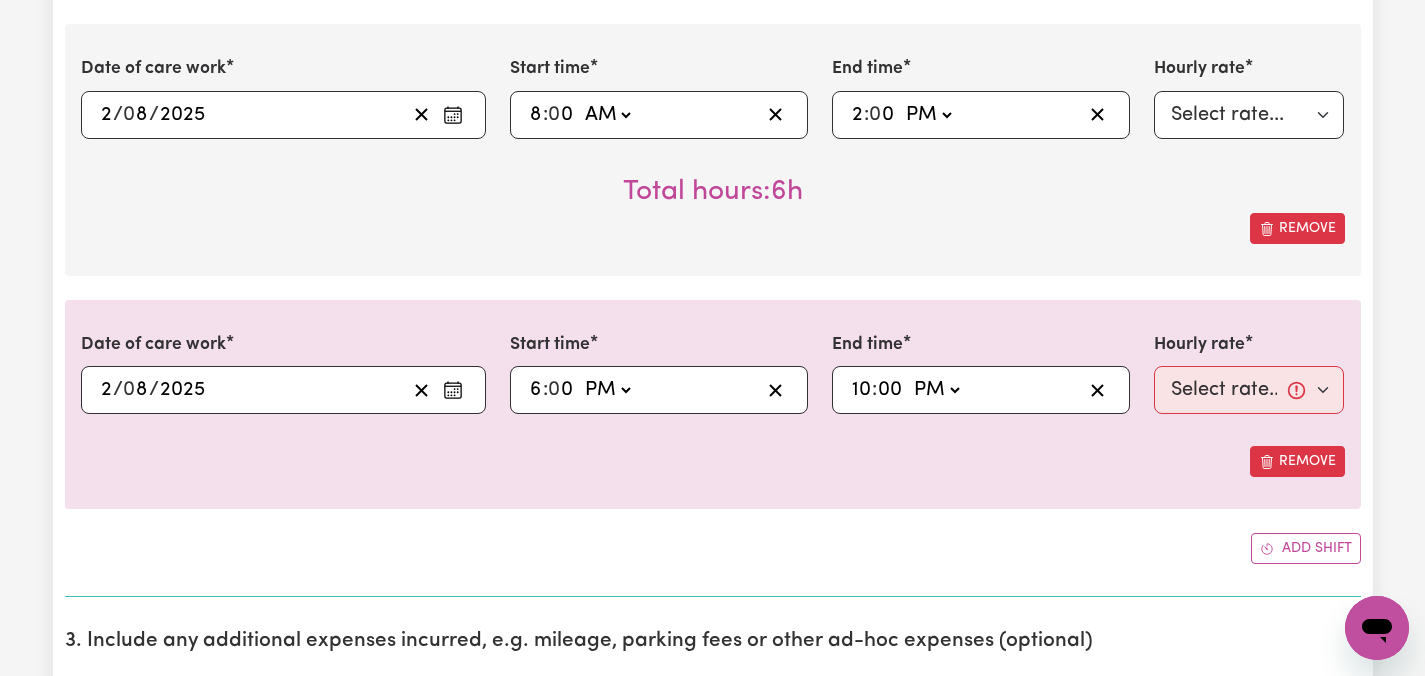 type on "22:00" 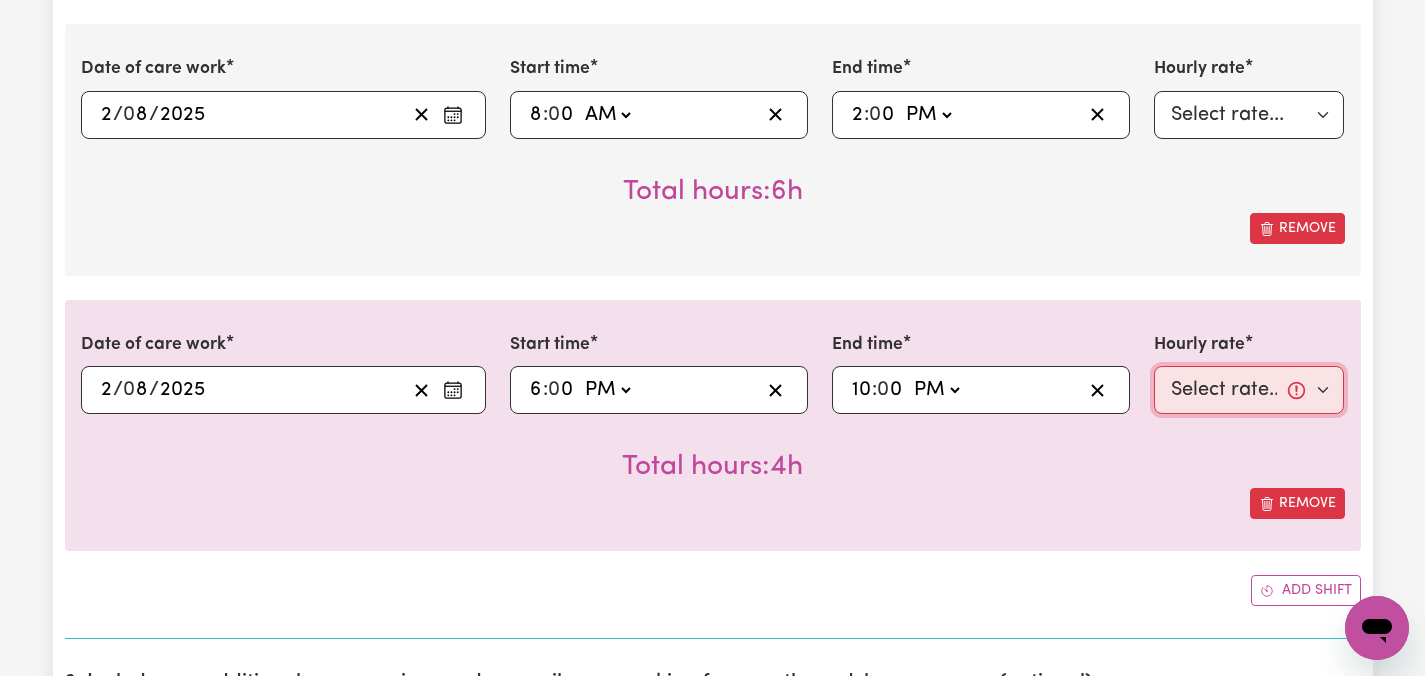 click on "Select rate... [PRICE] (Weekday) [PRICE] (Saturday) [PRICE] (Sunday) [PRICE] (Public Holiday) [PRICE] (Evening Care) [PRICE] (Overnight)" at bounding box center (1249, 390) 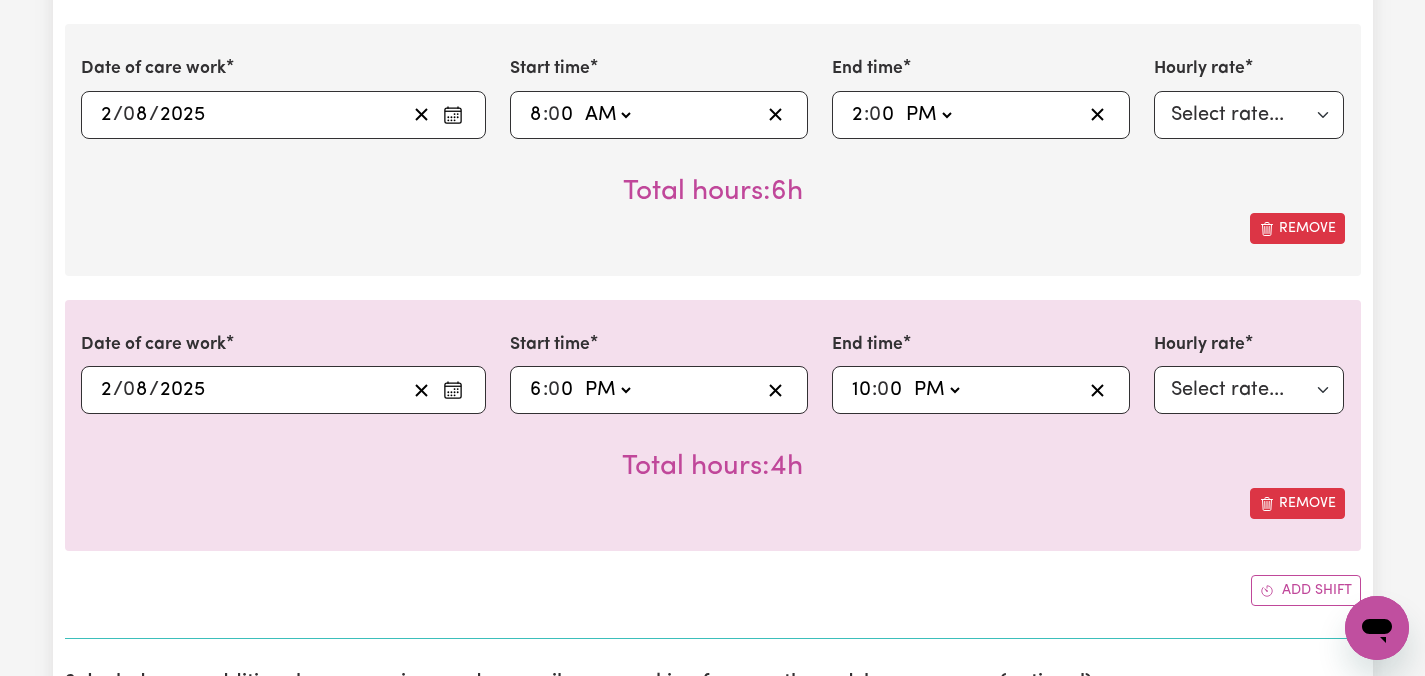 click on "Submit Hours 1. Fill in your details below to claim your payment Job title Select the job you're submitting hours for... [[NAME]] Care worker needed in Ascot Vale VIC [[NAME]] Care worker needed in Ascot Vale VIC [[CHELSEA (HAN) NAME] - NDIS Number: [NUMBER]] Vietnamese Support workers with experience in Behaviour Support Plans Preview Job Your ABN [NUMBER] To include or update your ABN,  update your profile . 2. Enter the details of your shift(s) Date of care work [DATE] [DATE] / [MONTH] / [YEAR] « ‹ [MONTH] [YEAR] › » Mon Tue Wed Thu Fri Sat Sun 30 1 2 3 4 5 6 7 8 9 10 11 12 13 14 15 16 17 18 19 20 21 22 23 24 25 26 27 28 29 30 31 1 2 3 Start time 14:00 2 : 00   AM PM End time 20:00 8 : 0 0   AM PM Hourly rate Select rate... [PRICE] (Weekday) [PRICE] (Saturday) [PRICE] (Sunday) [PRICE] (Public Holiday) [PRICE] (Evening Care) [PRICE] (Overnight) Total hours:  6h  Remove Date of care work [DATE] [DATE] / [MONTH] / [YEAR] « ‹ [MONTH] [YEAR] › » Mon Tue Wed Thu Fri Sat Sun 30 1 2 3 4 5 6 7 8 9 10 11 12 13 14 15 16" at bounding box center [712, -2] 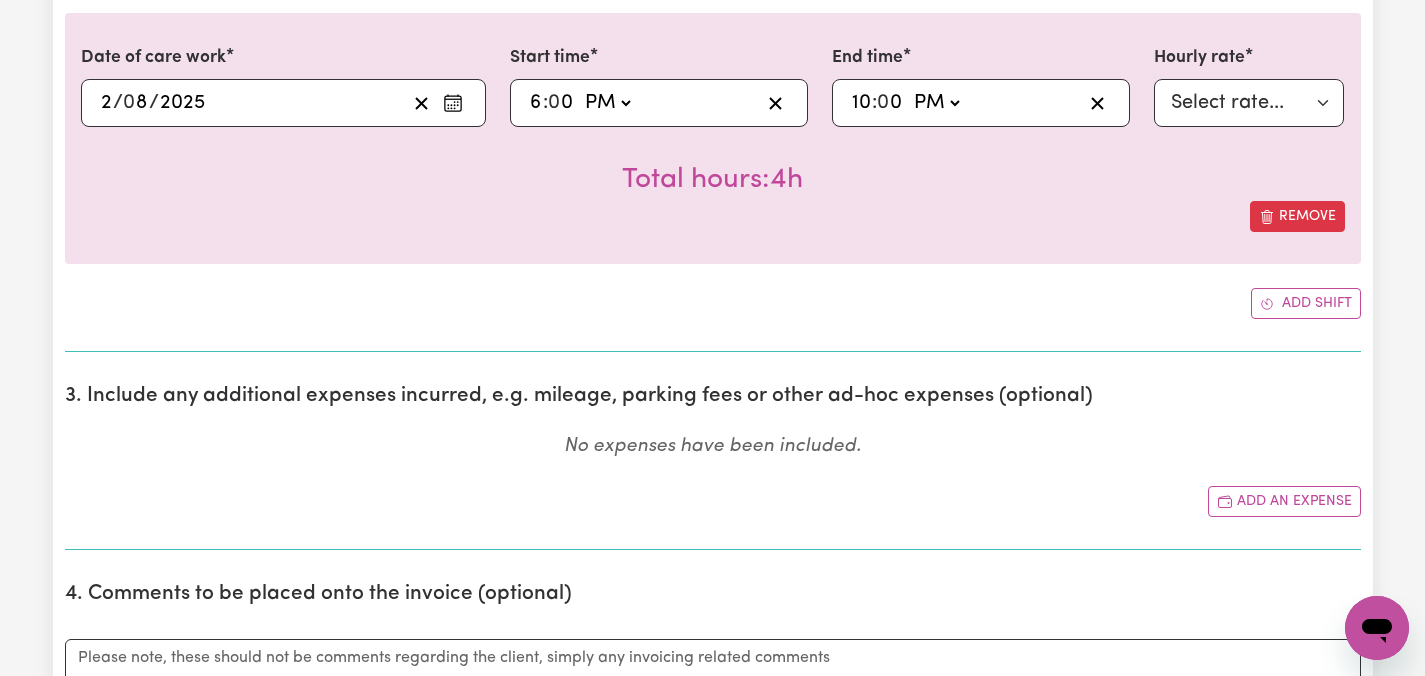 scroll, scrollTop: 2888, scrollLeft: 0, axis: vertical 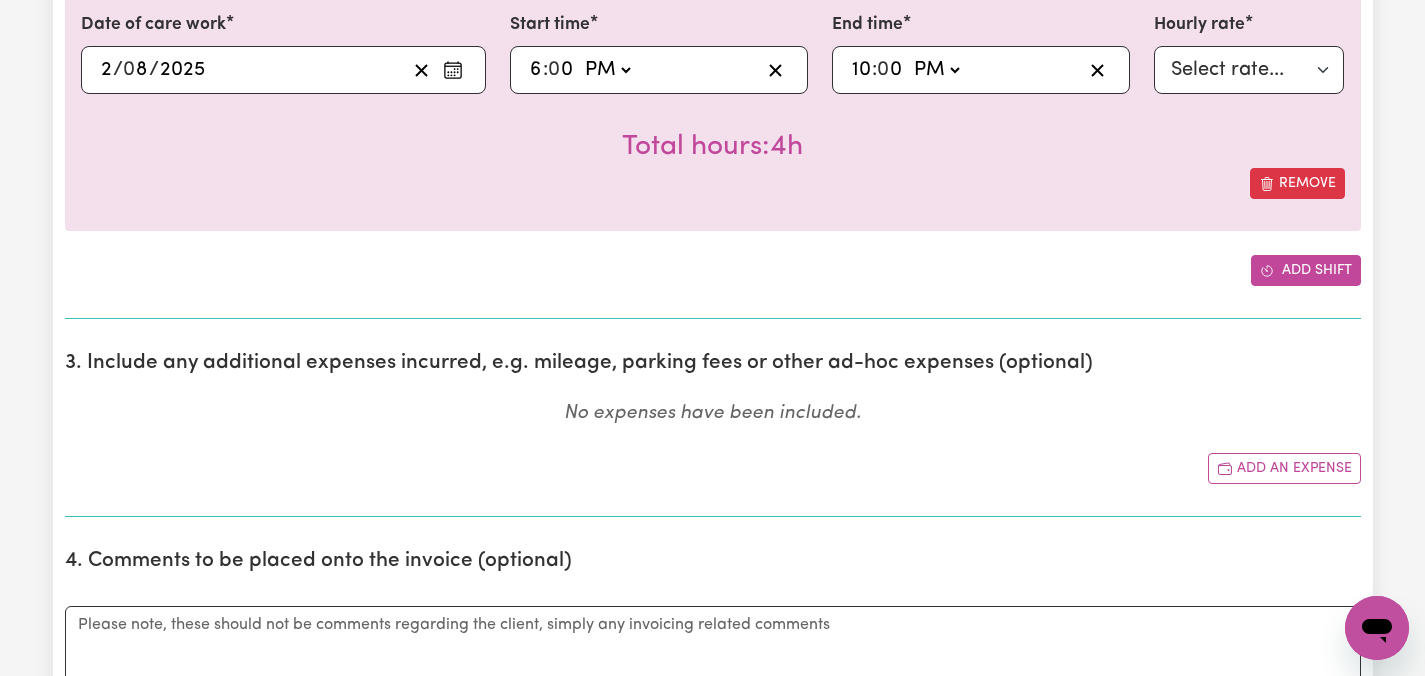 click on "Add shift" at bounding box center [1306, 270] 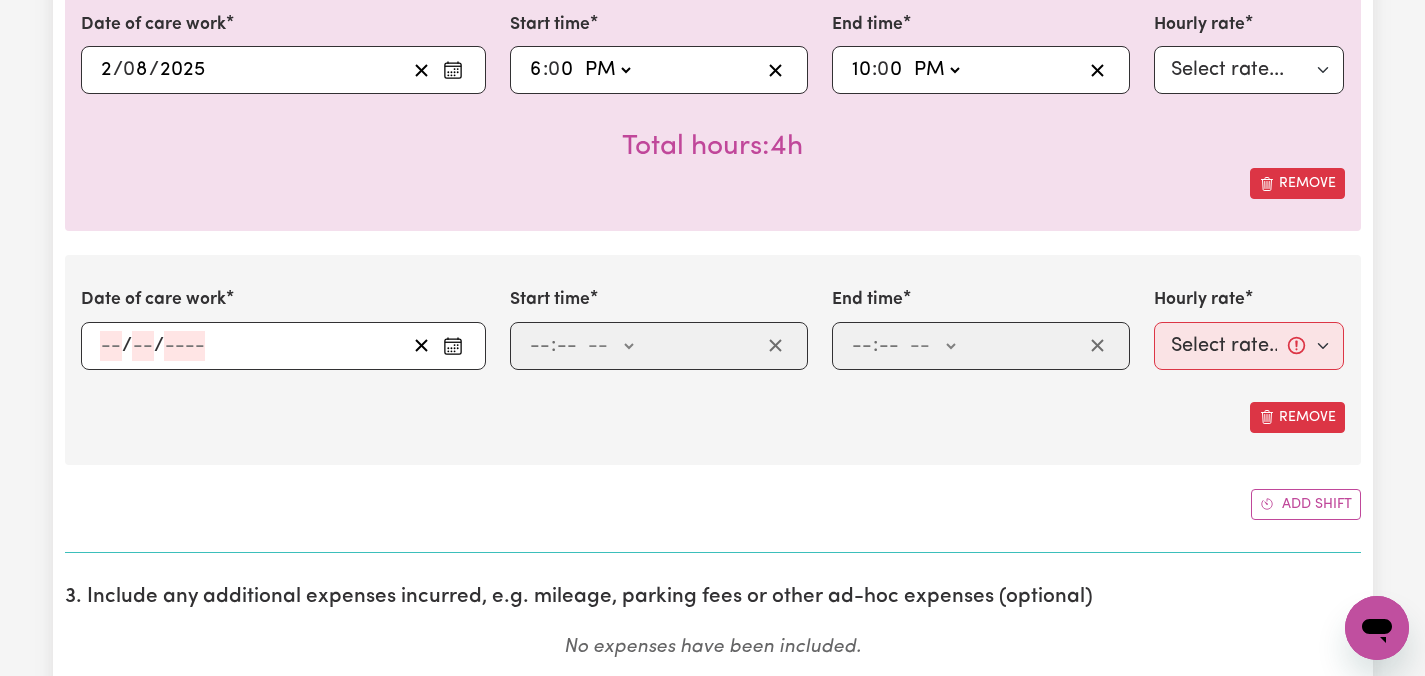 click 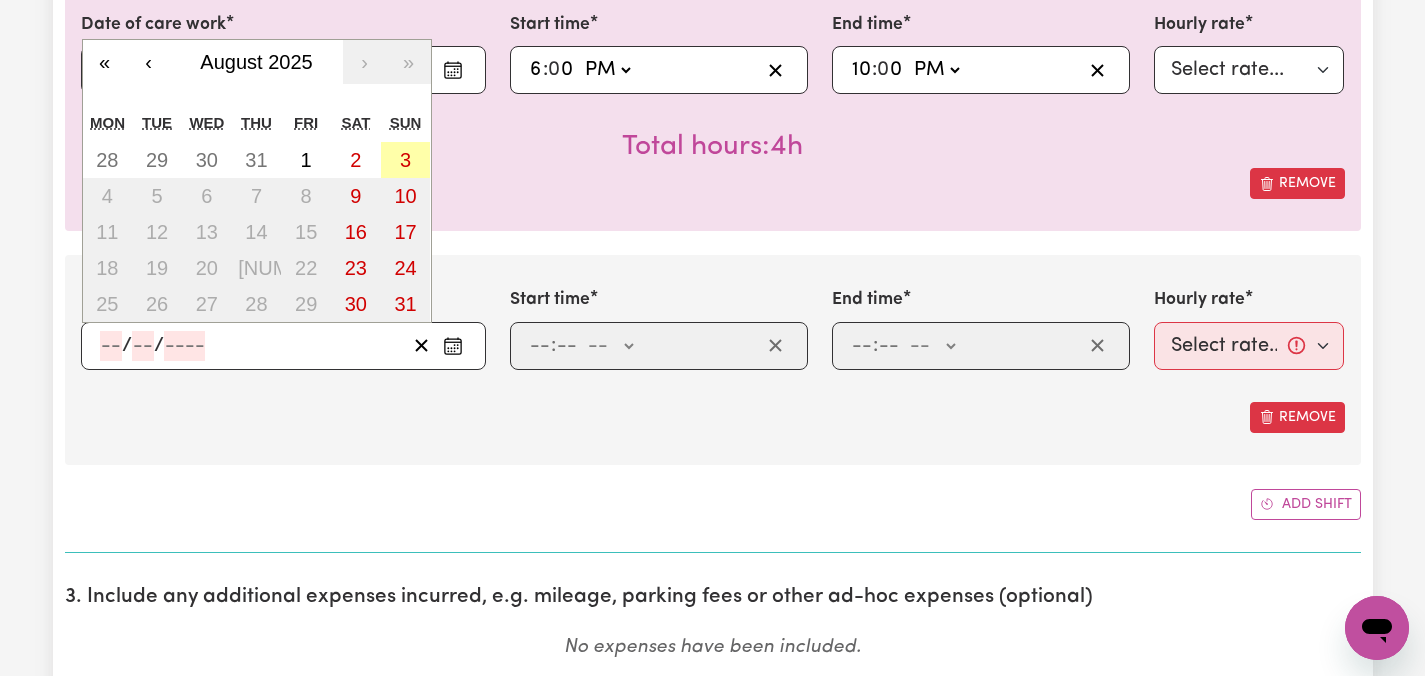 click on "3" at bounding box center (405, 160) 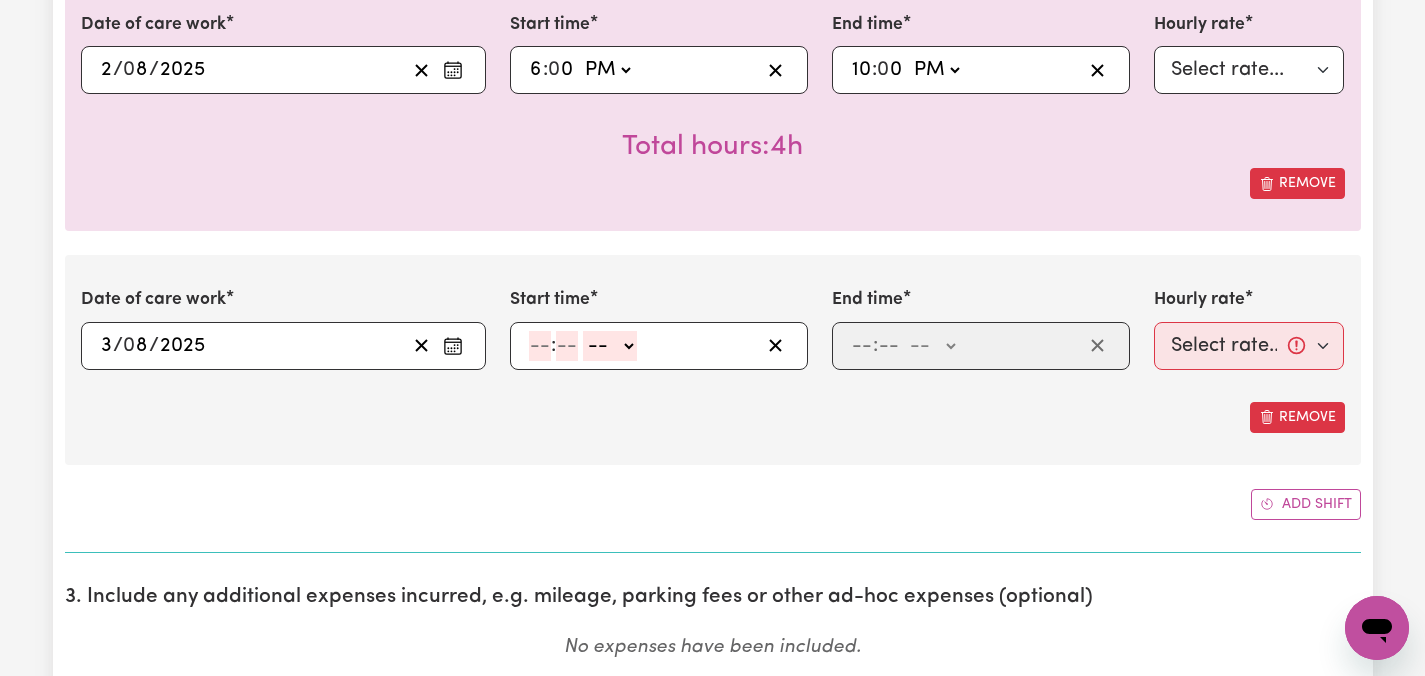click 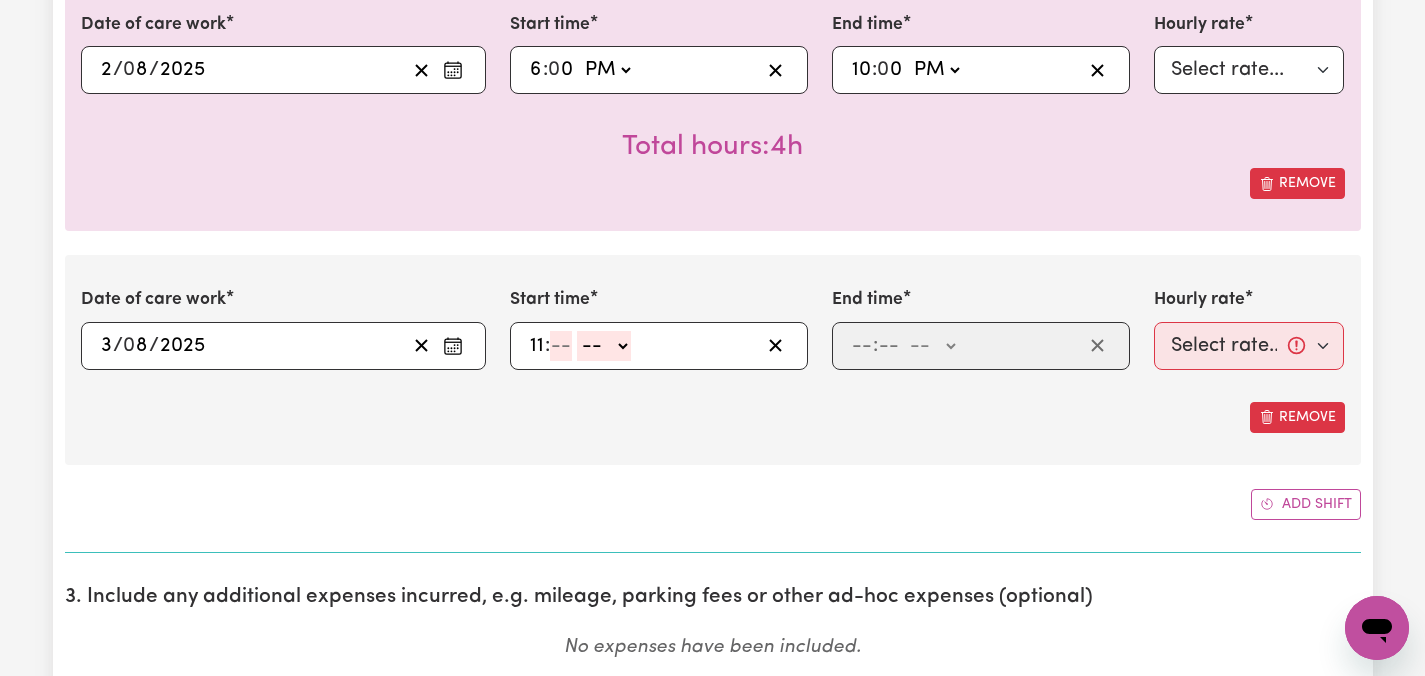 type on "11" 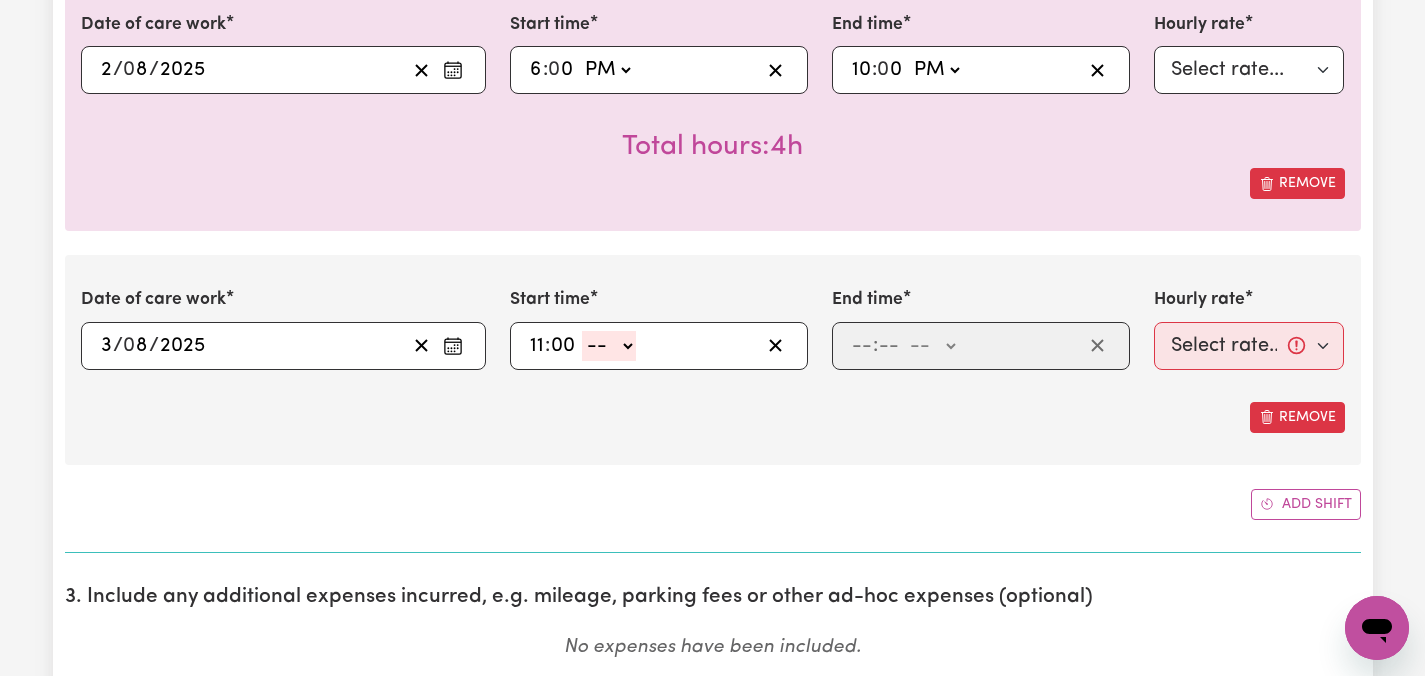 type on "00" 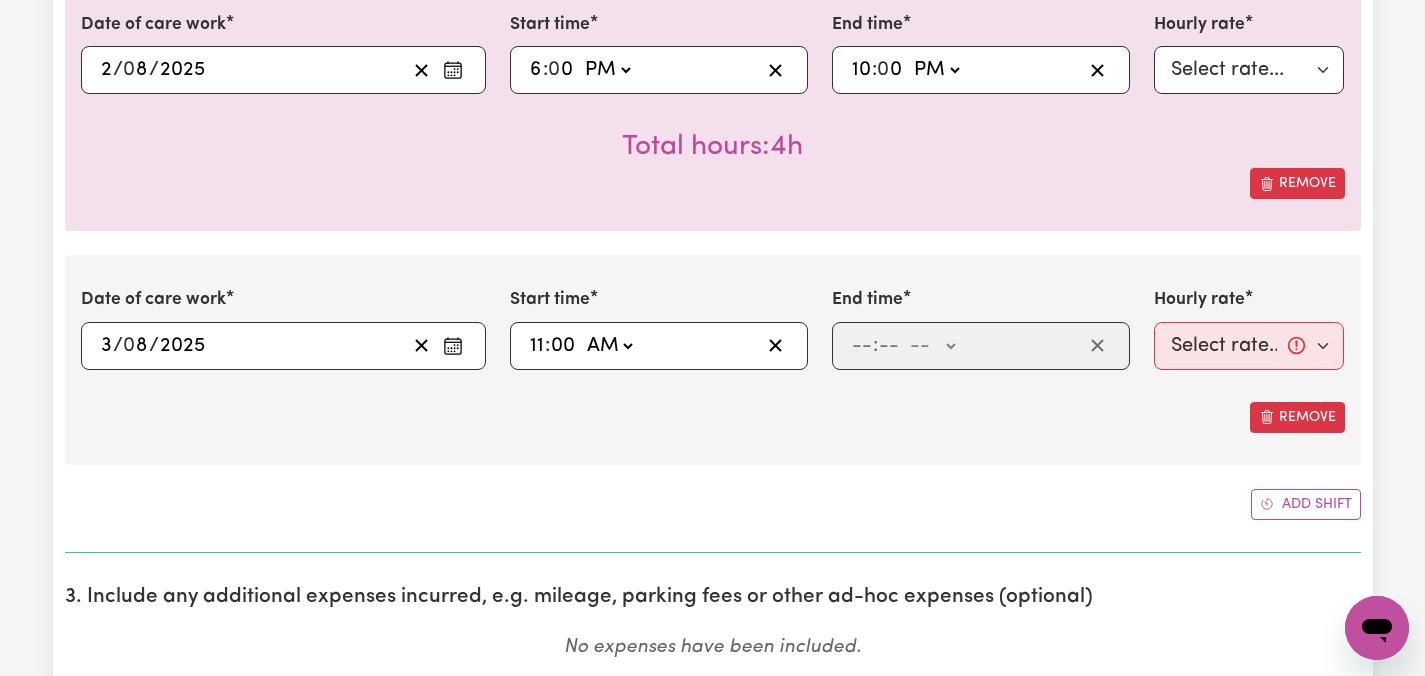type on "11:00" 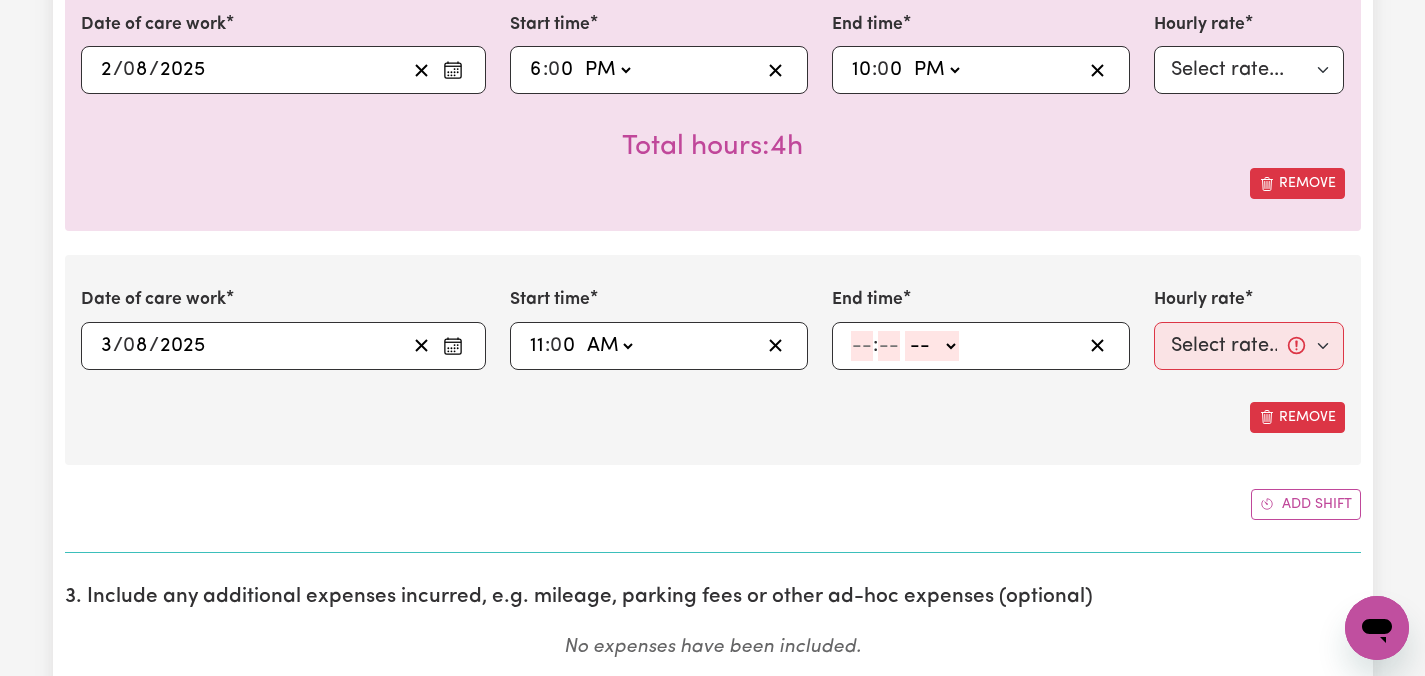 click 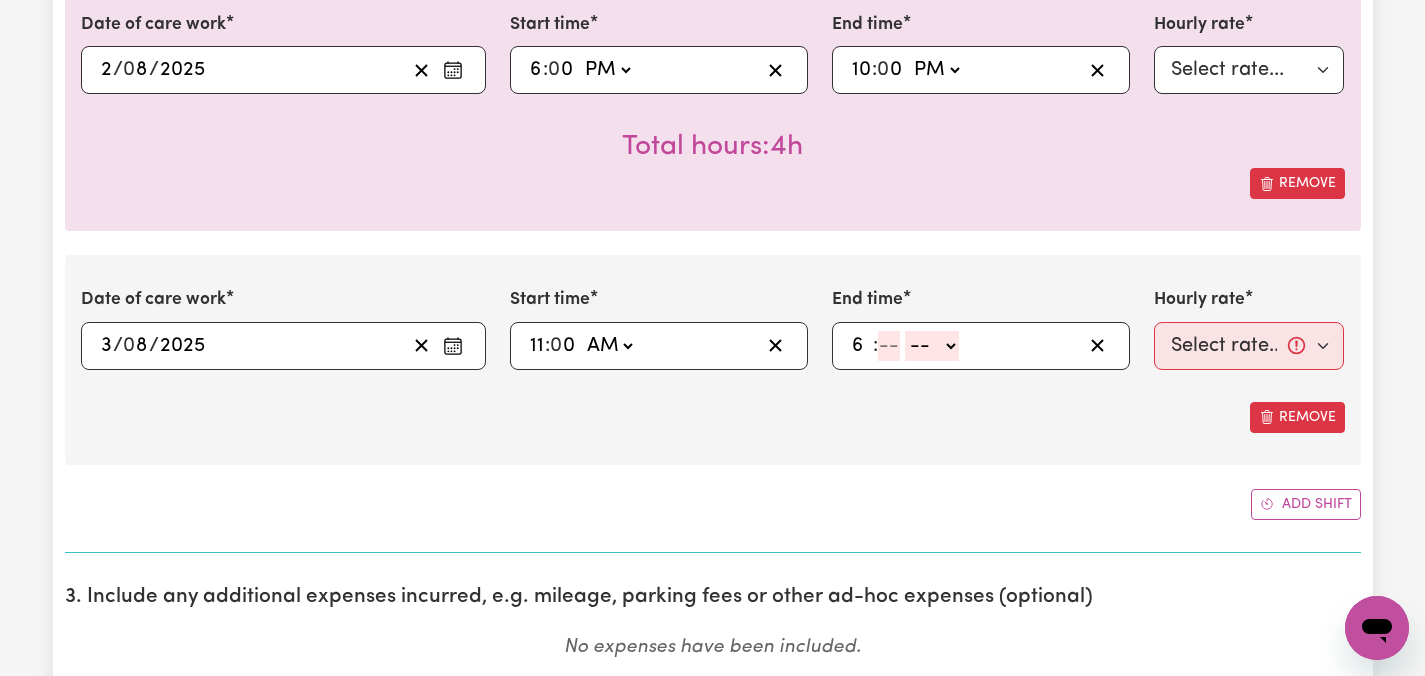 type on "6" 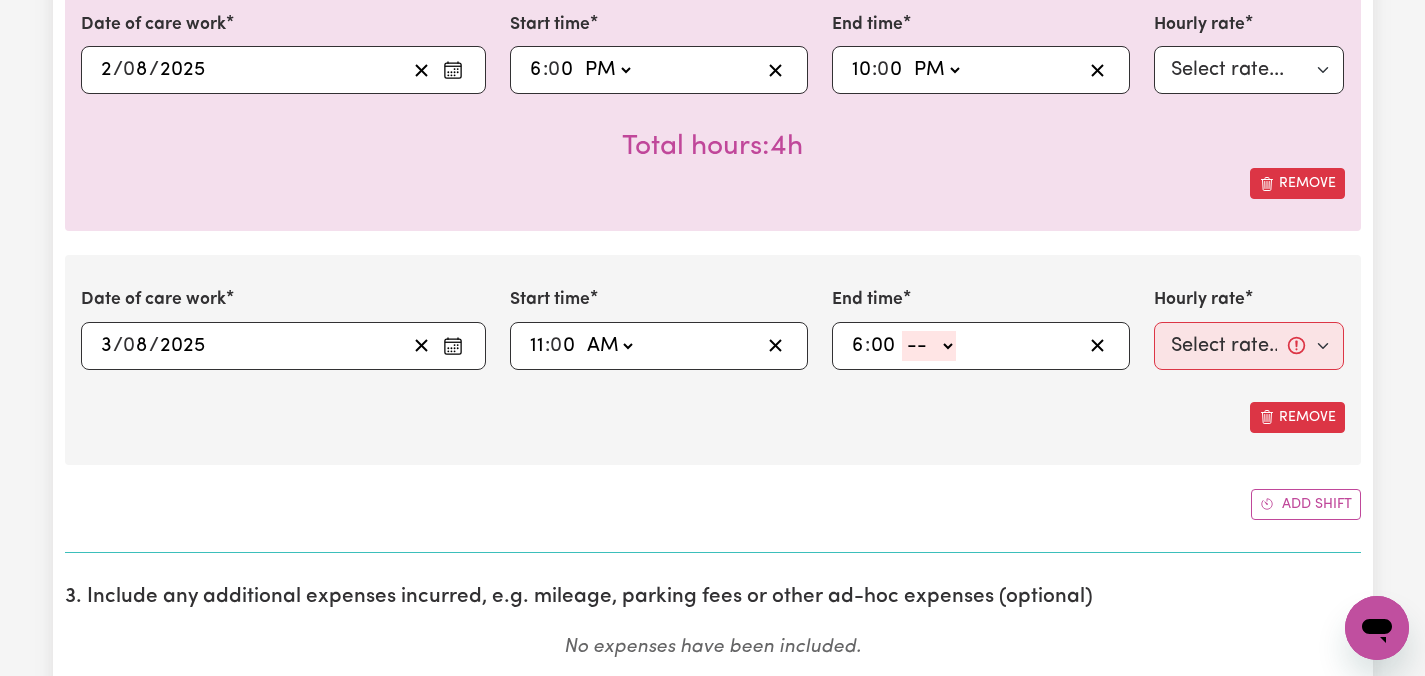 type on "00" 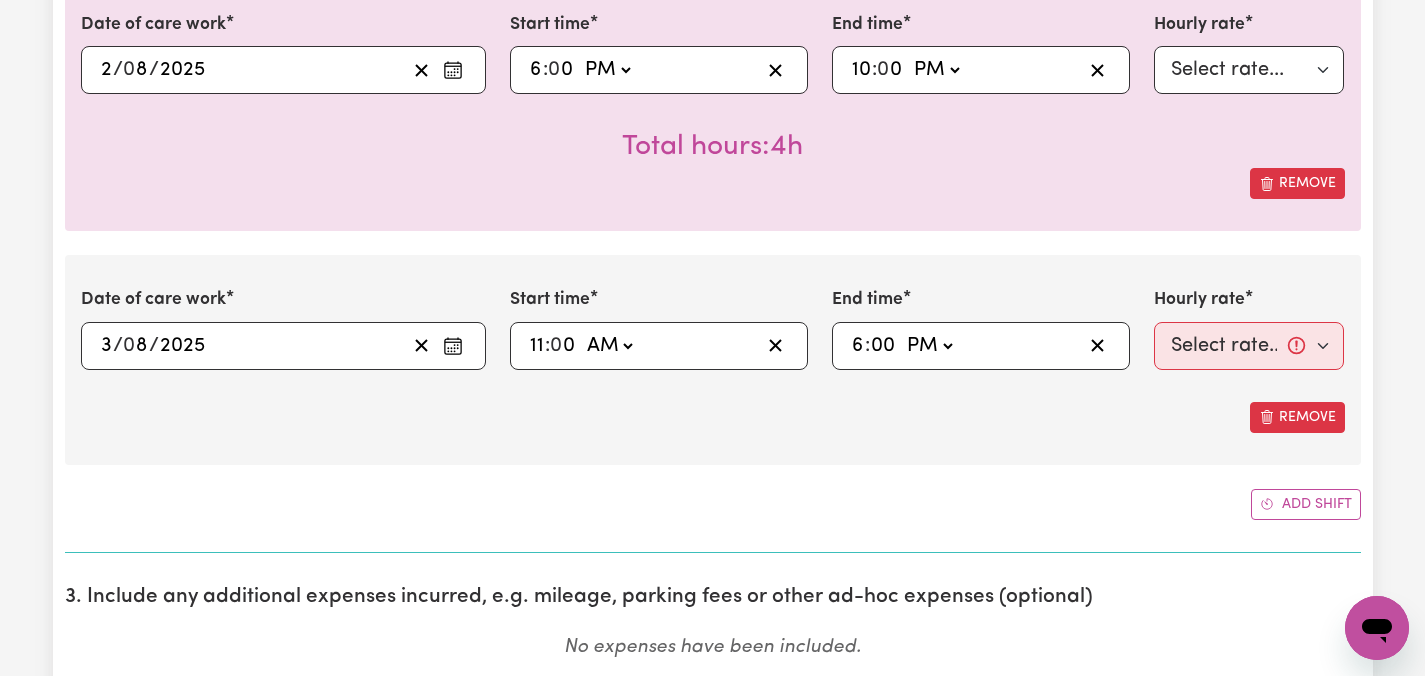type on "18:00" 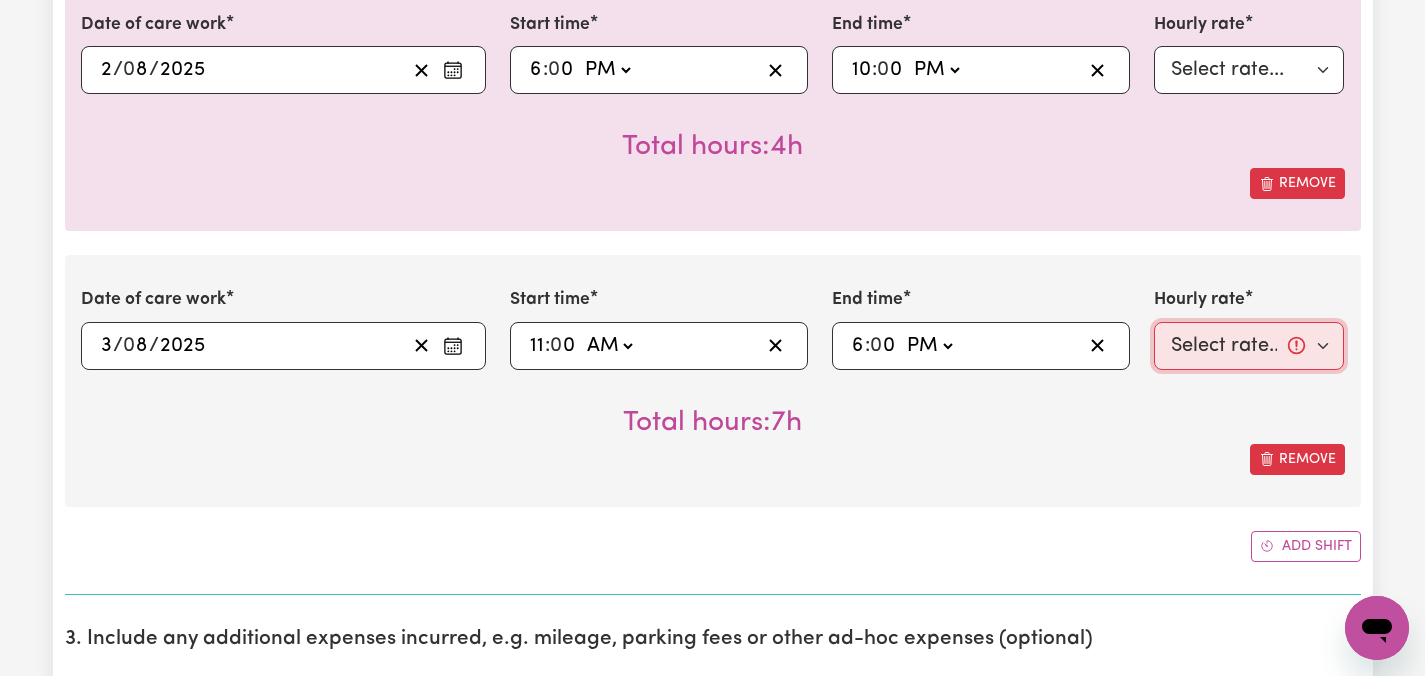 click on "Select rate... [PRICE] (Weekday) [PRICE] (Saturday) [PRICE] (Sunday) [PRICE] (Public Holiday) [PRICE] (Evening Care) [PRICE] (Overnight)" at bounding box center (1249, 346) 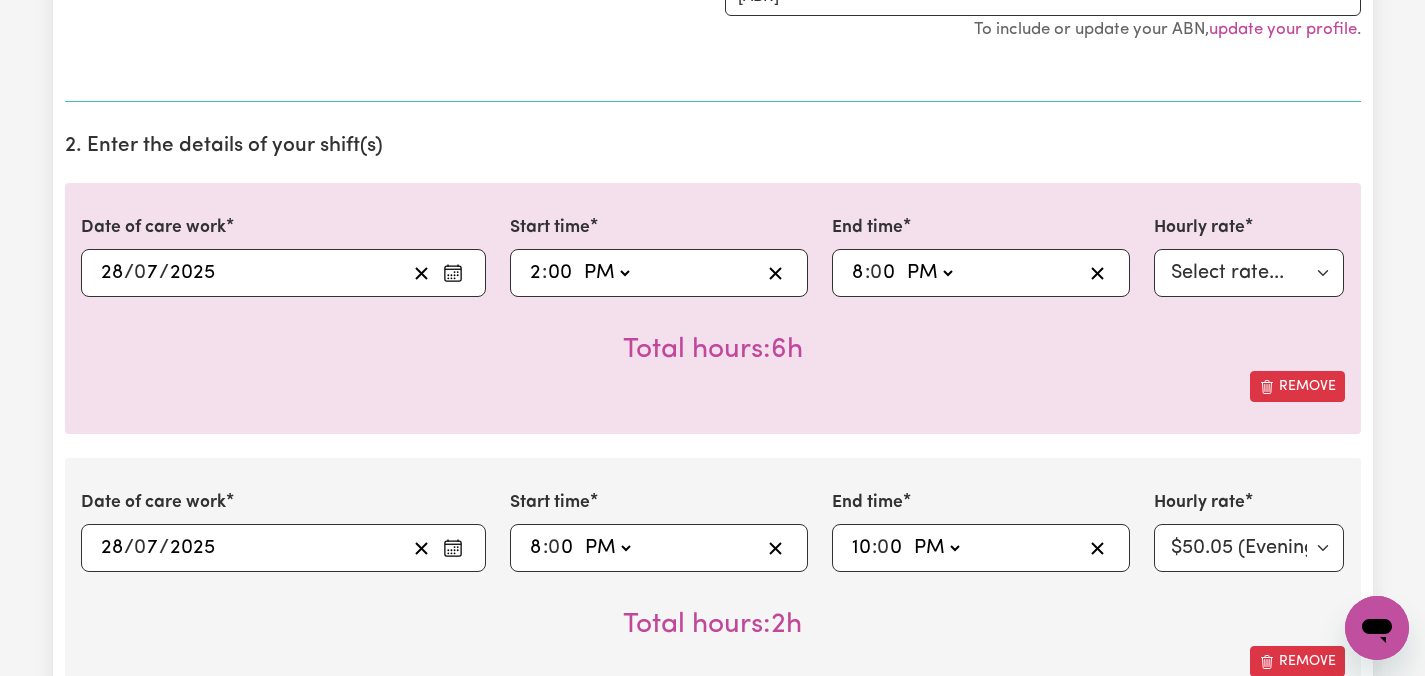 scroll, scrollTop: 0, scrollLeft: 0, axis: both 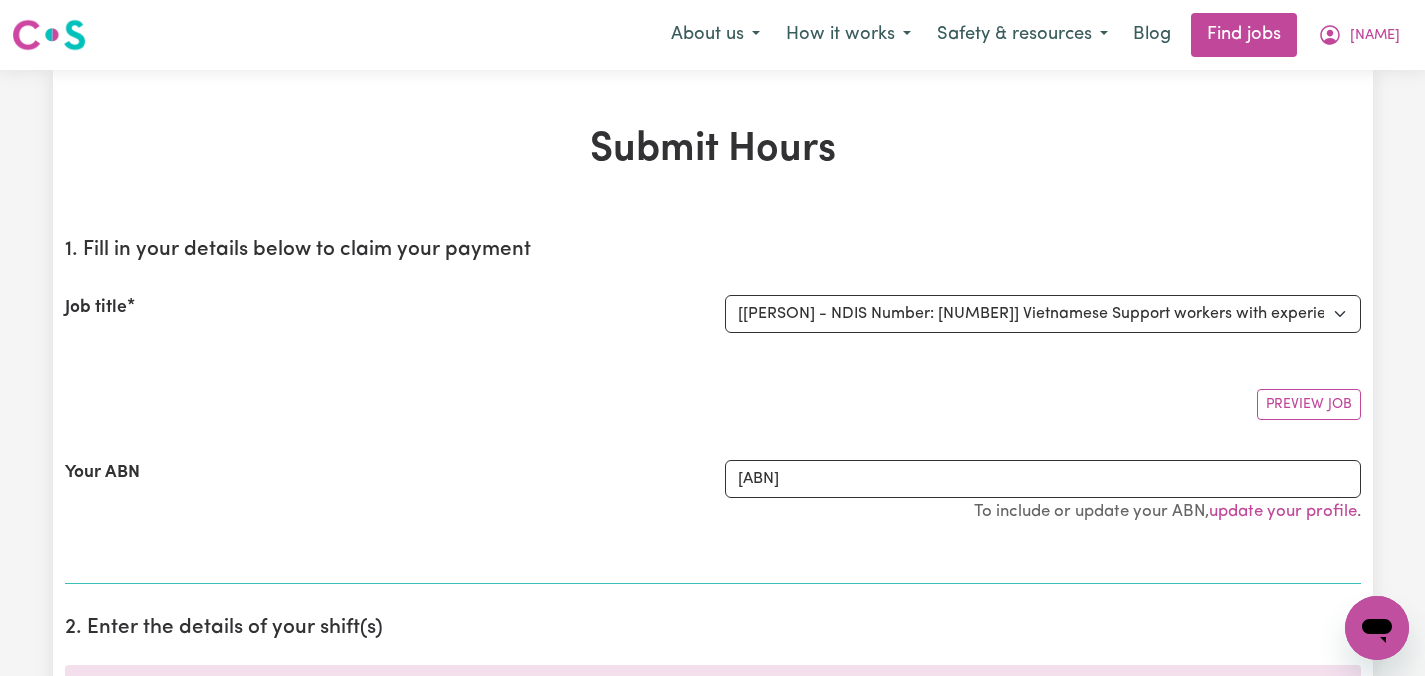 click on "Submit Hours 1. Fill in your details below to claim your payment Job title Select the job you're submitting hours for... [[NAME]] Care worker needed in Ascot Vale VIC [[NAME]] Care worker needed in Ascot Vale VIC [[CHELSEA (HAN) NAME] - NDIS Number: [NUMBER]] Vietnamese Support workers with experience in Behaviour Support Plans Preview Job Your ABN [NUMBER] To include or update your ABN,  update your profile . 2. Enter the details of your shift(s) Date of care work [DATE] [DATE] / [MONTH] / [YEAR] « ‹ [MONTH] [YEAR] › » Mon Tue Wed Thu Fri Sat Sun 30 1 2 3 4 5 6 7 8 9 10 11 12 13 14 15 16 17 18 19 20 21 22 23 24 25 26 27 28 29 30 31 1 2 3 Start time 14:00 2 : 00   AM PM End time 20:00 8 : 0 0   AM PM Hourly rate Select rate... [PRICE] (Weekday) [PRICE] (Saturday) [PRICE] (Sunday) [PRICE] (Public Holiday) [PRICE] (Evening Care) [PRICE] (Overnight) Total hours:  6h  Remove Date of care work [DATE] [DATE] / [MONTH] / [YEAR] « ‹ [MONTH] [YEAR] › » Mon Tue Wed Thu Fri Sat Sun 30 1 2 3 4 5 6 7 8 9 10 11 12 13 14 15 16" at bounding box center [712, 2704] 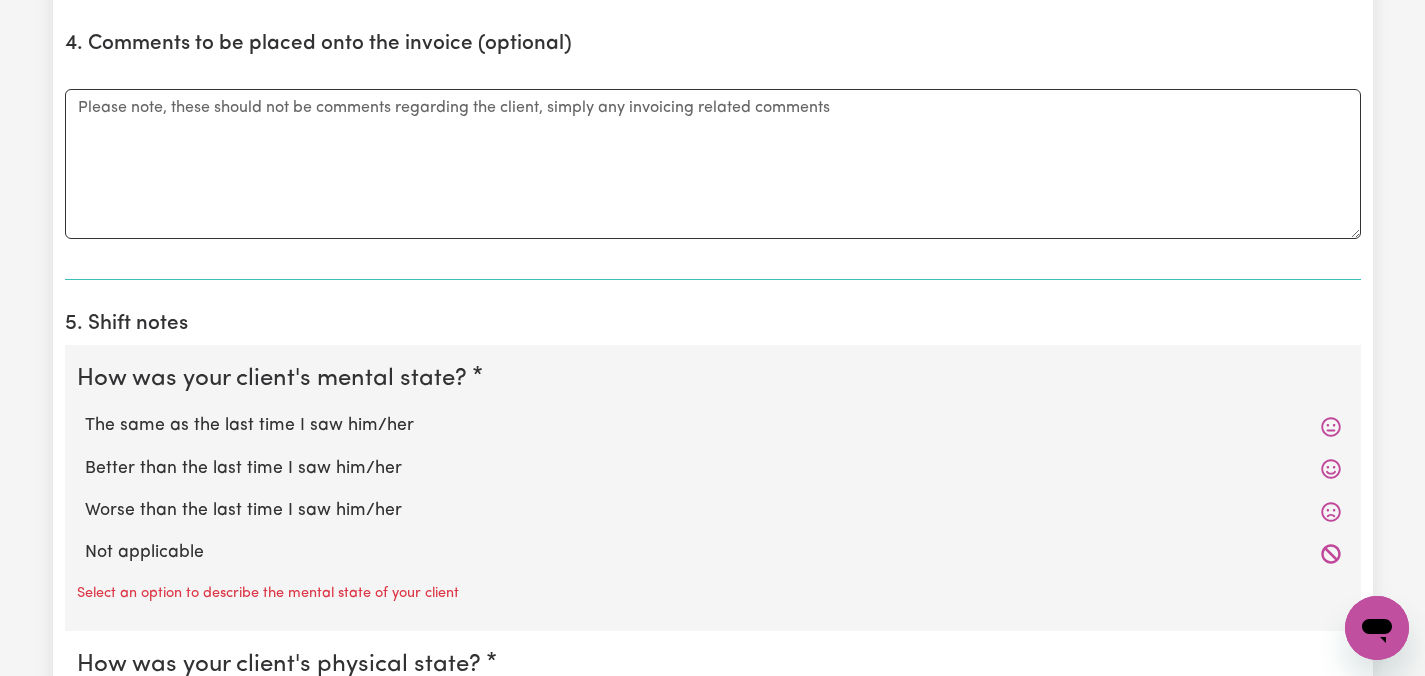 scroll, scrollTop: 3720, scrollLeft: 0, axis: vertical 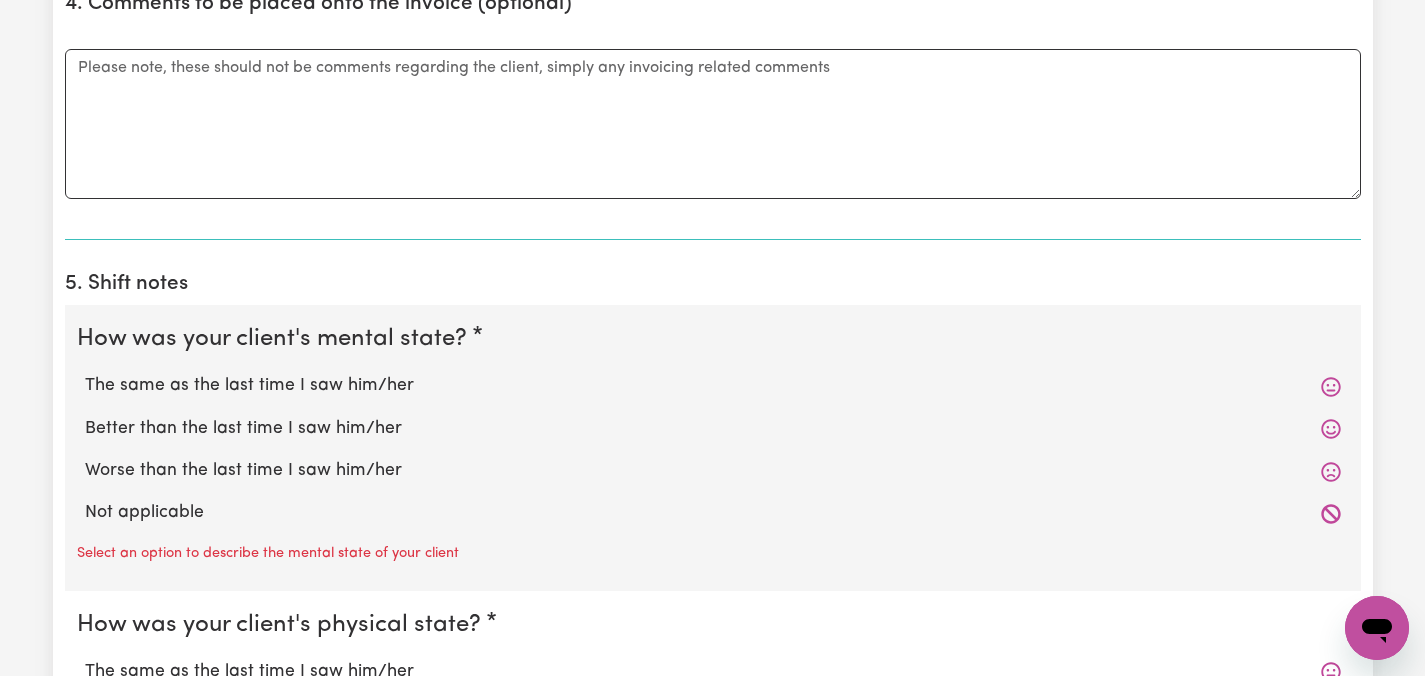 click on "The same as the last time I saw him/her" at bounding box center [713, 386] 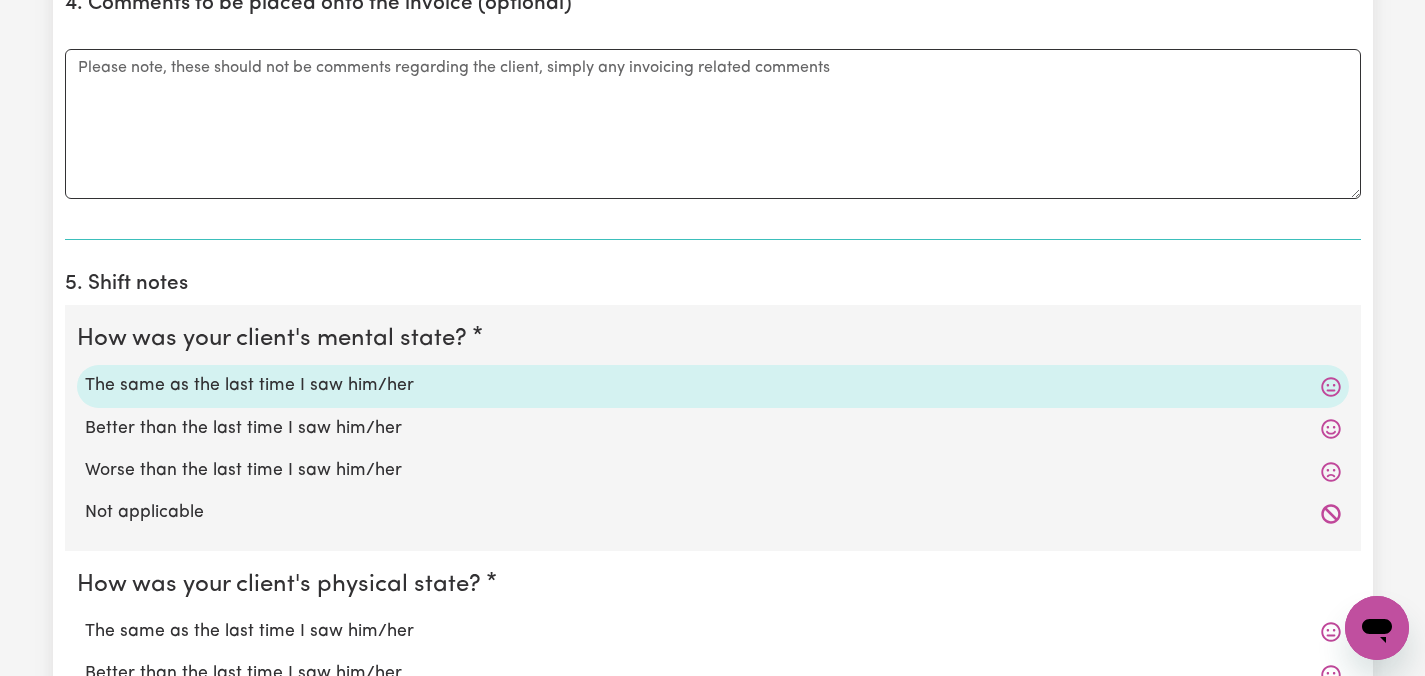 click on "The same as the last time I saw him/her" at bounding box center [713, 632] 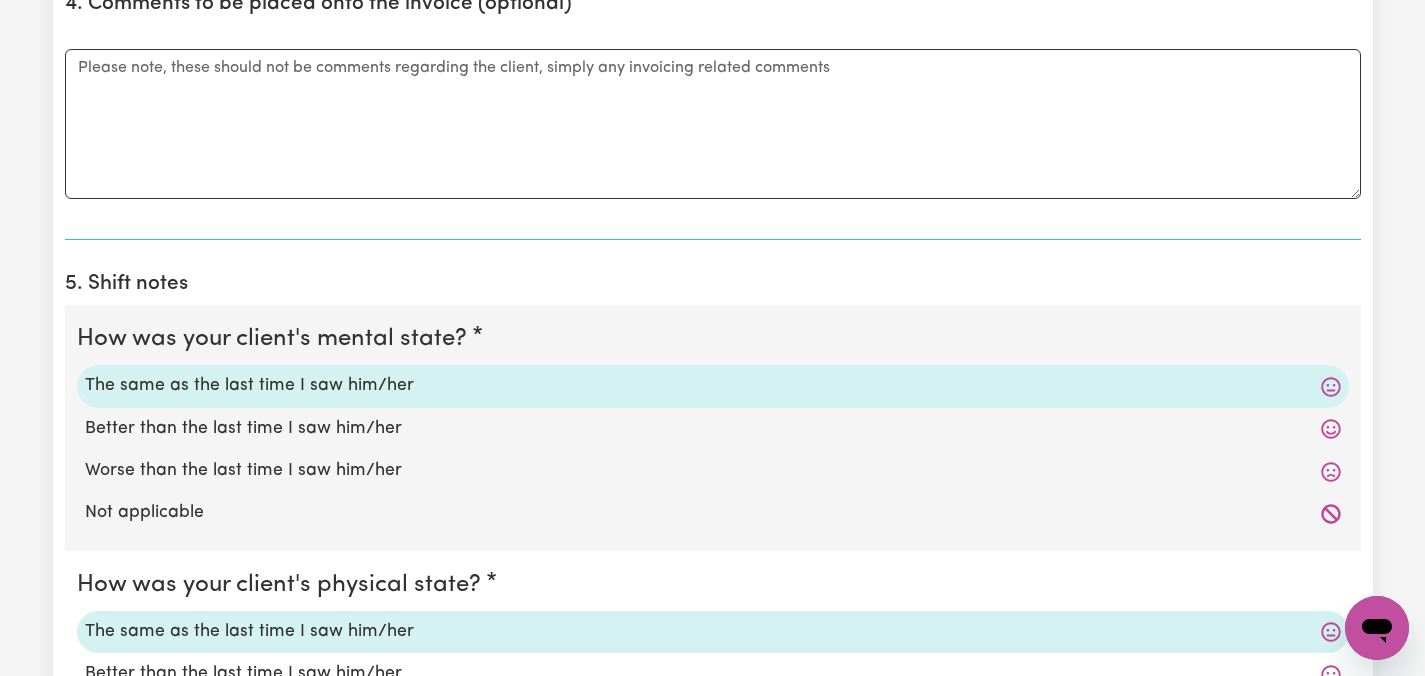 click on "Submit Hours 1. Fill in your details below to claim your payment Job title Select the job you're submitting hours for... [[NAME]] Care worker needed in Ascot Vale VIC [[NAME]] Care worker needed in Ascot Vale VIC [[CHELSEA (HAN) NAME] - NDIS Number: [NUMBER]] Vietnamese Support workers with experience in Behaviour Support Plans Preview Job Your ABN [NUMBER] To include or update your ABN,  update your profile . 2. Enter the details of your shift(s) Date of care work [DATE] [DATE] / [MONTH] / [YEAR] « ‹ [MONTH] [YEAR] › » Mon Tue Wed Thu Fri Sat Sun 30 1 2 3 4 5 6 7 8 9 10 11 12 13 14 15 16 17 18 19 20 21 22 23 24 25 26 27 28 29 30 31 1 2 3 Start time 14:00 2 : 00   AM PM End time 20:00 8 : 0 0   AM PM Hourly rate Select rate... [PRICE] (Weekday) [PRICE] (Saturday) [PRICE] (Sunday) [PRICE] (Public Holiday) [PRICE] (Evening Care) [PRICE] (Overnight) Total hours:  6h  Remove Date of care work [DATE] [DATE] / [MONTH] / [YEAR] « ‹ [MONTH] [YEAR] › » Mon Tue Wed Thu Fri Sat Sun 30 1 2 3 4 5 6 7 8 9 10 11 12 13 14 15 16" at bounding box center [712, -1056] 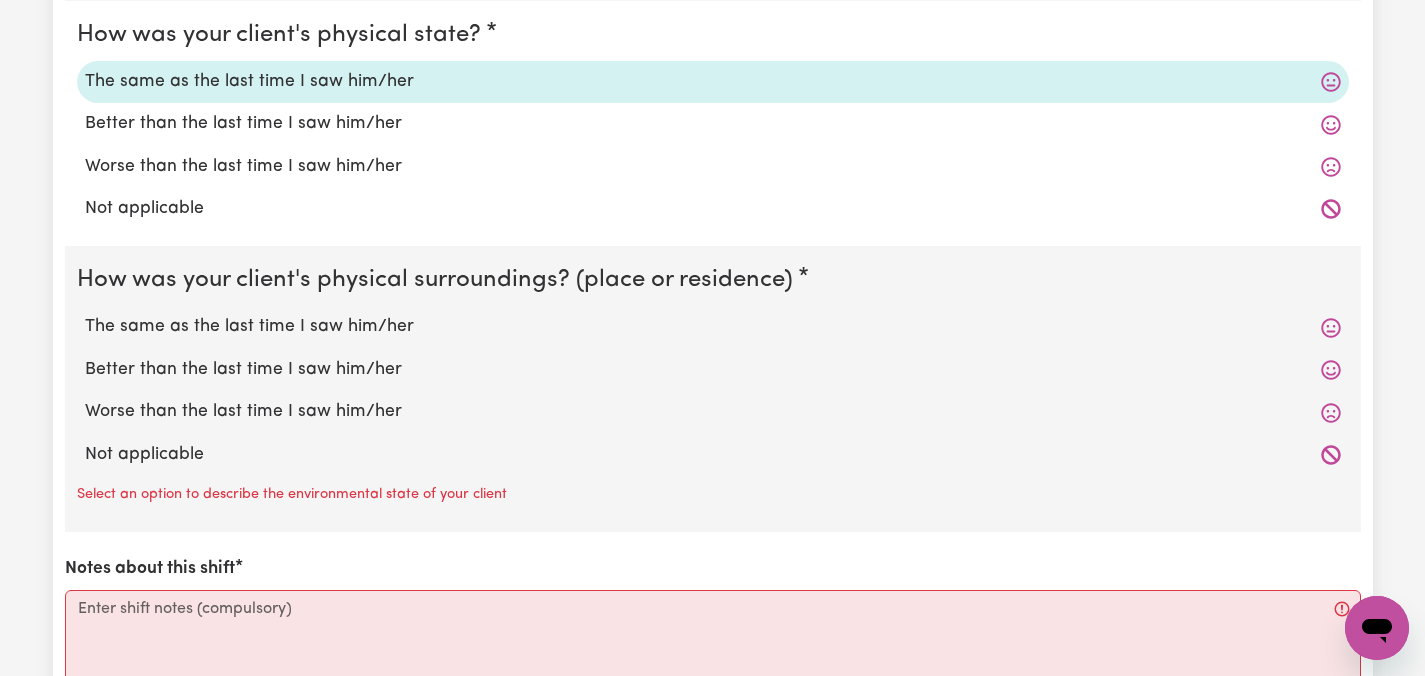 scroll, scrollTop: 4280, scrollLeft: 0, axis: vertical 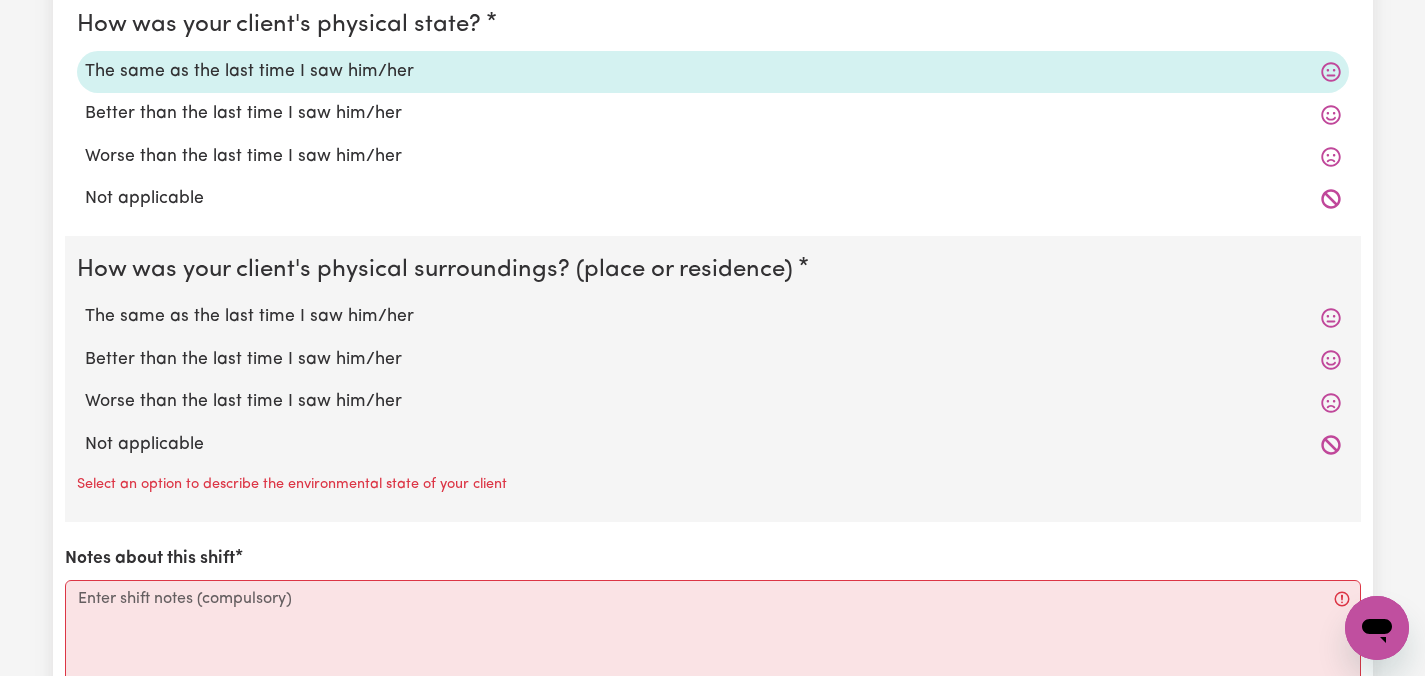 click on "The same as the last time I saw him/her" at bounding box center [713, 317] 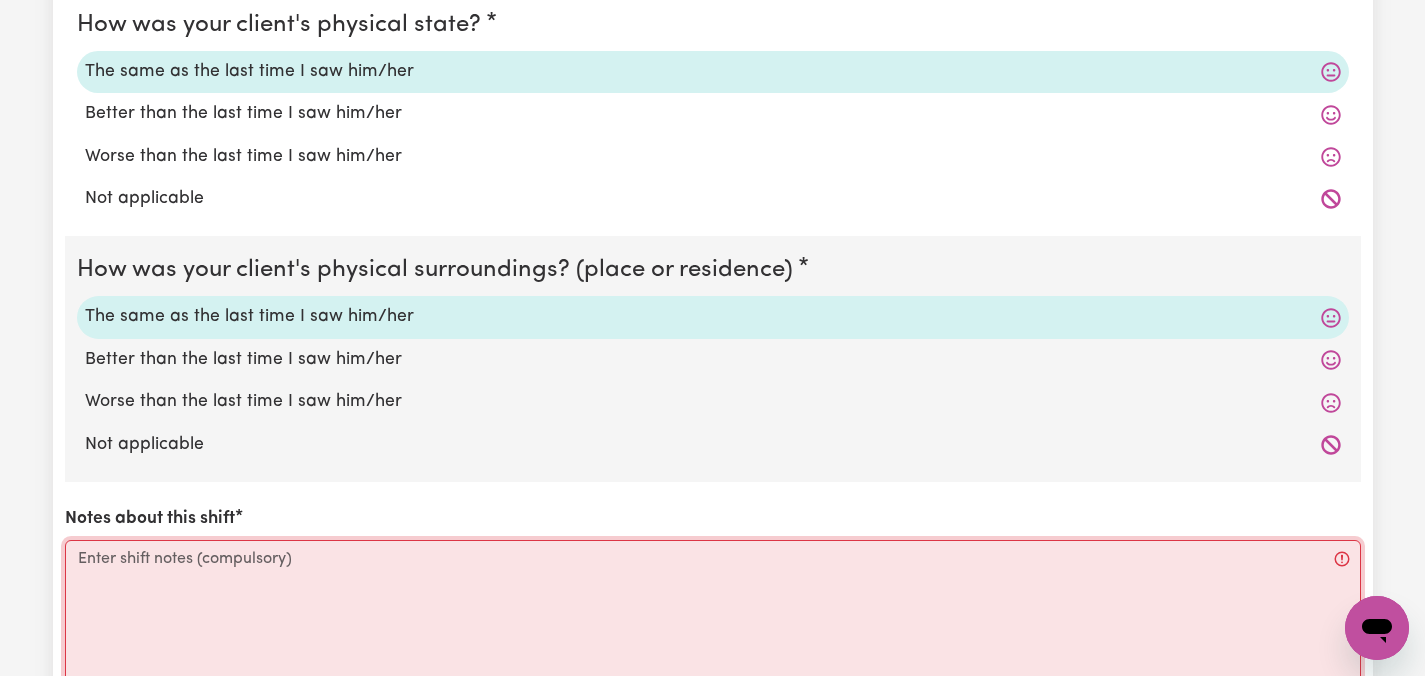 click on "Notes about this shift" at bounding box center (713, 615) 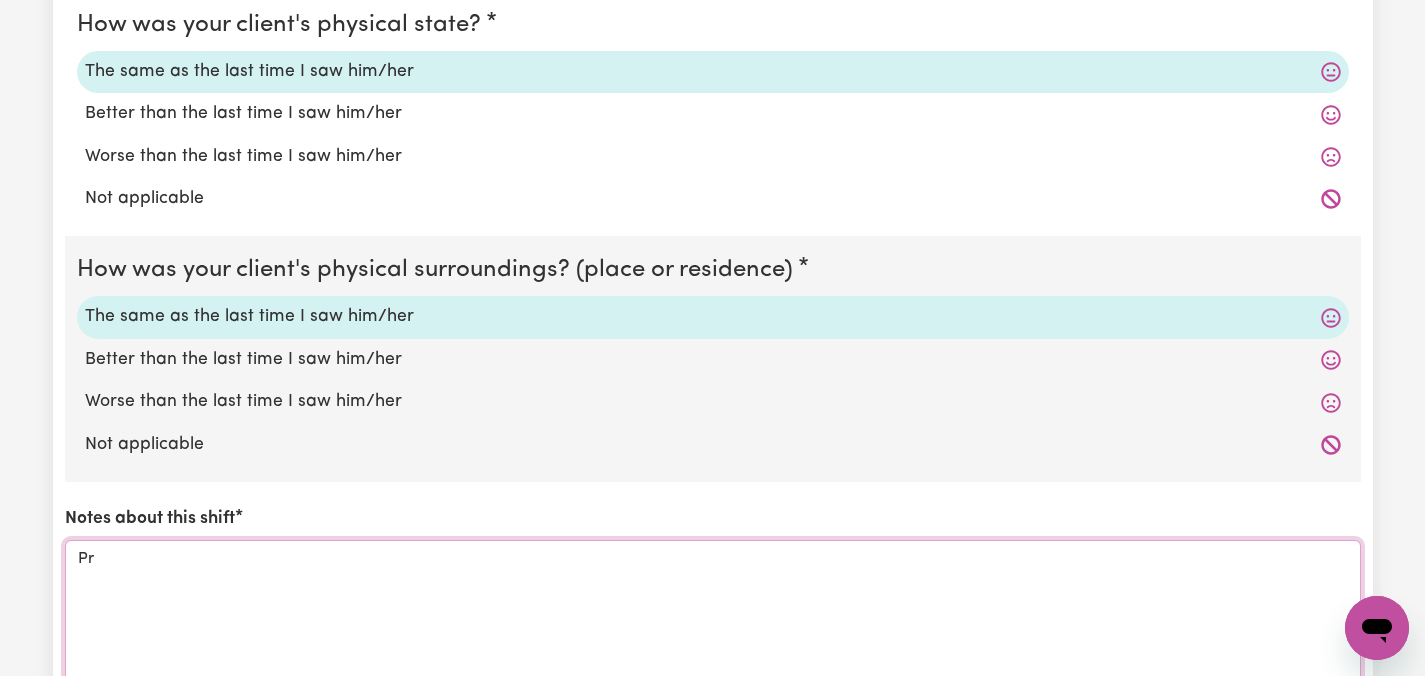 type on "P" 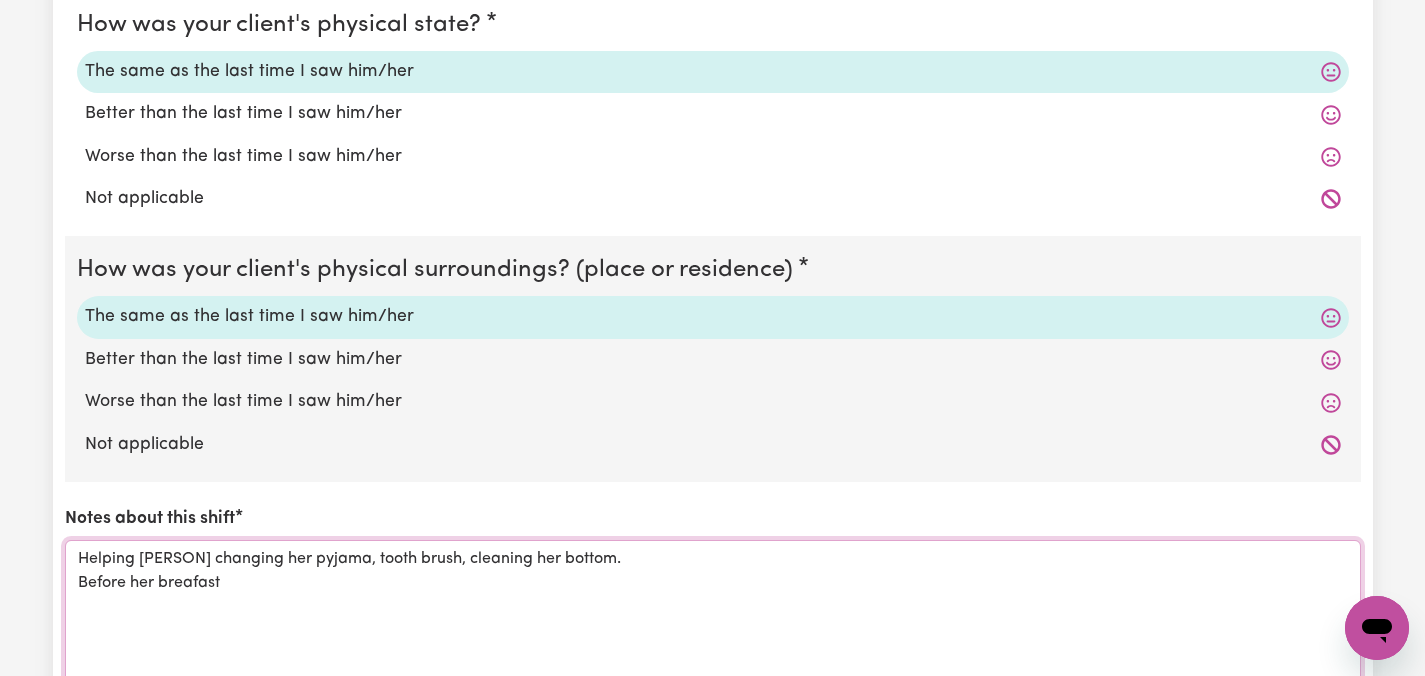 click on "Helping [PERSON] changing her pyjama, tooth brush, cleaning her bottom.
Before her breafast" at bounding box center [713, 615] 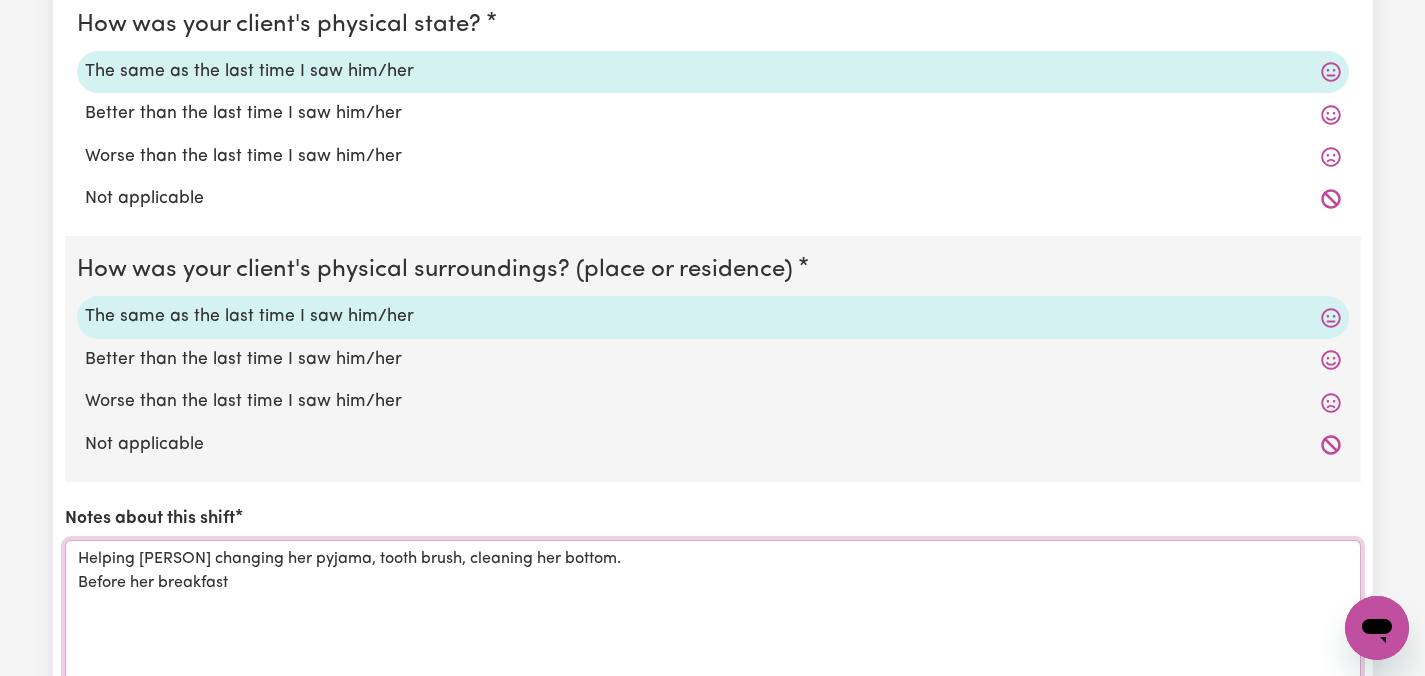 click on "Helping [PERSON] changing her pyjama, tooth brush, cleaning her bottom.
Before her breakfast" at bounding box center [713, 615] 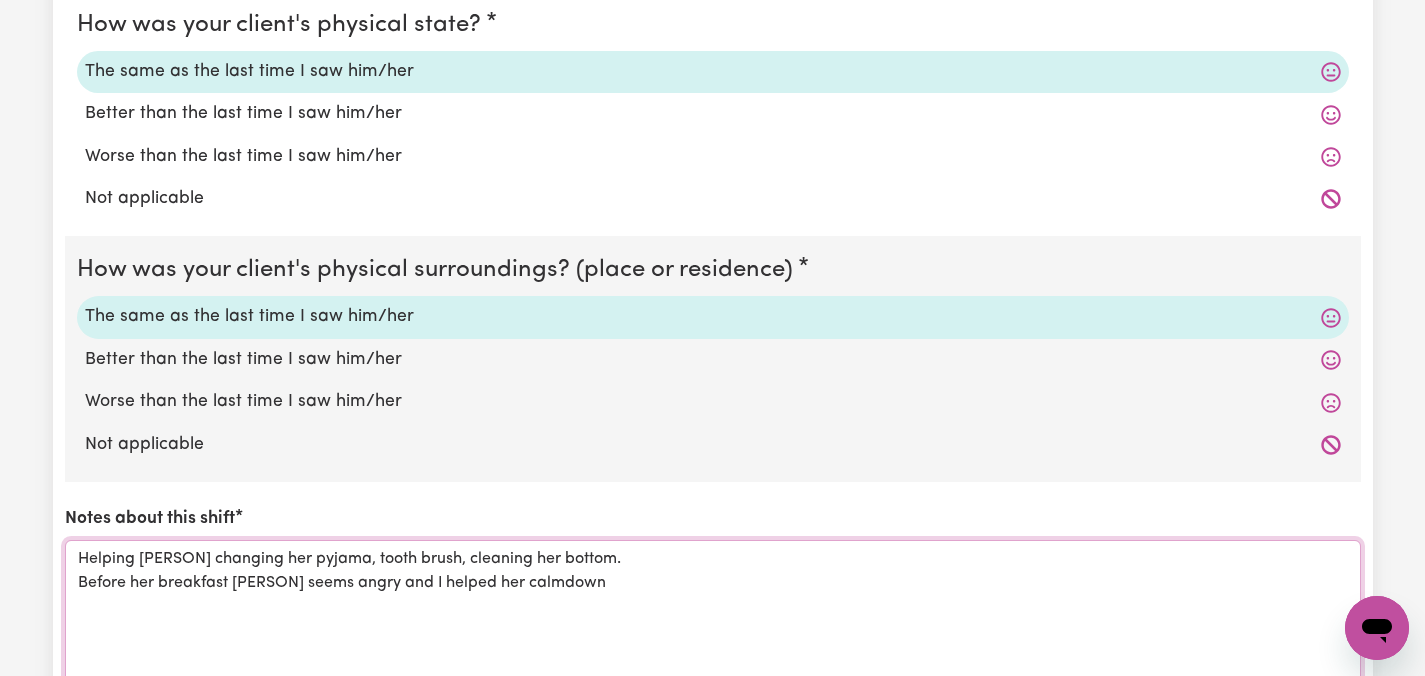 click on "Helping [PERSON] changing her pyjama, tooth brush, cleaning her bottom.
Before her breakfast [PERSON] seems angry and I helped her calmdown" at bounding box center [713, 615] 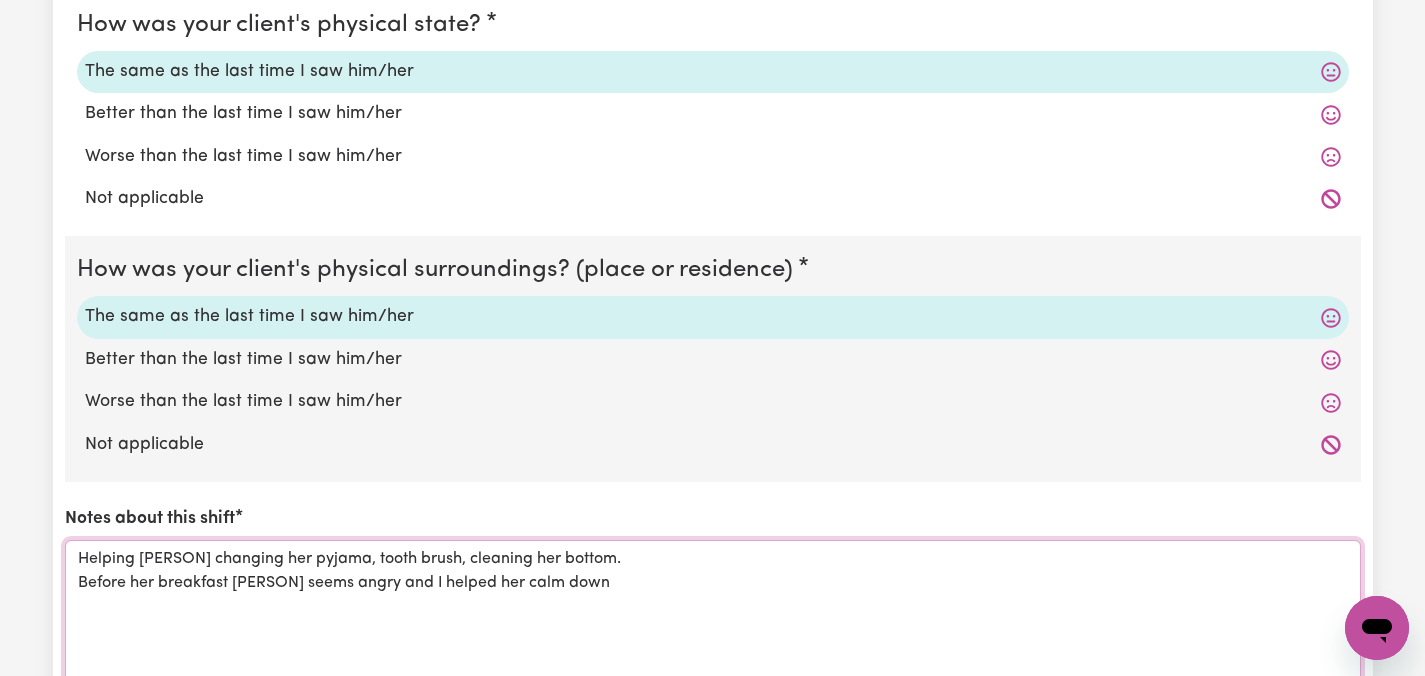 click on "Helping [PERSON] changing her pyjama, tooth brush, cleaning her bottom.
Before her breakfast [PERSON] seems angry and I helped her calm down" at bounding box center (713, 615) 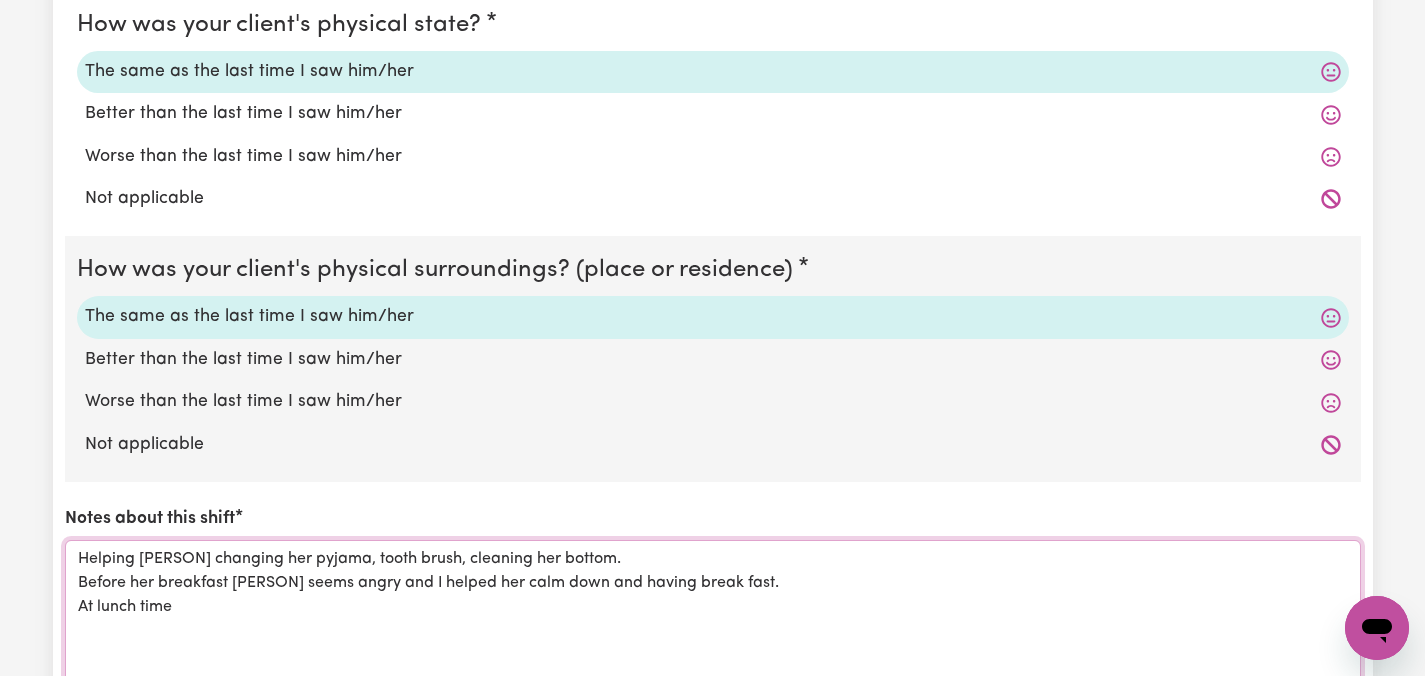click on "Helping [PERSON] changing her pyjama, tooth brush, cleaning her bottom.
Before her breakfast [PERSON] seems angry and I helped her calm down and having break fast.
At lunch time" at bounding box center [713, 615] 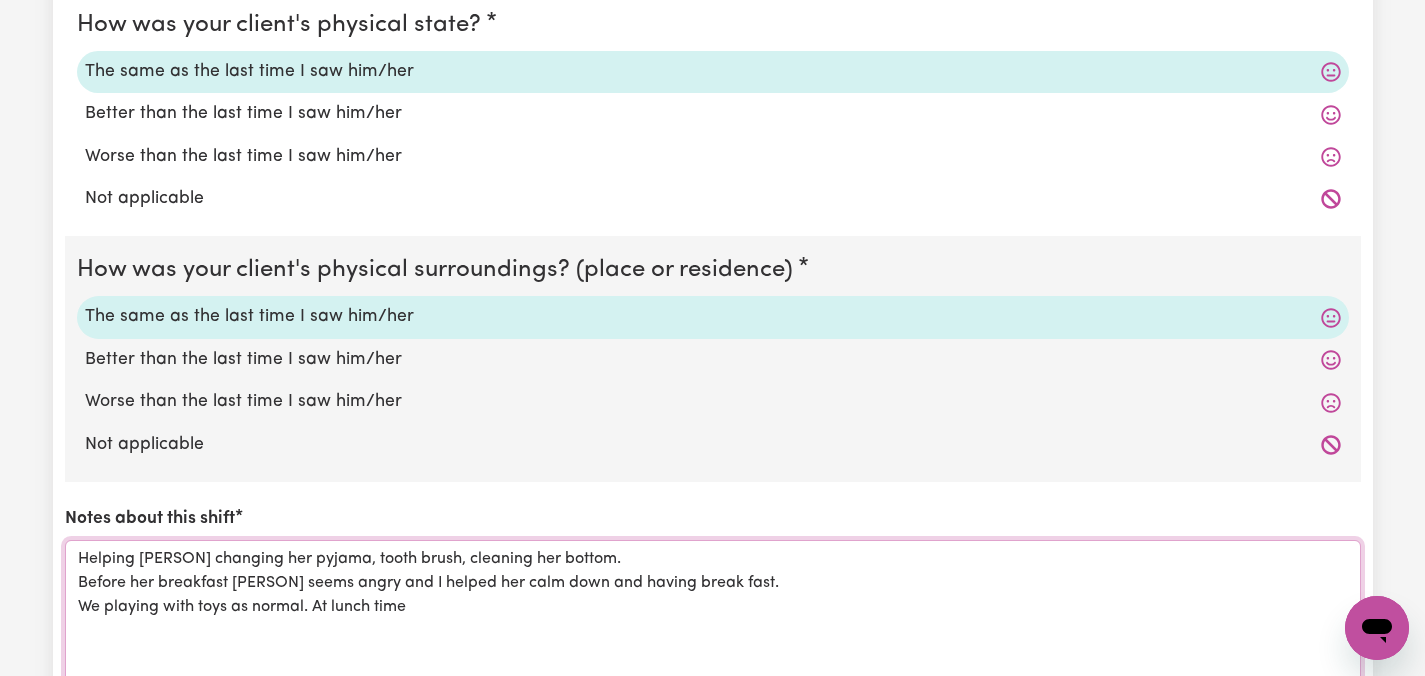 click on "Helping [PERSON] changing her pyjama, tooth brush, cleaning her bottom.
Before her breakfast [PERSON] seems angry and I helped her calm down and having break fast.
We playing with toys as normal. At lunch time" at bounding box center (713, 615) 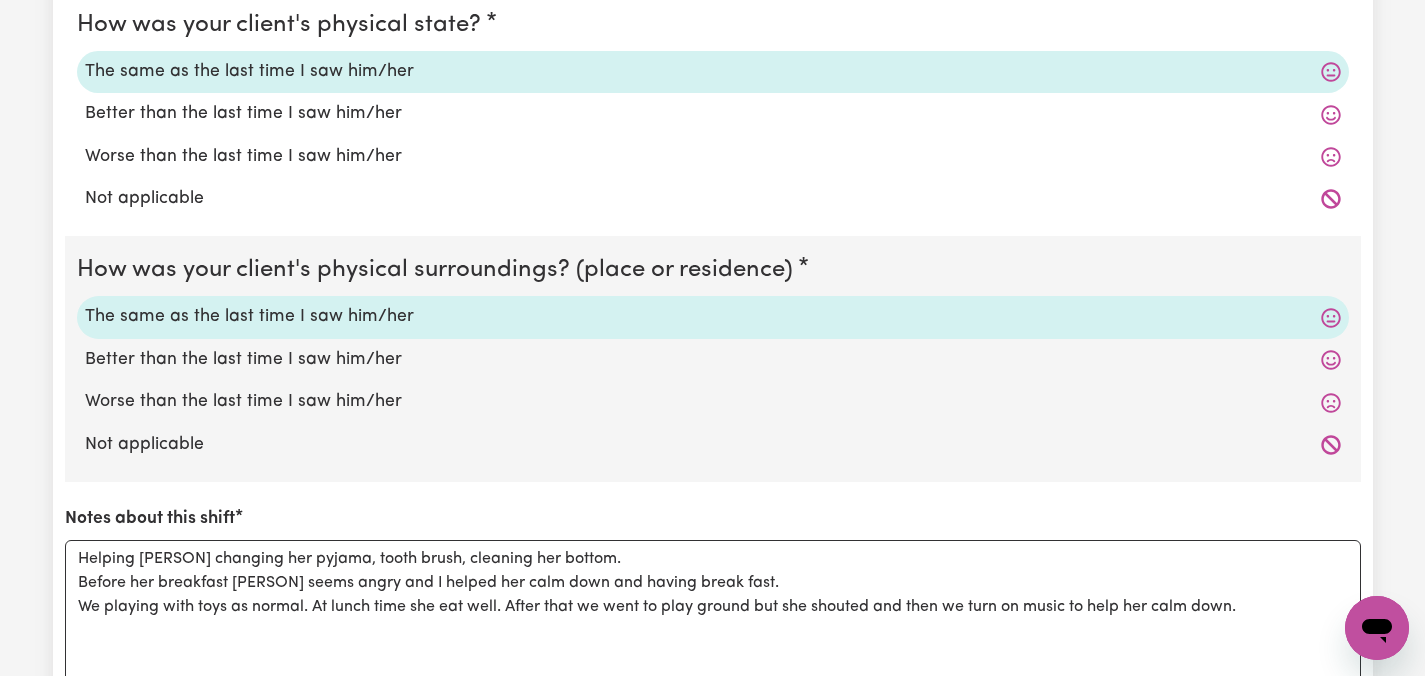 click on "Submit Hours 1. Fill in your details below to claim your payment Job title Select the job you're submitting hours for... [[NAME]] Care worker needed in Ascot Vale VIC [[NAME]] Care worker needed in Ascot Vale VIC [[CHELSEA (HAN) NAME] - NDIS Number: [NUMBER]] Vietnamese Support workers with experience in Behaviour Support Plans Preview Job Your ABN [NUMBER] To include or update your ABN,  update your profile . 2. Enter the details of your shift(s) Date of care work [DATE] [DATE] / [MONTH] / [YEAR] « ‹ [MONTH] [YEAR] › » Mon Tue Wed Thu Fri Sat Sun 30 1 2 3 4 5 6 7 8 9 10 11 12 13 14 15 16 17 18 19 20 21 22 23 24 25 26 27 28 29 30 31 1 2 3 Start time 14:00 2 : 00   AM PM End time 20:00 8 : 0 0   AM PM Hourly rate Select rate... [PRICE] (Weekday) [PRICE] (Saturday) [PRICE] (Sunday) [PRICE] (Public Holiday) [PRICE] (Evening Care) [PRICE] (Overnight) Total hours:  6h  Remove Date of care work [DATE] [DATE] / [MONTH] / [YEAR] « ‹ [MONTH] [YEAR] › » Mon Tue Wed Thu Fri Sat Sun 30 1 2 3 4 5 6 7 8 9 10 11 12 13 14 15 16" at bounding box center (712, -1652) 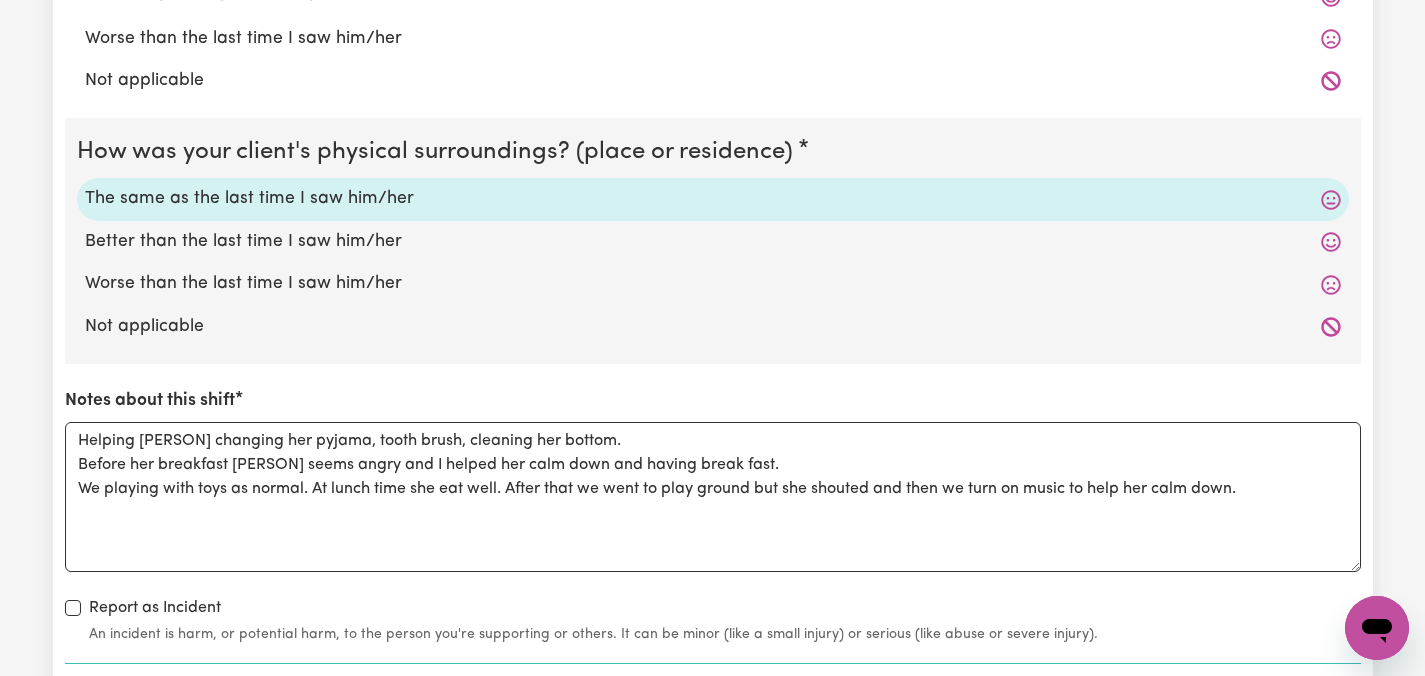 scroll, scrollTop: 4440, scrollLeft: 0, axis: vertical 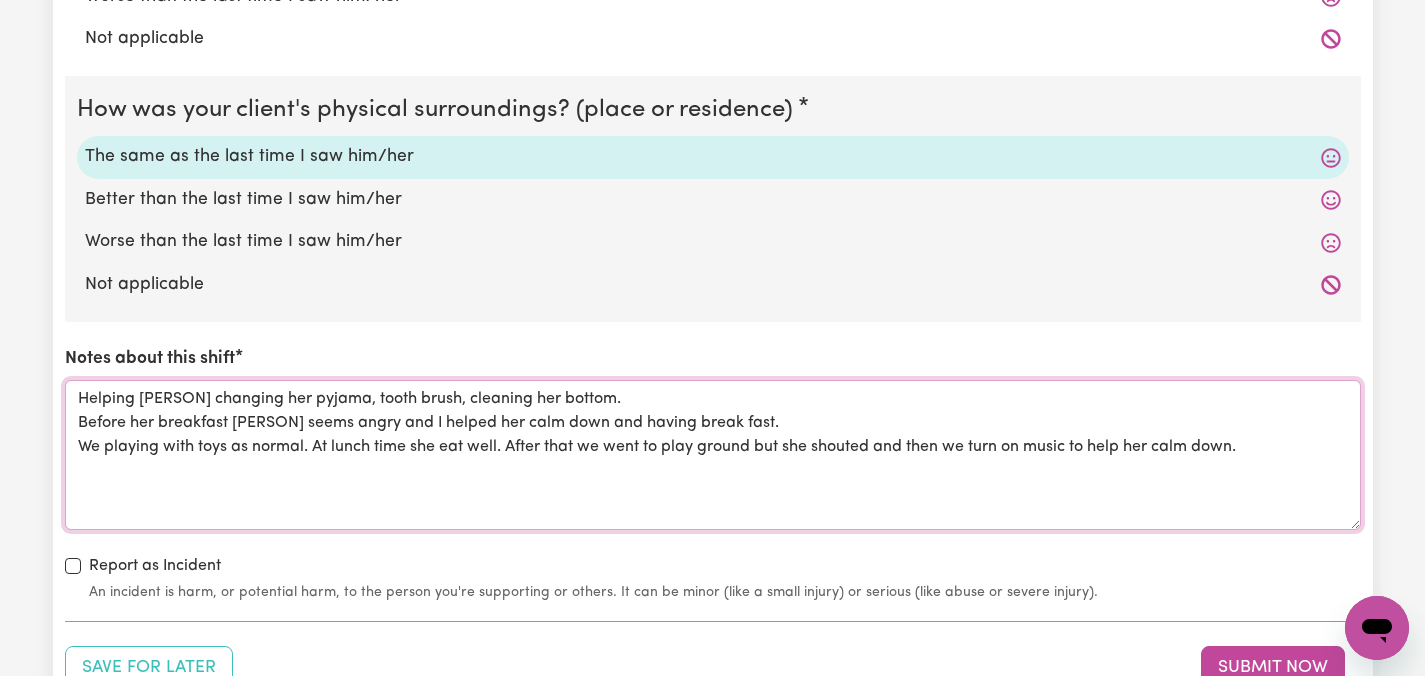 click on "Helping [PERSON] changing her pyjama, tooth brush, cleaning her bottom.
Before her breakfast [PERSON] seems angry and I helped her calm down and having break fast.
We playing with toys as normal. At lunch time she eat well. After that we went to play ground but she shouted and then we turn on music to help her calm down." at bounding box center (713, 455) 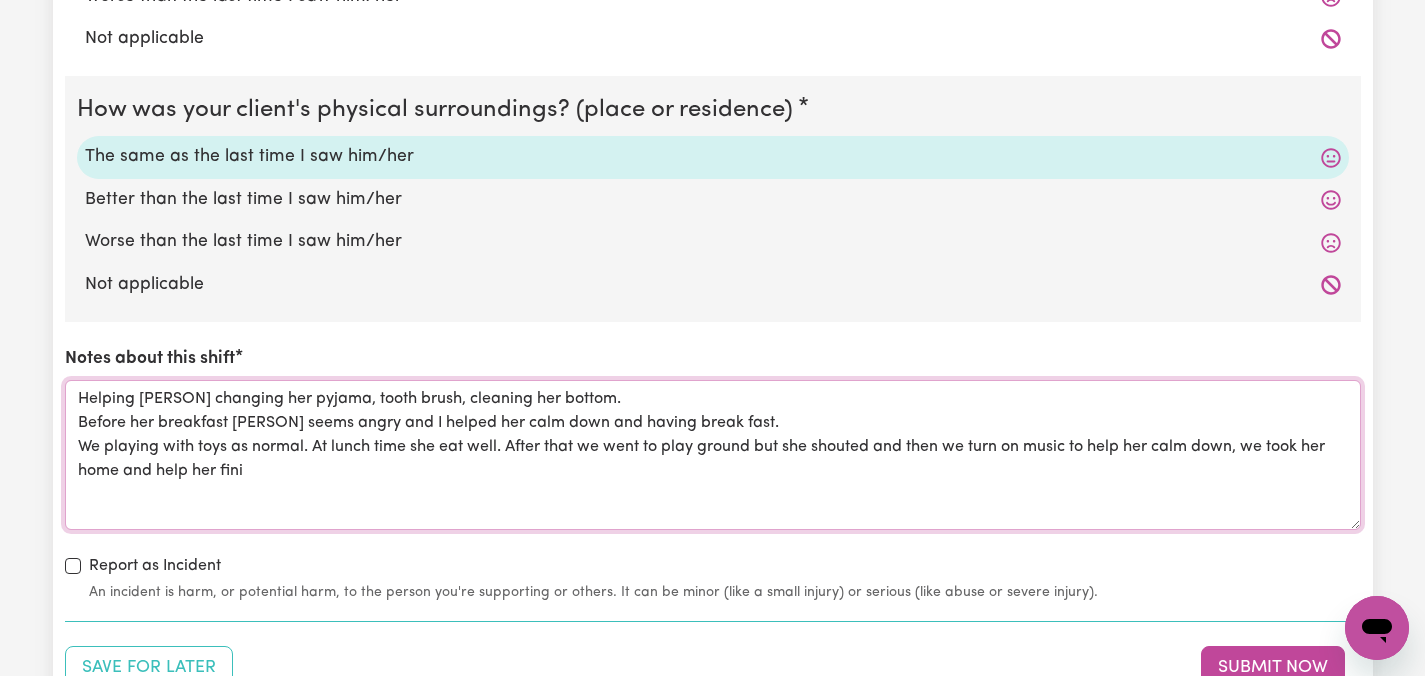 click on "Helping [PERSON] changing her pyjama, tooth brush, cleaning her bottom.
Before her breakfast [PERSON] seems angry and I helped her calm down and having break fast.
We playing with toys as normal. At lunch time she eat well. After that we went to play ground but she shouted and then we turn on music to help her calm down, we took her home and help her fini" at bounding box center [713, 455] 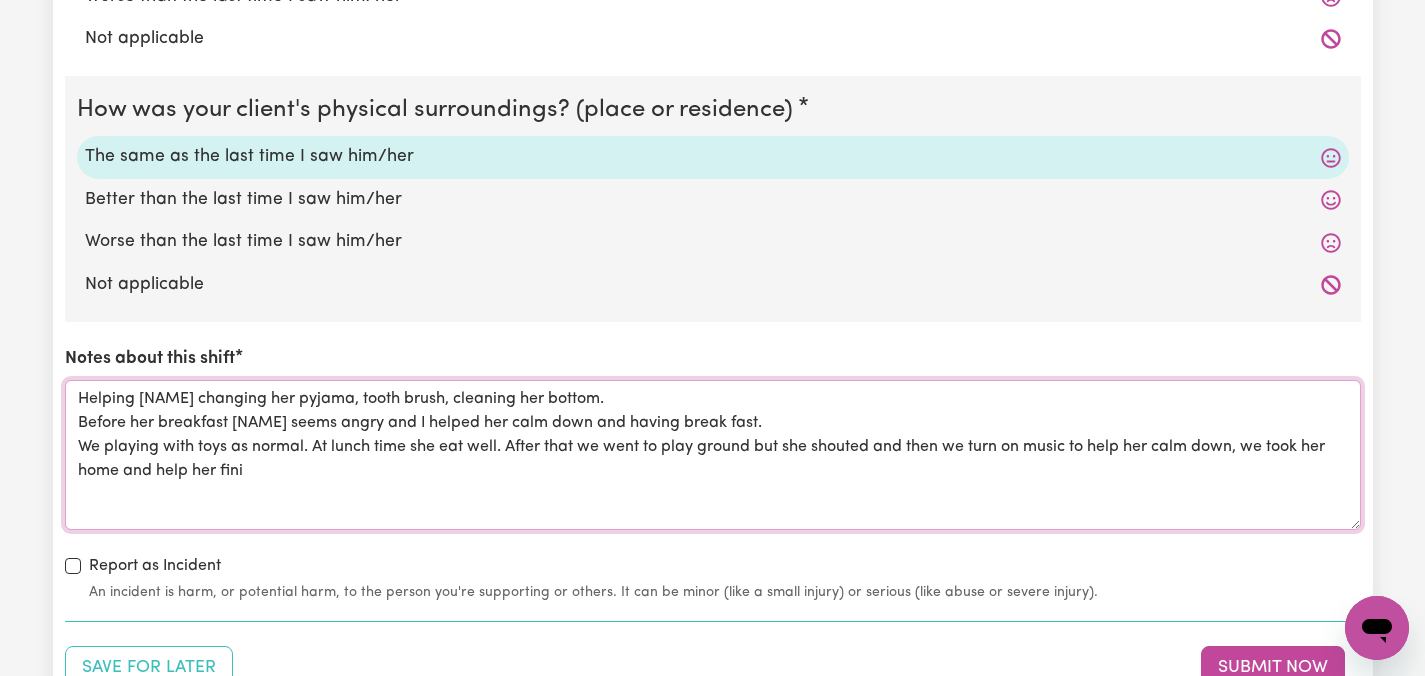 click on "Helping [NAME] changing her pyjama, tooth brush, cleaning her bottom.
Before her breakfast [NAME] seems angry and I helped her calm down and having break fast.
We playing with toys as normal. At lunch time she eat well. After that we went to play ground but she shouted and then we turn on music to help her calm down, we took her home and help her fini" at bounding box center [713, 455] 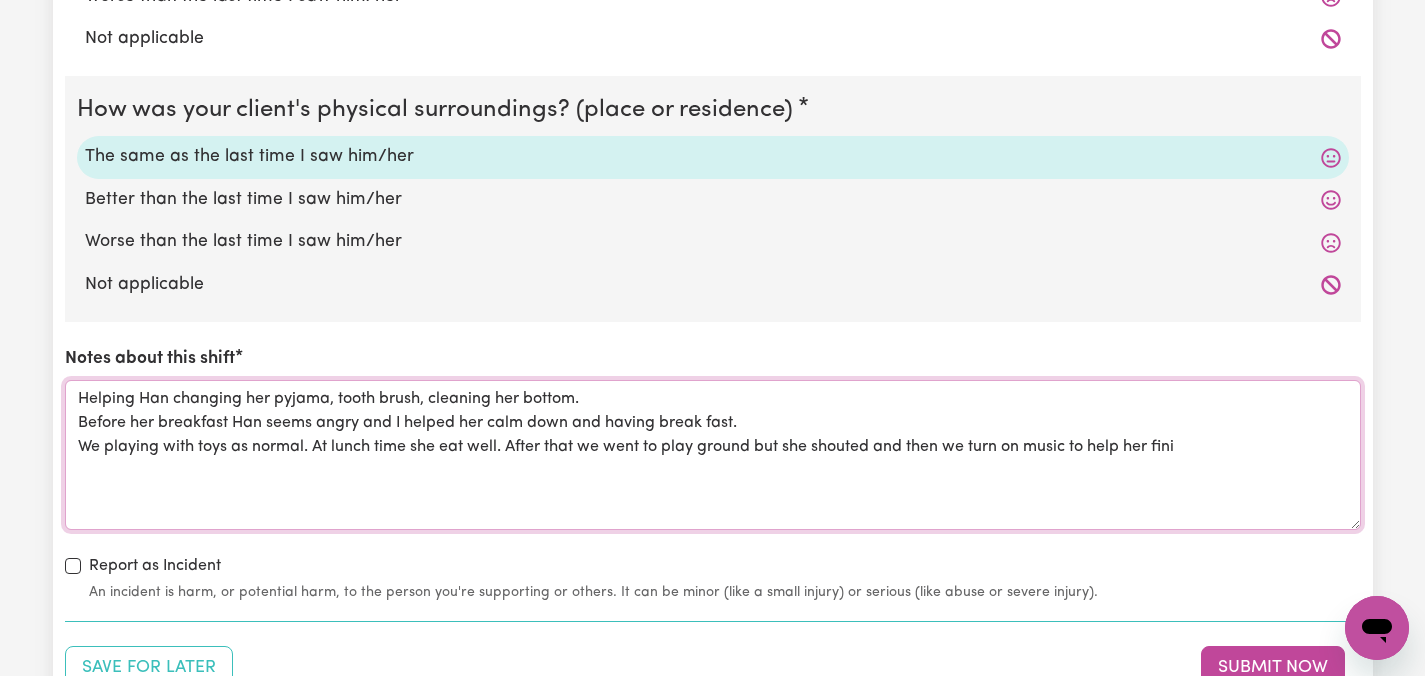 click on "Helping Han changing her pyjama, tooth brush, cleaning her bottom.
Before her breakfast Han seems angry and I helped her calm down and having break fast.
We playing with toys as normal. At lunch time she eat well. After that we went to play ground but she shouted and then we turn on music to help her fini" at bounding box center [713, 455] 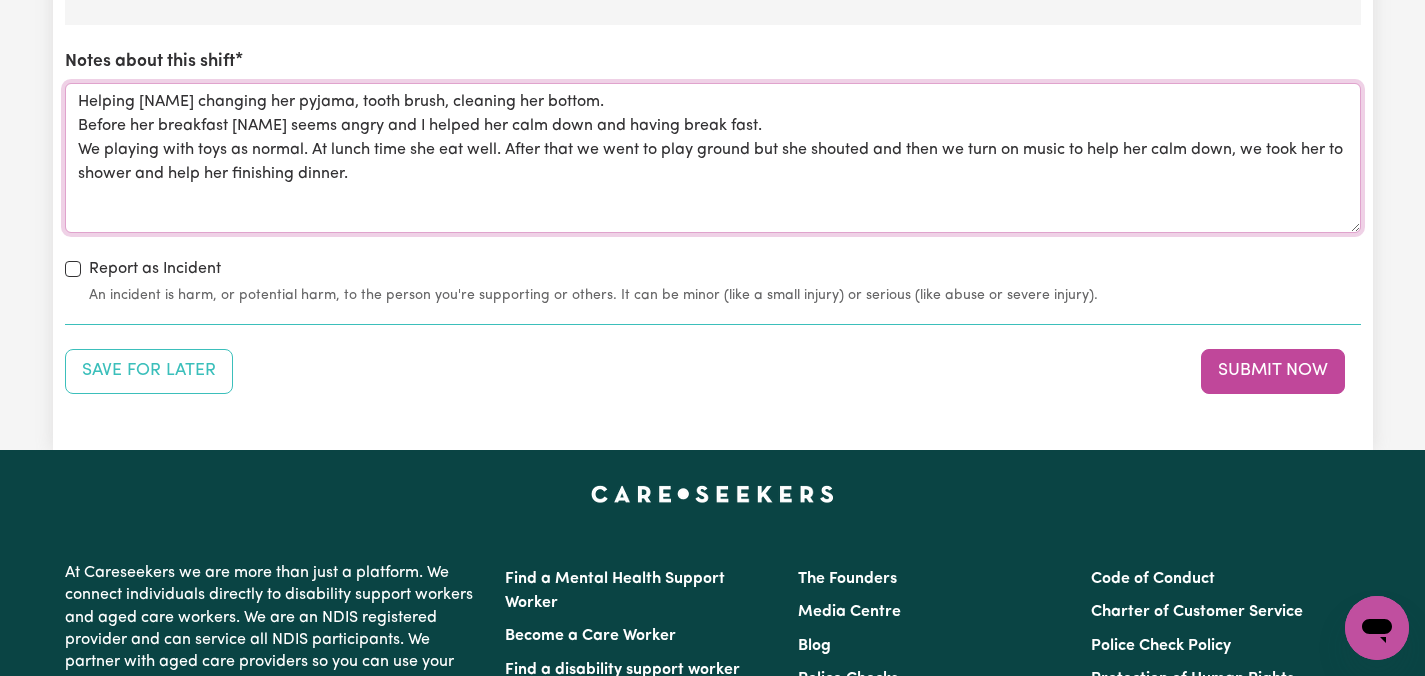 scroll, scrollTop: 4719, scrollLeft: 0, axis: vertical 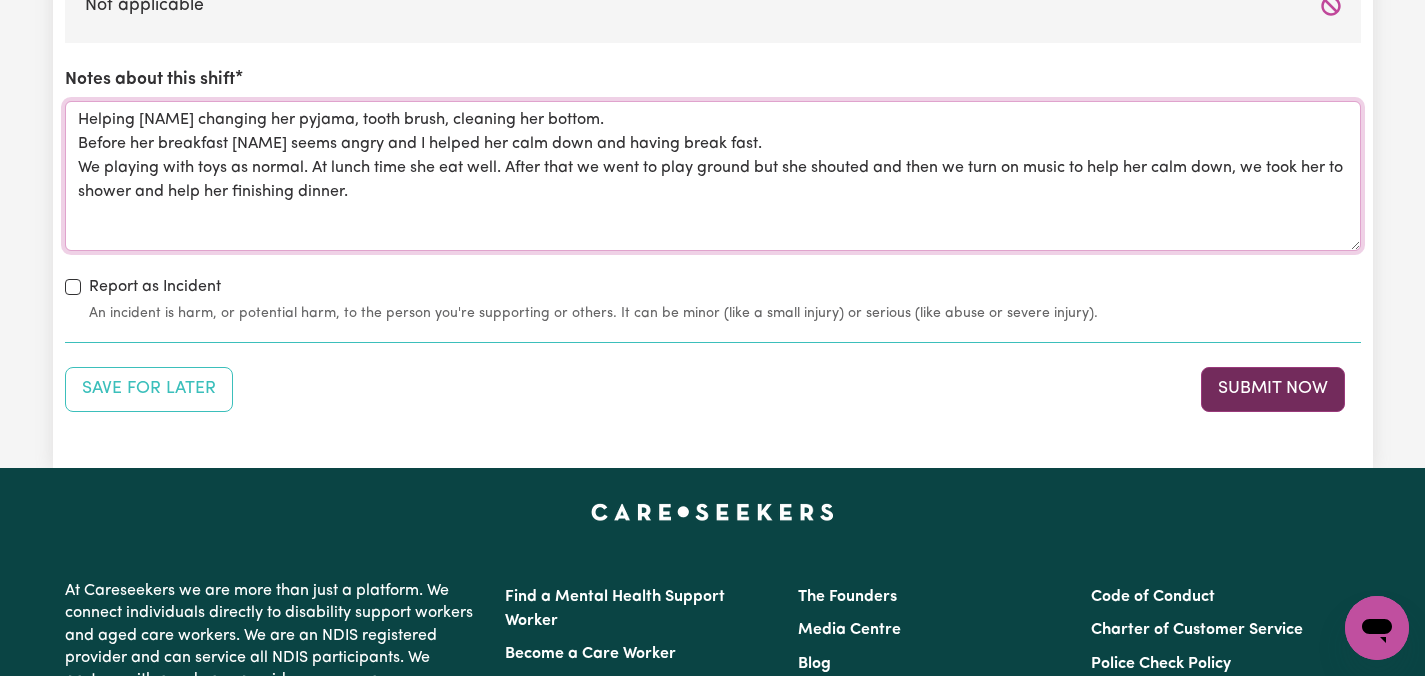 type on "Helping [NAME] changing her pyjama, tooth brush, cleaning her bottom.
Before her breakfast [NAME] seems angry and I helped her calm down and having break fast.
We playing with toys as normal. At lunch time she eat well. After that we went to play ground but she shouted and then we turn on music to help her calm down, we took her to shower and help her finishing dinner." 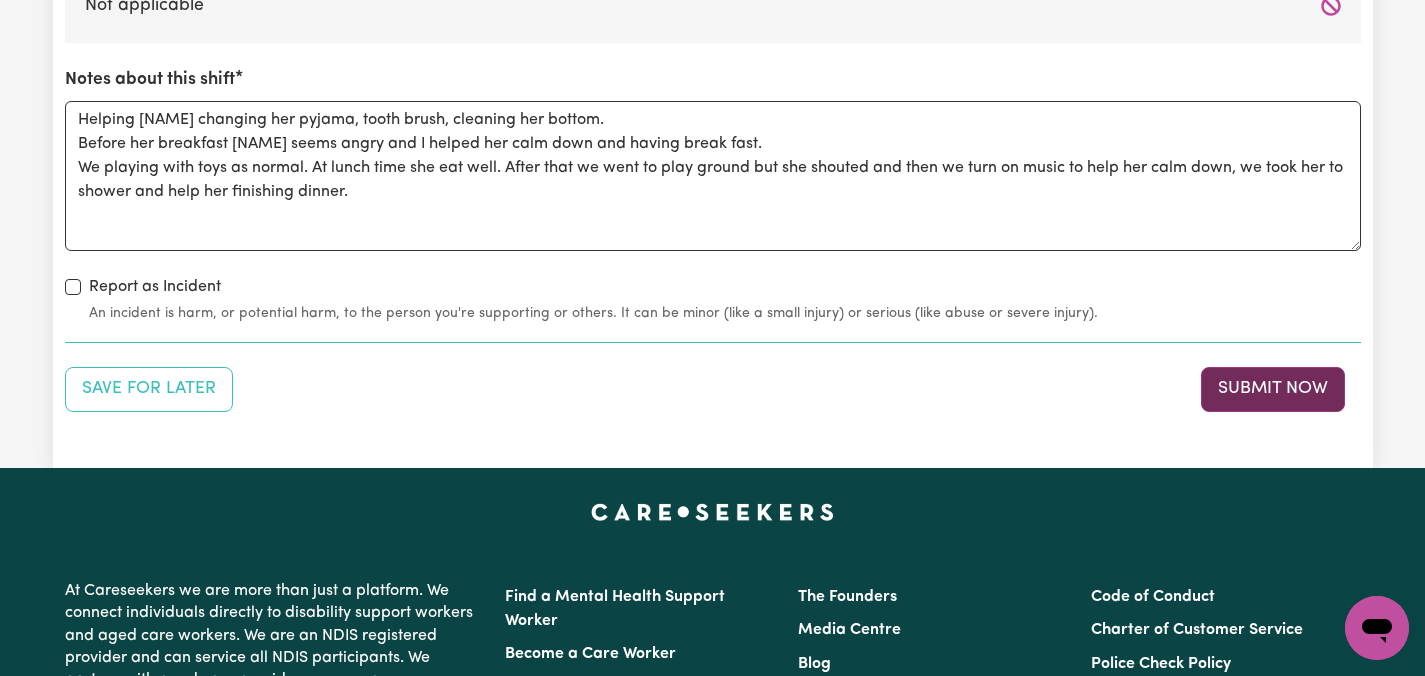 click on "Submit Now" at bounding box center [1273, 389] 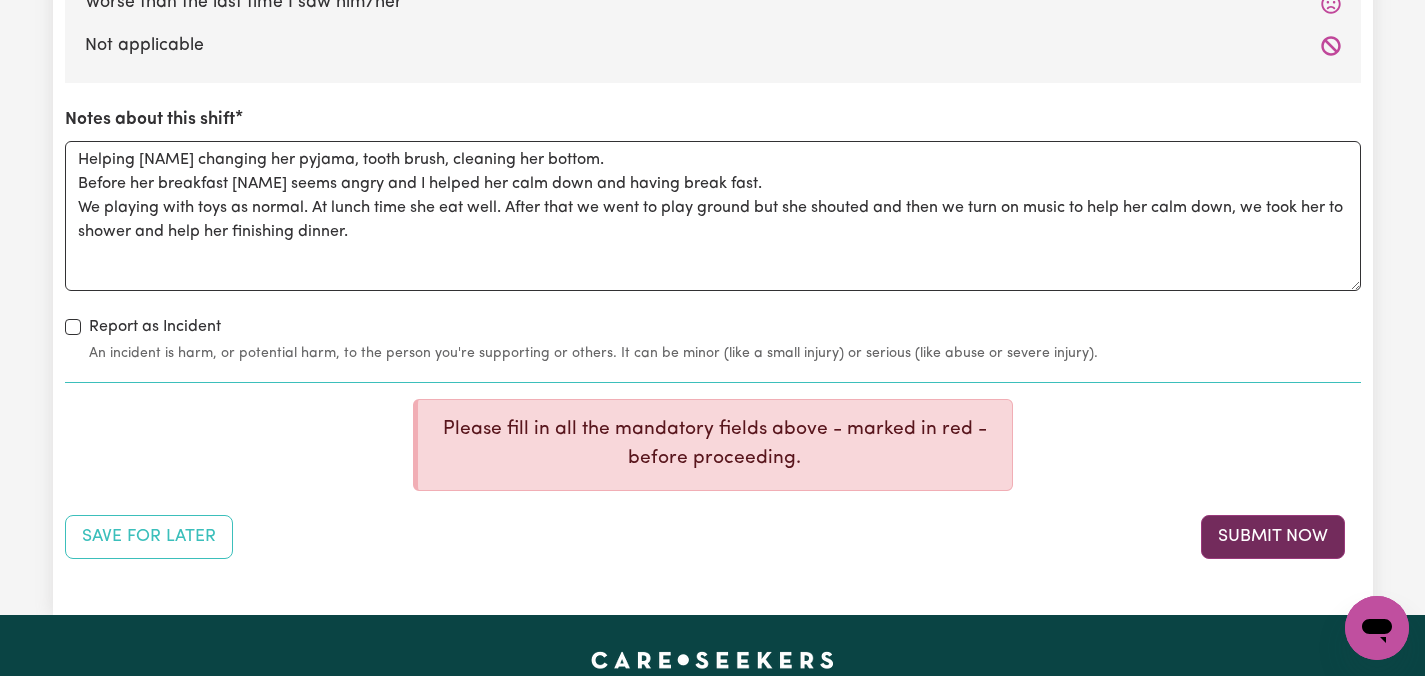 scroll, scrollTop: 4759, scrollLeft: 0, axis: vertical 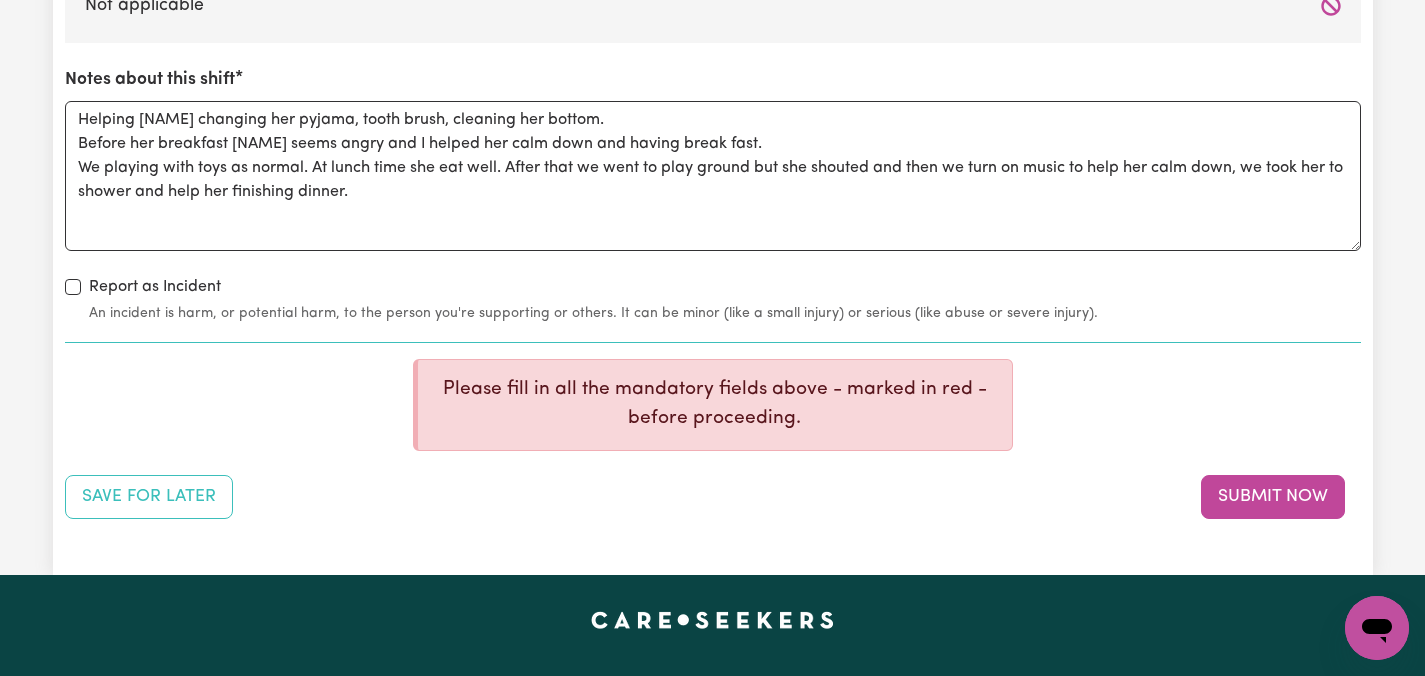 click on "Submit Hours 1. Fill in your details below to claim your payment Job title Select the job you're submitting hours for... [[NAME]] Care worker needed in Ascot Vale VIC [[NAME]] Care worker needed in Ascot Vale VIC [[CHELSEA (HAN) NAME] - NDIS Number: [NUMBER]] Vietnamese Support workers with experience in Behaviour Support Plans Preview Job Your ABN [NUMBER] To include or update your ABN,  update your profile . 2. Enter the details of your shift(s) Date of care work [DATE] [DATE] / [MONTH] / [YEAR] « ‹ [MONTH] [YEAR] › » Mon Tue Wed Thu Fri Sat Sun 30 1 2 3 4 5 6 7 8 9 10 11 12 13 14 15 16 17 18 19 20 21 22 23 24 25 26 27 28 29 30 31 1 2 3 Start time 14:00 2 : 00   AM PM End time 20:00 8 : 0 0   AM PM Hourly rate Select rate... [PRICE] (Weekday) [PRICE] (Saturday) [PRICE] (Sunday) [PRICE] (Public Holiday) [PRICE] (Evening Care) [PRICE] (Overnight) Total hours:  6h  Remove Date of care work [DATE] [DATE] / [MONTH] / [YEAR] « ‹ [MONTH] [YEAR] › » Mon Tue Wed Thu Fri Sat Sun 30 1 2 3 4 5 6 7 8 9 10 11 12 13 14 15 16" at bounding box center (712, -2057) 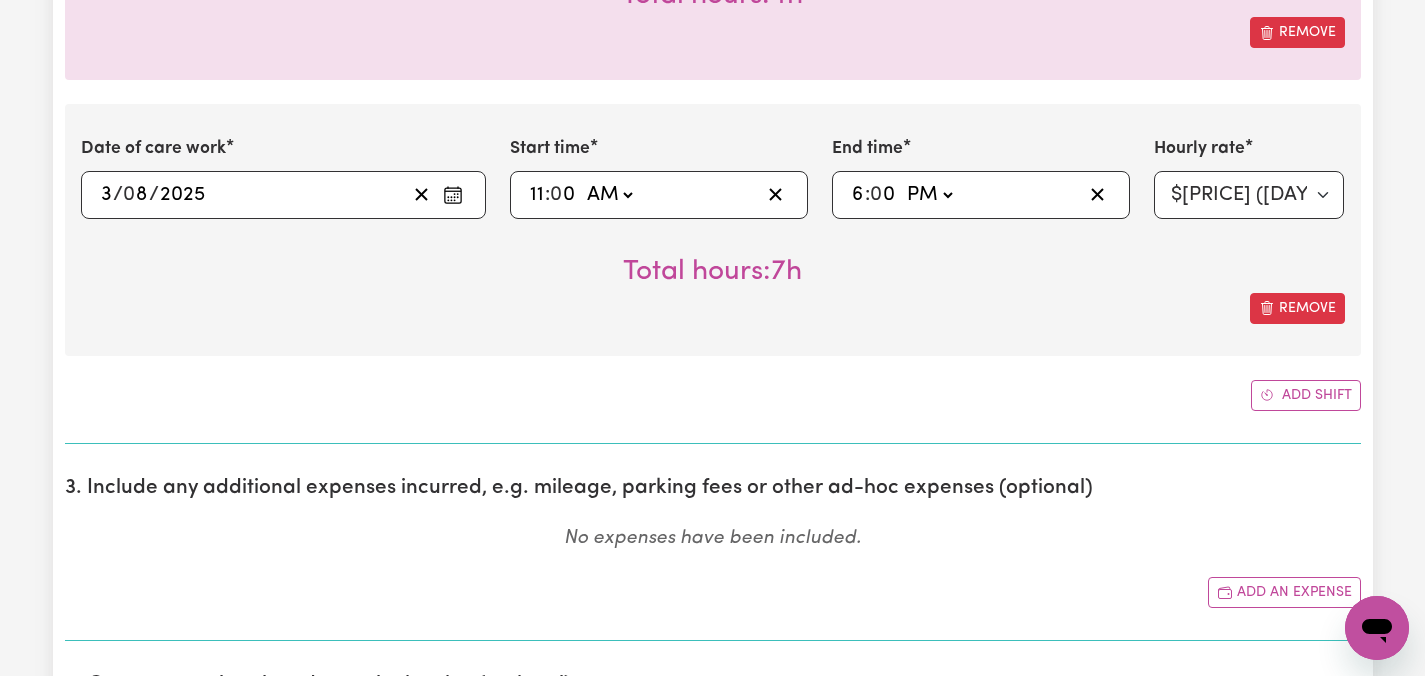 scroll, scrollTop: 3039, scrollLeft: 0, axis: vertical 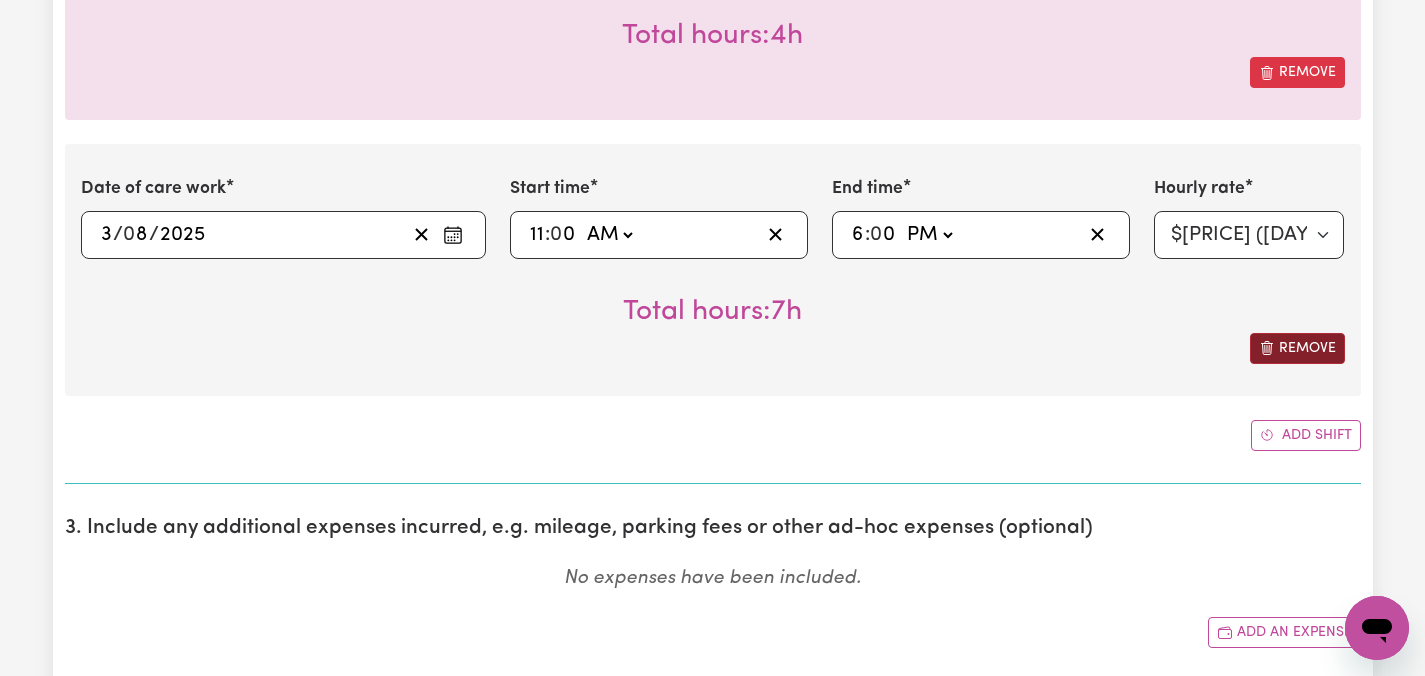 click on "Remove" at bounding box center [1297, 348] 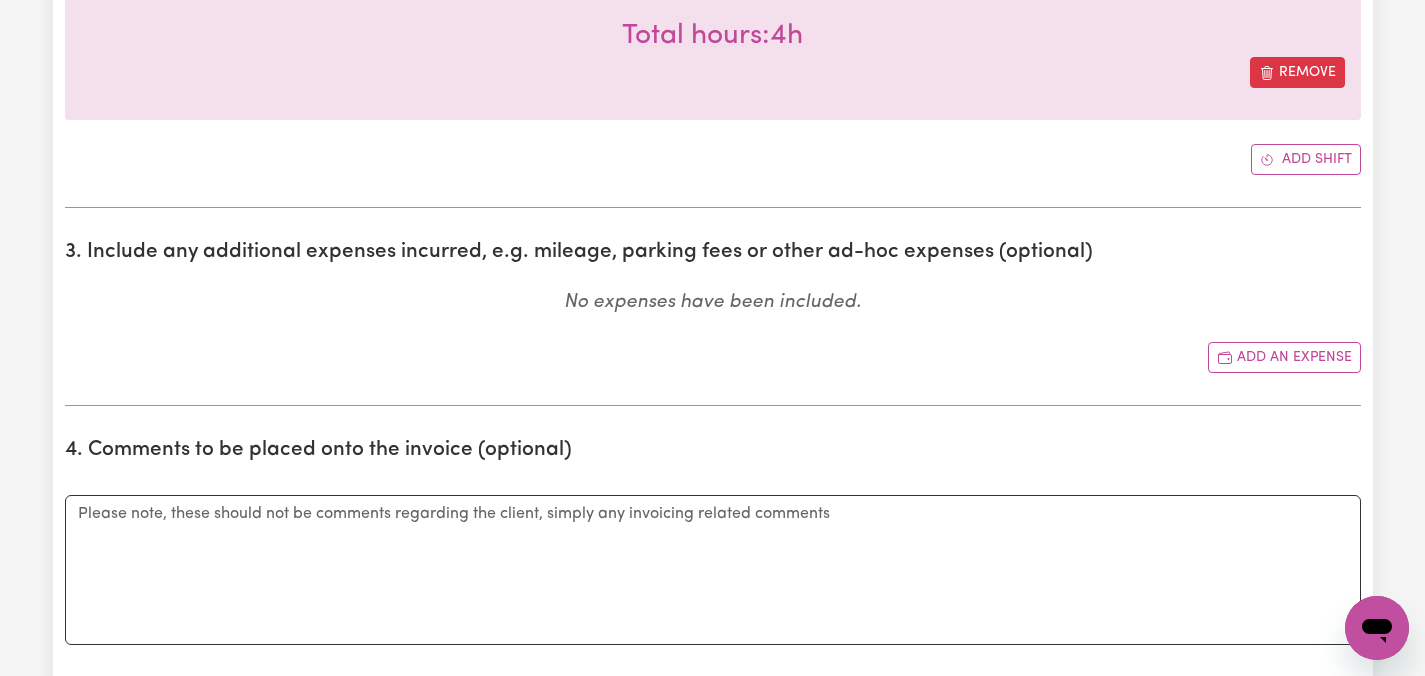 click on "Submit Hours 1. Fill in your details below to claim your payment Job title Select the job you're submitting hours for... [[NAME]] Care worker needed in Ascot Vale VIC [[NAME]] Care worker needed in Ascot Vale VIC [[CHELSEA (HAN) NAME] - NDIS Number: [NUMBER]] Vietnamese Support workers with experience in Behaviour Support Plans Preview Job Your ABN [NUMBER] To include or update your ABN,  update your profile . 2. Enter the details of your shift(s) Date of care work [DATE] [DATE] / [MONTH] / [YEAR] « ‹ [MONTH] [YEAR] › » Mon Tue Wed Thu Fri Sat Sun 30 1 2 3 4 5 6 7 8 9 10 11 12 13 14 15 16 17 18 19 20 21 22 23 24 25 26 27 28 29 30 31 1 2 3 Start time 14:00 2 : 00   AM PM End time 20:00 8 : 0 0   AM PM Hourly rate Select rate... [PRICE] (Weekday) [PRICE] (Saturday) [PRICE] (Sunday) [PRICE] (Public Holiday) [PRICE] (Evening Care) [PRICE] (Overnight) Total hours:  6h  Remove Date of care work [DATE] [DATE] / [MONTH] / [YEAR] « ‹ [MONTH] [YEAR] › » Mon Tue Wed Thu Fri Sat Sun 30 1 2 3 4 5 6 7 8 9 10 11 12 13 14 15 16" at bounding box center [712, -475] 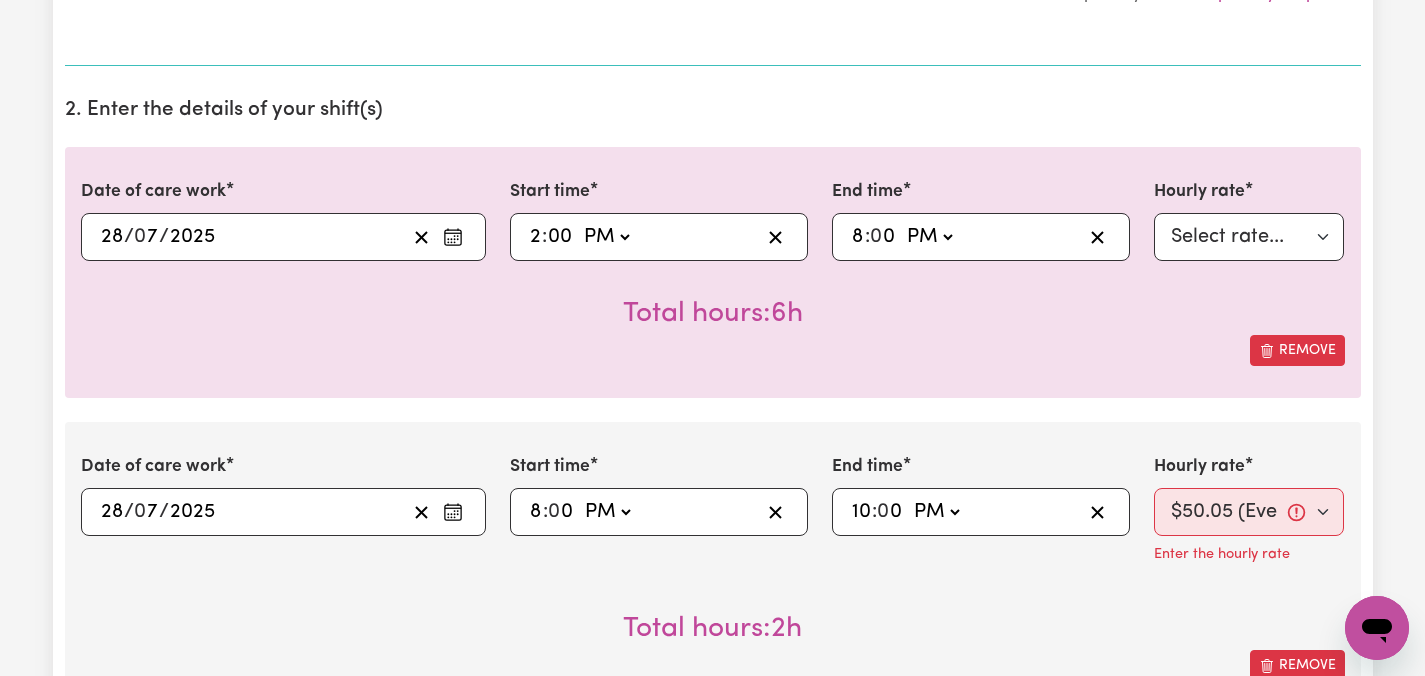 scroll, scrollTop: 560, scrollLeft: 0, axis: vertical 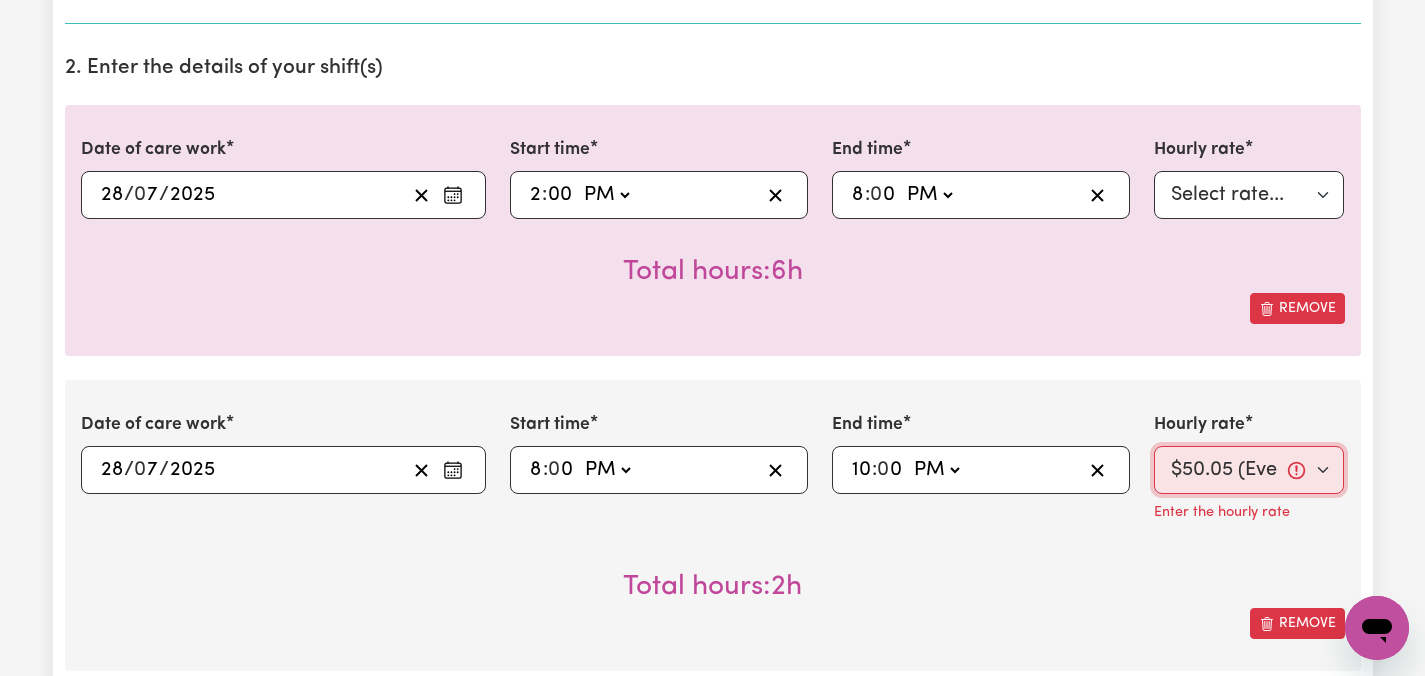 click on "Select rate... [PRICE] (Weekday) [PRICE] (Saturday) [PRICE] (Sunday) [PRICE] (Public Holiday) [PRICE] (Evening Care) [PRICE] (Overnight)" at bounding box center [1249, 470] 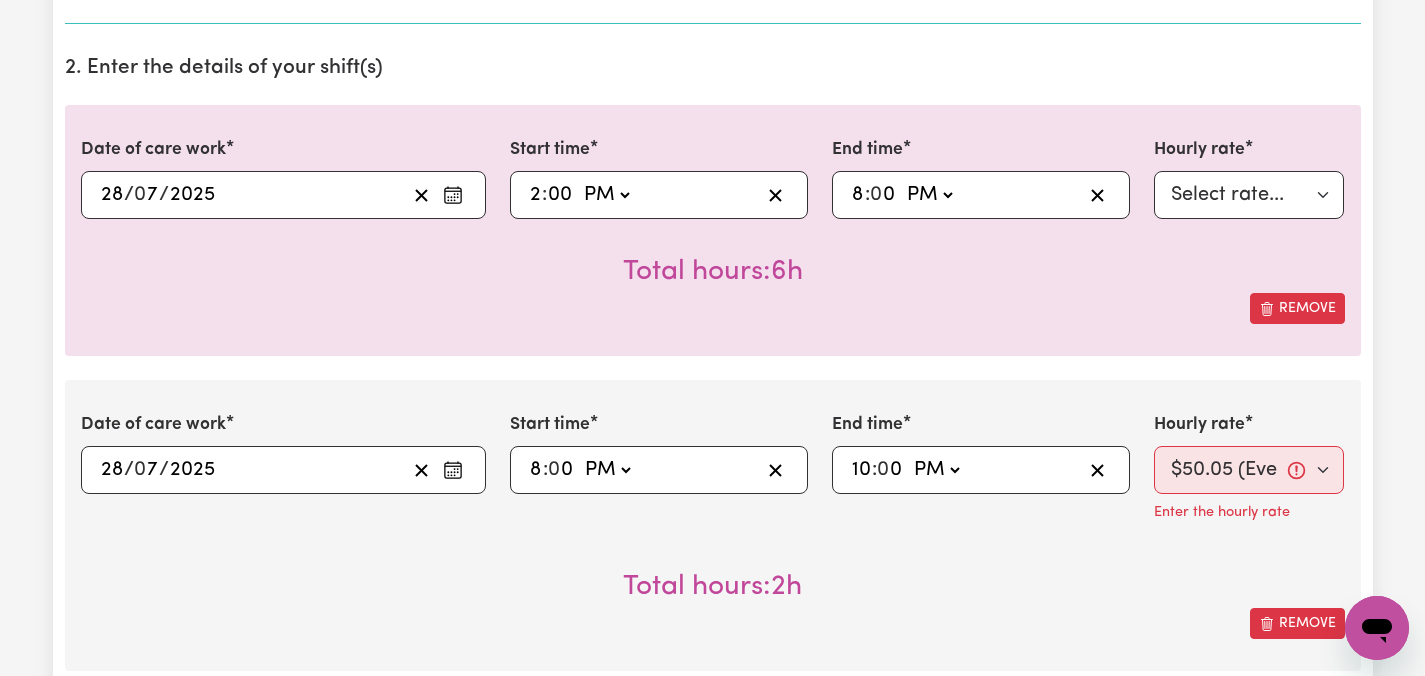 click on "Total hours:  2h" at bounding box center (713, 571) 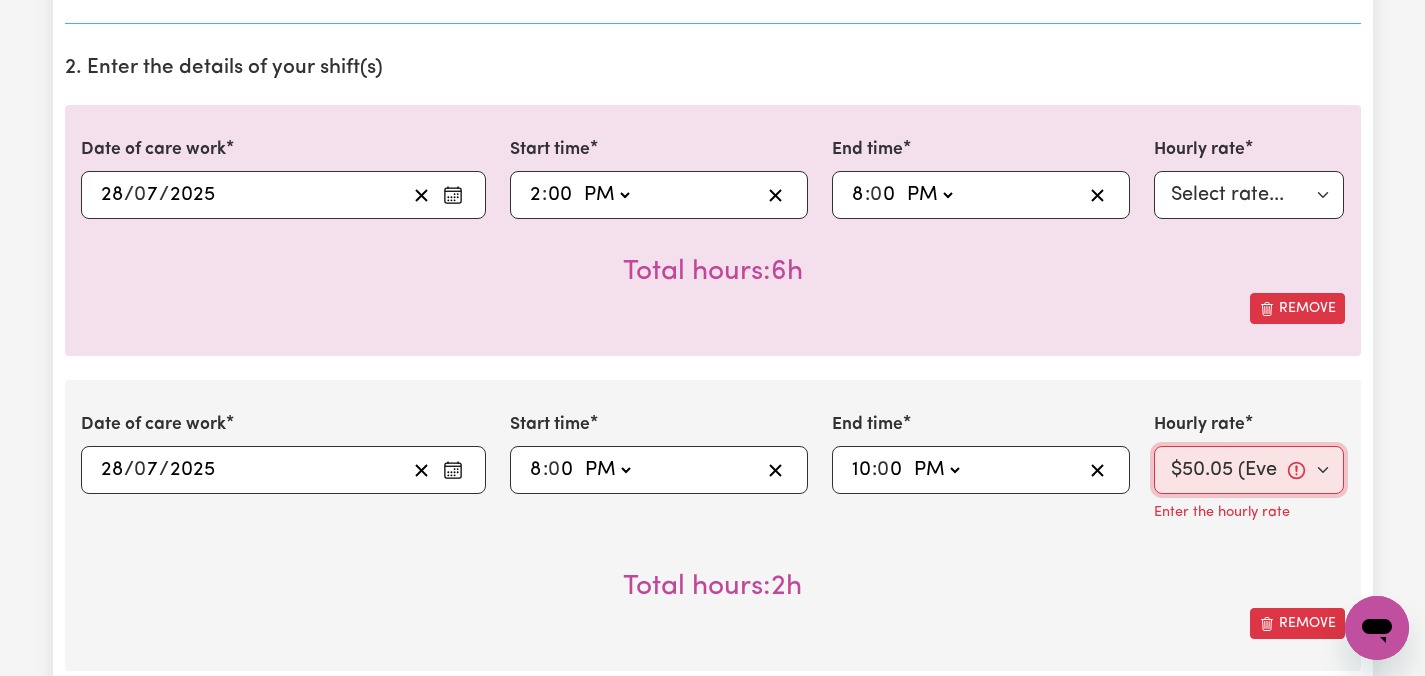 click on "Select rate... [PRICE] (Weekday) [PRICE] (Saturday) [PRICE] (Sunday) [PRICE] (Public Holiday) [PRICE] (Evening Care) [PRICE] (Overnight)" at bounding box center [1249, 470] 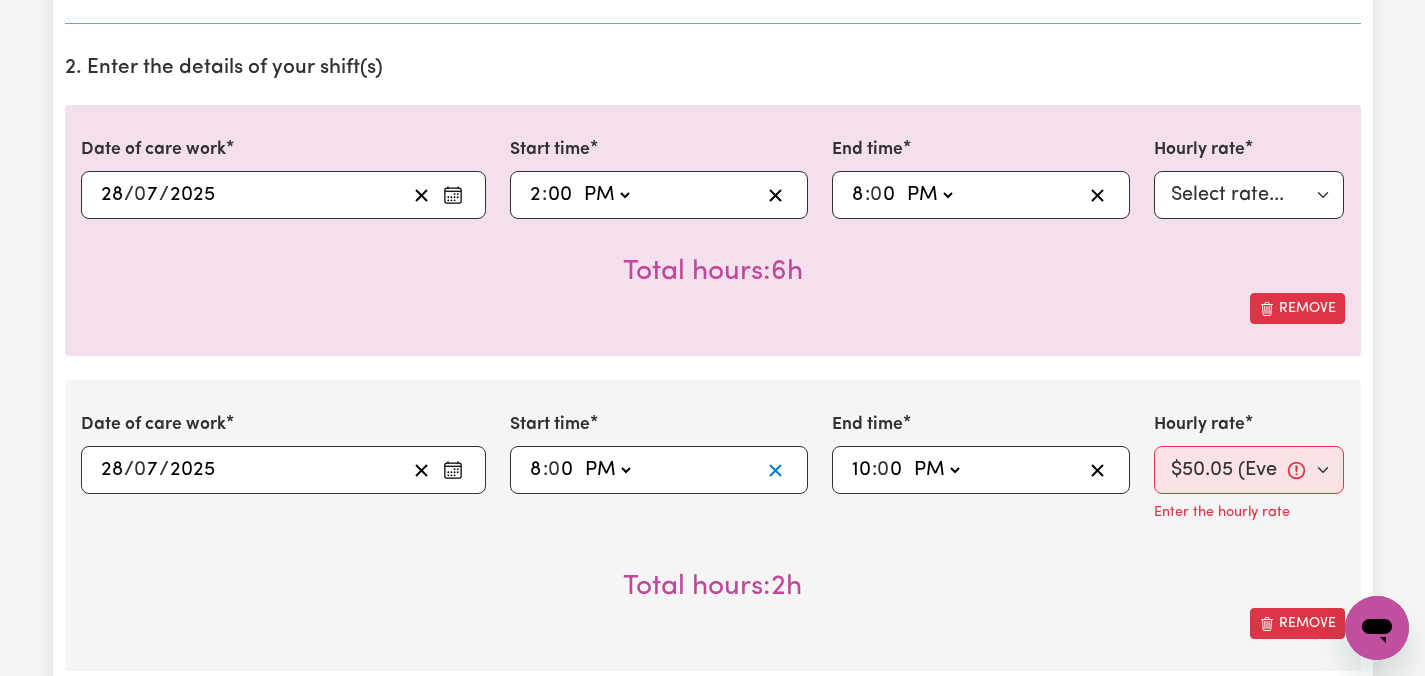 click 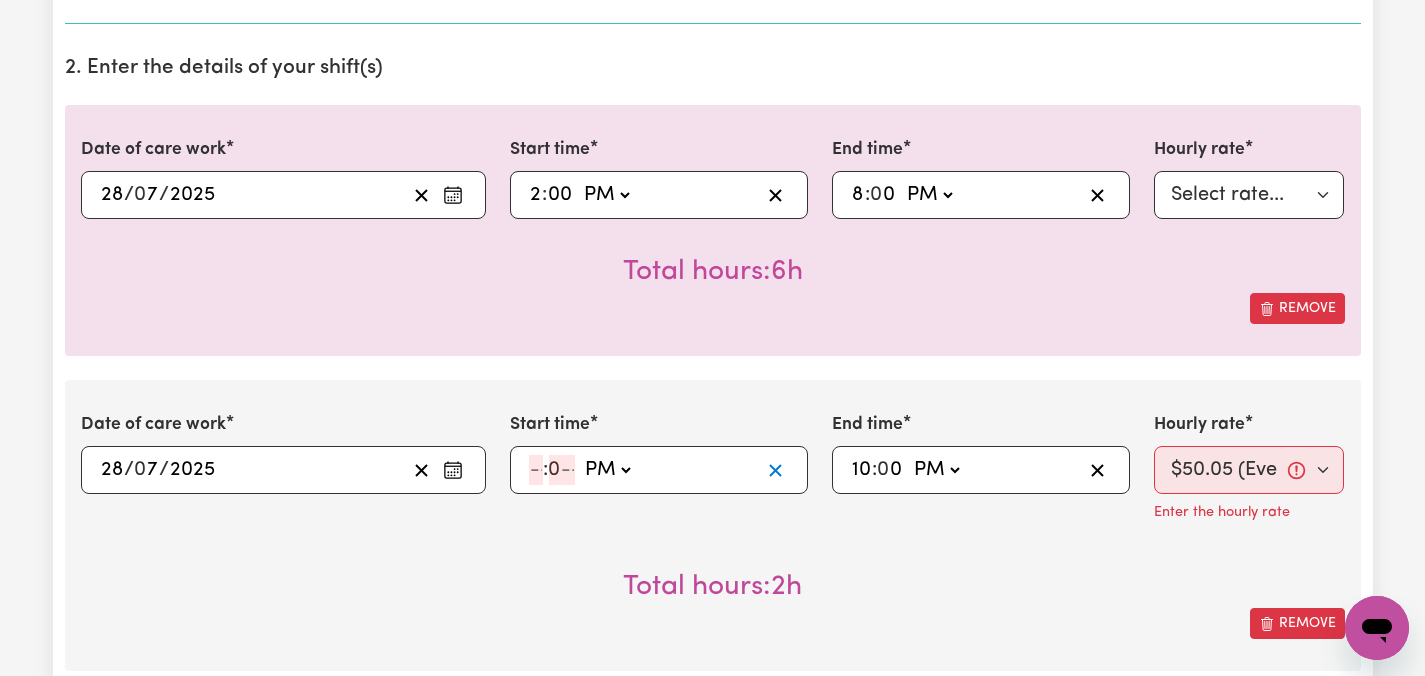select 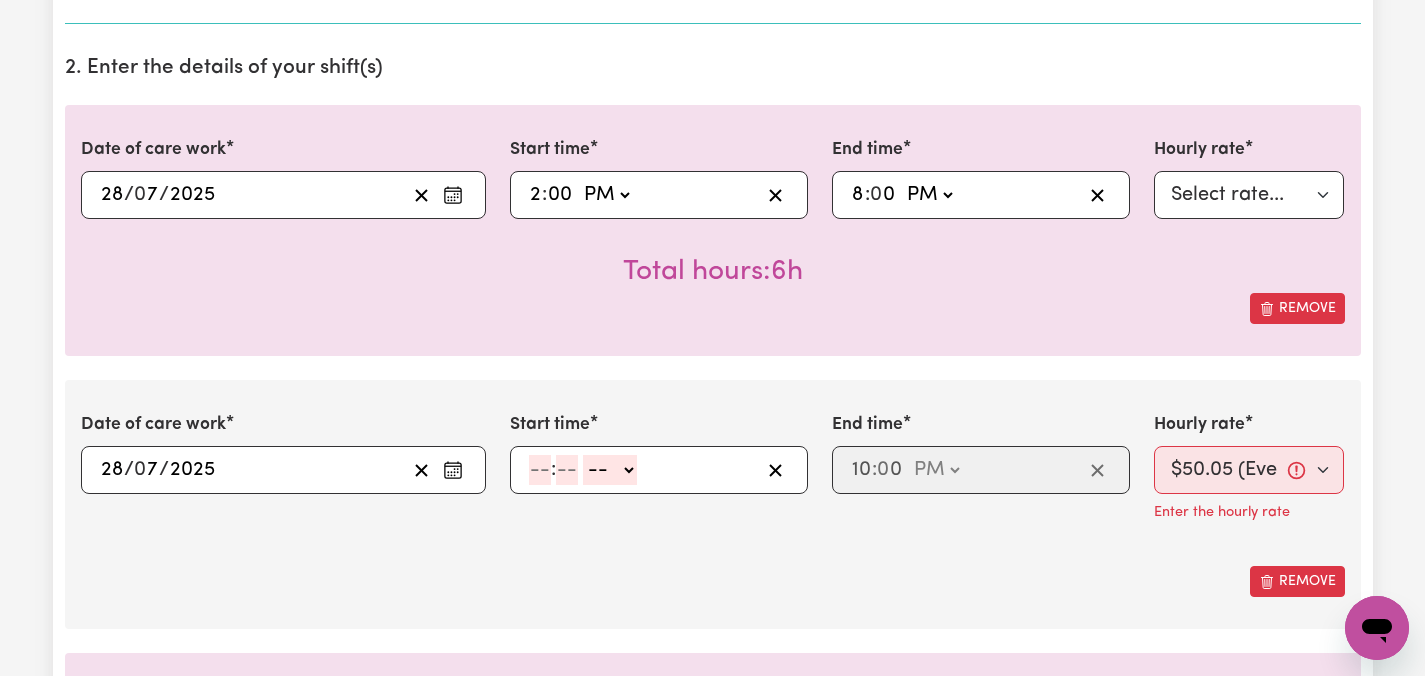 click on "Submit Hours 1. Fill in your details below to claim your payment Job title Select the job you're submitting hours for... [[NAME]] Care worker needed in Ascot Vale VIC [[NAME]] Care worker needed in Ascot Vale VIC [[CHELSEA (HAN) NAME] - NDIS Number: [NUMBER]] Vietnamese Support workers with experience in Behaviour Support Plans Preview Job Your ABN [NUMBER] To include or update your ABN,  update your profile . 2. Enter the details of your shift(s) Date of care work [DATE] [DATE] / [MONTH] / [YEAR] « ‹ [MONTH] [YEAR] › » Mon Tue Wed Thu Fri Sat Sun 30 1 2 3 4 5 6 7 8 9 10 11 12 13 14 15 16 17 18 19 20 21 22 23 24 25 26 27 28 29 30 31 1 2 3 Start time 14:00 2 : 00   AM PM End time 20:00 8 : 0 0   AM PM Hourly rate Select rate... [PRICE] (Weekday) [PRICE] (Saturday) [PRICE] (Sunday) [PRICE] (Public Holiday) [PRICE] (Evening Care) [PRICE] (Overnight) Total hours:  6h  Remove Date of care work [DATE] [DATE] / [MONTH] / [YEAR] « ‹ [MONTH] [YEAR] › » Mon Tue Wed Thu Fri Sat Sun 30 1 2 3 4 5 6 7 8 9 10 11 12 13 14 15 16" at bounding box center [712, 1983] 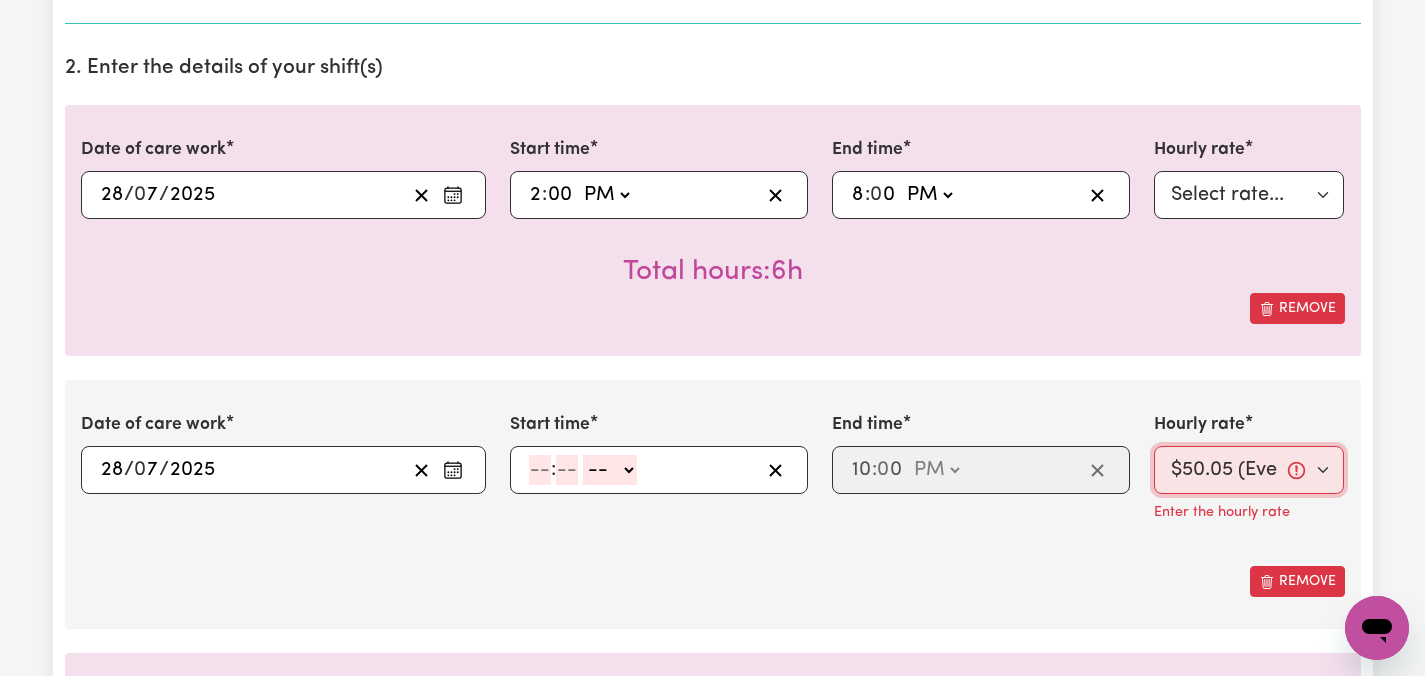 click on "Select rate... [PRICE] (Weekday) [PRICE] (Saturday) [PRICE] (Sunday) [PRICE] (Public Holiday) [PRICE] (Evening Care) [PRICE] (Overnight)" at bounding box center [1249, 470] 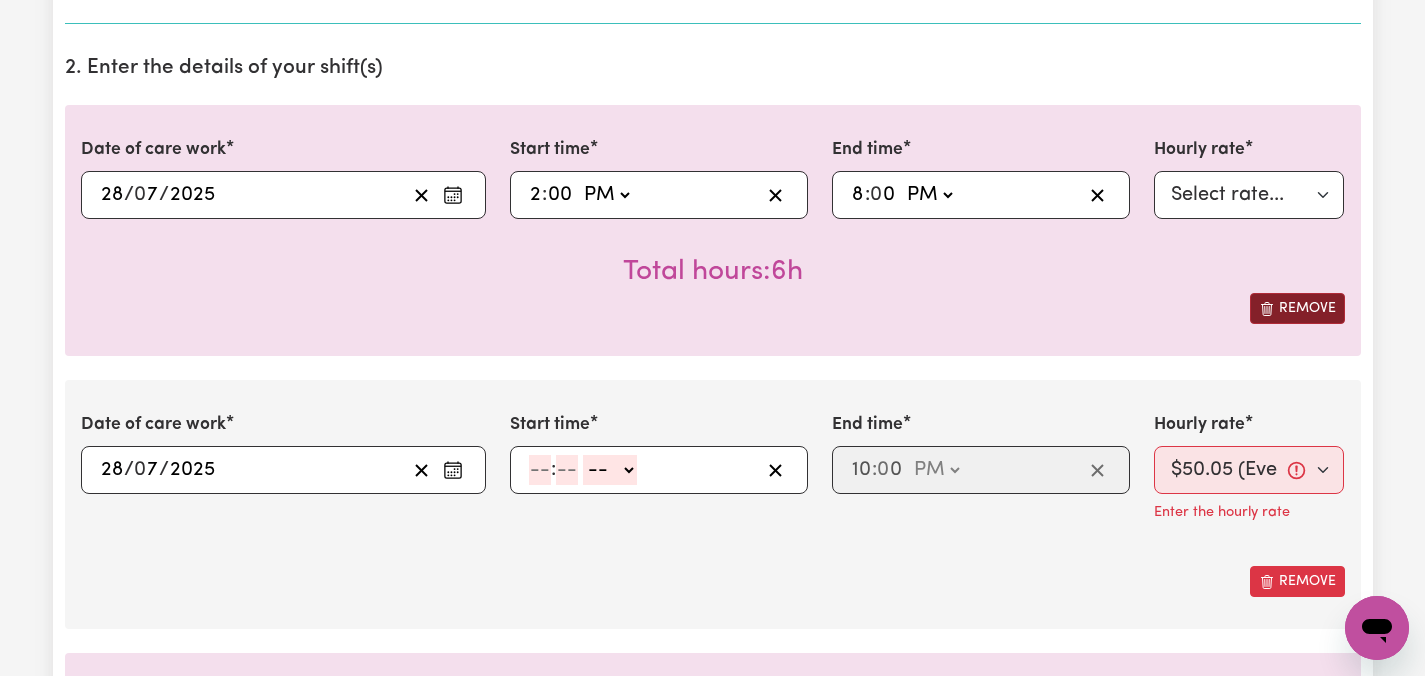 click on "Remove" at bounding box center [1297, 308] 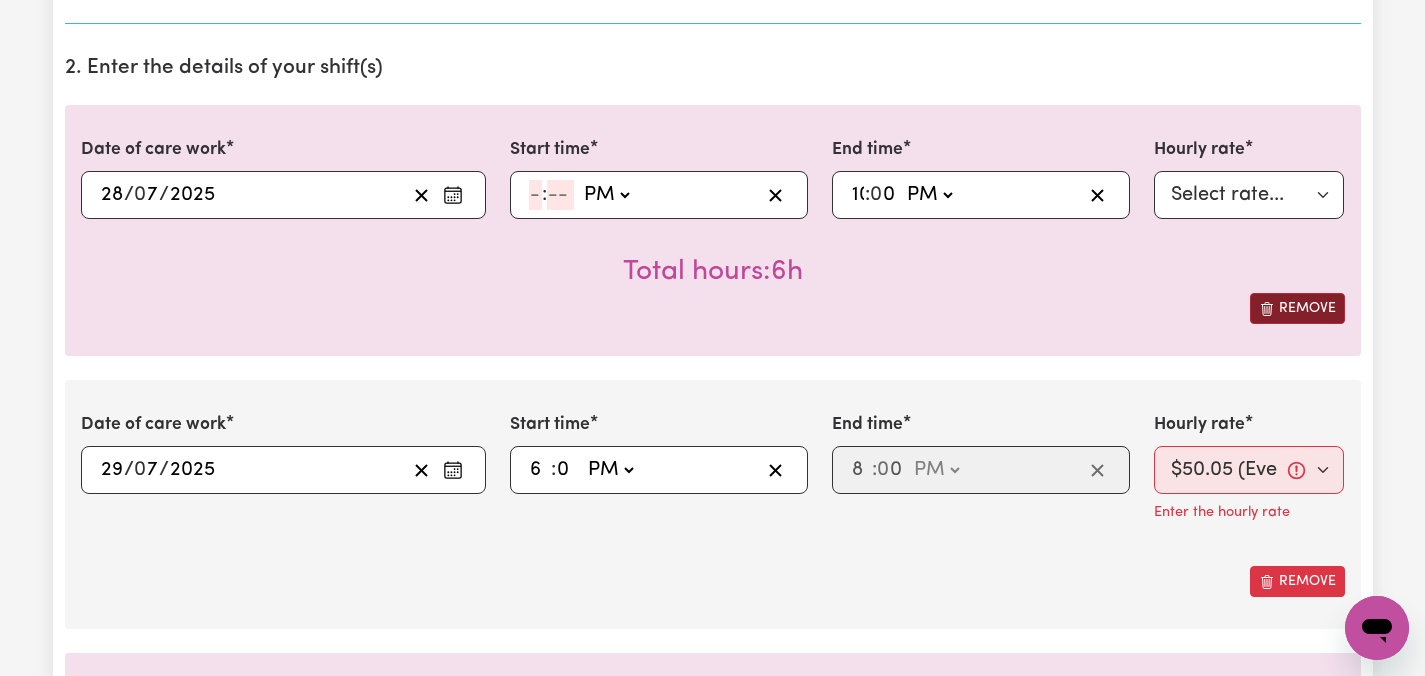 select on "50.05-EveningCare" 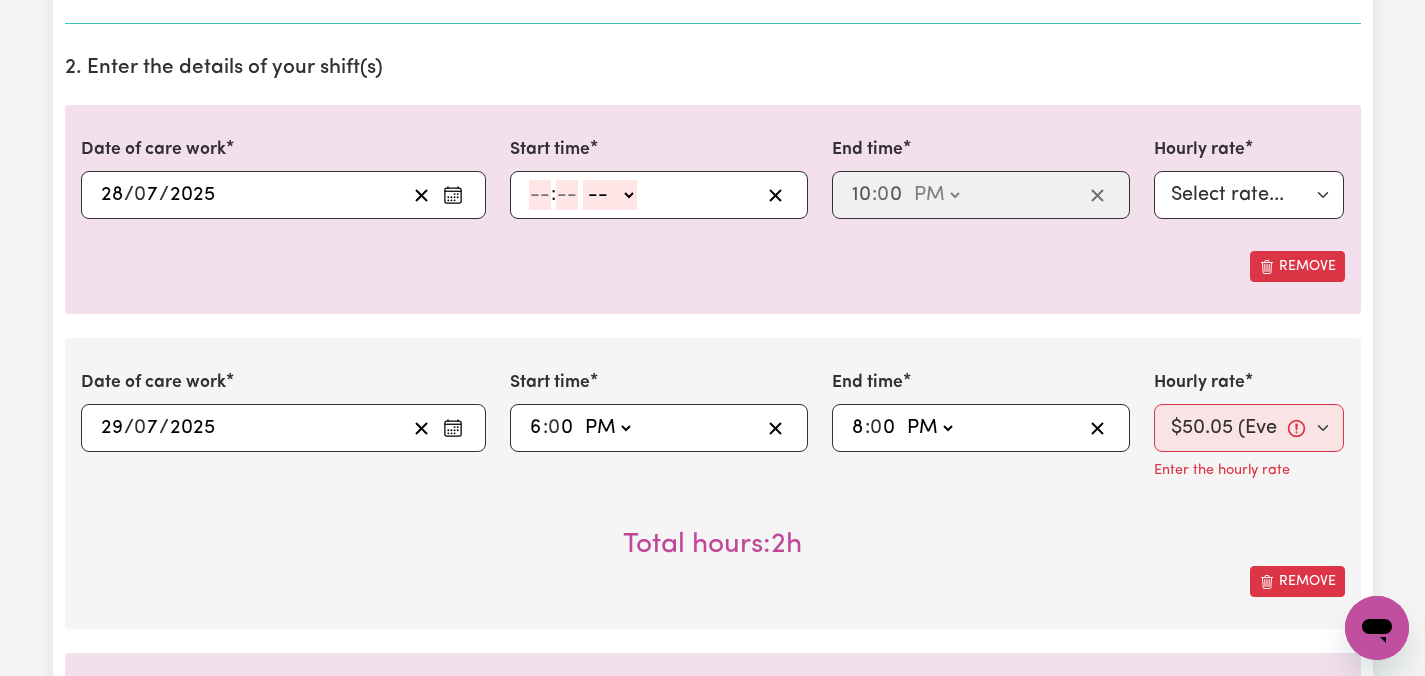 click 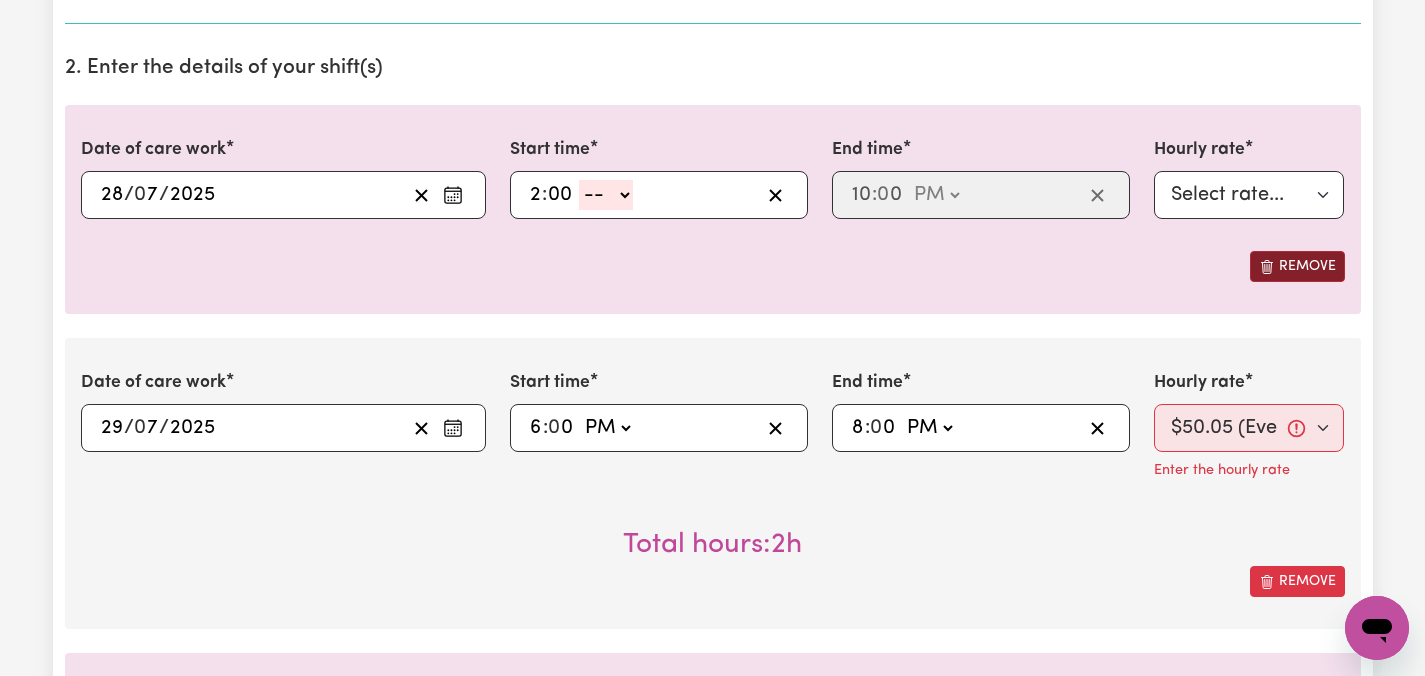 click 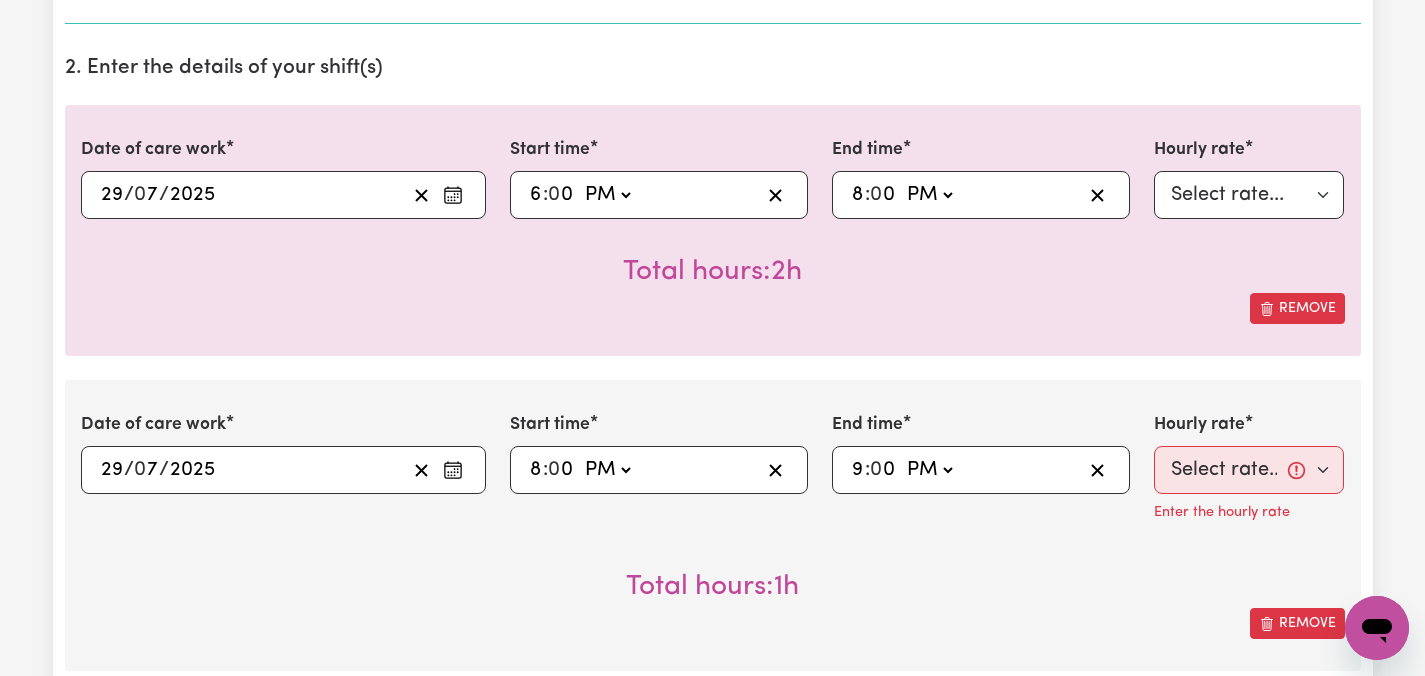 click on "Remove" at bounding box center (713, 308) 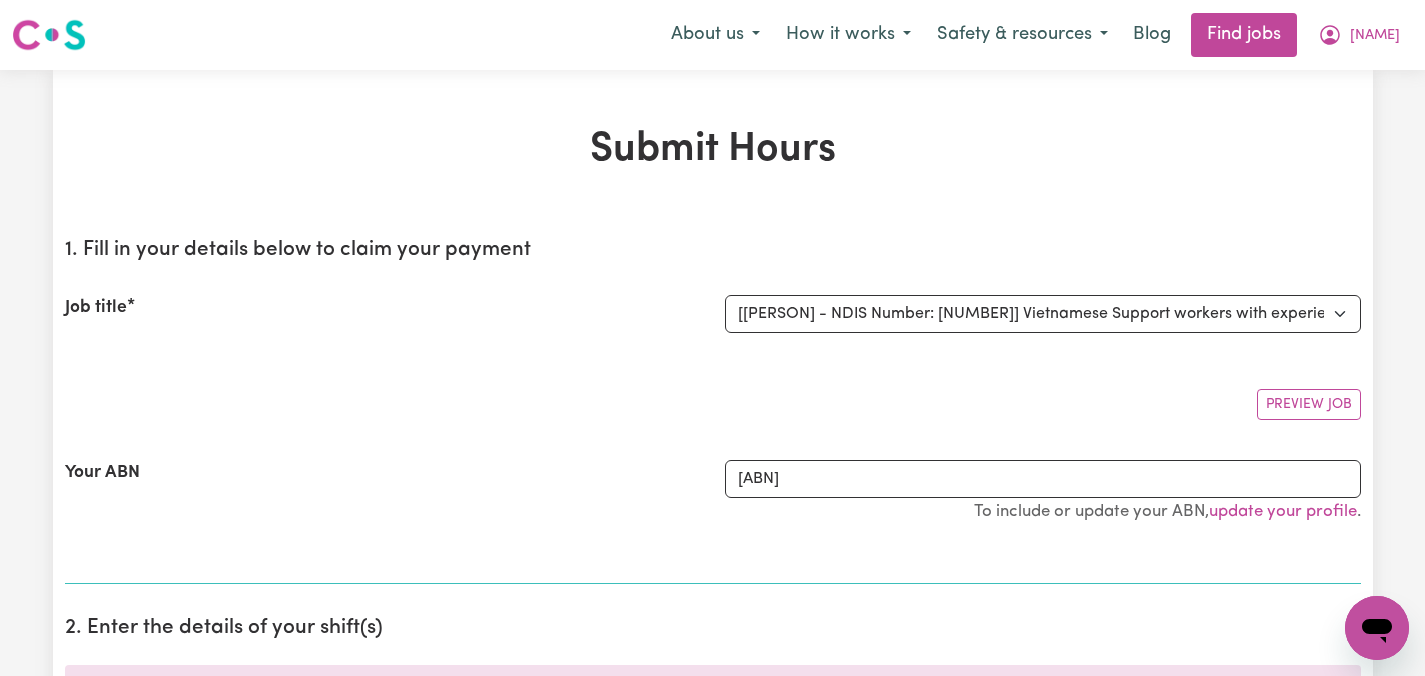 click on "Submit Hours 1. Fill in your details below to claim your payment Job title Select the job you're submitting hours for... [FIRST] [LAST] Care worker needed in Ascot Vale VIC [FIRST] [LAST] Care worker needed in Ascot Vale VIC [Chelsea (Han) Vu - NDIS Number: 430921521] Vietnamese Support workers with experience in Behaviour Support Plans Preview Job Your ABN 76571732818 To include or update your ABN, update your profile . 2. Enter the details of your shift(s) Date of care work 2025-07-29 29 / 0 7 / 2025 « ‹ July 2025 › » Mon Tue Wed Thu Fri Sat Sun 30 1 2 3 4 5 6 7 8 9 10 11 12 13 14 15 16 17 18 19 20 21 22 23 24 25 26 27 28 29 30 31 1 2 3 Start time 18:00 6 : 0 0 AM PM End time 20:00 8 : 0 0 AM PM Hourly rate Select rate... $47.97 (Weekday) $70.82 (Saturday) $87.96 (Sunday) $87.96 (Public Holiday) $50.05 (Evening Care) $29.43 (Overnight) Total hours: 2h Remove Date of care work 2025-07-29 29 / 0 7 / 2025 « ‹ July 2025 › » Mon Tue Wed Thu Fri Sat Sun 30 1 2 3 4 5 6 7 8 9 10 11 12 13 14 15 1" at bounding box center [713, 2289] 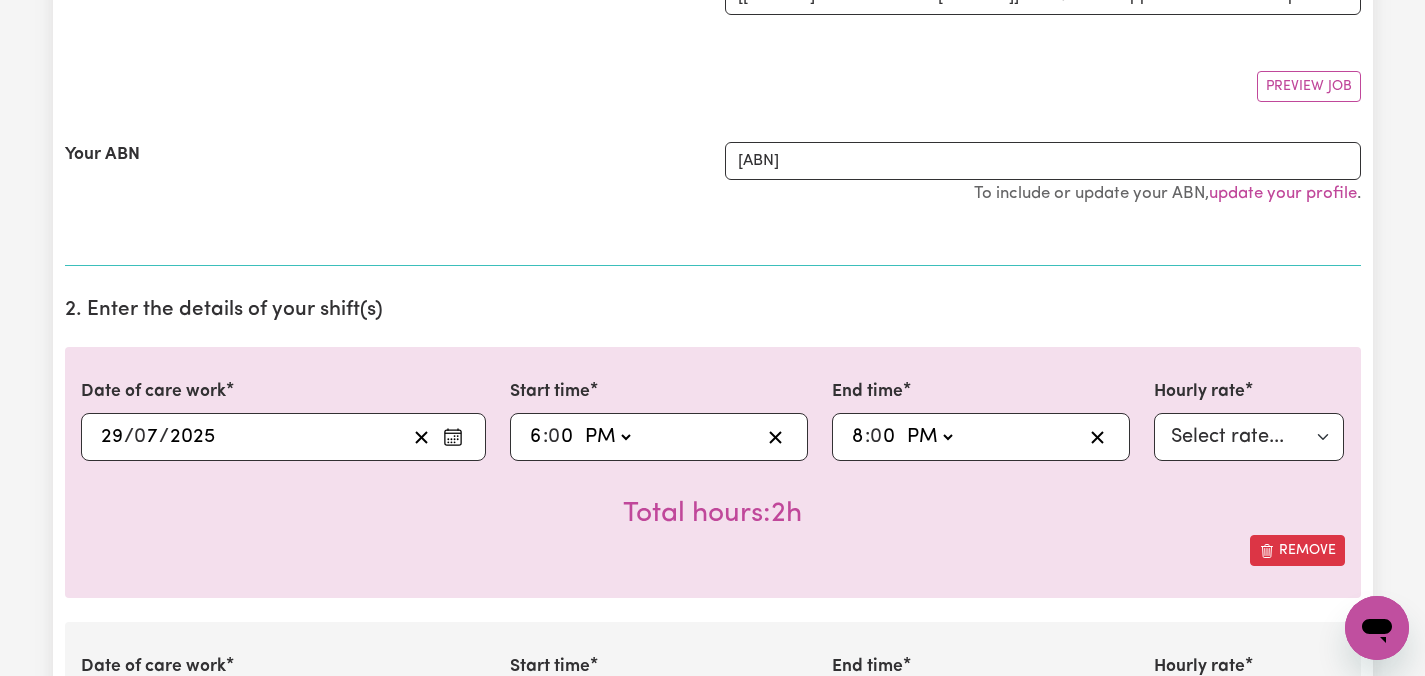 scroll, scrollTop: 320, scrollLeft: 0, axis: vertical 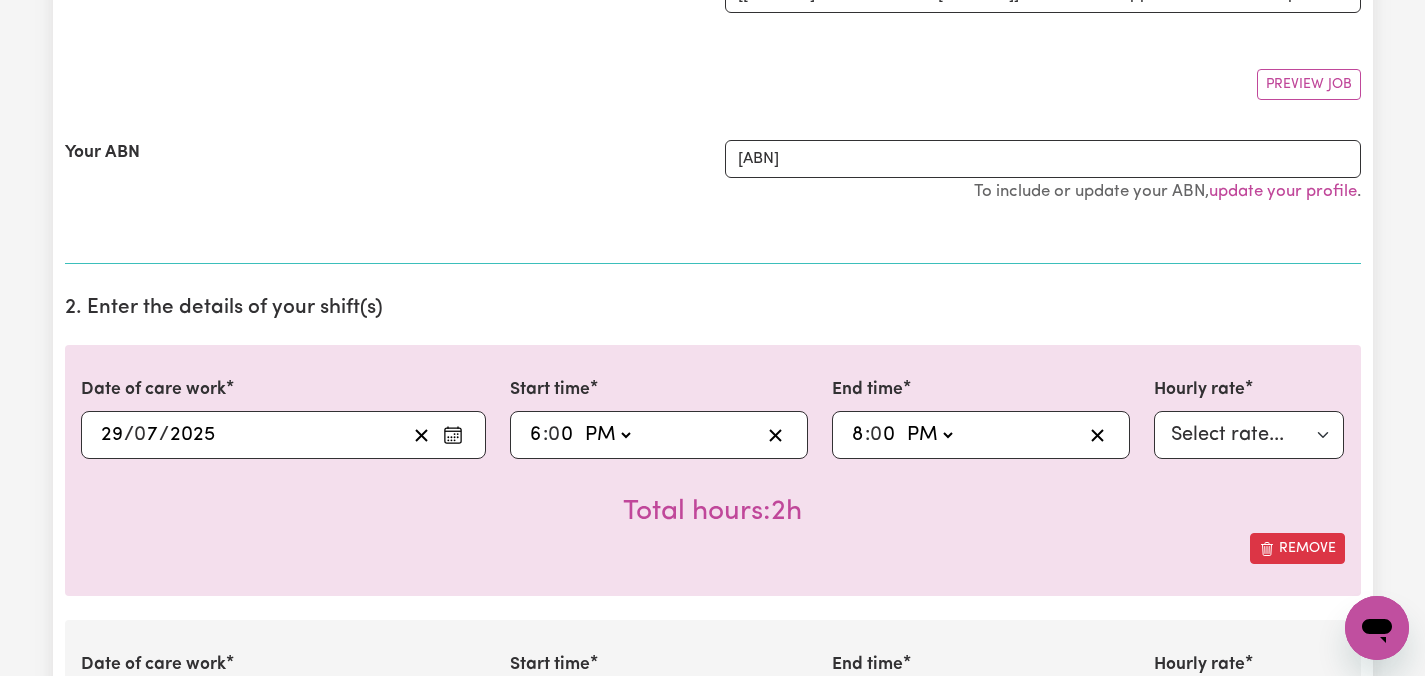 click 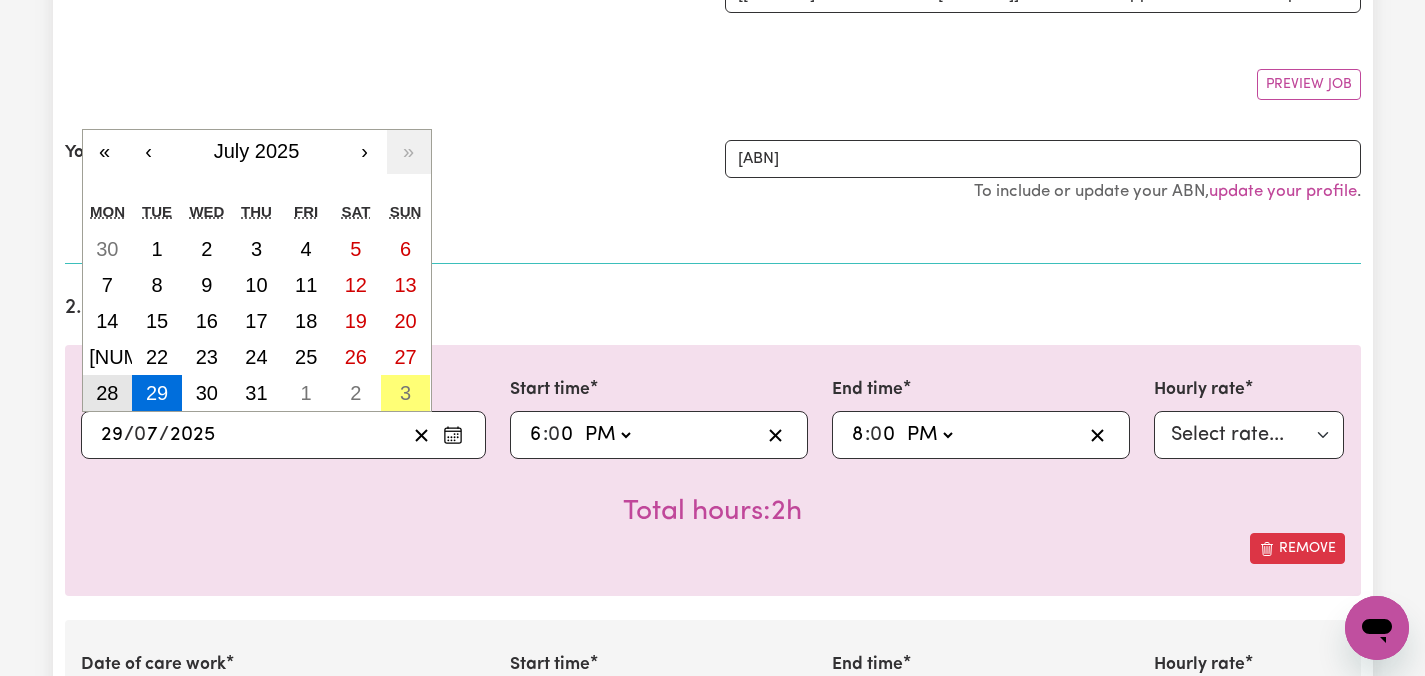 click on "28" at bounding box center [107, 393] 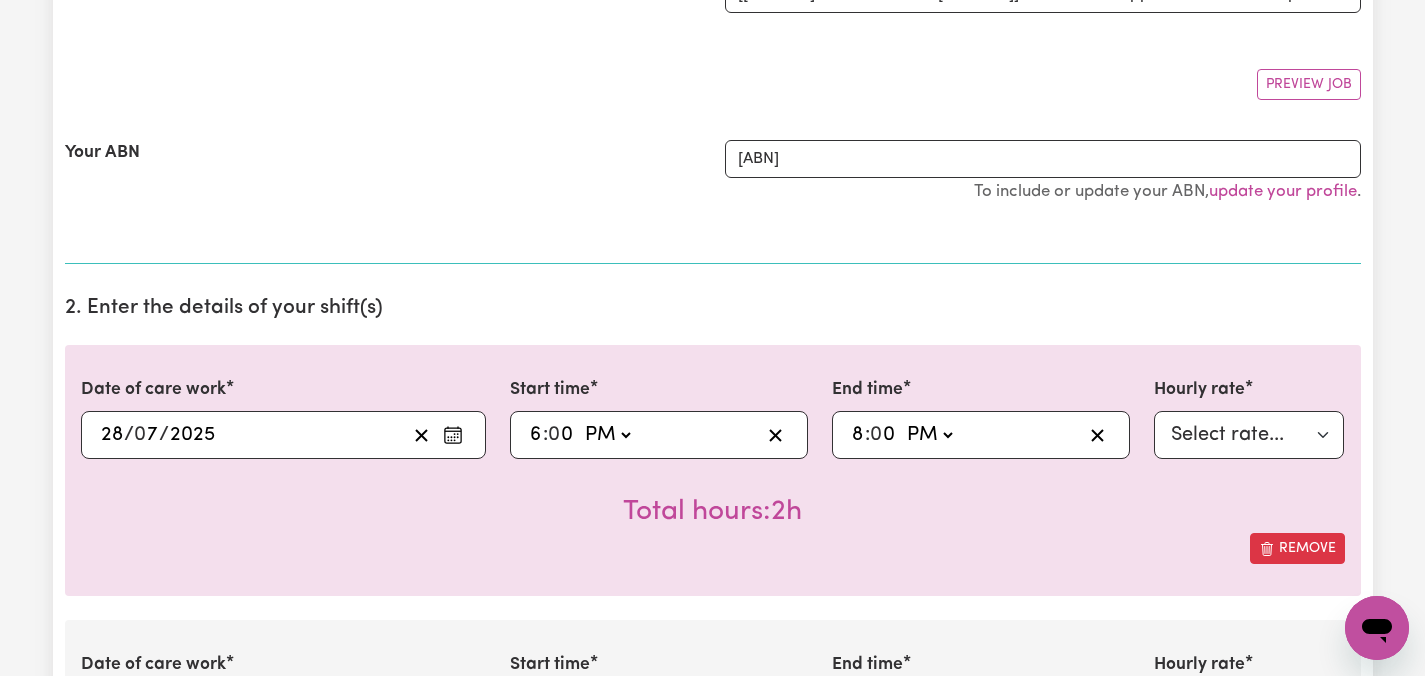 click on "6" 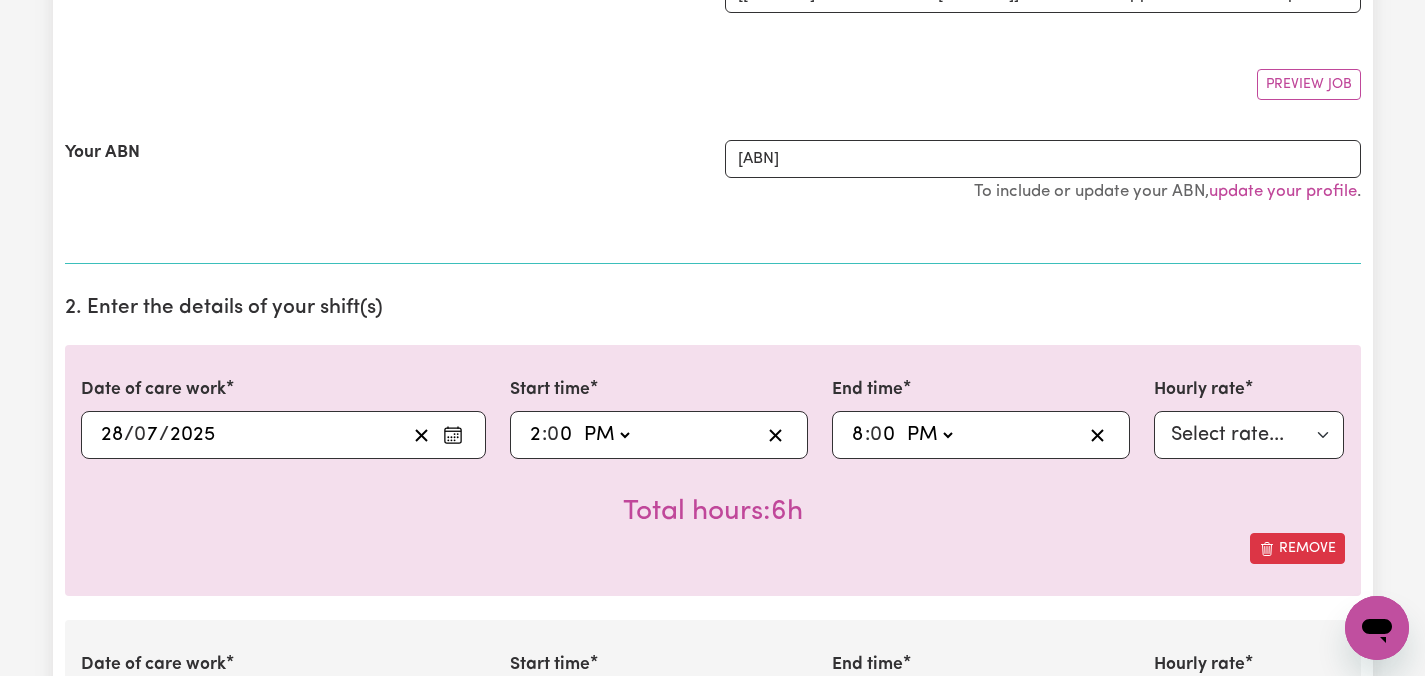 click on "Remove" at bounding box center (713, 548) 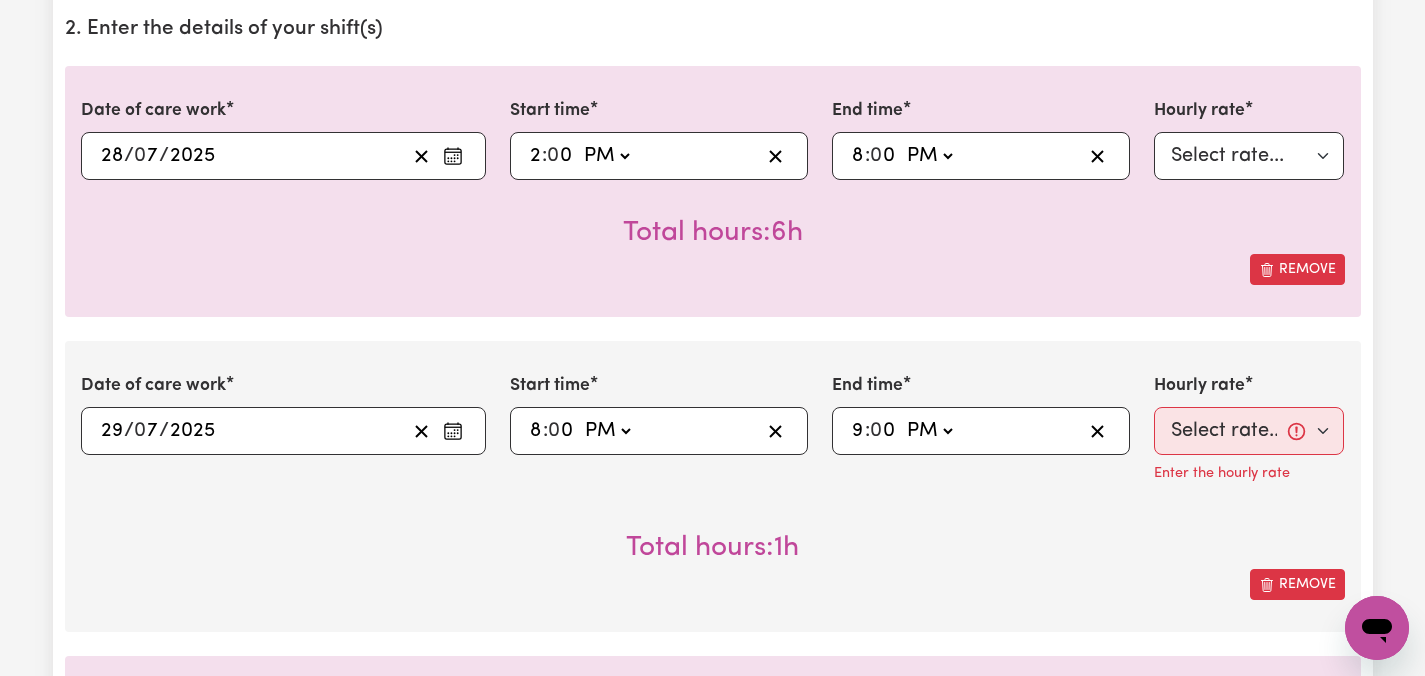 scroll, scrollTop: 600, scrollLeft: 0, axis: vertical 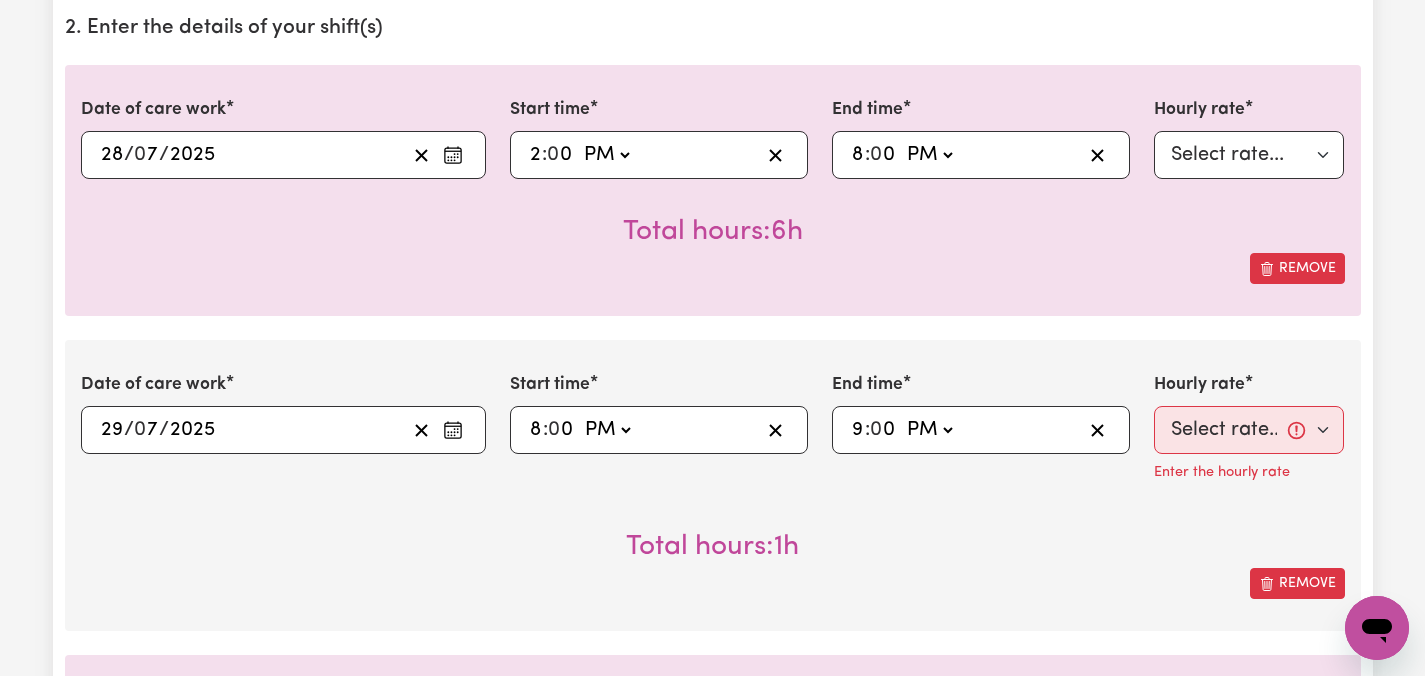 click 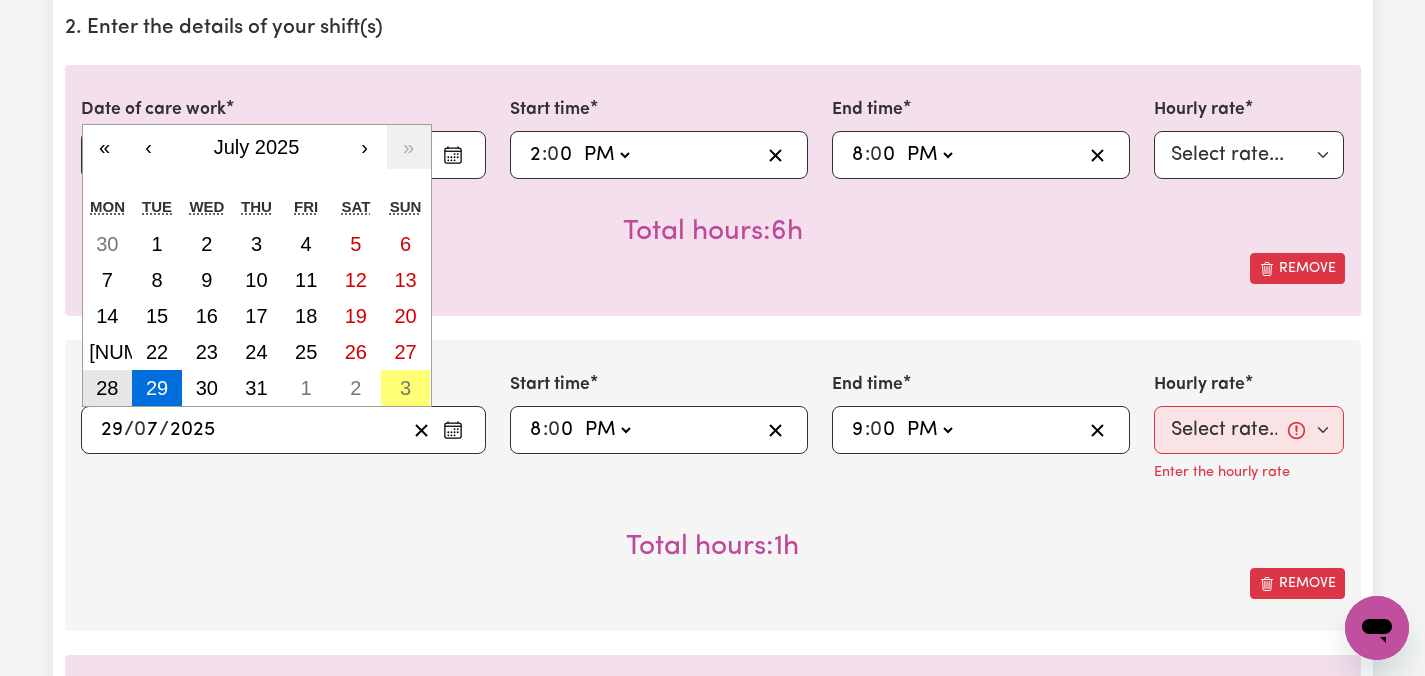 click on "28" at bounding box center (107, 388) 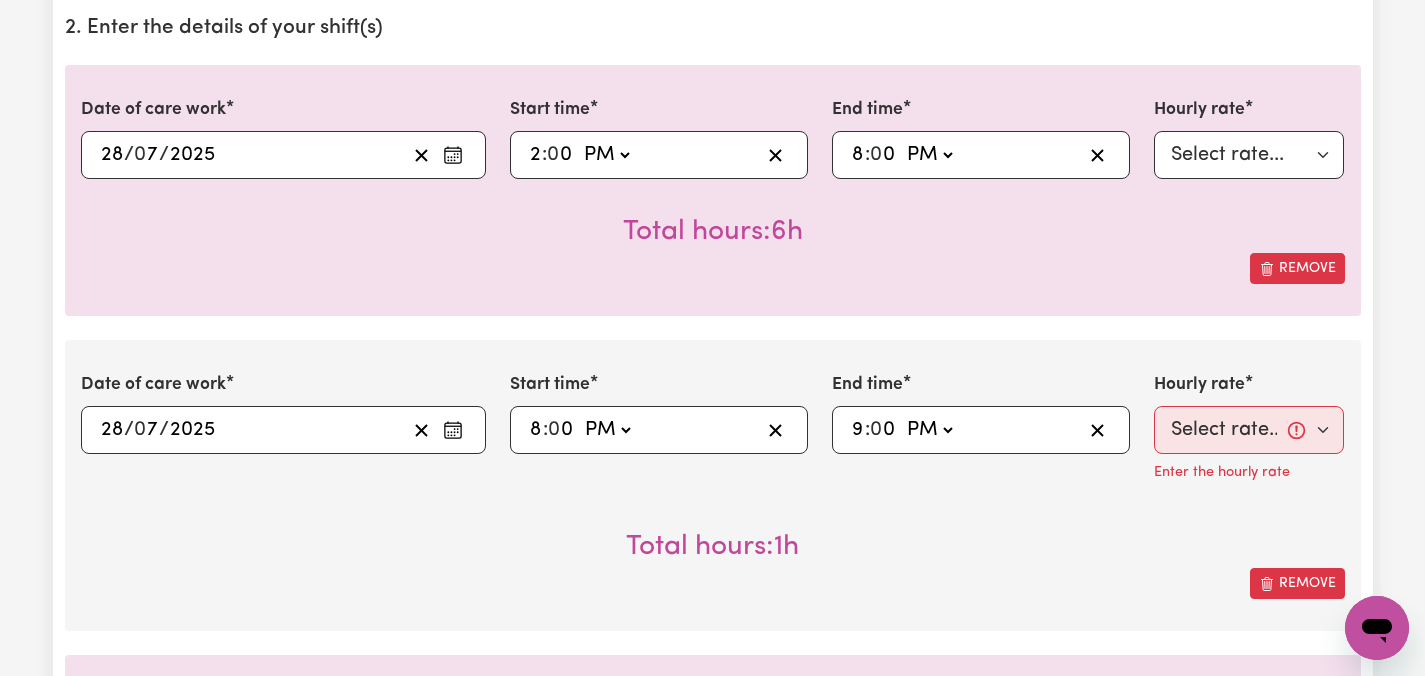 click on "9" 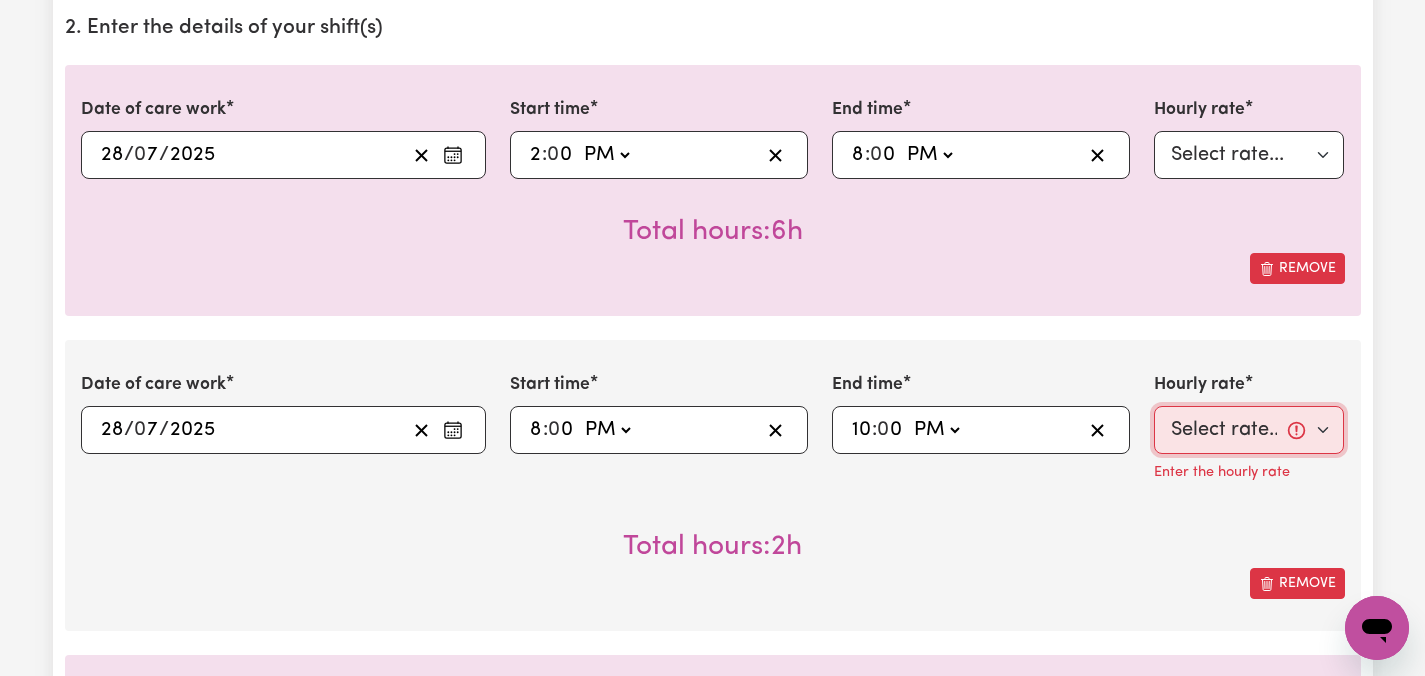click on "Select rate... [PRICE] (Weekday) [PRICE] (Saturday) [PRICE] (Sunday) [PRICE] (Public Holiday) [PRICE] (Evening Care) [PRICE] (Overnight)" at bounding box center [1249, 430] 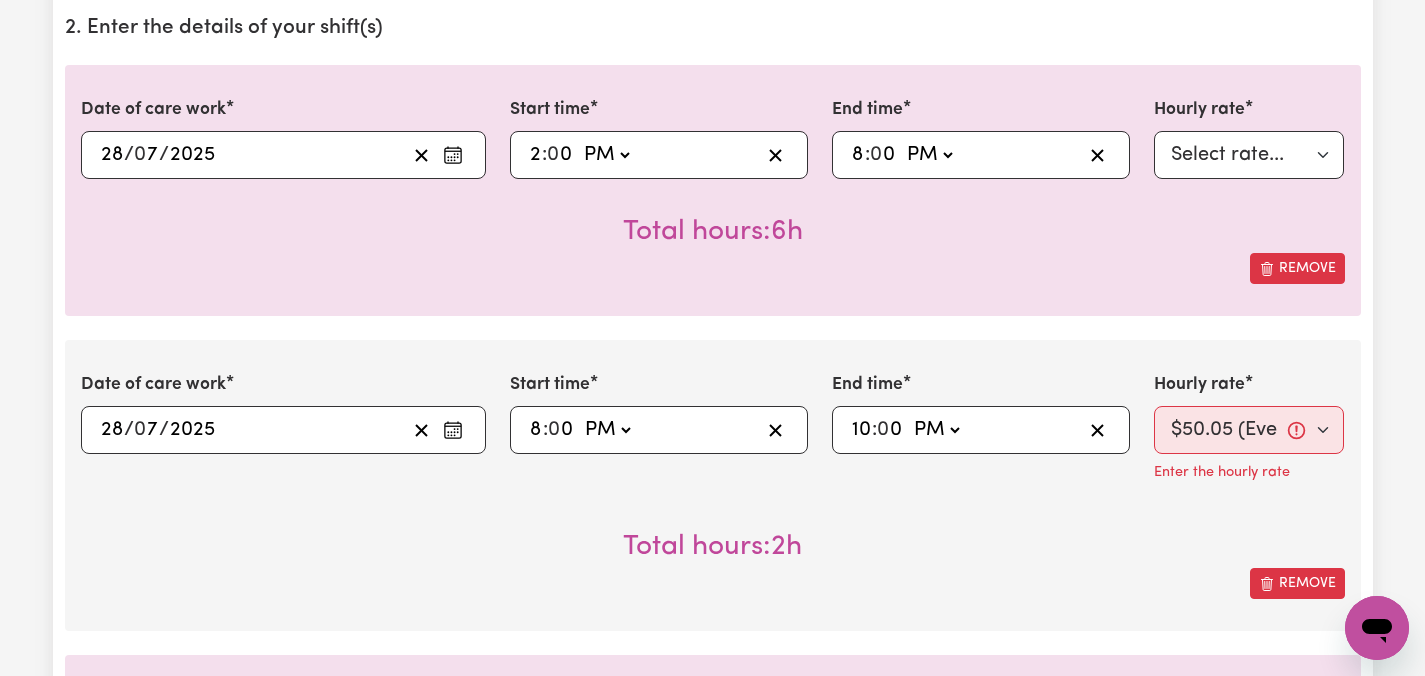 click on "Total hours:  2h" at bounding box center (713, 531) 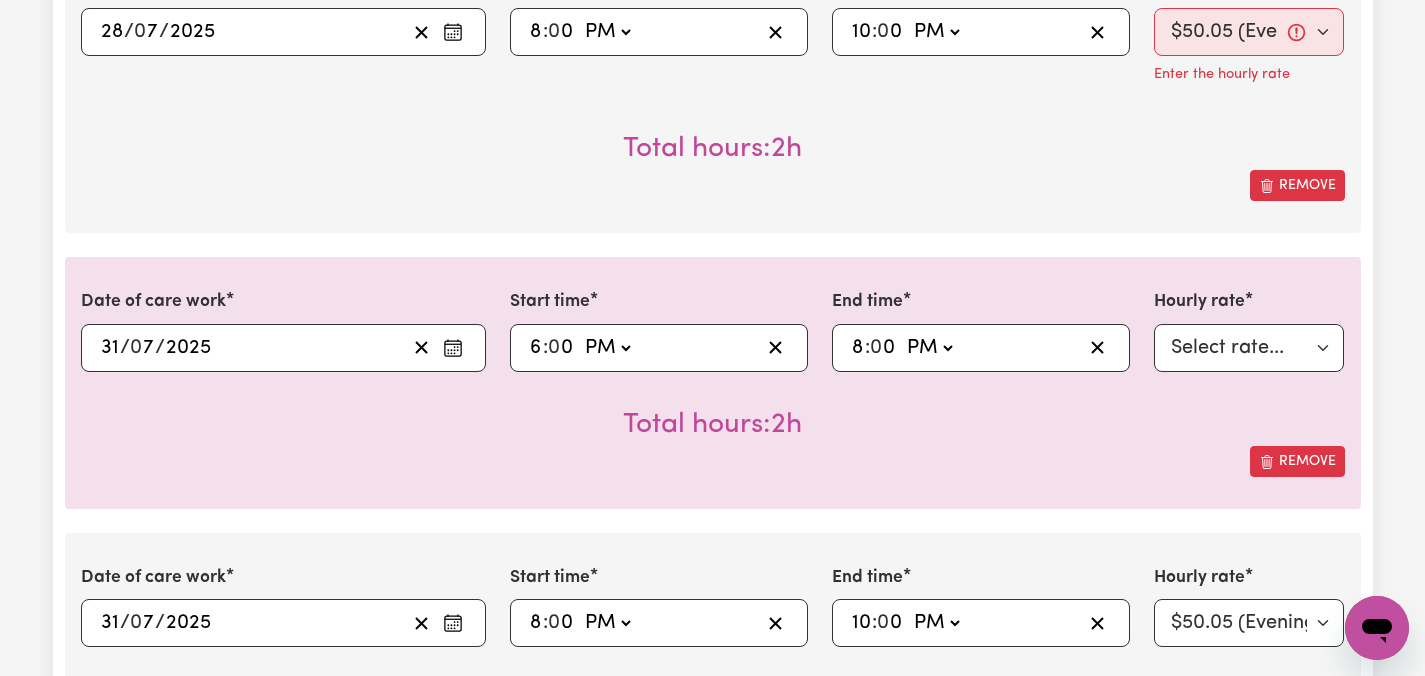 scroll, scrollTop: 1040, scrollLeft: 0, axis: vertical 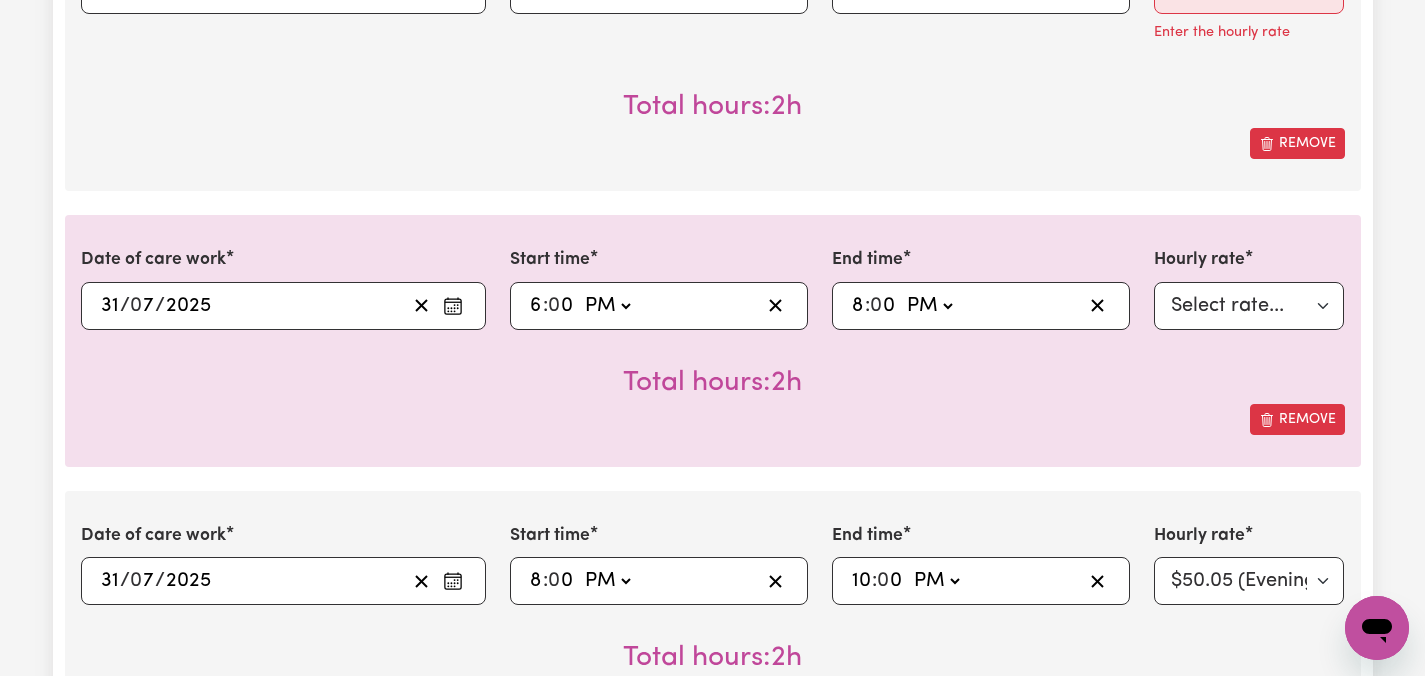 click 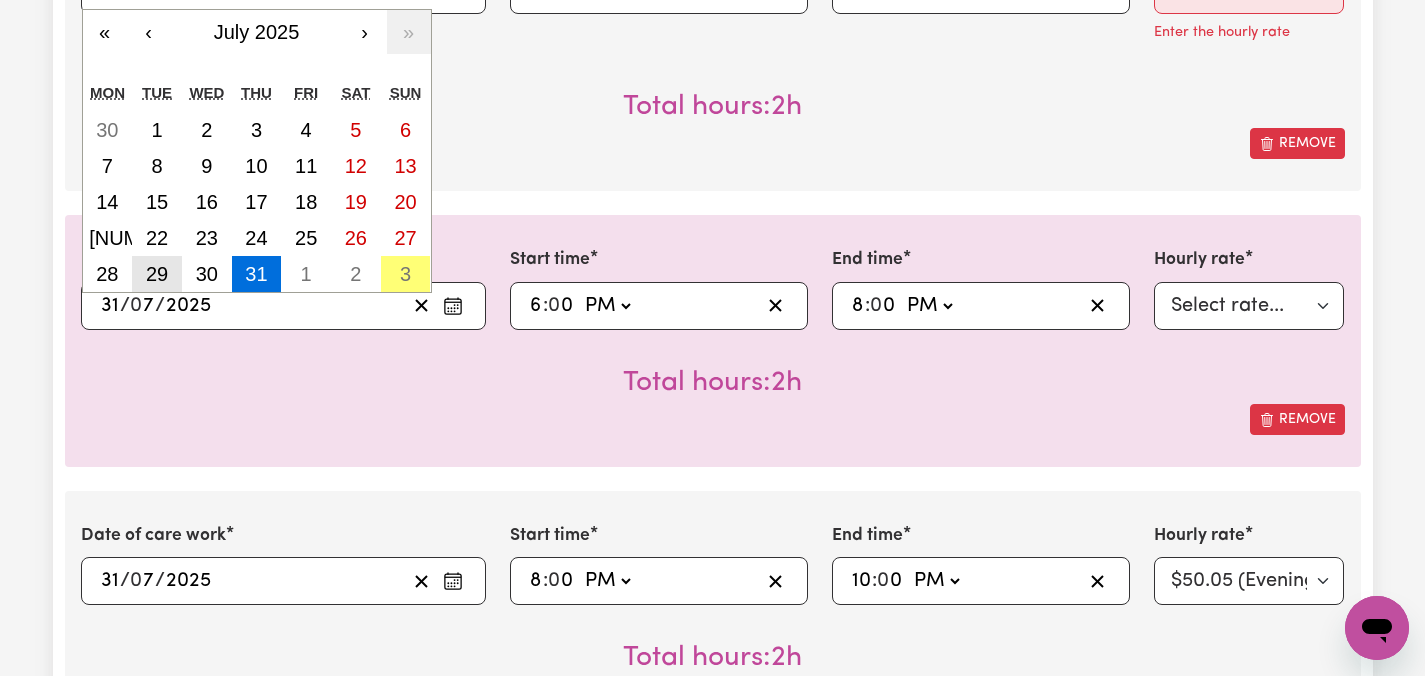 click on "29" at bounding box center [157, 274] 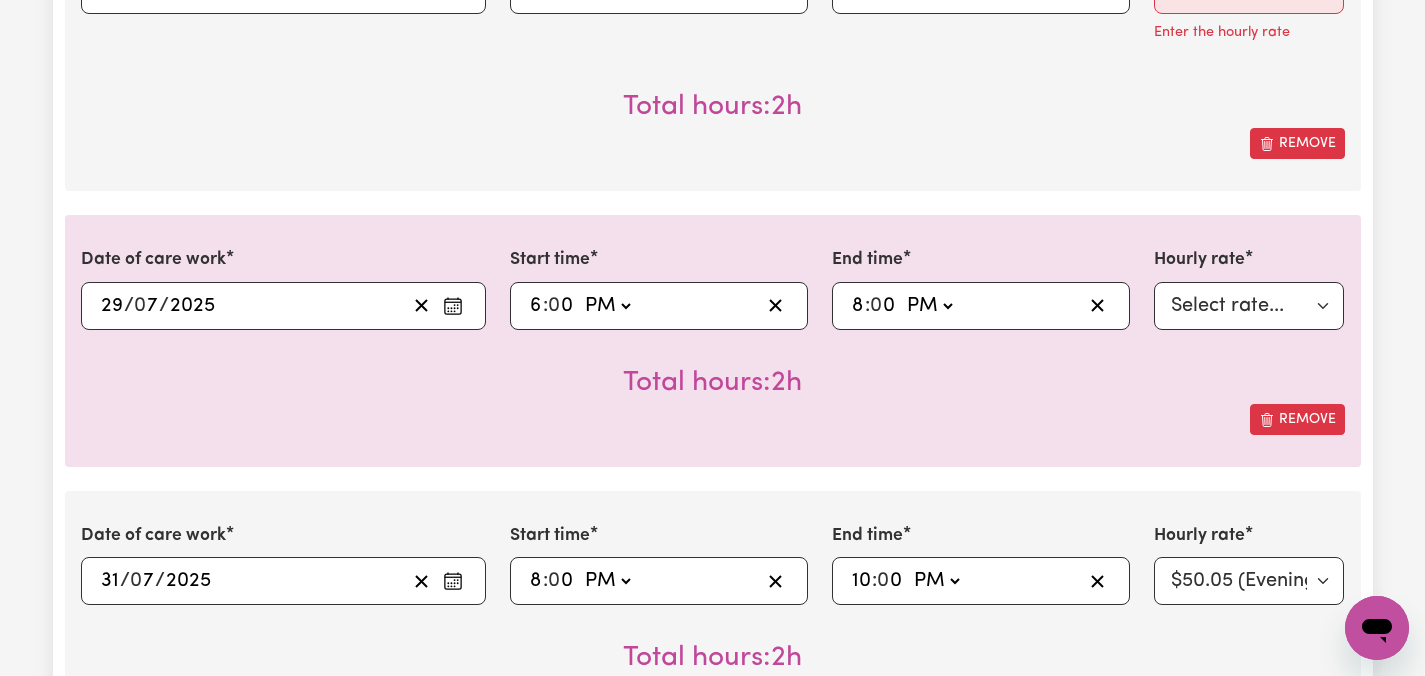 click on "Total hours:  2h" at bounding box center [713, 367] 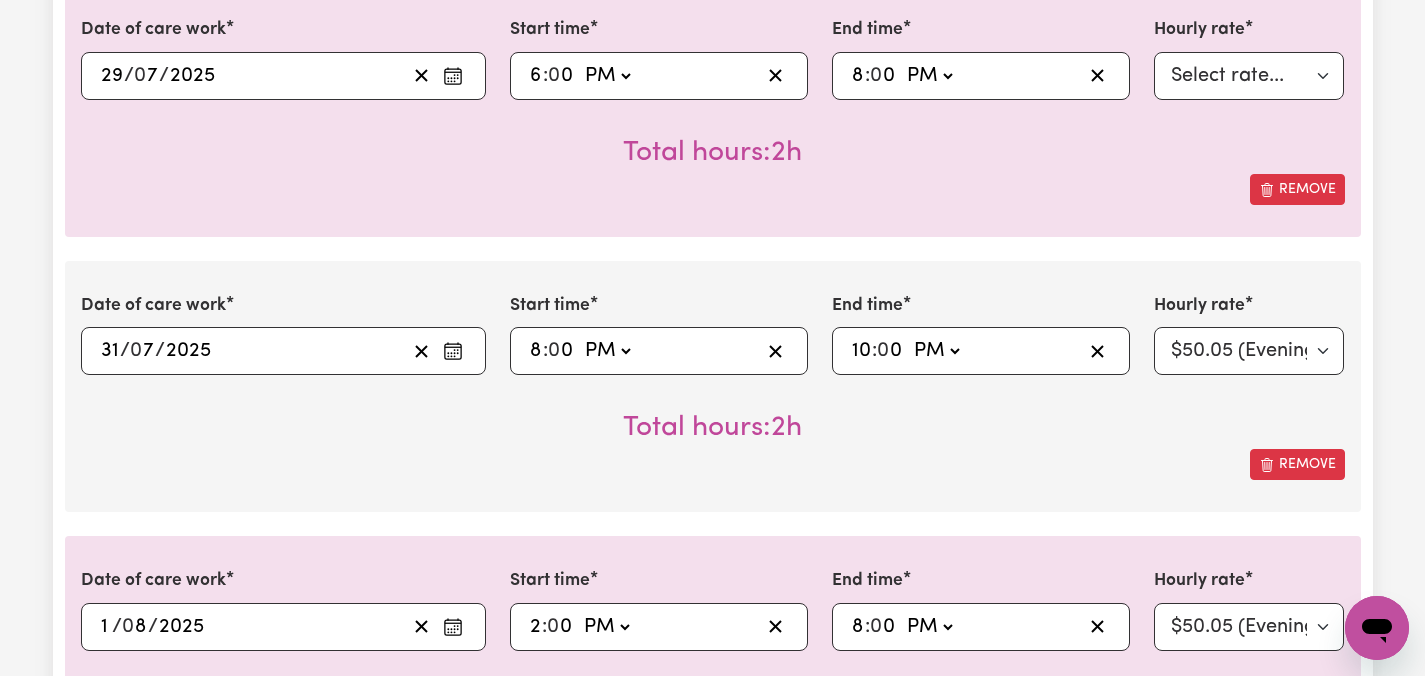 scroll, scrollTop: 1280, scrollLeft: 0, axis: vertical 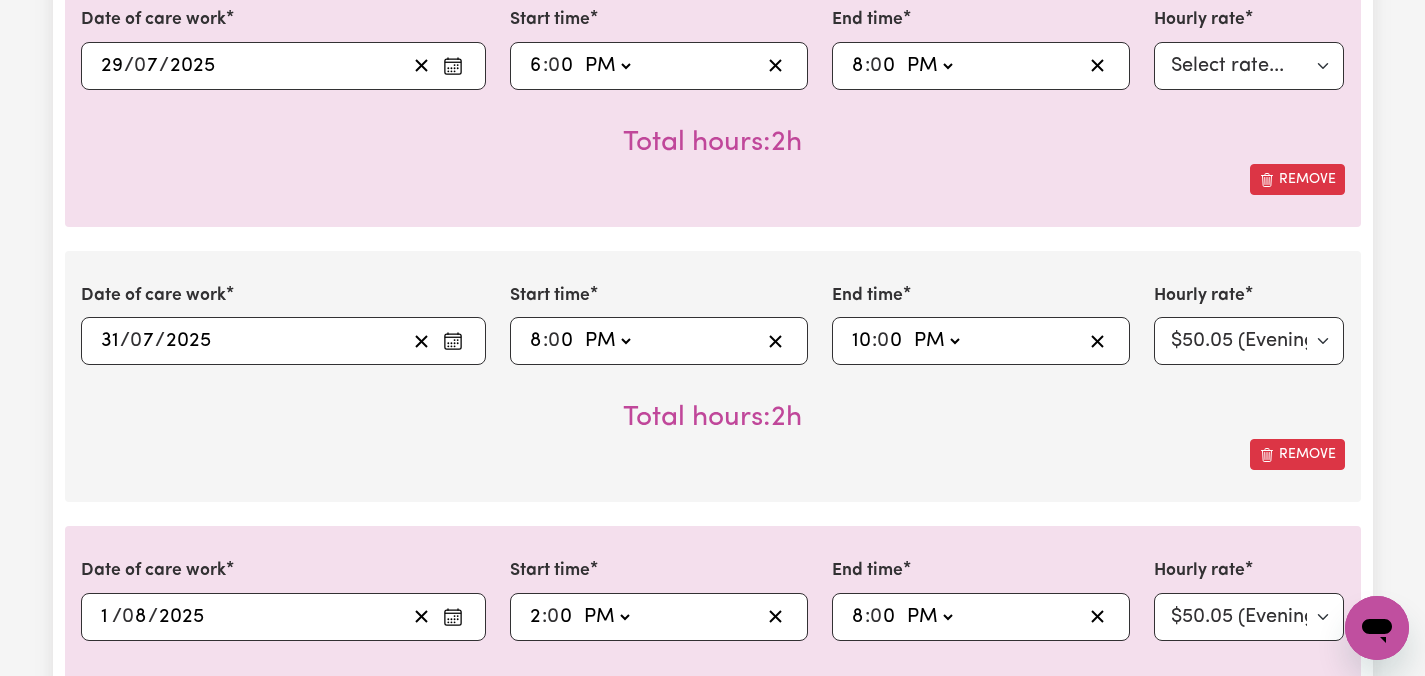click 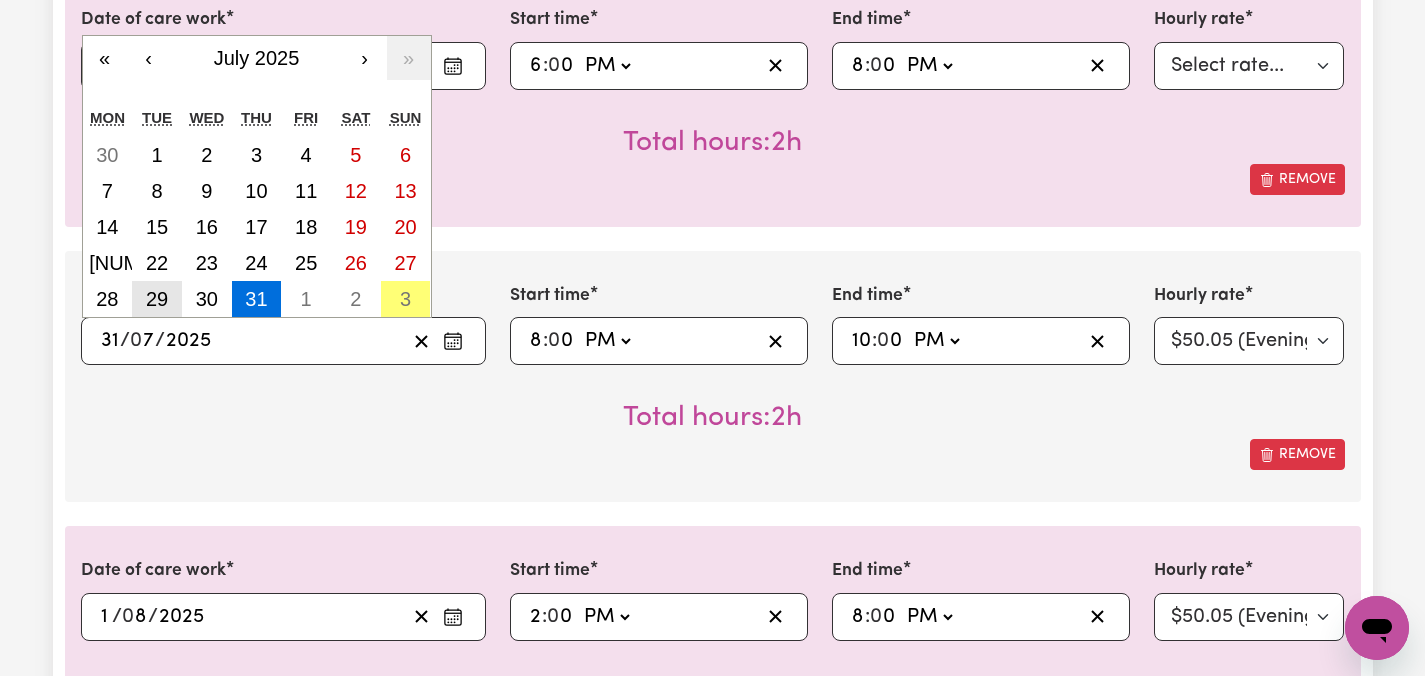 click on "29" at bounding box center (157, 299) 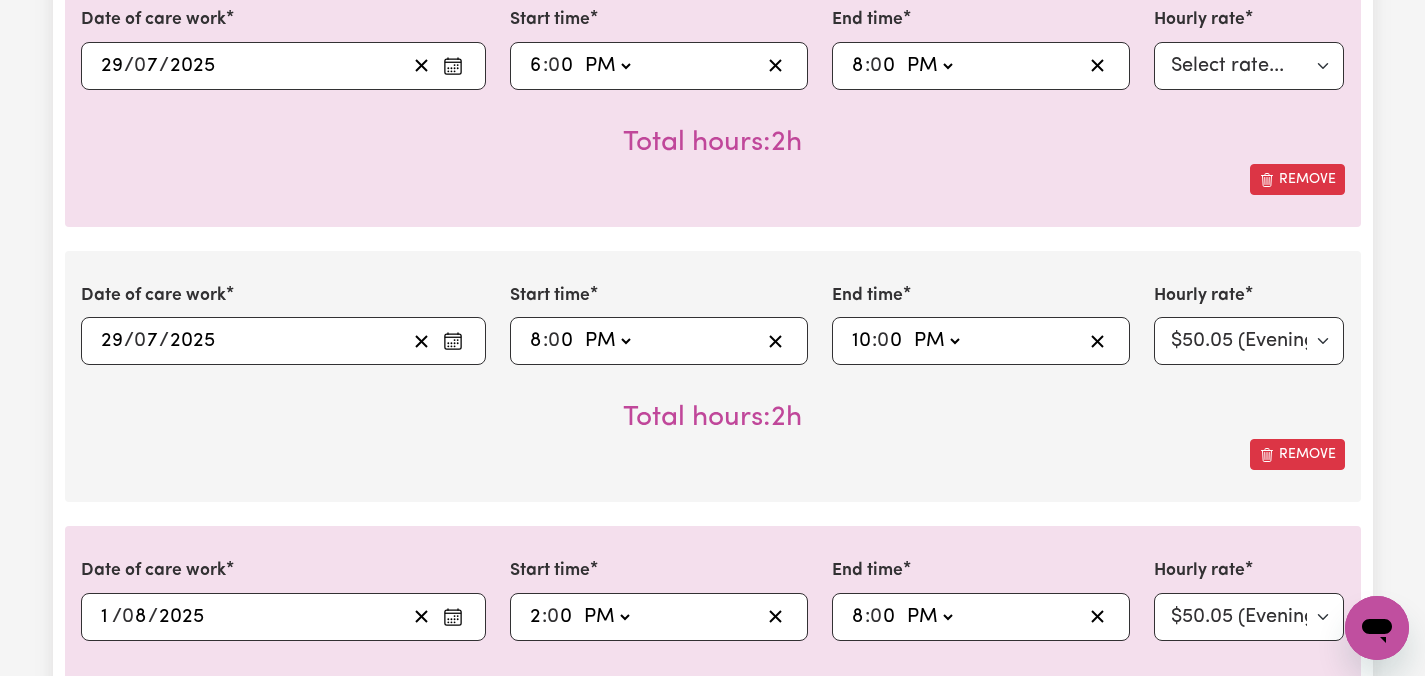 click on "10" 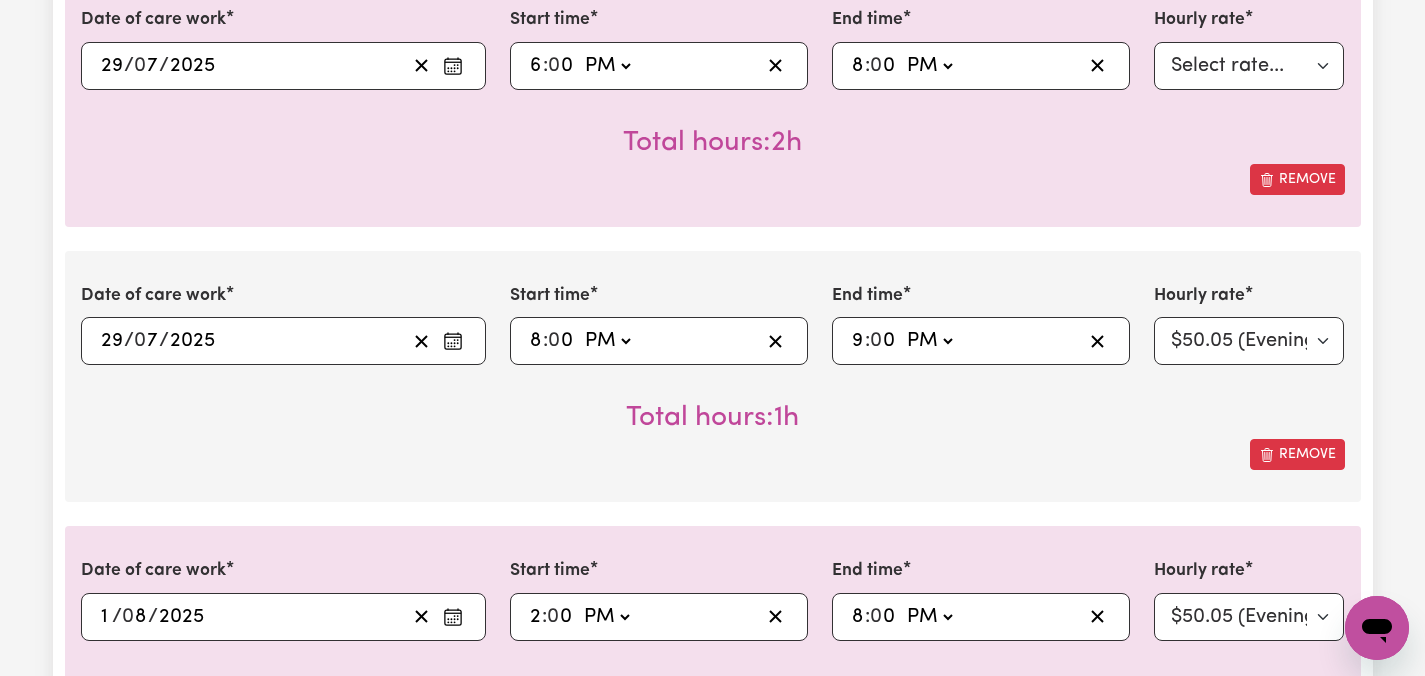 click on "Total hours:  1h" at bounding box center (713, 402) 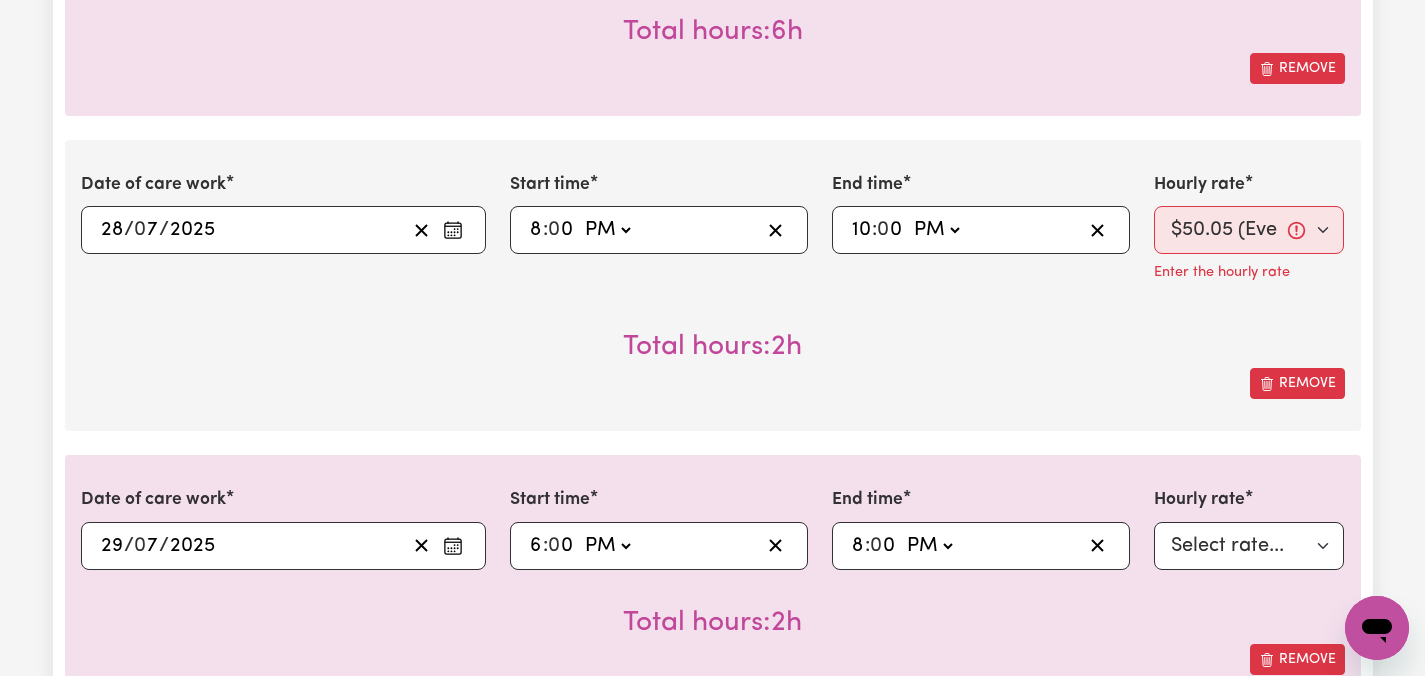 scroll, scrollTop: 760, scrollLeft: 0, axis: vertical 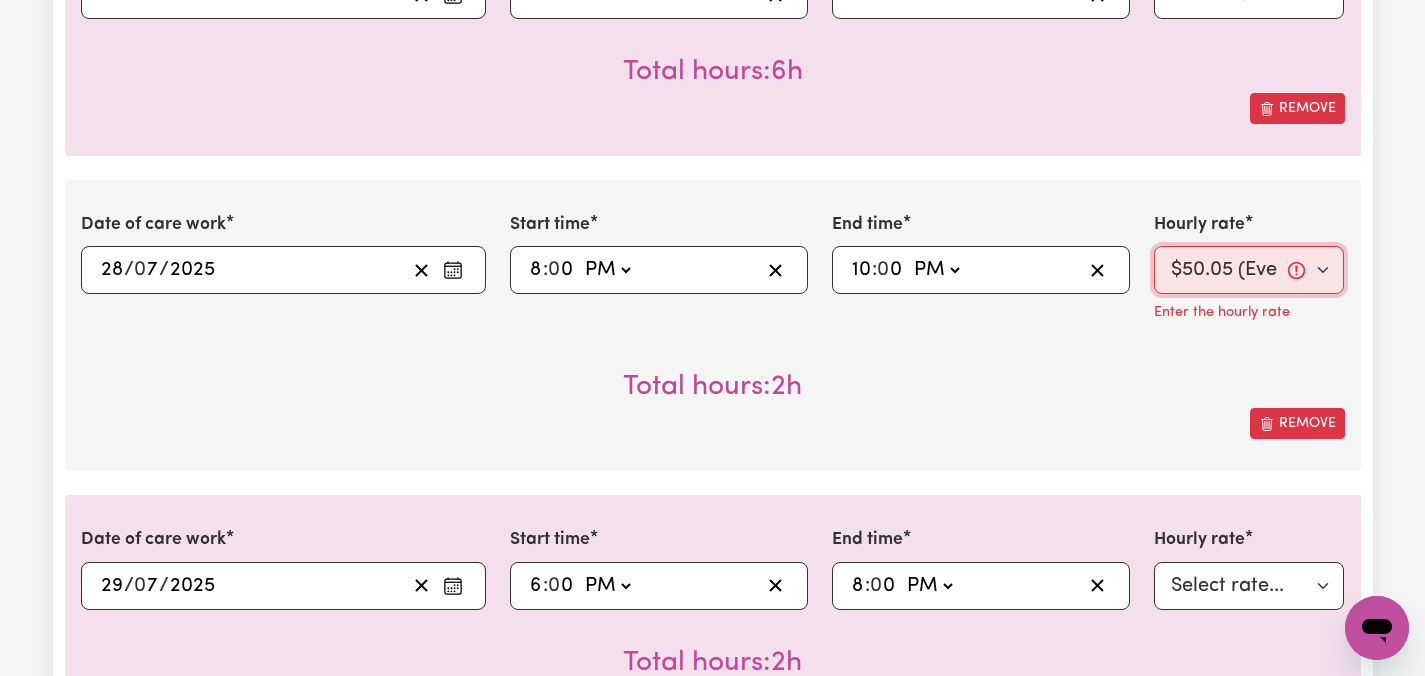 click on "Select rate... [PRICE] (Weekday) [PRICE] (Saturday) [PRICE] (Sunday) [PRICE] (Public Holiday) [PRICE] (Evening Care) [PRICE] (Overnight)" at bounding box center (1249, 270) 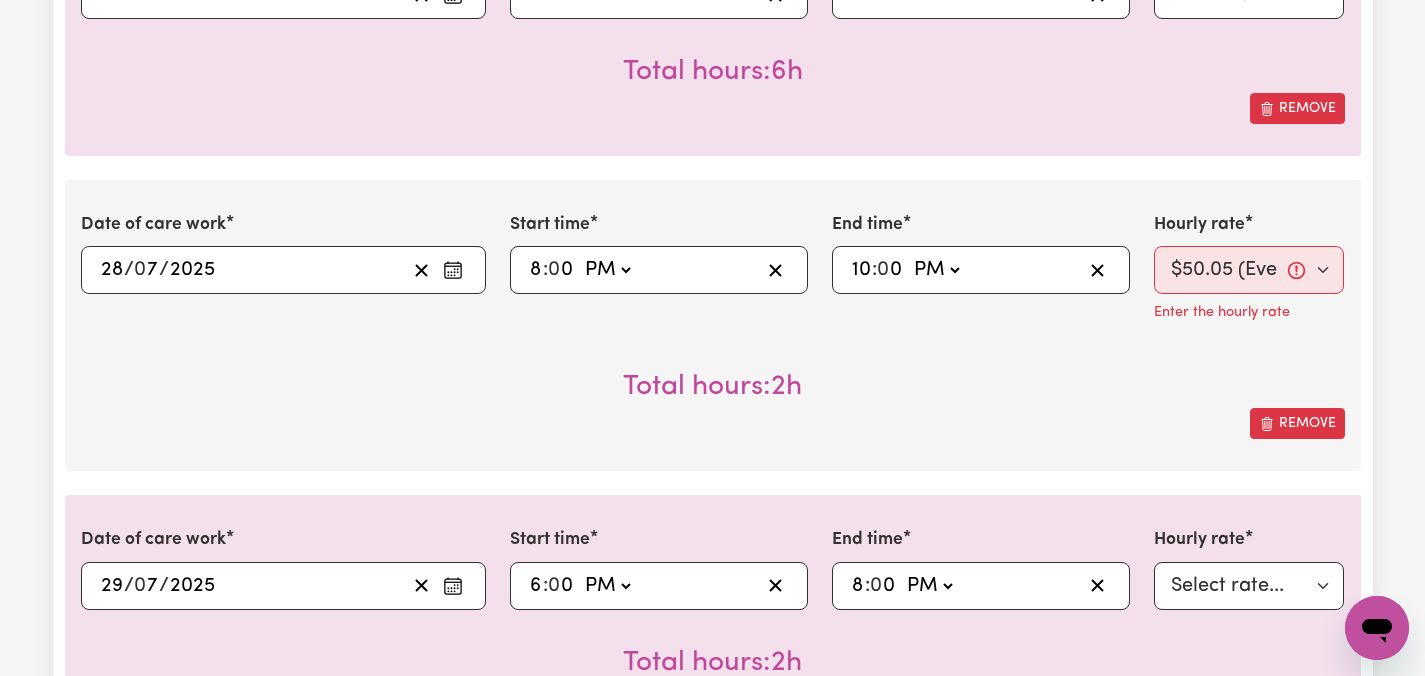 click on "Submit Hours 1. Fill in your details below to claim your payment Job title Select the job you're submitting hours for... [[PERSON]] Care worker needed in Ascot Vale VIC [[PERSON]] Care worker needed in Ascot Vale VIC [[PERSON] - NDIS Number: [NUMBER]] Vietnamese Support workers with experience in Behaviour Support Plans Preview Job Your ABN [NUMBER] To include or update your ABN,  update your profile . 2. Enter the details of your shift(s) Date of care work [DATE] [DATE] « ‹ July 2025 › » Mon Tue Wed Thu Fri Sat Sun 30 1 2 3 4 5 6 7 8 9 10 11 12 13 14 15 16 17 18 19 20 21 22 23 24 25 26 27 28 29 30 31 1 2 3 Start time [TIME] [TIME]   AM PM End time [TIME] [TIME]   AM PM Hourly rate Select rate... [PRICE] (Weekday) [PRICE] (Saturday) [PRICE] (Sunday) [PRICE] (Public Holiday) [PRICE] (Evening Care) [PRICE] (Overnight) Total hours:  6h  Remove Date of care work [DATE] [DATE] « ‹ July 2025 › » Mon Tue Wed Thu Fri Sat Sun 30 1 2 3 4 5 6 7 8 9 10 11 12 13 14 15" at bounding box center [712, 1529] 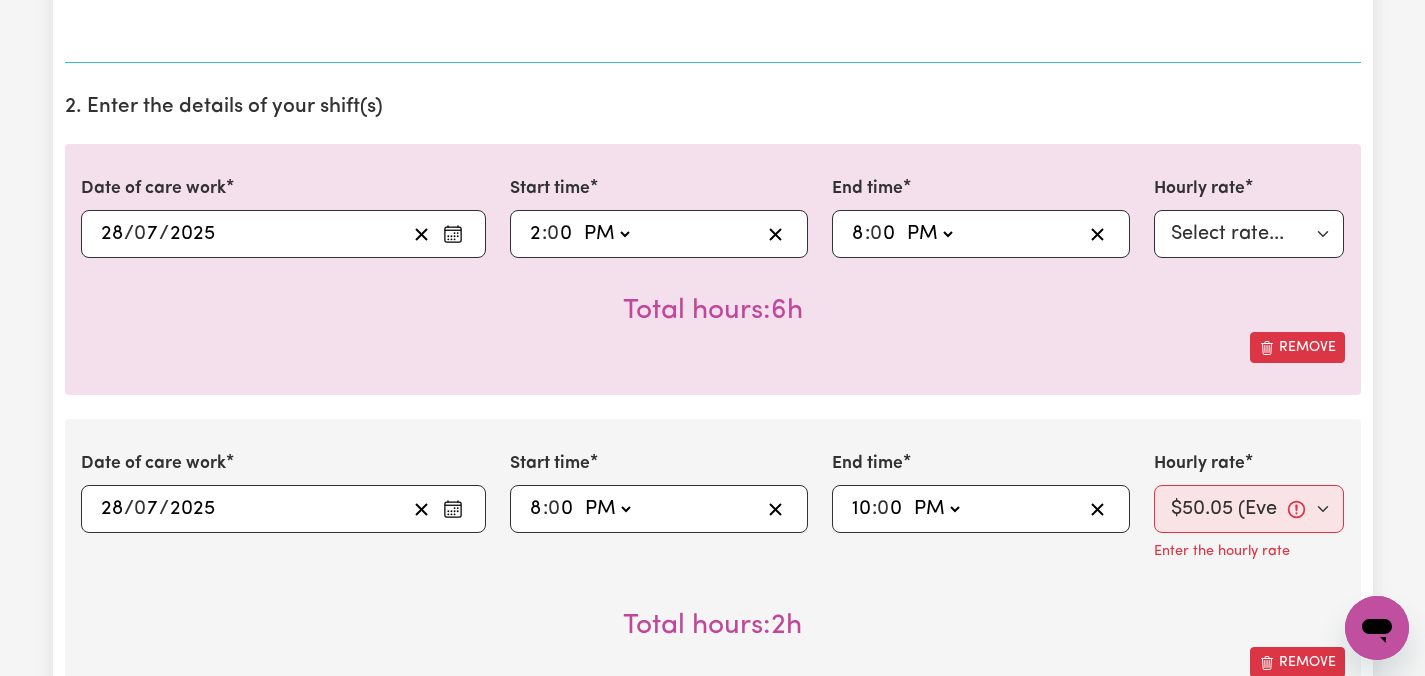 scroll, scrollTop: 480, scrollLeft: 0, axis: vertical 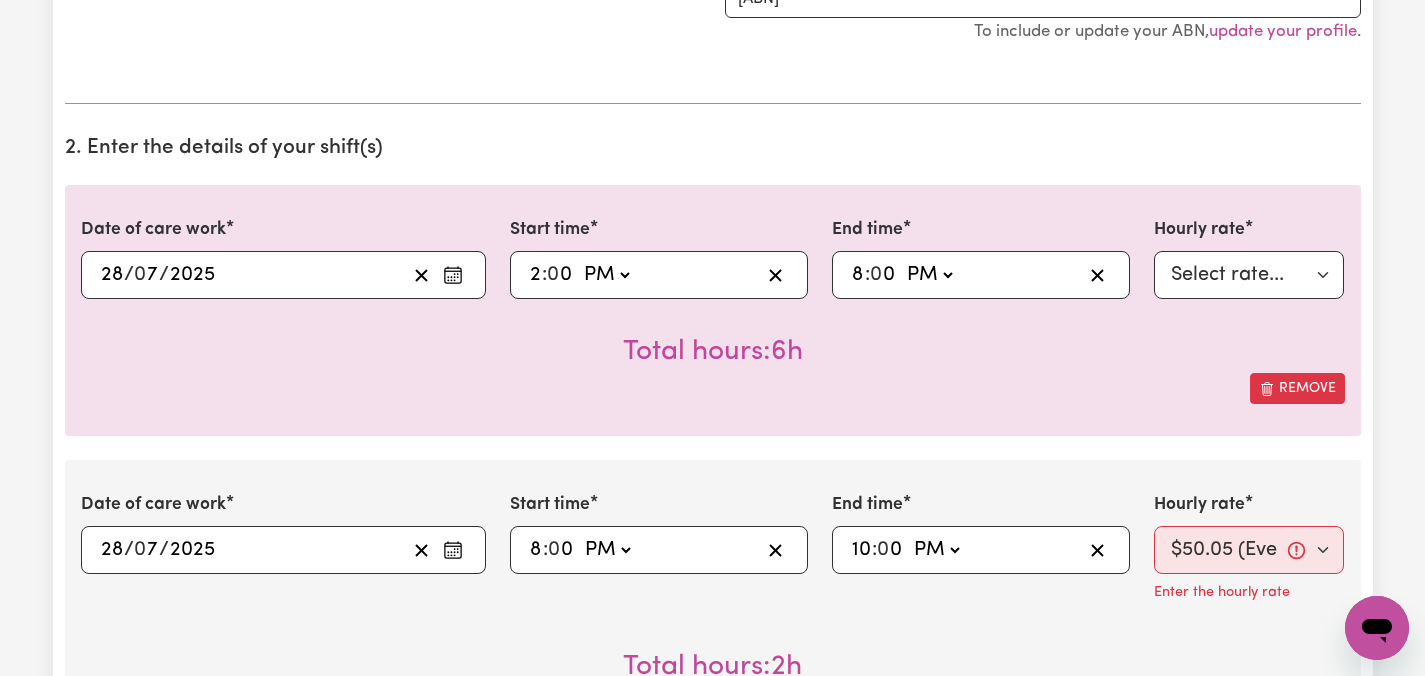 click on "8" 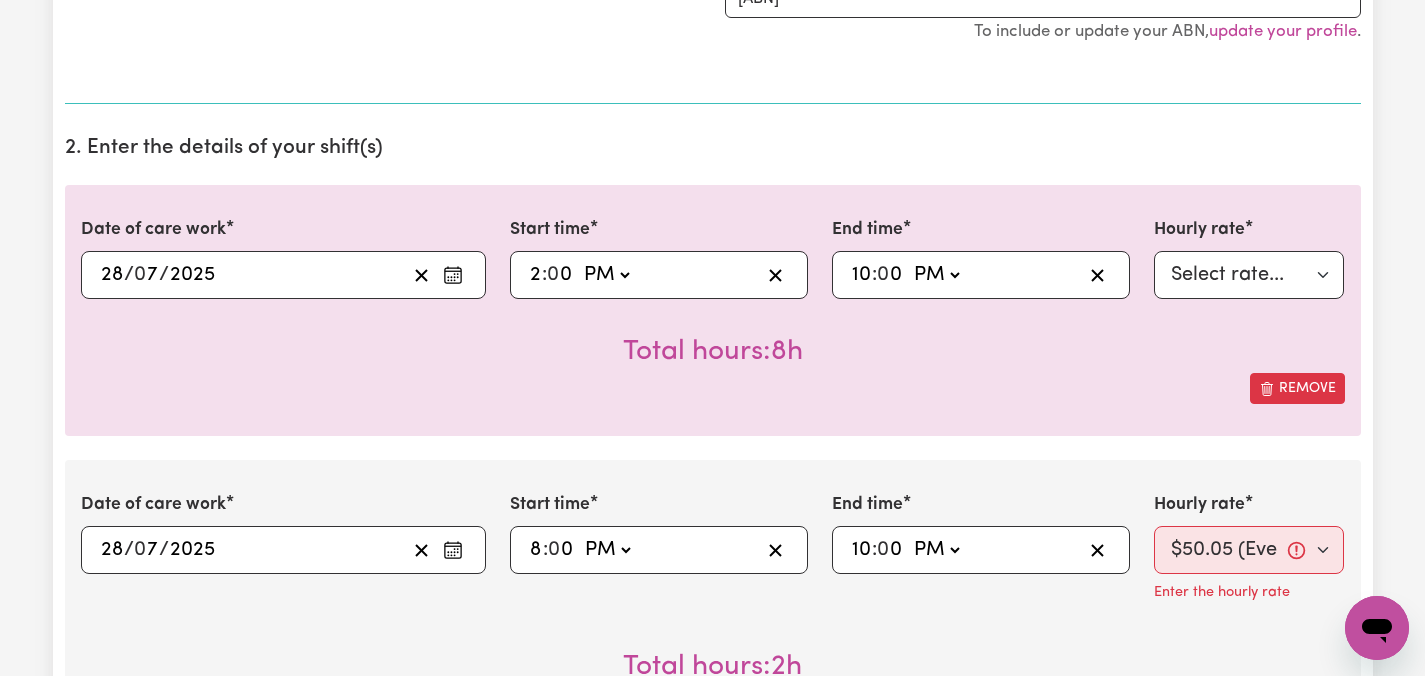 click on "Date of care work [DATE] [DATE]   [MONTH] [YEAR]   Mon Tue Wed Thu Fri Sat Sun 30 1 2 3 4 5 6 7 8 9 10 11 12 13 14 15 16 17 18 19 20 21 22 23 24 25 26 27 28 29 30 31 1 2 3 Start time [TIME]   [TIME]   AM PM End time [TIME]   [TIME]   AM PM Hourly rate Select rate... $47.97 (Weekday) $70.82 (Saturday) $87.96 (Sunday) $87.96 (Public Holiday) $50.05 (Evening Care) $29.43 (Overnight) Total hours:  8h  Remove" at bounding box center [713, 310] 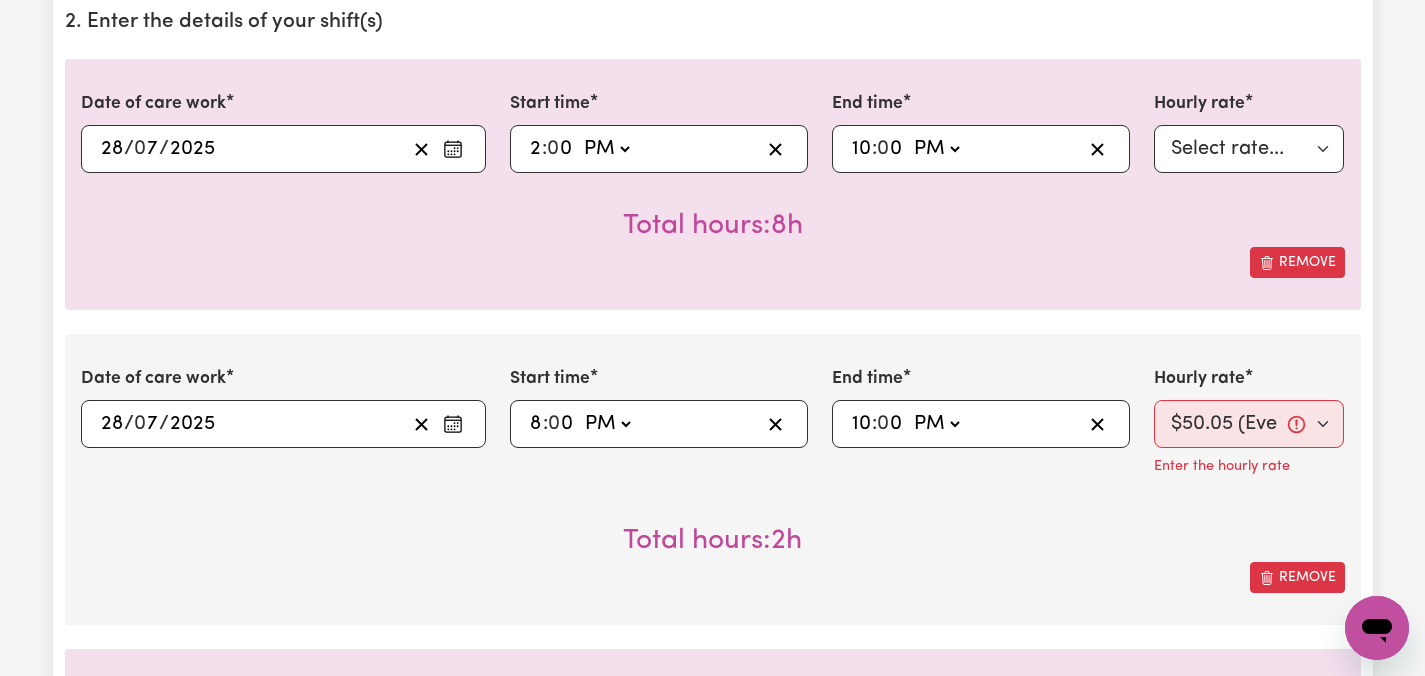 scroll, scrollTop: 680, scrollLeft: 0, axis: vertical 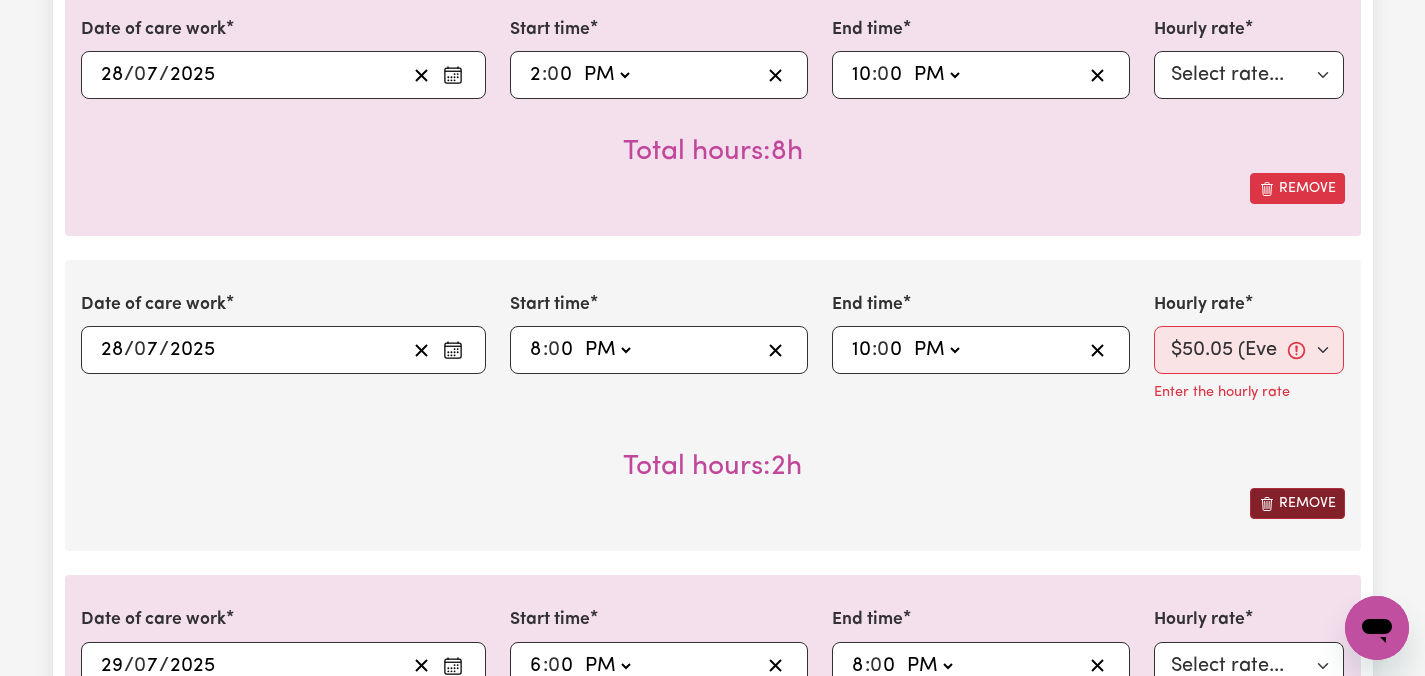 click on "Remove" at bounding box center [1297, 503] 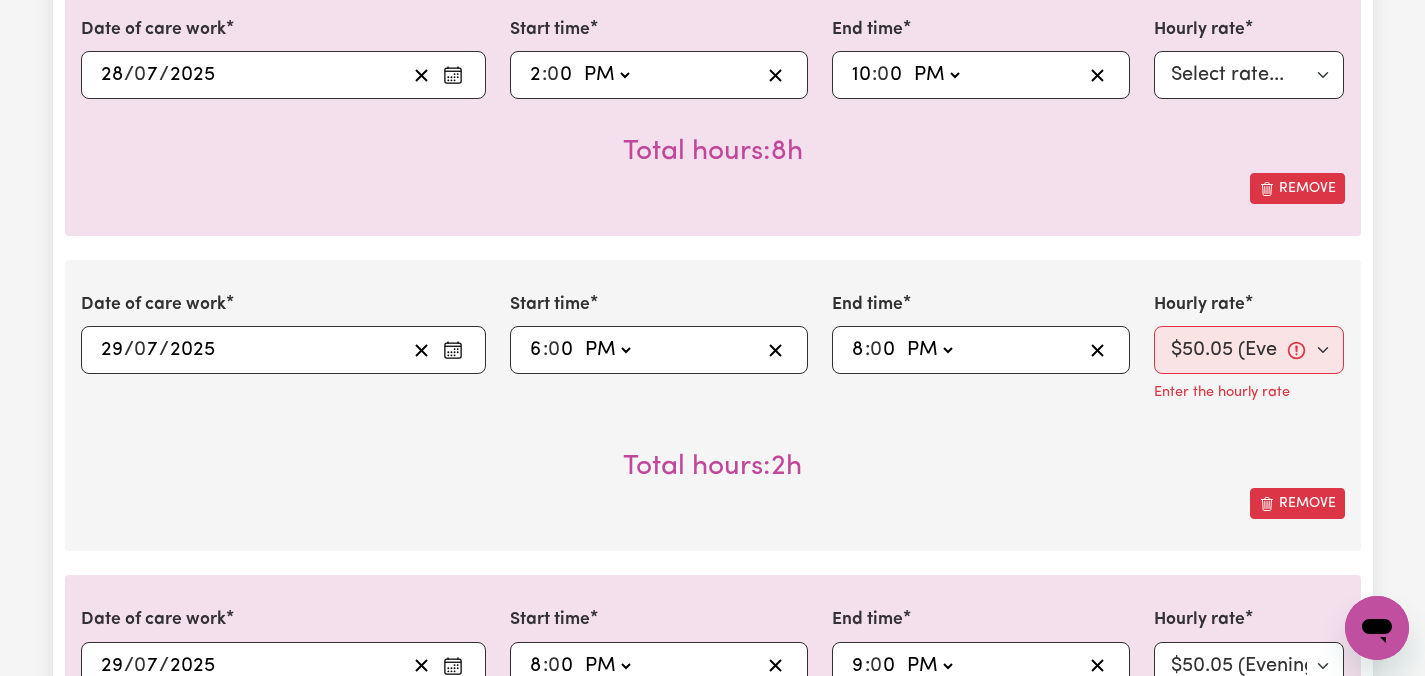 click on "10" 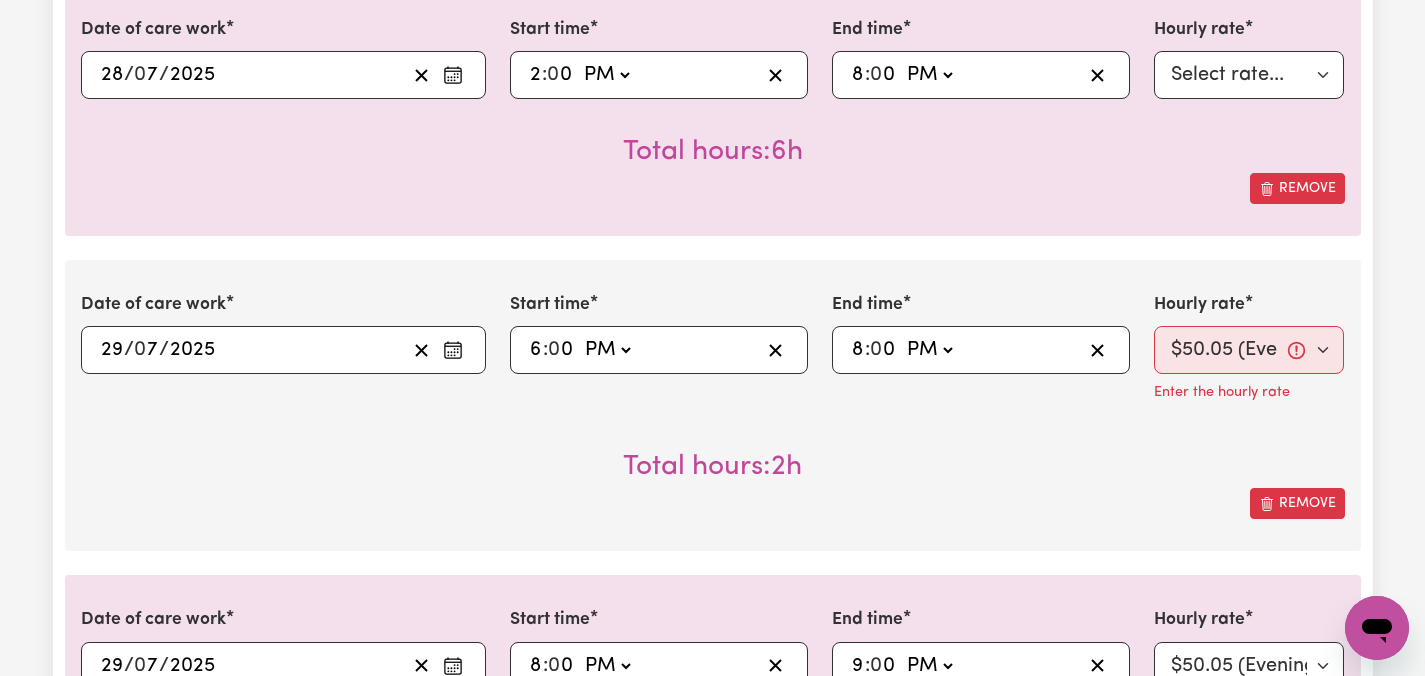 scroll, scrollTop: 89, scrollLeft: 0, axis: vertical 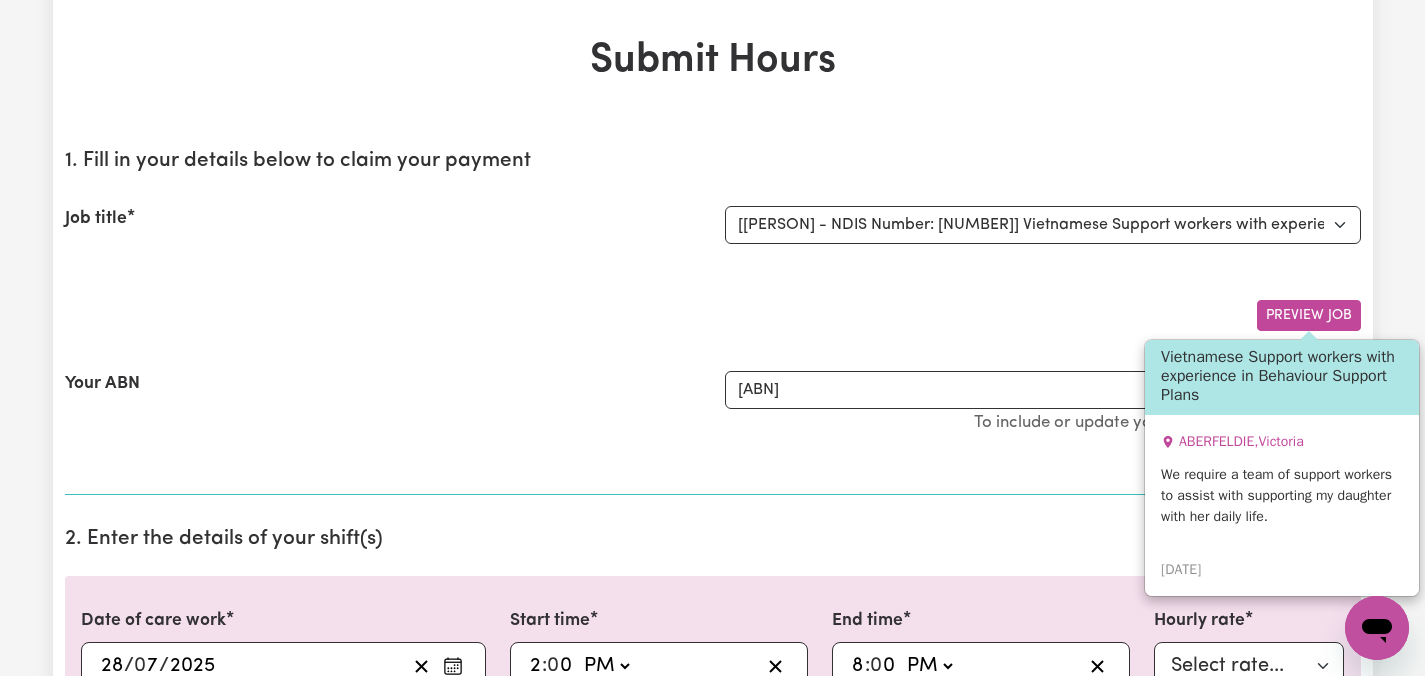 click on "Preview Job" at bounding box center [1309, 315] 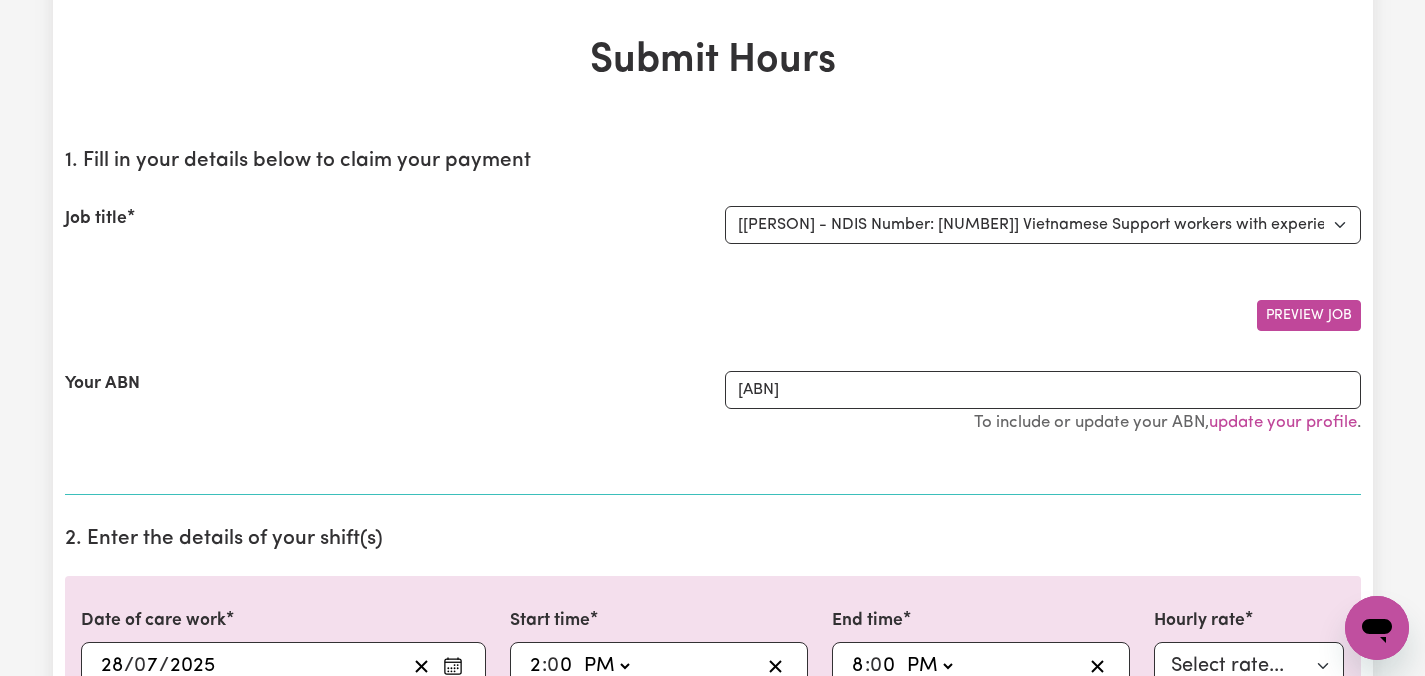 click on "Preview Job" at bounding box center (1309, 315) 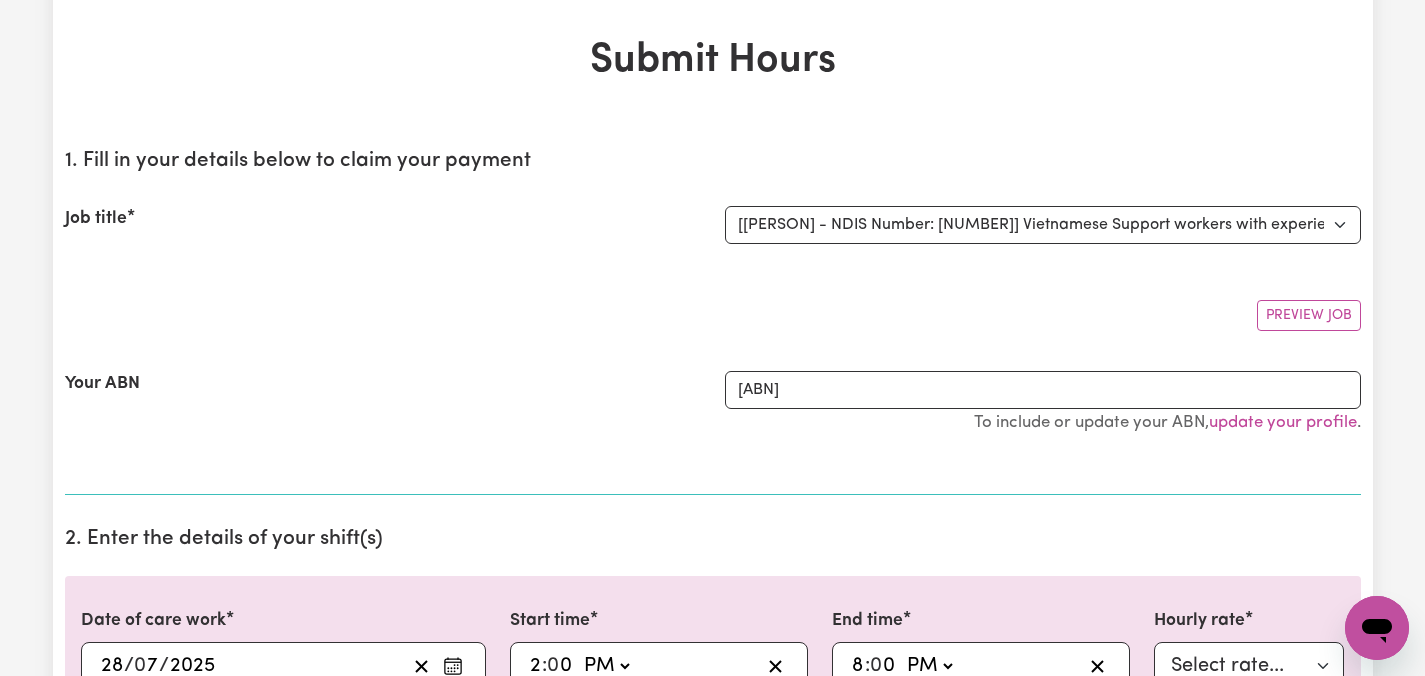 click on "Preview Job" at bounding box center [713, 307] 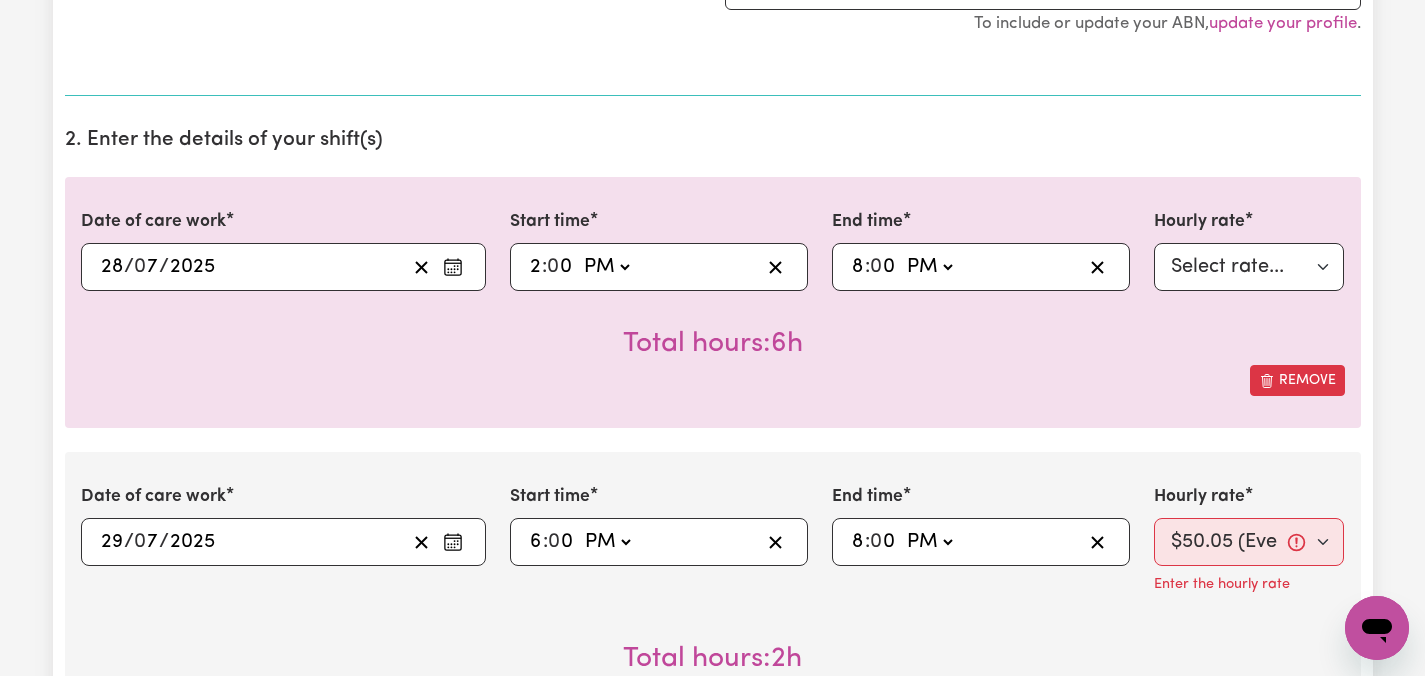 scroll, scrollTop: 489, scrollLeft: 0, axis: vertical 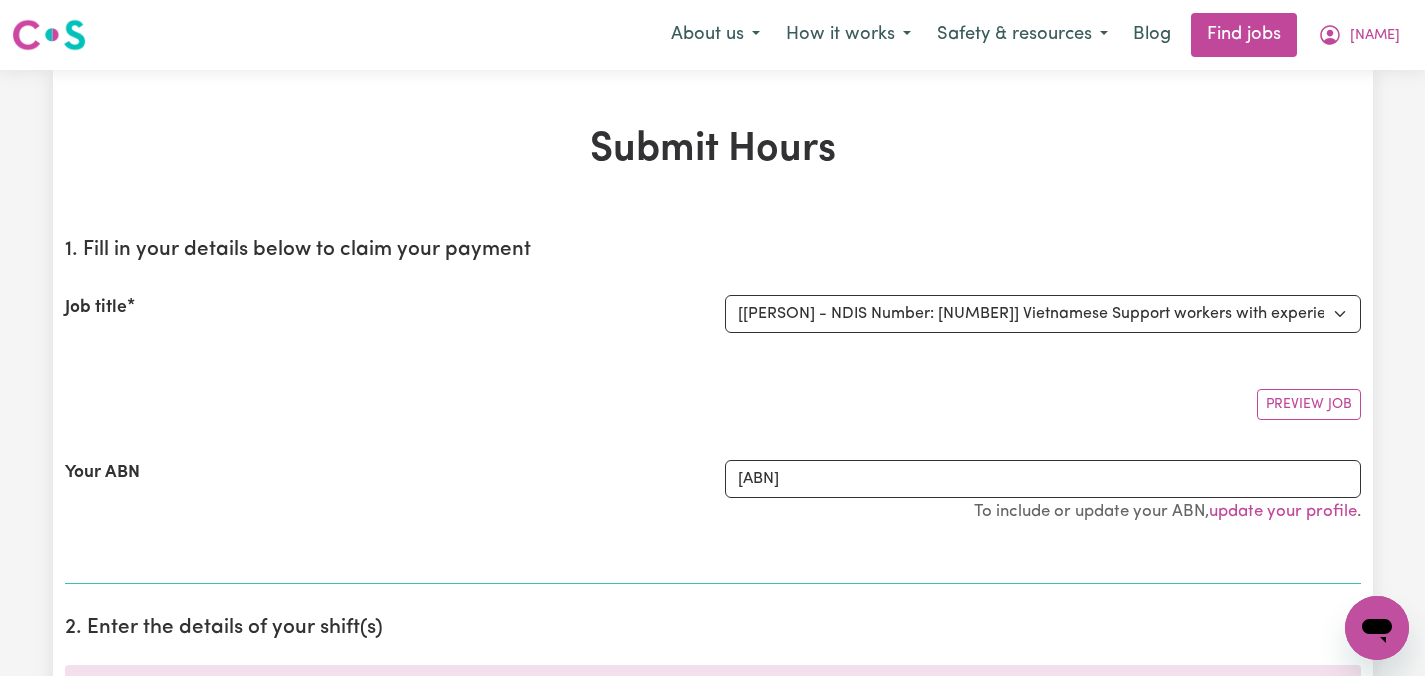 click on "Submit Hours 1. Fill in your details below to claim your payment Job title Select the job you're submitting hours for... [[FIRST] [LAST]] Care worker needed in [CITY] [STATE] [[FIRST] [LAST] - NDIS Number: [NDIS NUMBER]] Vietnamese Support workers with experience in Behaviour Support Plans Preview Job Your ABN [ABN NUMBER] To include or update your ABN,  update your profile . 2. Enter the details of your shift(s) Date of care work [DATE] [DATE] « ‹ [MONTH] [YEAR] › » Mon Tue Wed Thu Fri Sat Sun 30 1 2 3 4 5 6 7 8 9 10 11 12 13 14 15 16 17 18 19 20 21 22 23 24 25 26 27 28 29 30 31 1 2 3 Start time [TIME] [TIME]   AM PM End time [TIME] [TIME]   AM PM Hourly rate Select rate... $47.97 (Weekday) $70.82 (Saturday) $87.96 (Sunday) $87.96 (Public Holiday) $50.05 (Evening Care) $29.43 (Overnight) Total hours:  6h  Remove Date of care work [DATE] [DATE] « ‹ [MONTH] [YEAR] › » Mon Tue Wed Thu Fri Sat Sun 30 1 2 3 4 5 6 7 8 9 10 11 12 13 14 15 1" at bounding box center (712, 2151) 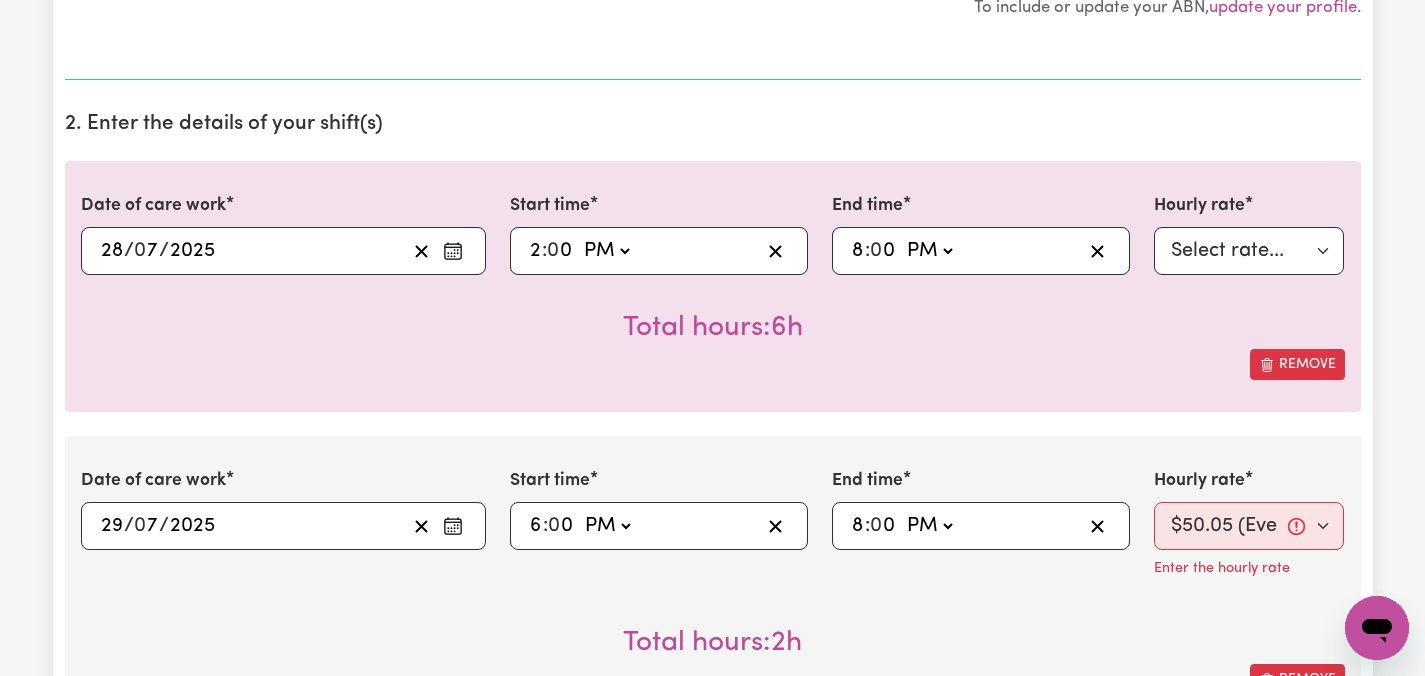 scroll, scrollTop: 520, scrollLeft: 0, axis: vertical 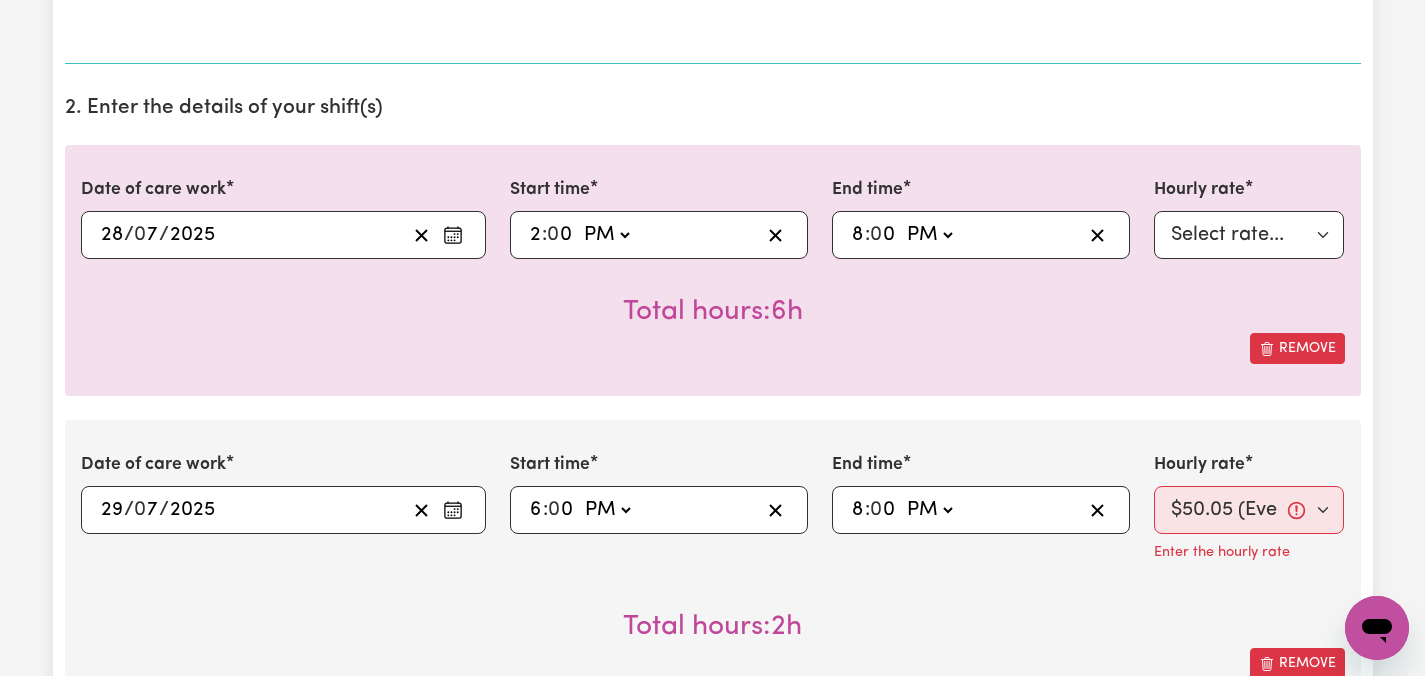 click 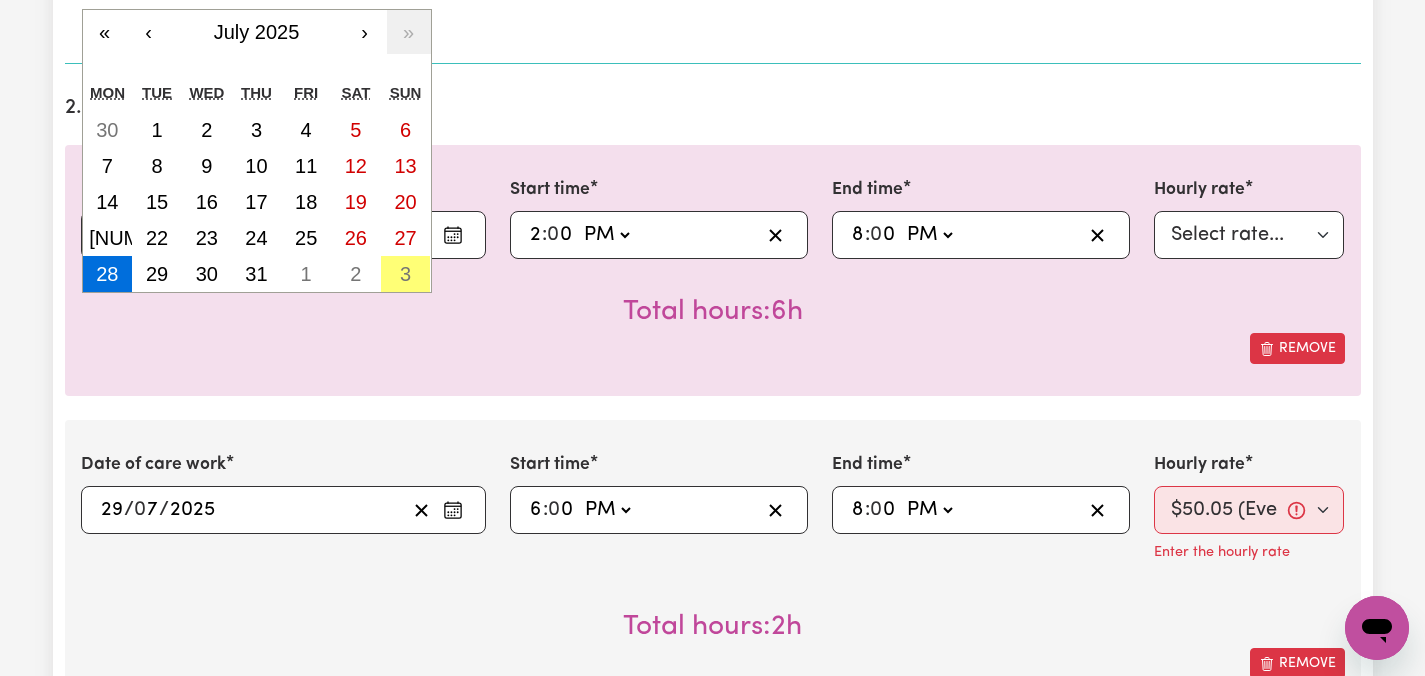 click 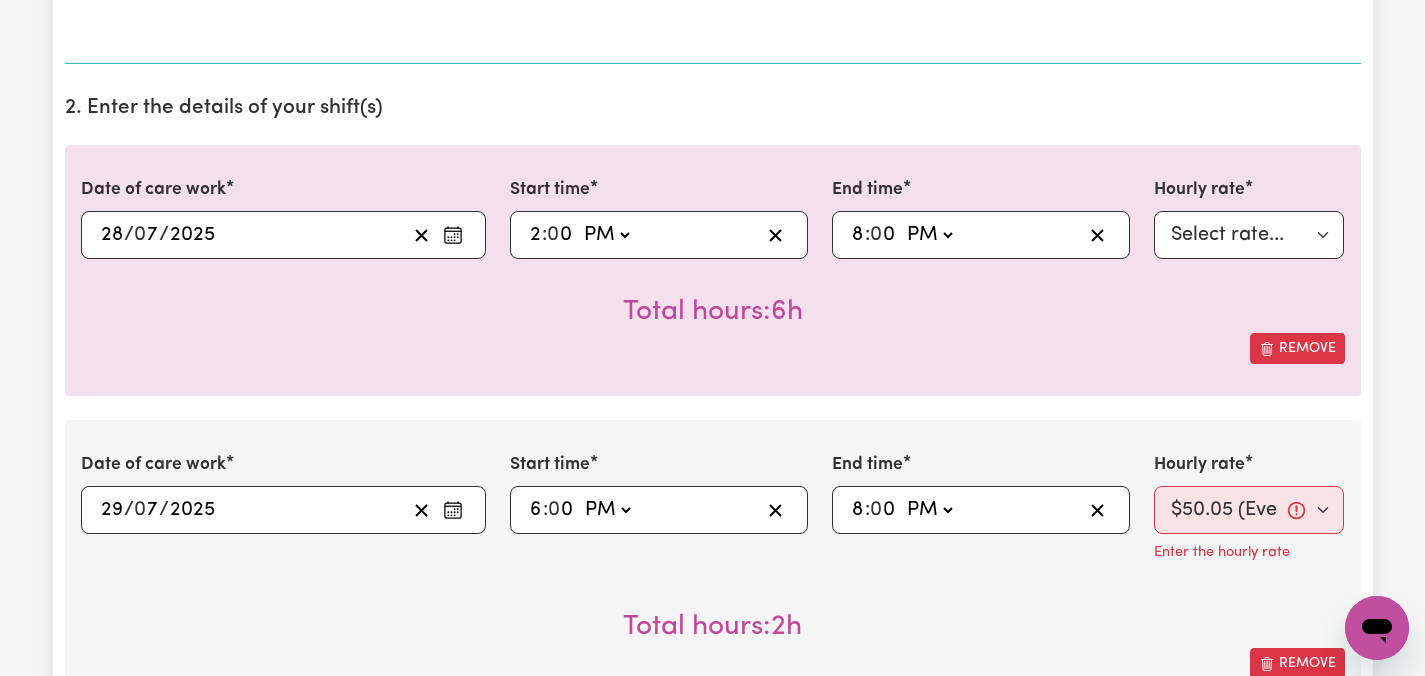 click on "Date of care work [DATE] [DATE] « ‹ July [YEAR] › » Mon Tue Wed Thu Fri Sat Sun 30 1 2 3 4 5 6 7 8 9 10 11 12 13 14 15 16 17 18 19 20 21 22 23 24 25 26 27 28 29 30 31 1 2 3 Start time [TIME] [TIME]   AM PM End time [TIME] [TIME]   AM PM Hourly rate Select rate... $47.97 (Weekday) $70.82 (Saturday) $87.96 (Sunday) $87.96 (Public Holiday) $50.05 (Evening Care) $29.43 (Overnight) Total hours:  6h  Remove" at bounding box center [713, 270] 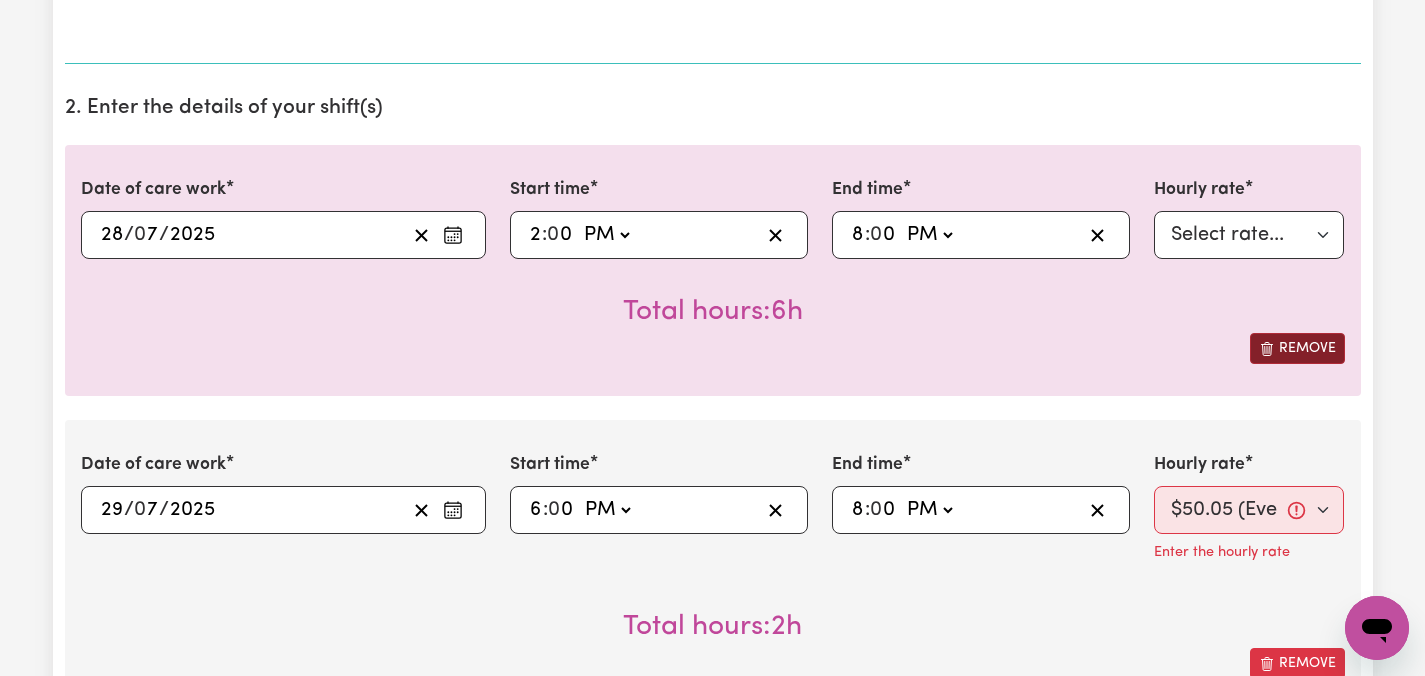 click on "Remove" at bounding box center (1297, 348) 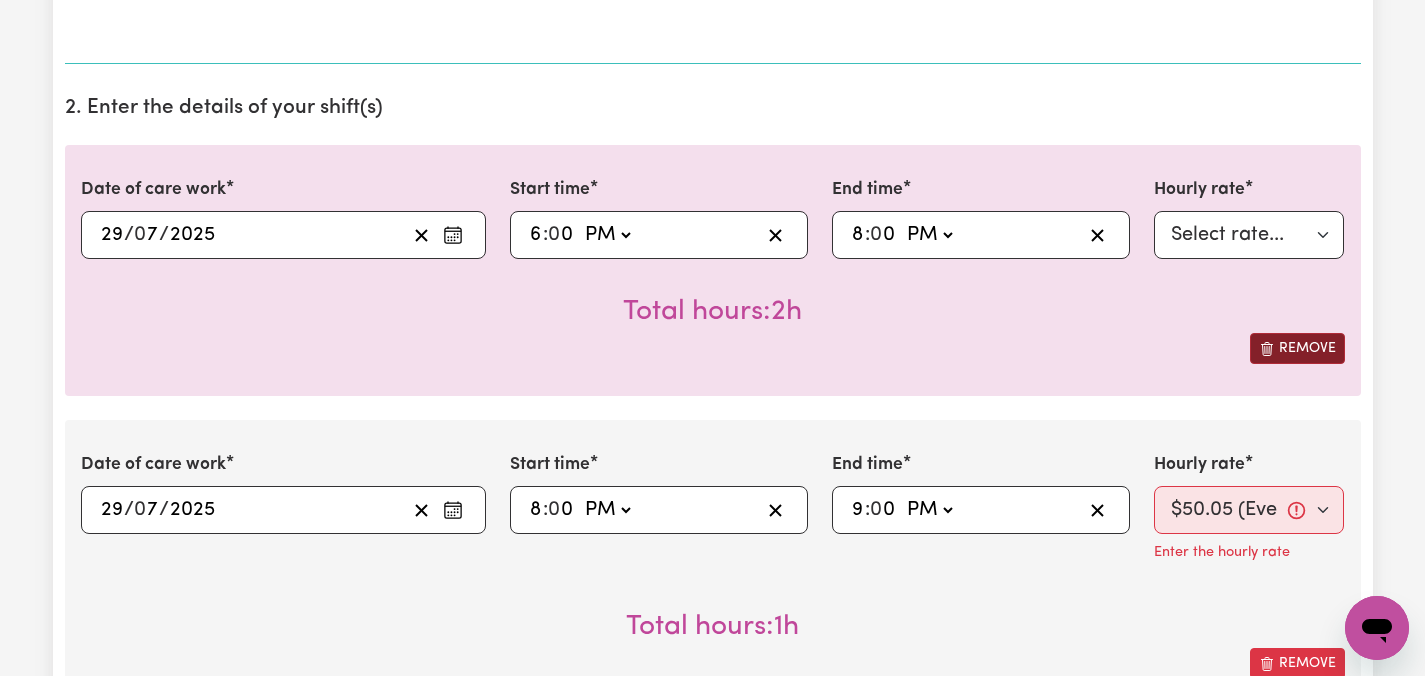 click on "Remove" at bounding box center (1297, 348) 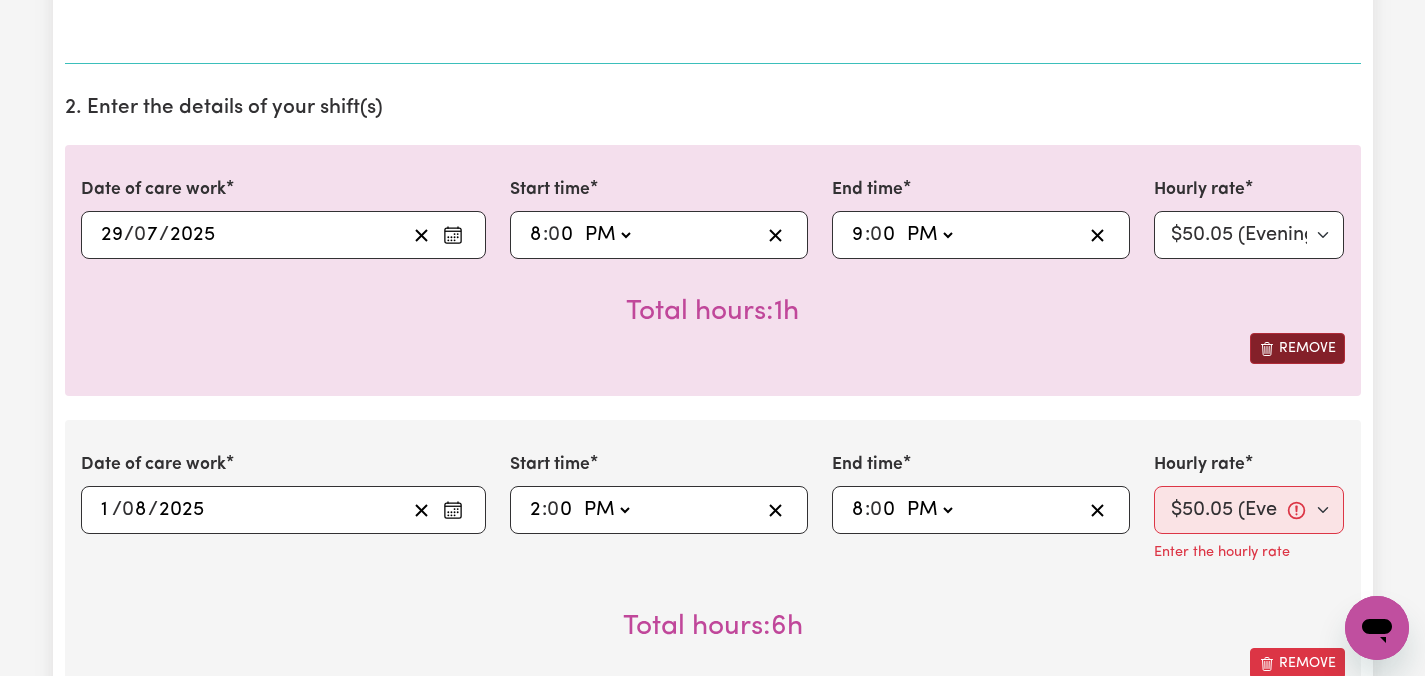 click on "Remove" at bounding box center (1297, 348) 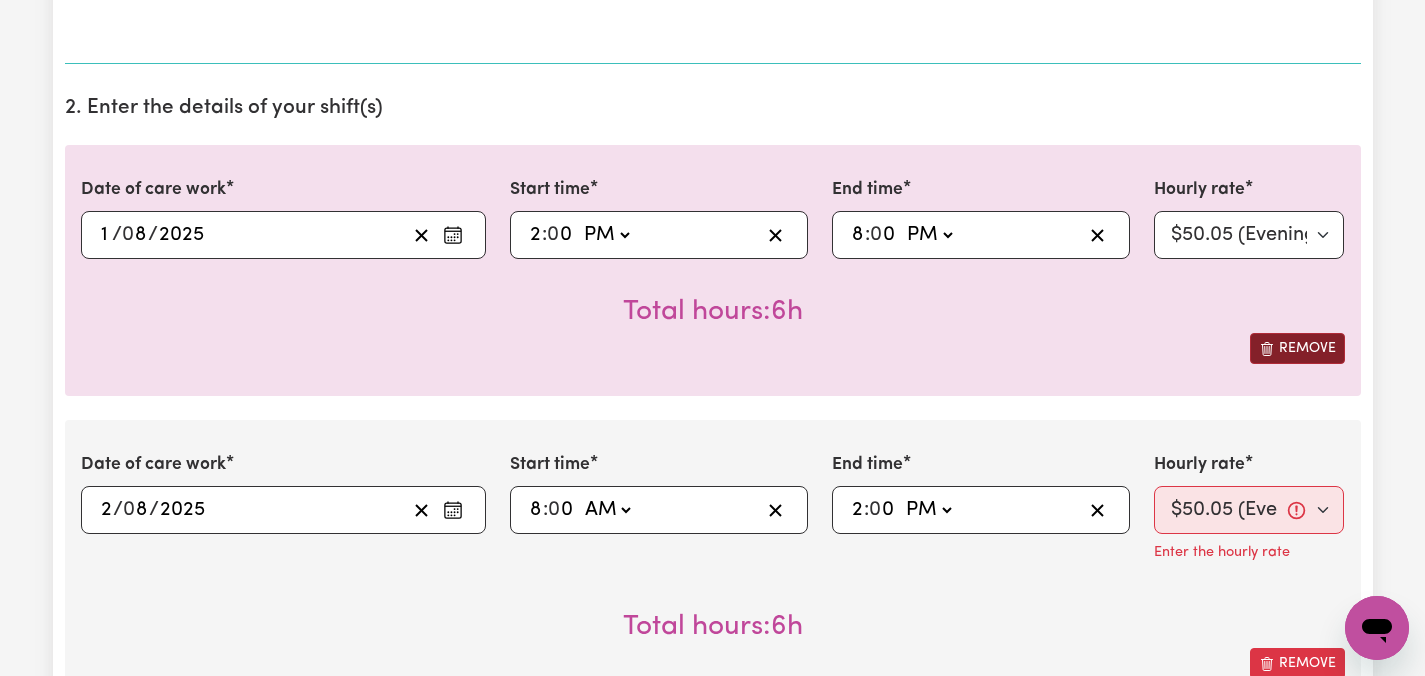 click on "Remove" at bounding box center (1297, 348) 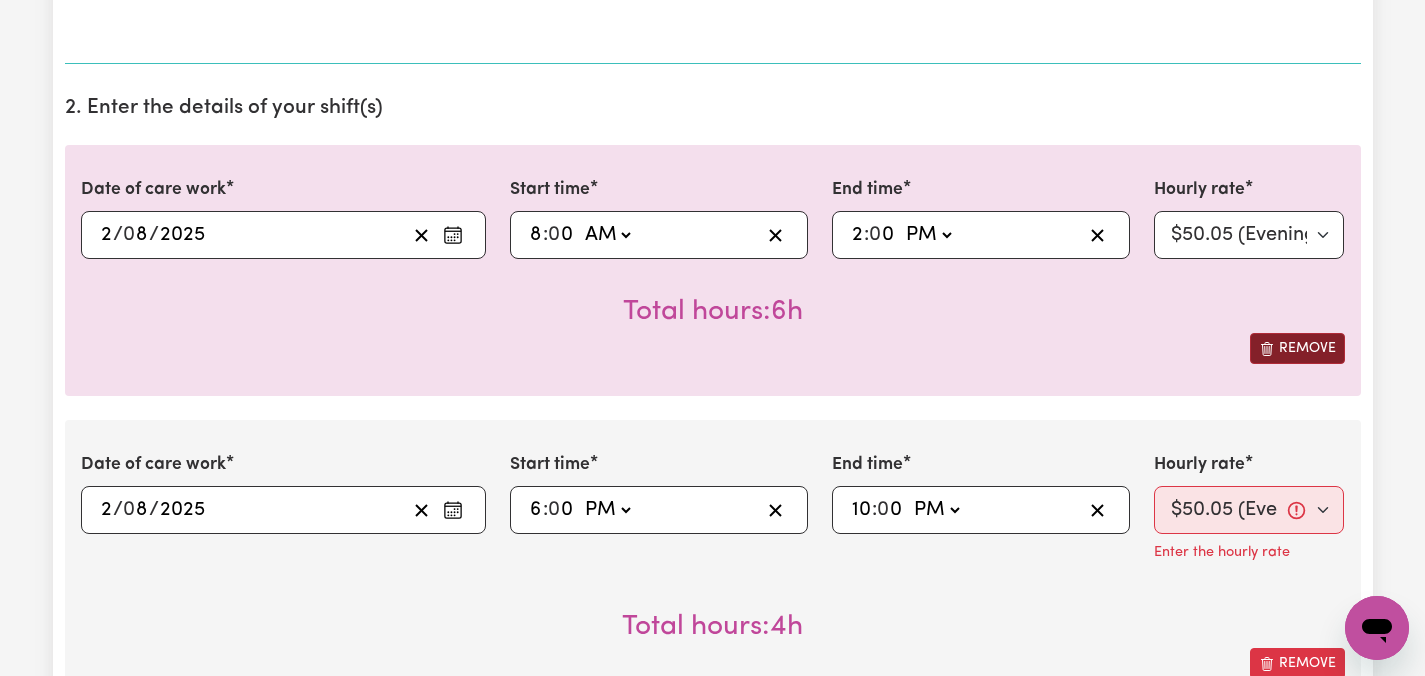 click on "Remove" at bounding box center (1297, 348) 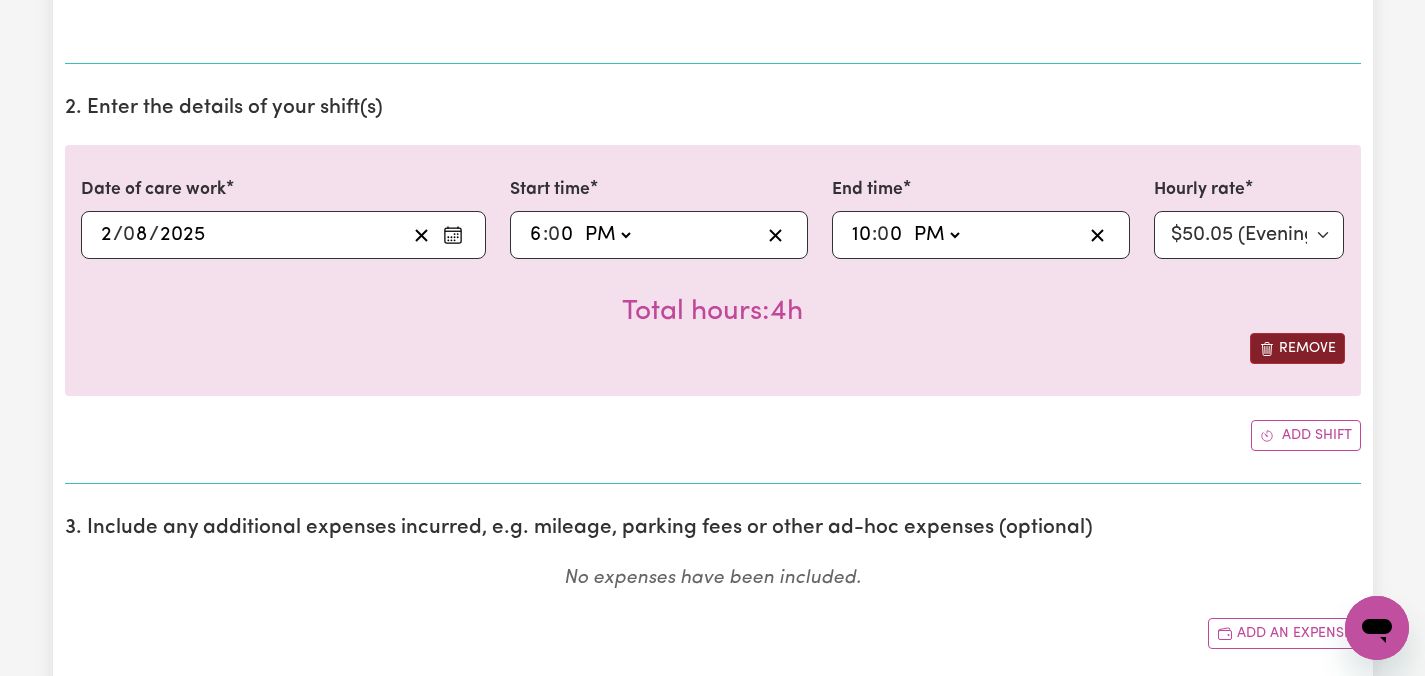 click on "Remove" at bounding box center (1297, 348) 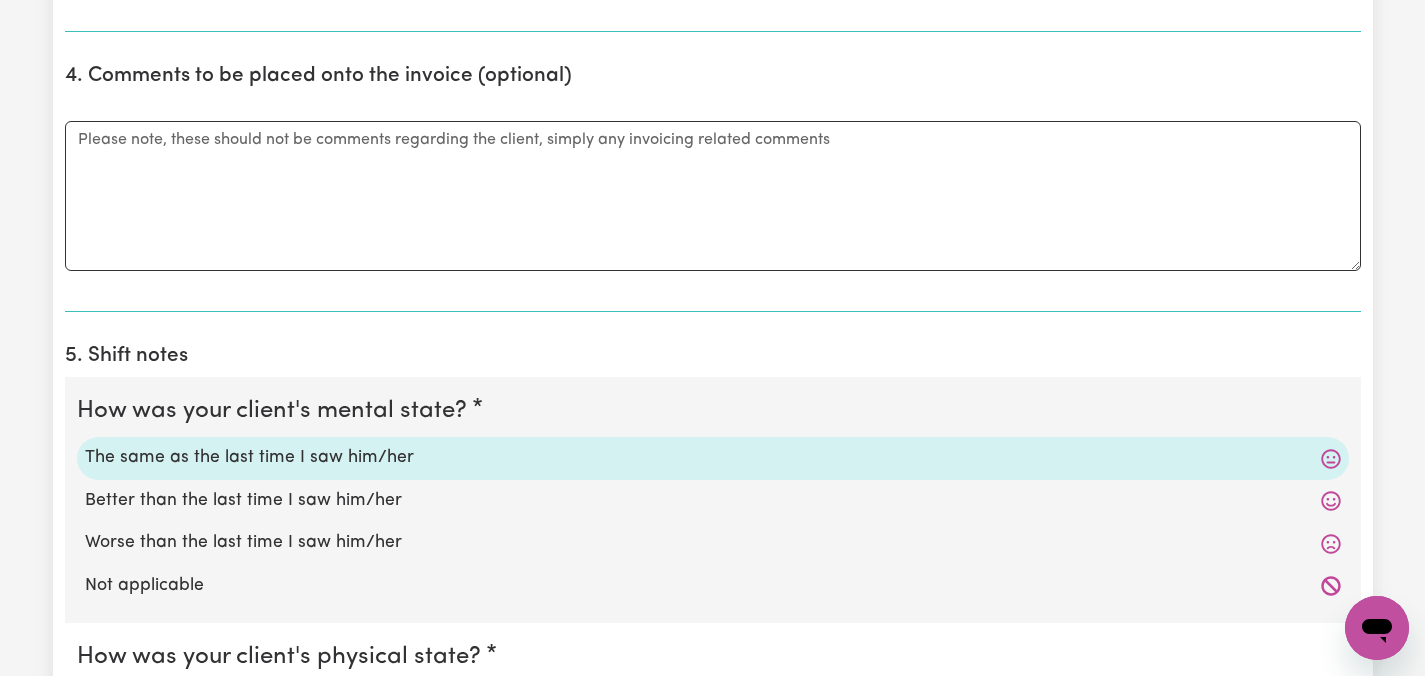 scroll, scrollTop: 866, scrollLeft: 0, axis: vertical 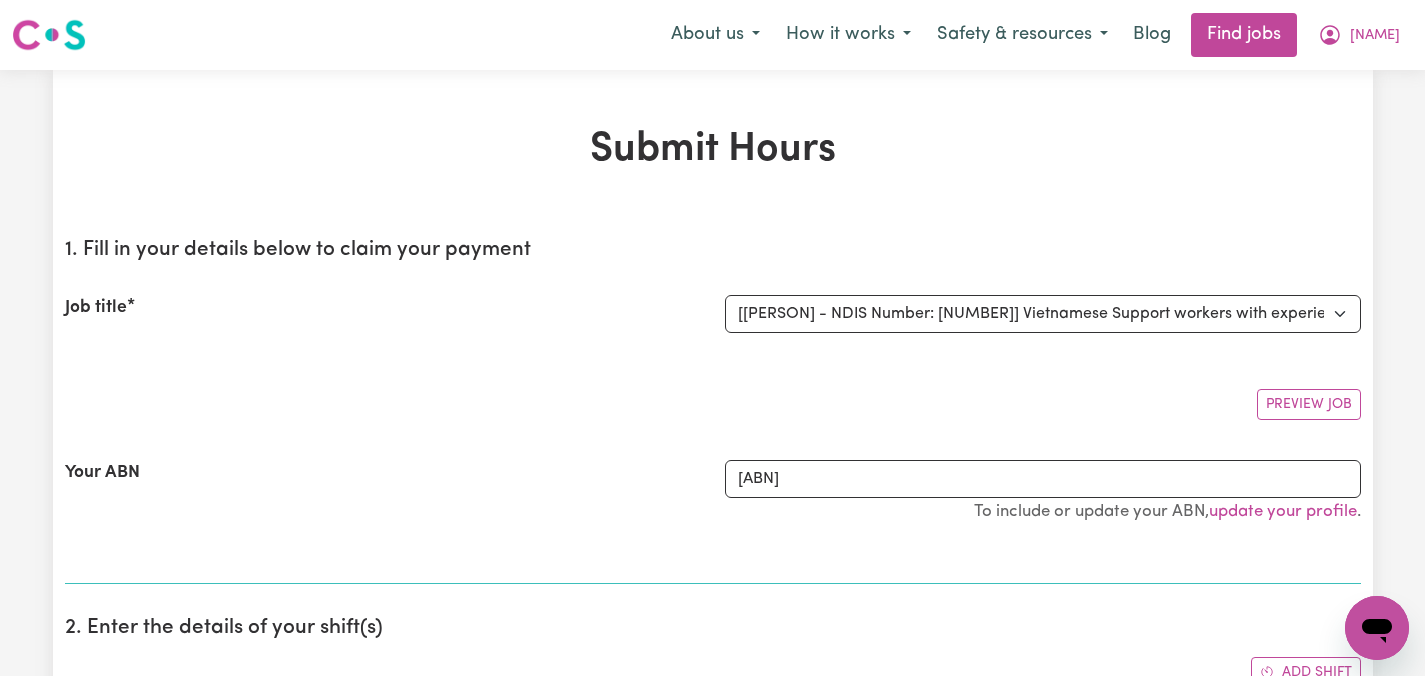 click on "Submit Hours" at bounding box center [713, 150] 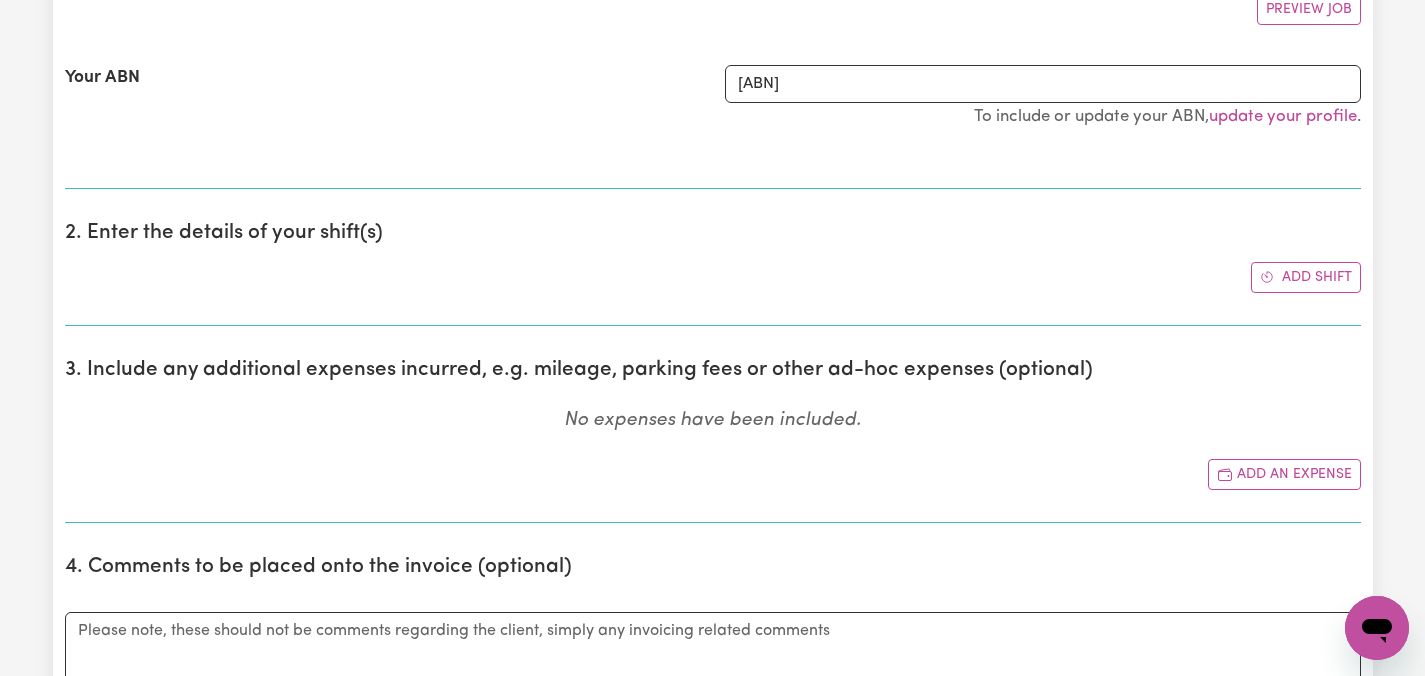 scroll, scrollTop: 400, scrollLeft: 0, axis: vertical 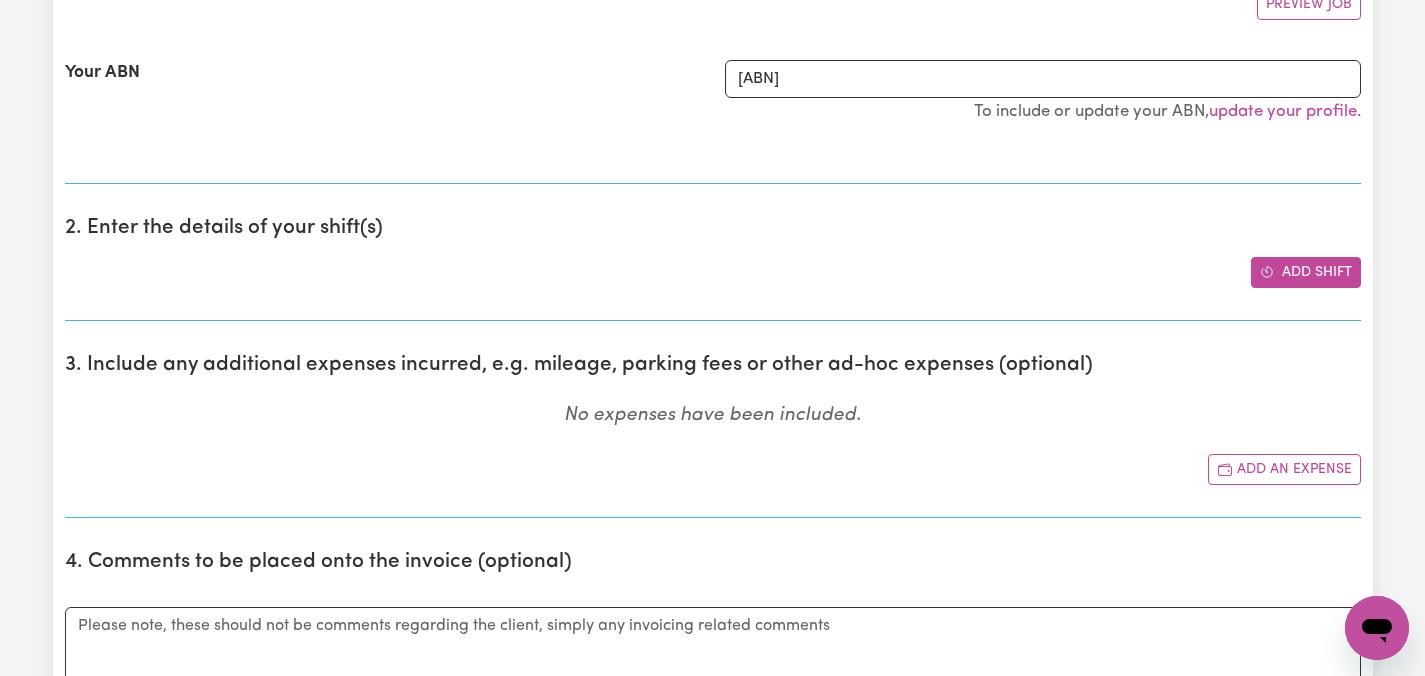 click on "Add shift" at bounding box center [1306, 272] 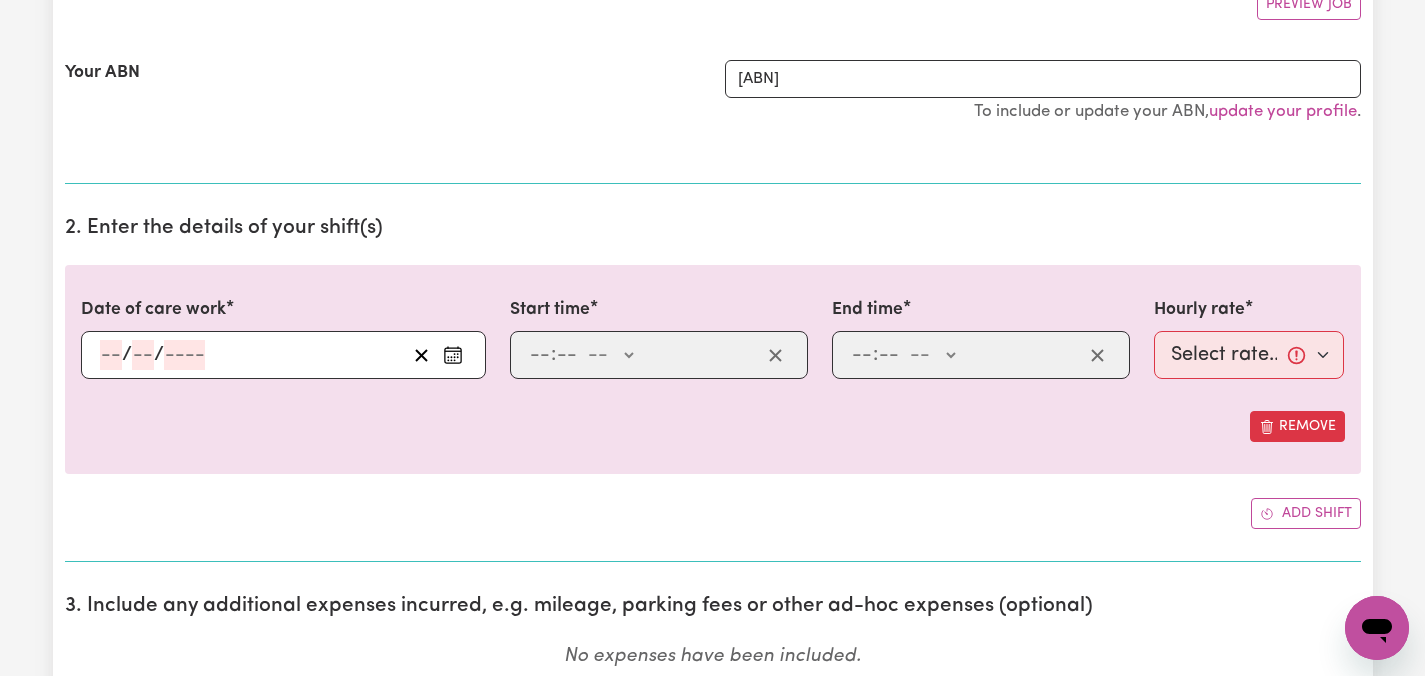 click 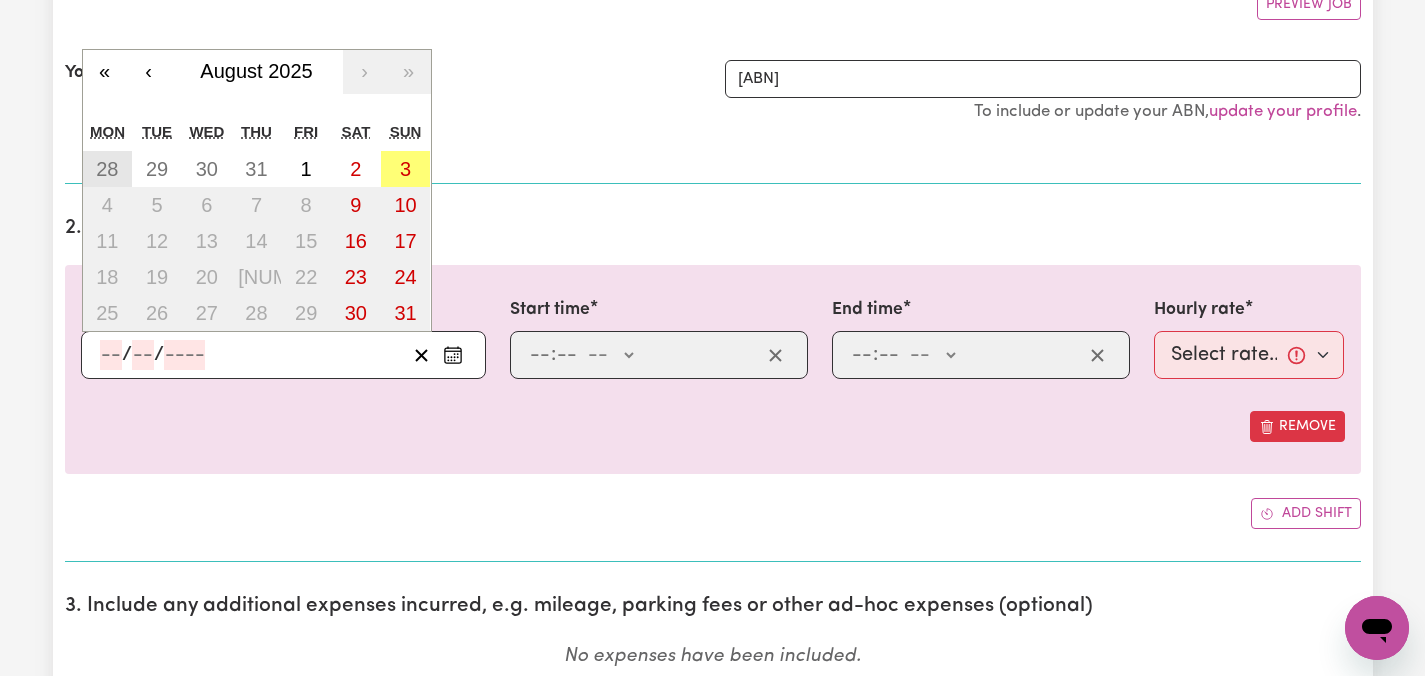 click on "28" at bounding box center (107, 169) 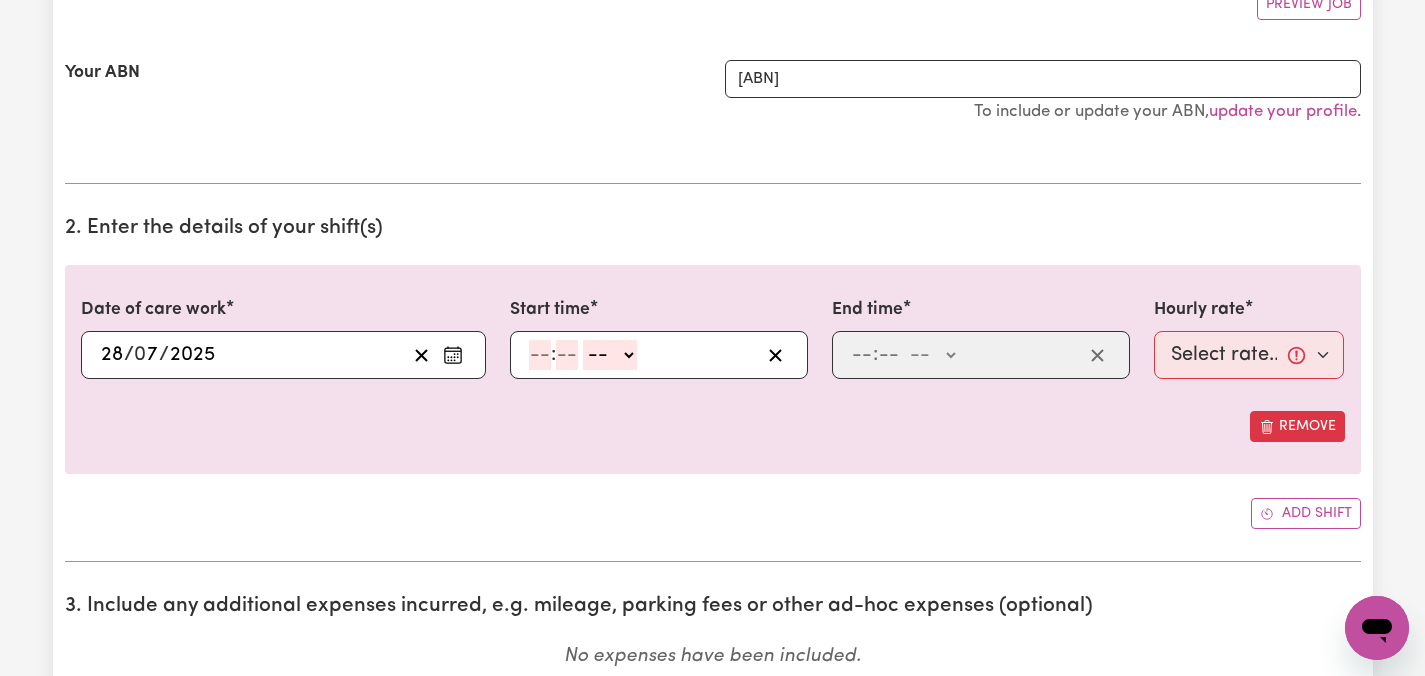 click 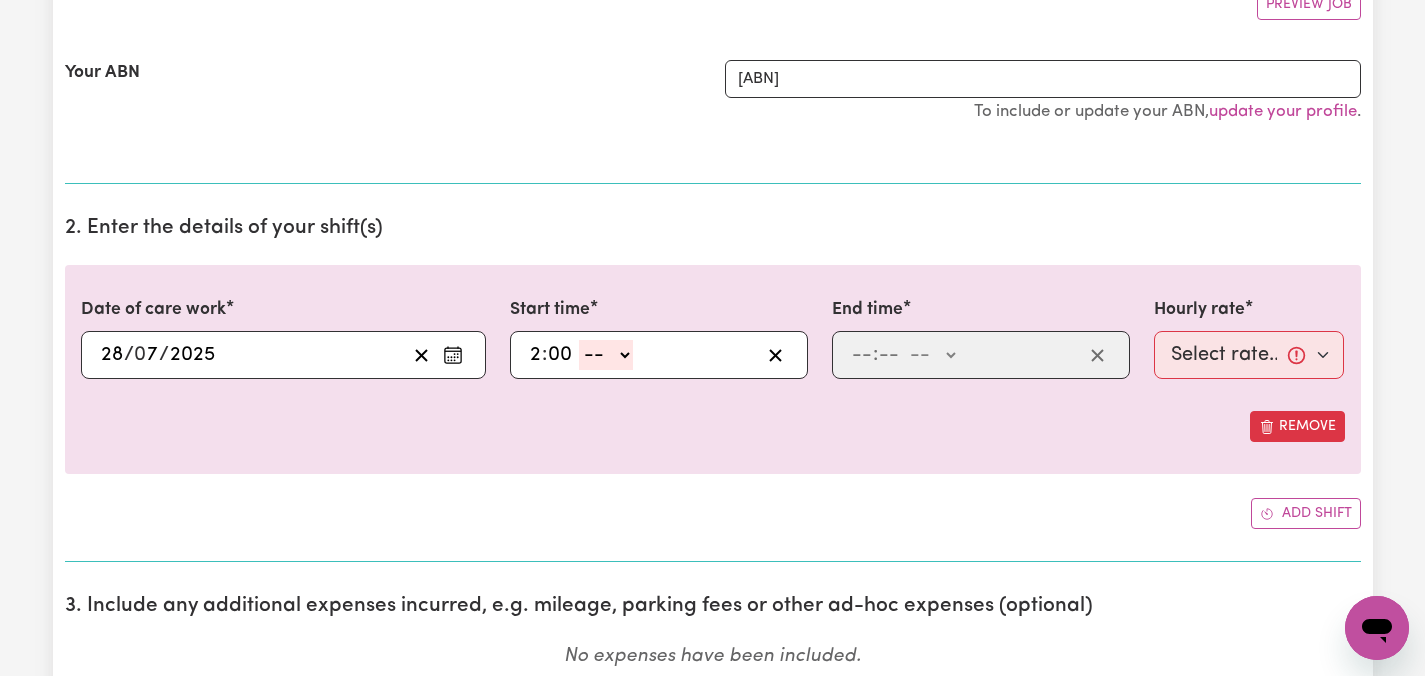 click on "-- AM PM" 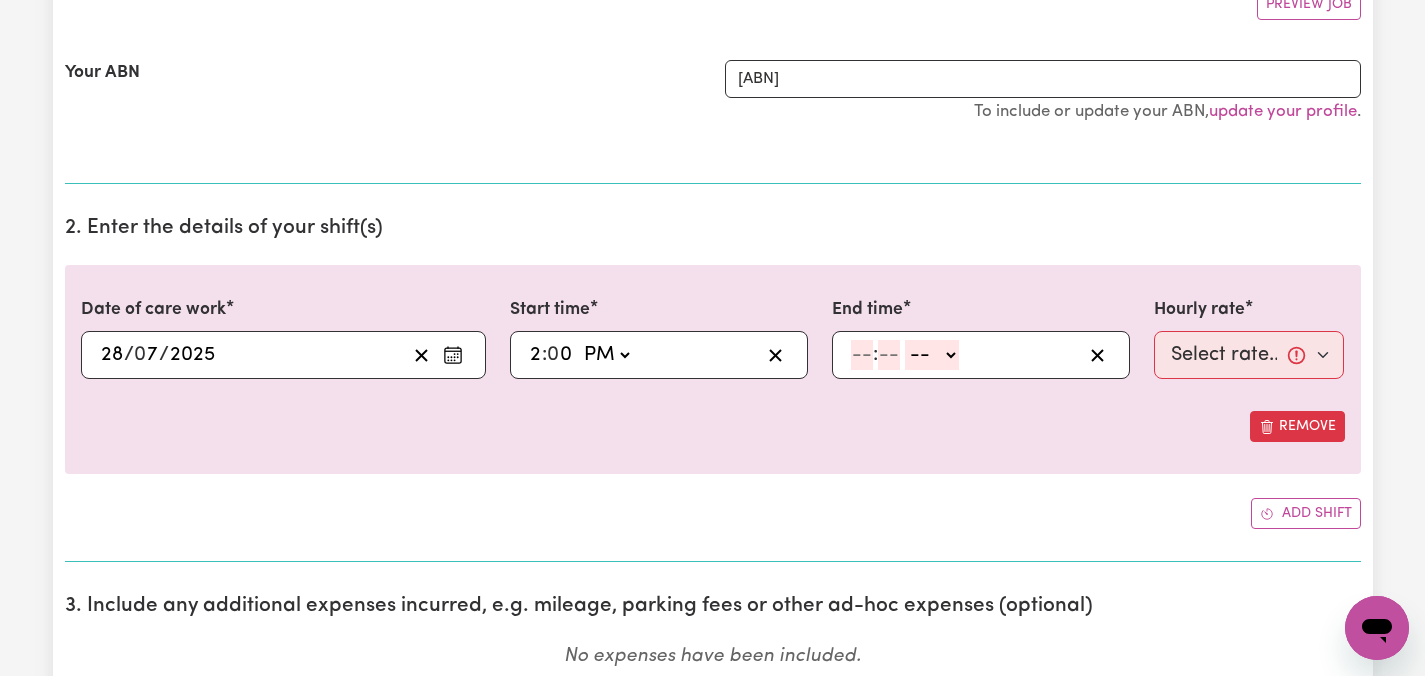 click 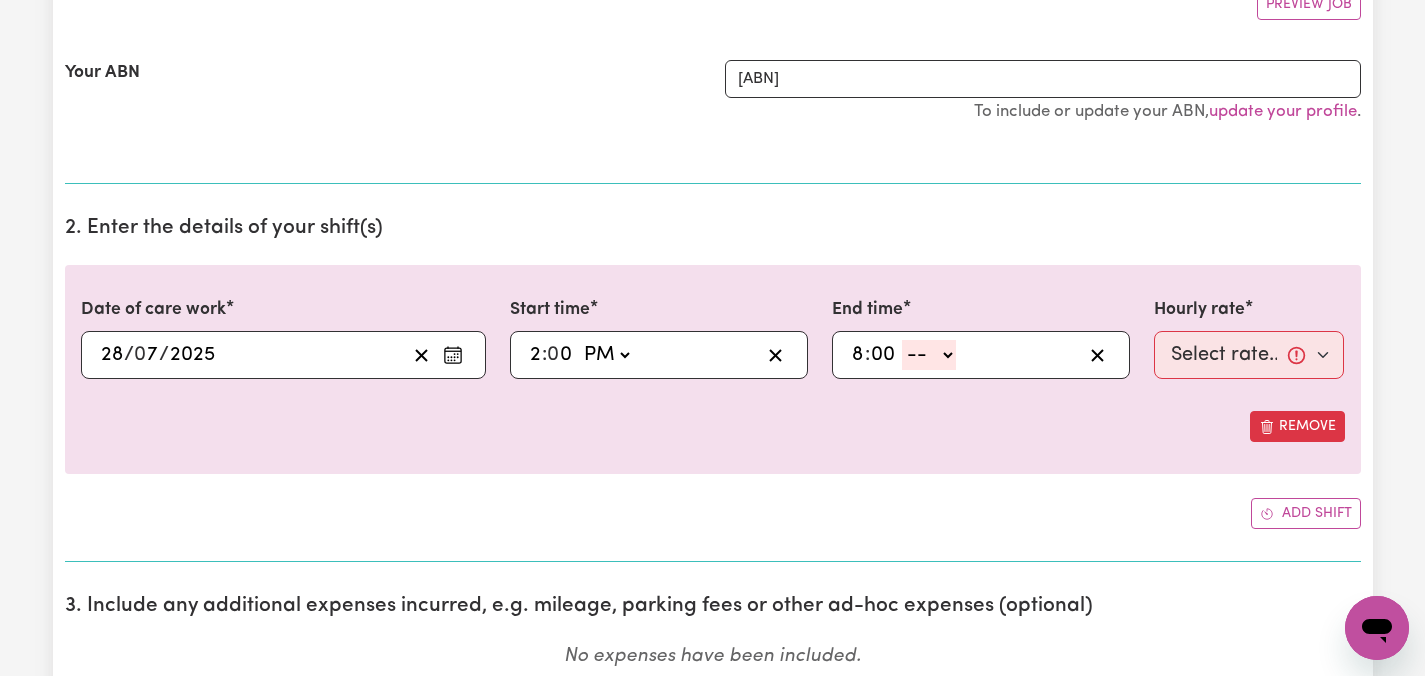 click on "-- AM PM" 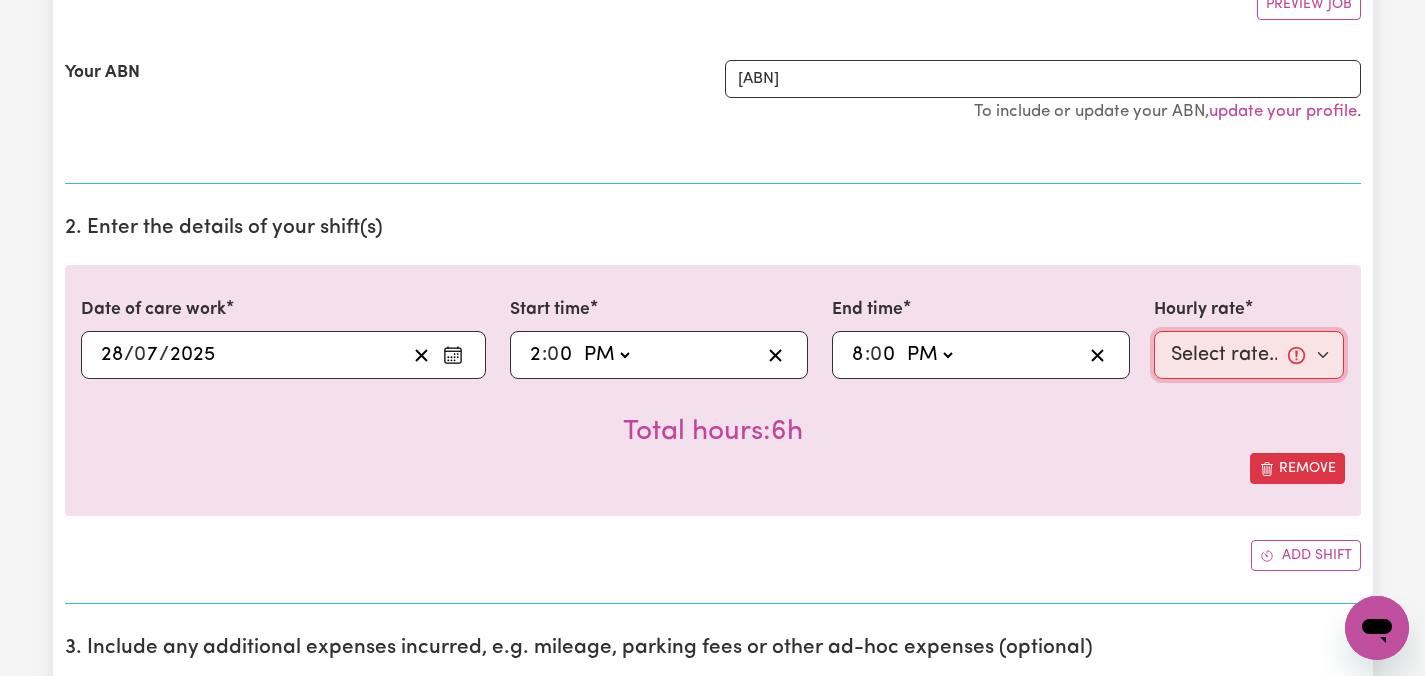 click on "Select rate... [PRICE] (Weekday) [PRICE] (Saturday) [PRICE] (Sunday) [PRICE] (Public Holiday) [PRICE] (Evening Care) [PRICE] (Overnight)" at bounding box center [1249, 355] 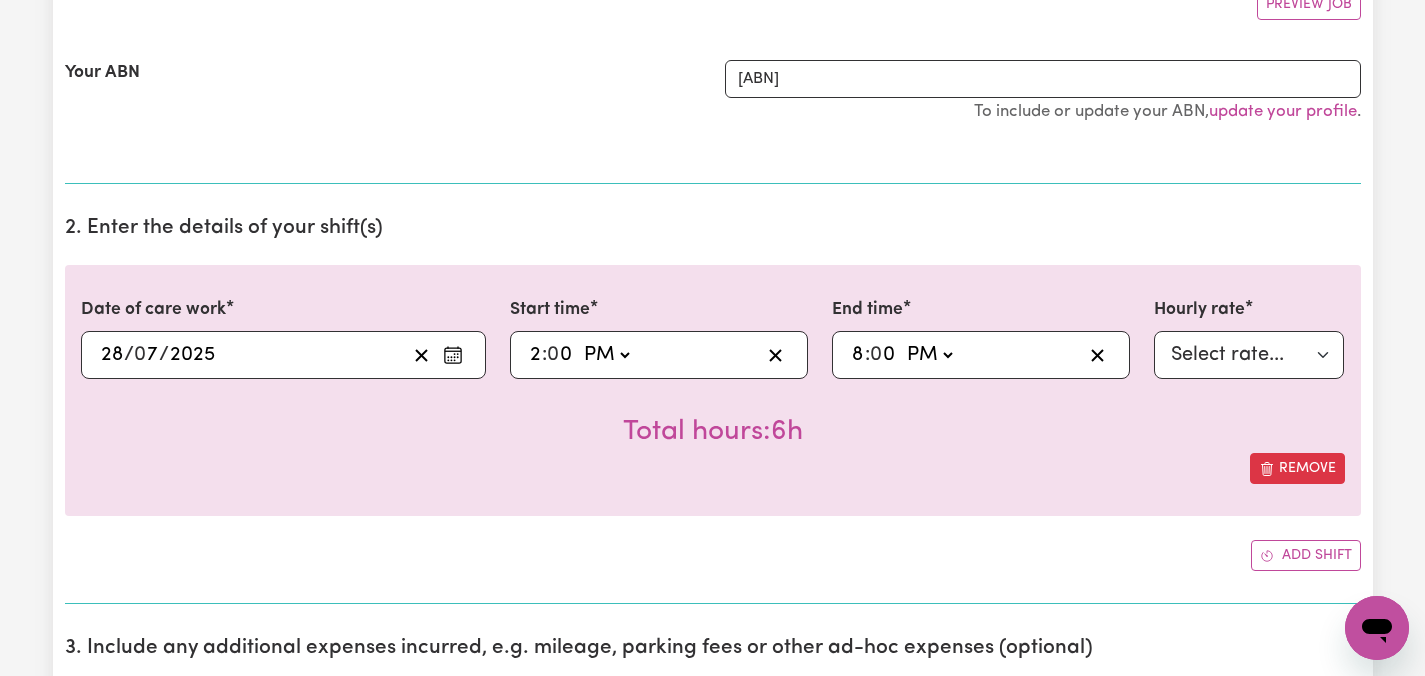 click on "Remove" at bounding box center (713, 468) 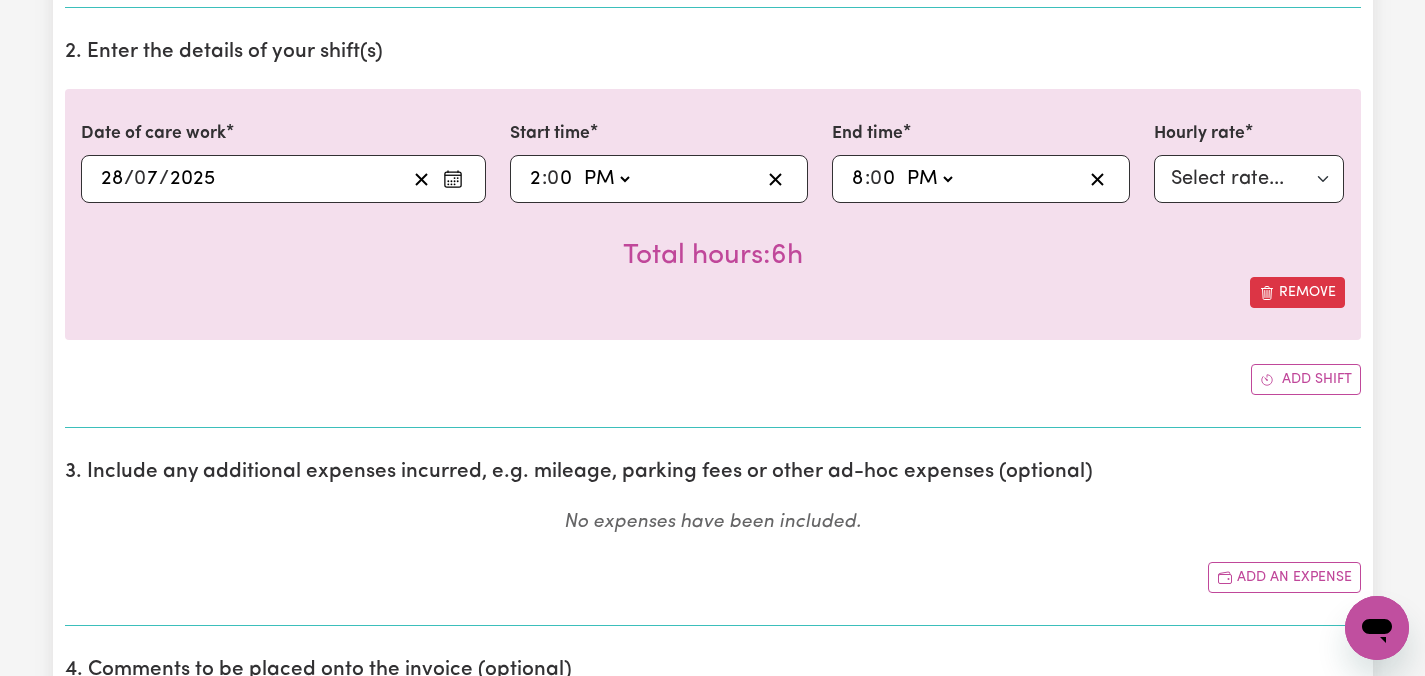 scroll, scrollTop: 600, scrollLeft: 0, axis: vertical 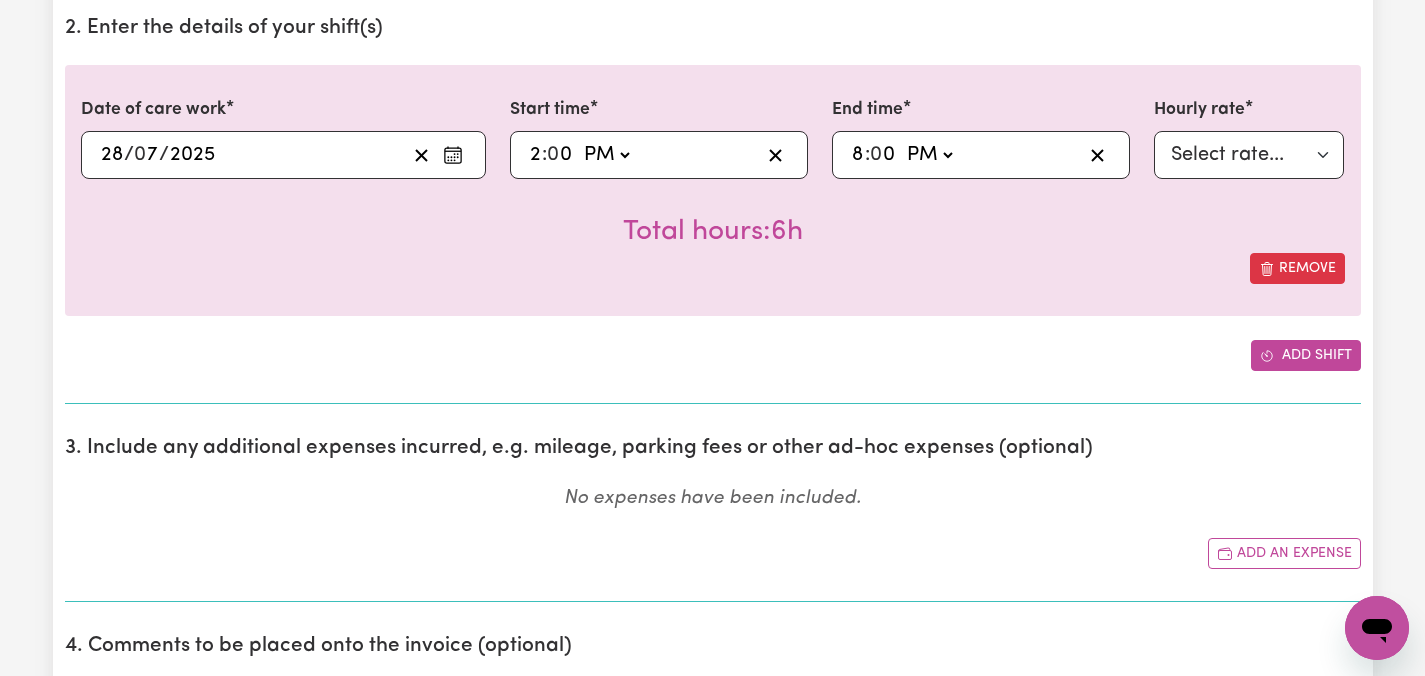 click on "Add shift" at bounding box center [1306, 355] 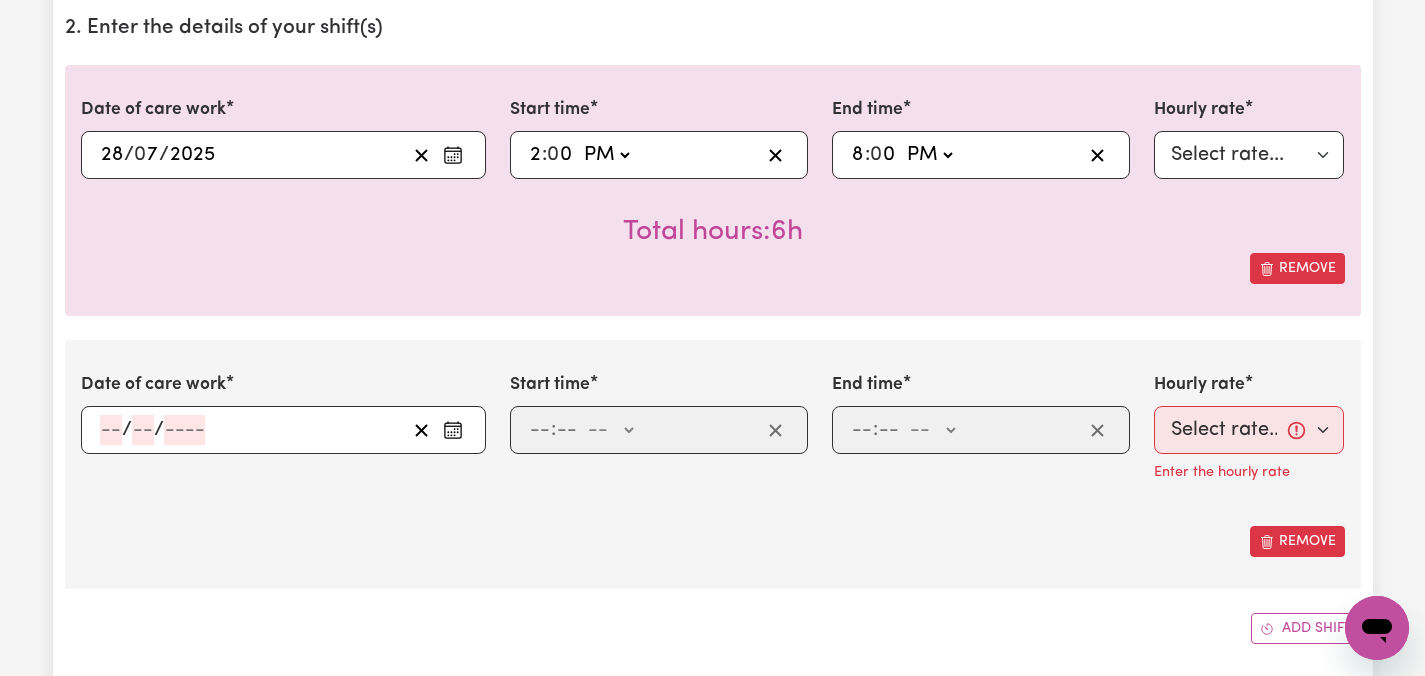 click 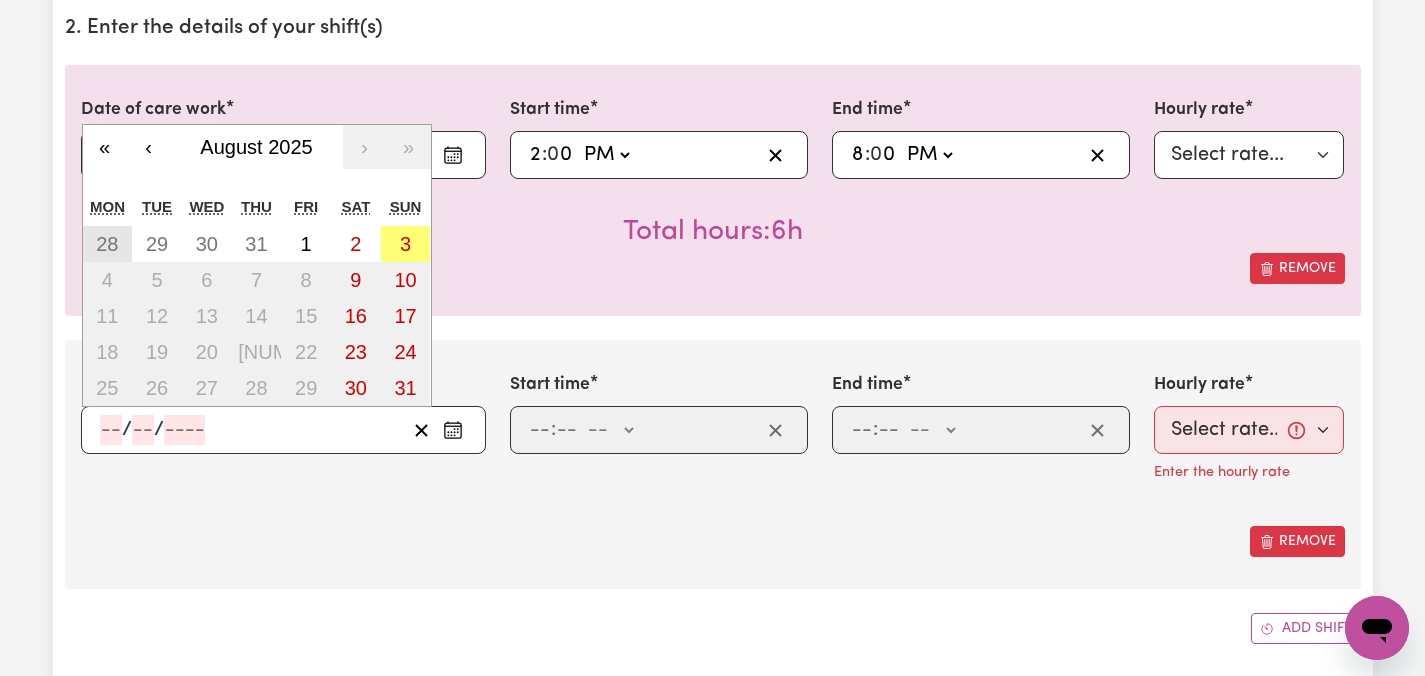 click on "28" at bounding box center [107, 244] 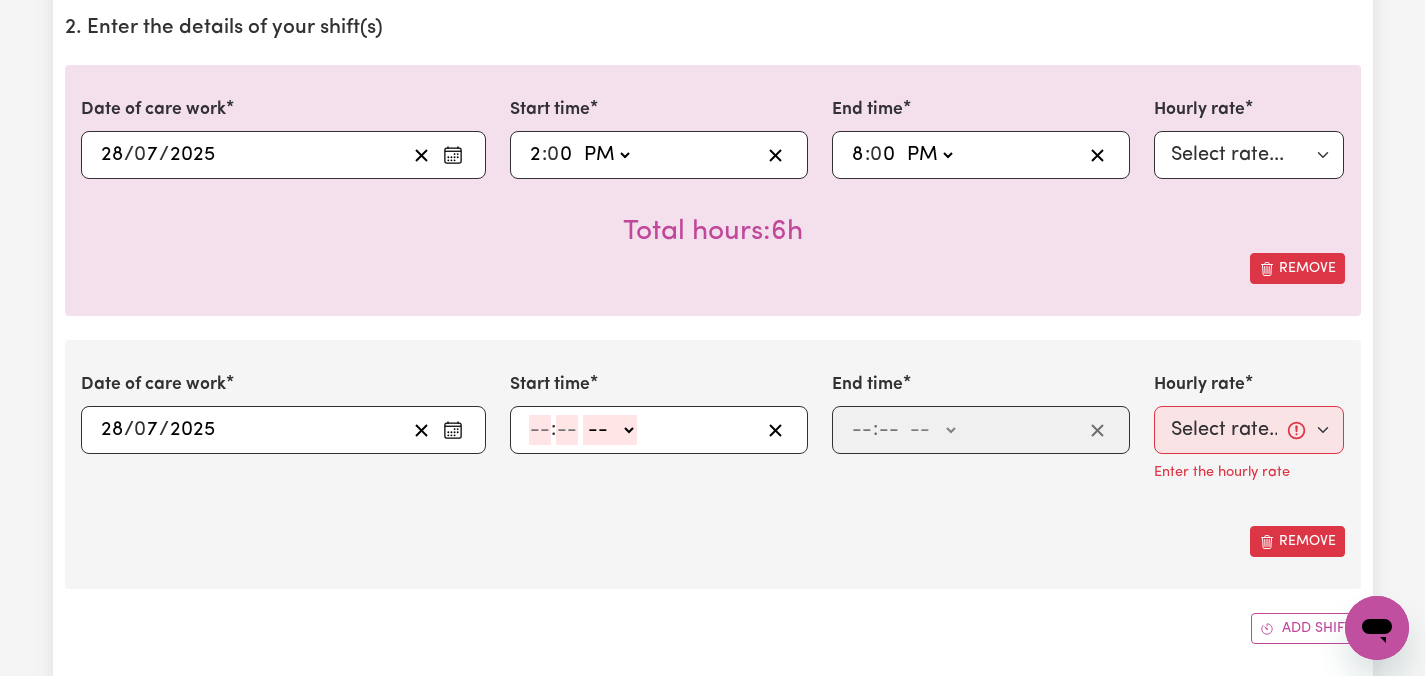 click 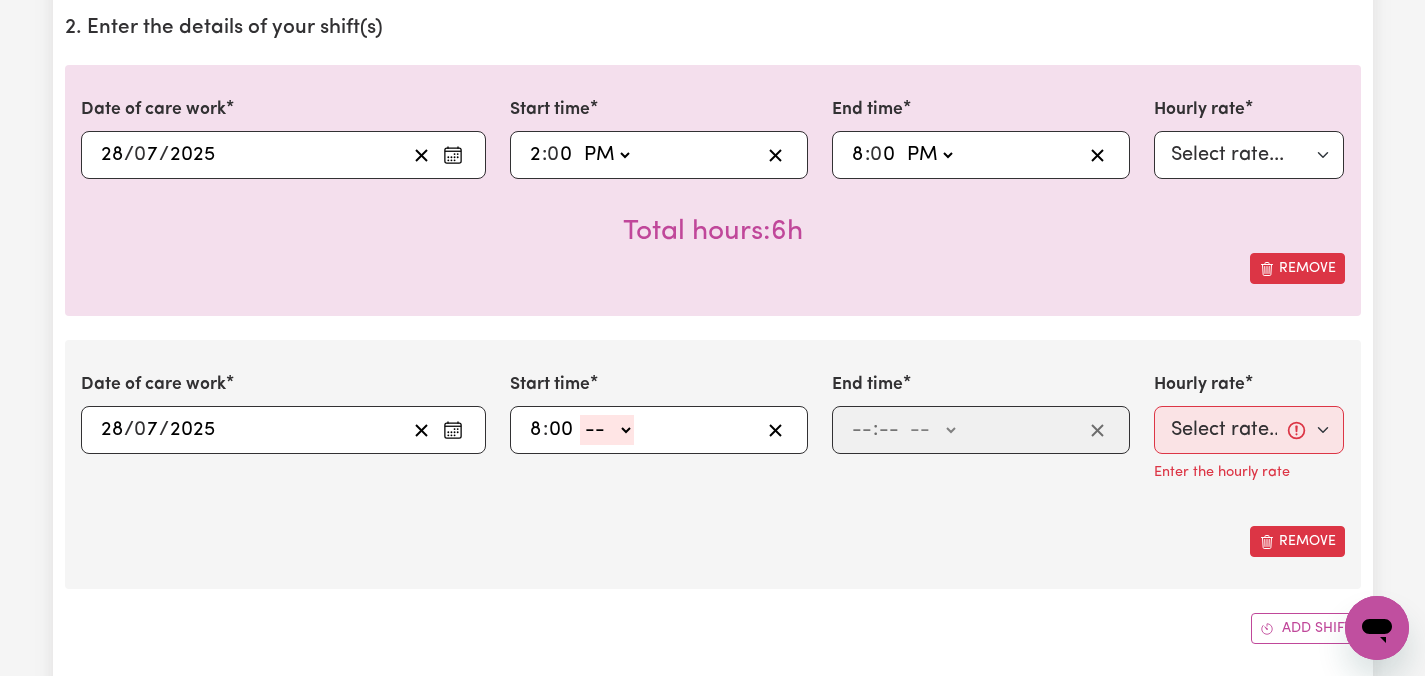 click on "-- AM PM" 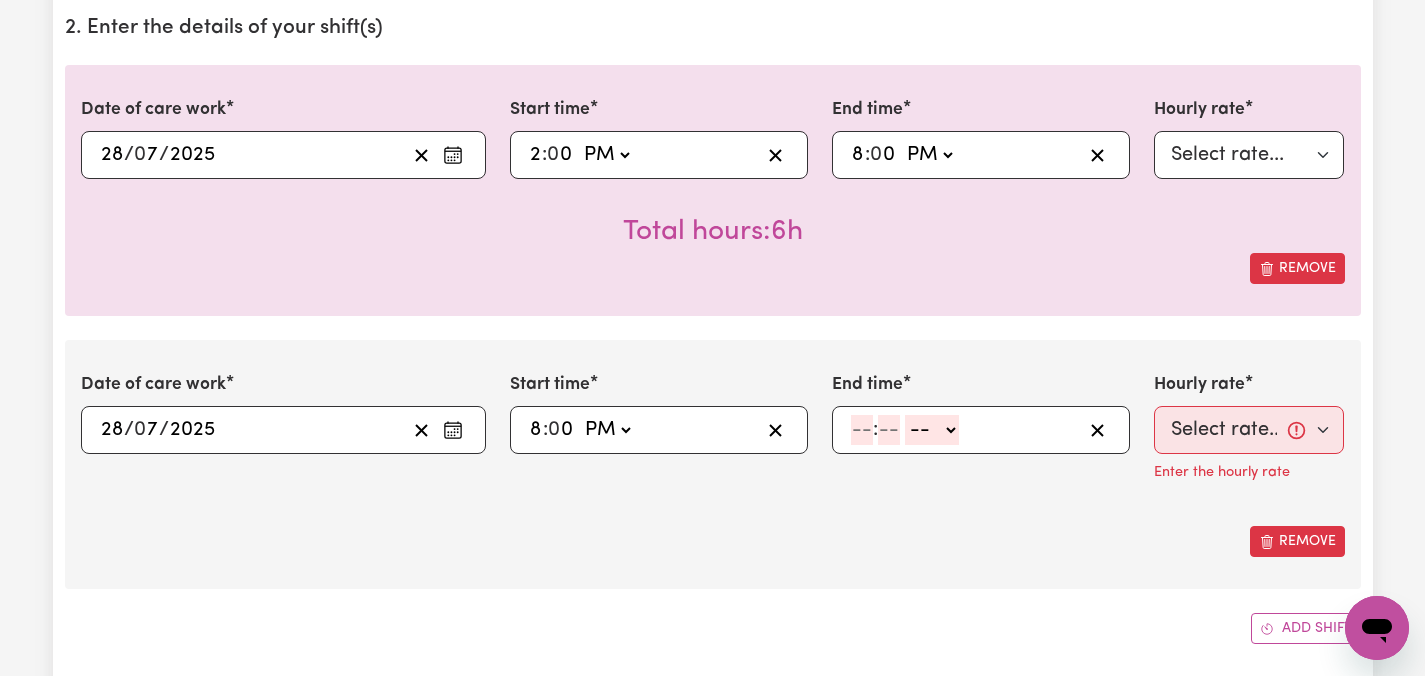 click 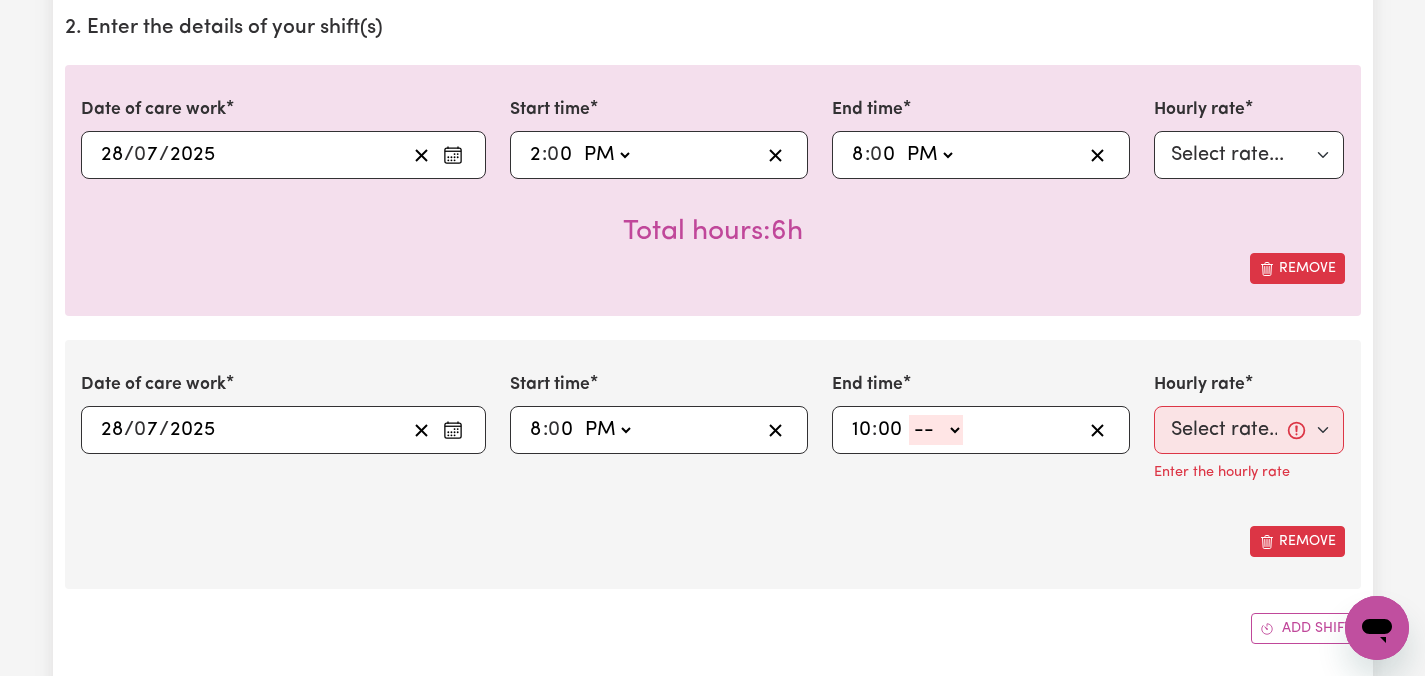 click on "-- AM PM" 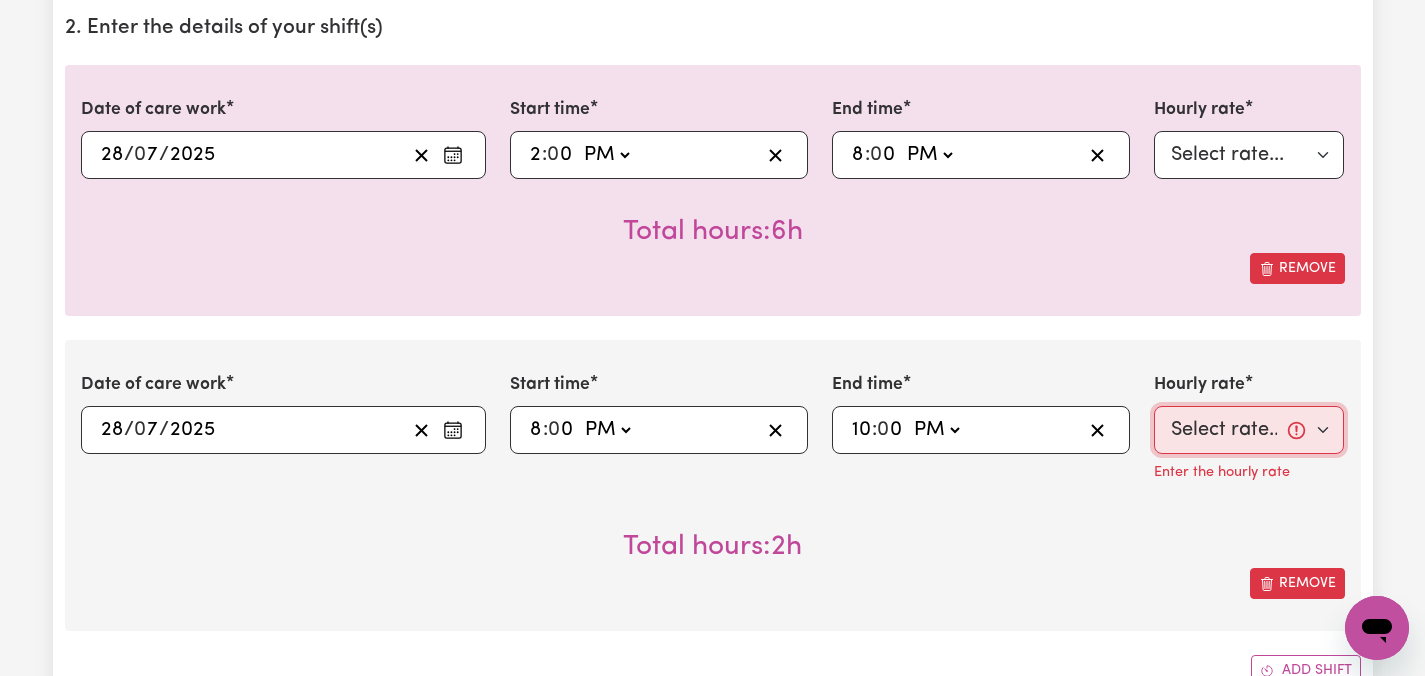 click on "Select rate... [PRICE] (Weekday) [PRICE] (Saturday) [PRICE] (Sunday) [PRICE] (Public Holiday) [PRICE] (Evening Care) [PRICE] (Overnight)" at bounding box center [1249, 430] 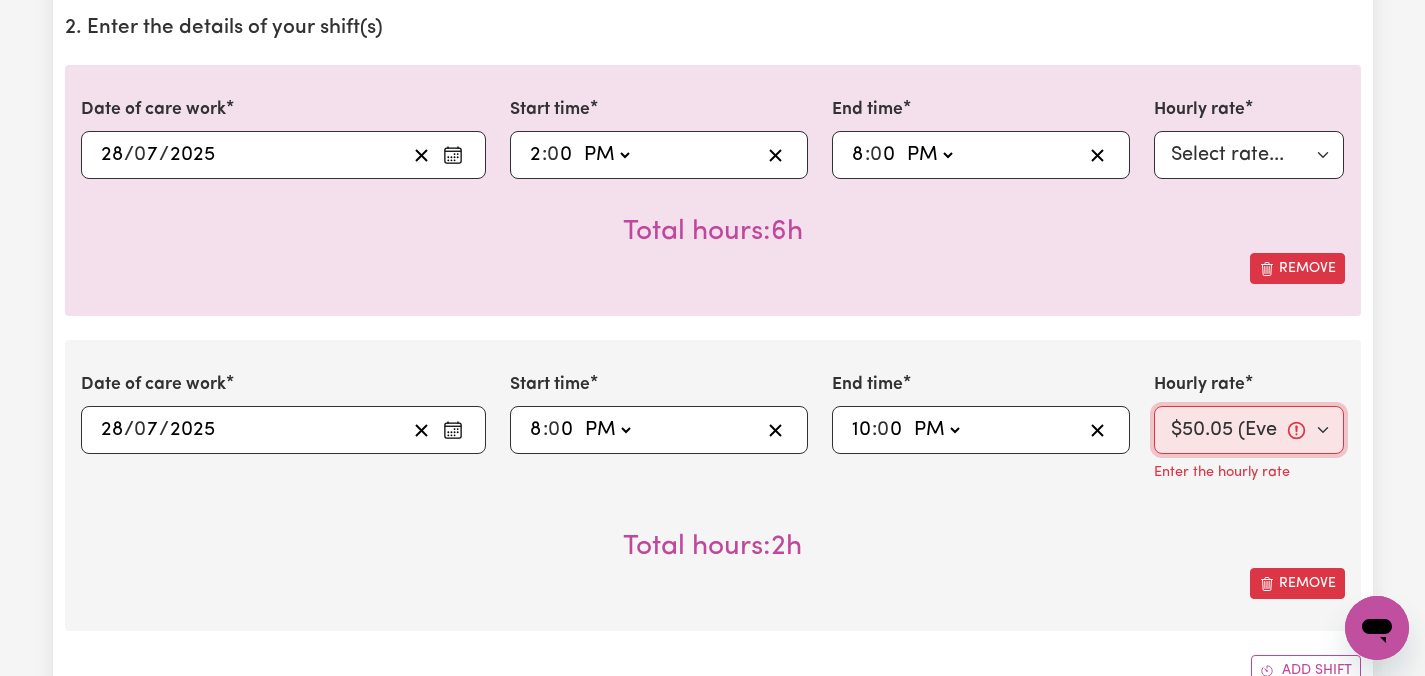 click on "Select rate... [PRICE] (Weekday) [PRICE] (Saturday) [PRICE] (Sunday) [PRICE] (Public Holiday) [PRICE] (Evening Care) [PRICE] (Overnight)" at bounding box center (1249, 430) 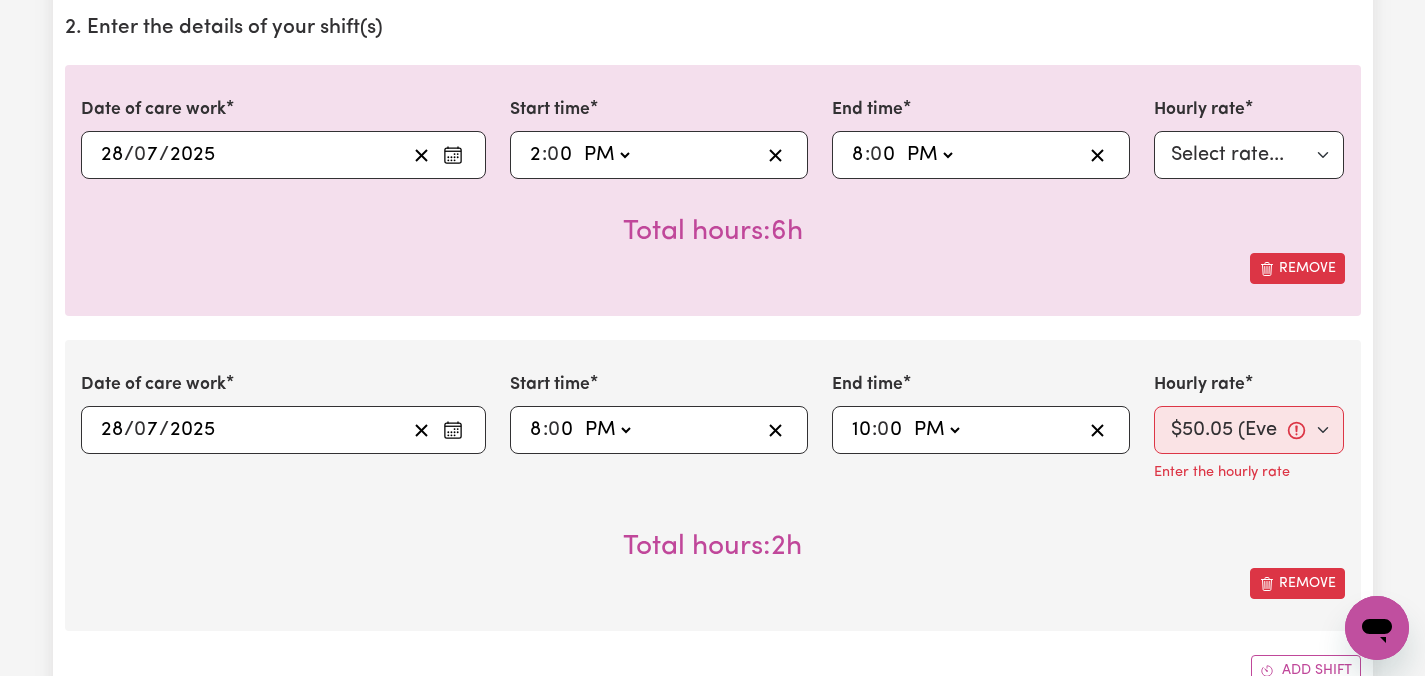 click on "0" 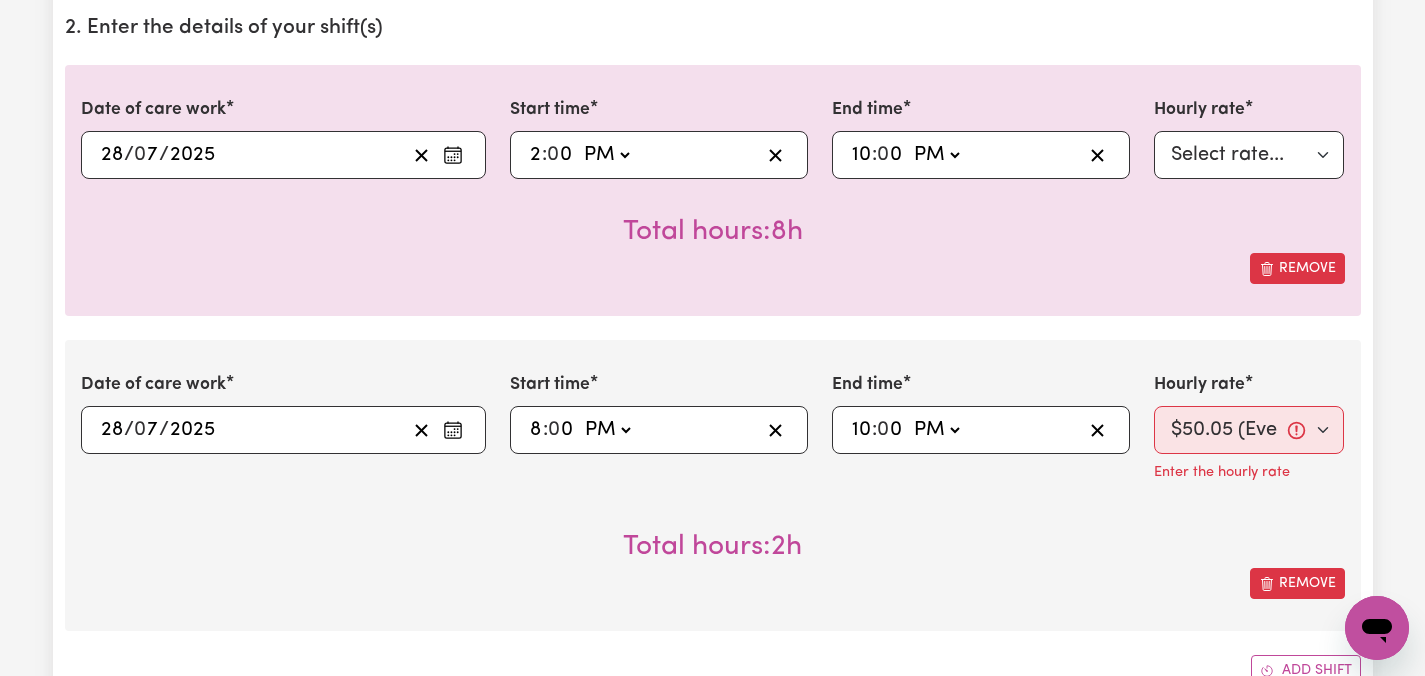 click on "Remove" at bounding box center [713, 268] 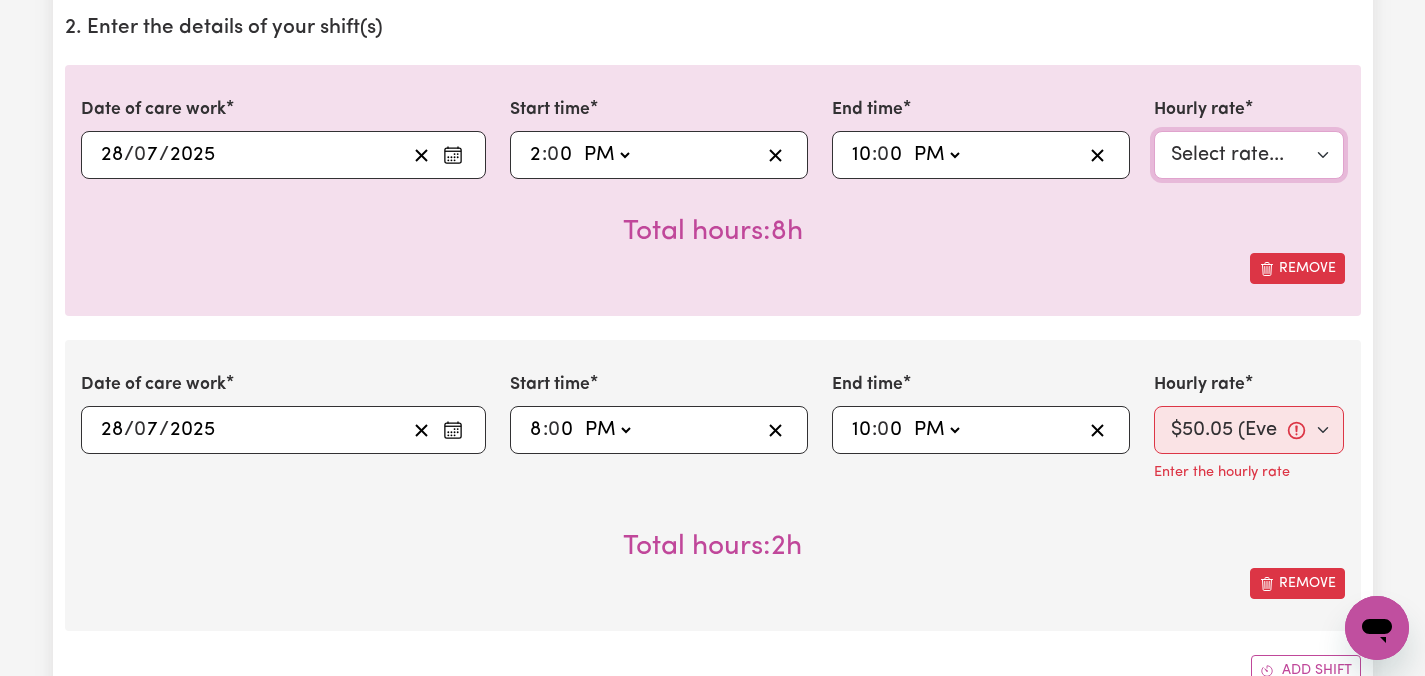 click on "Select rate... [PRICE] (Weekday) [PRICE] (Saturday) [PRICE] (Sunday) [PRICE] (Public Holiday) [PRICE] (Evening Care) [PRICE] (Overnight)" at bounding box center [1249, 155] 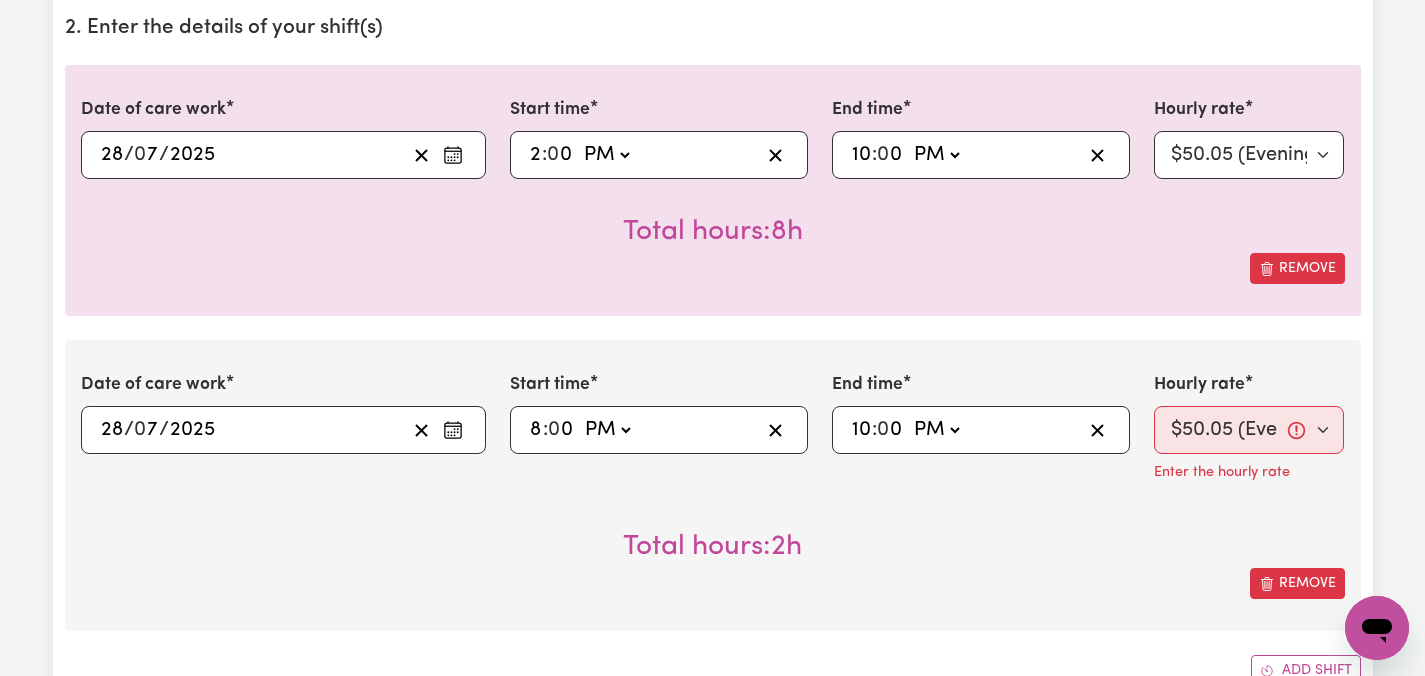 click on "2" 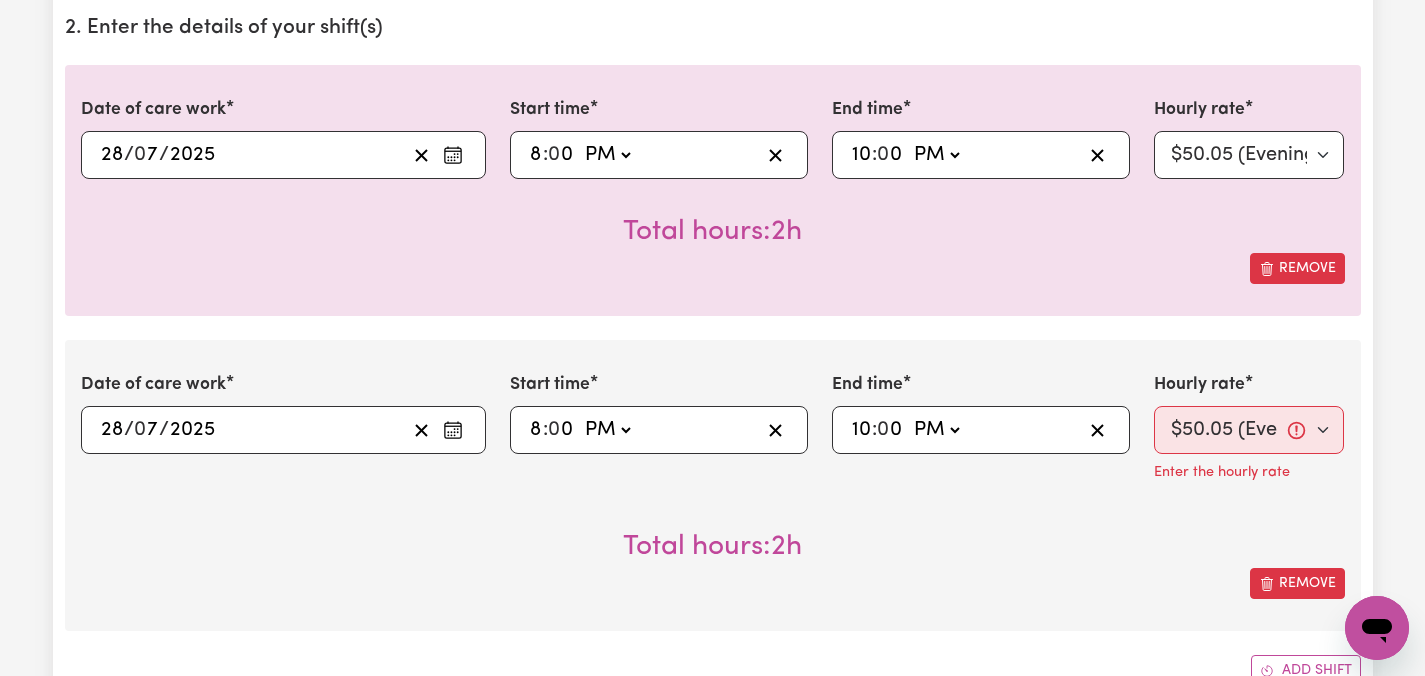 click on "8" 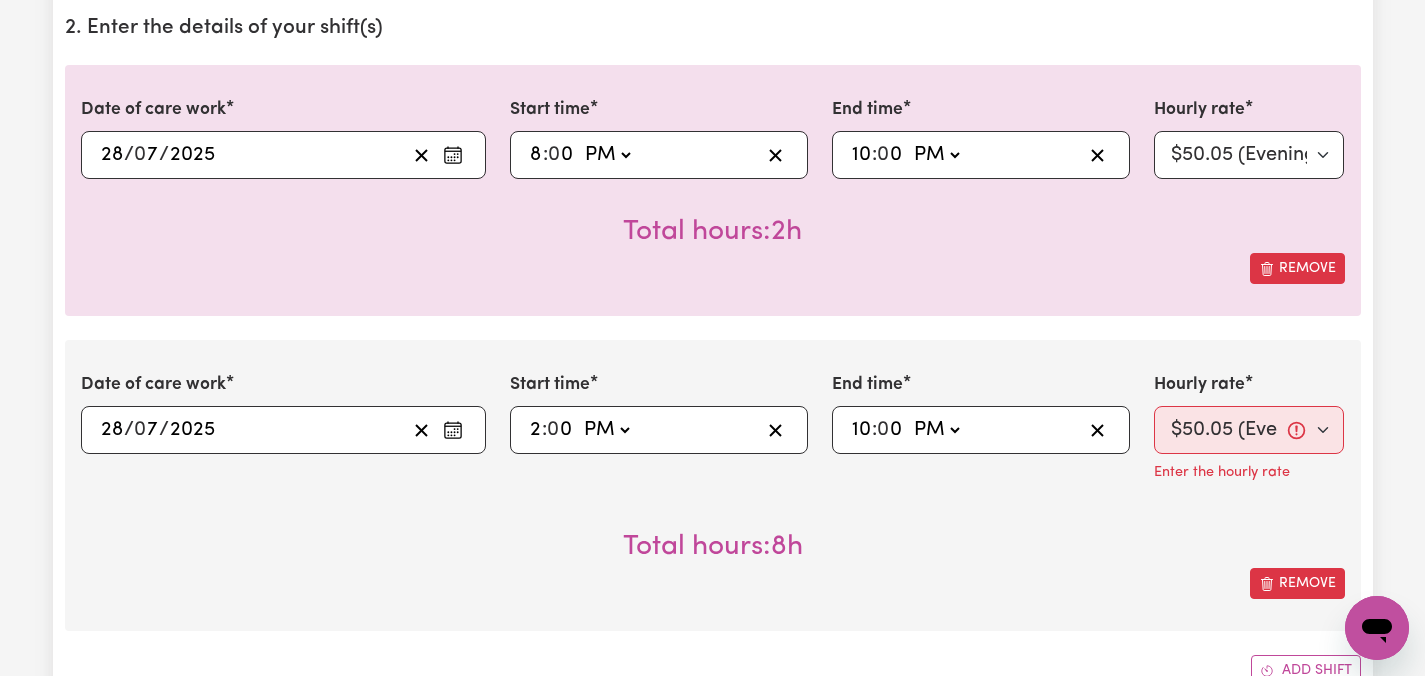 click on "10" 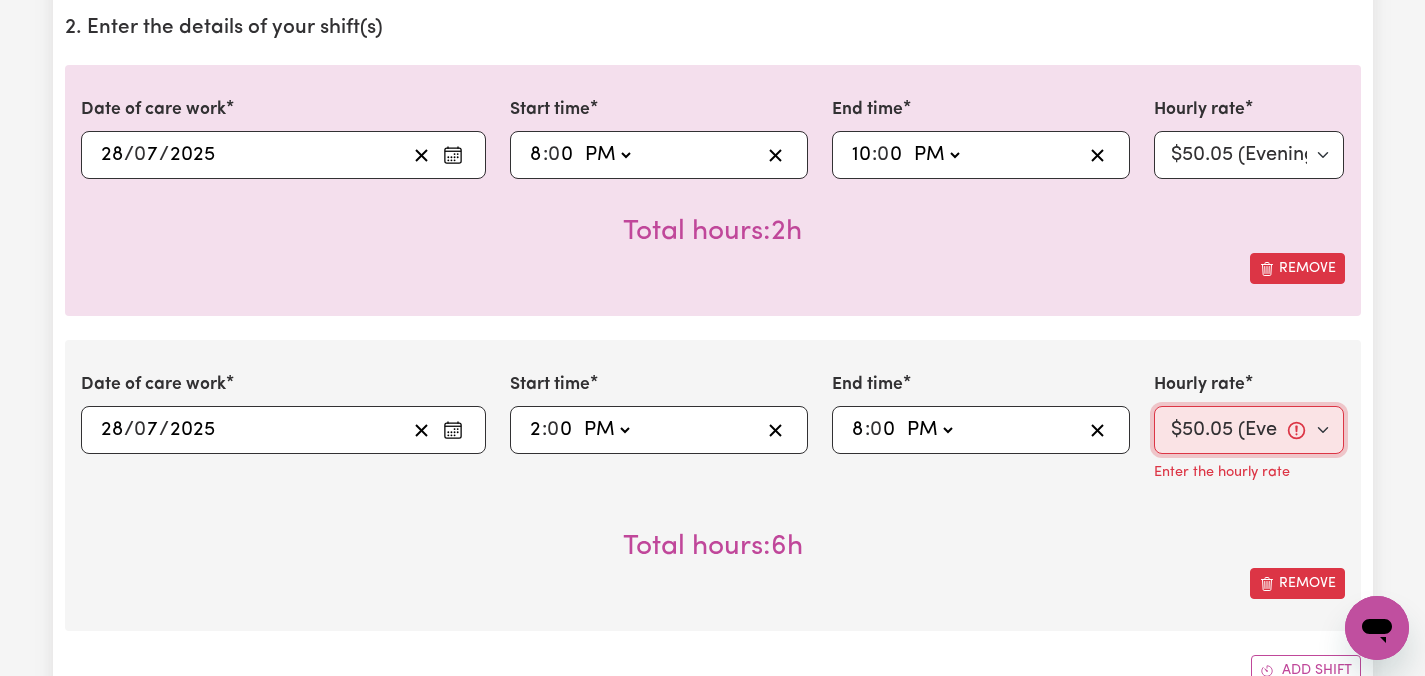 click on "Select rate... [PRICE] (Weekday) [PRICE] (Saturday) [PRICE] (Sunday) [PRICE] (Public Holiday) [PRICE] (Evening Care) [PRICE] (Overnight)" at bounding box center [1249, 430] 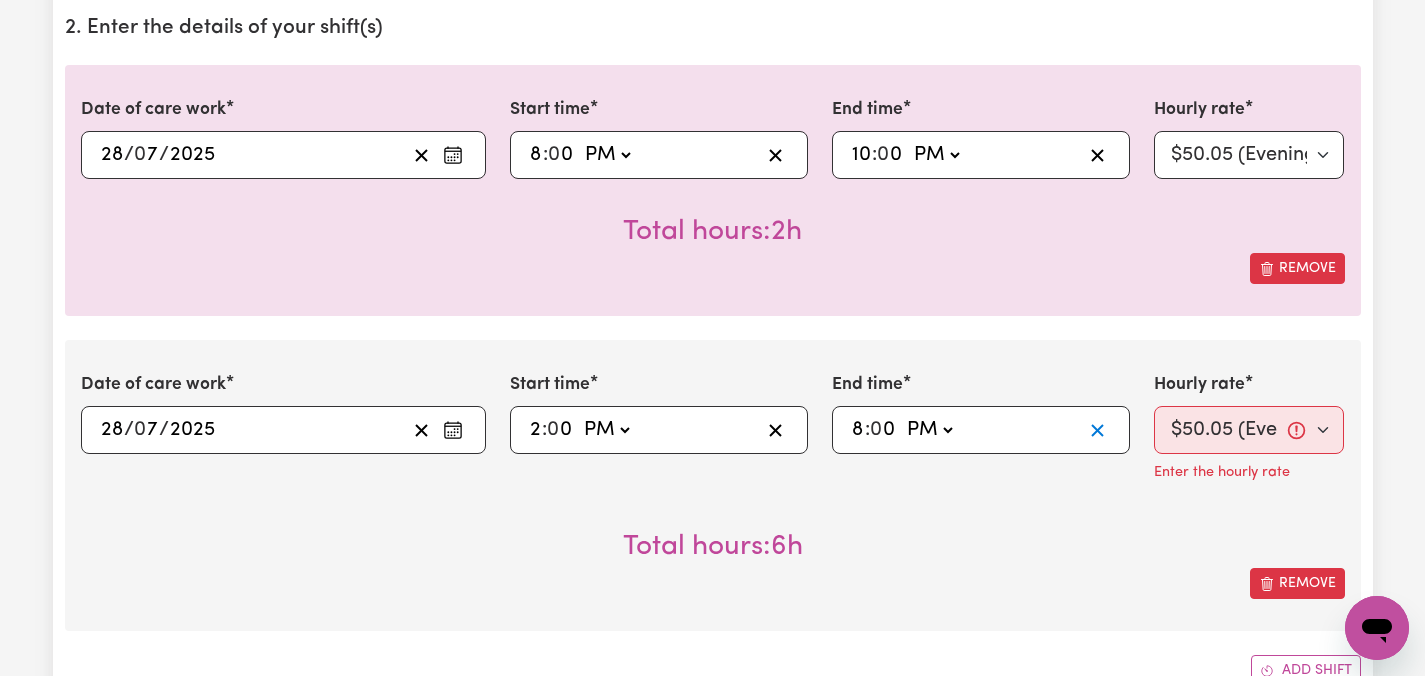 click 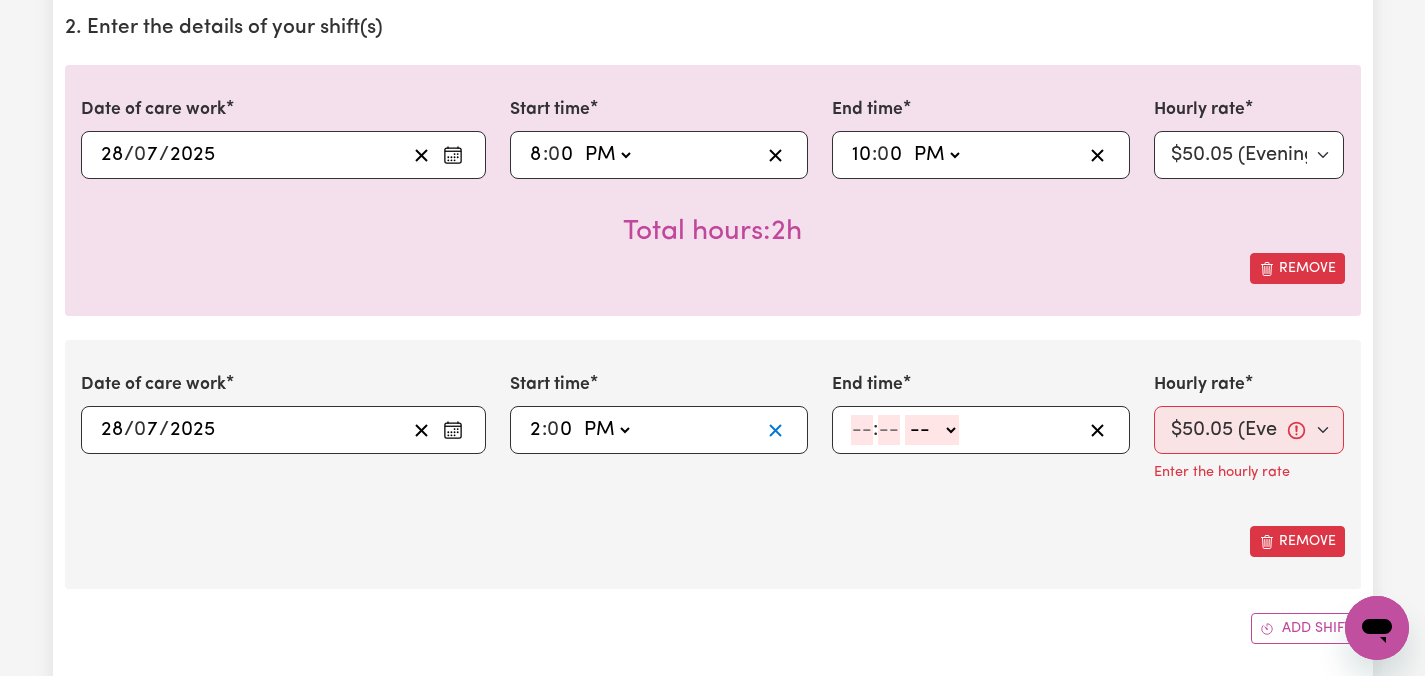 click 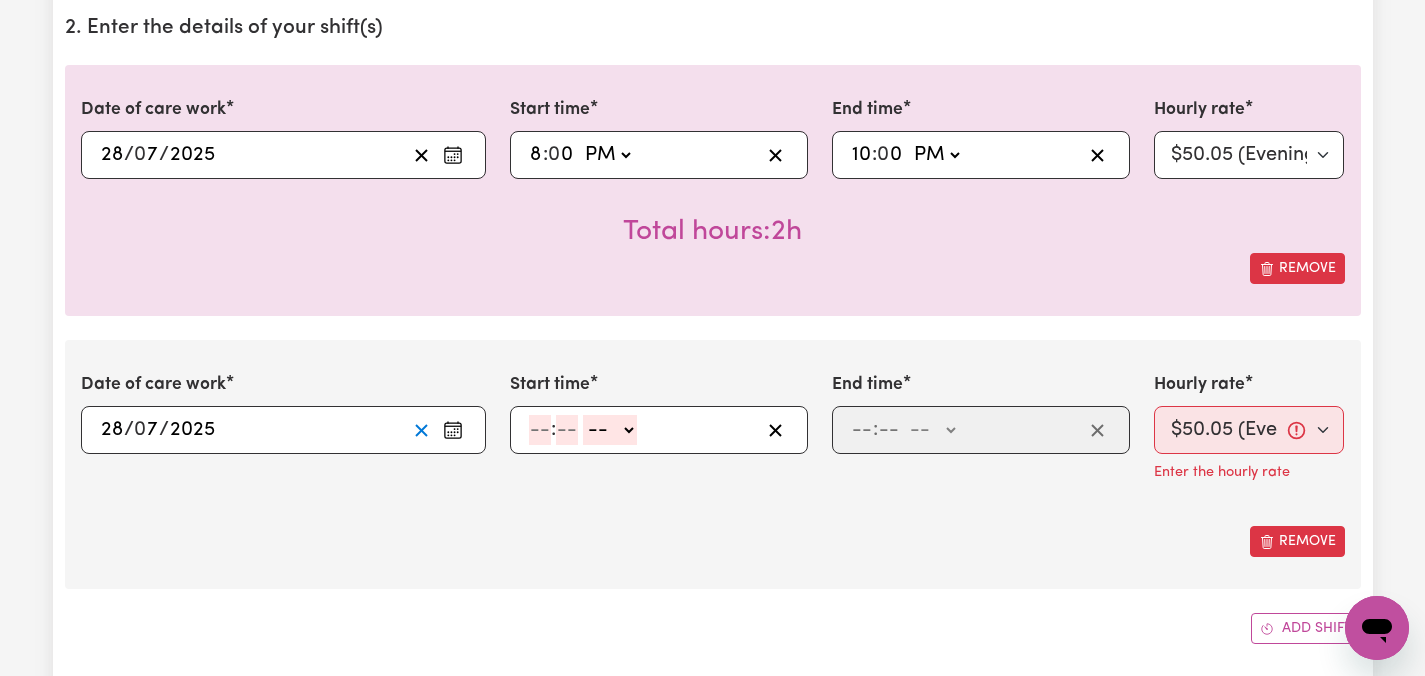 click 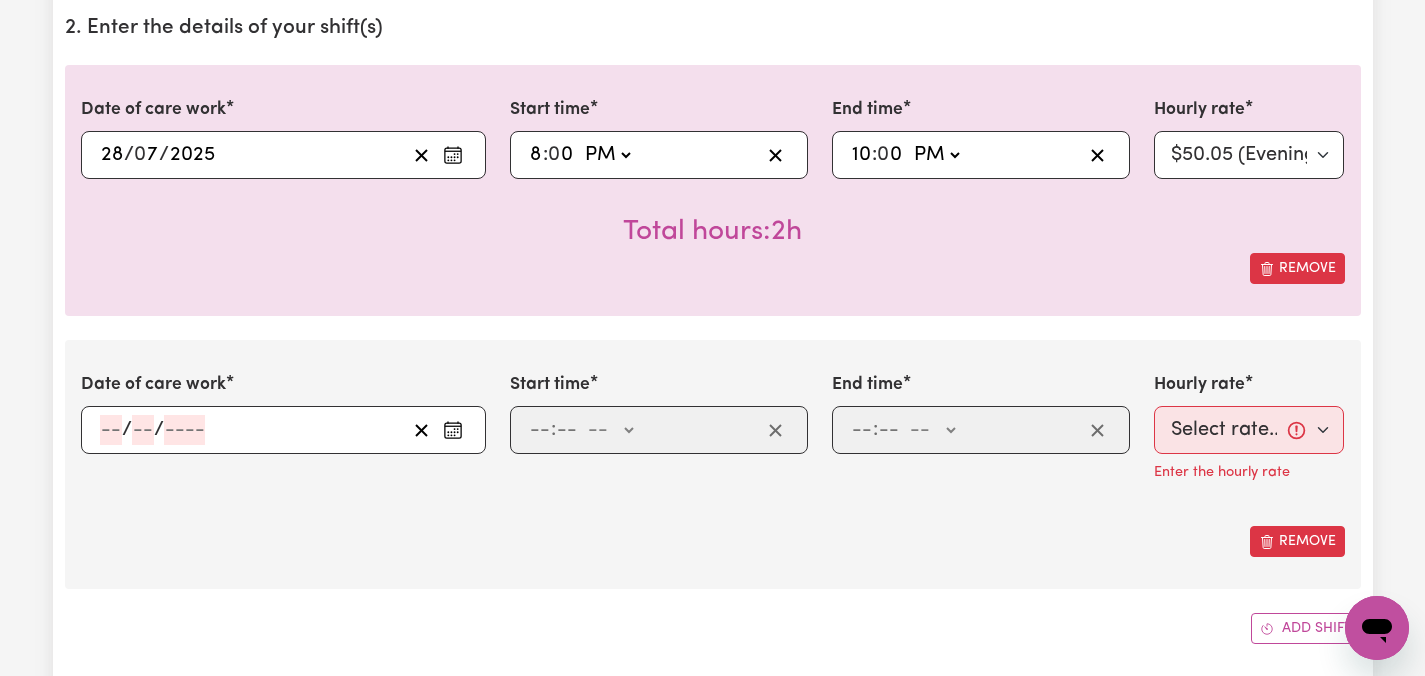 click on "Remove" at bounding box center [713, 541] 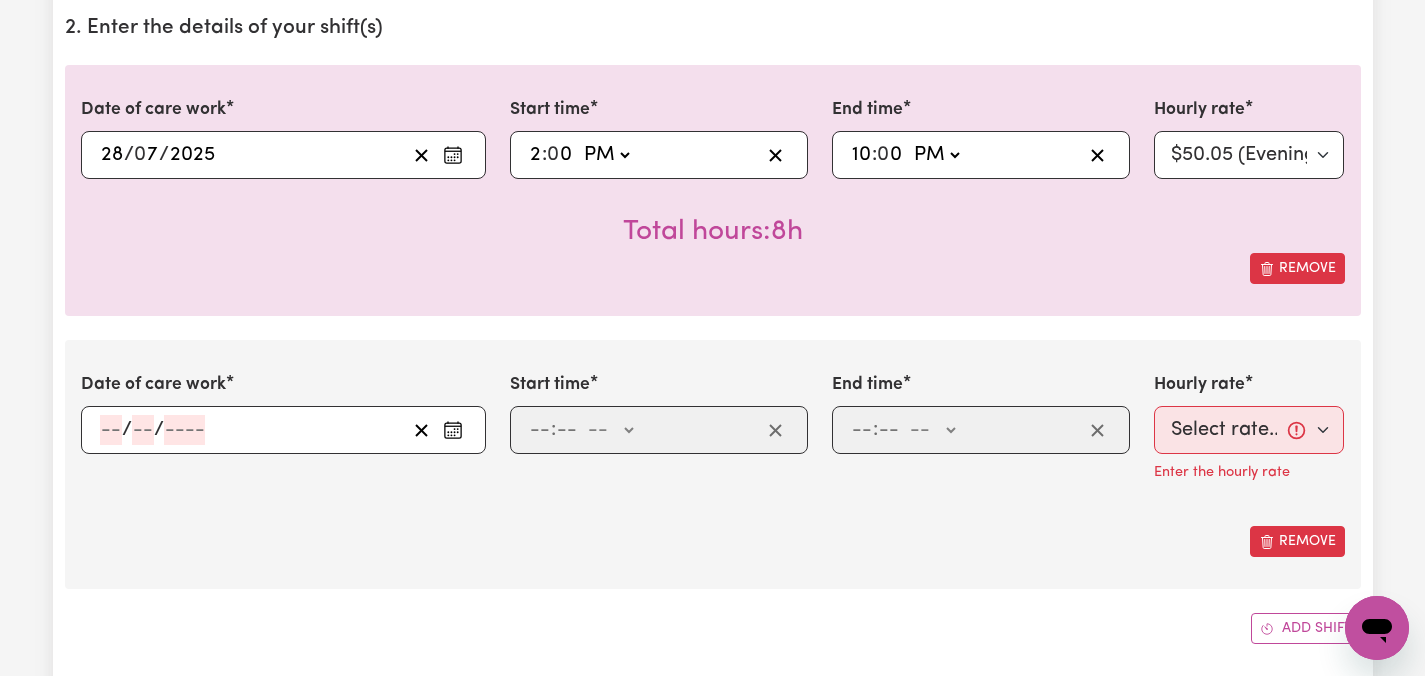 click on "10" 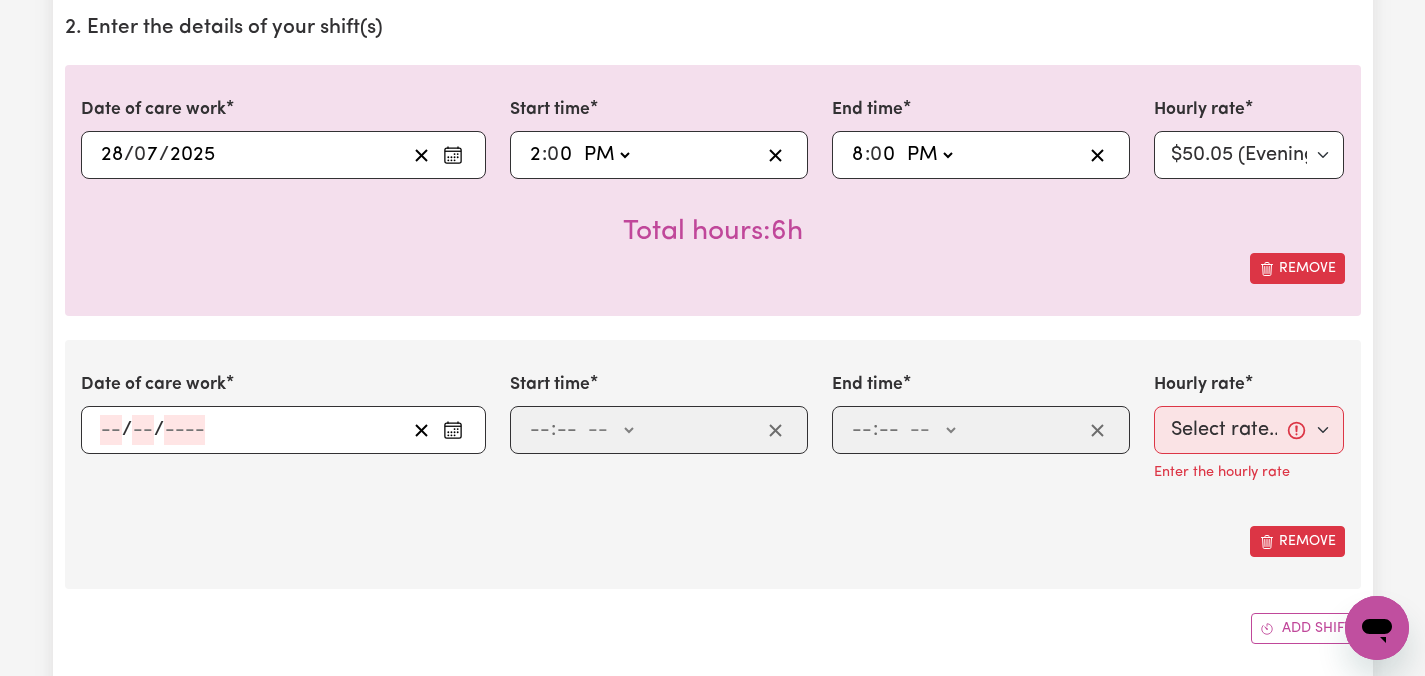 click on "Submit Hours 1. Fill in your details below to claim your payment Job title Select the job you're submitting hours for... [[PERSON] [LASTNAME]] Care worker needed in Ascot Vale VIC [[PERSON] [LASTNAME]] Care worker needed in Ascot Vale VIC [Chelsea ([PERSON]) - NDIS Number: [NDIS_NUMBER]] Vietnamese Support workers with experience in Behaviour Support Plans Preview Job Your ABN [ABN] To include or update your ABN,  update your profile . 2. Enter the details of your shift(s) Date of care work [DATE] [DATE] « ‹ July [YEAR] › » Mon Tue Wed Thu Fri Sat Sun 30 1 2 3 4 5 6 7 8 9 10 11 12 13 14 15 16 17 18 19 20 21 22 23 24 25 26 27 28 29 30 31 1 2 3 Start time [TIME] [TIME]   AM PM End time [TIME] [TIME]   AM PM Hourly rate Select rate... $47.97 (Weekday) $70.82 (Saturday) $87.96 (Sunday) $87.96 (Public Holiday) $50.05 (Evening Care) $29.43 (Overnight) Total hours:  6h  Remove Date of care work / / « ‹ July [YEAR] › » Mon Tue Wed Thu Fri Sat Sun 30 1 2 3 4 5 6 7 8 9 10 11 12 13 14 15 16 17 18 19 20 21 22 23" at bounding box center (712, 979) 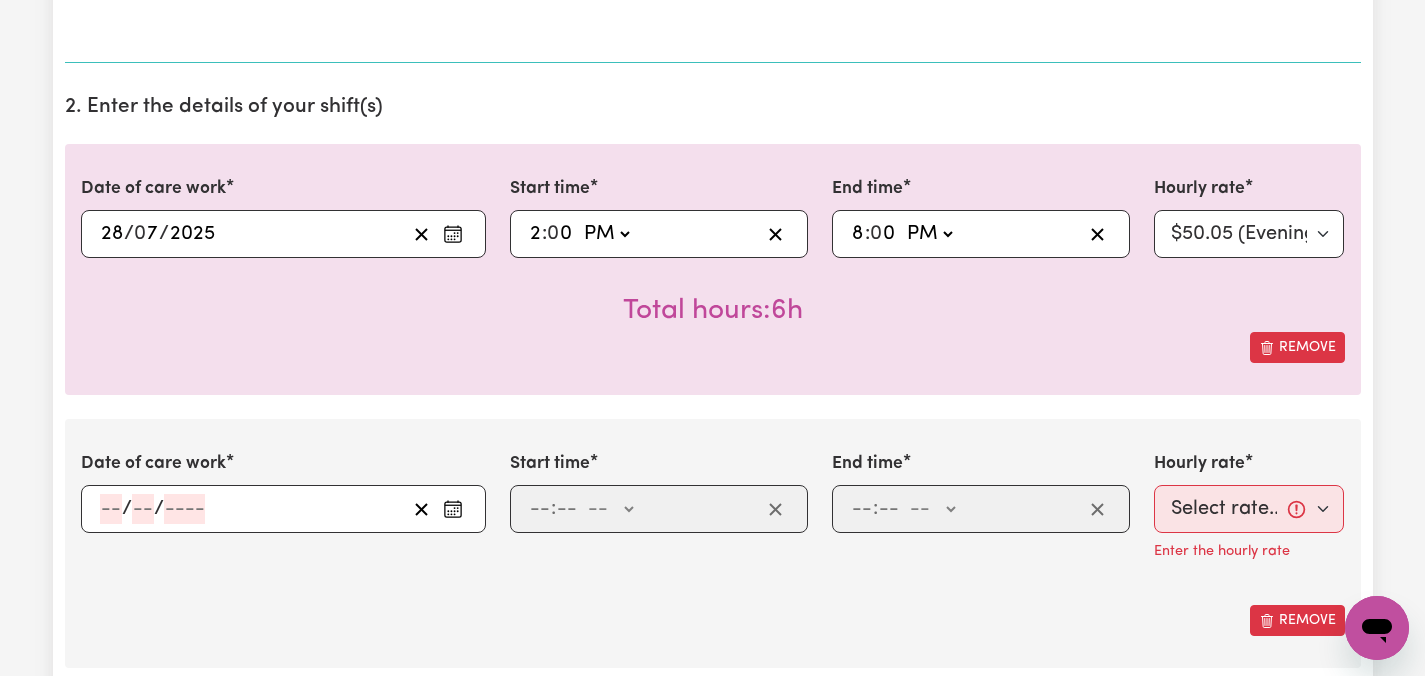 scroll, scrollTop: 520, scrollLeft: 0, axis: vertical 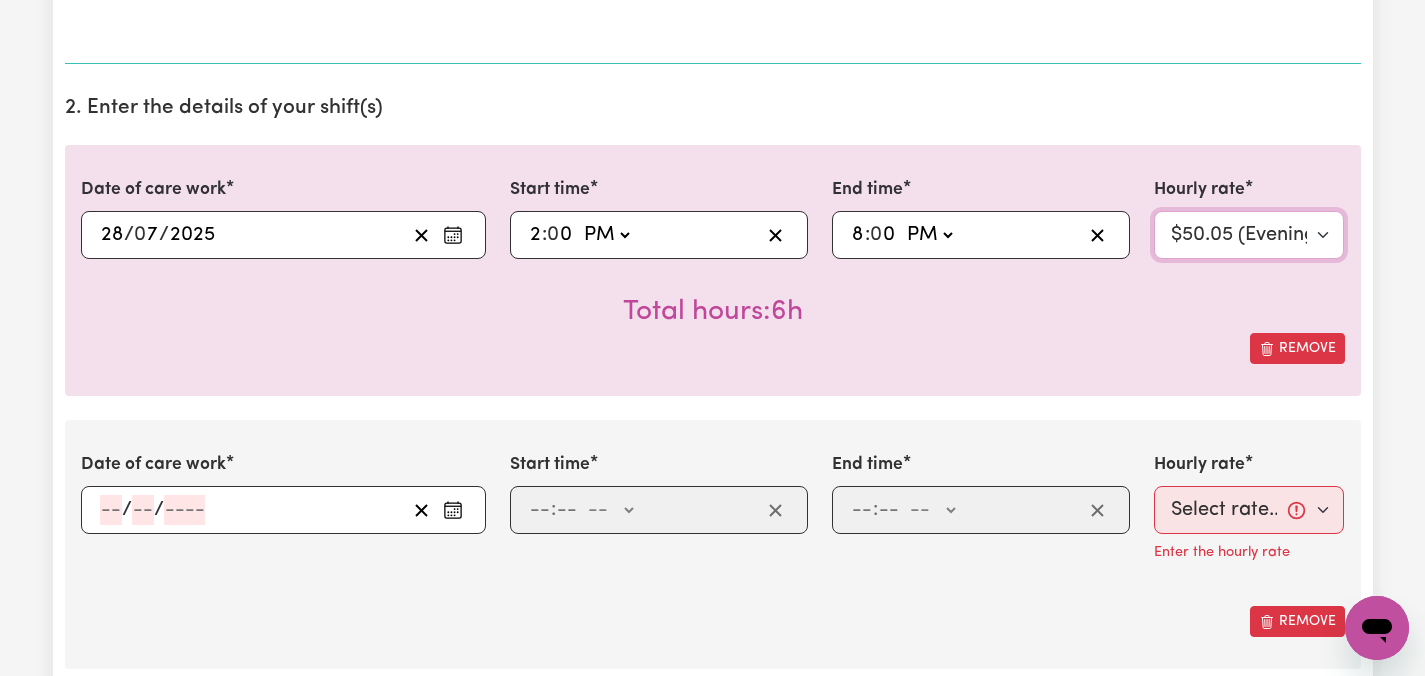 click on "Select rate... [PRICE] (Weekday) [PRICE] (Saturday) [PRICE] (Sunday) [PRICE] (Public Holiday) [PRICE] (Evening Care) [PRICE] (Overnight)" at bounding box center [1249, 235] 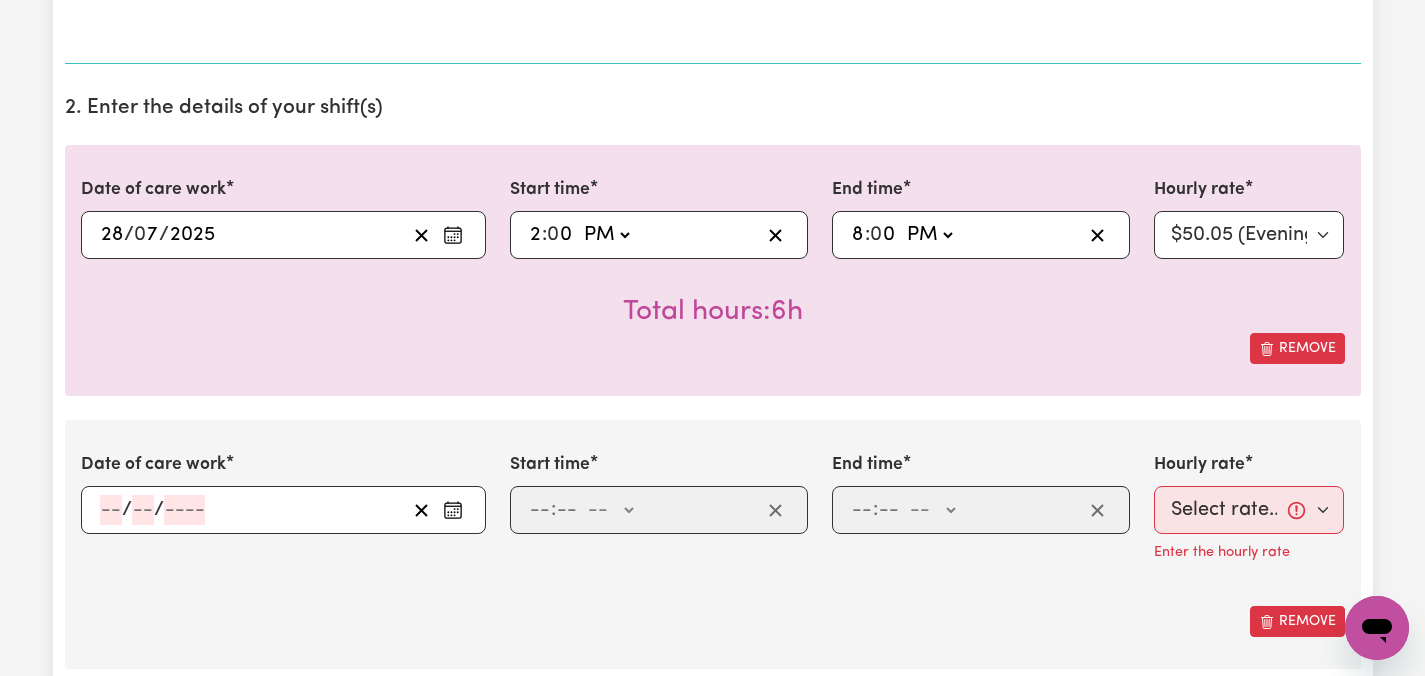click on "Submit Hours 1. Fill in your details below to claim your payment Job title Select the job you're submitting hours for... [[PERSON] [LASTNAME]] Care worker needed in Ascot Vale VIC [[PERSON] [LASTNAME]] Care worker needed in Ascot Vale VIC [Chelsea ([PERSON]) - NDIS Number: [NDIS_NUMBER]] Vietnamese Support workers with experience in Behaviour Support Plans Preview Job Your ABN [ABN] To include or update your ABN,  update your profile . 2. Enter the details of your shift(s) Date of care work [DATE] [DATE] « ‹ July [YEAR] › » Mon Tue Wed Thu Fri Sat Sun 30 1 2 3 4 5 6 7 8 9 10 11 12 13 14 15 16 17 18 19 20 21 22 23 24 25 26 27 28 29 30 31 1 2 3 Start time [TIME] [TIME]   AM PM End time [TIME] [TIME]   AM PM Hourly rate Select rate... $47.97 (Weekday) $70.82 (Saturday) $87.96 (Sunday) $87.96 (Public Holiday) $50.05 (Evening Care) $29.43 (Overnight) Total hours:  6h  Remove Date of care work / / « ‹ July [YEAR] › » Mon Tue Wed Thu Fri Sat Sun 30 1 2 3 4 5 6 7 8 9 10 11 12 13 14 15 16 17 18 19 20 21 22 23" at bounding box center (712, 1059) 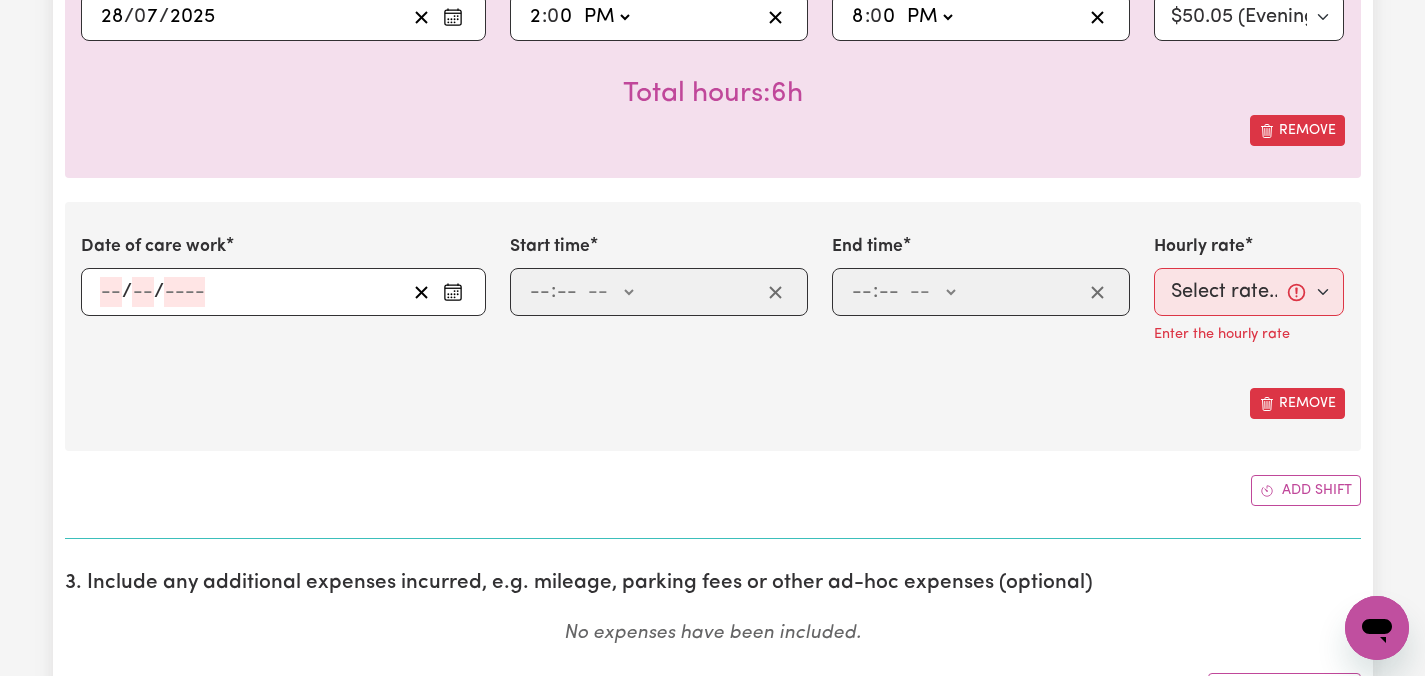 scroll, scrollTop: 760, scrollLeft: 0, axis: vertical 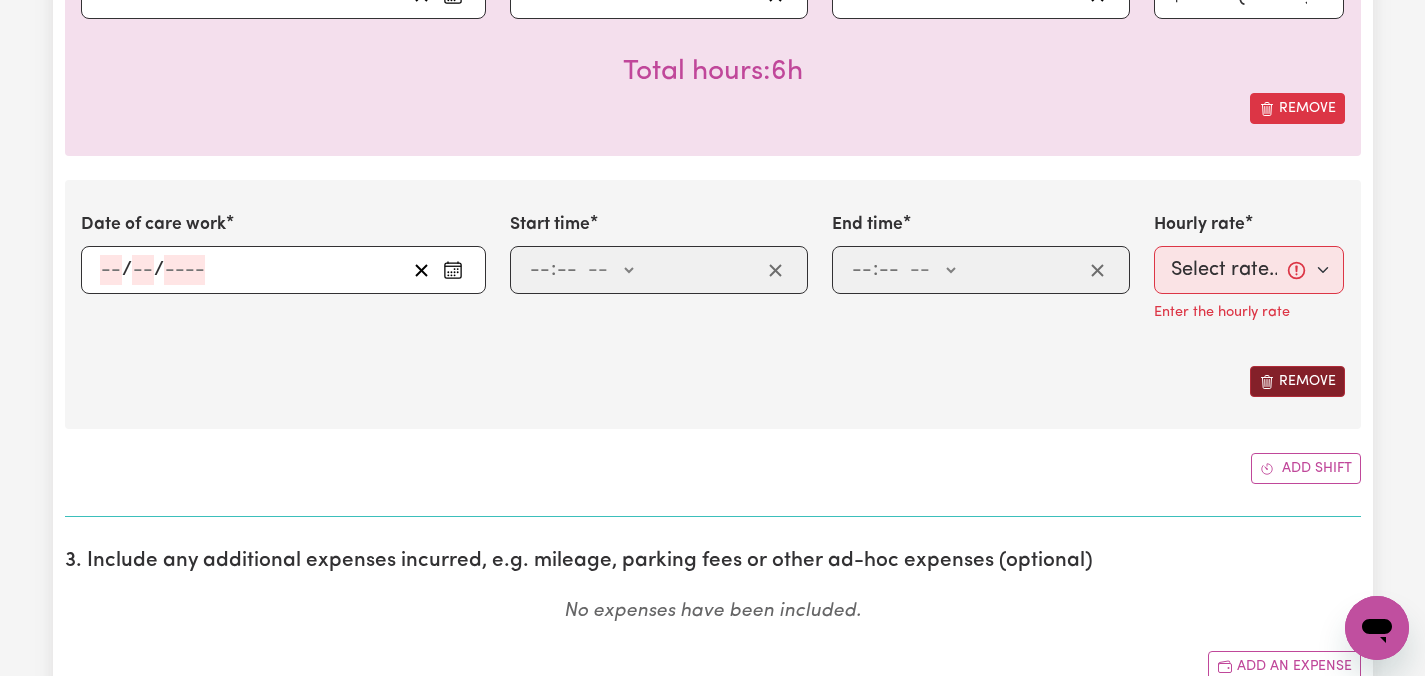 click on "Remove" at bounding box center (1297, 381) 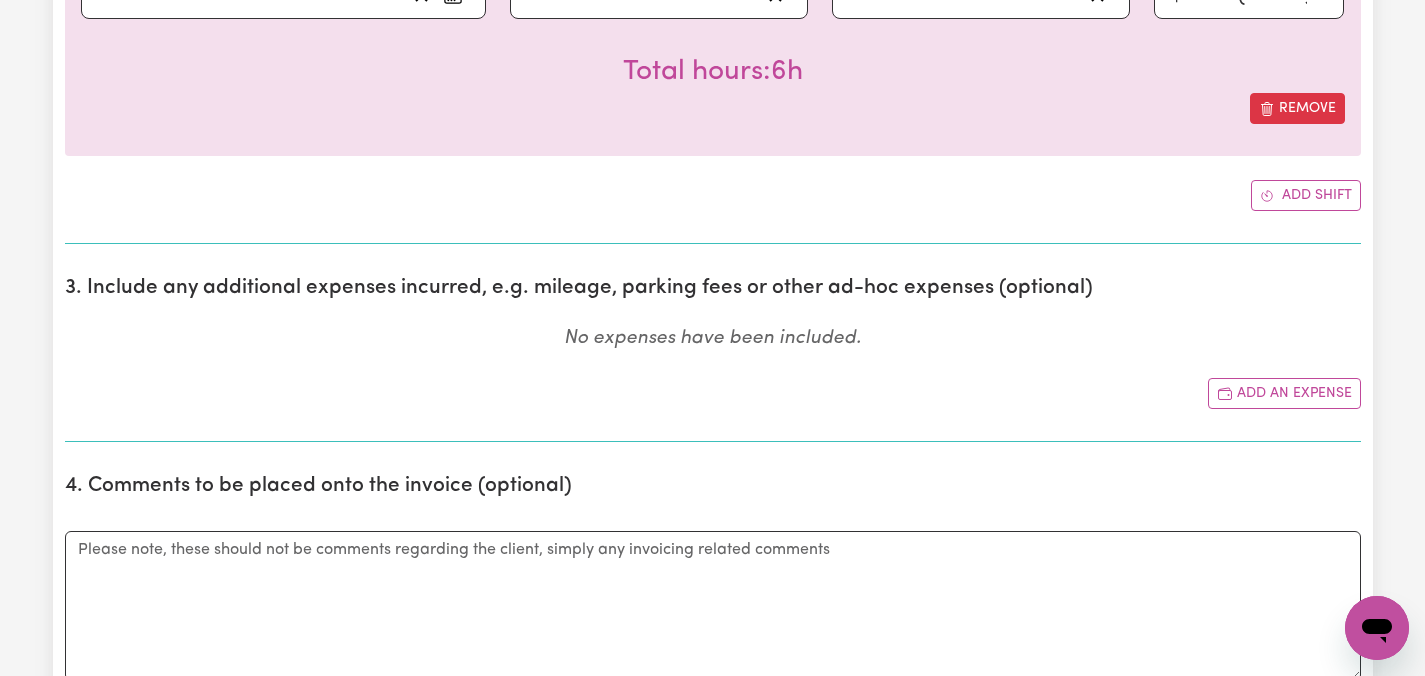 scroll, scrollTop: 169, scrollLeft: 0, axis: vertical 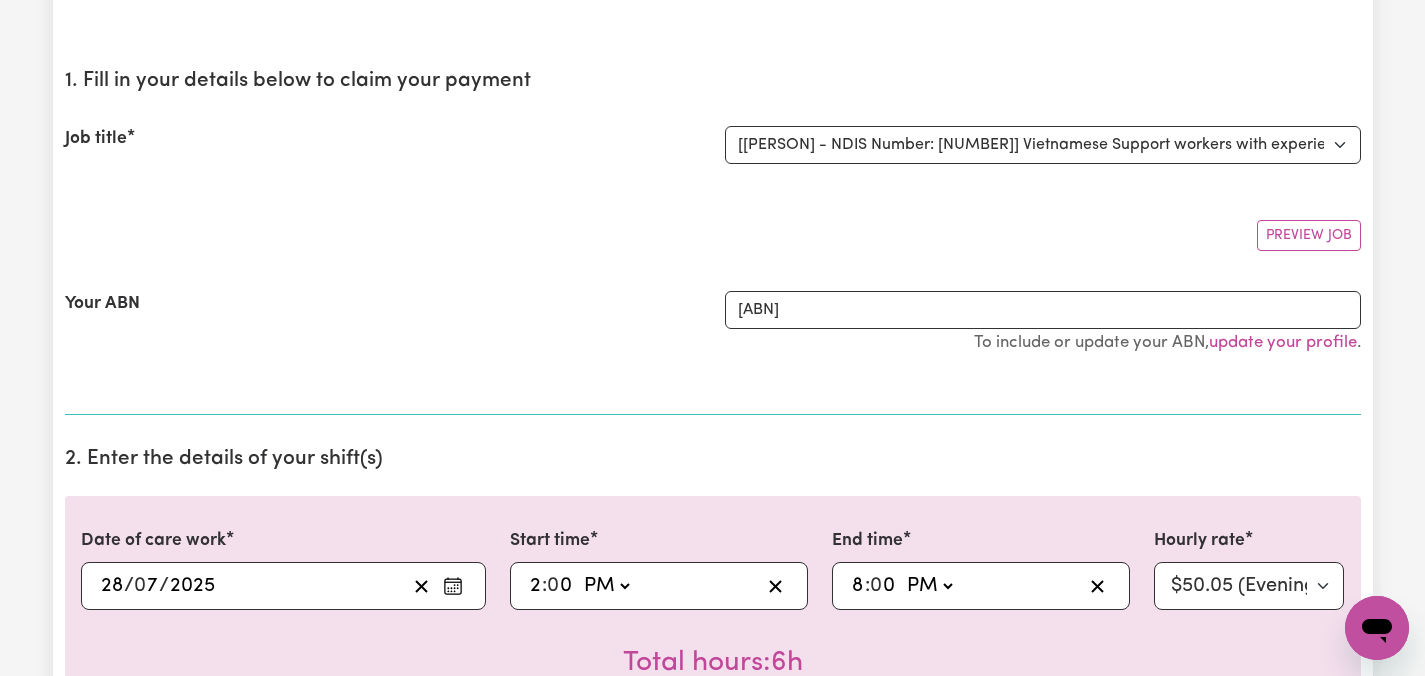 click on "Submit Hours 1. Fill in your details below to claim your payment Job title Select the job you're submitting hours for... [[FIRST] [LAST]] Care worker needed in Ascot Vale VIC [[FIRST] [LAST]] Care worker needed in Ascot Vale VIC [[FIRST] ([LAST]) - NDIS Number: 430921521] Vietnamese Support workers with experience in Behaviour Support Plans Preview Job Your ABN 76571732818 To include or update your ABN,  update your profile . 2. Enter the details of your shift(s) Date of care work 2025-07-28 28 / 0 7 / 2025 « ‹ July 2025 › » Mon Tue Wed Thu Fri Sat Sun 30 1 2 3 4 5 6 7 8 9 10 11 12 13 14 15 16 17 18 19 20 21 22 23 24 25 26 27 28 29 30 31 1 2 3 Start time 14:00 2 : 0 0   AM PM End time 20:00 8 : 0 0   AM PM Hourly rate Select rate... $47.97 (Weekday) $70.82 (Saturday) $87.96 (Sunday) $87.96 (Public Holiday) $50.05 (Evening Care) $29.43 (Overnight) Total hours:  6h  Remove Add shift 3. Include any additional expenses incurred, e.g. mileage, parking fees or other ad-hoc expenses (optional) Add an expense" at bounding box center [712, 1274] 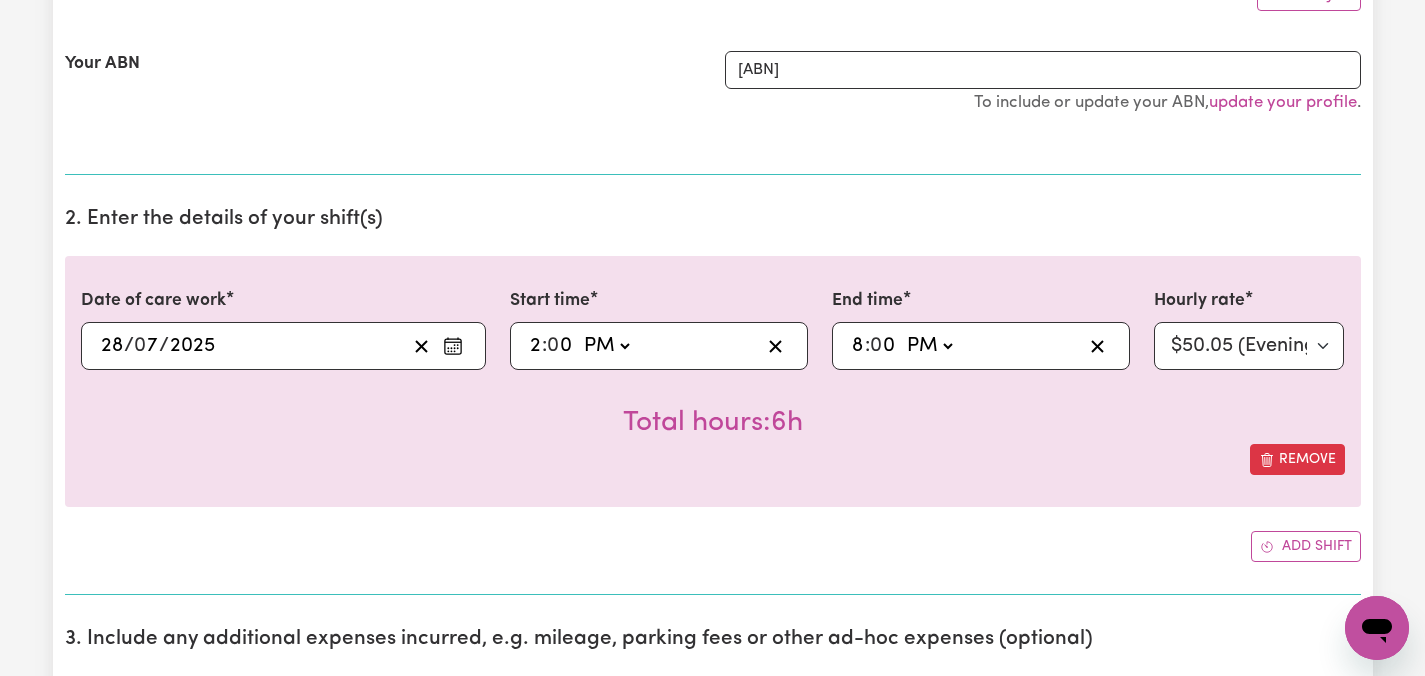 scroll, scrollTop: 489, scrollLeft: 0, axis: vertical 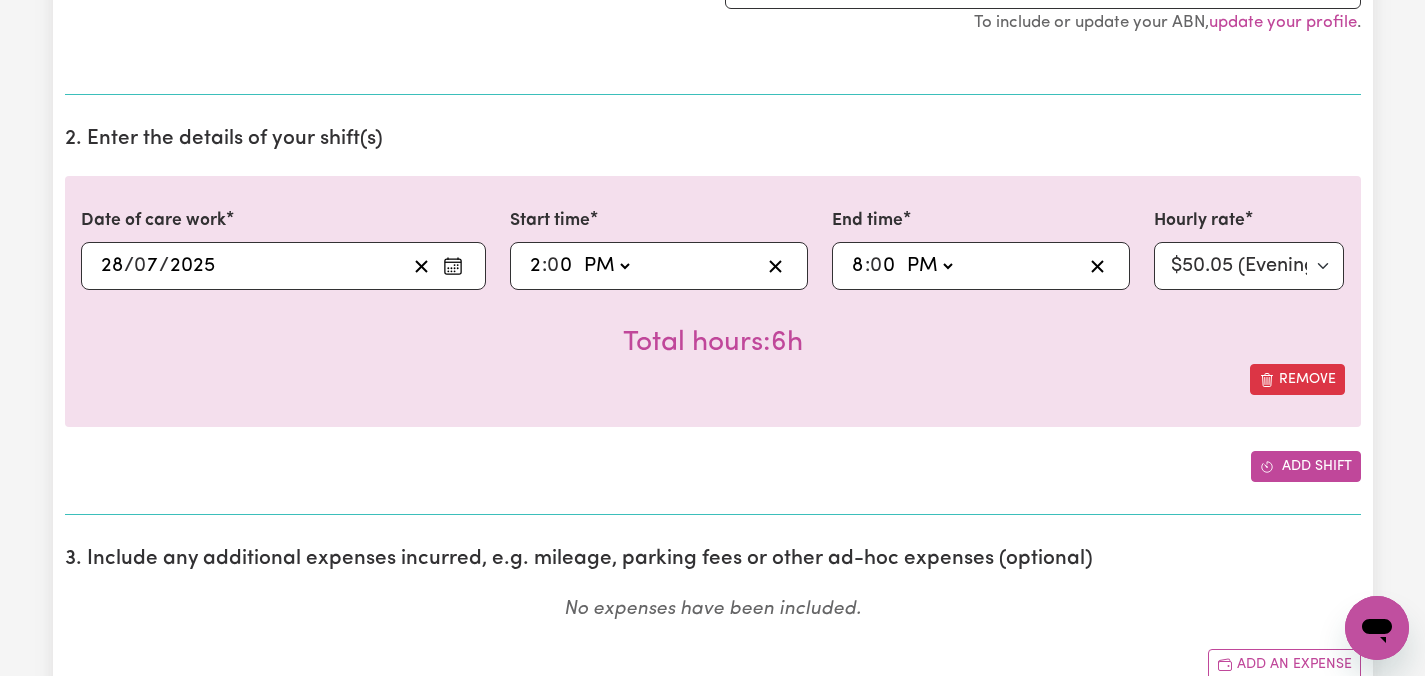 click on "Add shift" at bounding box center [1306, 466] 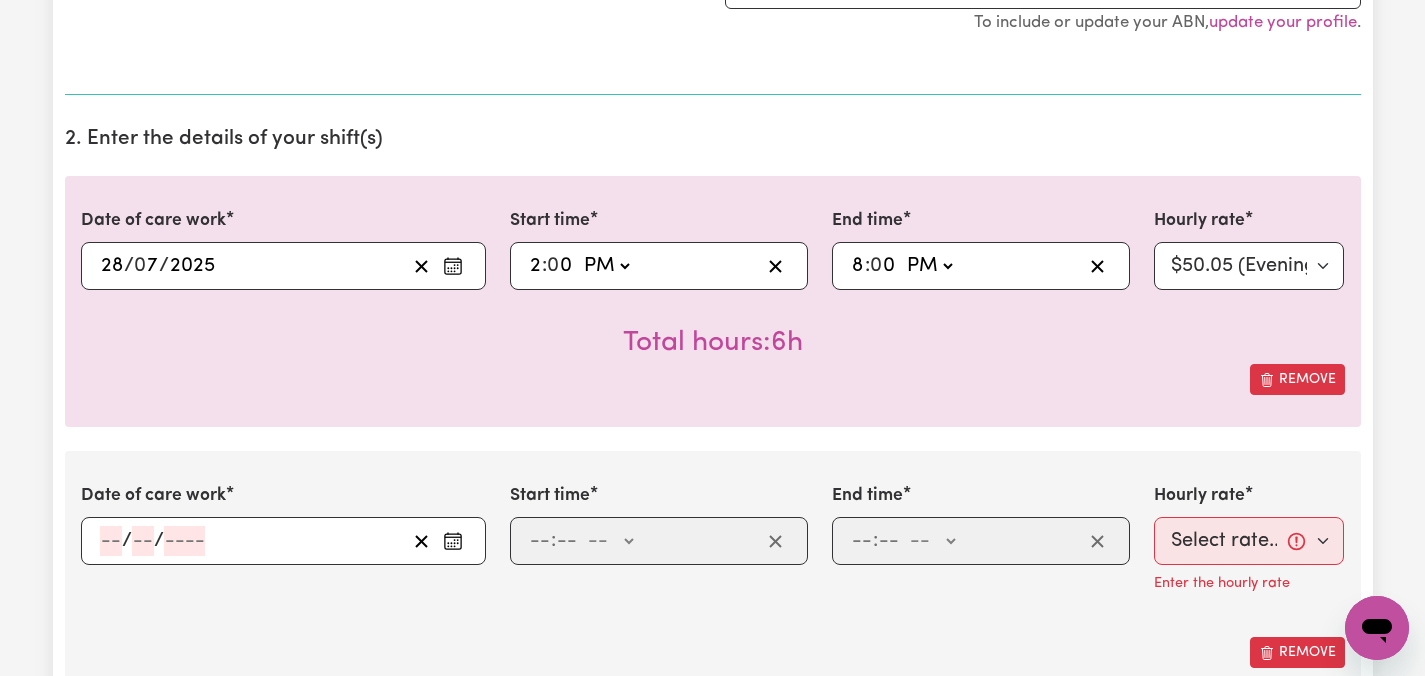 click on "Submit Hours 1. Fill in your details below to claim your payment Job title Select the job you're submitting hours for... [ [NAME] ] Care worker needed in [CITY] [STATE] [ [NAME] ] Care worker needed in [CITY] [STATE] [ [NAME] - NDIS Number: [NUMBER] ] Vietnamese Support workers with experience in Behaviour Support Plans Preview Job Your ABN [NUMBER] To include or update your ABN, update your profile . 2. Enter the details of your shift(s) Date of care work [DATE] [DATE] « ‹ July [YEAR] › » Mon Tue Wed Thu Fri Sat Sun 30 1 2 3 4 5 6 7 8 9 10 11 12 13 14 15 16 17 18 19 20 21 22 23 24 25 26 27 28 29 30 31 1 2 3 Start time [TIME] [TIME] AM PM End time [TIME] [TIME] AM PM Hourly rate Select rate... $[PRICE] (Weekday) $[PRICE] (Saturday) $[PRICE] (Sunday) $[PRICE] (Public Holiday) $[PRICE] (Evening Care) $[PRICE] (Overnight) Total hours: 6h Remove Date of care work / / Start time : -- AM PM End time : -- AM PM Hourly rate Select rate... $[PRICE] (Weekday) $[PRICE] (Saturday) Remove" at bounding box center (712, 1090) 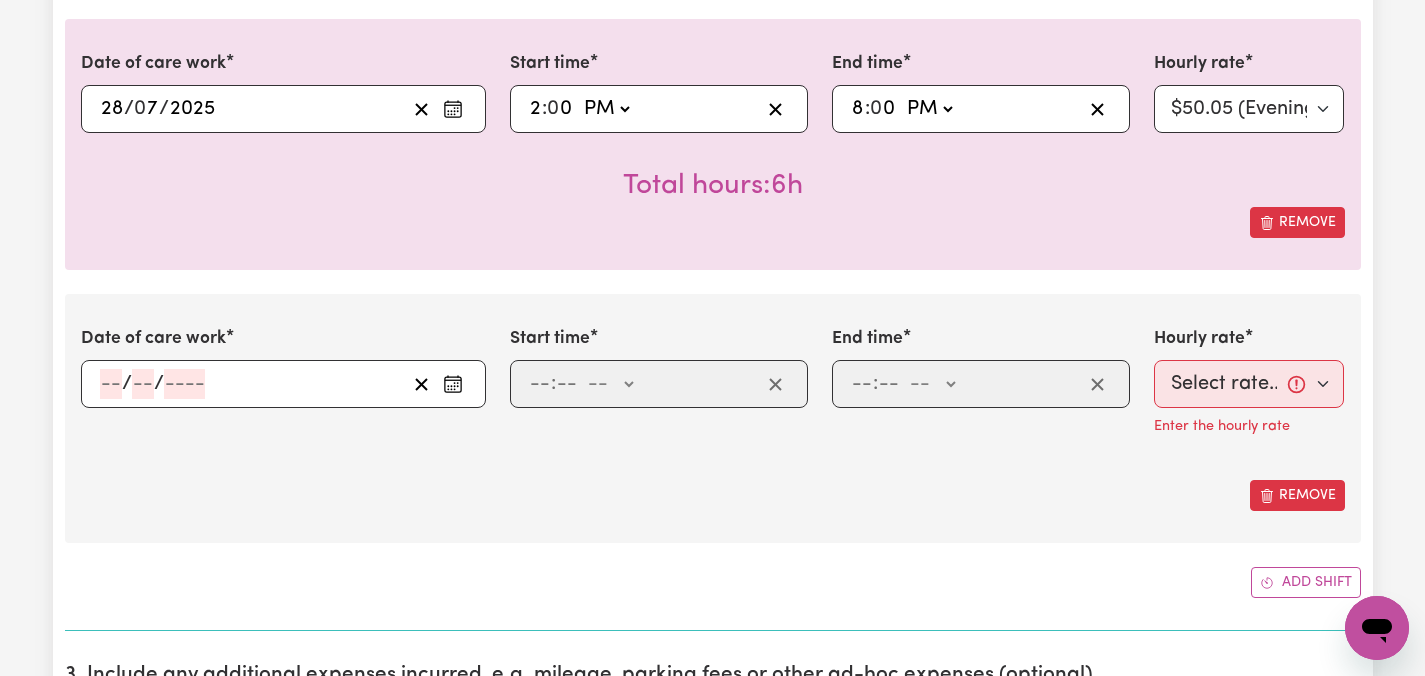 scroll, scrollTop: 669, scrollLeft: 0, axis: vertical 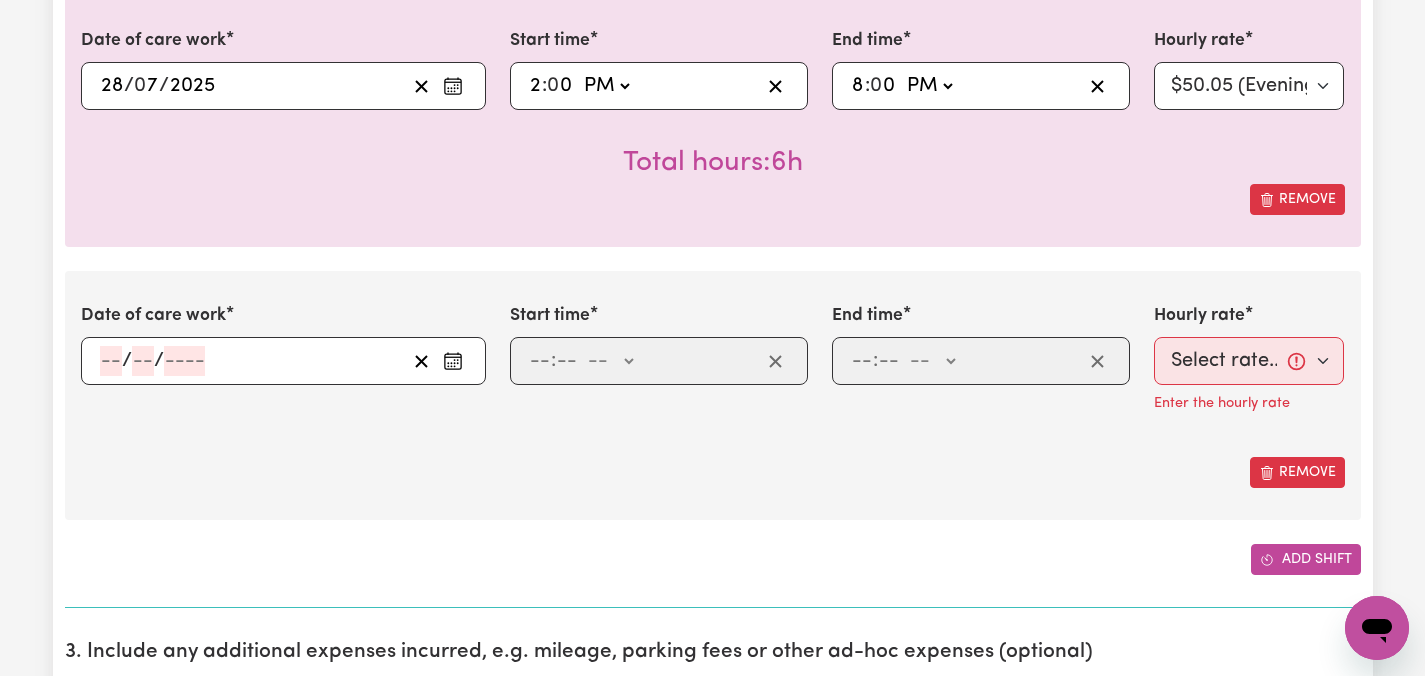 click on "Add shift" at bounding box center [1306, 559] 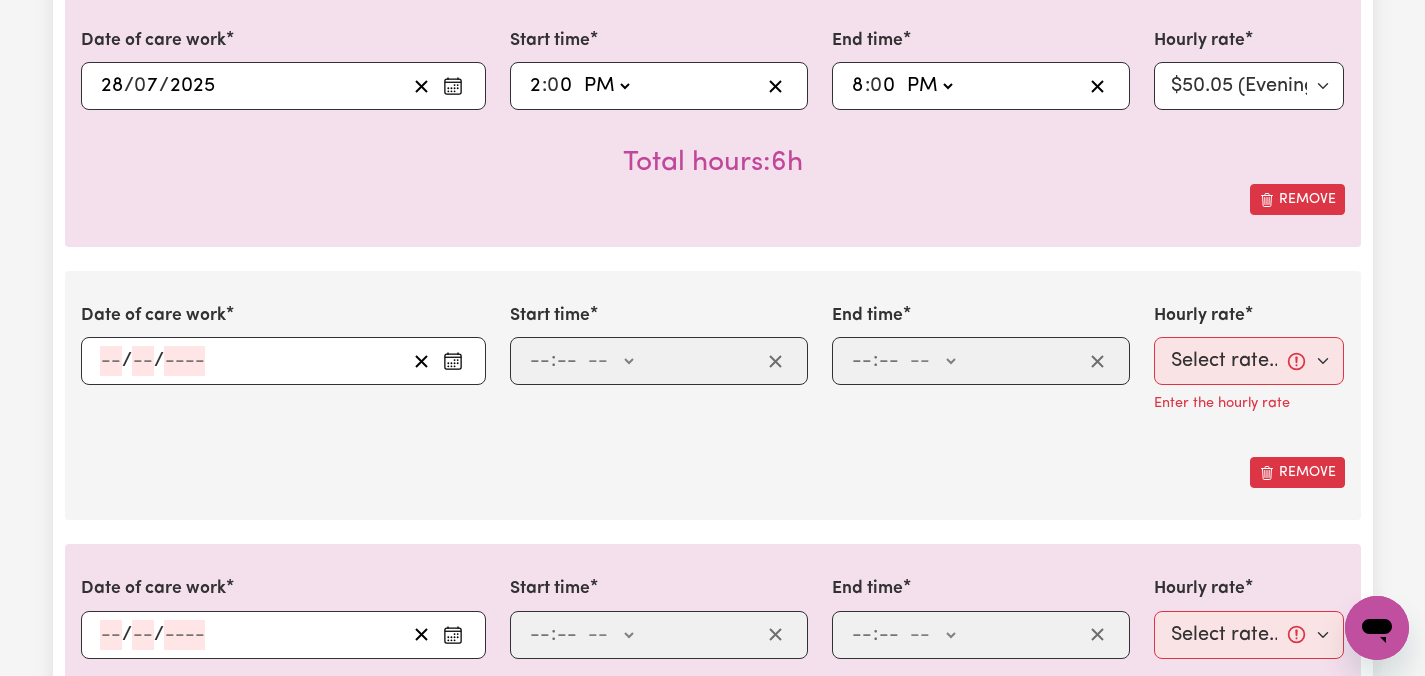 click on "Submit Hours 1. Fill in your details below to claim your payment Job title Select the job you're submitting hours for... [ [NAME] ] Care worker needed in [CITY] [STATE] [ [NAME] ] Care worker needed in [CITY] [STATE] [ [NAME] - NDIS Number: [NUMBER] ] Vietnamese Support workers with experience in Behaviour Support Plans Preview Job Your ABN [NUMBER] To include or update your ABN, update your profile . 2. Enter the details of your shift(s) Date of care work [DATE] [DATE] « ‹ July [YEAR] › » Mon Tue Wed Thu Fri Sat Sun 30 1 2 3 4 5 6 7 8 9 10 11 12 13 14 15 16 17 18 19 20 21 22 23 24 25 26 27 28 29 30 31 1 2 3 Start time [TIME] [TIME] AM PM End time [TIME] [TIME] AM PM Hourly rate Select rate... $[PRICE] (Weekday) $[PRICE] (Saturday) $[PRICE] (Sunday) $[PRICE] (Public Holiday) $[PRICE] (Evening Care) $[PRICE] (Overnight) Total hours: 6h Remove Date of care work / / Start time : -- AM PM End time : -- AM PM Hourly rate Select rate... $[PRICE] (Weekday) $[PRICE] (Saturday) Remove" at bounding box center [712, 1027] 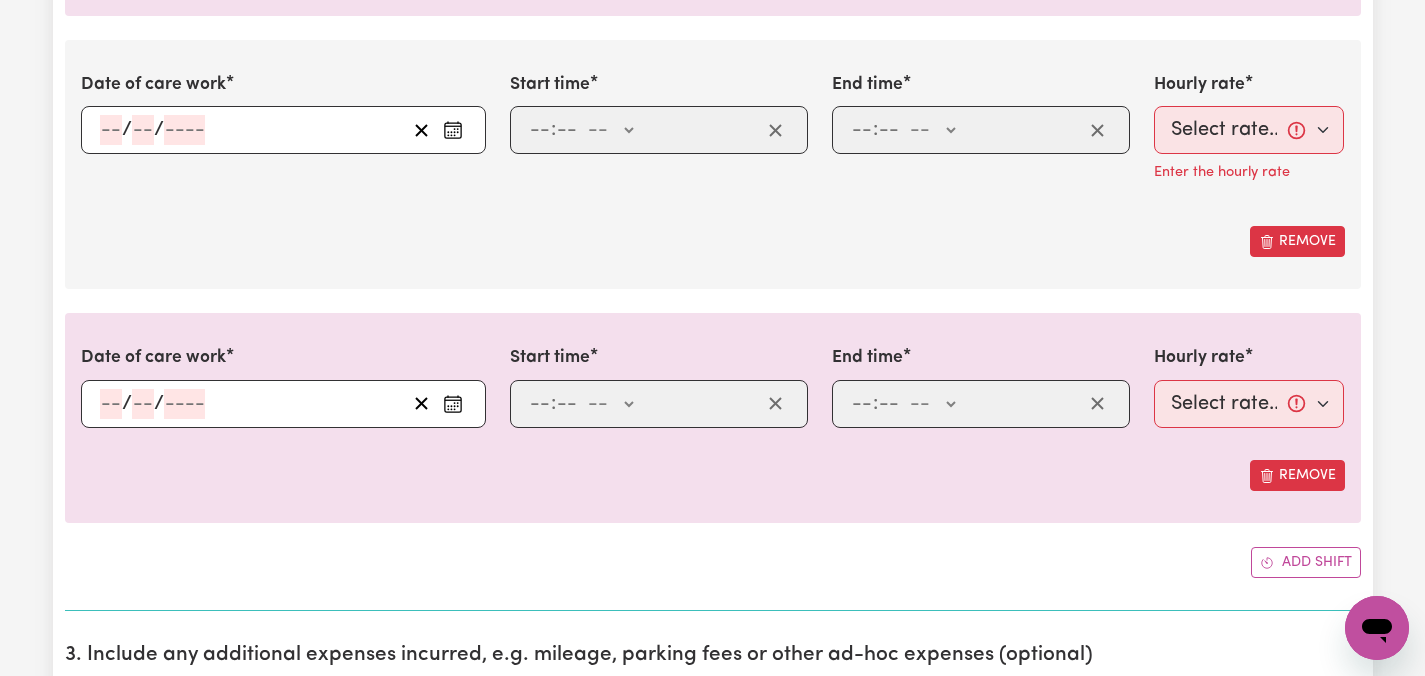 scroll, scrollTop: 909, scrollLeft: 0, axis: vertical 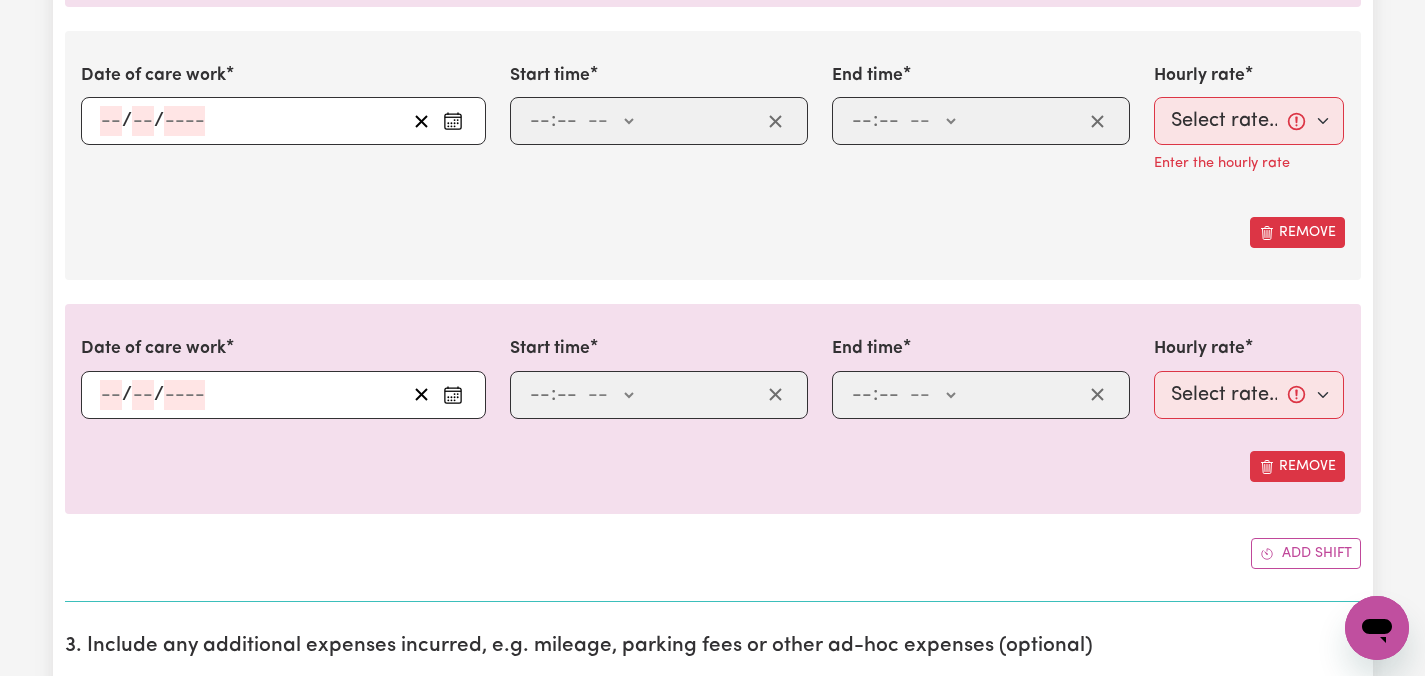 click 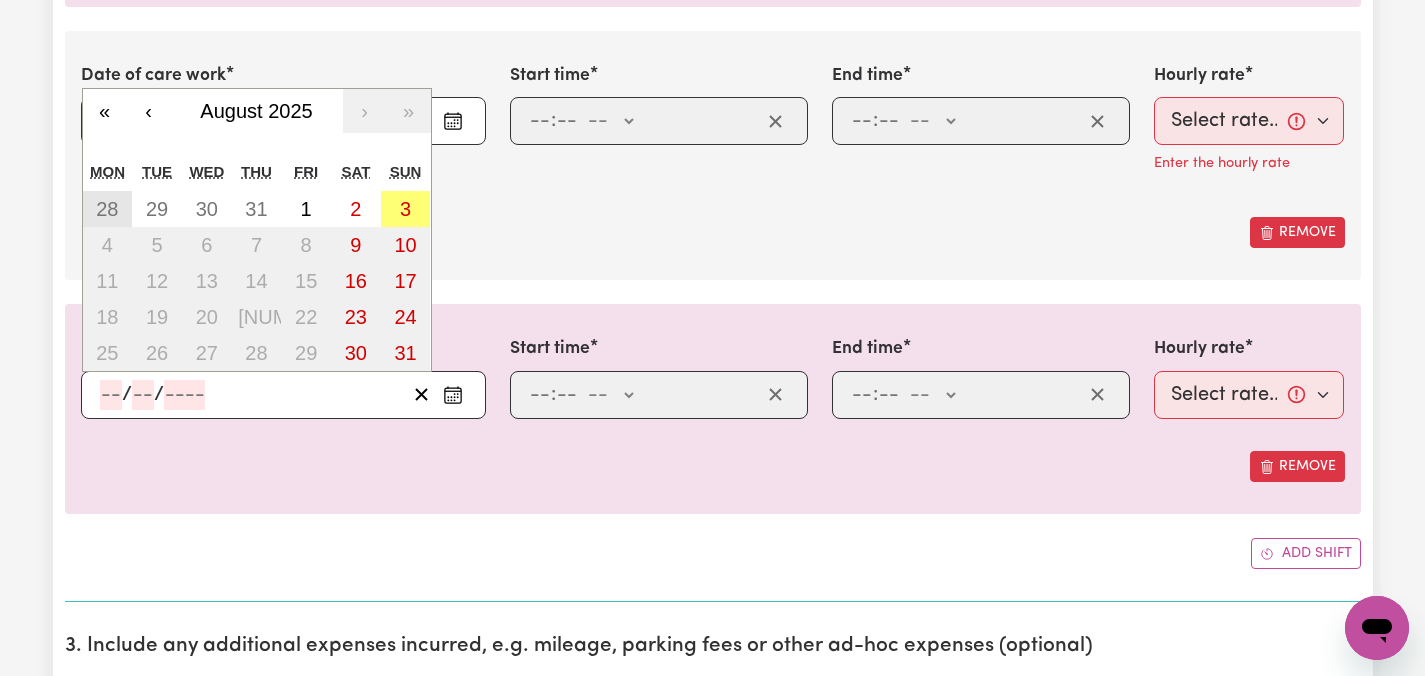 click on "28" at bounding box center (107, 209) 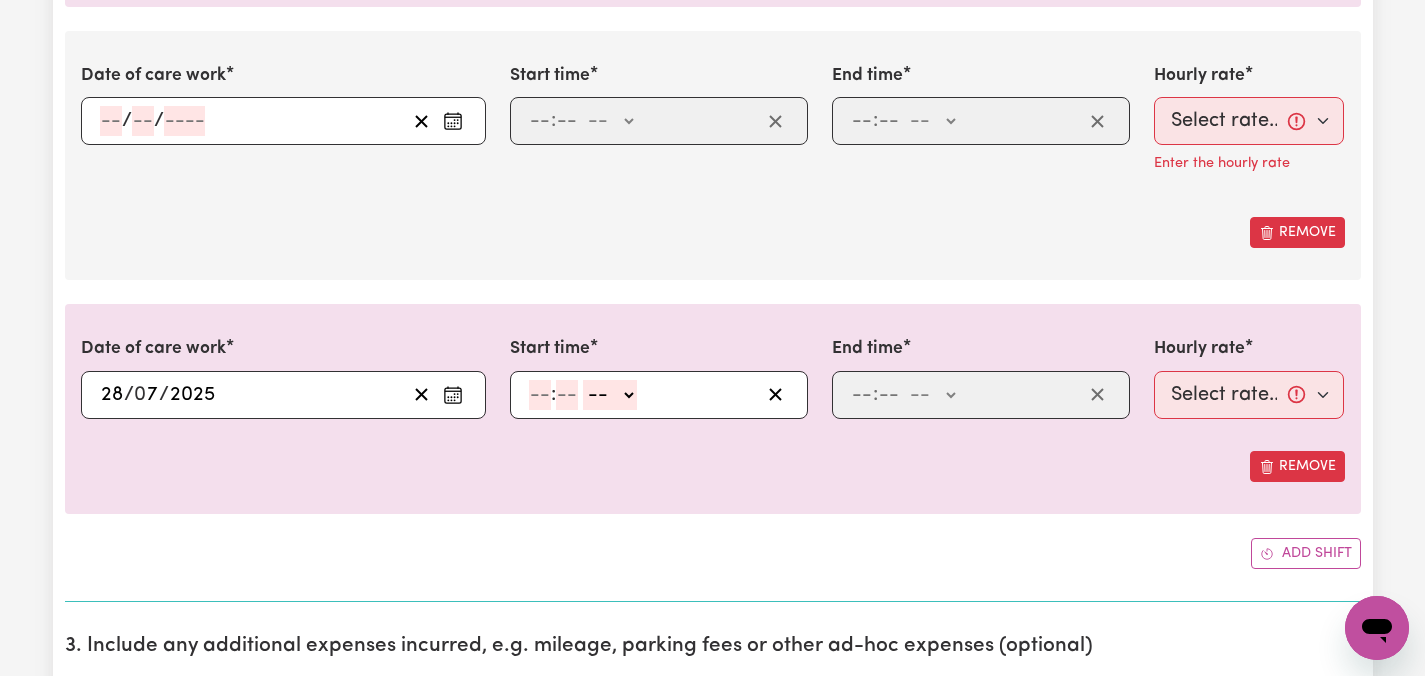 click 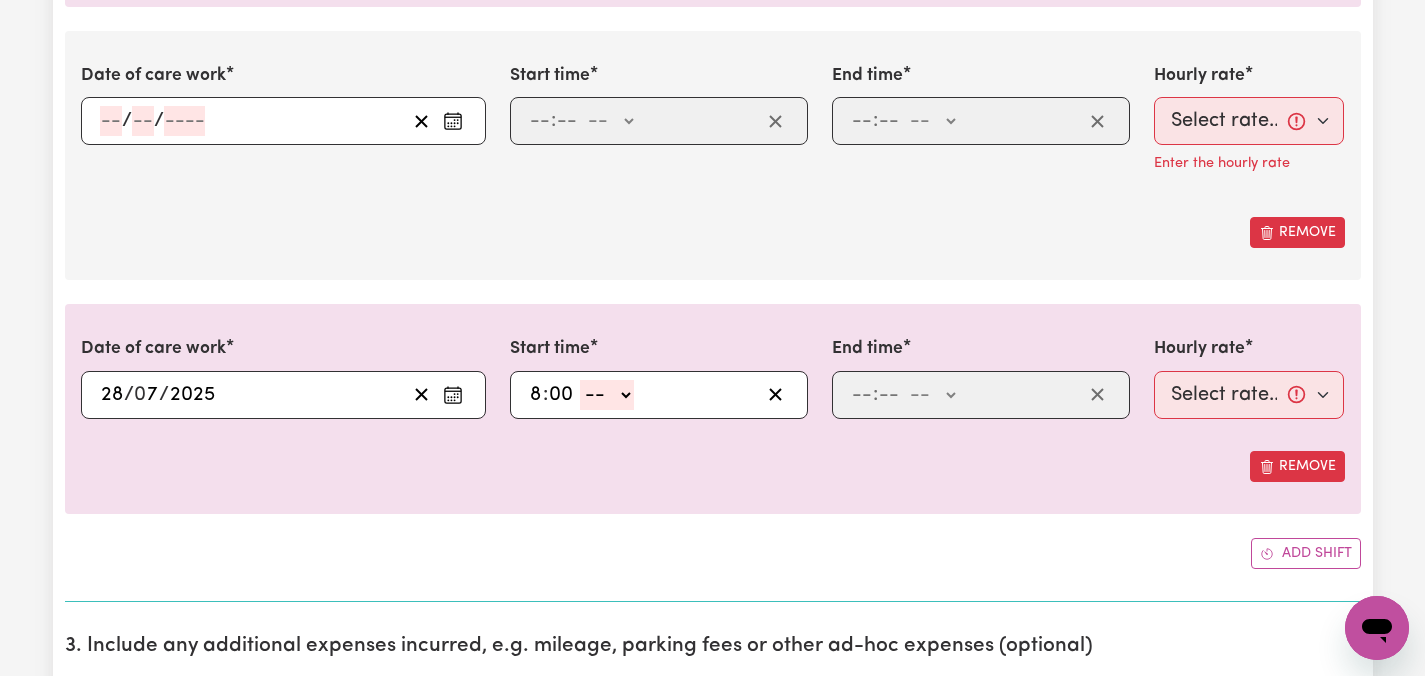 click on "-- AM PM" 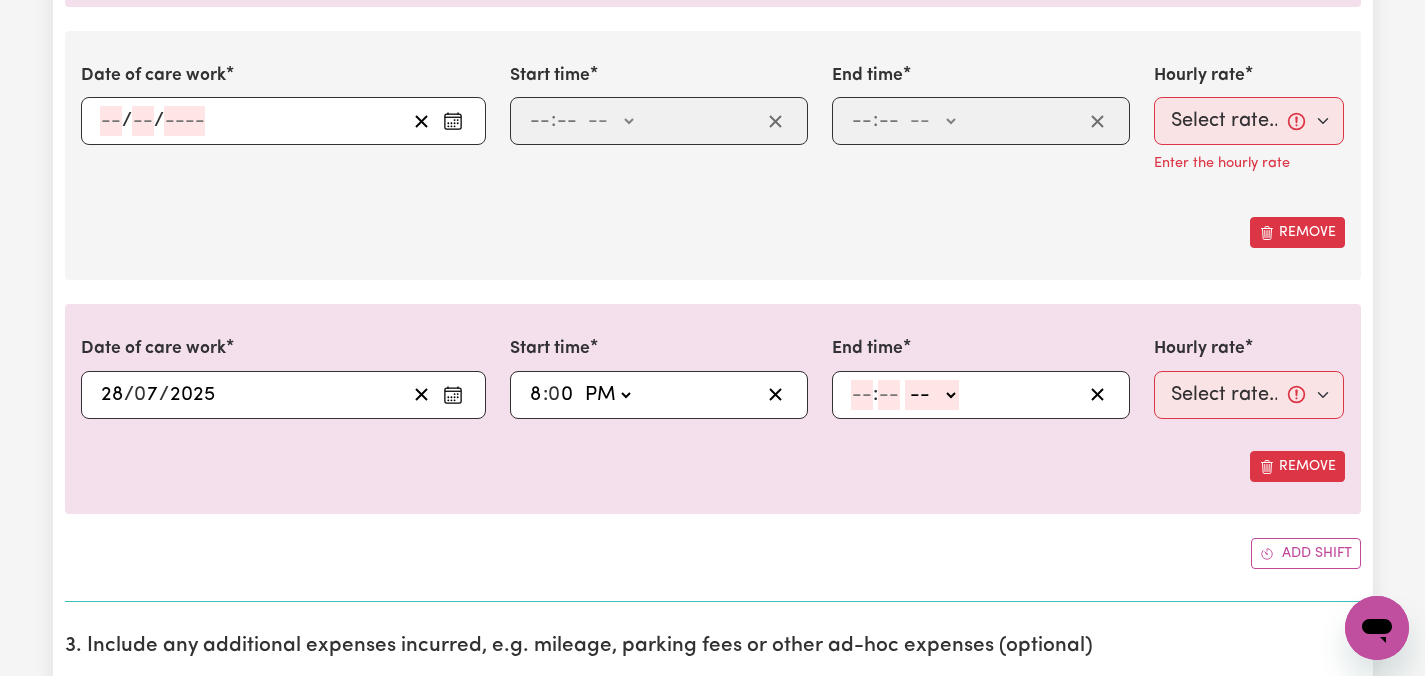 click 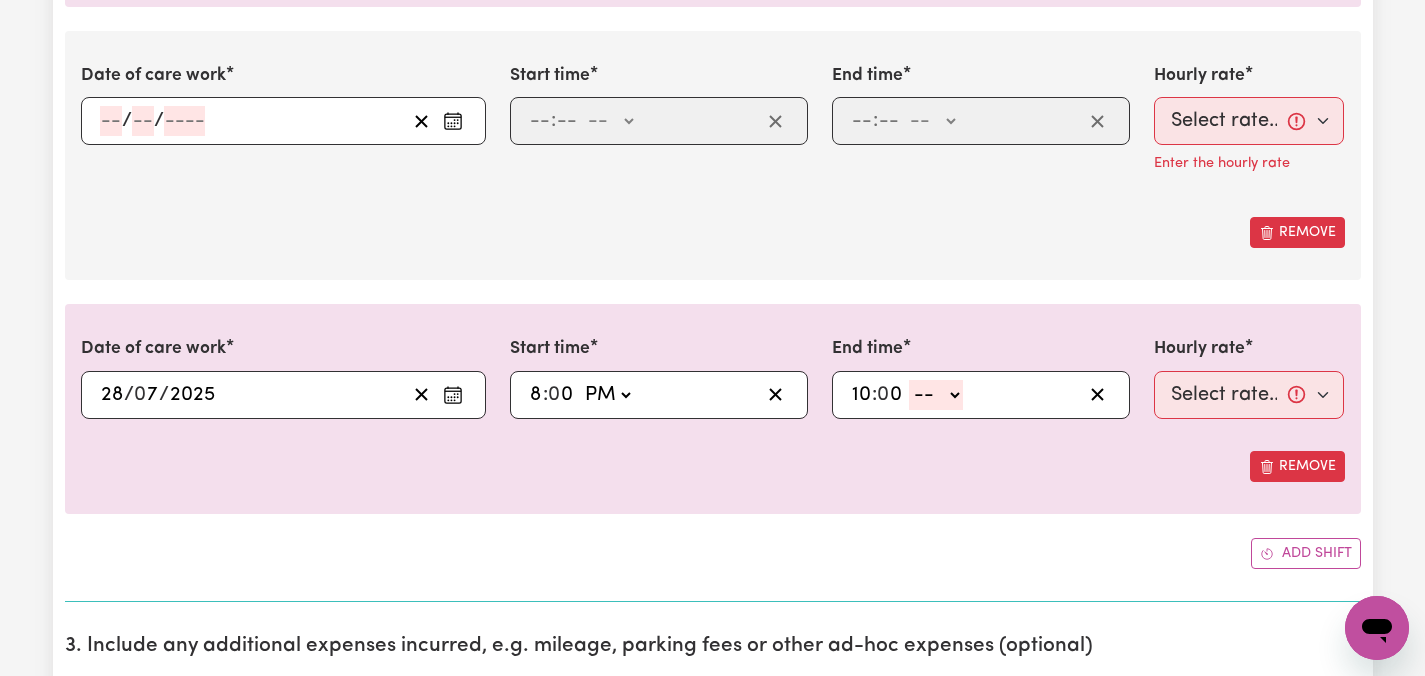 click on "-- AM PM" 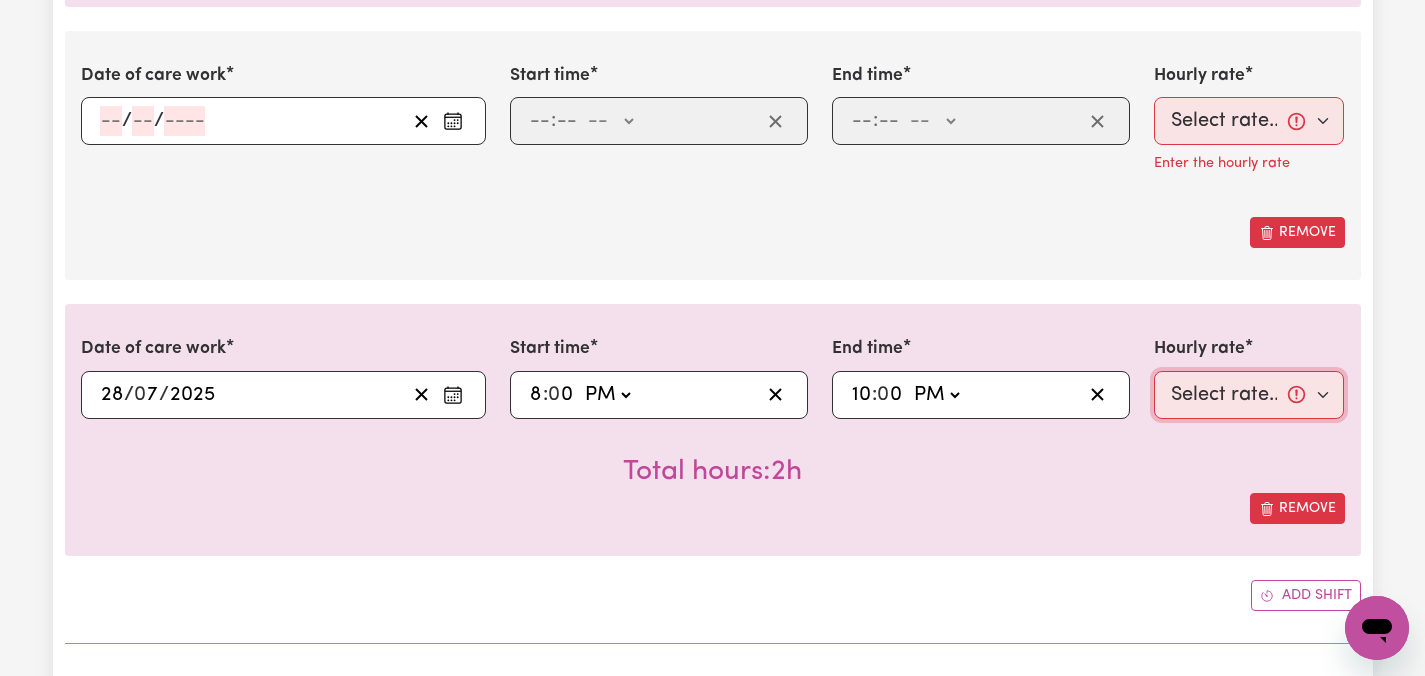 click on "Select rate... [PRICE] (Weekday) [PRICE] (Saturday) [PRICE] (Sunday) [PRICE] (Public Holiday) [PRICE] (Evening Care) [PRICE] (Overnight)" at bounding box center [1249, 395] 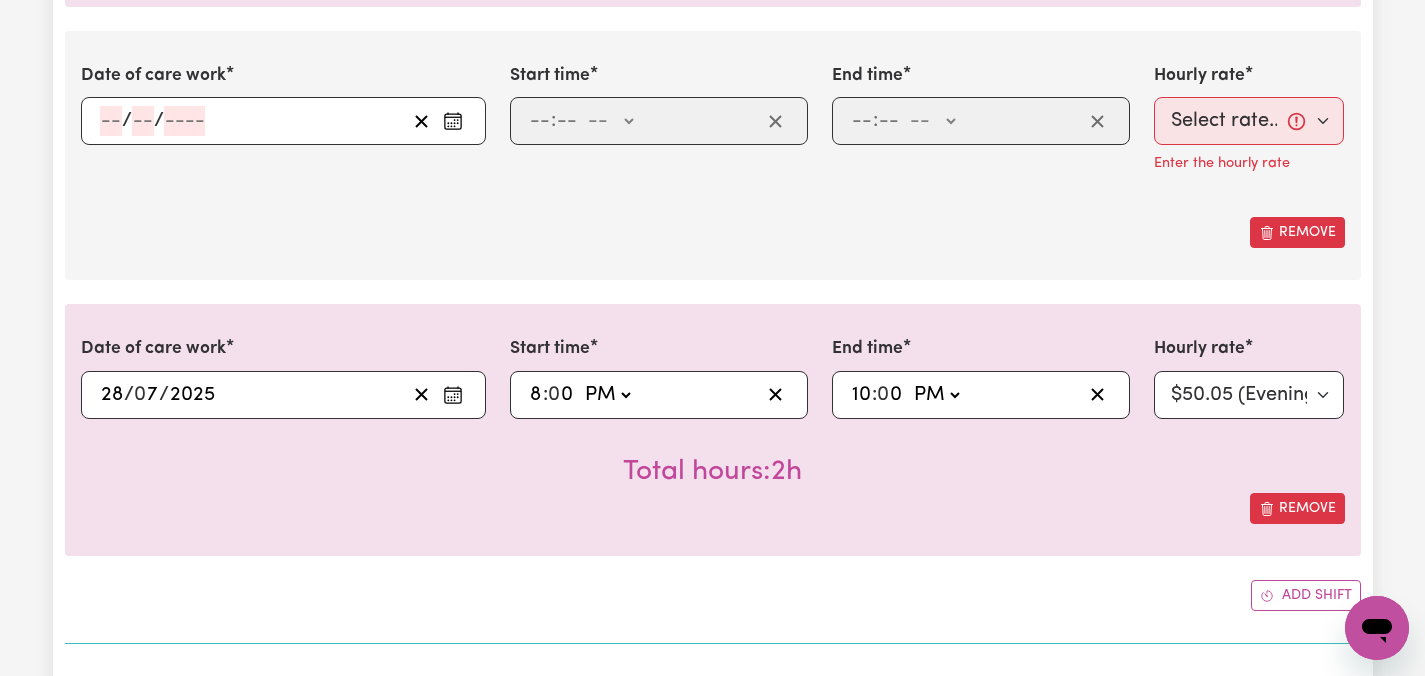 click on "Submit Hours 1. Fill in your details below to claim your payment Job title Select the job you're submitting hours for... [ [NAME] ] Care worker needed in [CITY] [STATE] [ [NAME] ] Care worker needed in [CITY] [STATE] [ [NAME] - NDIS Number: [NUMBER] ] Vietnamese Support workers with experience in Behaviour Support Plans Preview Job Your ABN [NUMBER] To include or update your ABN, update your profile . 2. Enter the details of your shift(s) Date of care work [DATE] [DATE] « ‹ July [YEAR] › » Mon Tue Wed Thu Fri Sat Sun 30 1 2 3 4 5 6 7 8 9 10 11 12 13 14 15 16 17 18 19 20 21 22 23 24 25 26 27 28 29 30 31 1 2 3 Start time [TIME] [TIME] AM PM End time [TIME] [TIME] AM PM Hourly rate Select rate... $[PRICE] (Weekday) $[PRICE] (Saturday) $[PRICE] (Sunday) $[PRICE] (Public Holiday) $[PRICE] (Evening Care) $[PRICE] (Overnight) Total hours: 6h Remove Date of care work / / Start time : -- AM PM End time : -- AM PM Hourly rate Select rate... $[PRICE] (Weekday) $[PRICE] (Saturday) Remove" at bounding box center (712, 808) 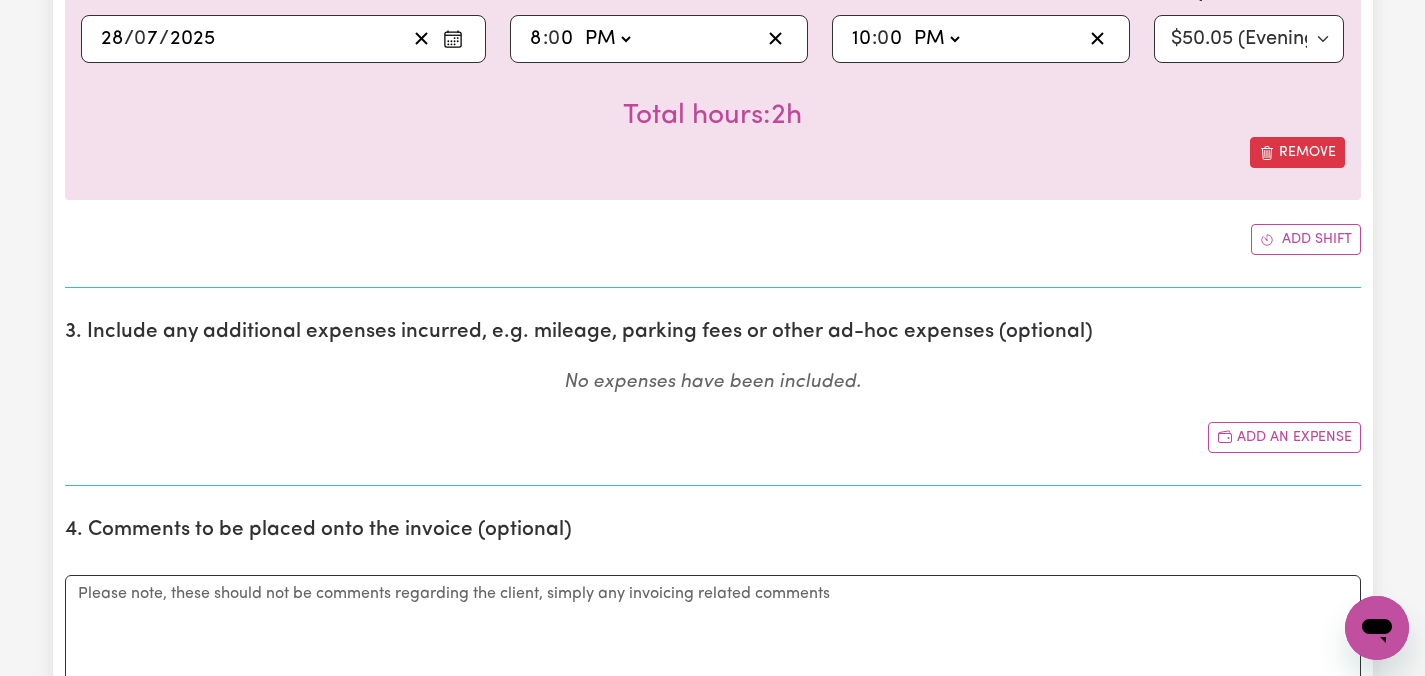 scroll, scrollTop: 1269, scrollLeft: 0, axis: vertical 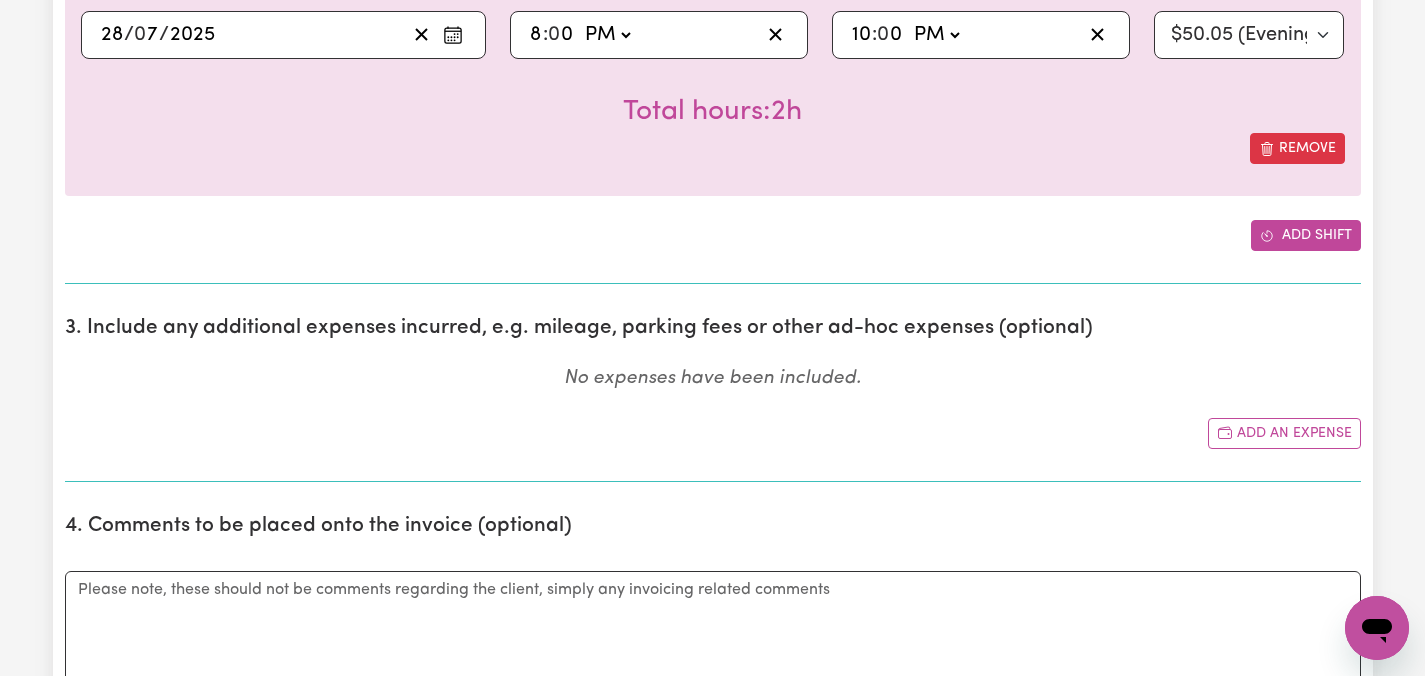 click on "Add shift" at bounding box center [1306, 235] 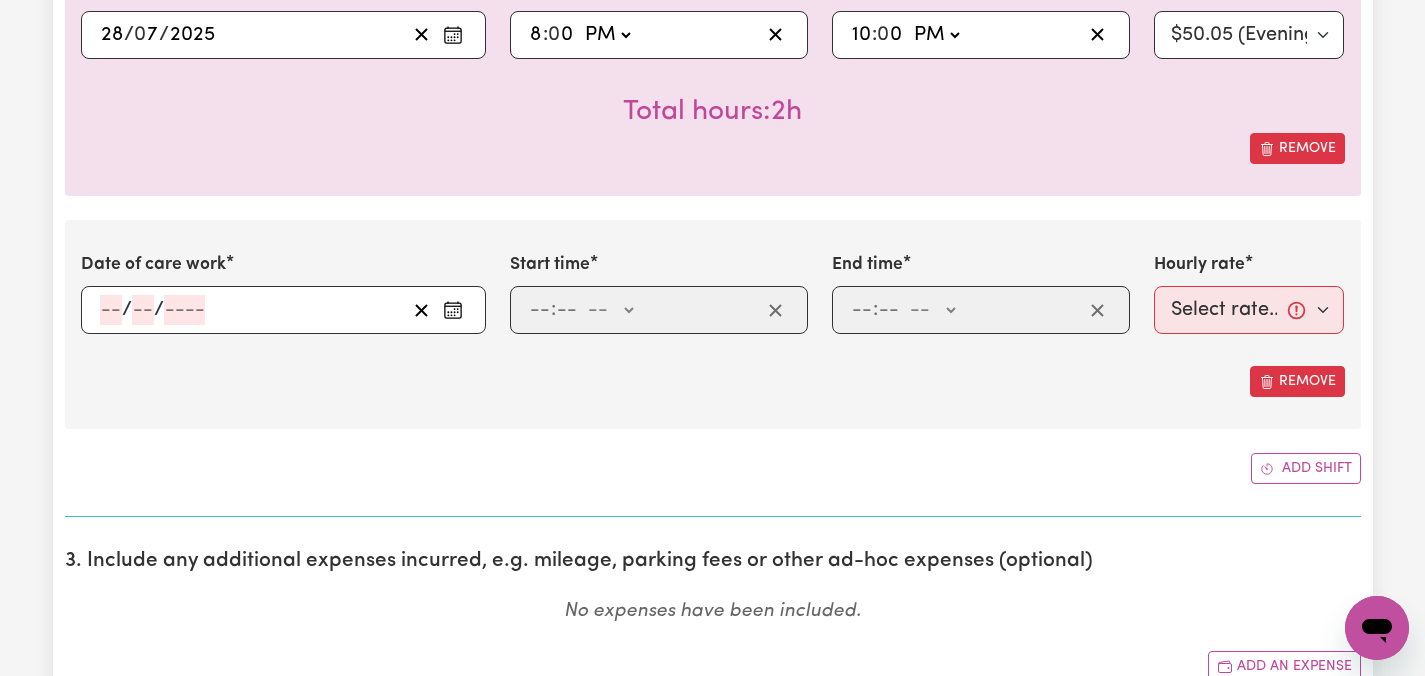 click 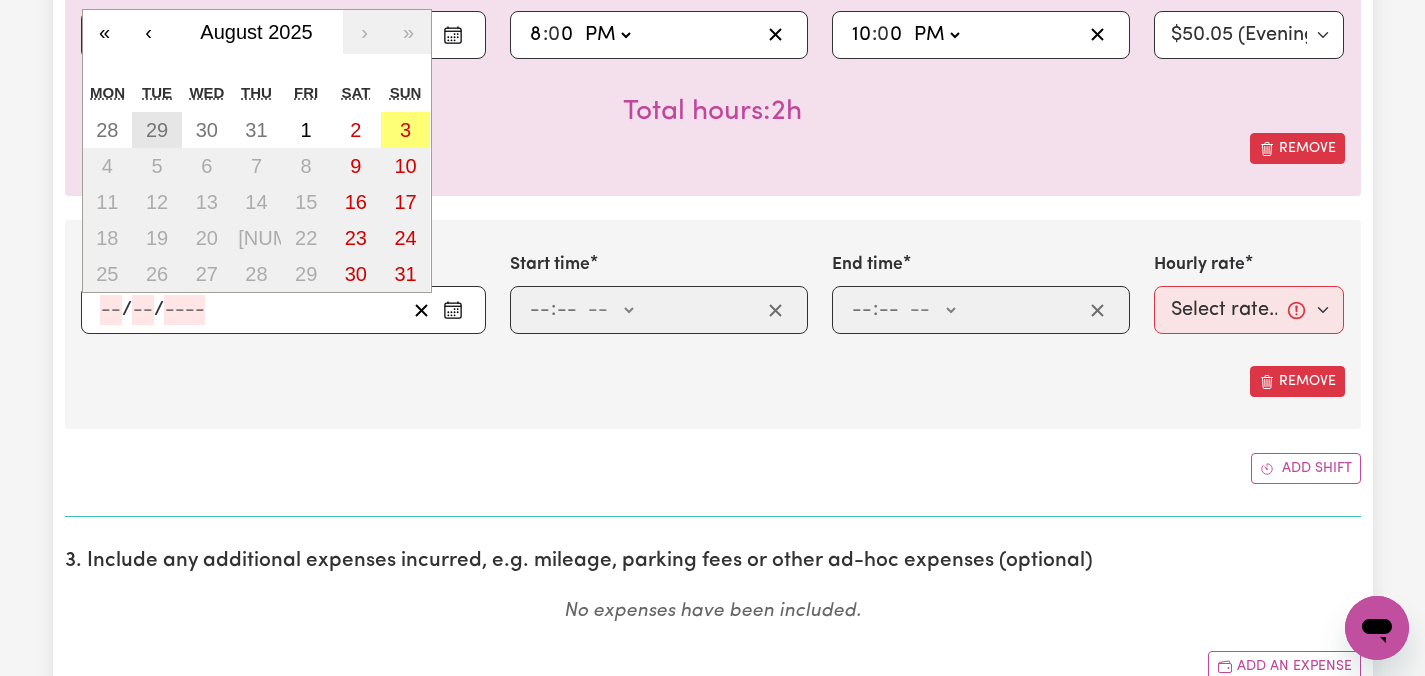 click on "29" at bounding box center (157, 130) 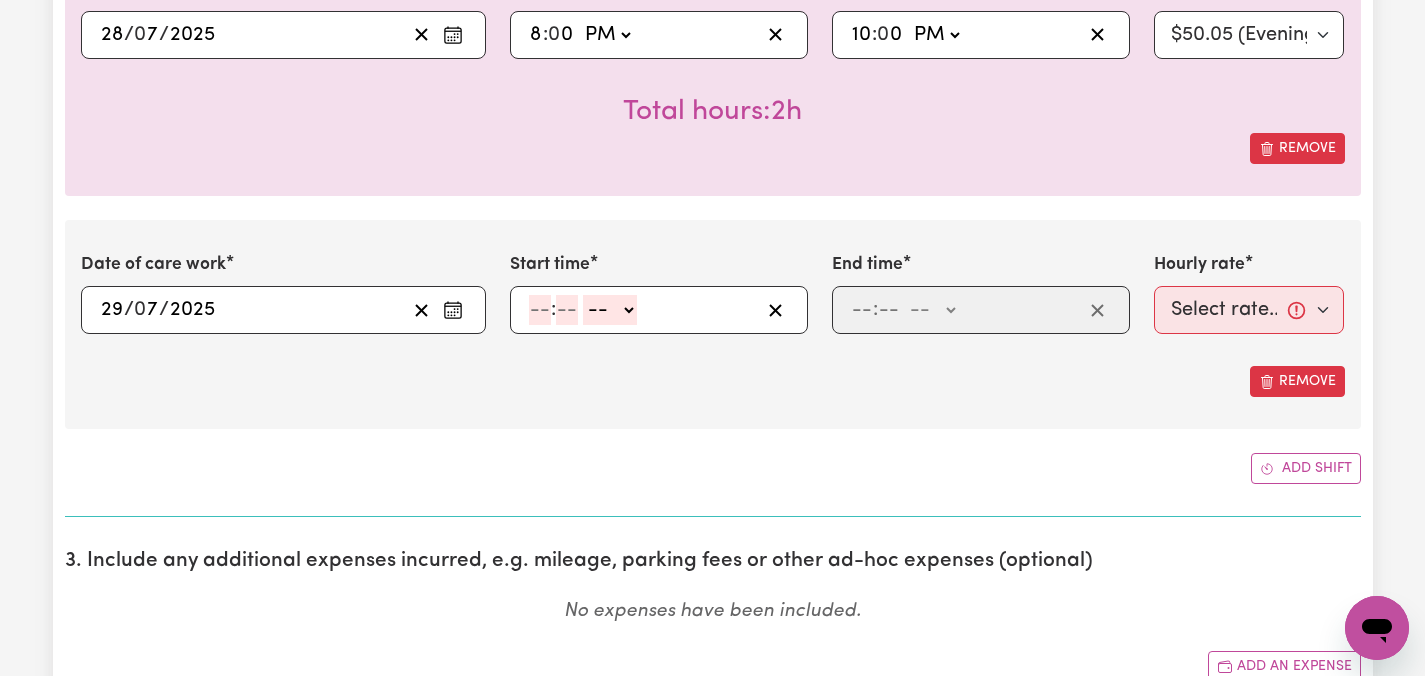 click 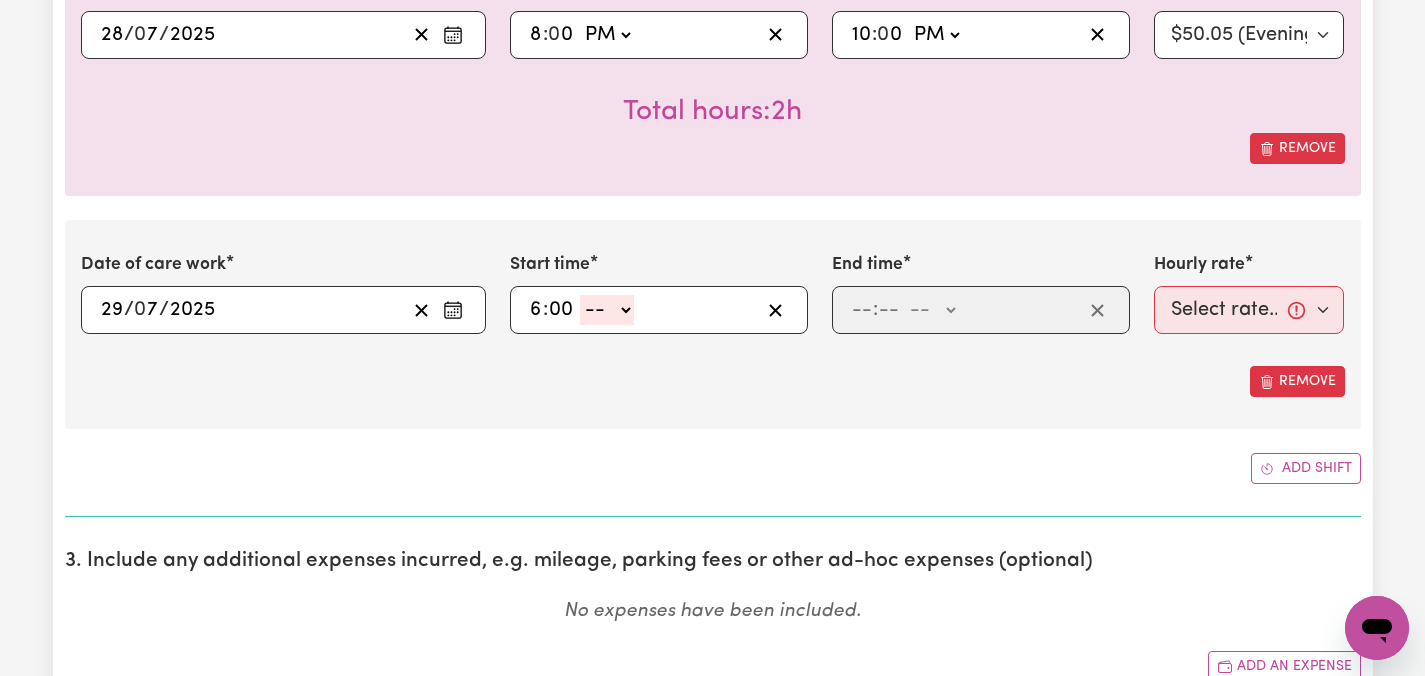 click on "-- AM PM" 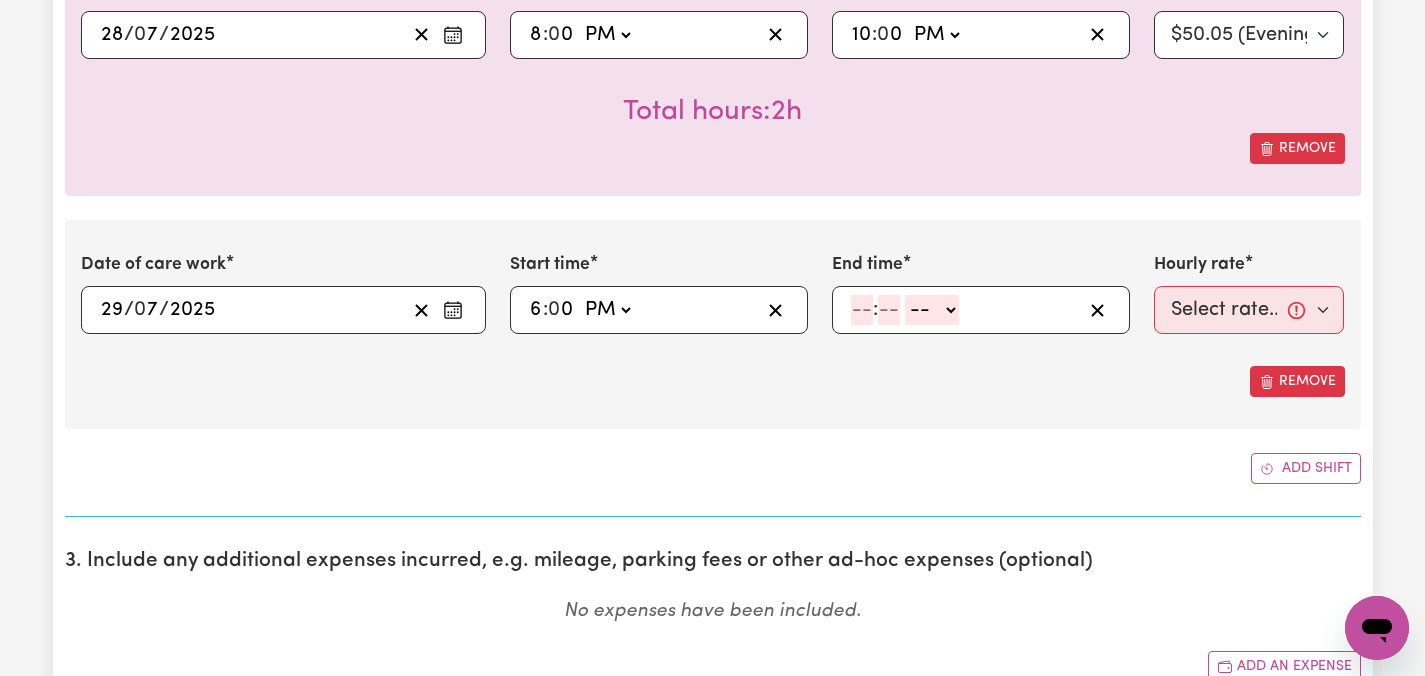 click 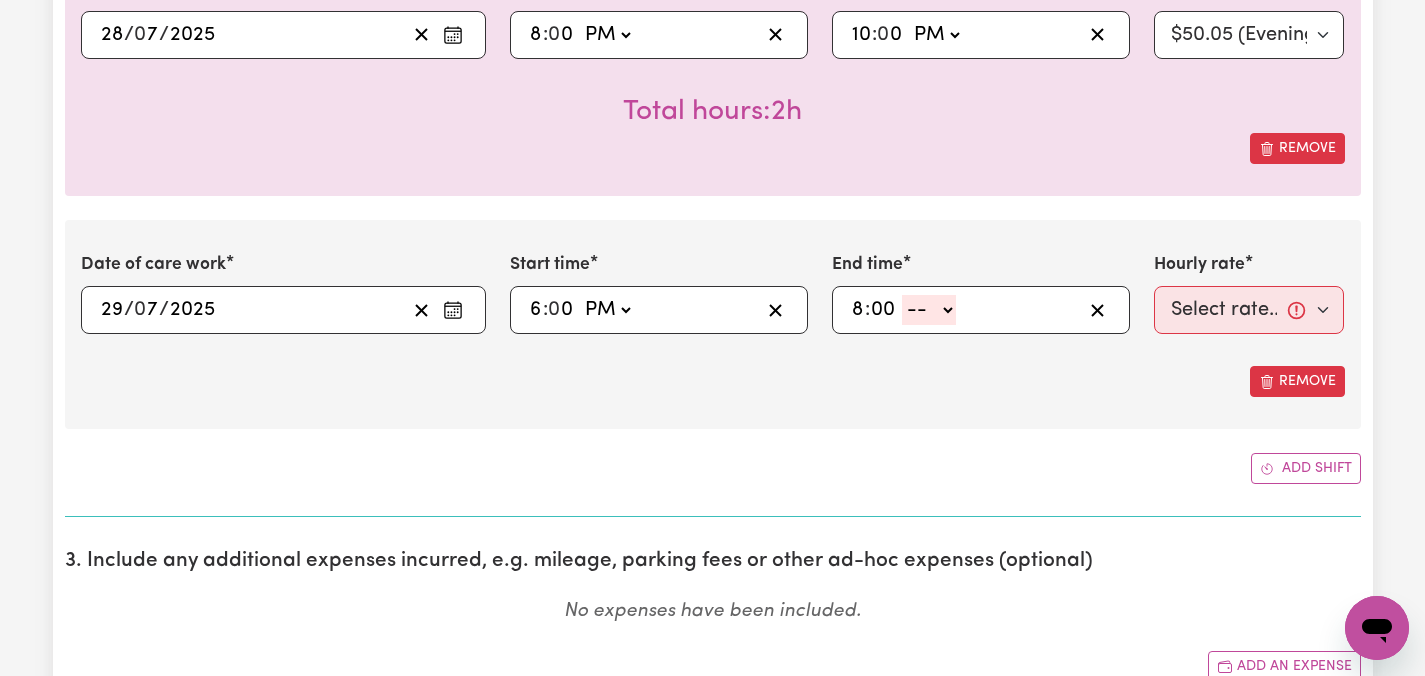 click on "-- AM PM" 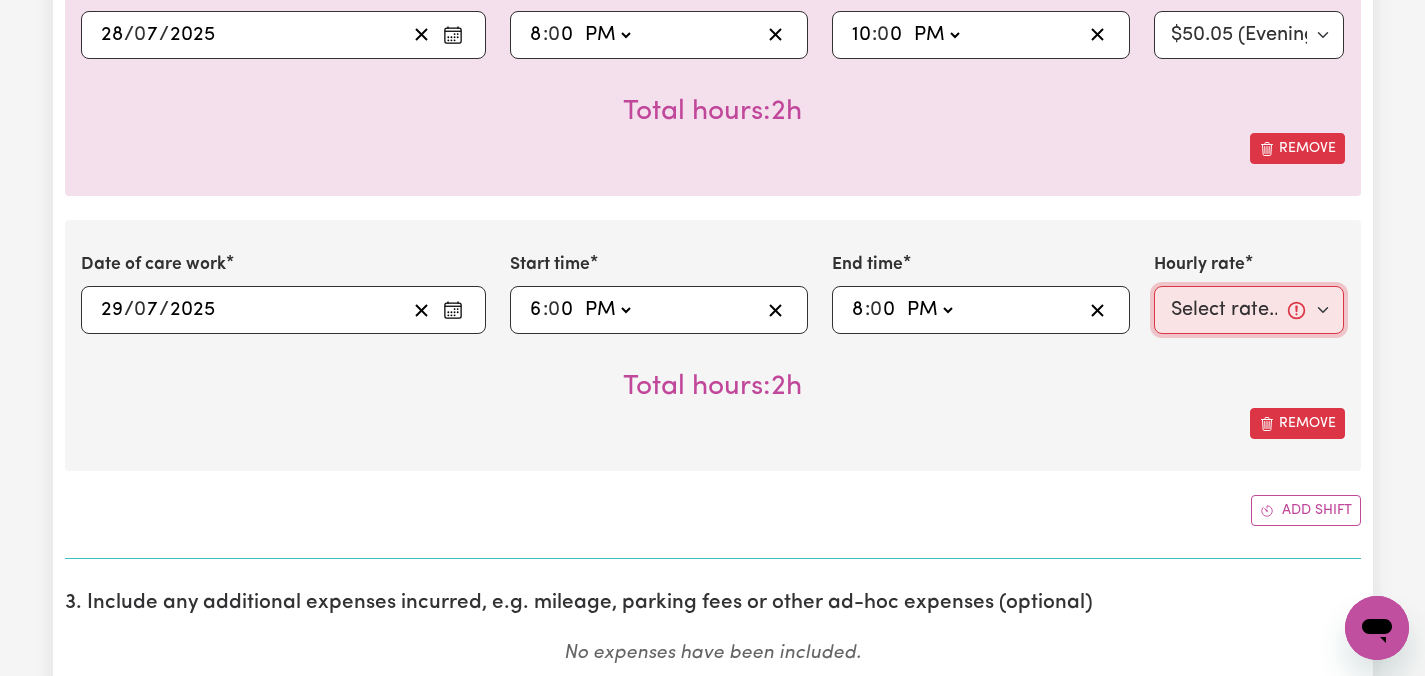click on "Select rate... [PRICE] (Weekday) [PRICE] (Saturday) [PRICE] (Sunday) [PRICE] (Public Holiday) [PRICE] (Evening Care) [PRICE] (Overnight)" at bounding box center (1249, 310) 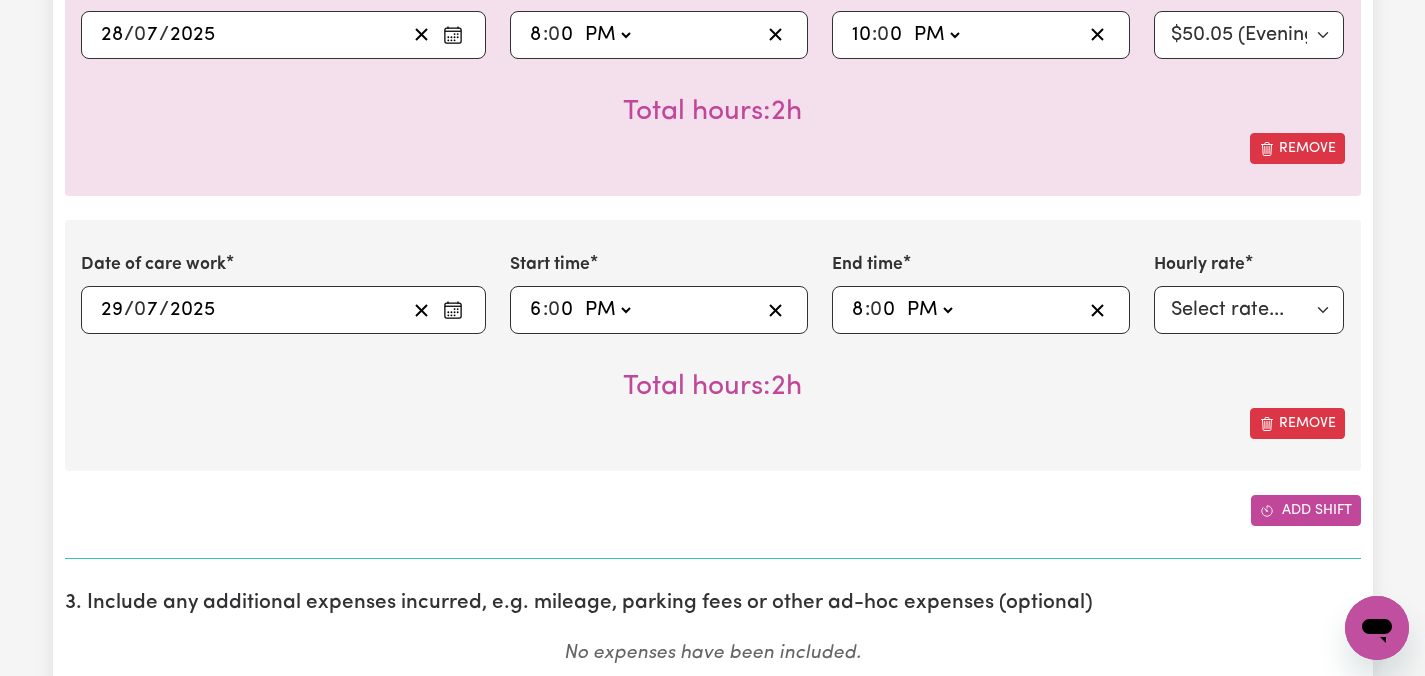 click on "Add shift" at bounding box center (1306, 510) 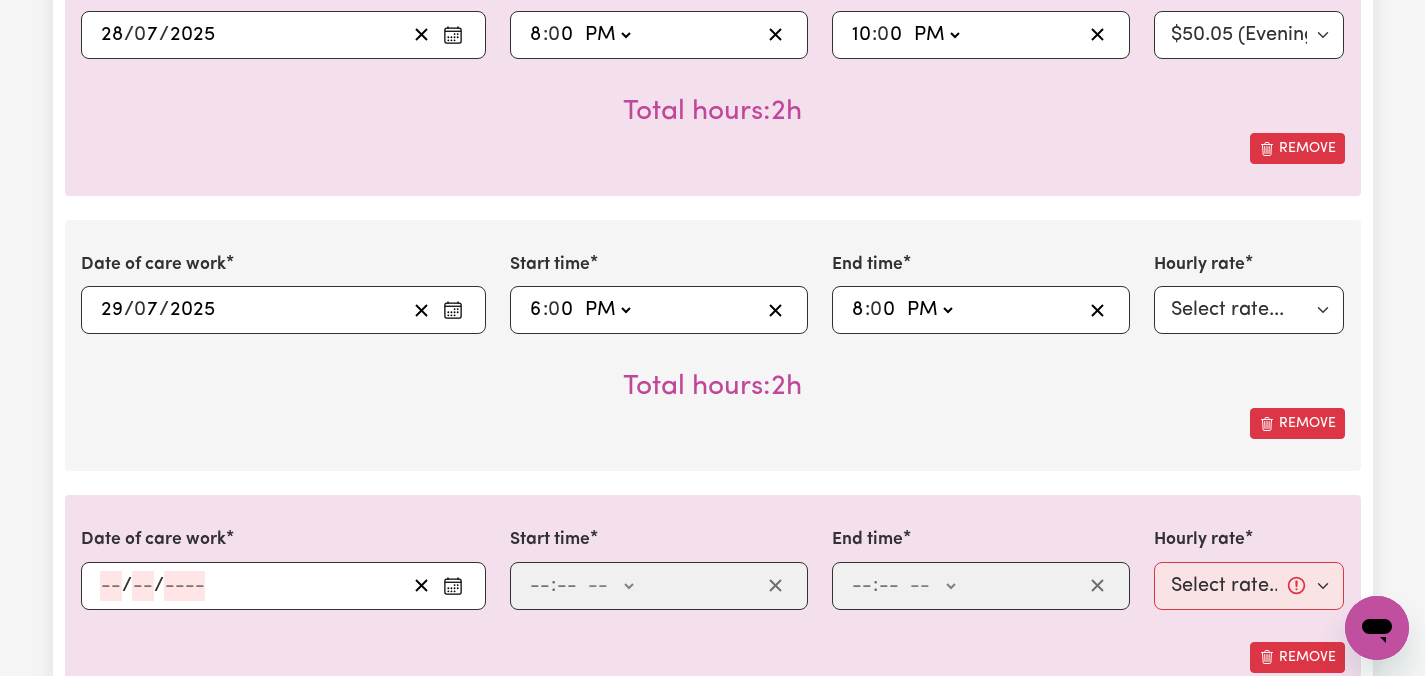 click on "Date of care work / / Start time :   -- AM PM End time :   -- AM PM Hourly rate Select rate... $47.97 (Weekday) $70.82 (Saturday) $87.96 (Sunday) $87.96 (Public Holiday) $50.05 (Evening Care) $29.43 (Overnight) Remove" at bounding box center [713, 599] 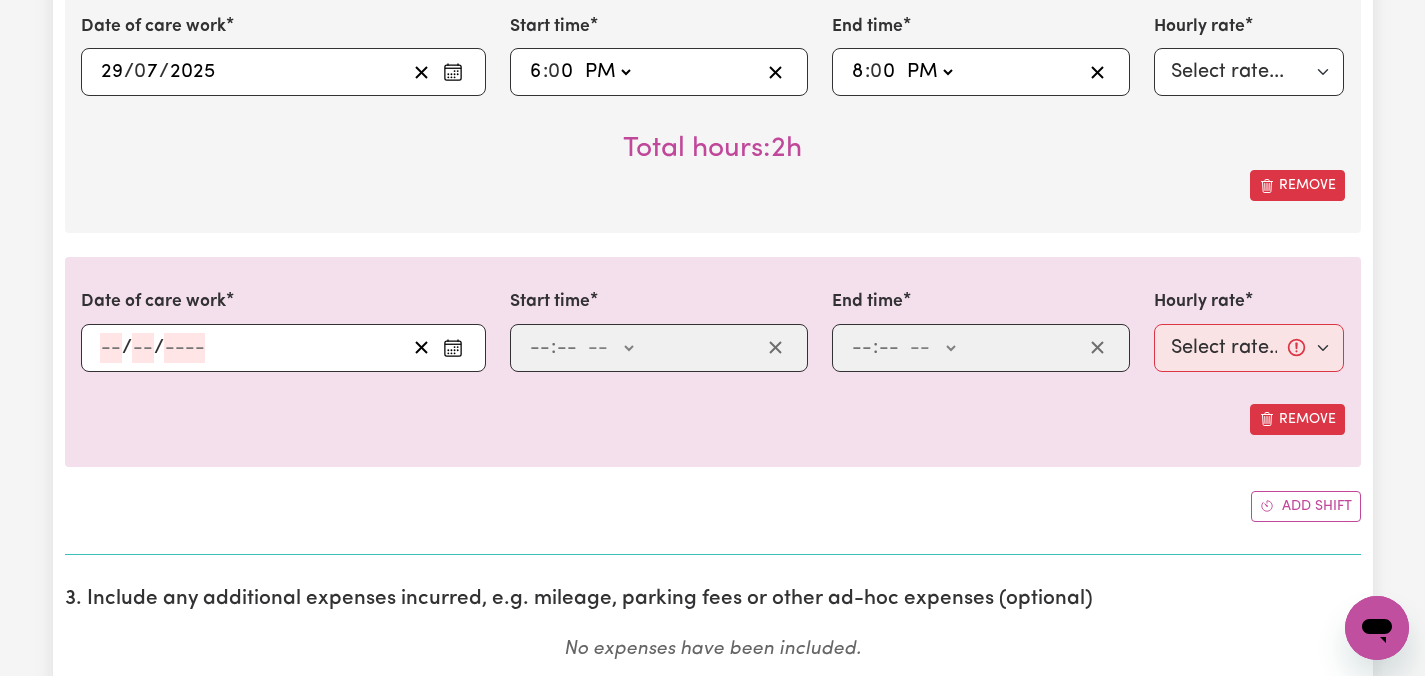 scroll, scrollTop: 1589, scrollLeft: 0, axis: vertical 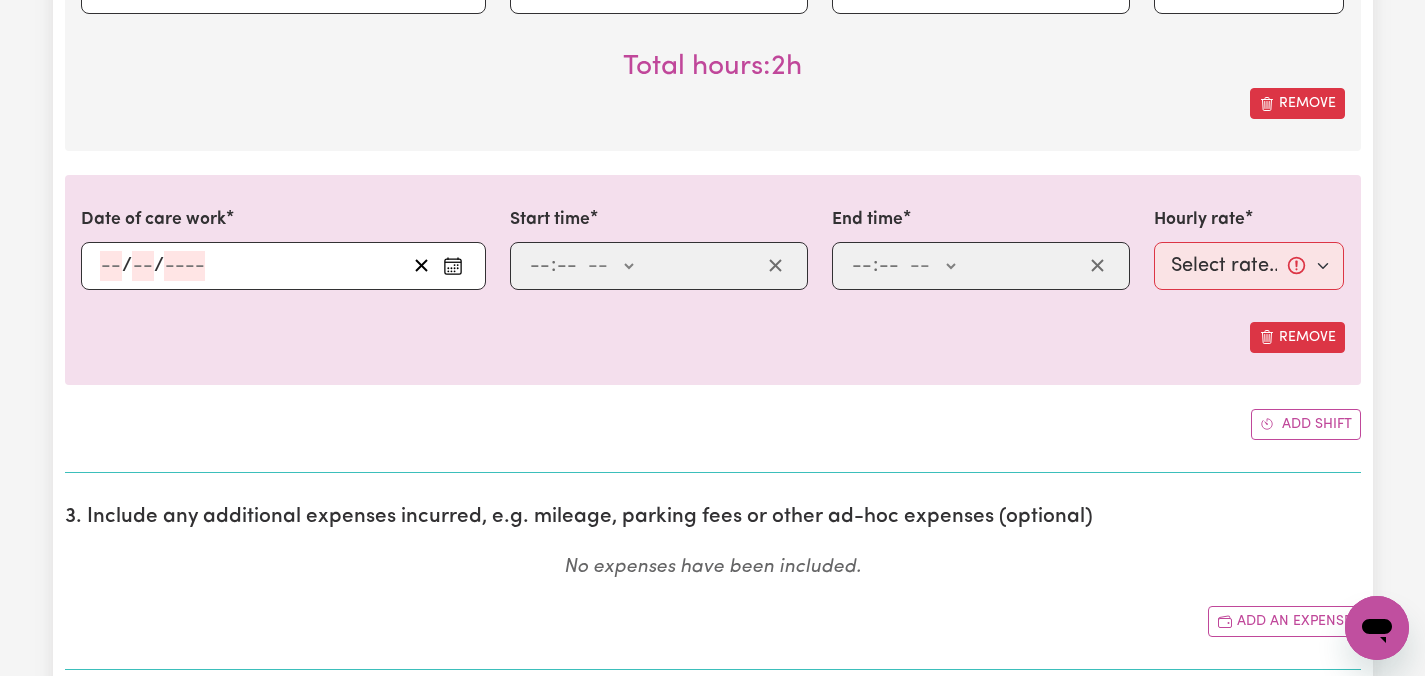 click 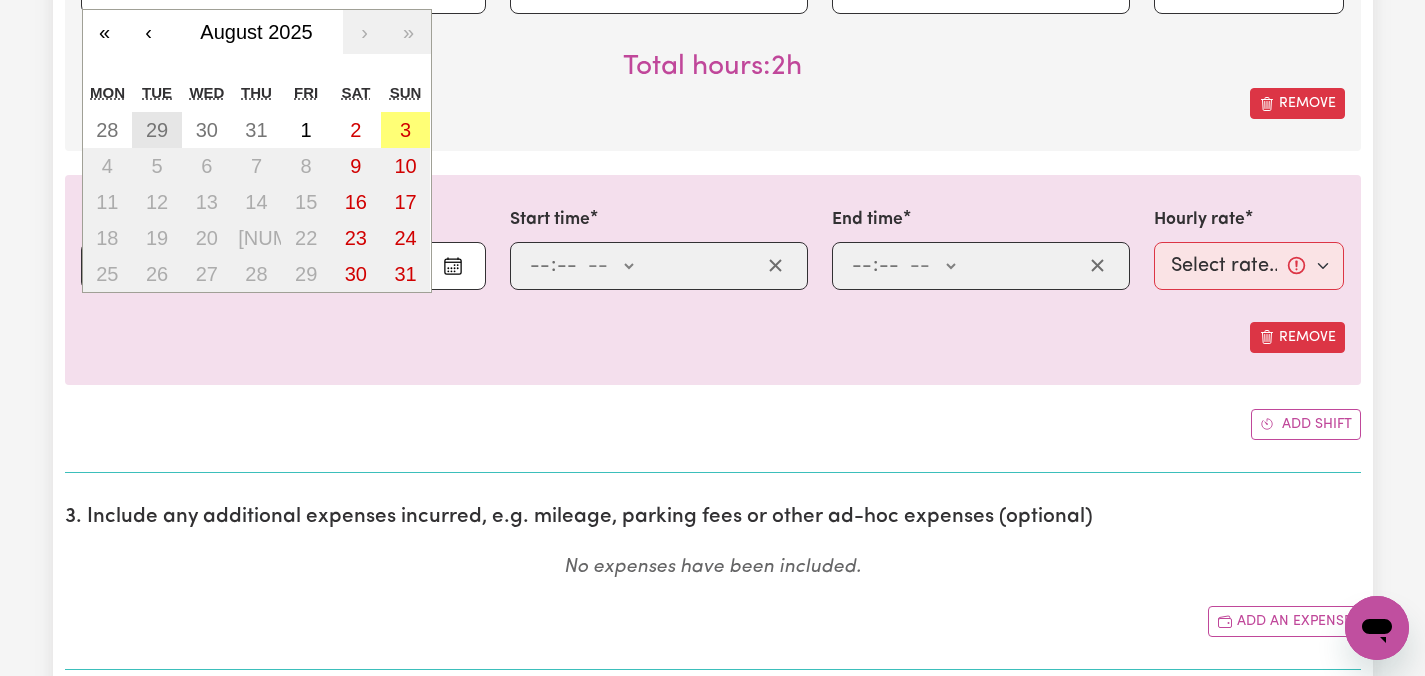 click on "29" at bounding box center [157, 130] 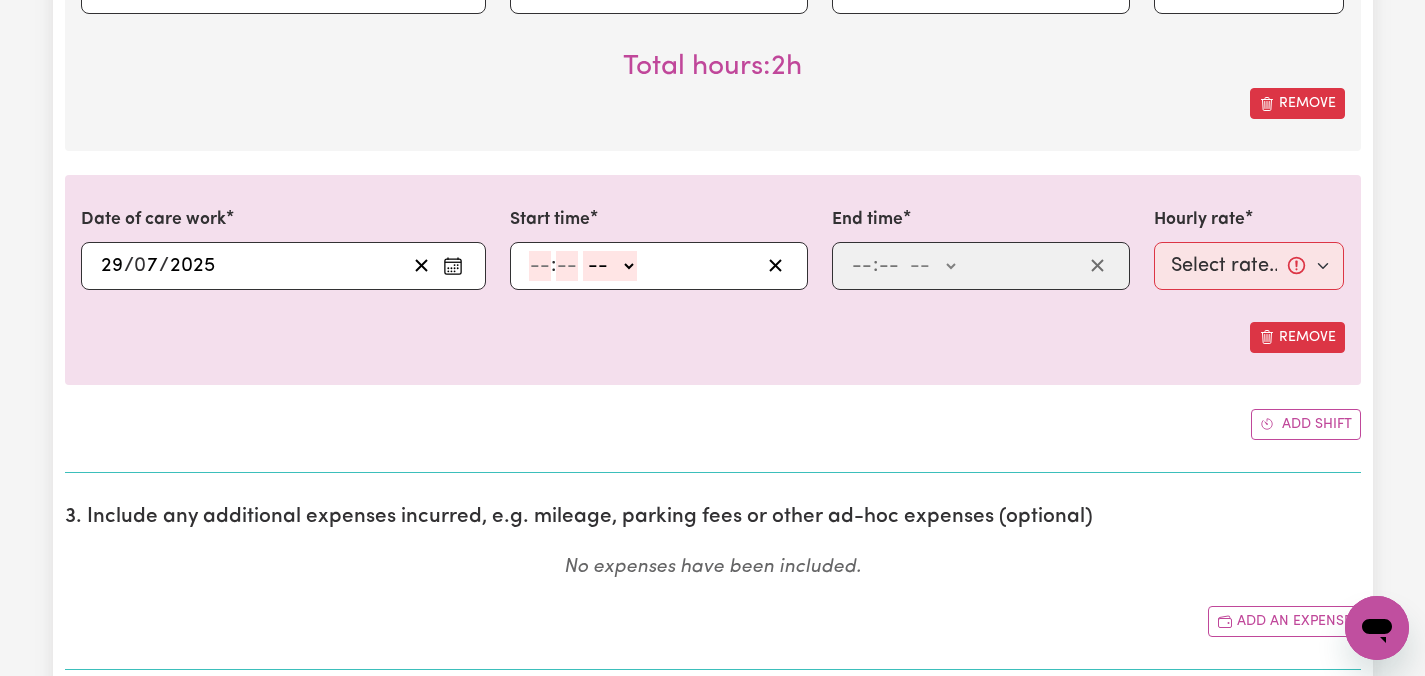 click 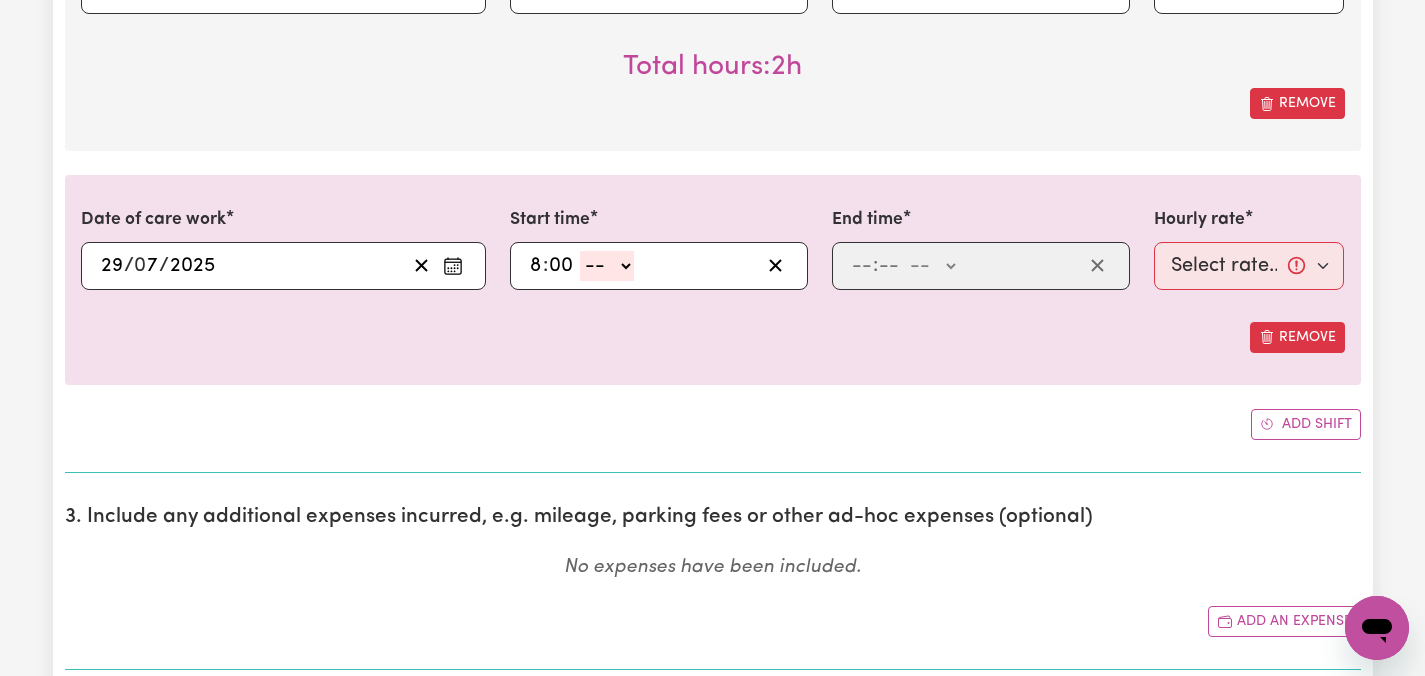 click on "-- AM PM" 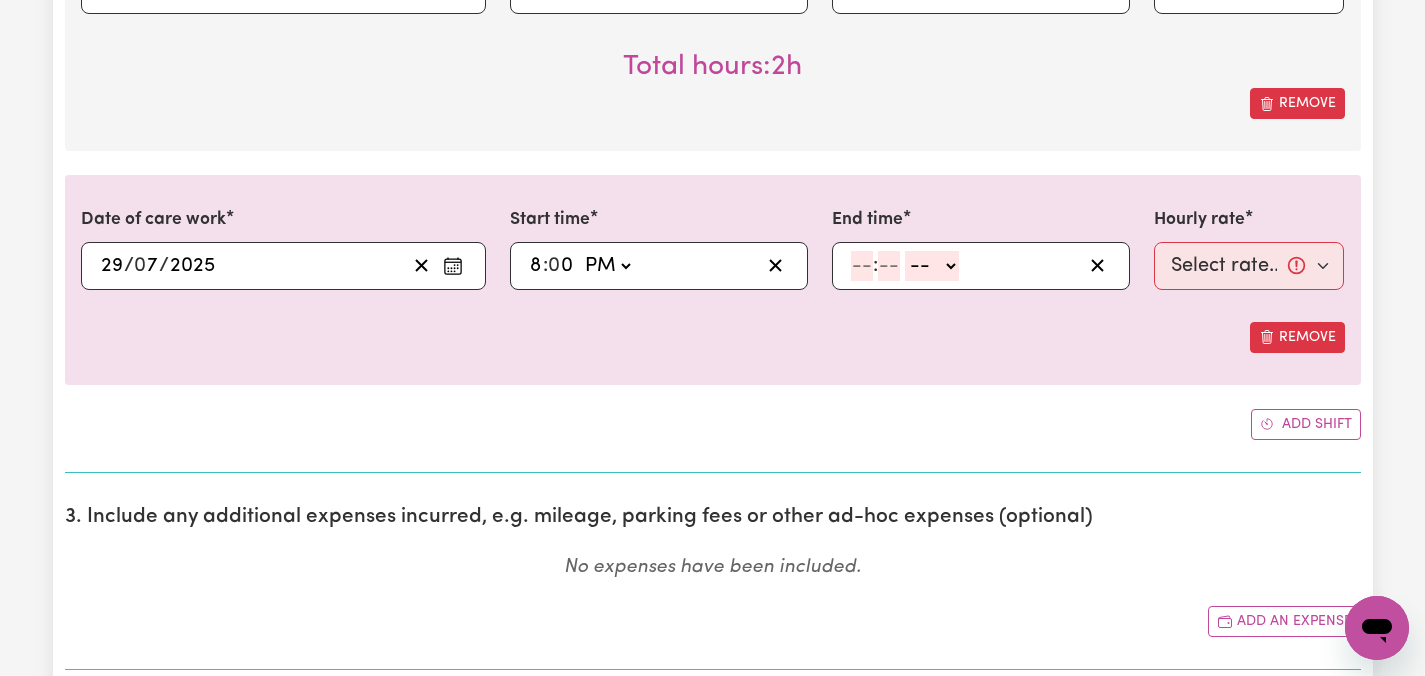 click 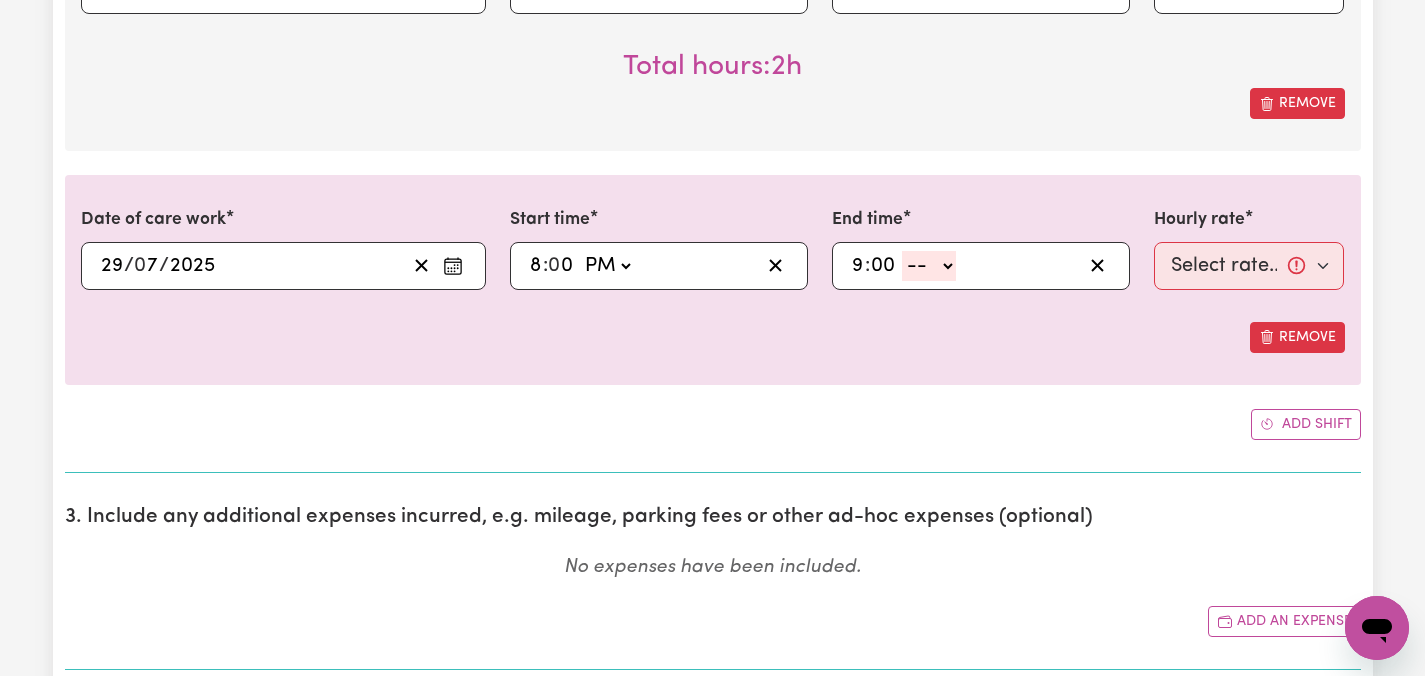 click on "-- AM PM" 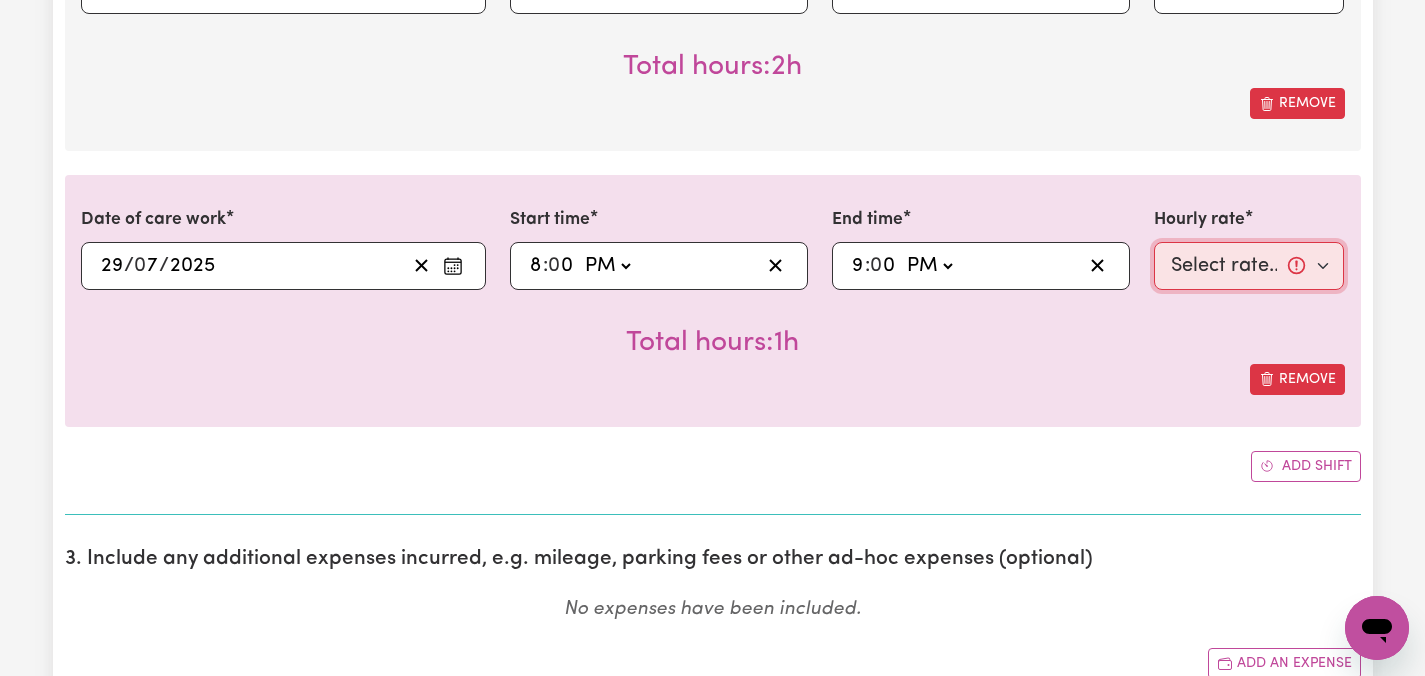 click on "Select rate... [PRICE] (Weekday) [PRICE] (Saturday) [PRICE] (Sunday) [PRICE] (Public Holiday) [PRICE] (Evening Care) [PRICE] (Overnight)" at bounding box center (1249, 266) 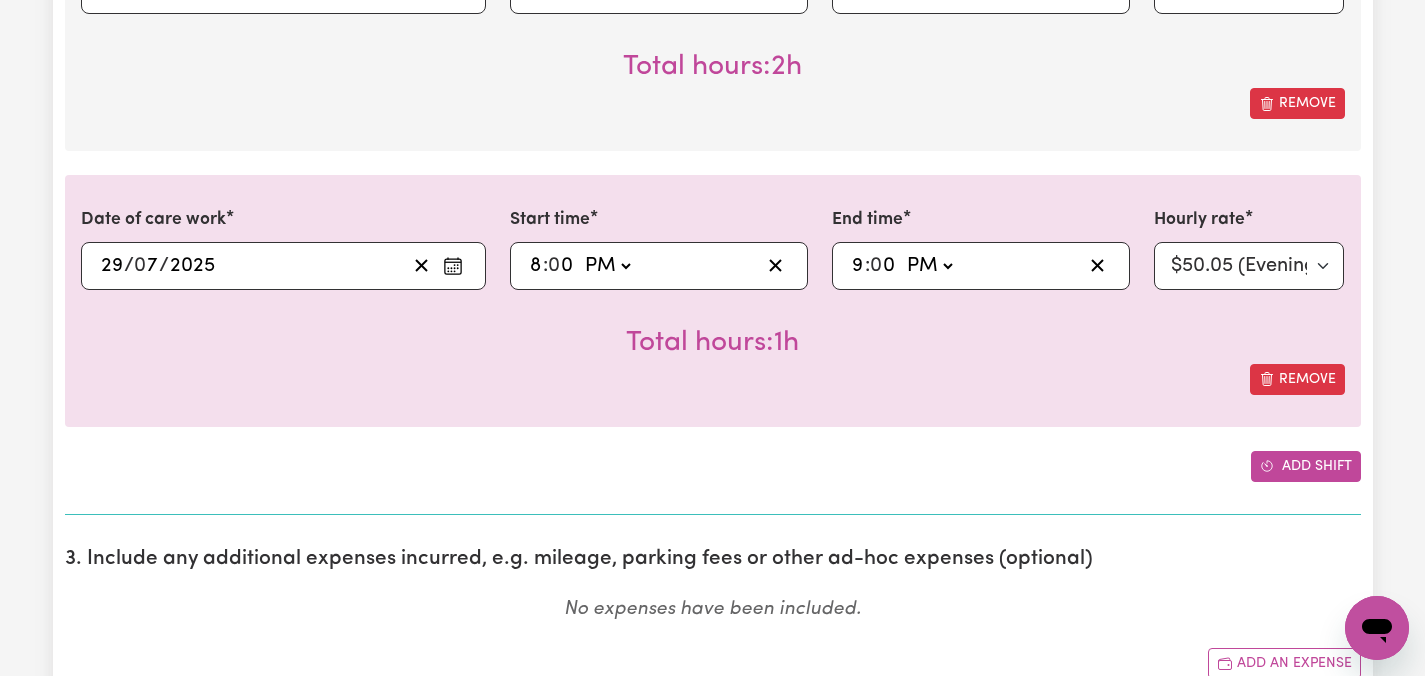 click on "Add shift" at bounding box center (1306, 466) 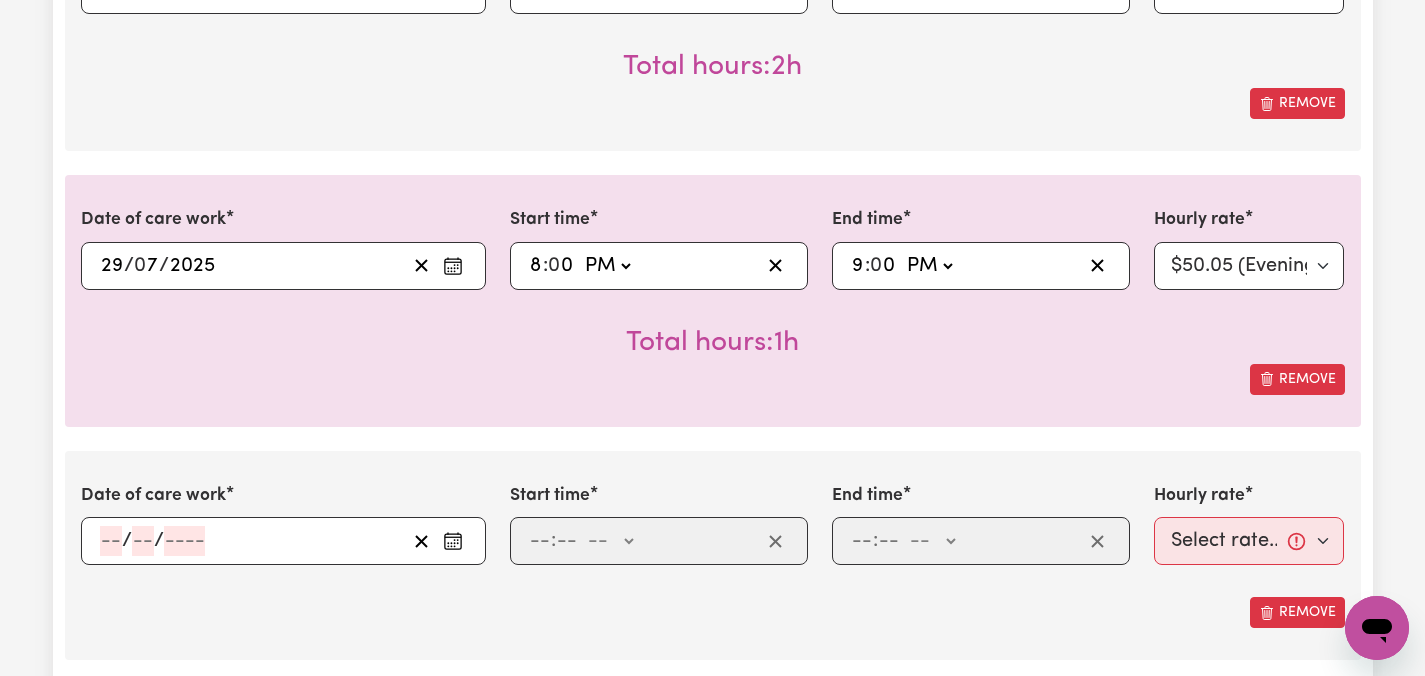 click on "Date of care work [DATE] [DATE] « ‹ July [YEAR] › » Mon Tue Wed Thu Fri Sat Sun 30 1 2 3 4 5 6 7 8 9 10 11 12 13 14 15 16 17 18 19 20 21 22 23 24 25 26 27 28 29 30 31 1 2 3 Start time [TIME] [TIME] AM PM End time [TIME] [TIME] AM PM Hourly rate Select rate... $[PRICE] (Weekday) $[PRICE] (Saturday) $[PRICE] (Sunday) $[PRICE] (Public Holiday) $[PRICE] (Evening Care) $[PRICE] (Overnight) Total hours: 6h Remove Date of care work / / Start time : -- AM PM End time : -- AM PM Hourly rate Select rate... $[PRICE] (Weekday) $[PRICE] (Saturday) Remove Date of care work [DATE] [DATE] « ‹ July [YEAR] › » Mon Tue Wed Thu Fri Sat Sun 30 1 2 3 4 5 6 7 8 9 10 11 12 13 14 15 16 17 18 19 20 21 22 23 24 25 26 27 28 29 30 31 1 2 3 Start time [TIME] [TIME] AM PM End time [TIME] [TIME] AM PM Hourly rate Select rate... $[PRICE] (Weekday) $[PRICE] (Saturday) $[PRICE] (Sunday) $[PRICE] (Public Holiday) 2h  /" at bounding box center (713, -105) 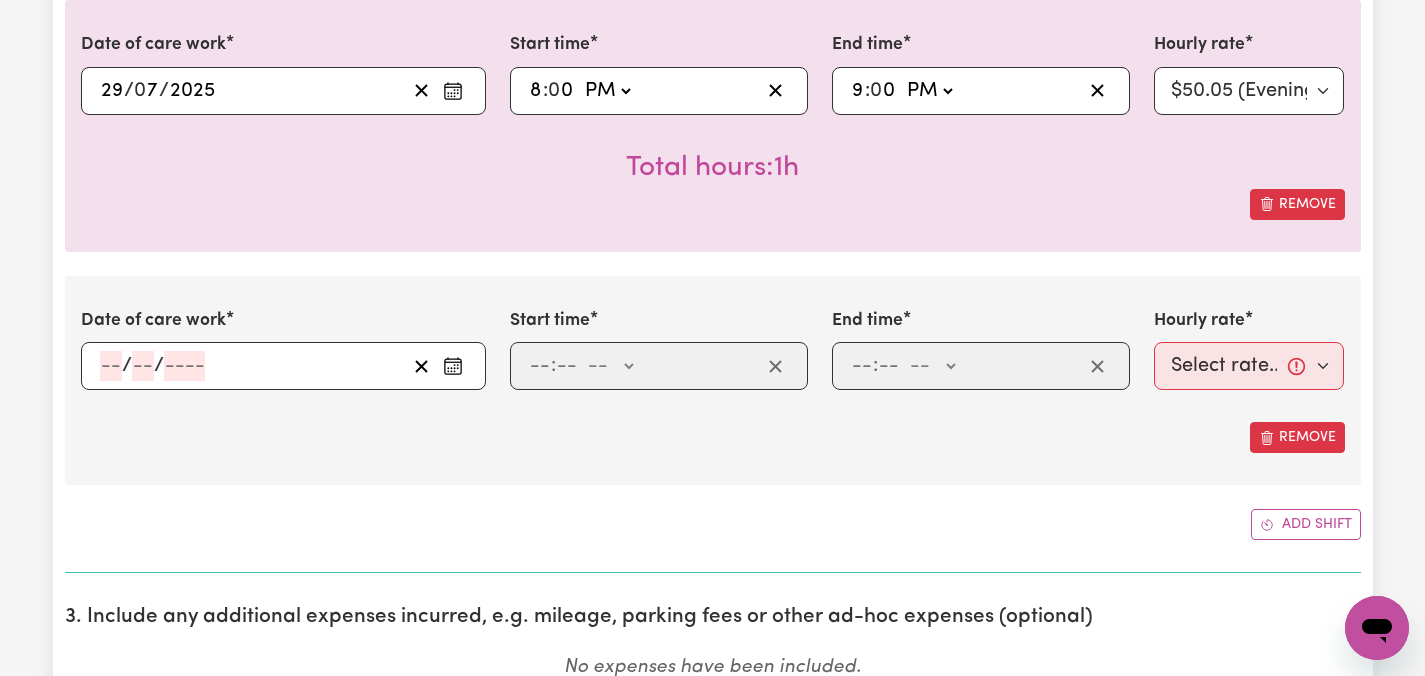 scroll, scrollTop: 1789, scrollLeft: 0, axis: vertical 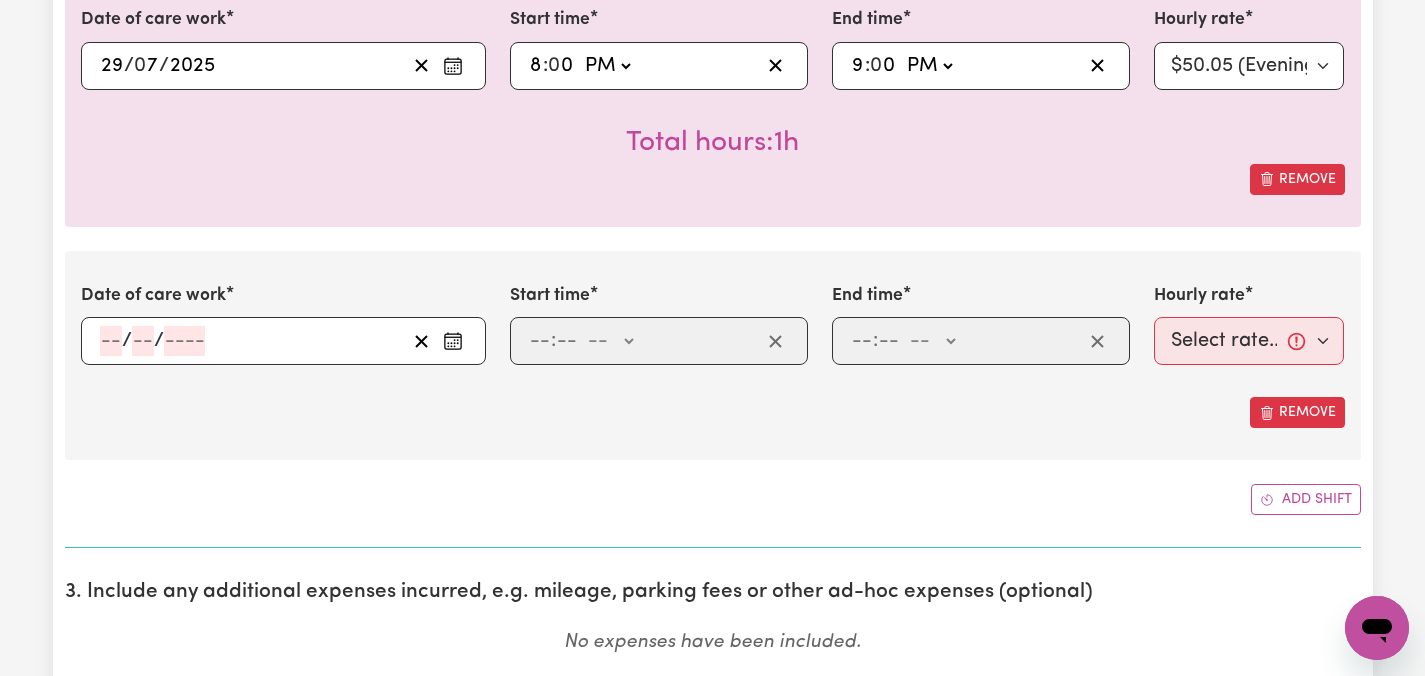 click 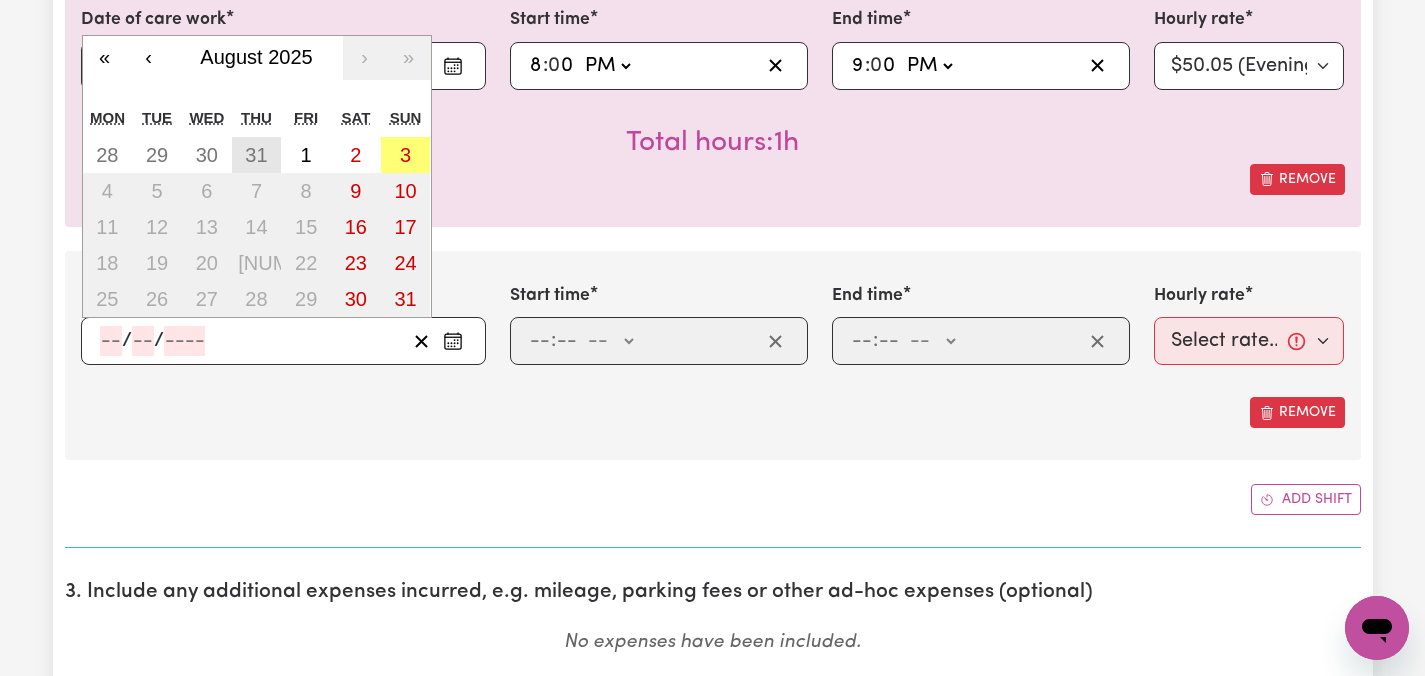 click on "31" at bounding box center [256, 155] 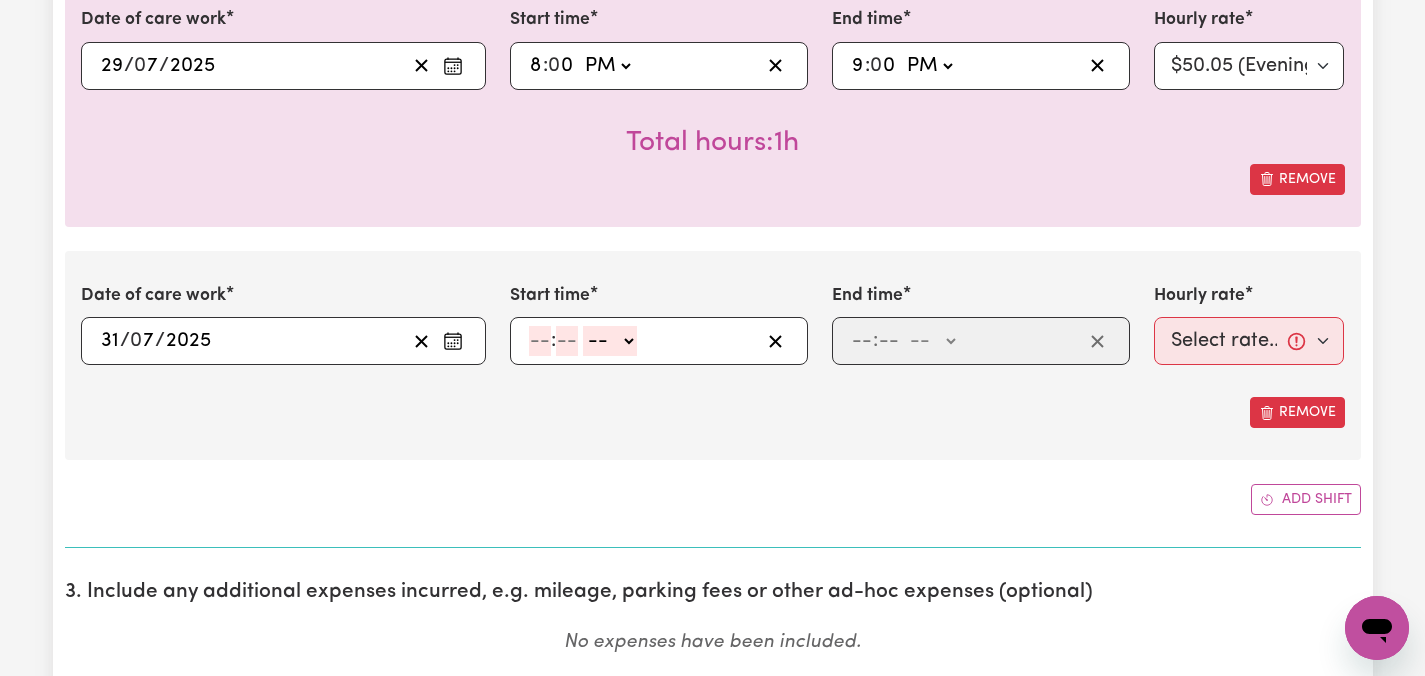 click 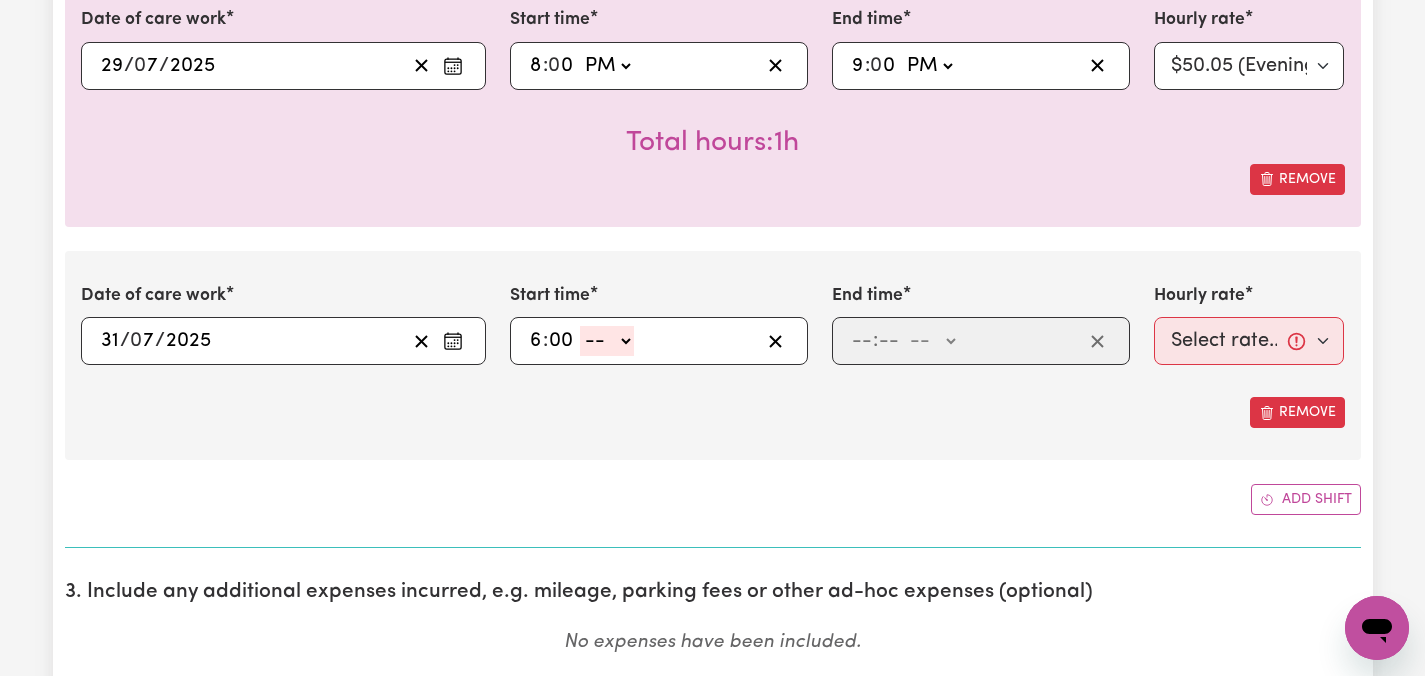 click on "-- AM PM" 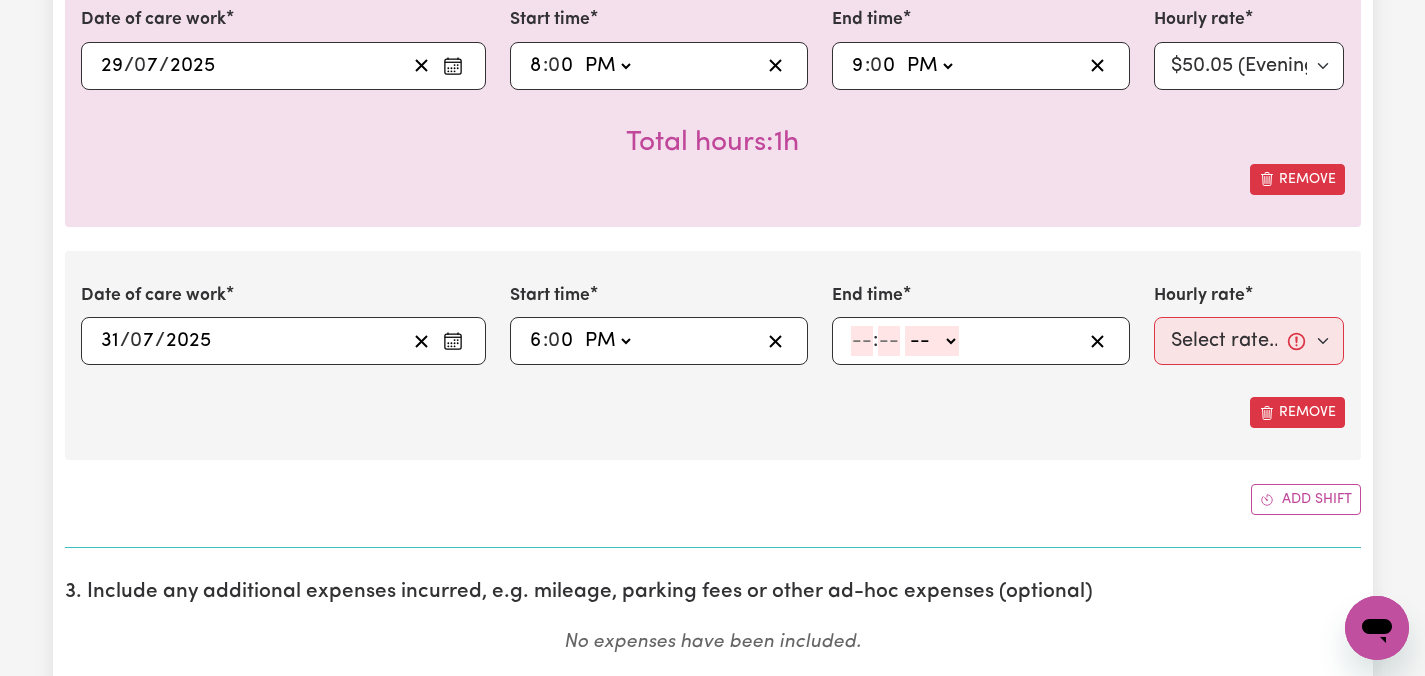 click 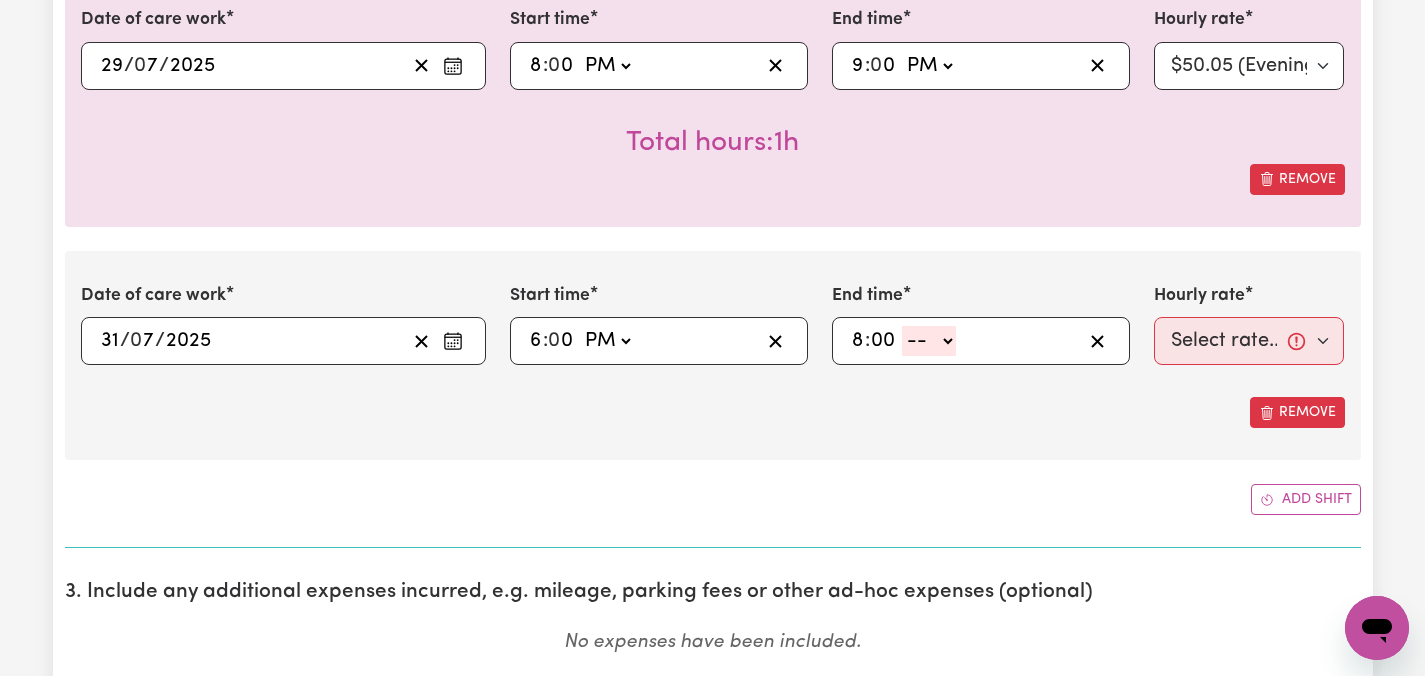 click on "-- AM PM" 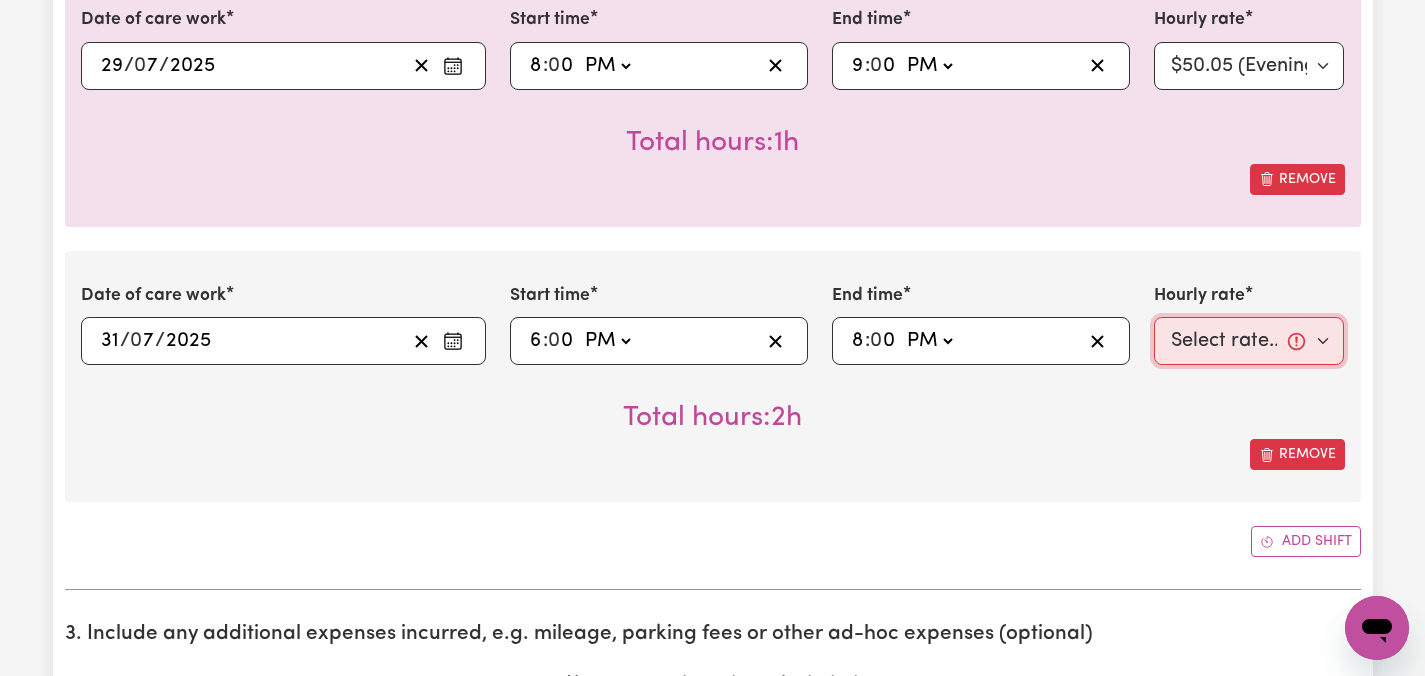 click on "Select rate... [PRICE] (Weekday) [PRICE] (Saturday) [PRICE] (Sunday) [PRICE] (Public Holiday) [PRICE] (Evening Care) [PRICE] (Overnight)" at bounding box center (1249, 341) 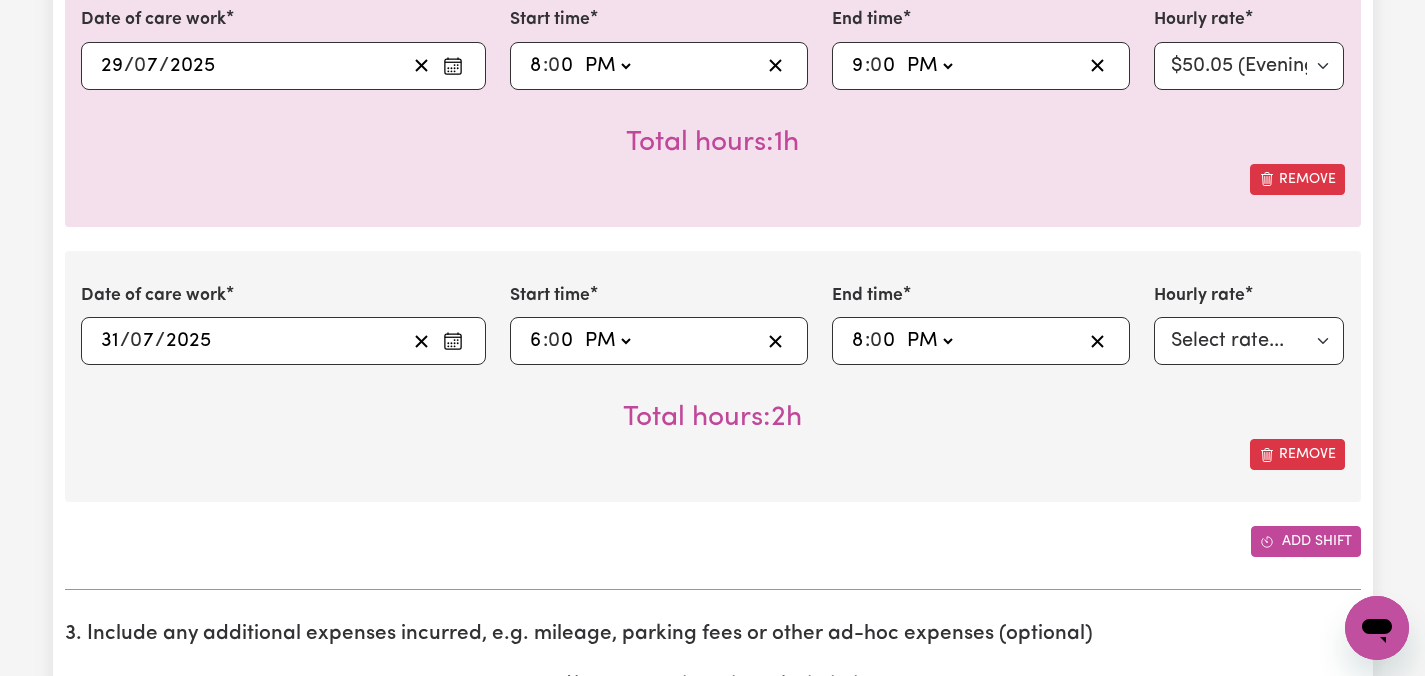 click 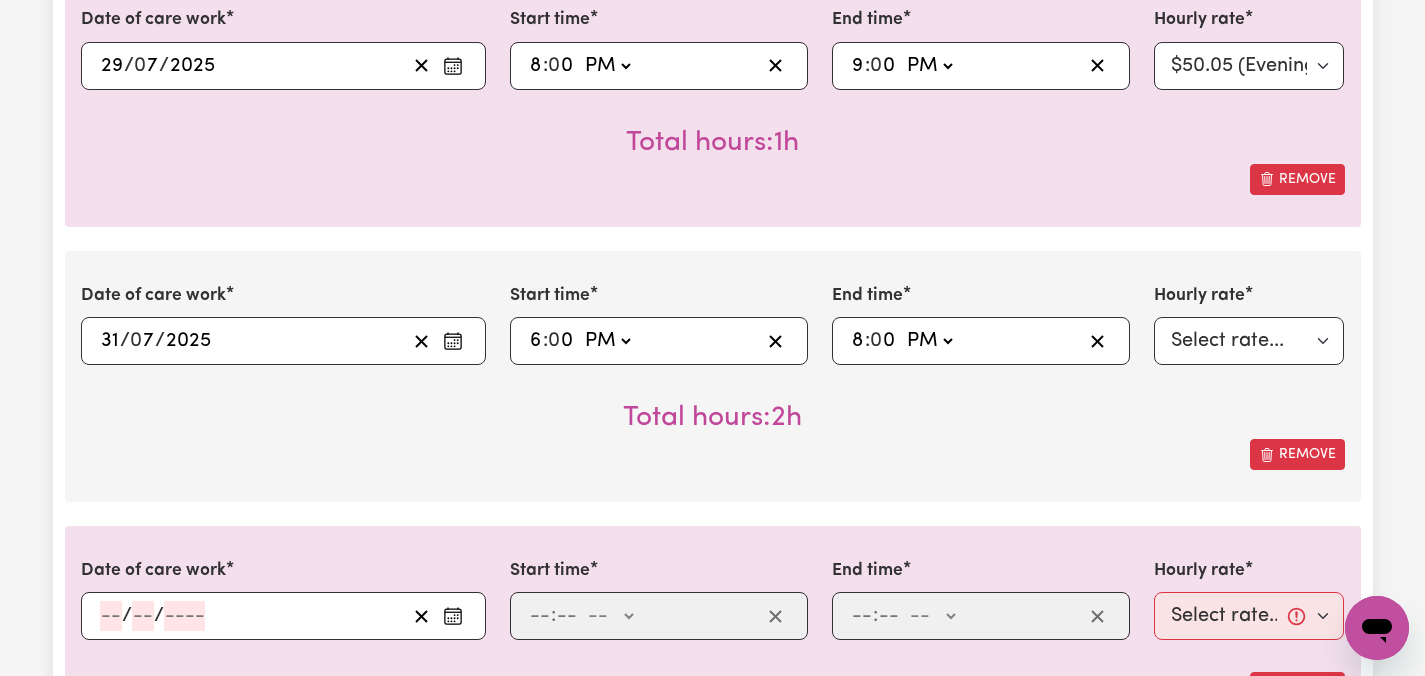 click 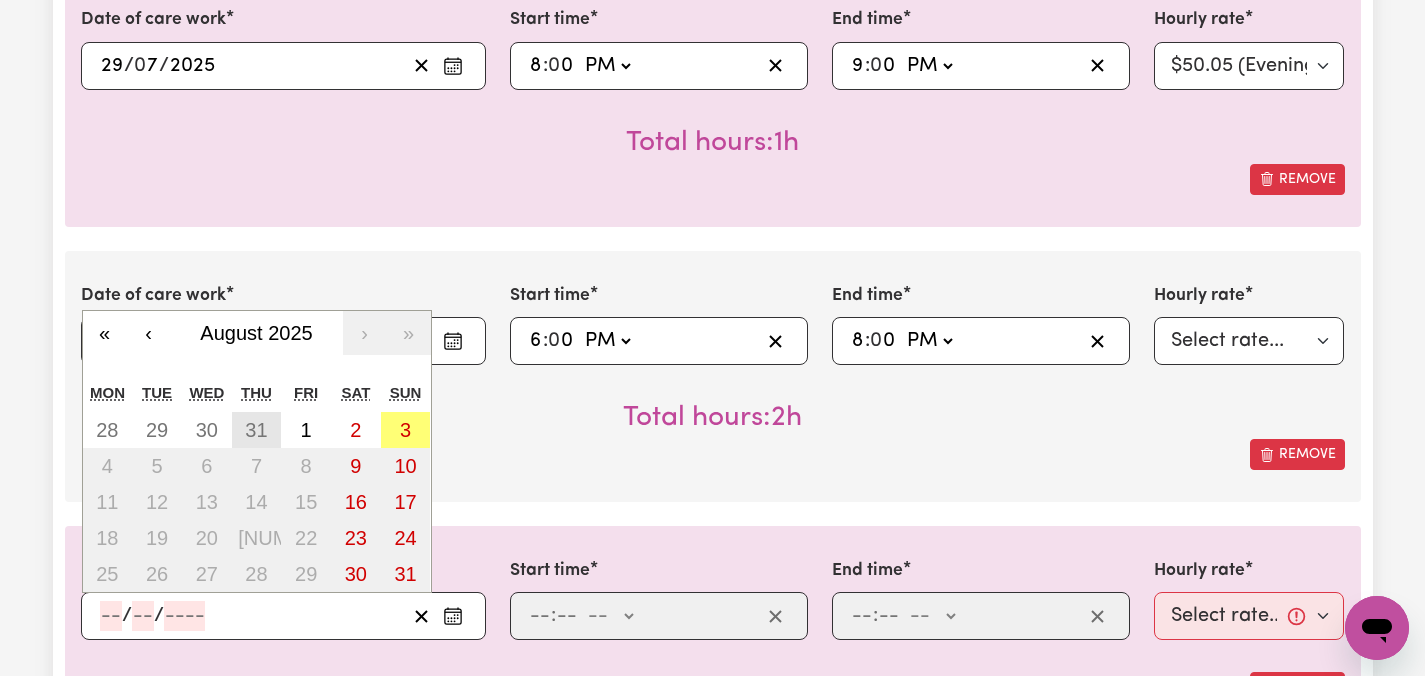 click on "31" at bounding box center (256, 430) 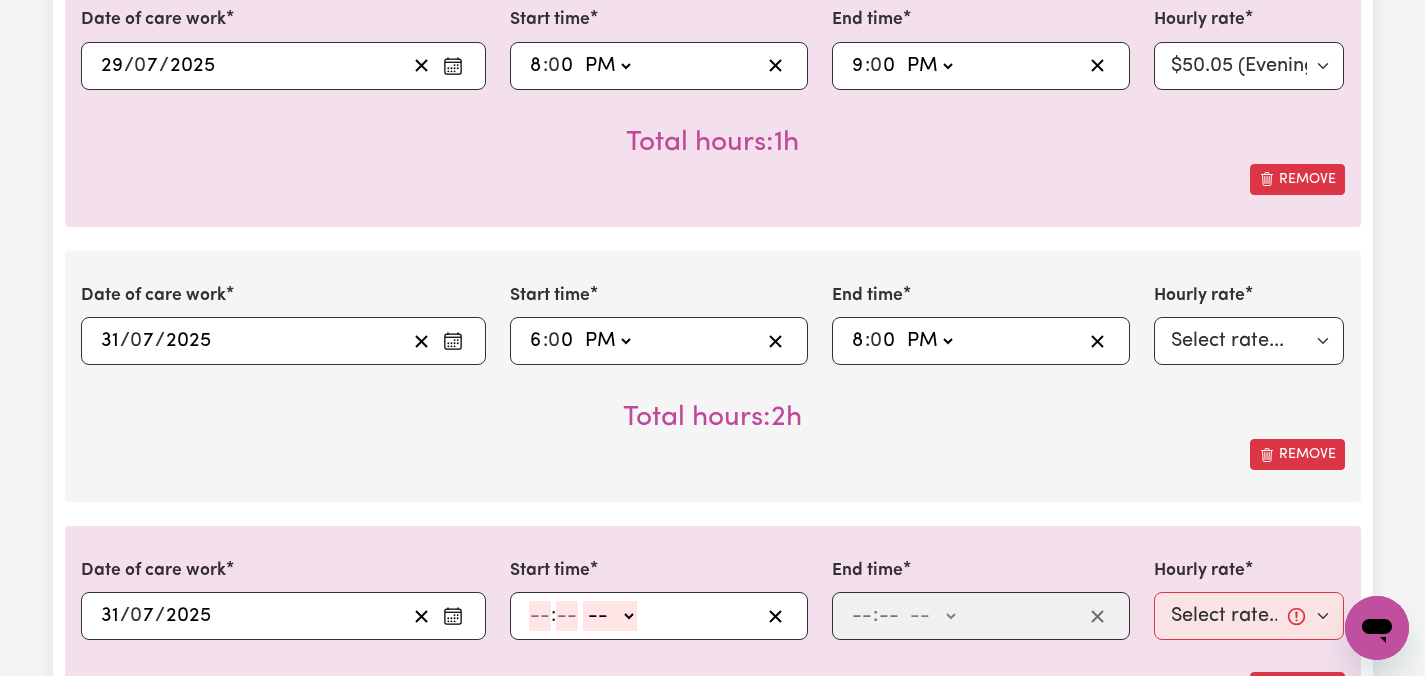 click 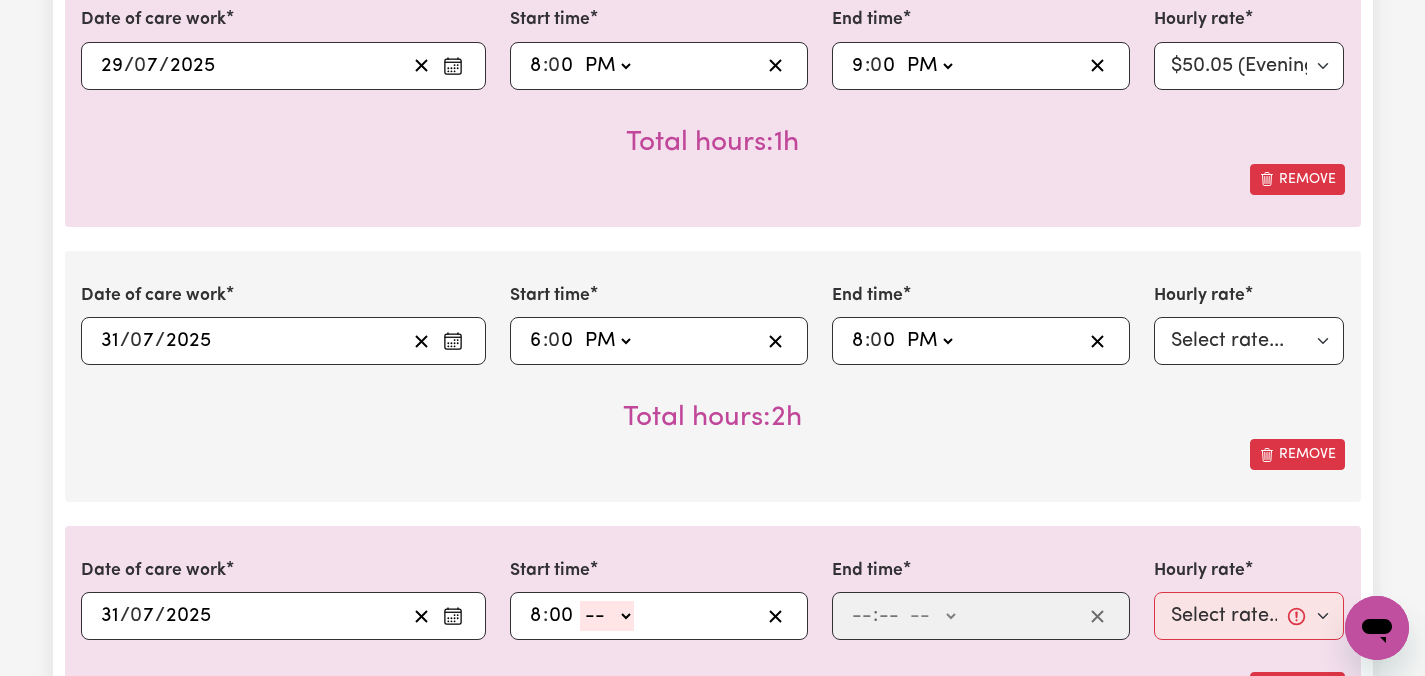 click on "-- AM PM" 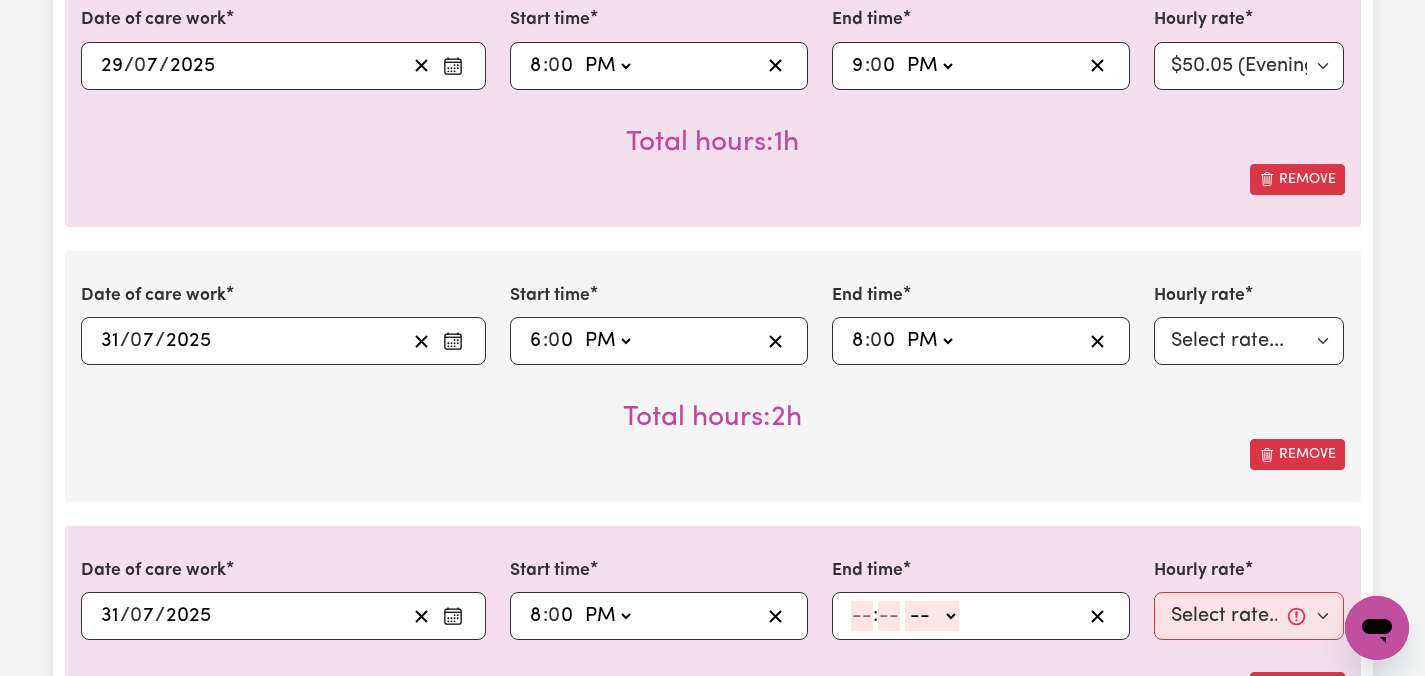 click 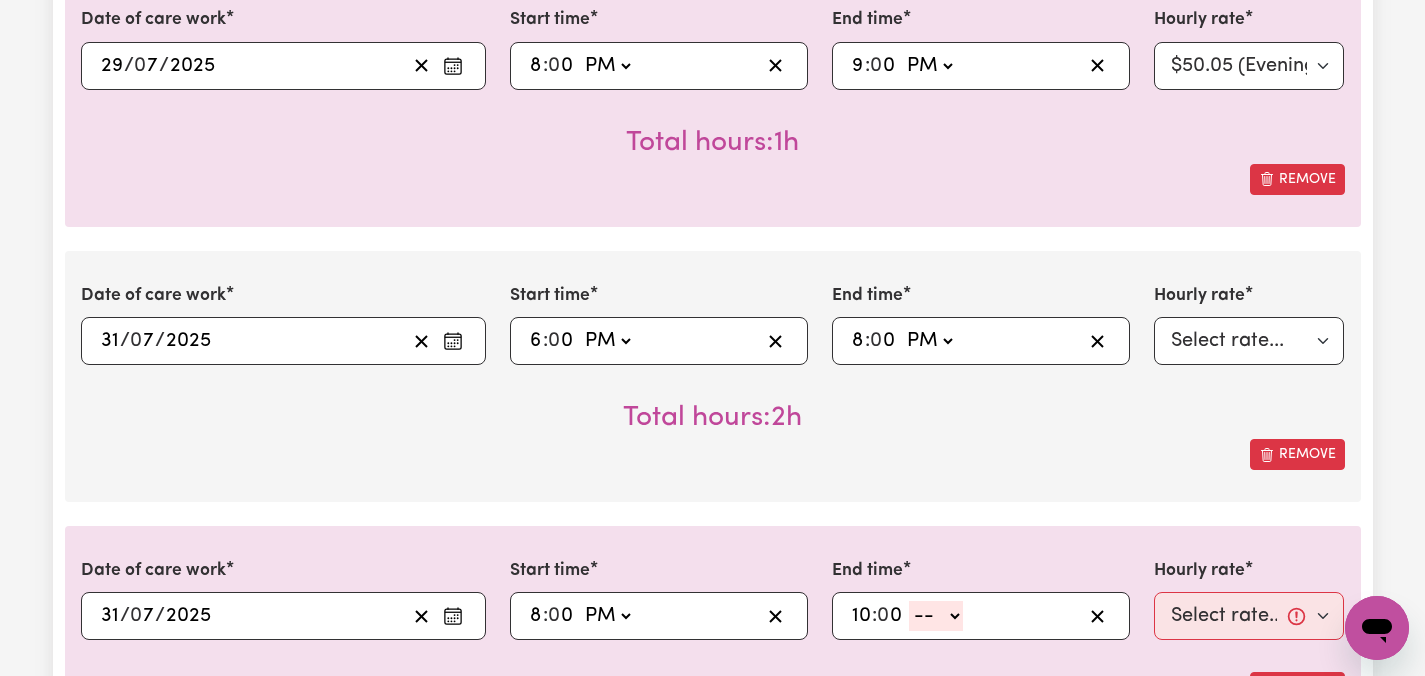 click on "-- AM PM" 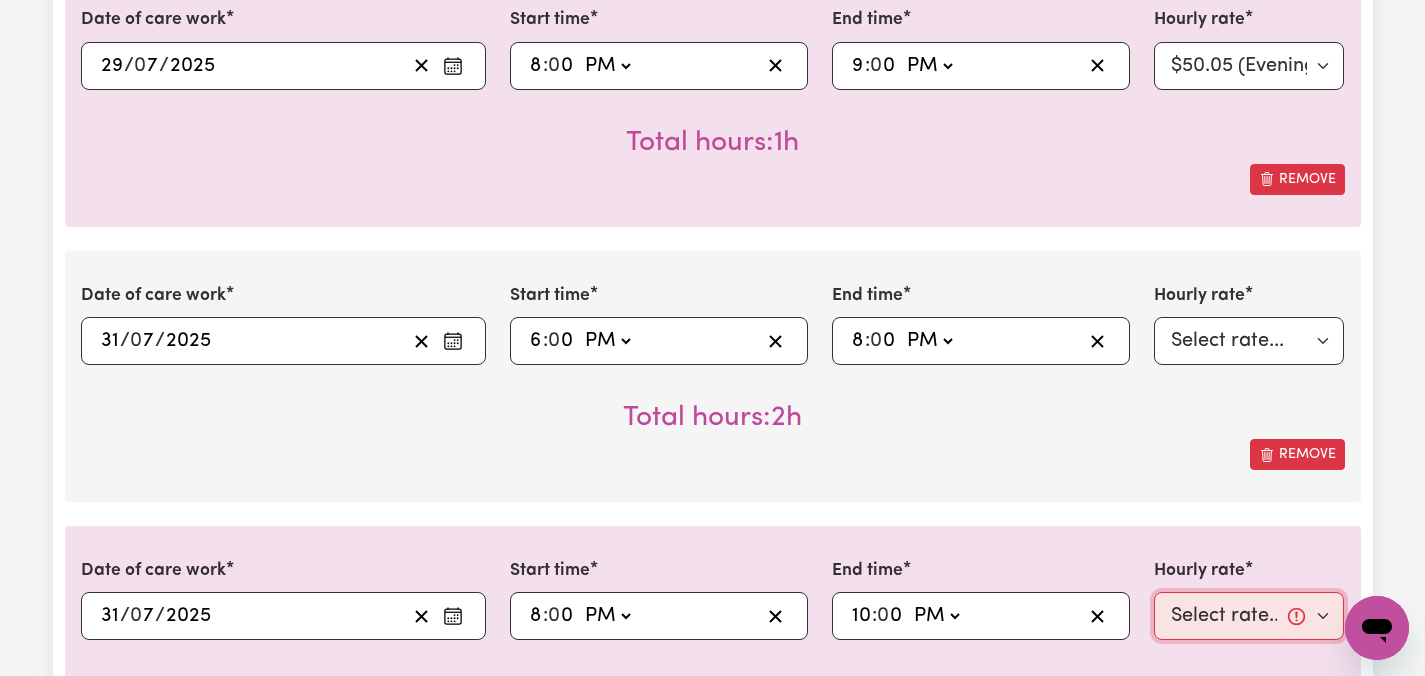 click on "Select rate... [PRICE] (Weekday) [PRICE] (Saturday) [PRICE] (Sunday) [PRICE] (Public Holiday) [PRICE] (Evening Care) [PRICE] (Overnight)" at bounding box center [1249, 616] 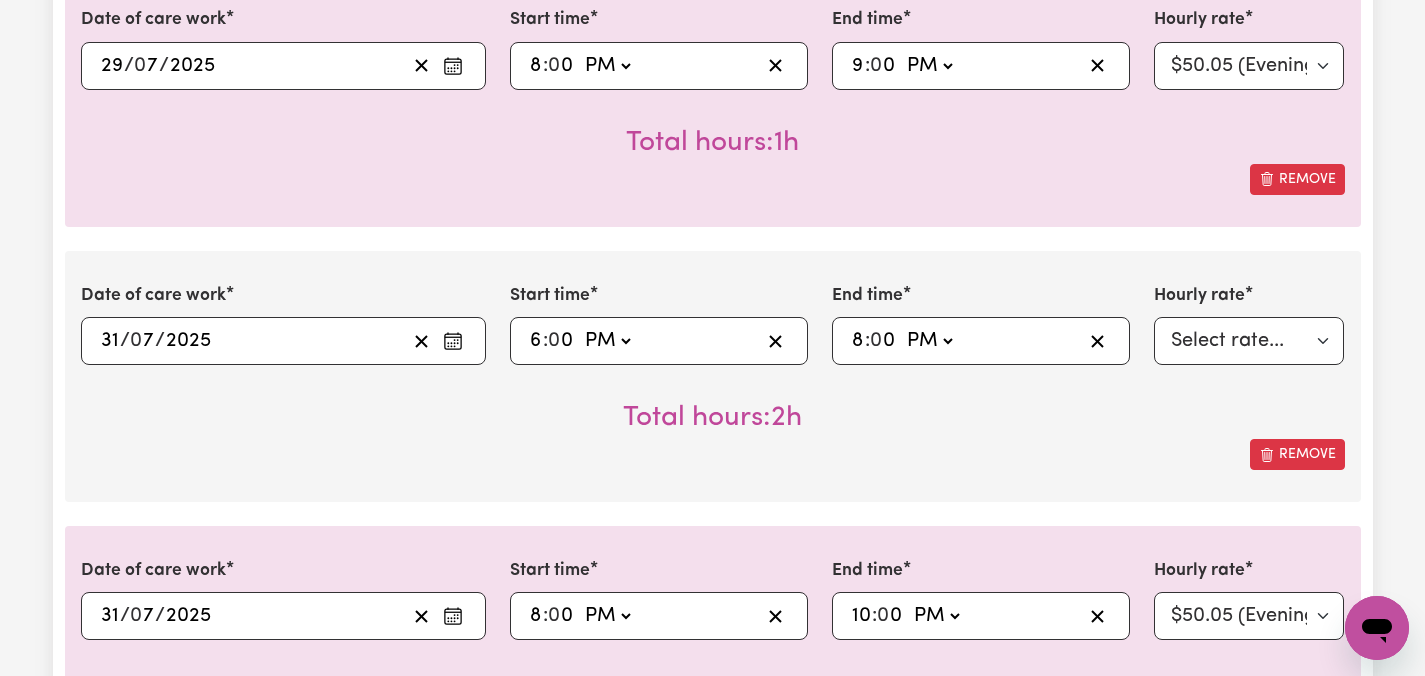 click on "Submit Hours 1. Fill in your details below to claim your payment Job title Select the job you're submitting hours for... [ [NAME] ] Care worker needed in [CITY] [STATE] [ [NAME] ] Care worker needed in [CITY] [STATE] [ [NAME] - NDIS Number: [NUMBER] ] Vietnamese Support workers with experience in Behaviour Support Plans Preview Job Your ABN [NUMBER] To include or update your ABN, update your profile . 2. Enter the details of your shift(s) Date of care work [DATE] [DATE] « ‹ July [YEAR] › » Mon Tue Wed Thu Fri Sat Sun 30 1 2 3 4 5 6 7 8 9 10 11 12 13 14 15 16 17 18 19 20 21 22 23 24 25 26 27 28 29 30 31 1 2 3 Start time [TIME] [TIME] AM PM End time [TIME] [TIME] AM PM Hourly rate Select rate... $[PRICE] (Weekday) $[PRICE] (Saturday) $[PRICE] (Sunday) $[PRICE] (Public Holiday) $[PRICE] (Evening Care) $[PRICE] (Overnight) Total hours: 6h Remove Date of care work / / Start time : -- AM PM End time : -- AM PM Hourly rate Select rate... $[PRICE] (Weekday) $[PRICE] (Saturday) Remove" at bounding box center [712, 479] 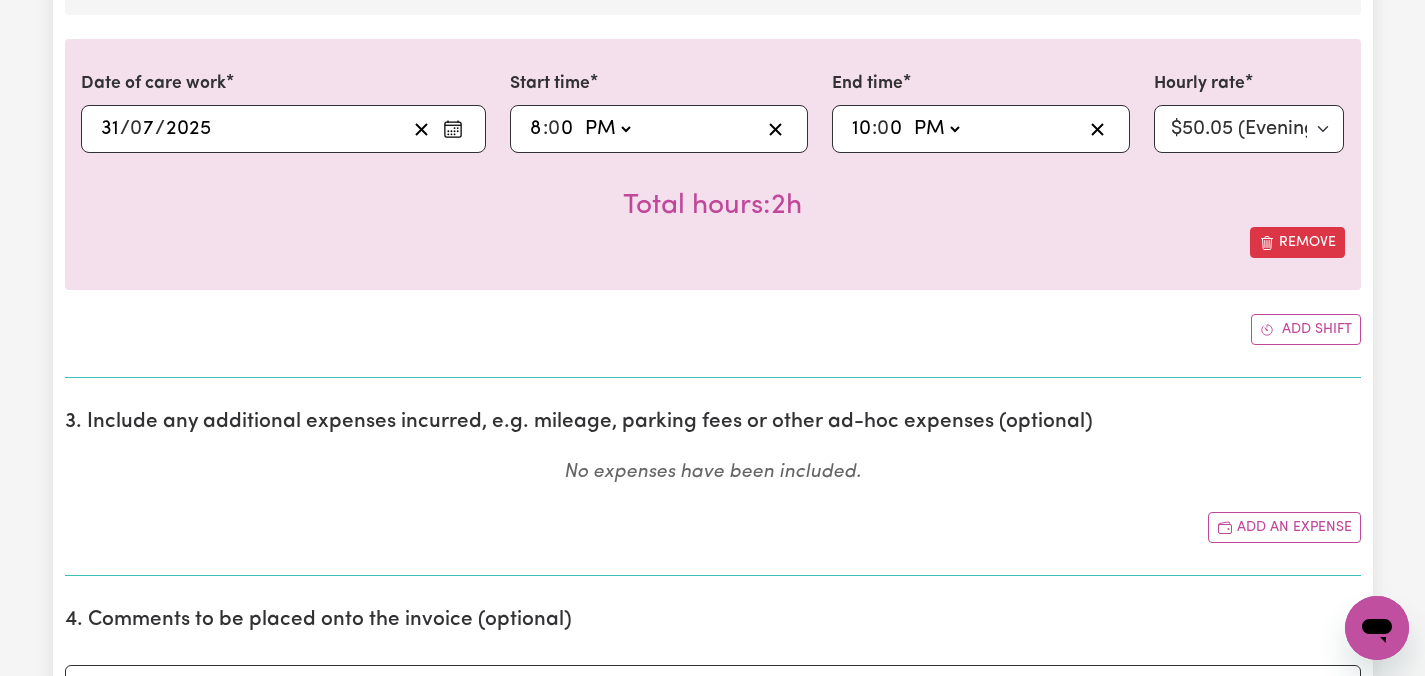 scroll, scrollTop: 2309, scrollLeft: 0, axis: vertical 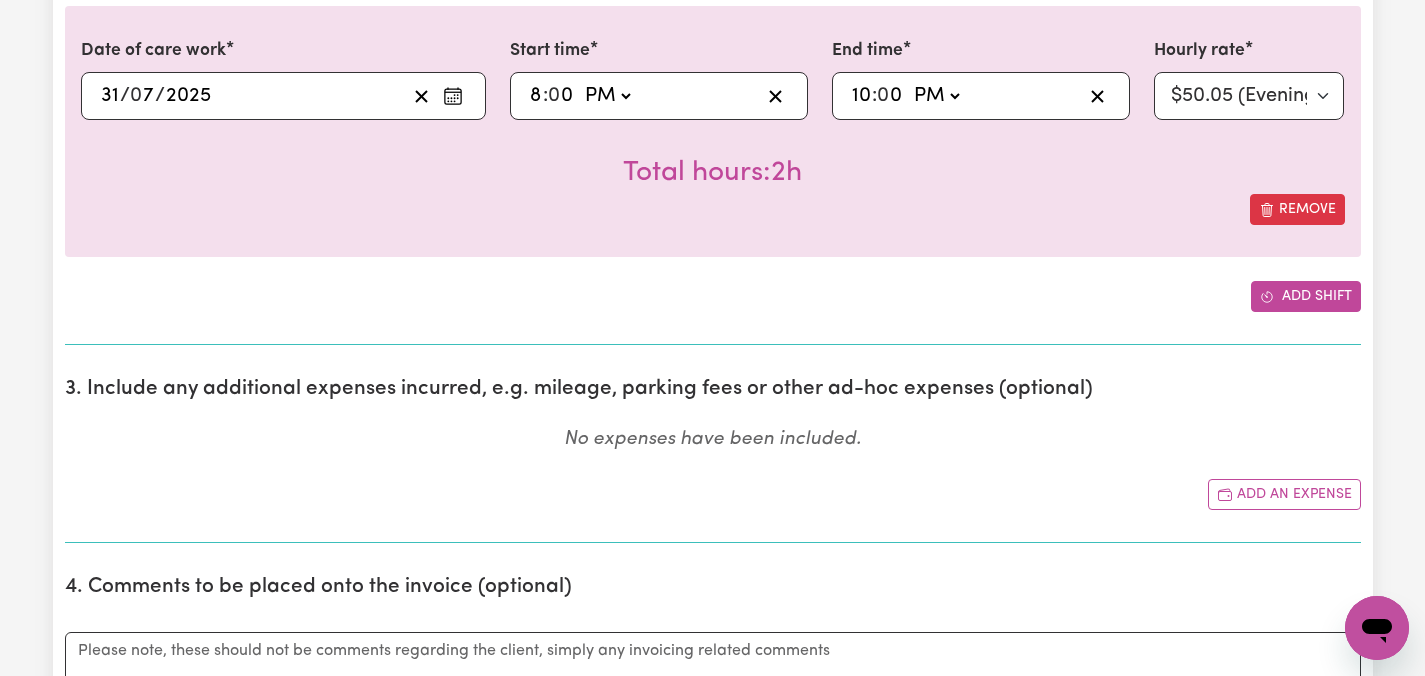 click on "Add shift" at bounding box center [1306, 296] 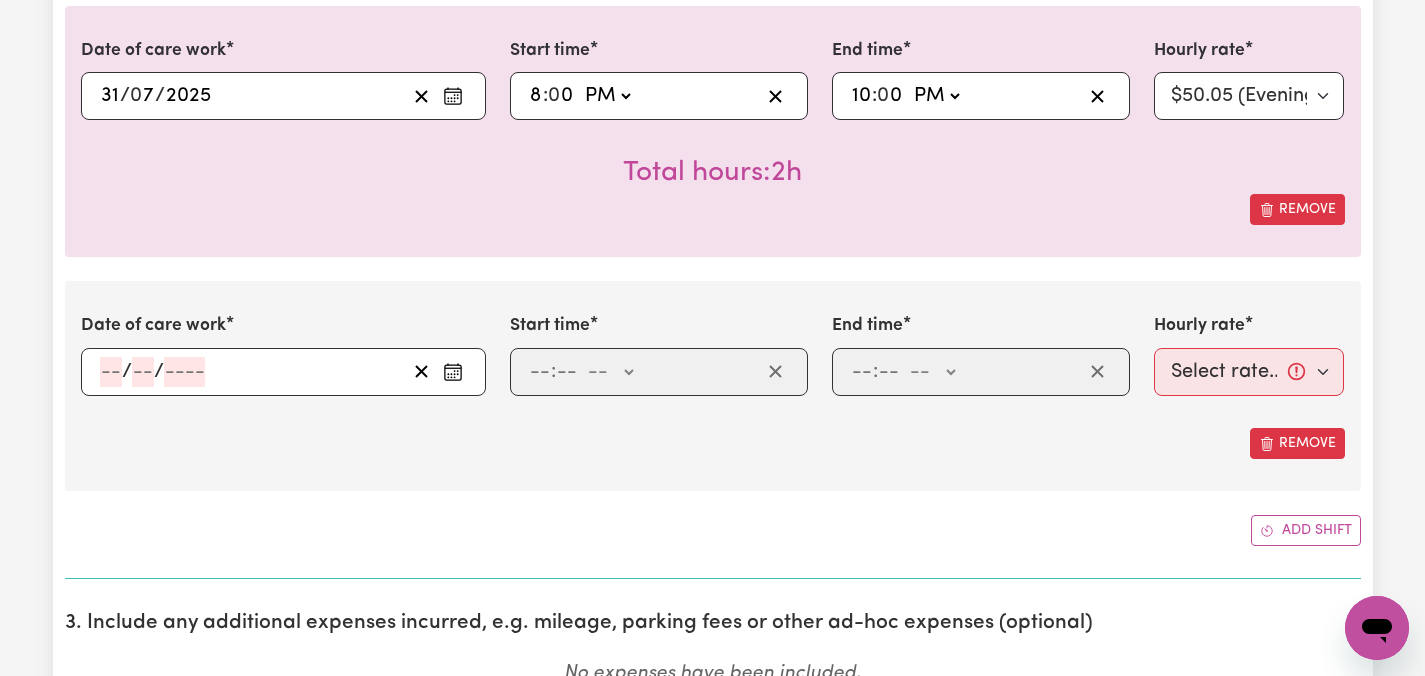 click 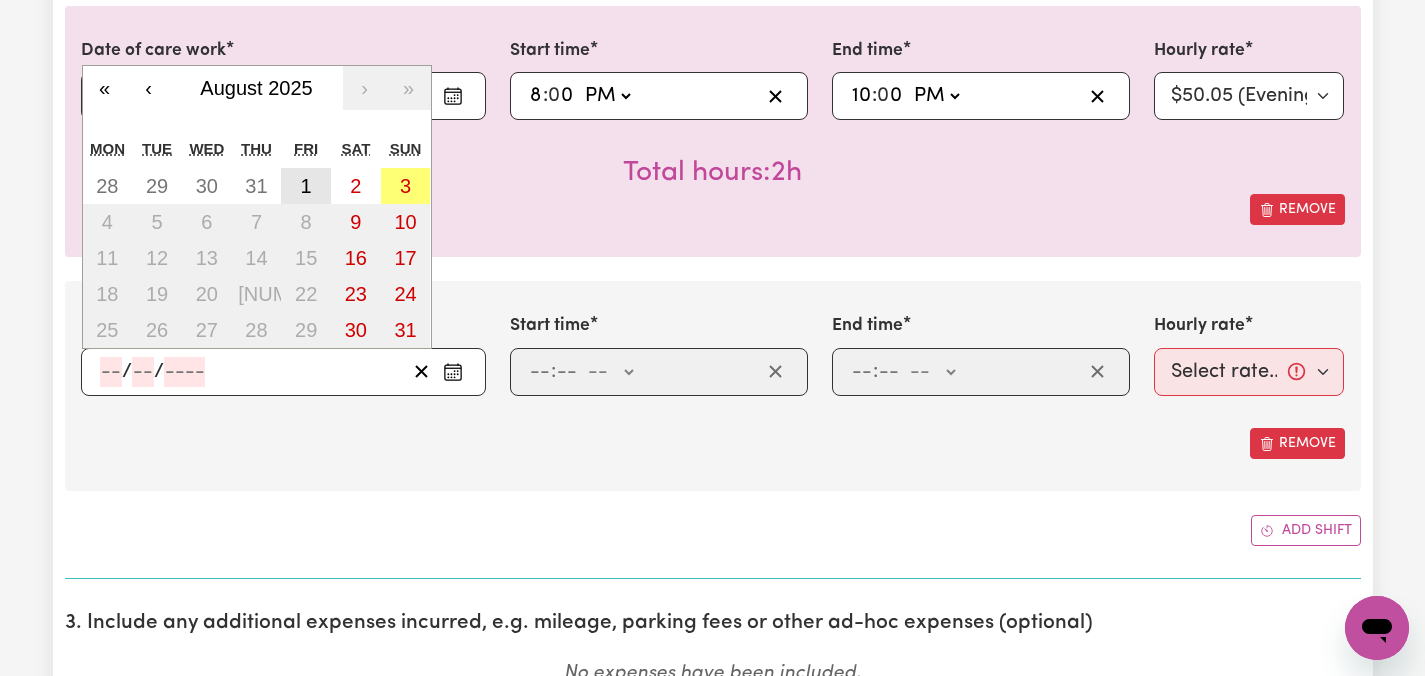 click on "1" at bounding box center [306, 186] 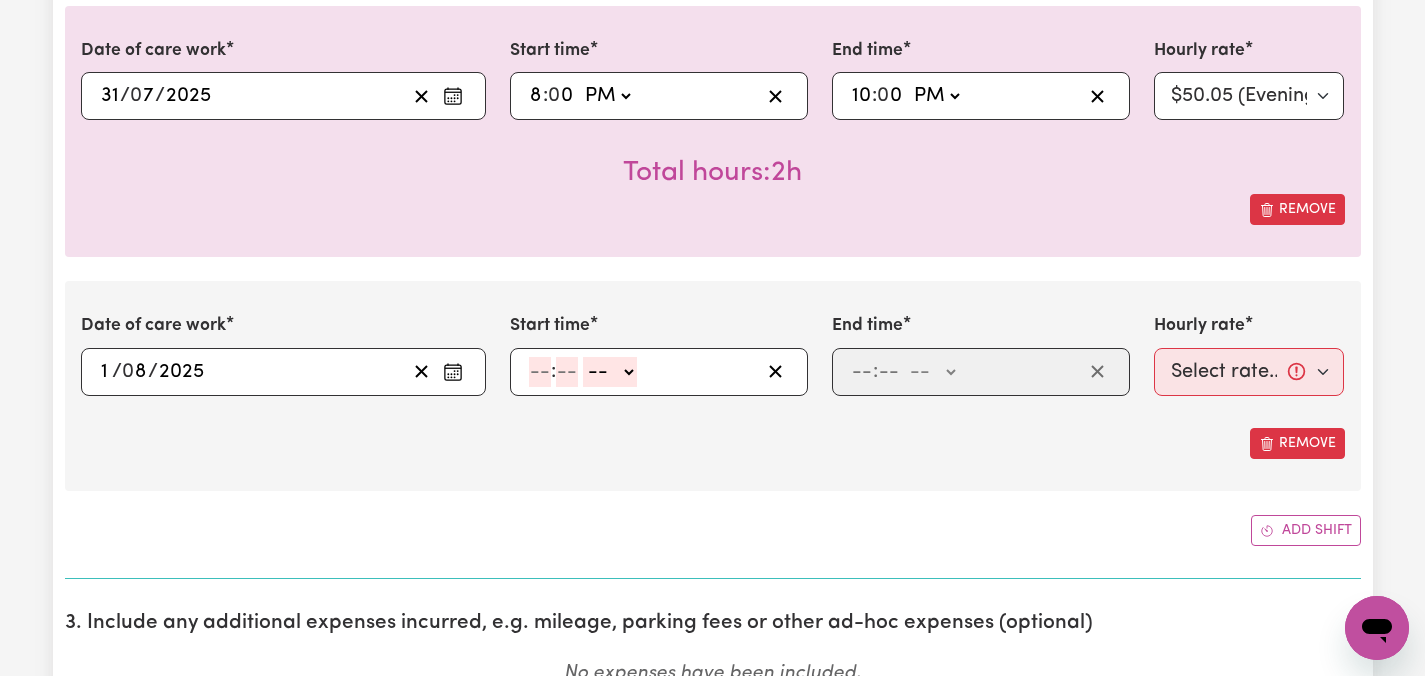 click 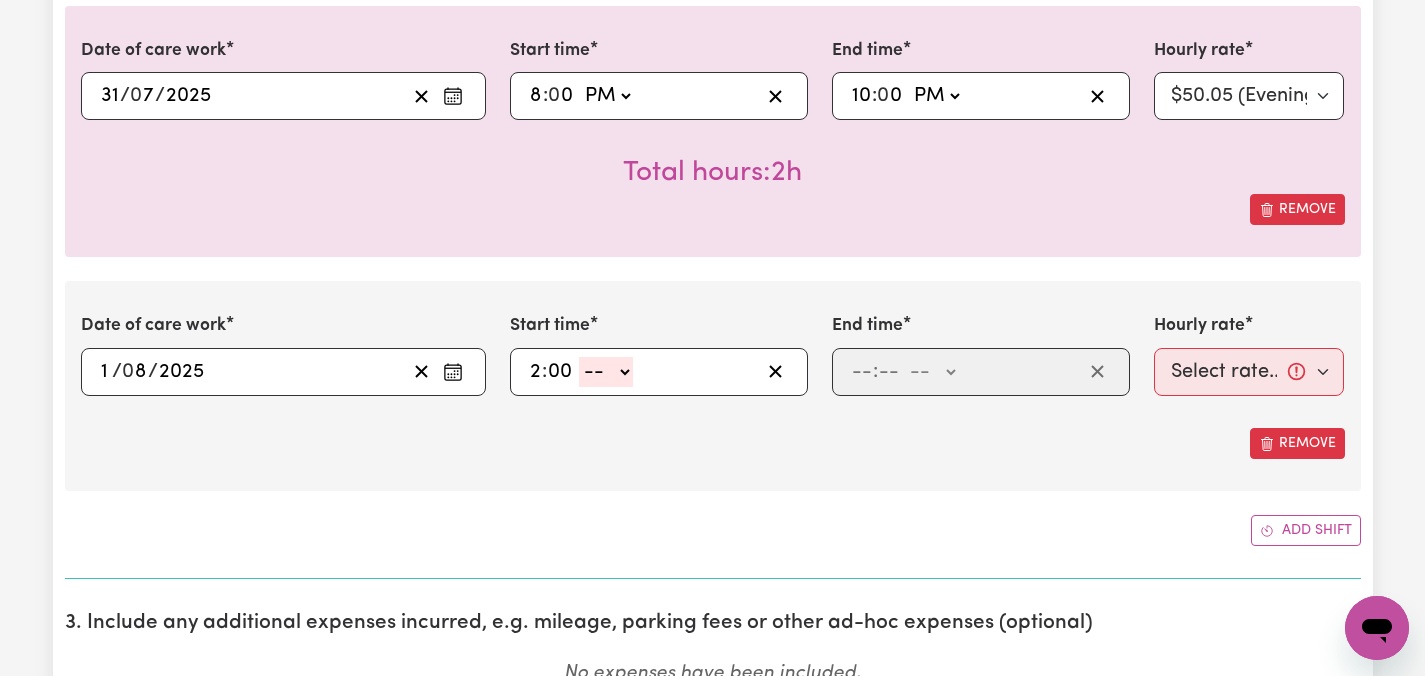 click on "-- AM PM" 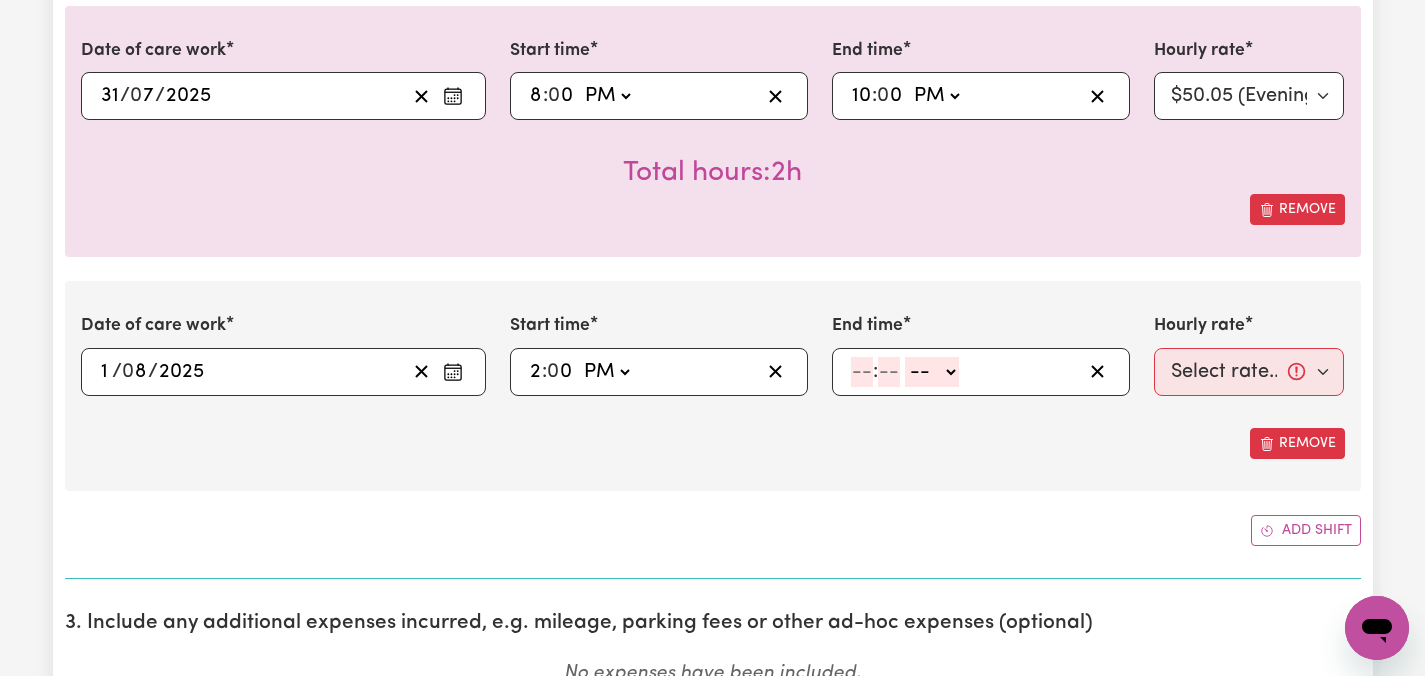 click 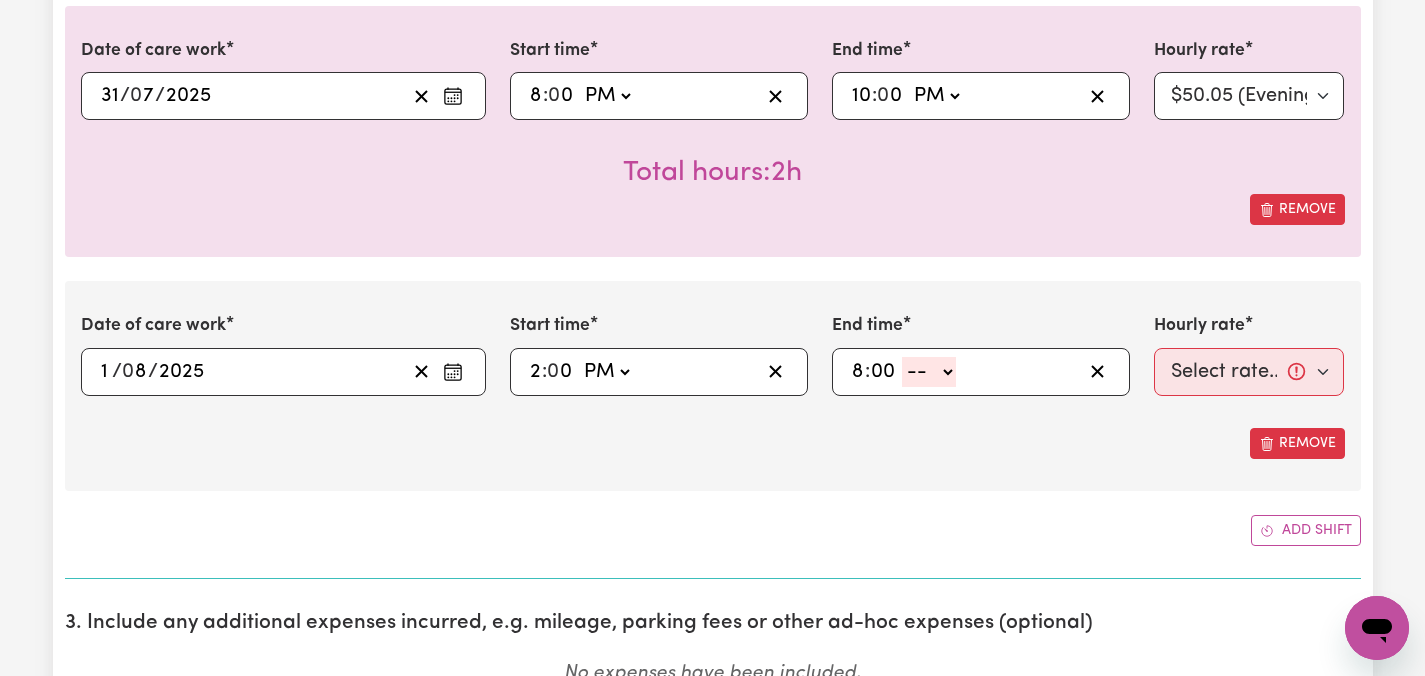 click on "-- AM PM" 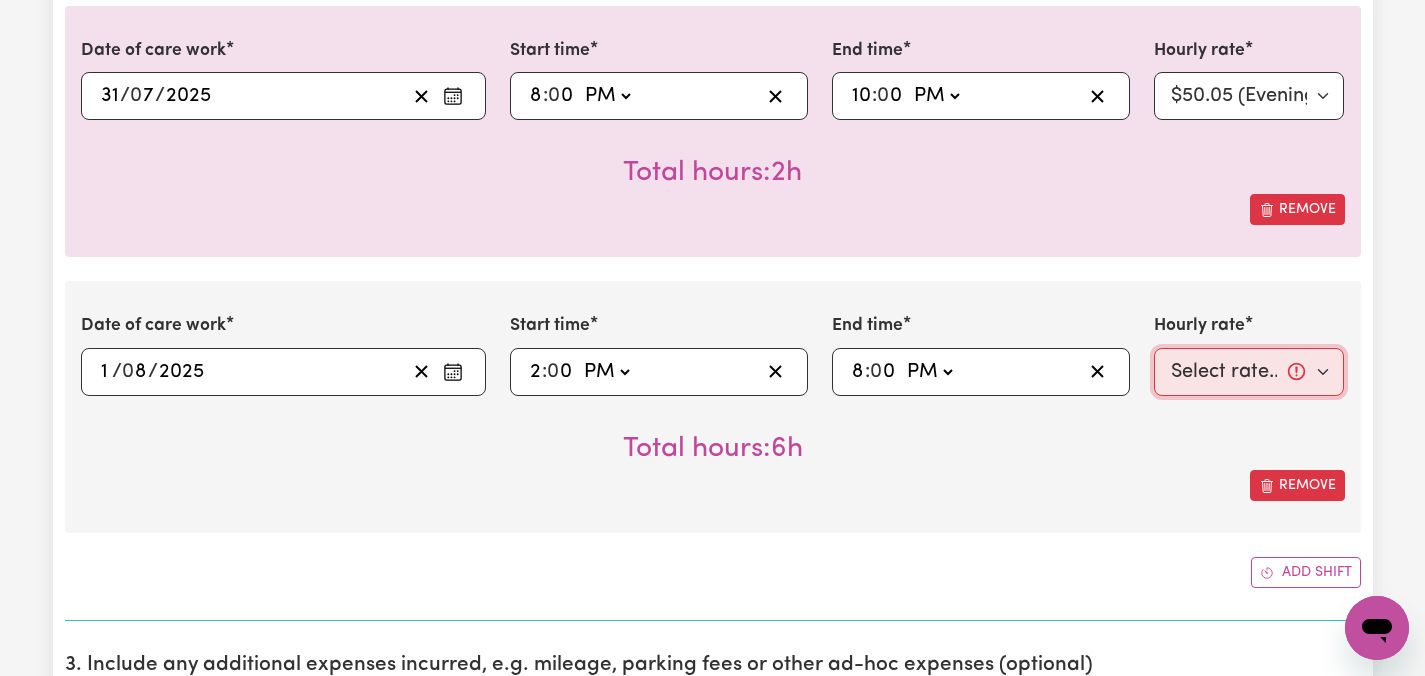 click on "Select rate... [PRICE] (Weekday) [PRICE] (Saturday) [PRICE] (Sunday) [PRICE] (Public Holiday) [PRICE] (Evening Care) [PRICE] (Overnight)" at bounding box center (1249, 372) 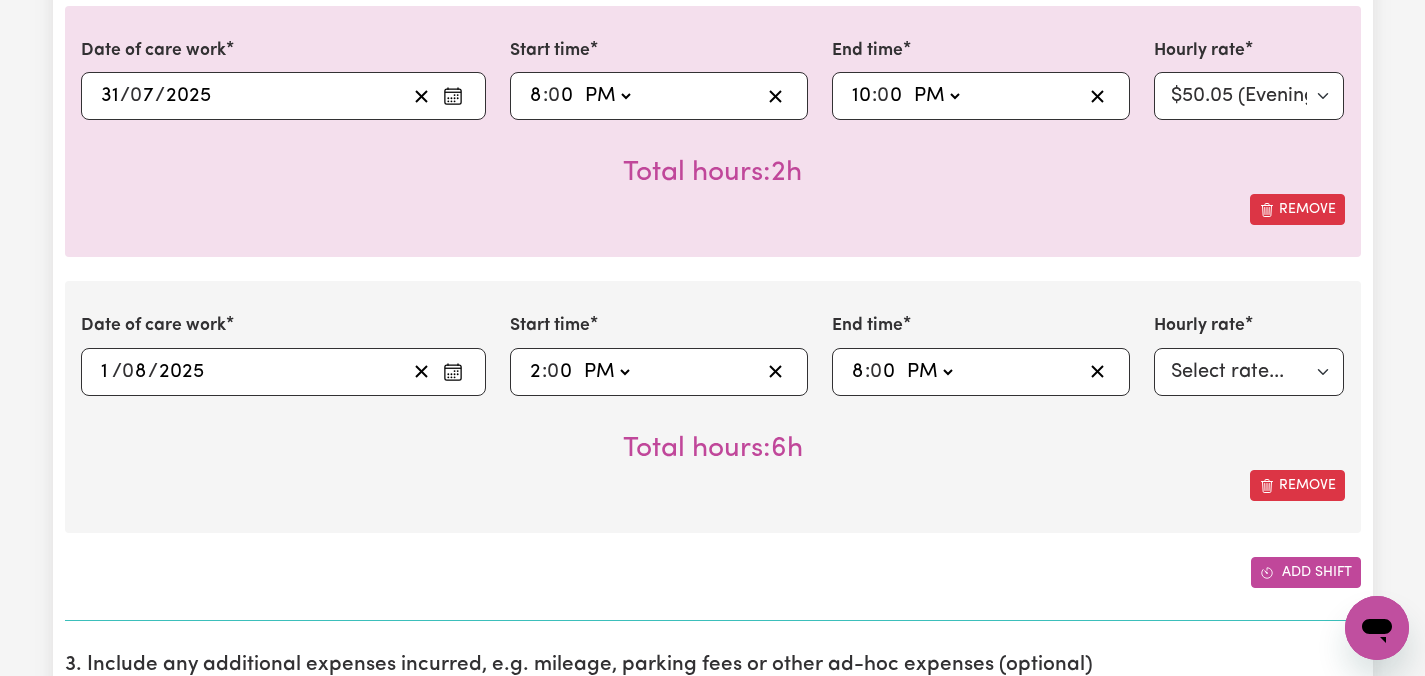 click on "Add shift" at bounding box center [1306, 572] 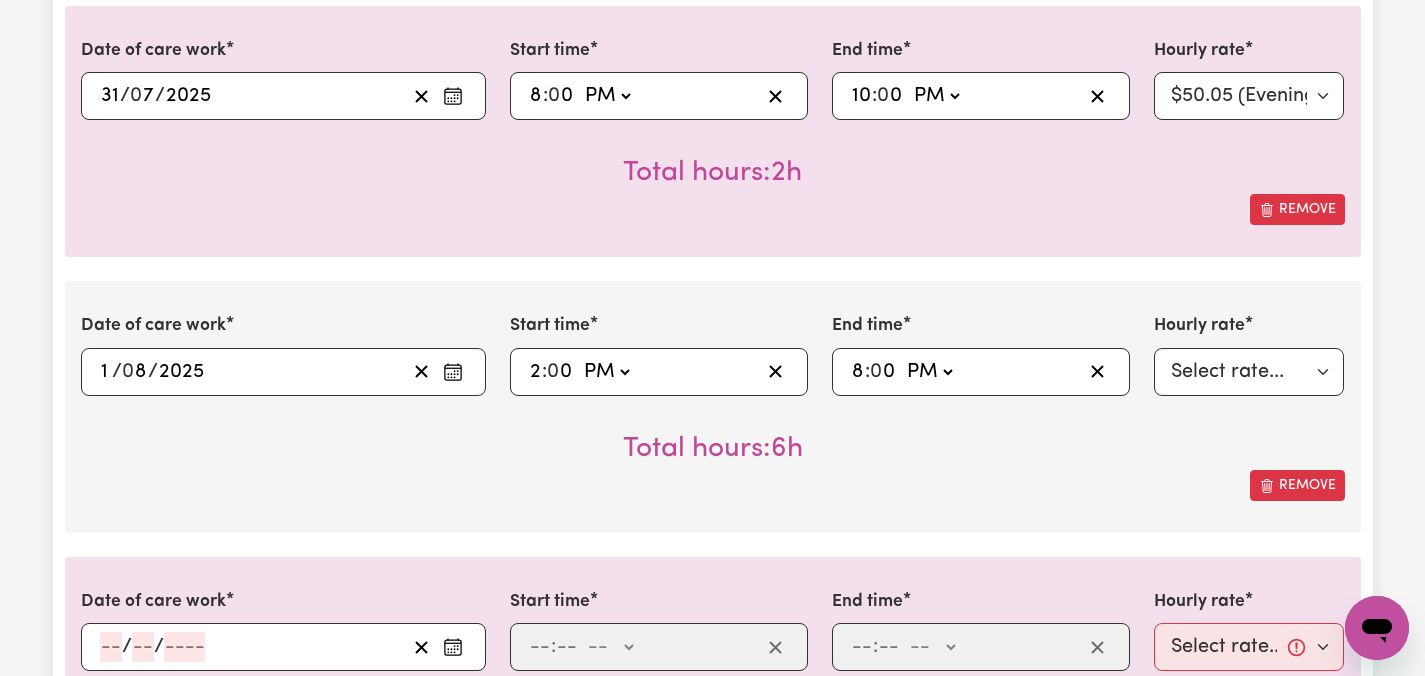 click on "Date of care work 2025-08-01 1 / 0 8 / 2025 « ‹ August 2025 › » Mon Tue Wed Thu Fri Sat Sun 28 29 30 31 1 2 3 4 5 6 7 8 9 10 11 12 13 14 15 16 17 18 19 20 21 22 23 24 25 26 27 28 29 30 31 Start time 14:00 2 : 0 0 AM PM End time 20:00 8 : 0 0 AM PM Hourly rate Select rate... $47.97 (Weekday) $70.82 (Saturday) $87.96 (Sunday) $87.96 (Public Holiday) $50.05 (Evening Care) $29.43 (Overnight) Total hours: 6h Remove" at bounding box center [713, 406] 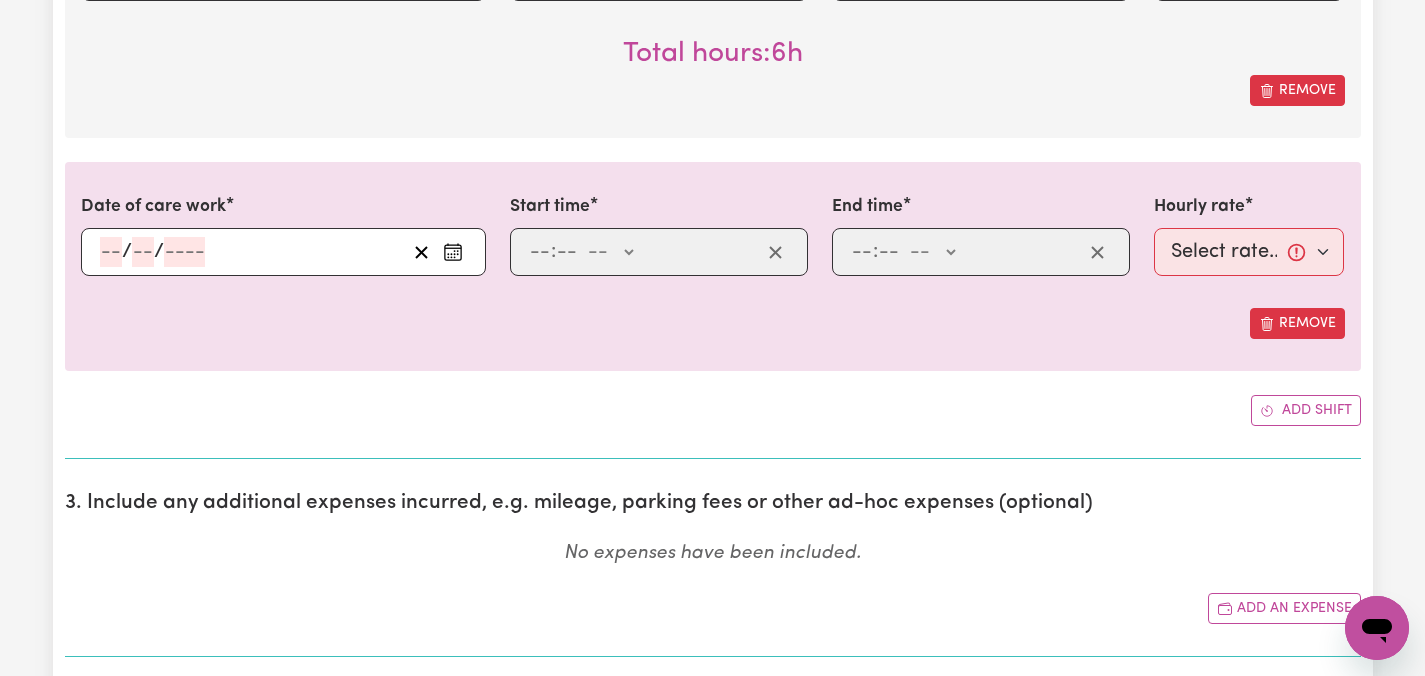 scroll, scrollTop: 2709, scrollLeft: 0, axis: vertical 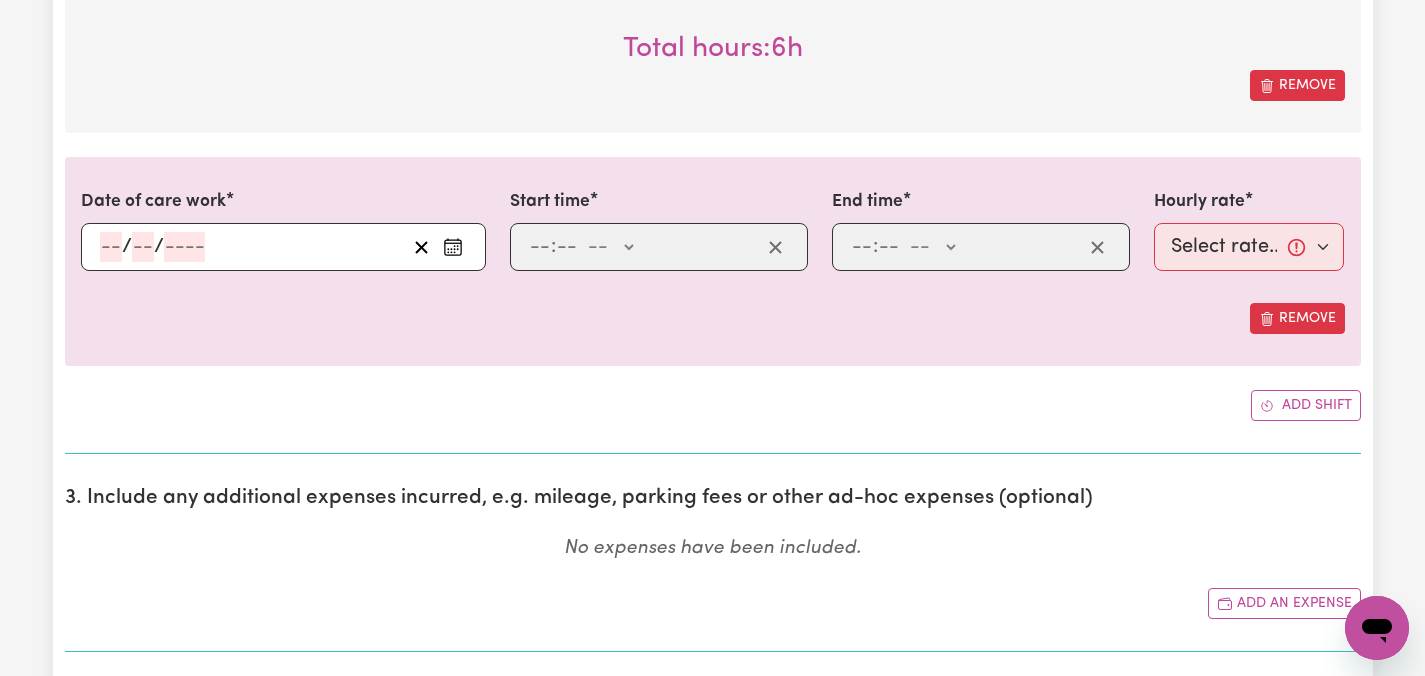 click 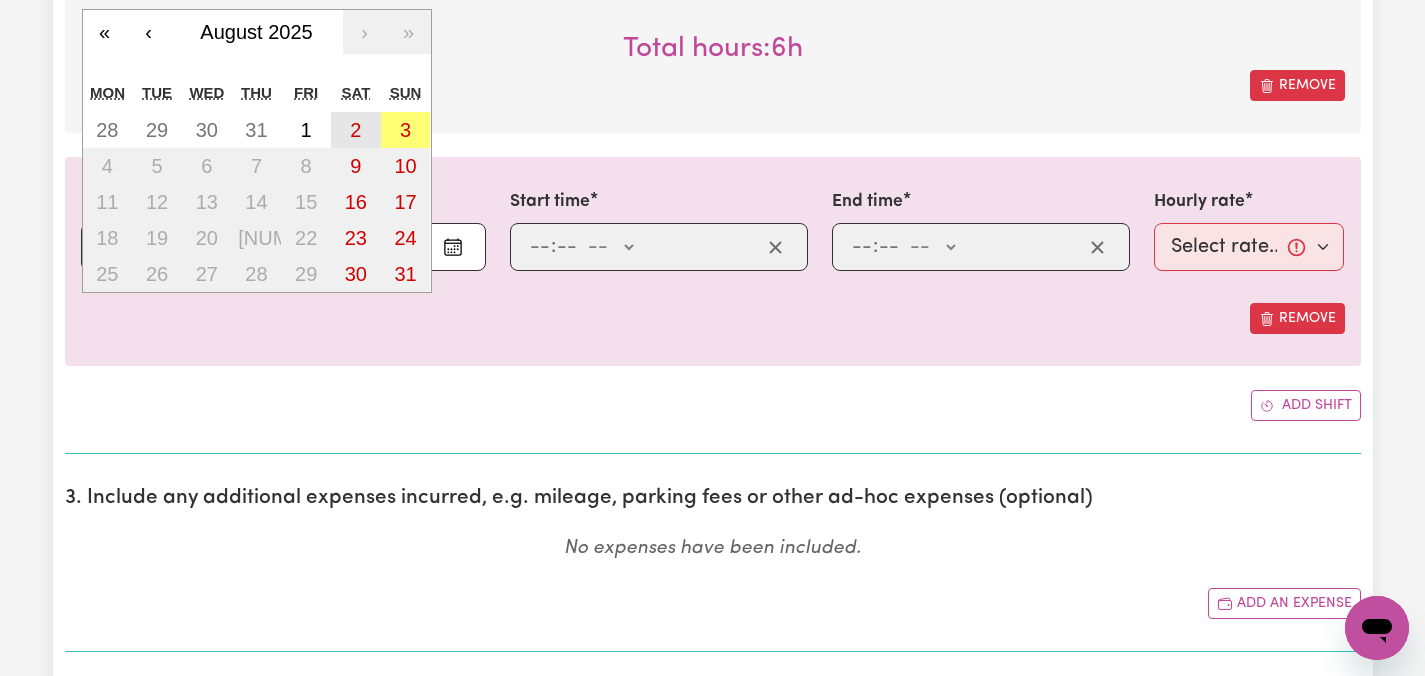 click on "2" at bounding box center (356, 130) 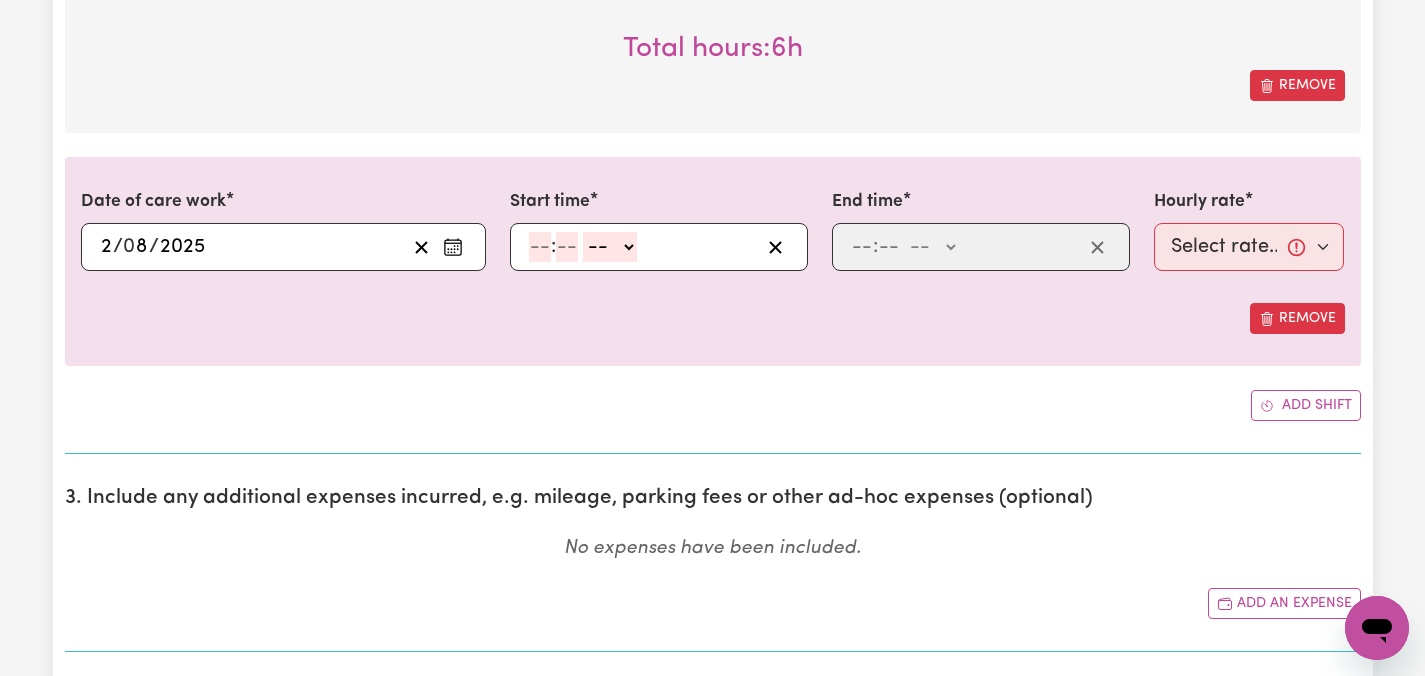 click 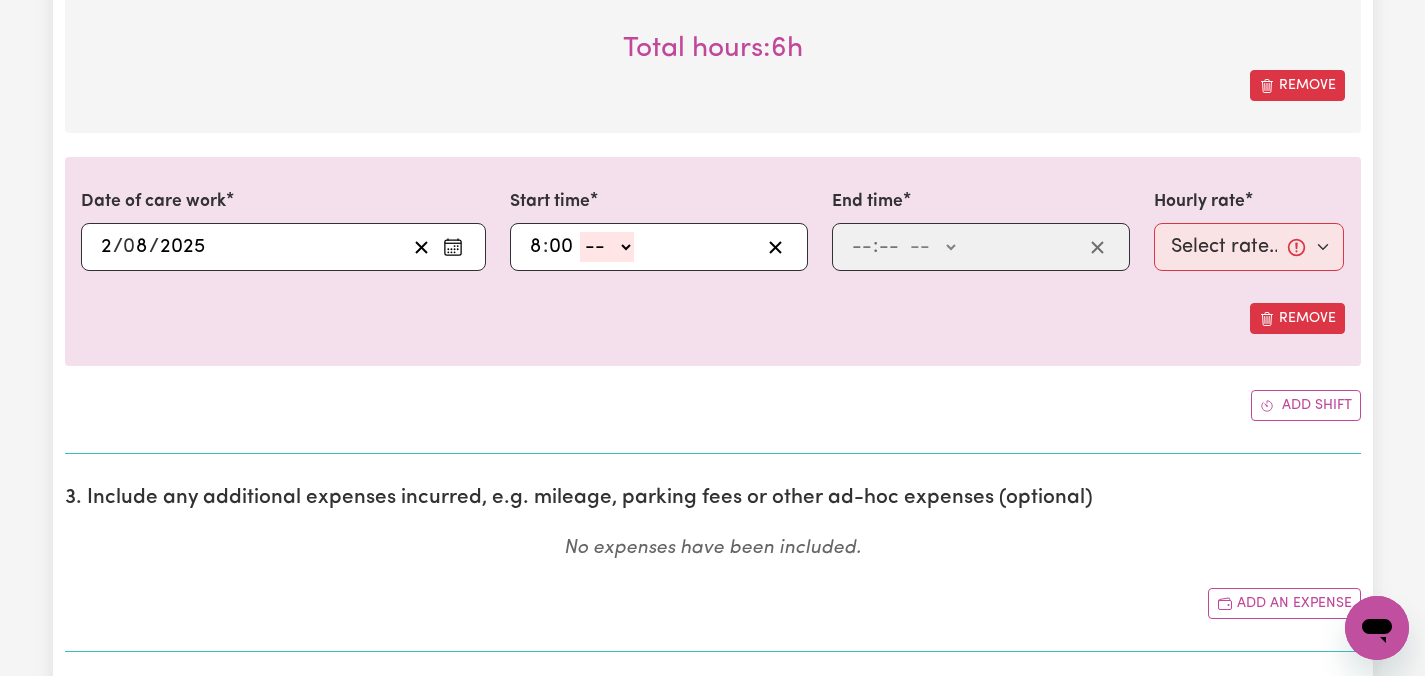 click on "-- AM PM" 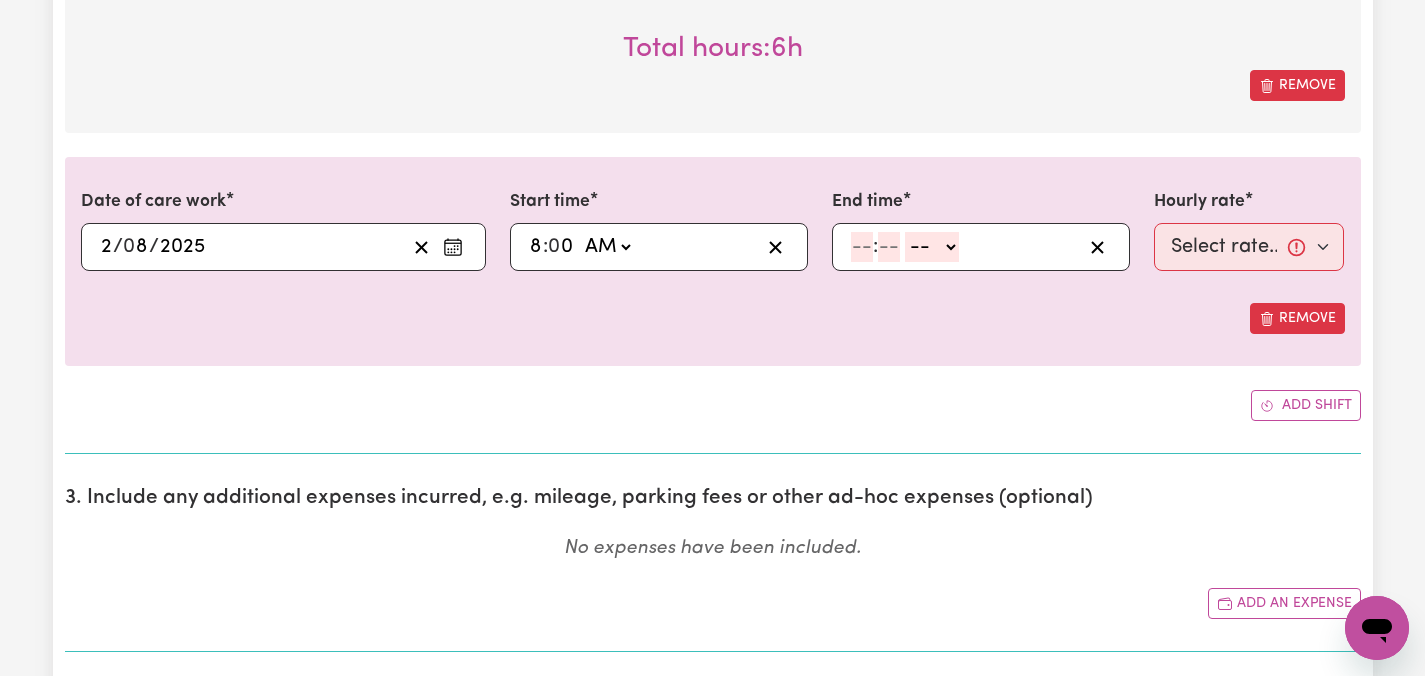 click 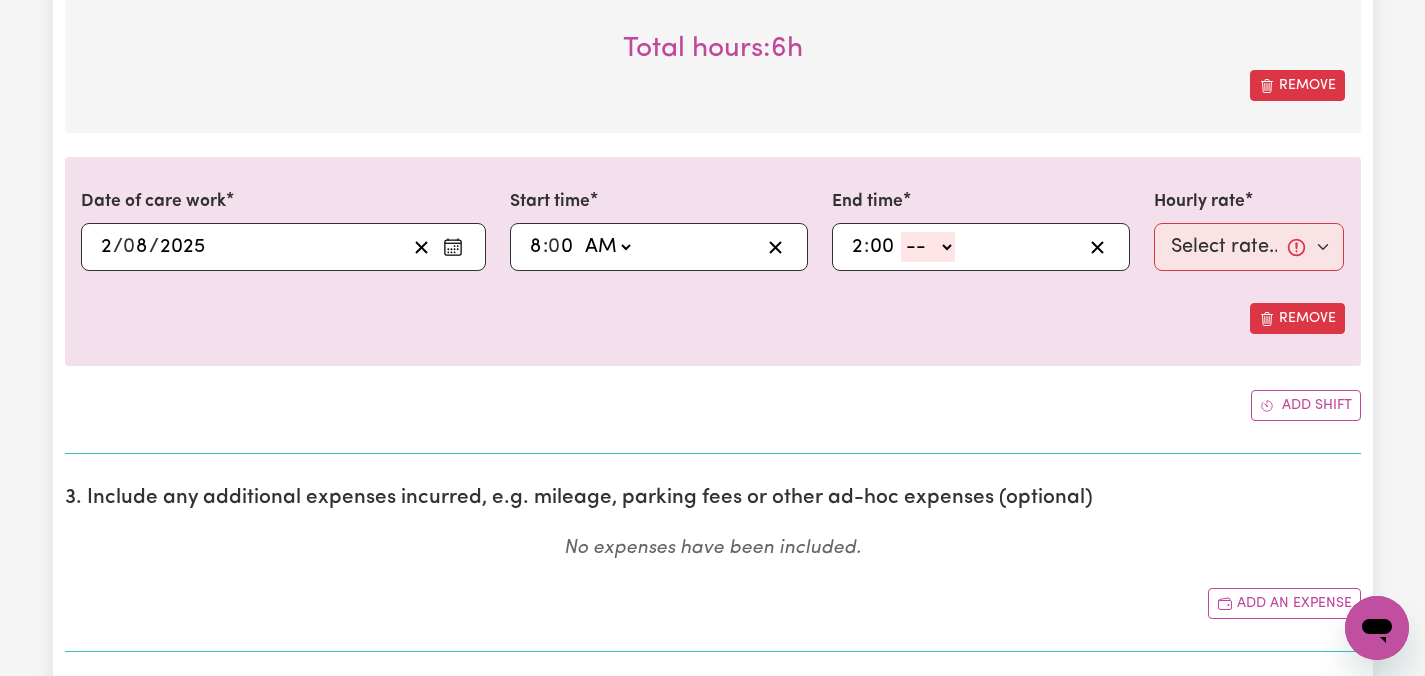 click on "-- AM PM" 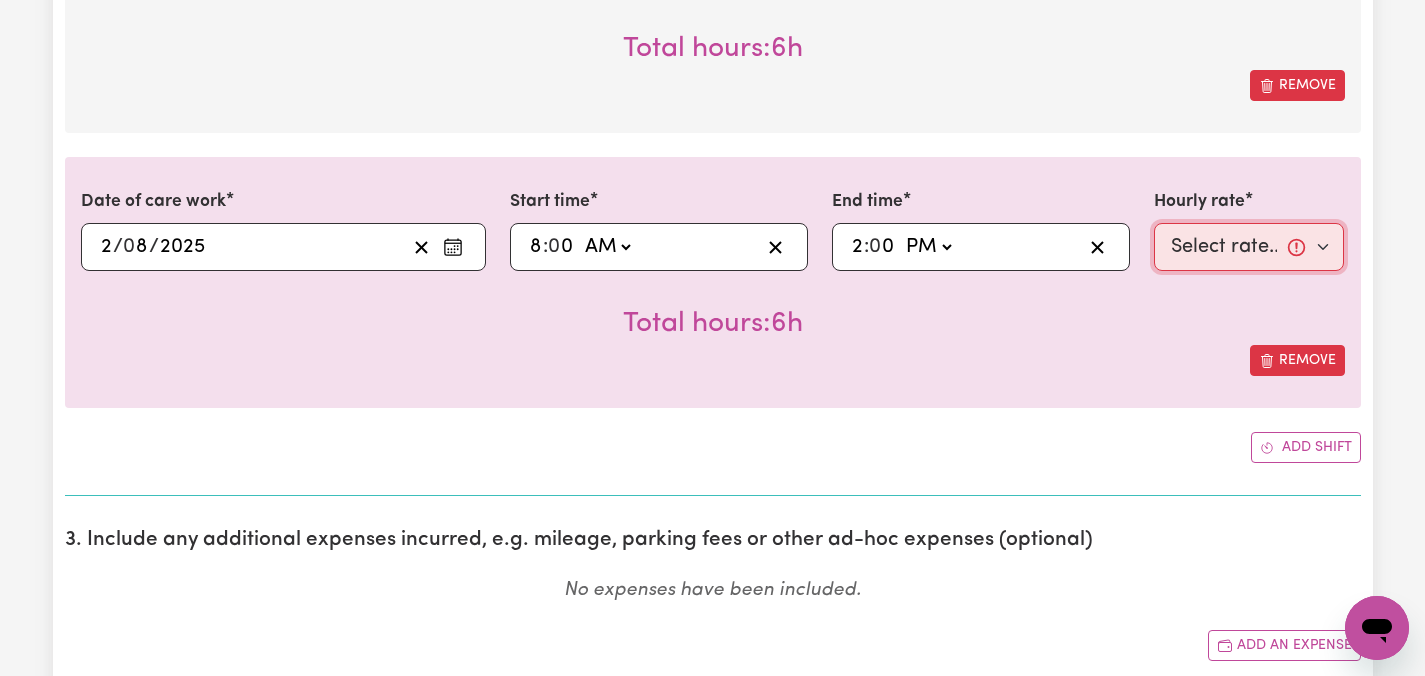 click on "Select rate... [PRICE] (Weekday) [PRICE] (Saturday) [PRICE] (Sunday) [PRICE] (Public Holiday) [PRICE] (Evening Care) [PRICE] (Overnight)" at bounding box center [1249, 247] 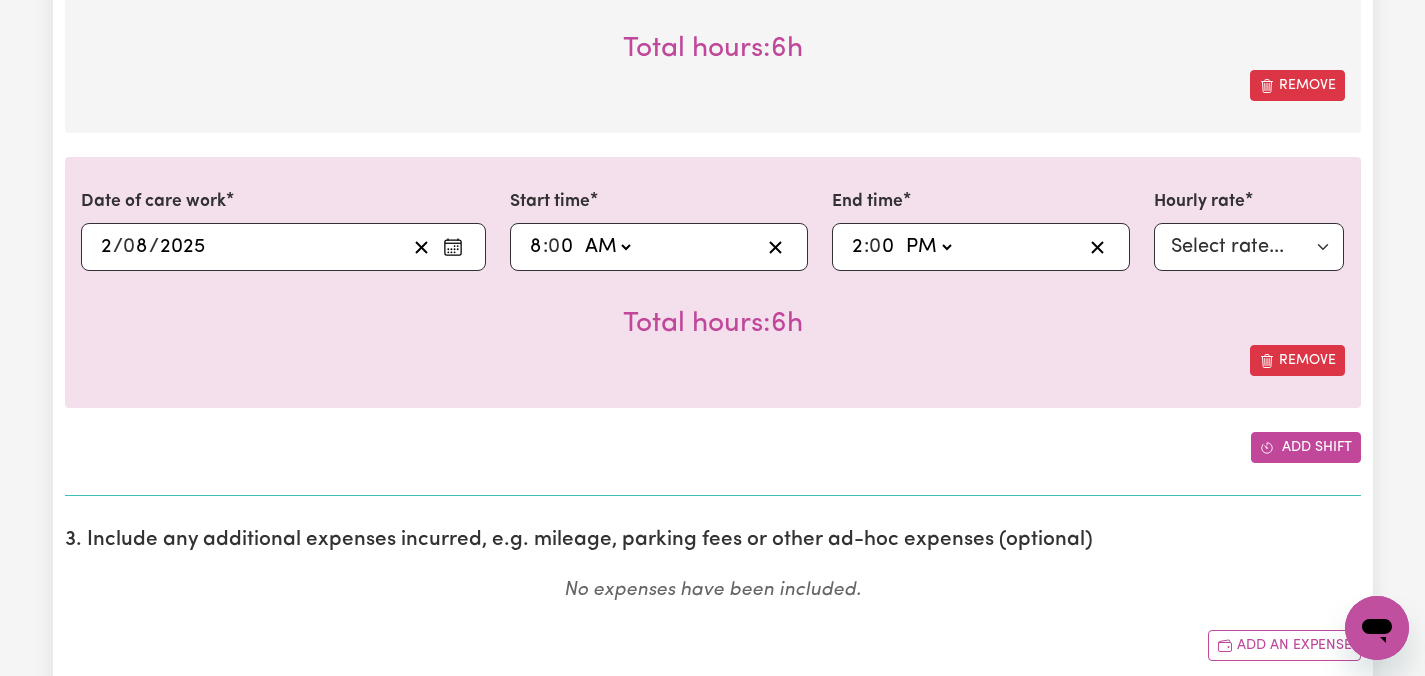 click on "Add shift" at bounding box center [1306, 447] 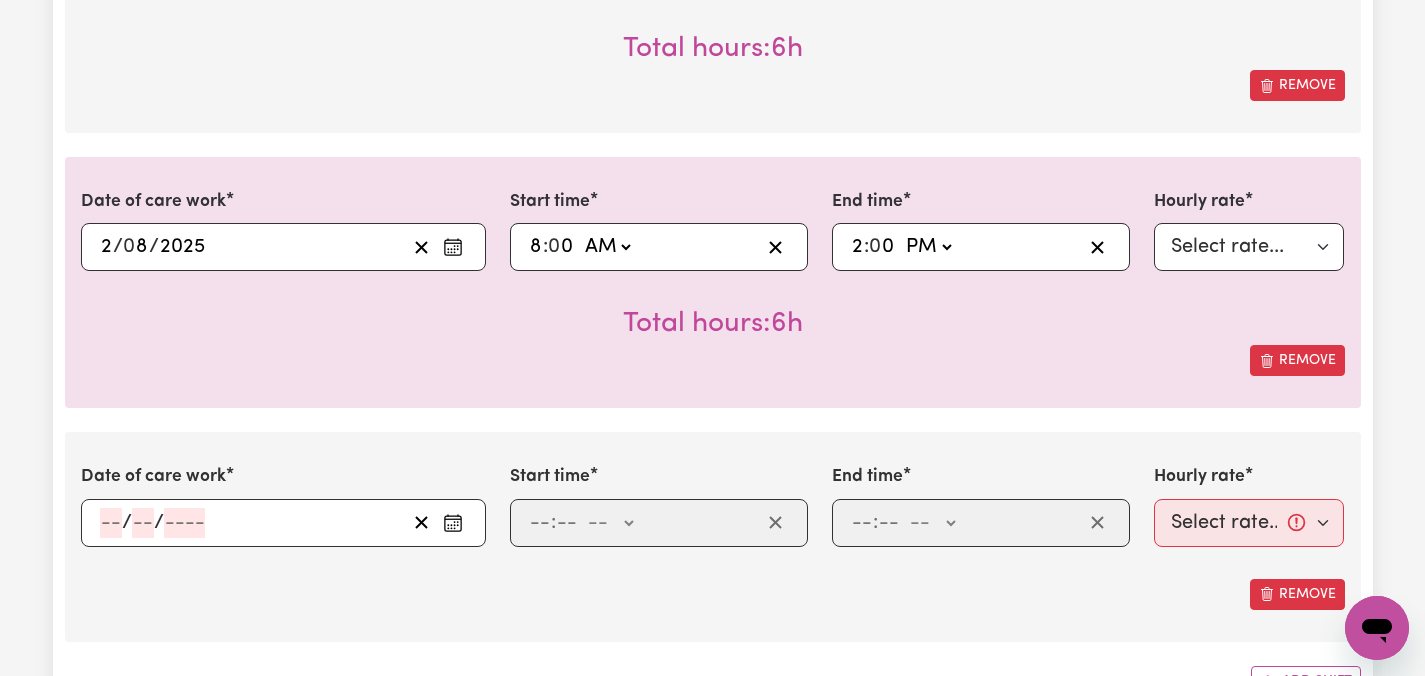 click 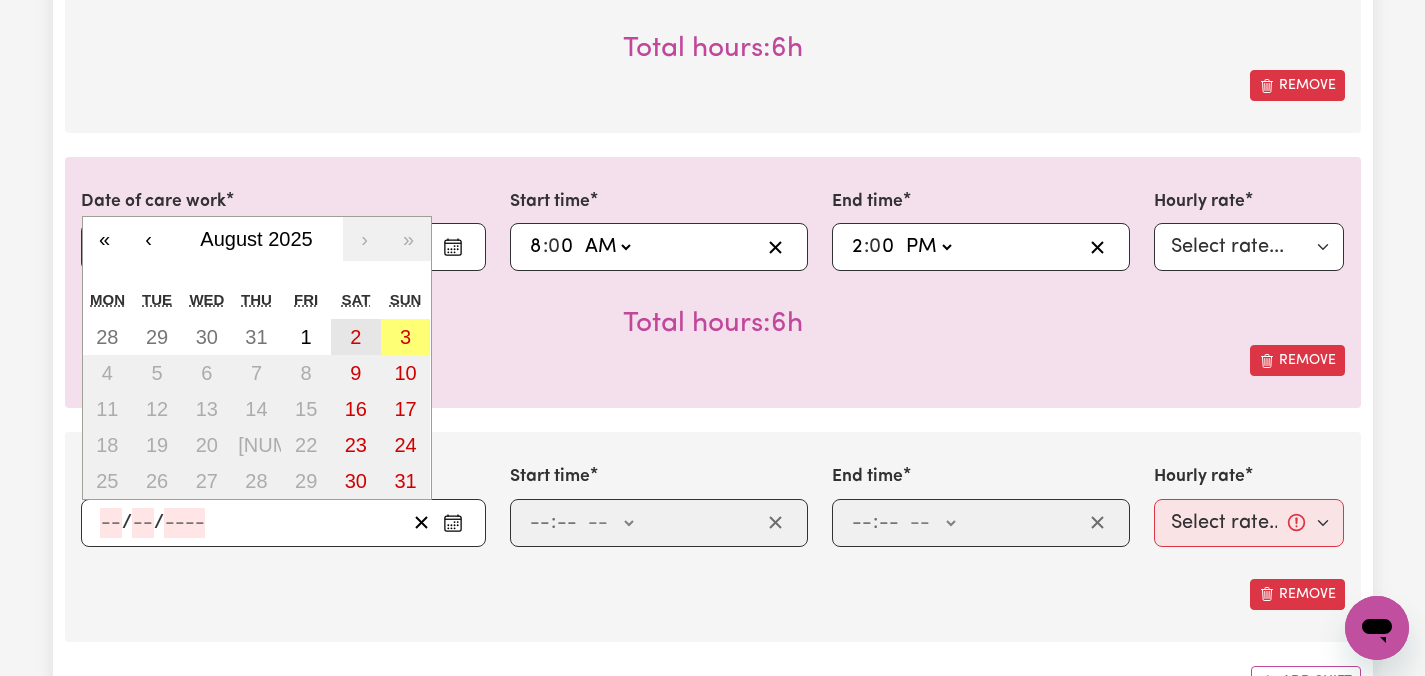 click on "2" at bounding box center (356, 337) 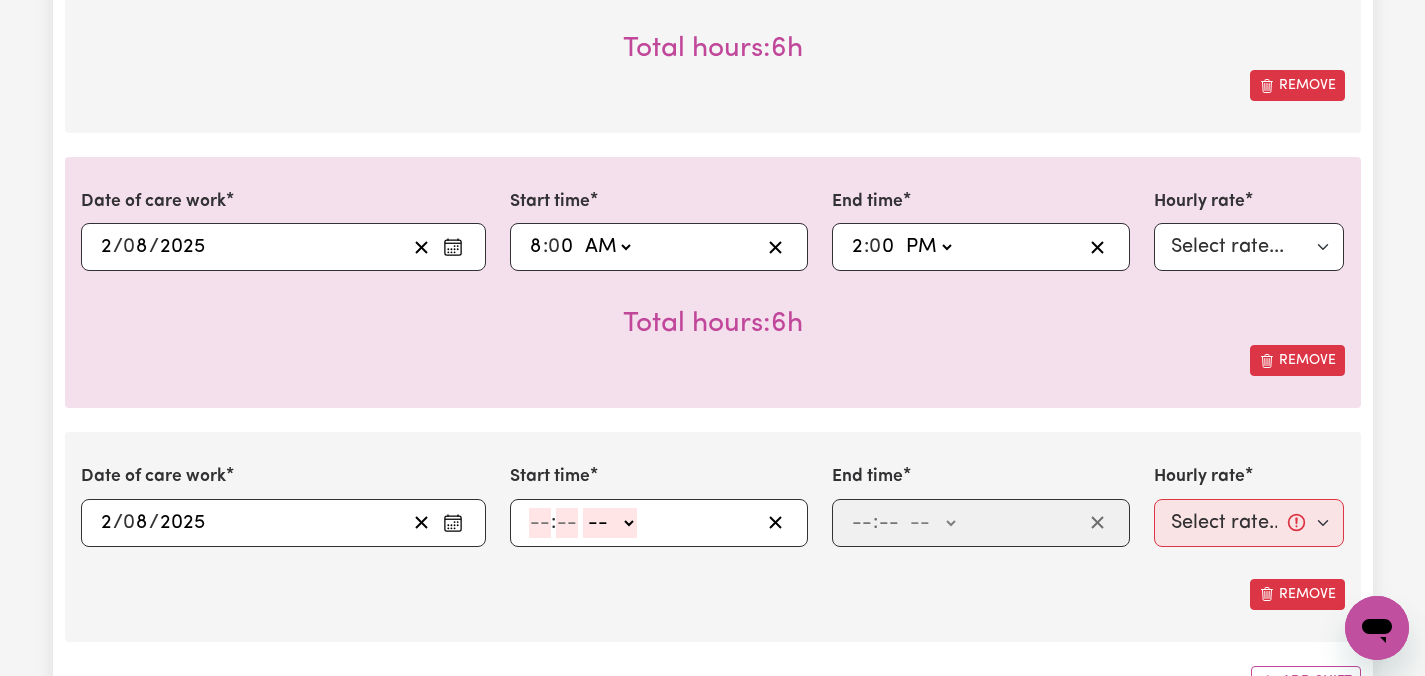 click 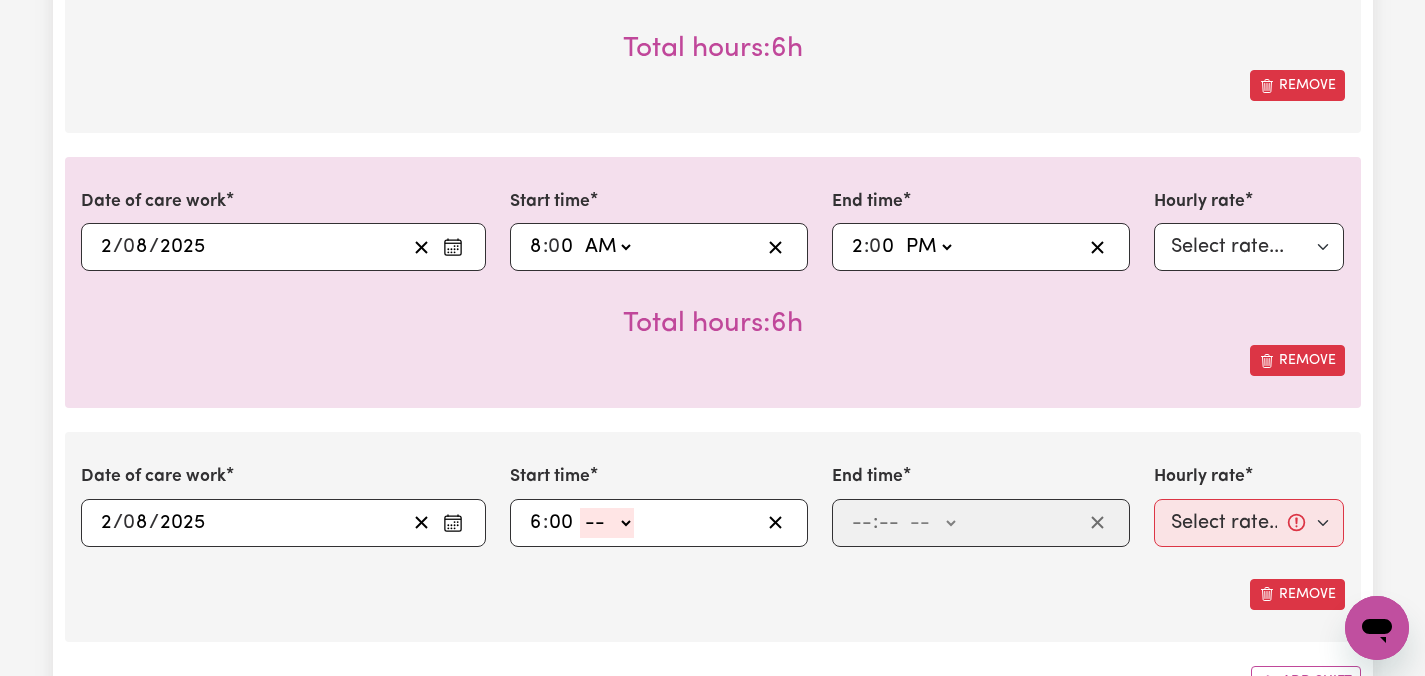 click on "-- AM PM" 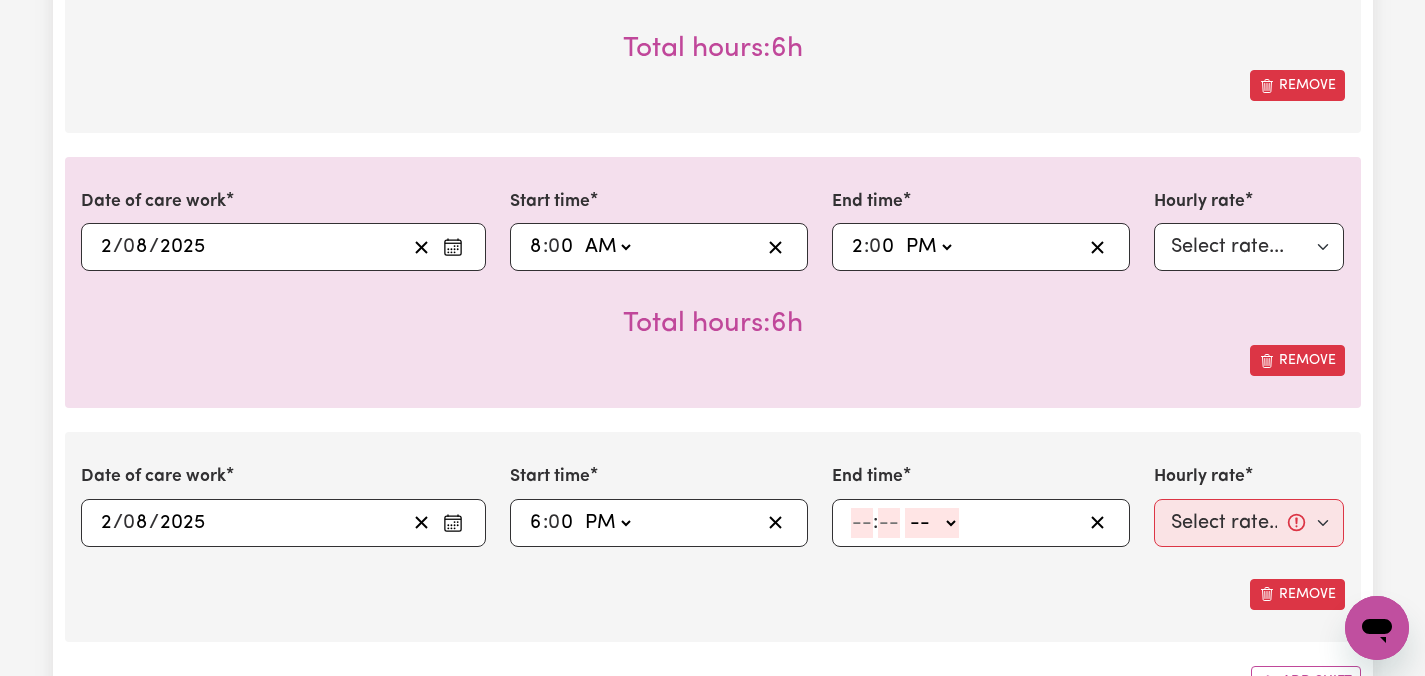 click 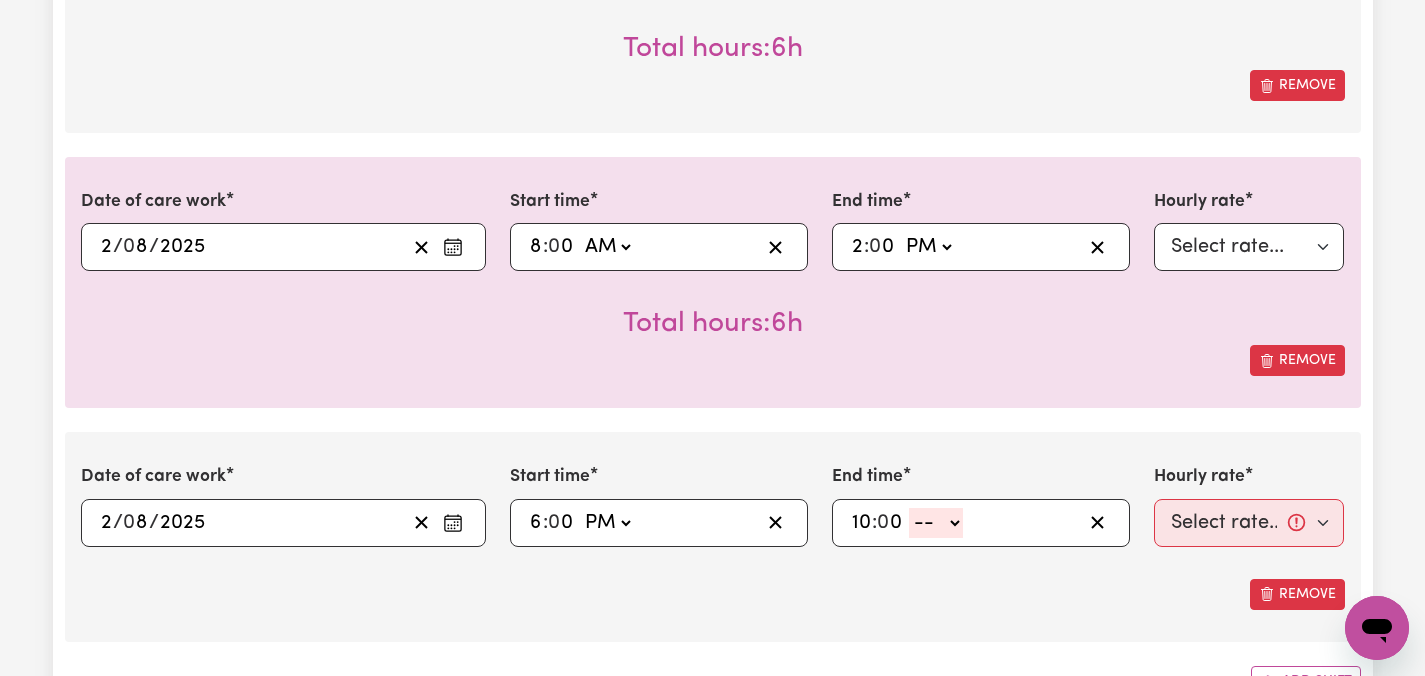 click on "-- AM PM" 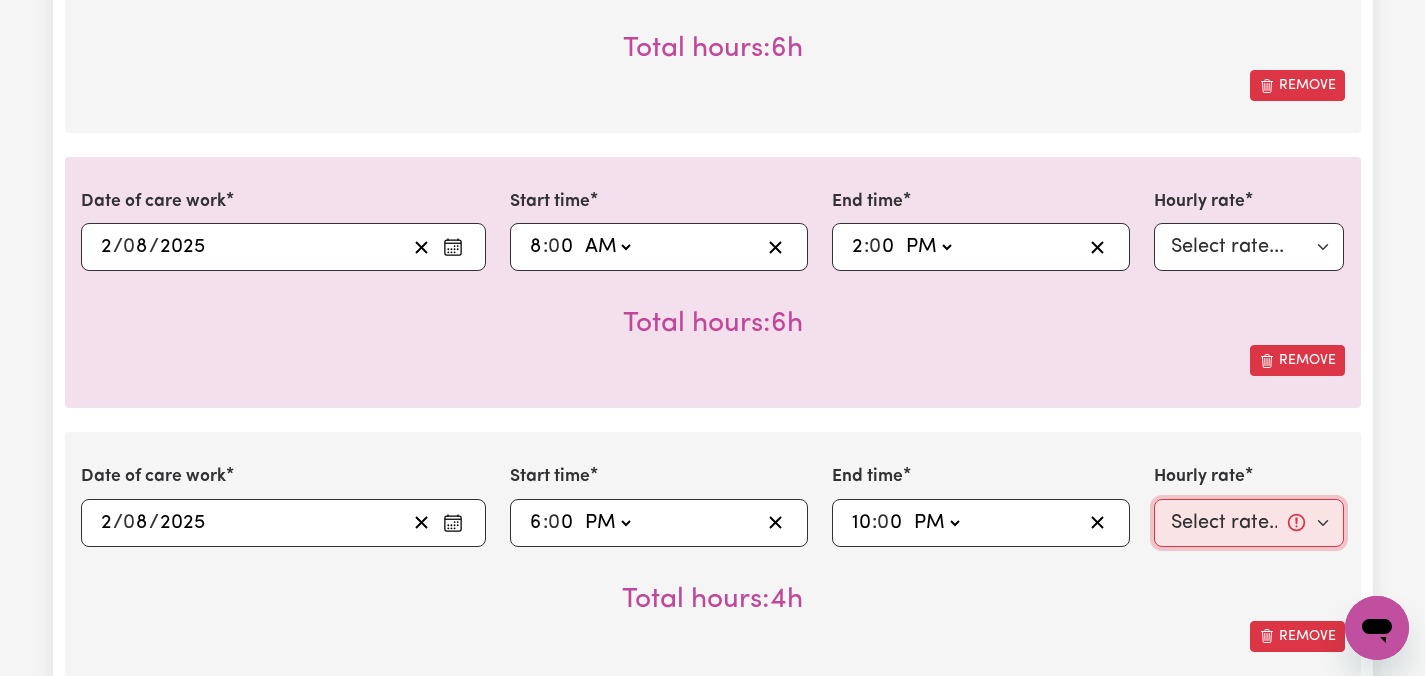 click on "Select rate... [PRICE] (Weekday) [PRICE] (Saturday) [PRICE] (Sunday) [PRICE] (Public Holiday) [PRICE] (Evening Care) [PRICE] (Overnight)" at bounding box center [1249, 523] 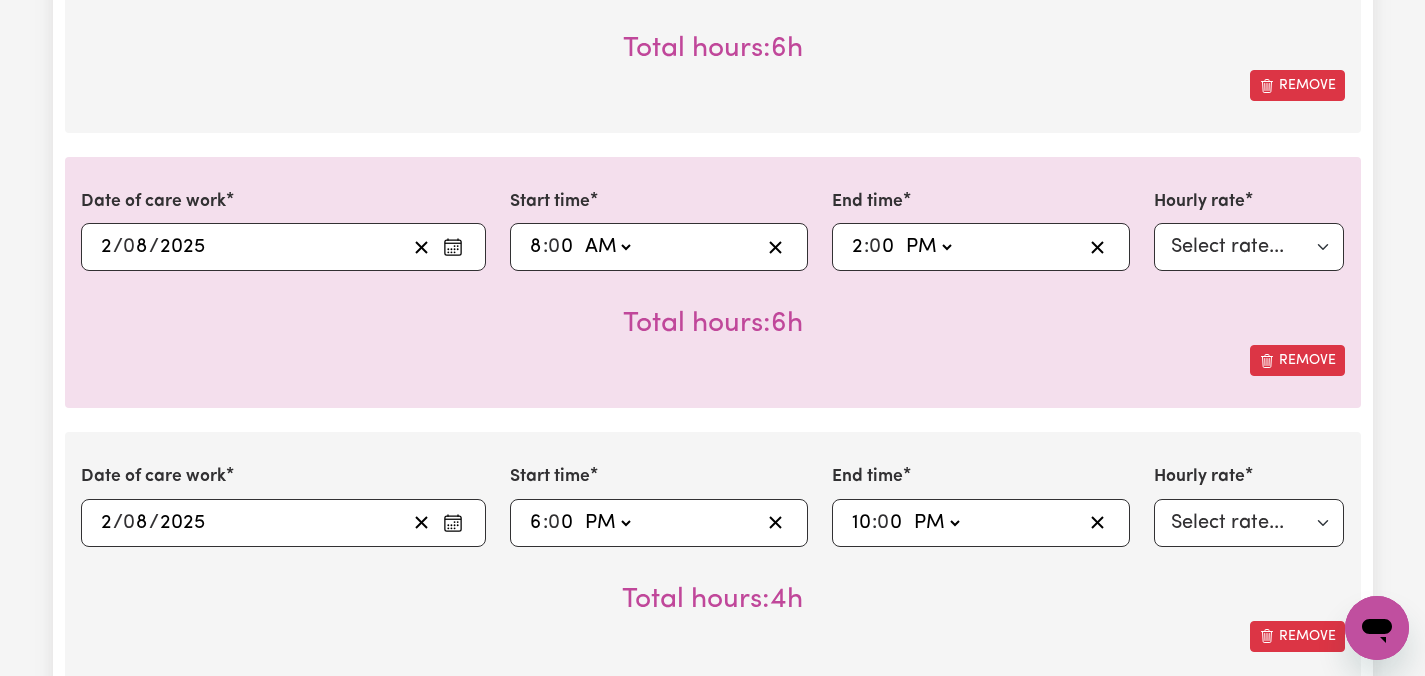 click on "Submit Hours 1. Fill in your details below to claim your payment Job title Select the job you're submitting hours for... [ [NAME] ] Care worker needed in [CITY] [STATE] [ [NAME] ] Care worker needed in [CITY] [STATE] [ [NAME] - NDIS Number: [NUMBER] ] Vietnamese Support workers with experience in Behaviour Support Plans Preview Job Your ABN [NUMBER] To include or update your ABN, update your profile . 2. Enter the details of your shift(s) Date of care work [DATE] [DATE] « ‹ July [YEAR] › » Mon Tue Wed Thu Fri Sat Sun 30 1 2 3 4 5 6 7 8 9 10 11 12 13 14 15 16 17 18 19 20 21 22 23 24 25 26 27 28 29 30 31 1 2 3 Start time [TIME] [TIME] AM PM End time [TIME] [TIME] AM PM Hourly rate Select rate... $[PRICE] (Weekday) $[PRICE] (Saturday) $[PRICE] (Sunday) $[PRICE] (Public Holiday) $[PRICE] (Evening Care) $[PRICE] (Overnight) Total hours: 6h Remove Date of care work / / Start time : -- AM PM End time : -- AM PM Hourly rate Select rate... $[PRICE] (Weekday) $[PRICE] (Saturday) Remove" at bounding box center (712, -28) 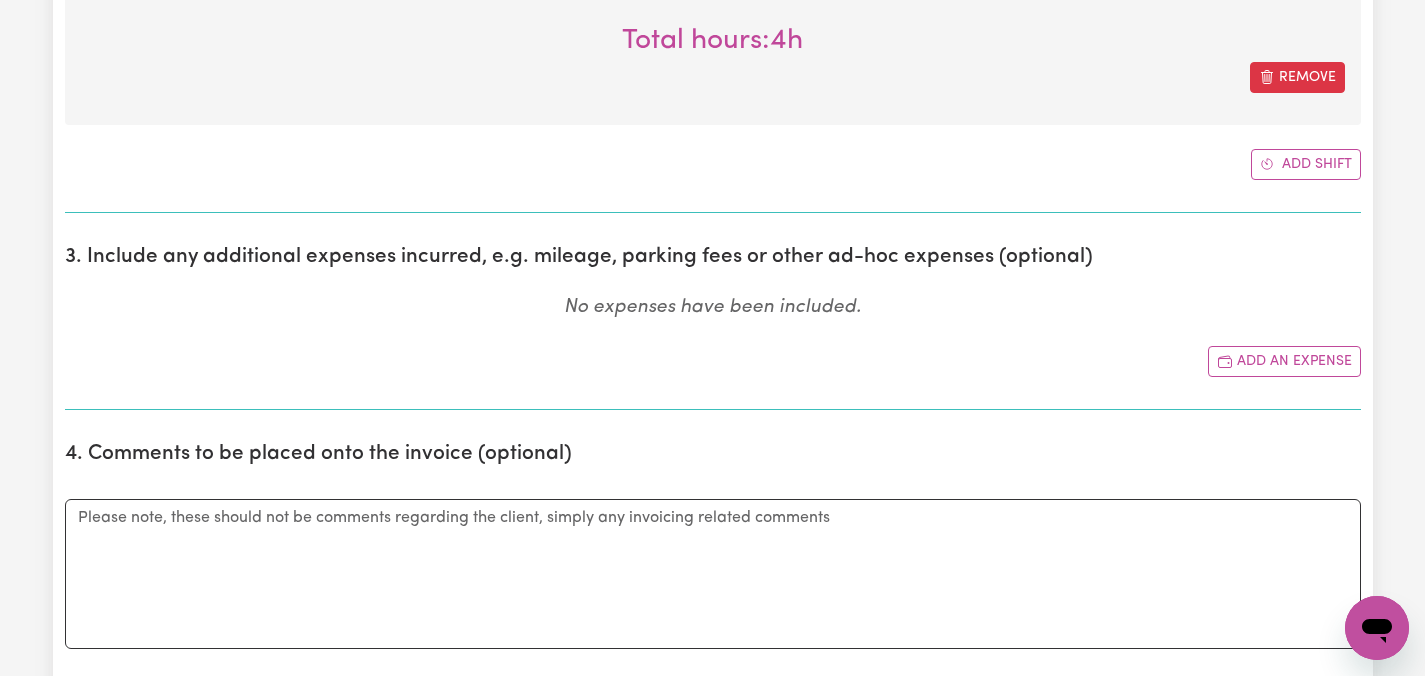 scroll, scrollTop: 3309, scrollLeft: 0, axis: vertical 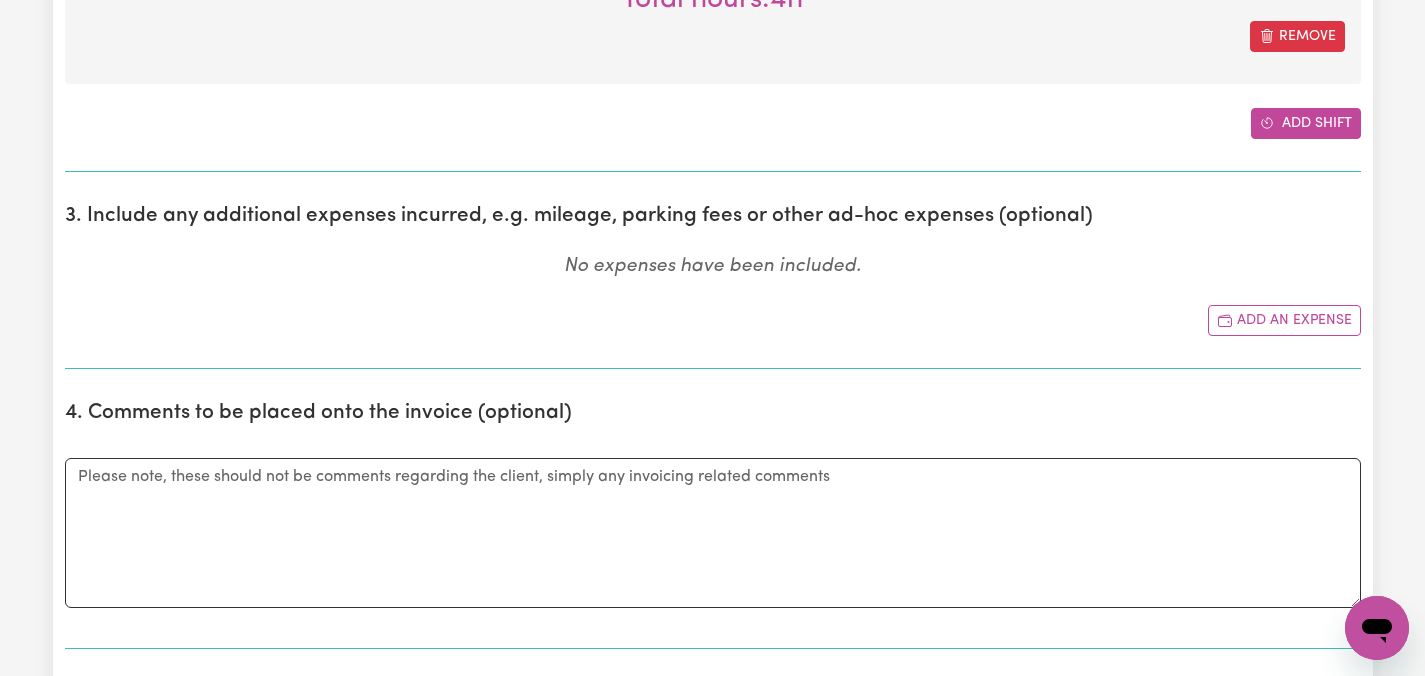 click on "Add shift" at bounding box center (1306, 123) 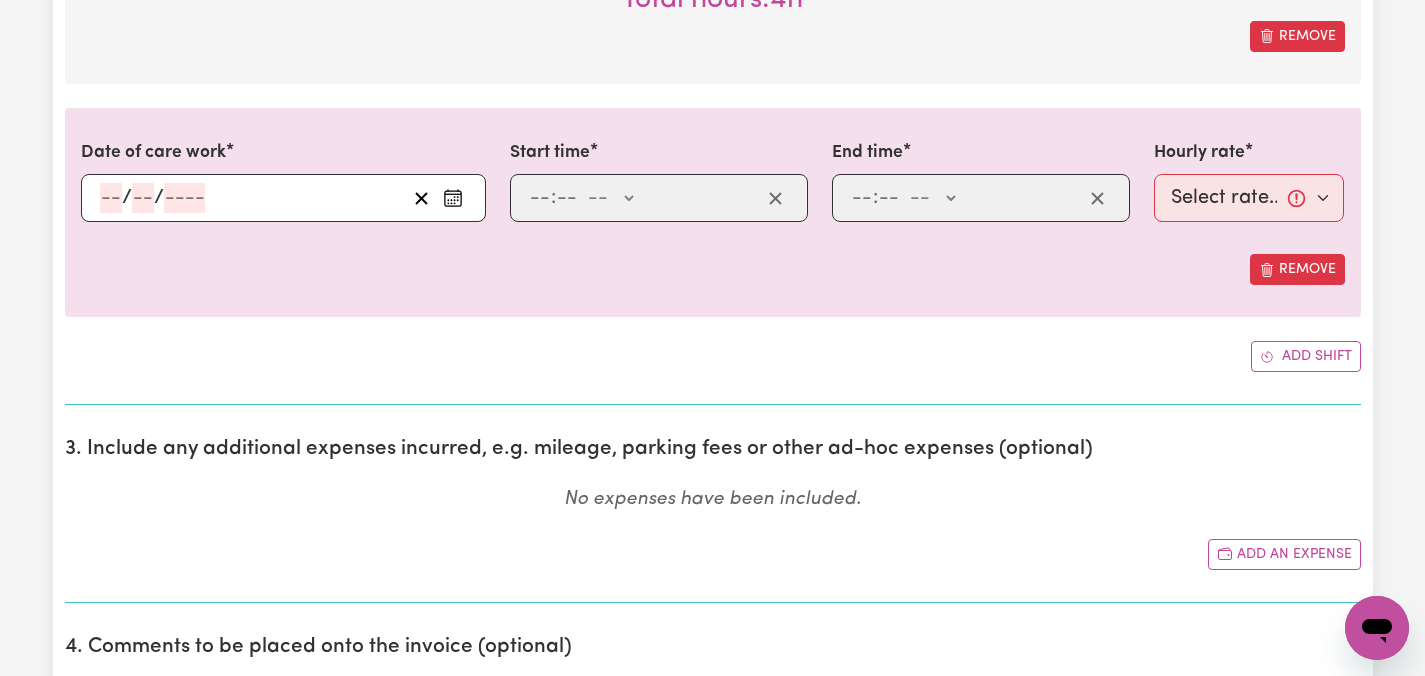 click 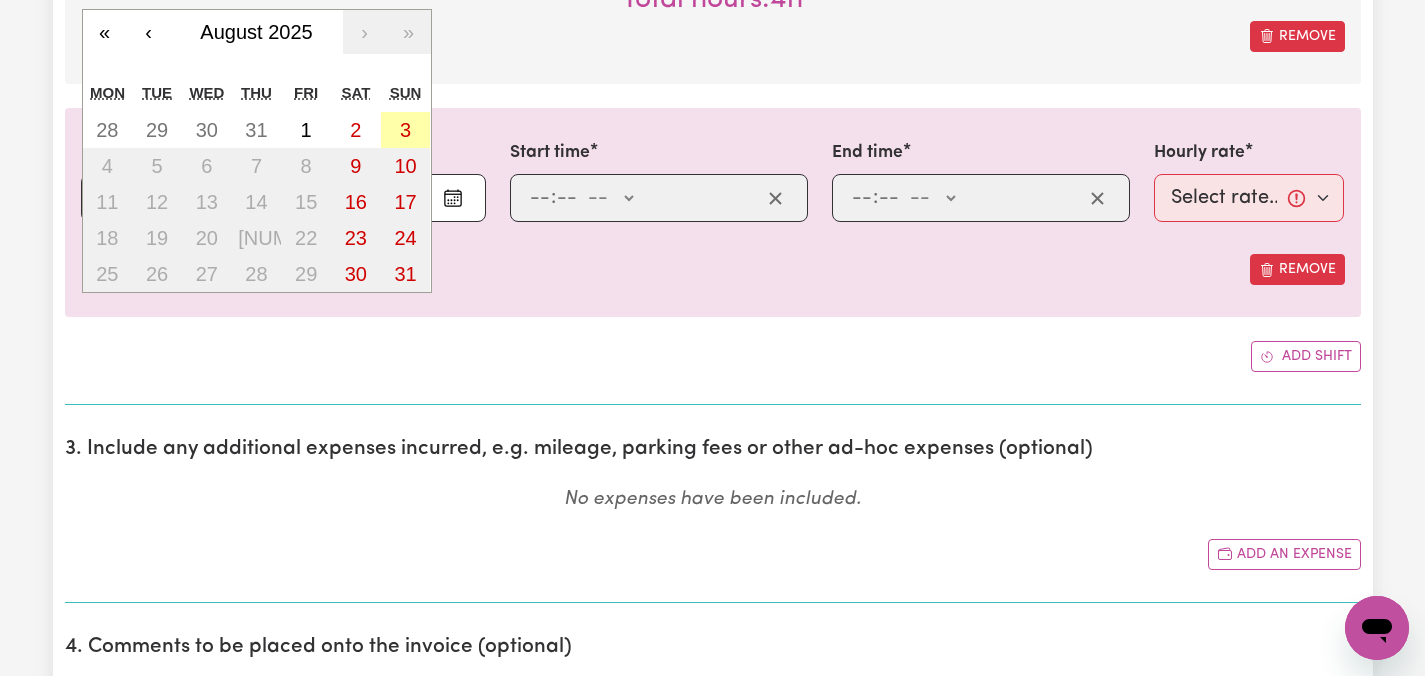click on "3" at bounding box center (405, 130) 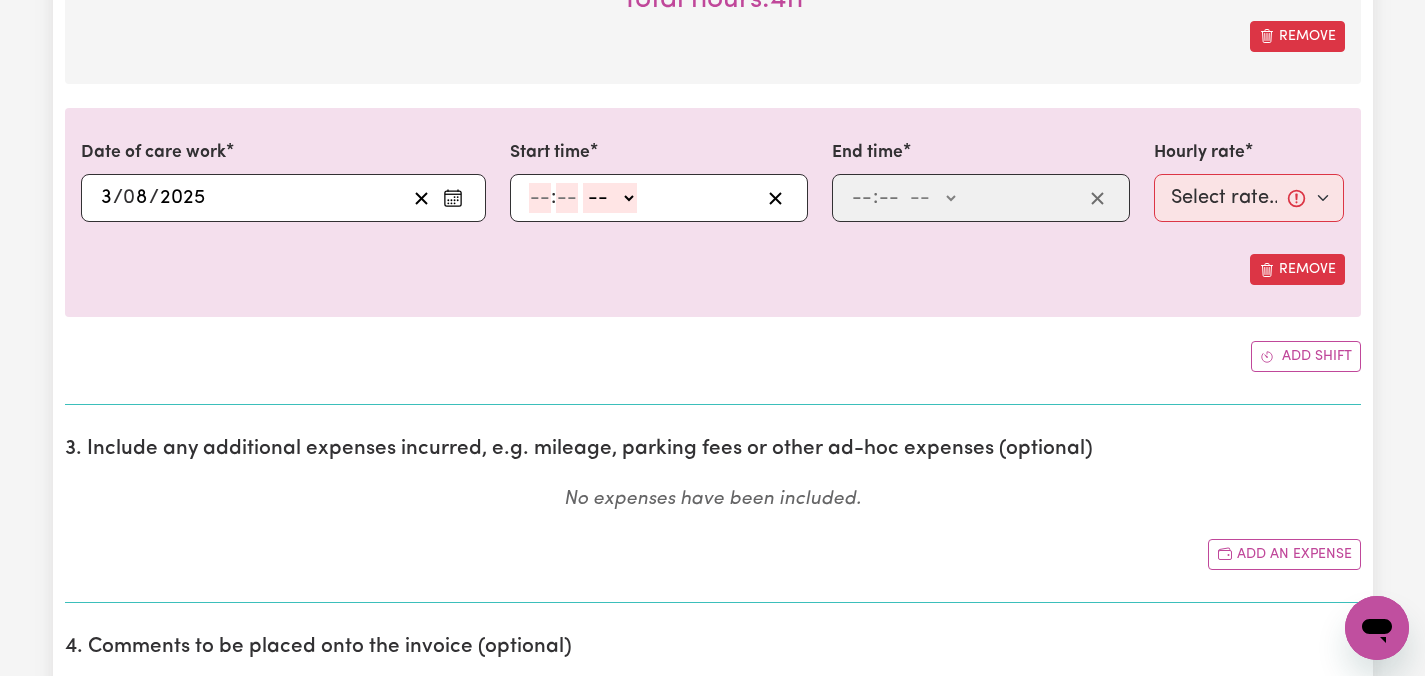 click on ":   -- AM PM" at bounding box center (659, 198) 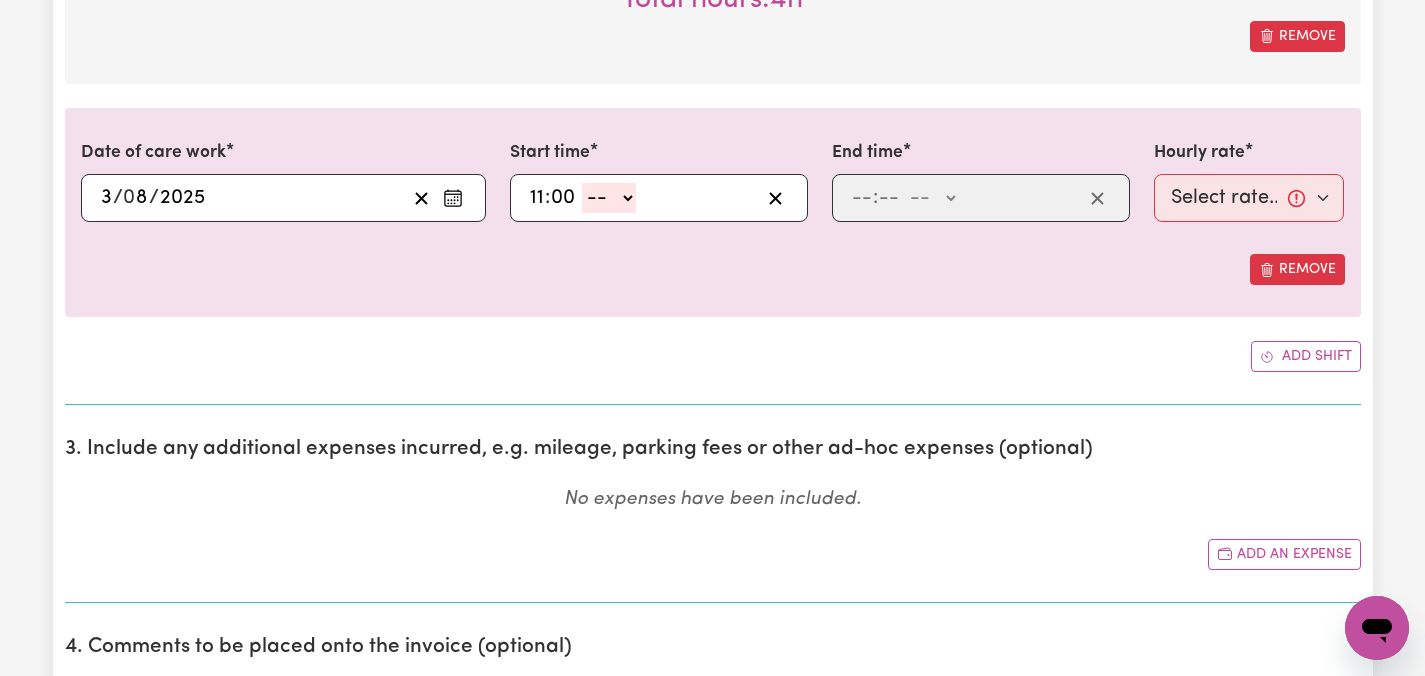 click on "-- AM PM" 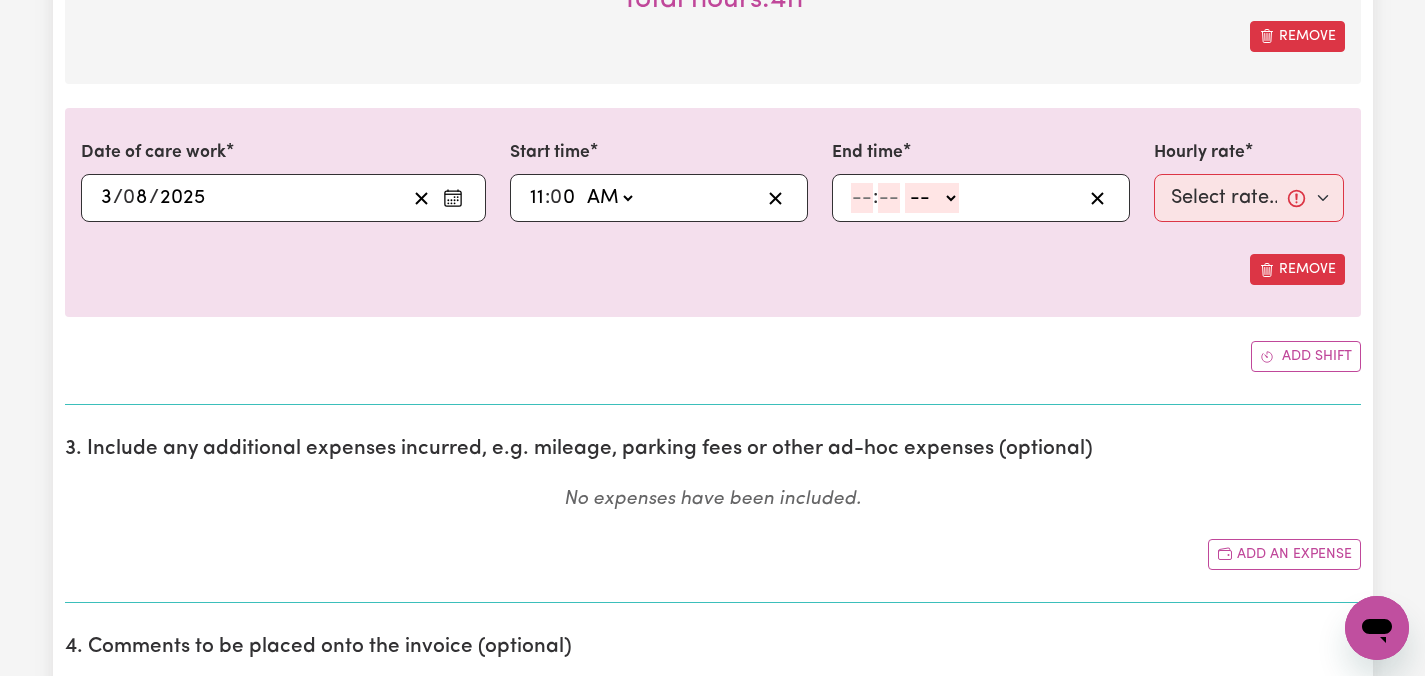 click 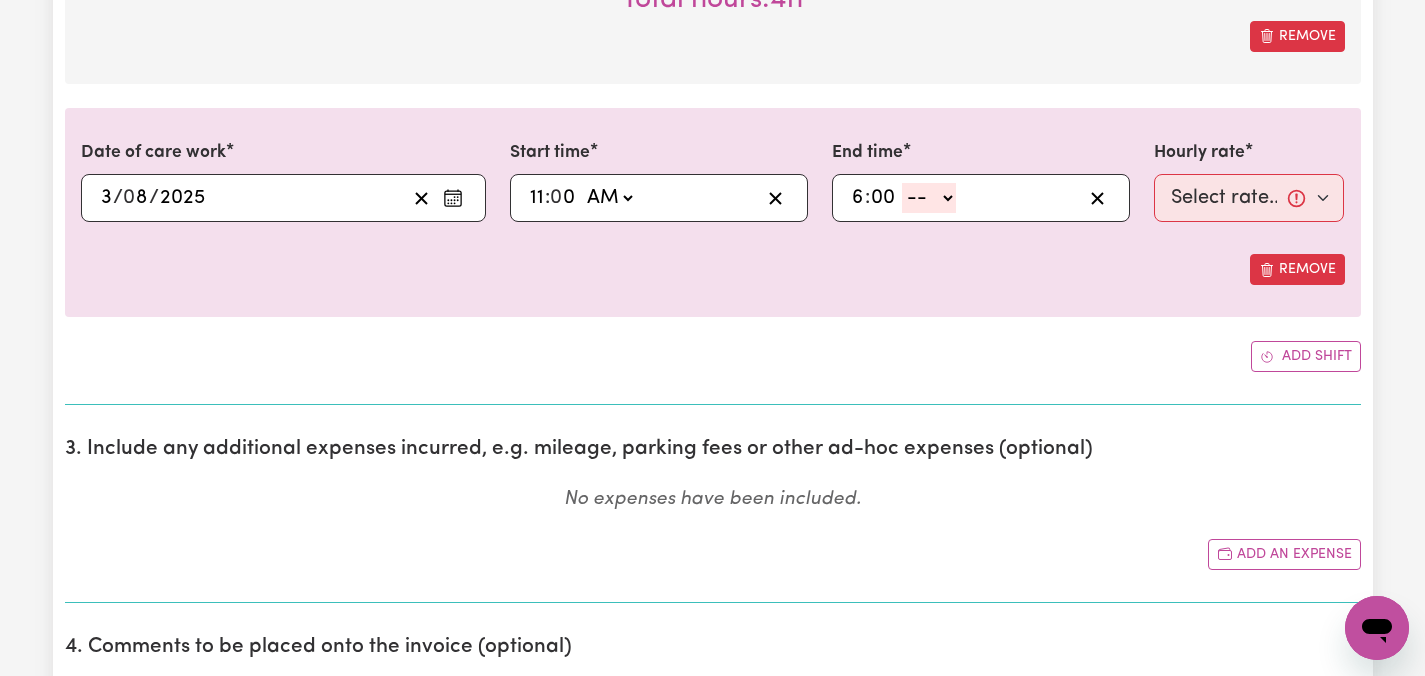 click on "-- AM PM" 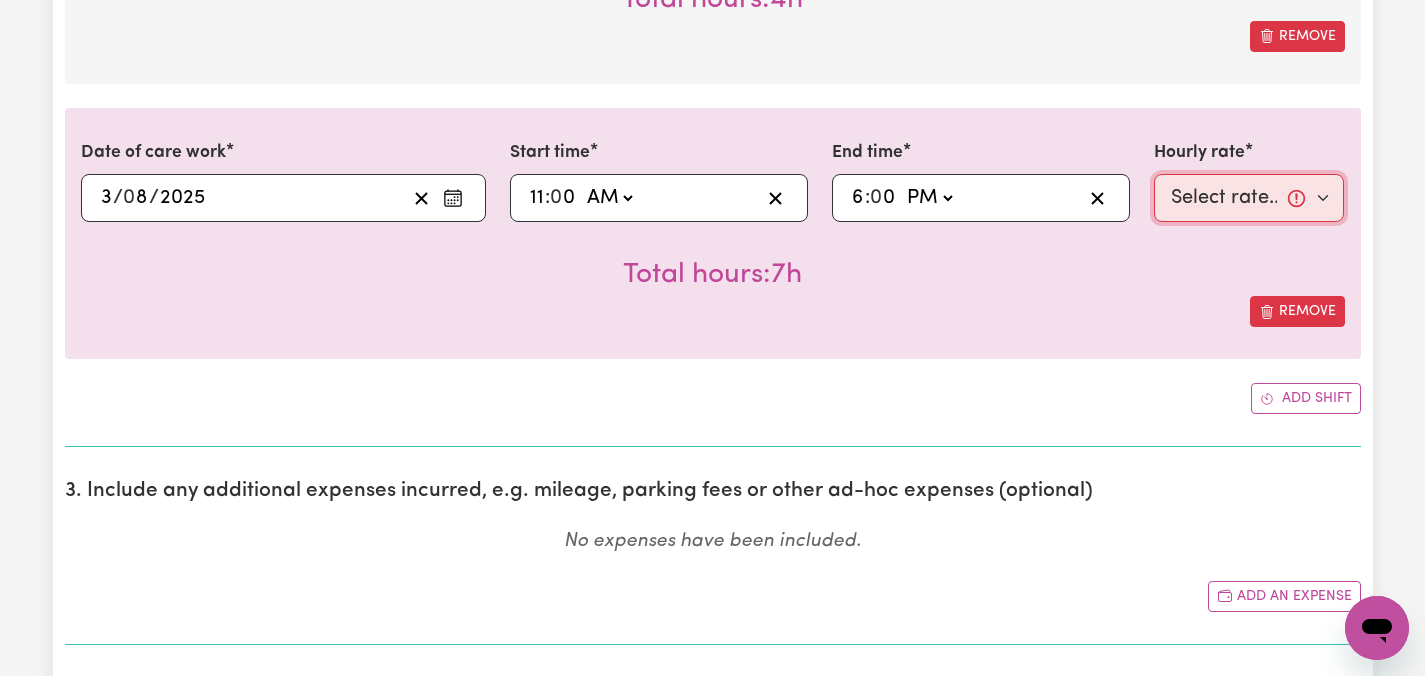 click on "Select rate... [PRICE] (Weekday) [PRICE] (Saturday) [PRICE] (Sunday) [PRICE] (Public Holiday) [PRICE] (Evening Care) [PRICE] (Overnight)" at bounding box center [1249, 198] 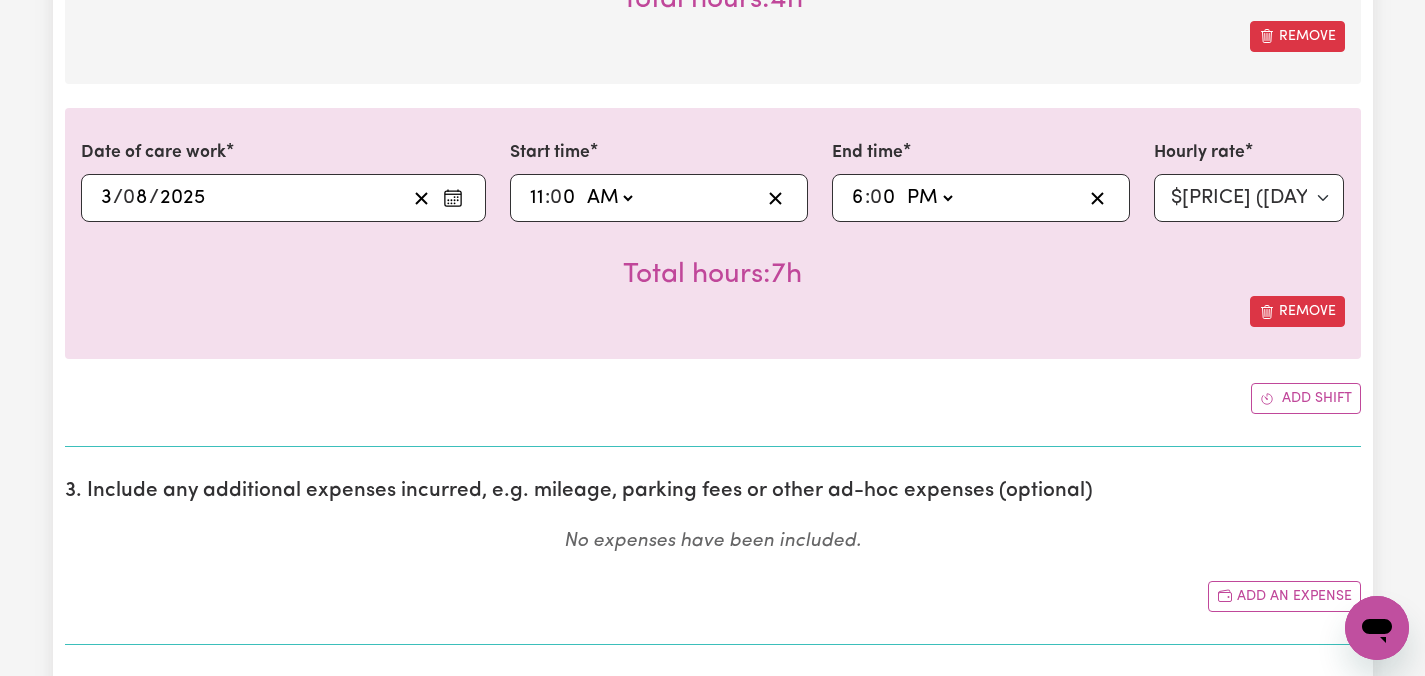 click on "Submit Hours 1. Fill in your details below to claim your payment Job title Select the job you're submitting hours for... [ [NAME] ] Care worker needed in [CITY] [STATE] [ [NAME] ] Care worker needed in [CITY] [STATE] [ [NAME] - NDIS Number: [NUMBER] ] Vietnamese Support workers with experience in Behaviour Support Plans Preview Job Your ABN [NUMBER] To include or update your ABN, update your profile . 2. Enter the details of your shift(s) Date of care work [DATE] [DATE] « ‹ July [YEAR] › » Mon Tue Wed Thu Fri Sat Sun 30 1 2 3 4 5 6 7 8 9 10 11 12 13 14 15 16 17 18 19 20 21 22 23 24 25 26 27 28 29 30 31 1 2 3 Start time [TIME] [TIME] AM PM End time [TIME] [TIME] AM PM Hourly rate Select rate... $[PRICE] (Weekday) $[PRICE] (Saturday) $[PRICE] (Sunday) $[PRICE] (Public Holiday) $[PRICE] (Evening Care) $[PRICE] (Overnight) Total hours: 6h Remove Date of care work / / Start time : -- AM PM End time : -- AM PM Hourly rate Select rate... $[PRICE] (Weekday) $[PRICE] (Saturday) Remove" at bounding box center (712, -490) 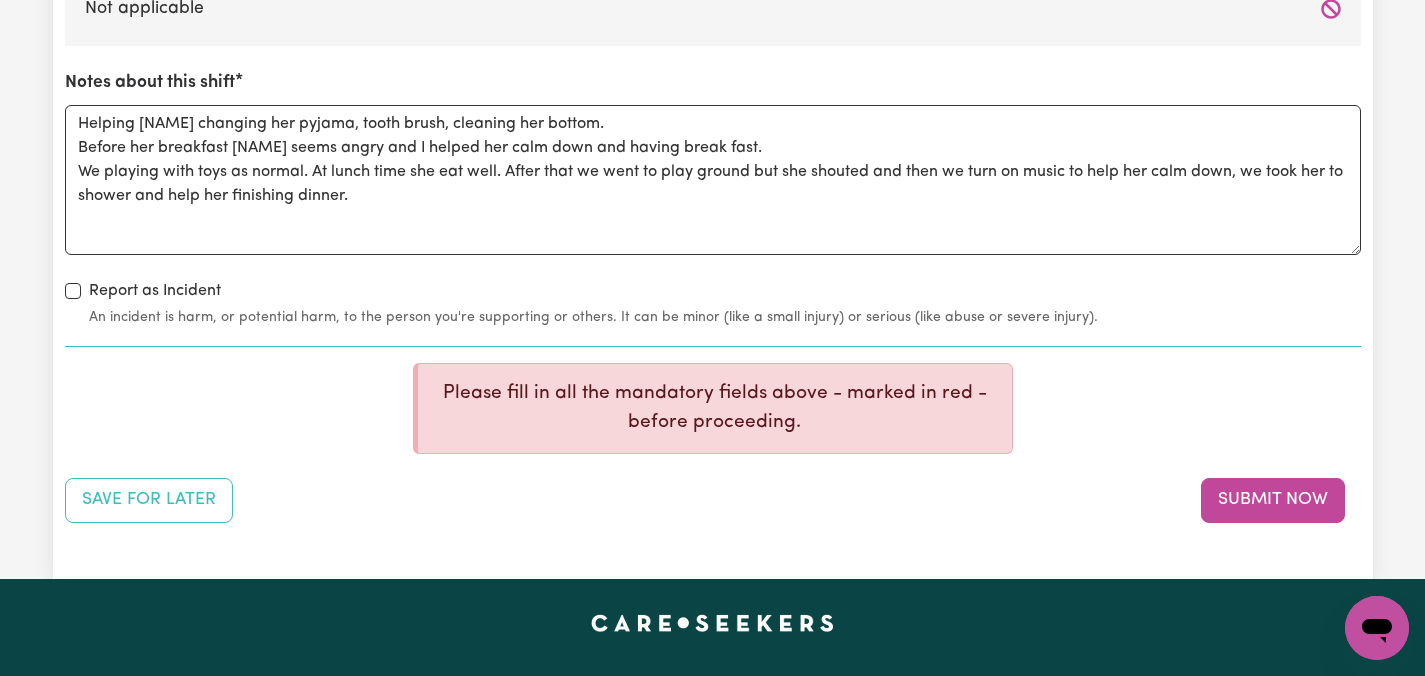 scroll, scrollTop: 5029, scrollLeft: 0, axis: vertical 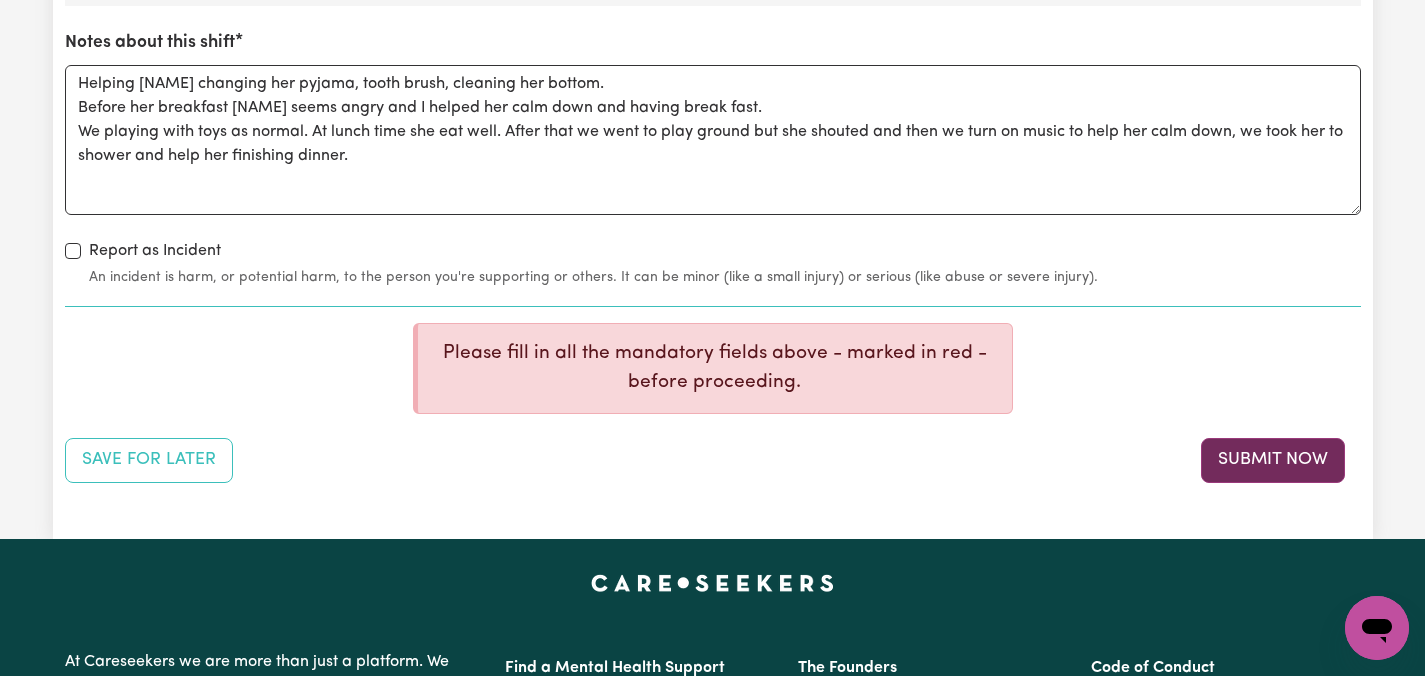 click on "Submit Now" at bounding box center [1273, 460] 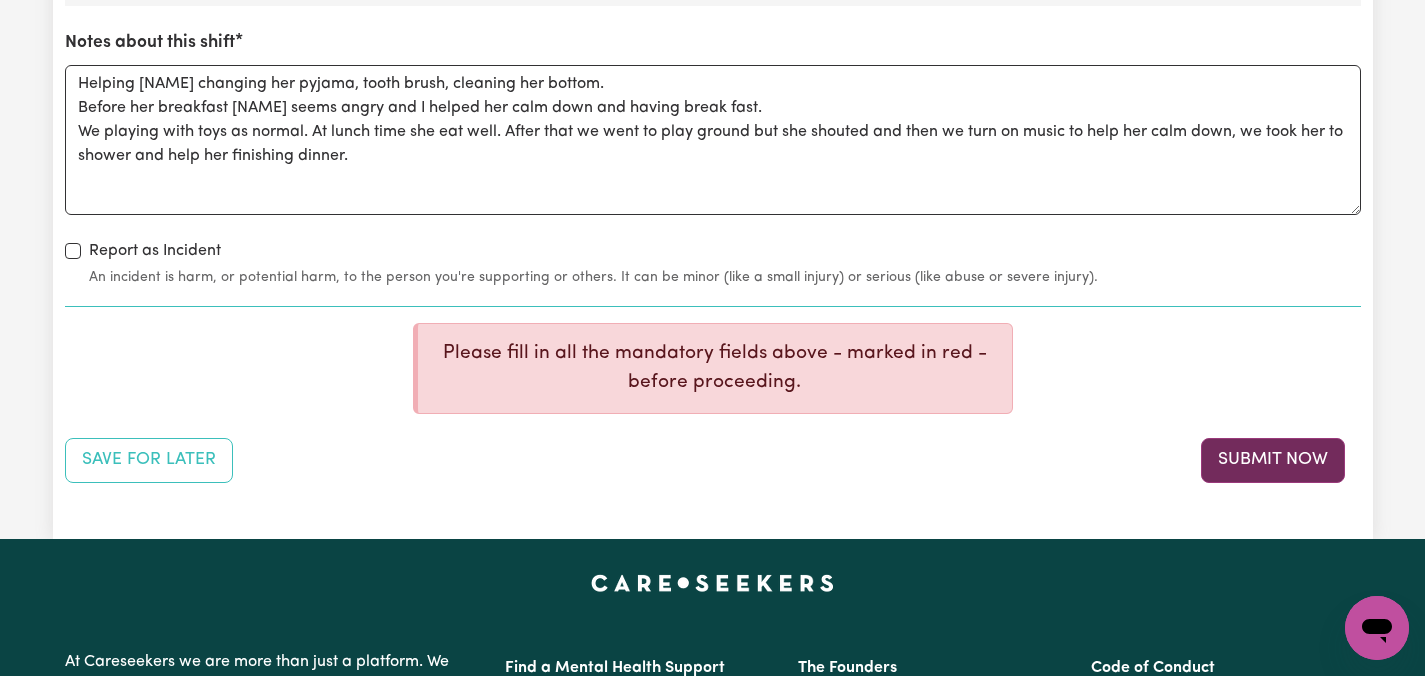 click on "Submit Now" at bounding box center (1273, 460) 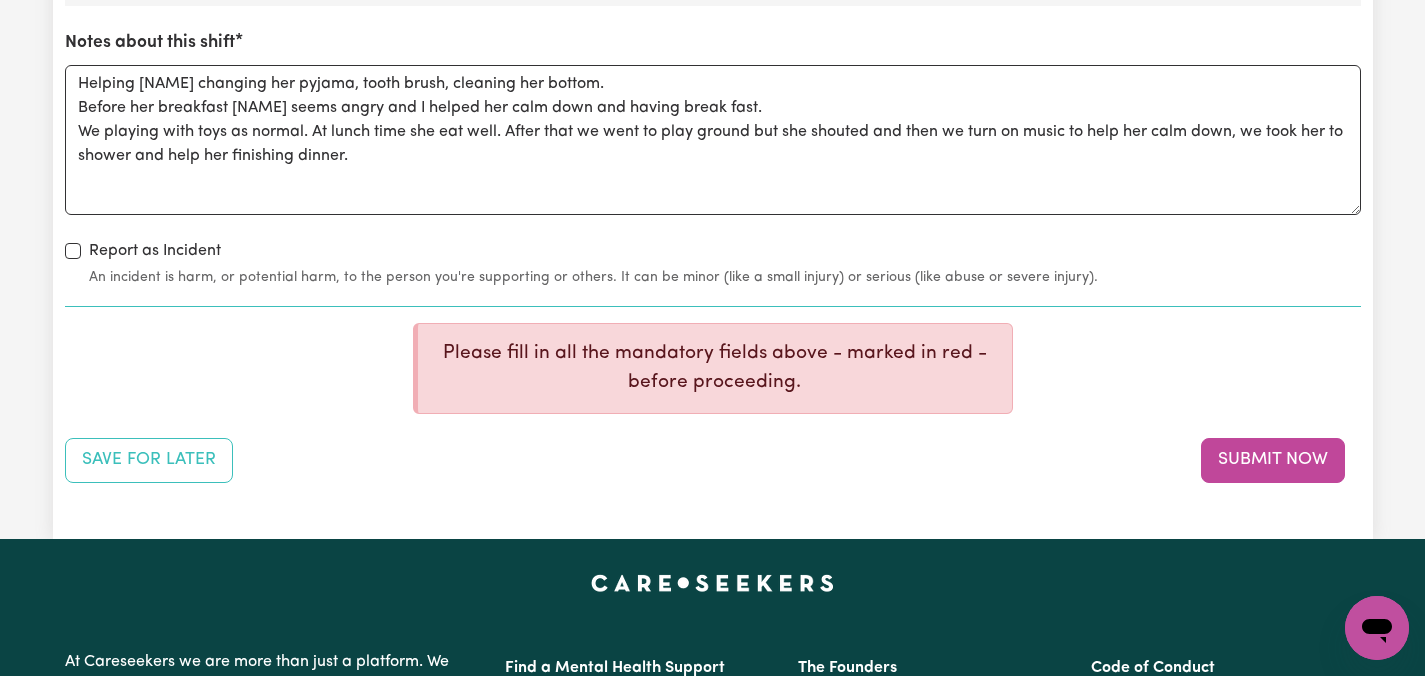 click on "Submit Hours 1. Fill in your details below to claim your payment Job title Select the job you're submitting hours for... [[FIRST] [LAST]] Care worker needed in [CITY] [STATE] [[FIRST] [LAST]] Care worker needed in [CITY] [STATE] [[FIRST] [LAST] - NDIS Number: [NDIS NUMBER]] Vietnamese Support workers with experience in Behaviour Support Plans Preview Job Your ABN [ABN NUMBER] To include or update your ABN,  update your profile . 2. Enter the details of your shift(s) Date of care work [DATE] [DATE]   [MONTH] [YEAR]   Mon Tue Wed Thu Fri Sat Sun 30 1 2 3 4 5 6 7 8 9 10 11 12 13 14 15 16 17 18 19 20 21 22 23 24 25 26 27 28 29 30 31 1 2 3 Start time [TIME]   [TIME]   AM PM End time [TIME]   [TIME]   AM PM Remove Date of care work   Enter the date of care work Start time   -- AM PM Enter the start time of the shift End time   -- AM PM Remove" at bounding box center [712, -2210] 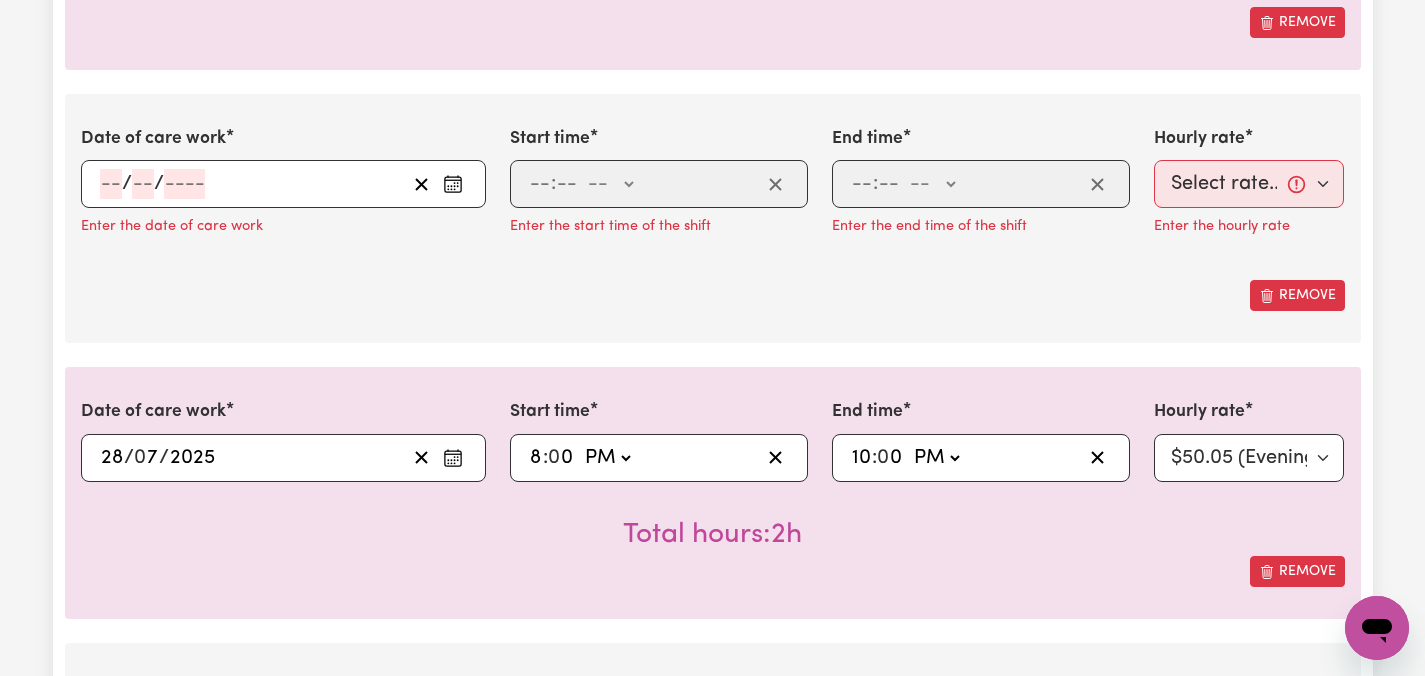scroll, scrollTop: 829, scrollLeft: 0, axis: vertical 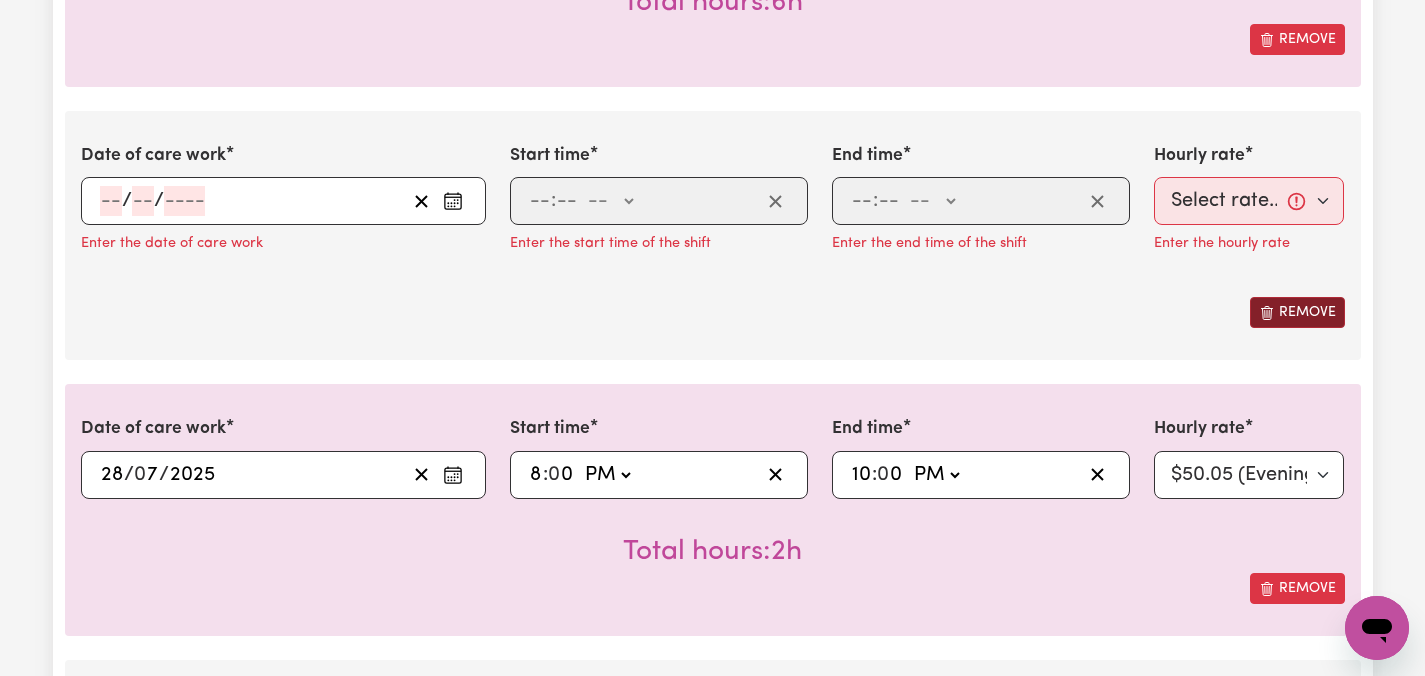 click on "Remove" at bounding box center (1297, 312) 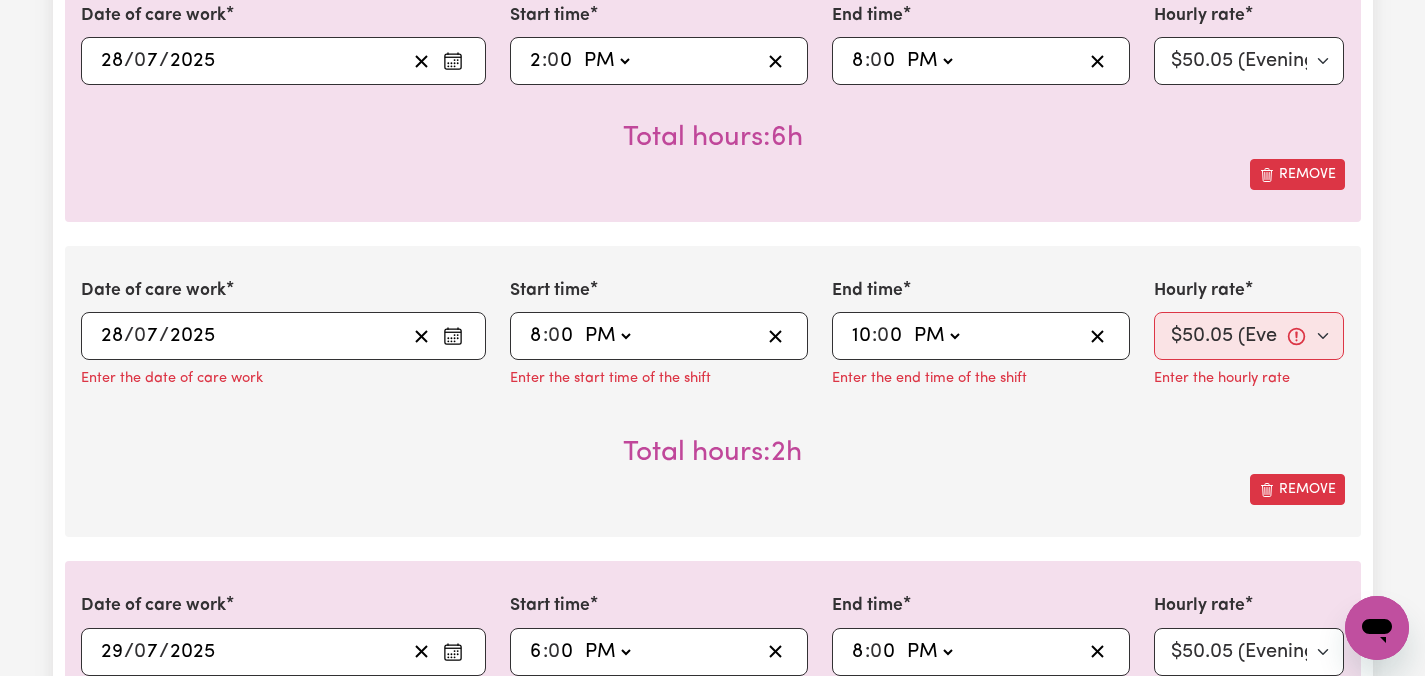 scroll, scrollTop: 669, scrollLeft: 0, axis: vertical 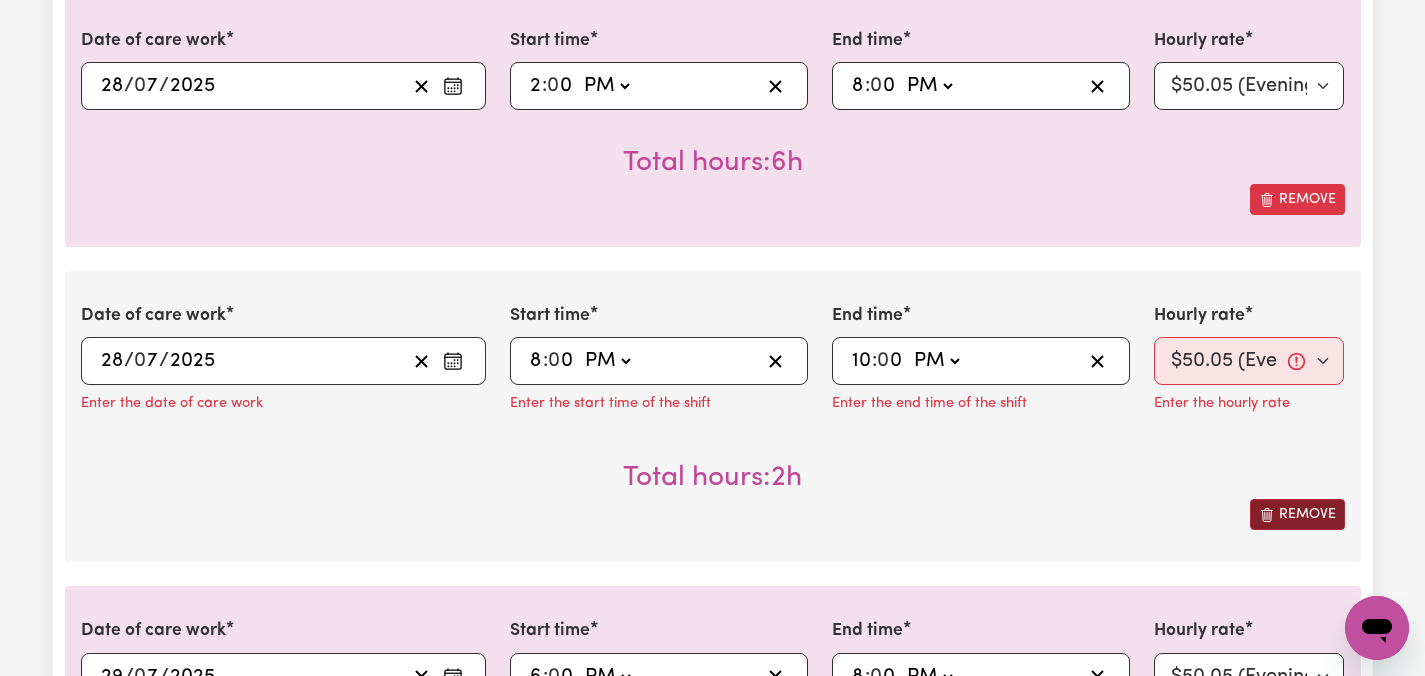 click on "Remove" at bounding box center (1297, 514) 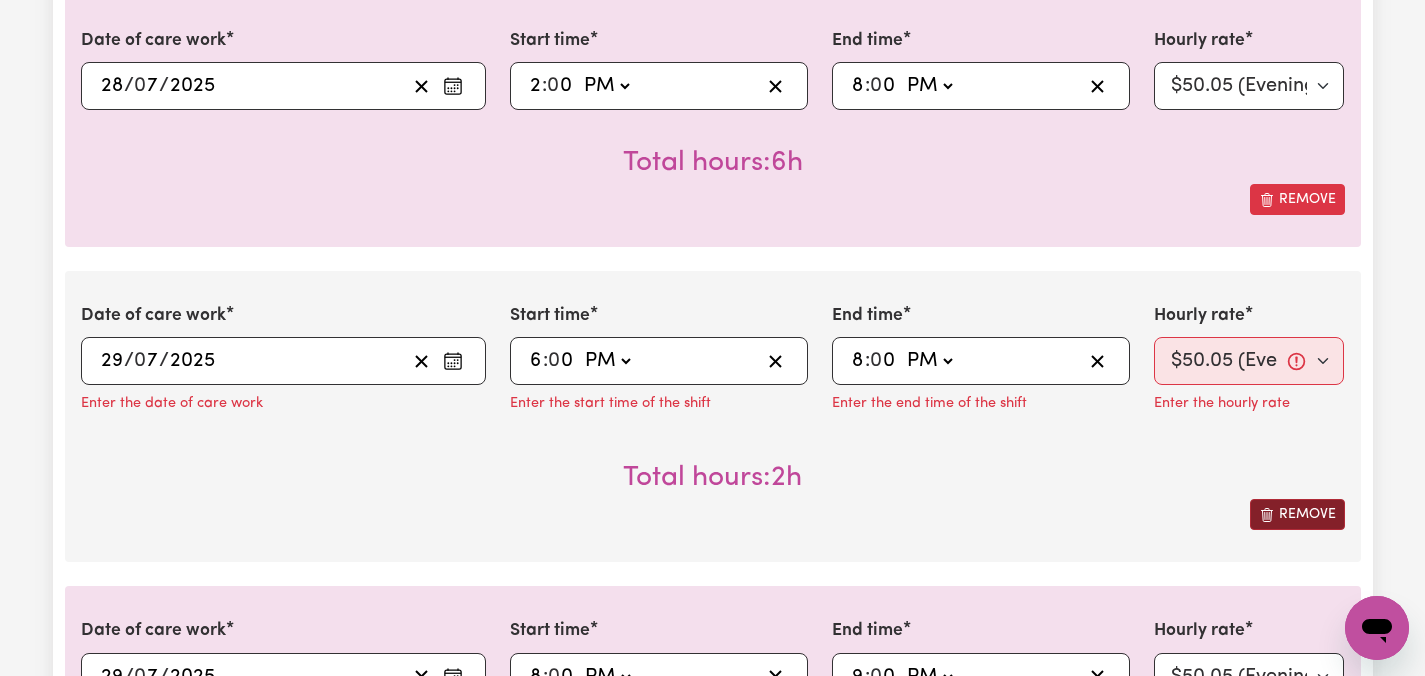 click on "Remove" at bounding box center [1297, 514] 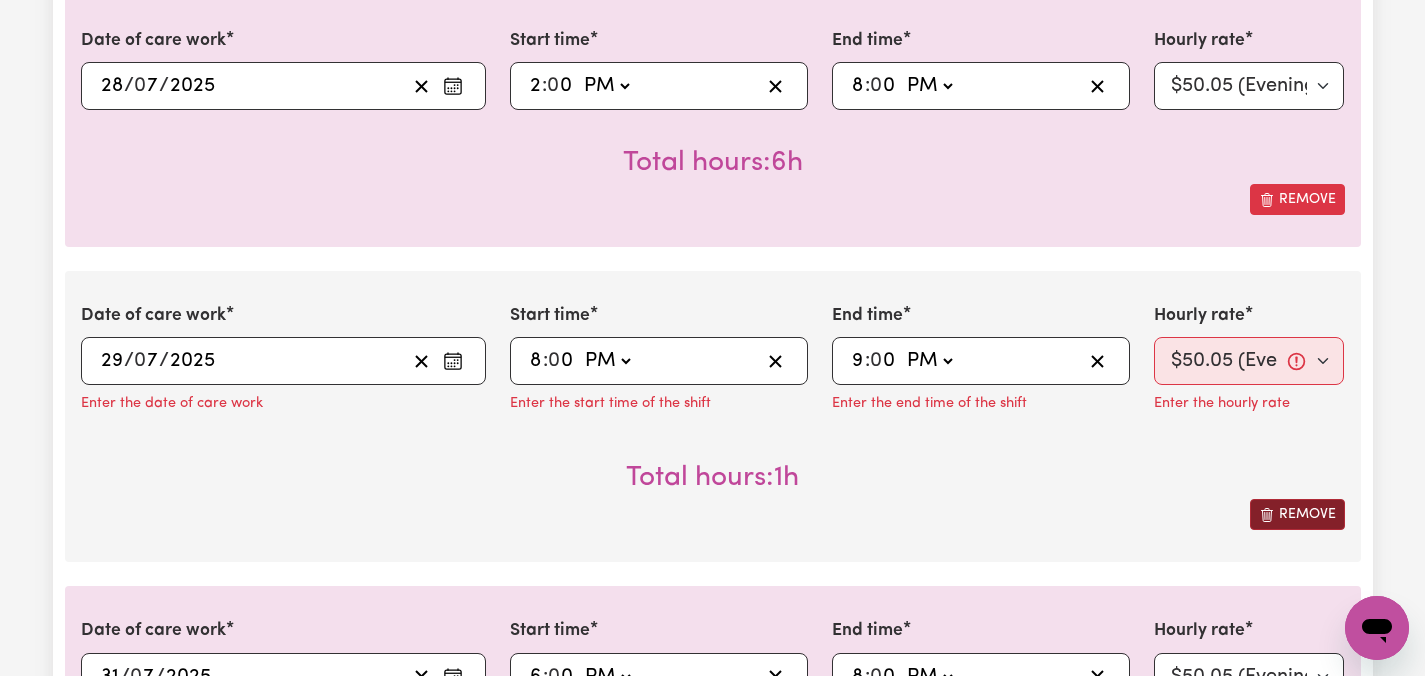 click 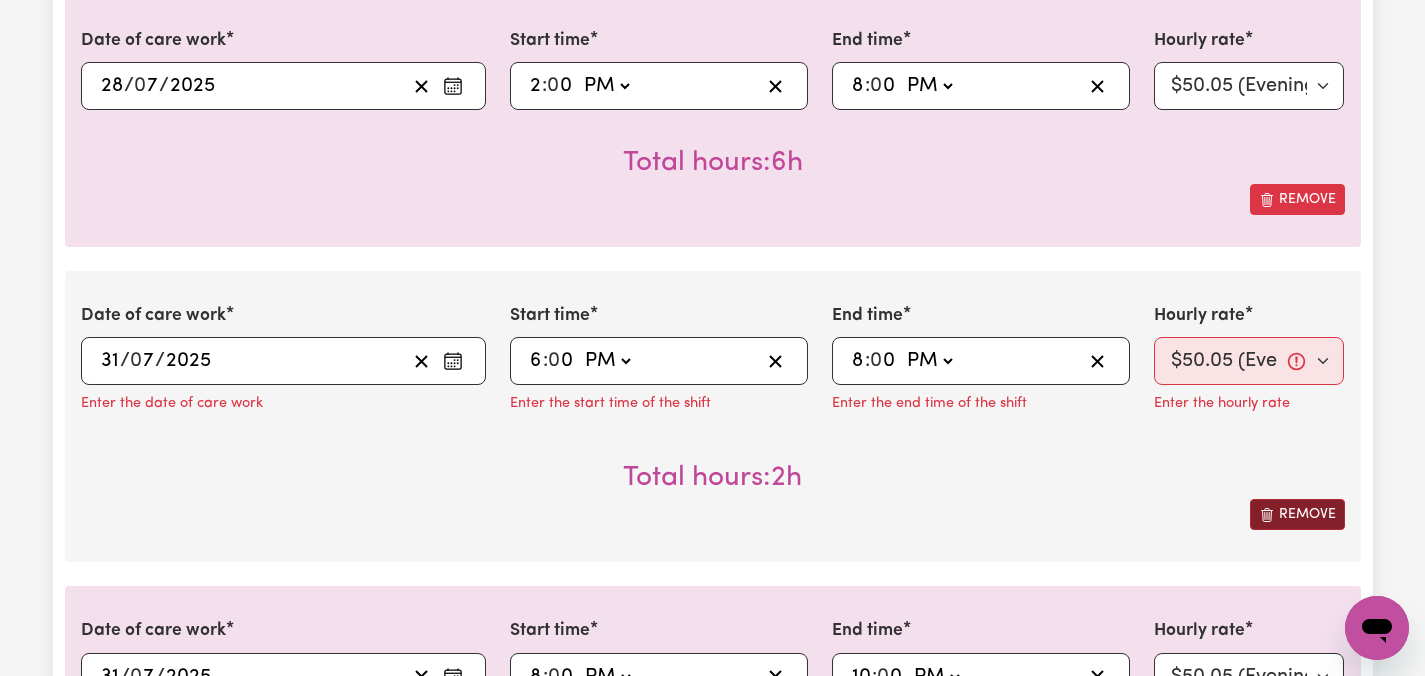 click 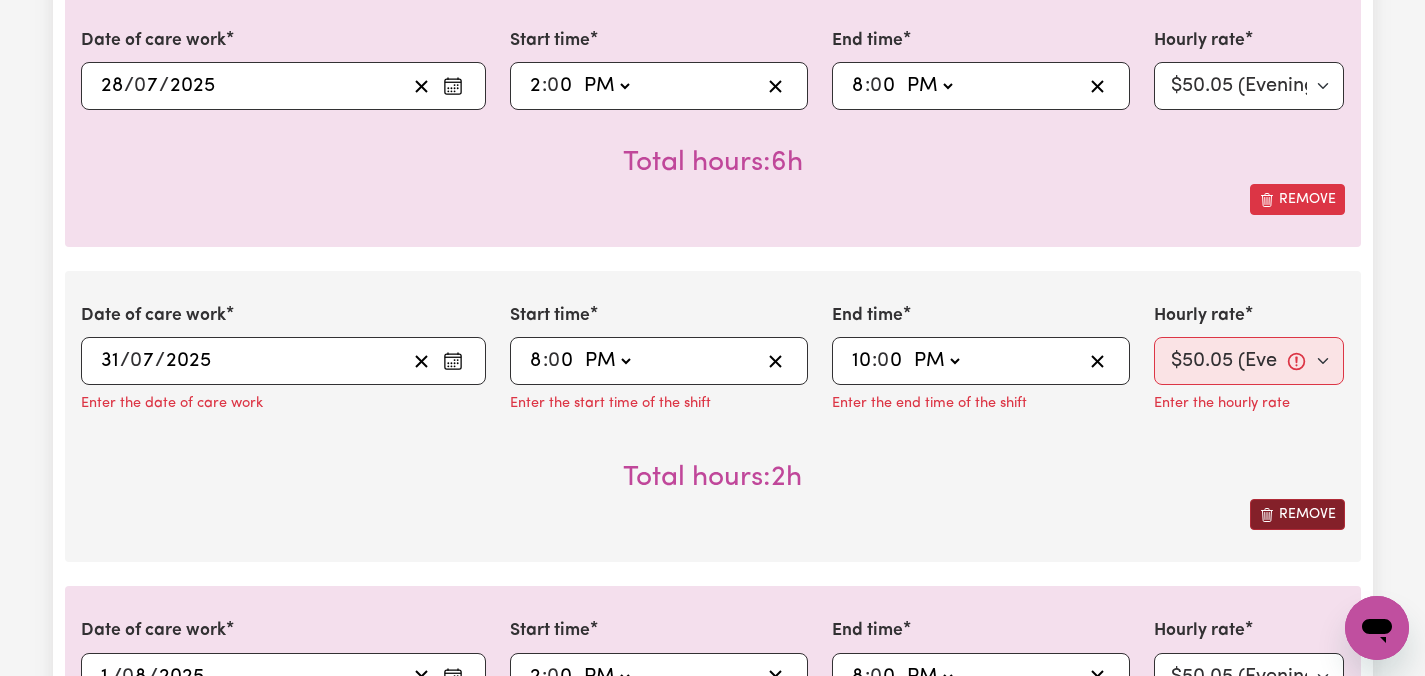 click 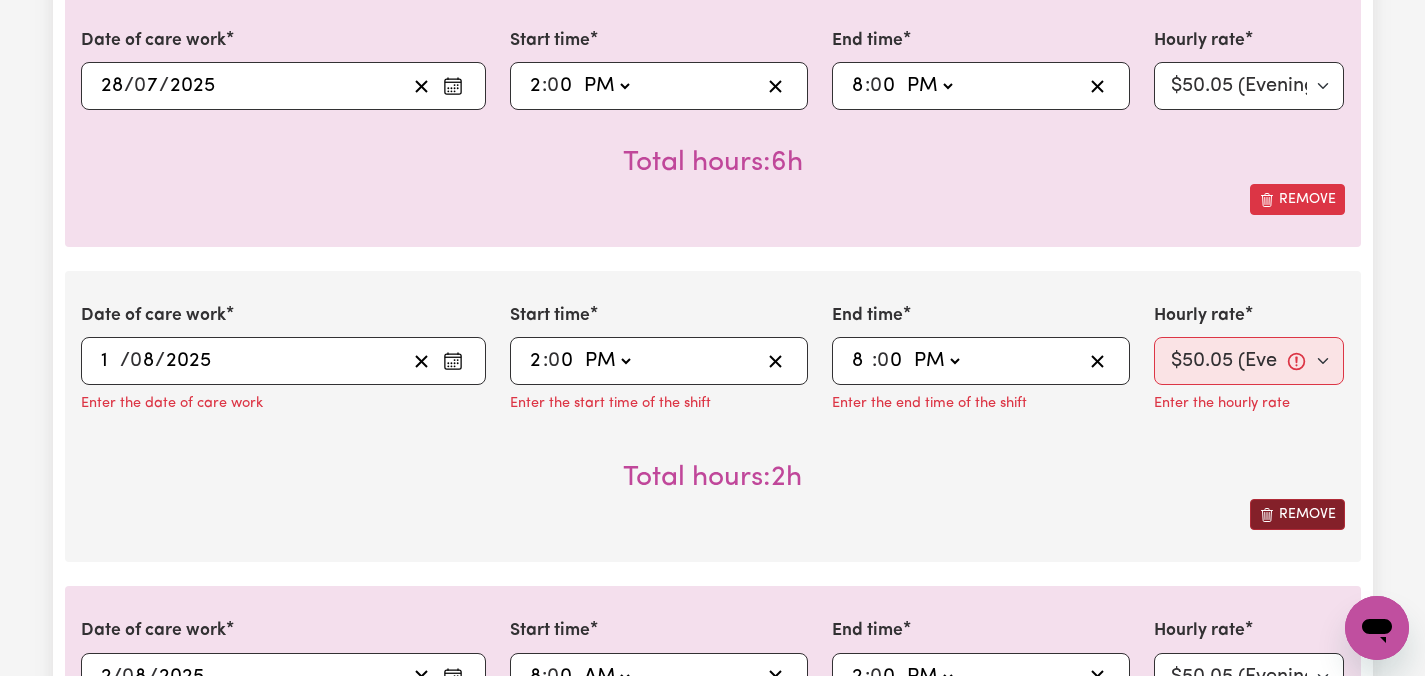 click 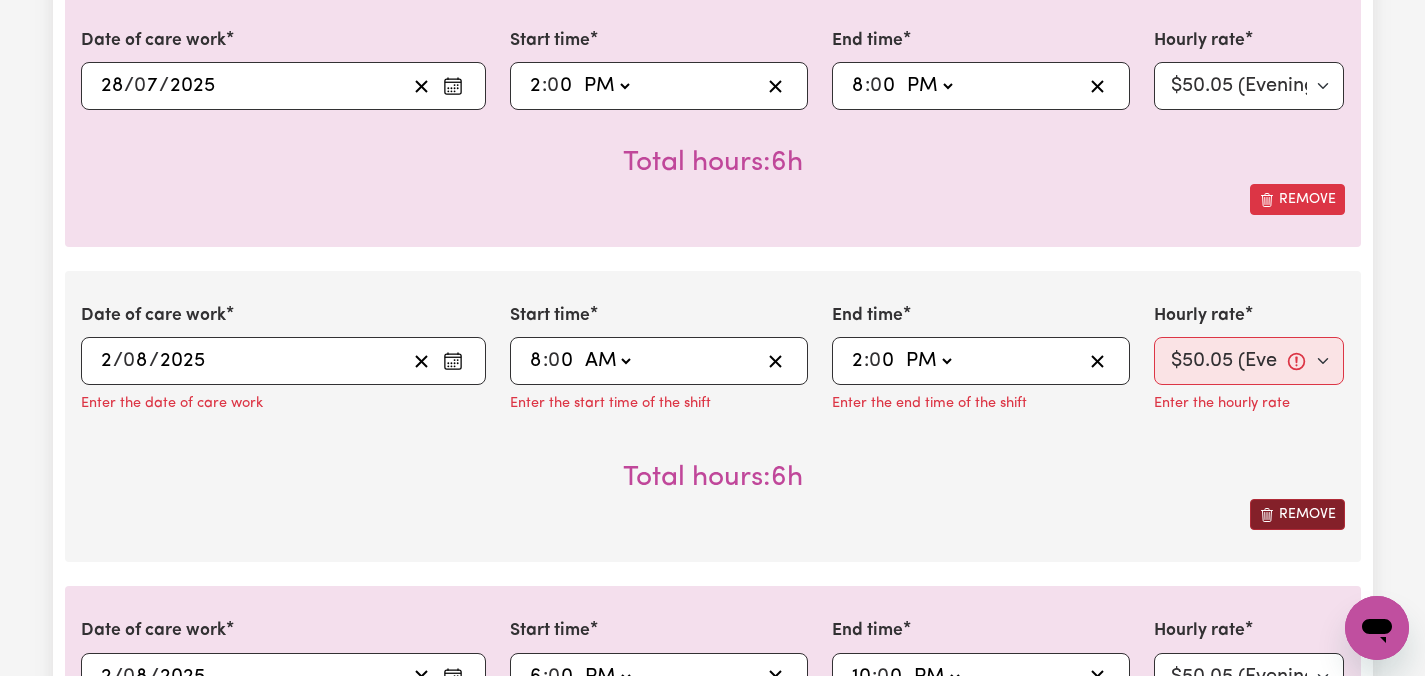 click 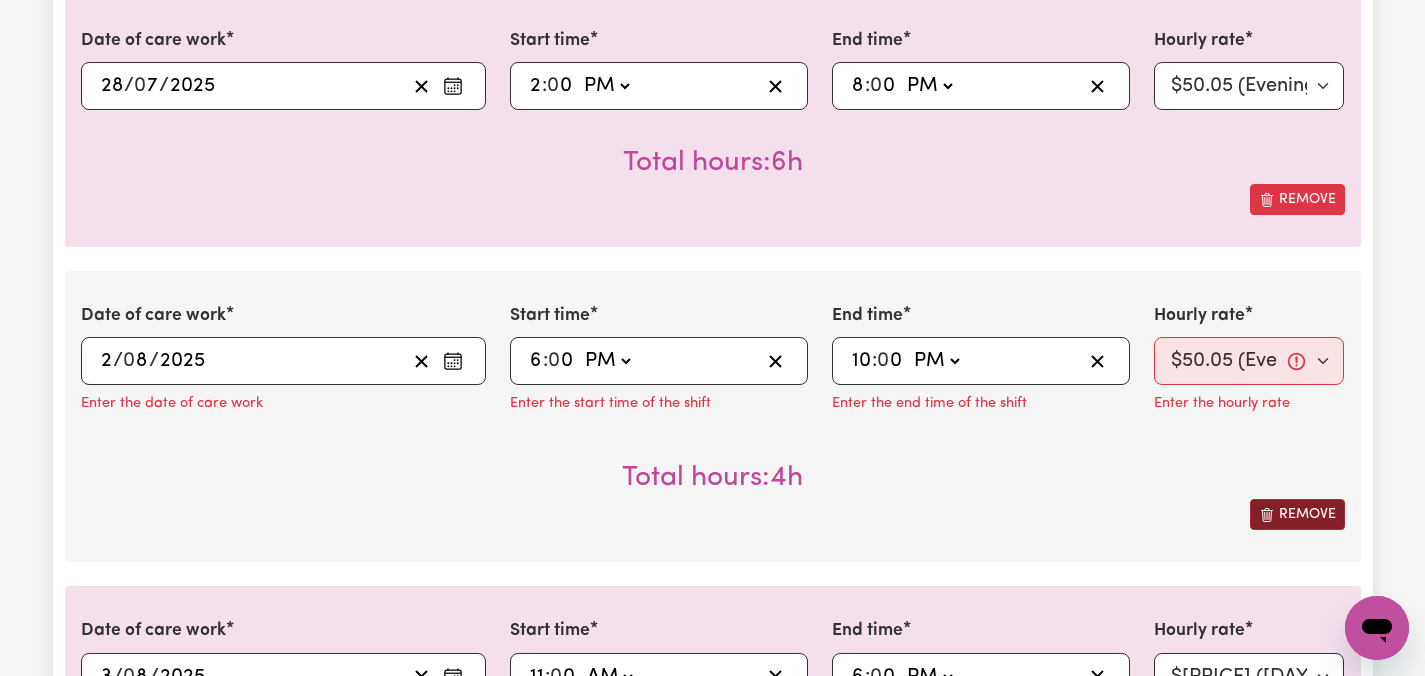 click 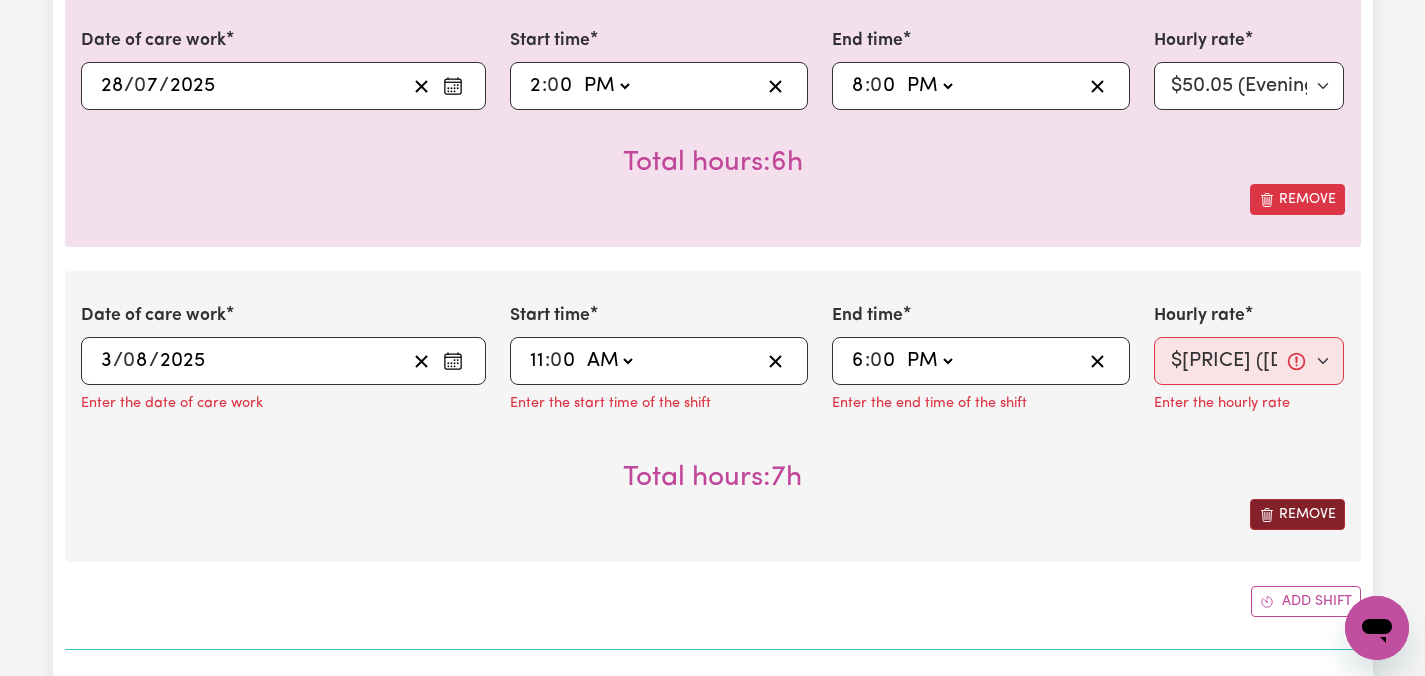 click 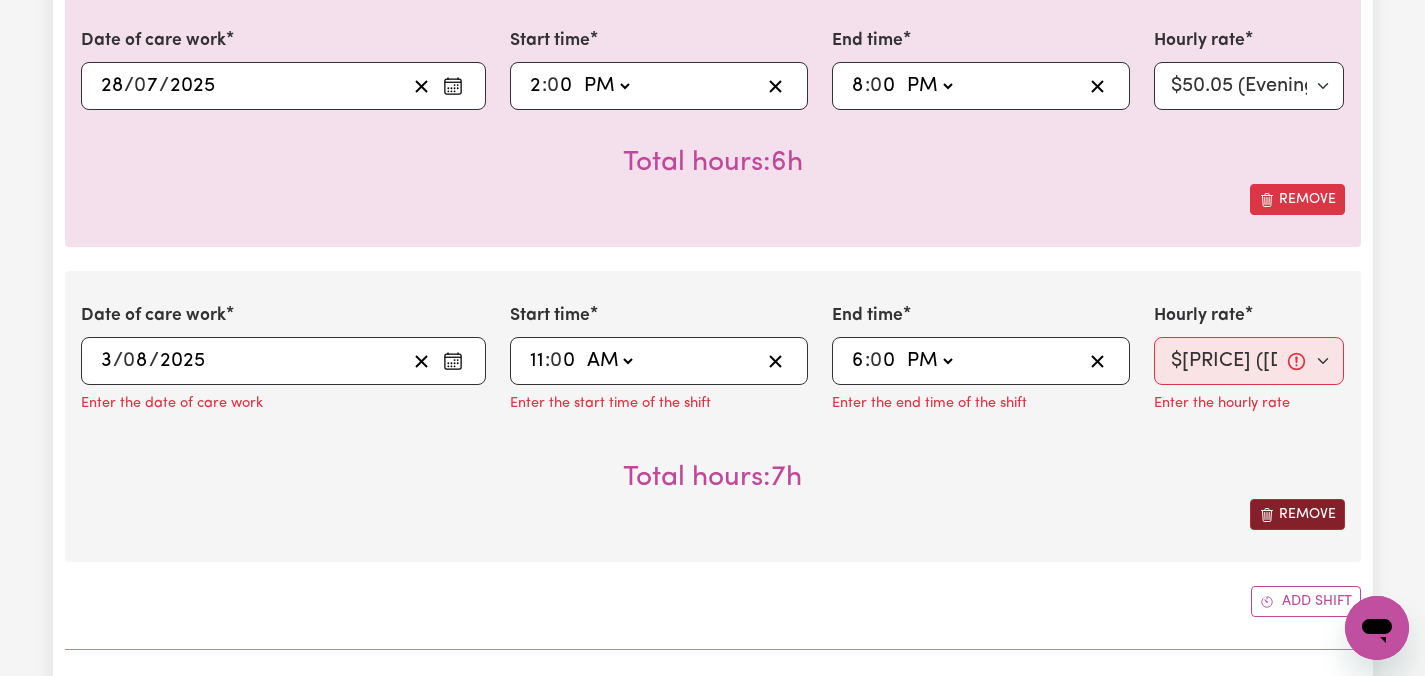 click on "3. Include any additional expenses incurred, e.g. mileage, parking fees or other ad-hoc expenses (optional) No expenses have been included. Add an expense" at bounding box center (713, 757) 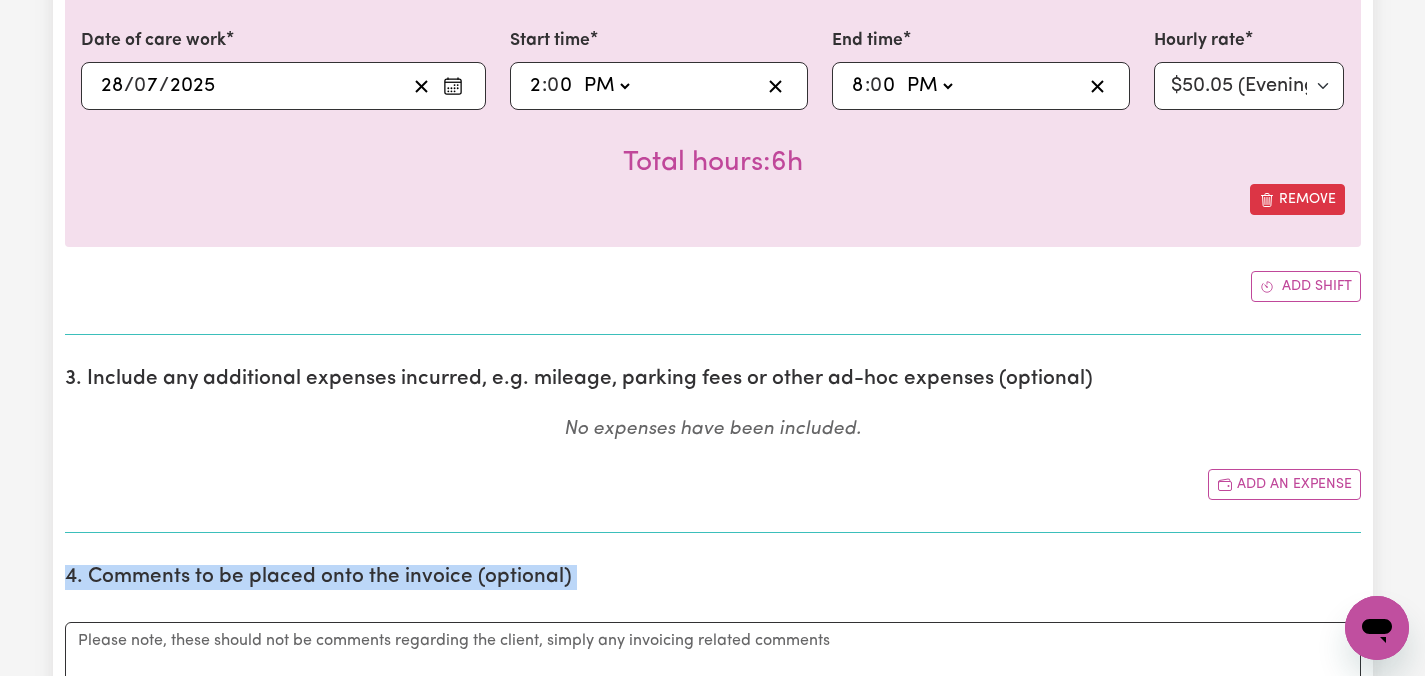 click on "3. Include any additional expenses incurred, e.g. mileage, parking fees or other ad-hoc expenses (optional) No expenses have been included. Add an expense" at bounding box center [713, 442] 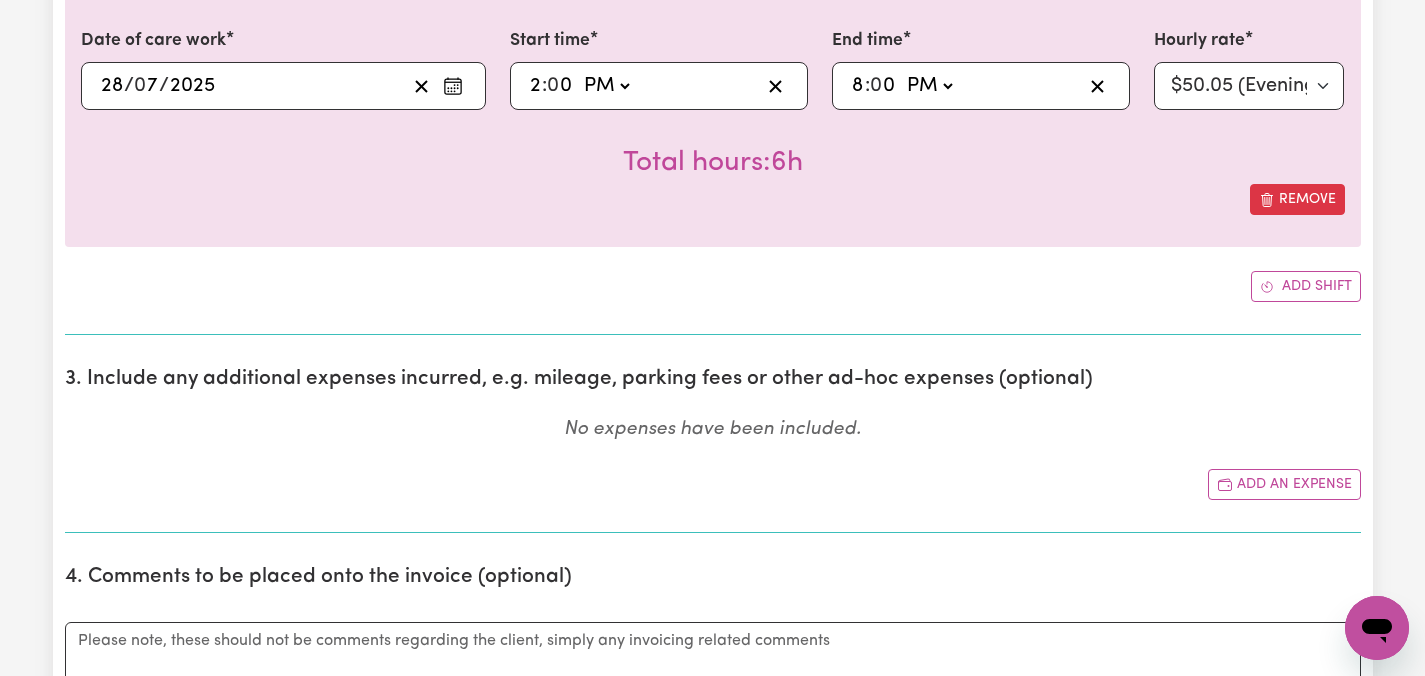 click on "Submit Hours 1. Fill in your details below to claim your payment Job title Select the job you're submitting hours for... [[FIRST] [LAST]] Care worker needed in Ascot Vale VIC [[FIRST] [LAST]] Care worker needed in Ascot Vale VIC [[FIRST] ([LAST]) - NDIS Number: 430921521] Vietnamese Support workers with experience in Behaviour Support Plans Preview Job Your ABN 76571732818 To include or update your ABN,  update your profile . 2. Enter the details of your shift(s) Date of care work 2025-07-28 28 / 0 7 / 2025 « ‹ July 2025 › » Mon Tue Wed Thu Fri Sat Sun 30 1 2 3 4 5 6 7 8 9 10 11 12 13 14 15 16 17 18 19 20 21 22 23 24 25 26 27 28 29 30 31 1 2 3 Start time 14:00 2 : 0 0   AM PM End time 20:00 8 : 0 0   AM PM Hourly rate Select rate... $47.97 (Weekday) $70.82 (Saturday) $87.96 (Sunday) $87.96 (Public Holiday) $50.05 (Evening Care) $29.43 (Overnight) Total hours:  6h  Remove Add shift 3. Include any additional expenses incurred, e.g. mileage, parking fees or other ad-hoc expenses (optional) Add an expense" at bounding box center (712, 774) 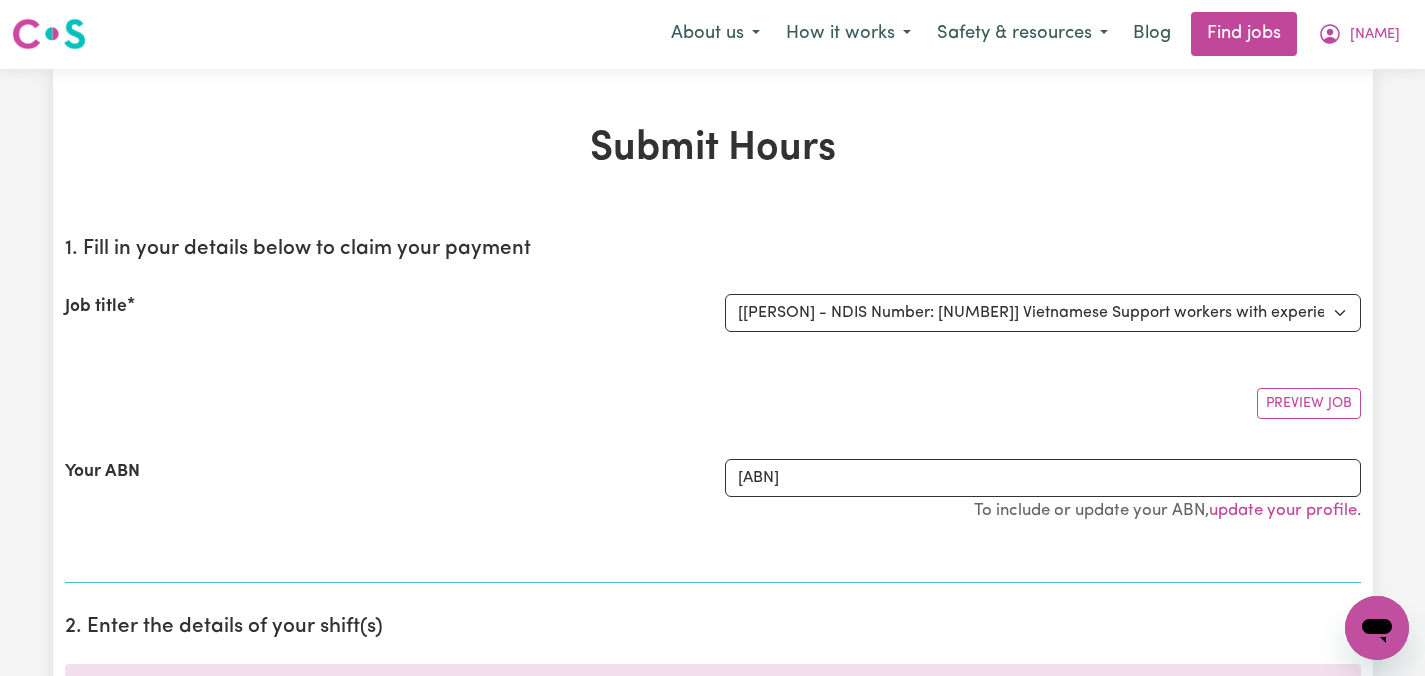 scroll, scrollTop: 0, scrollLeft: 0, axis: both 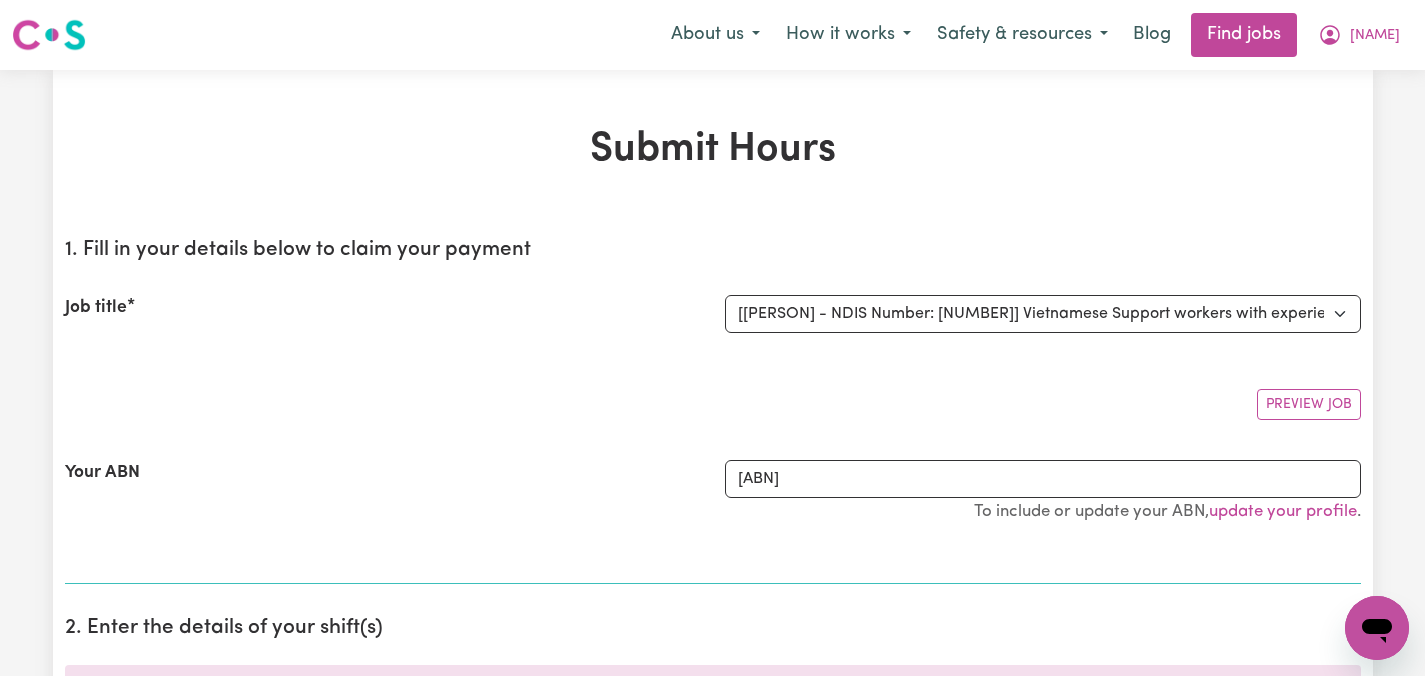 click on "Submit Hours 1. Fill in your details below to claim your payment Job title Select the job you're submitting hours for... [[FIRST] [LAST]] Care worker needed in Ascot Vale VIC [[FIRST] [LAST]] Care worker needed in Ascot Vale VIC [[FIRST] ([LAST]) - NDIS Number: 430921521] Vietnamese Support workers with experience in Behaviour Support Plans Preview Job Your ABN 76571732818 To include or update your ABN,  update your profile . 2. Enter the details of your shift(s) Date of care work 2025-07-28 28 / 0 7 / 2025 « ‹ July 2025 › » Mon Tue Wed Thu Fri Sat Sun 30 1 2 3 4 5 6 7 8 9 10 11 12 13 14 15 16 17 18 19 20 21 22 23 24 25 26 27 28 29 30 31 1 2 3 Start time 14:00 2 : 0 0   AM PM End time 20:00 8 : 0 0   AM PM Hourly rate Select rate... $47.97 (Weekday) $70.82 (Saturday) $87.96 (Sunday) $87.96 (Public Holiday) $50.05 (Evening Care) $29.43 (Overnight) Total hours:  6h  Remove Add shift 3. Include any additional expenses incurred, e.g. mileage, parking fees or other ad-hoc expenses (optional) Add an expense" at bounding box center [713, 1443] 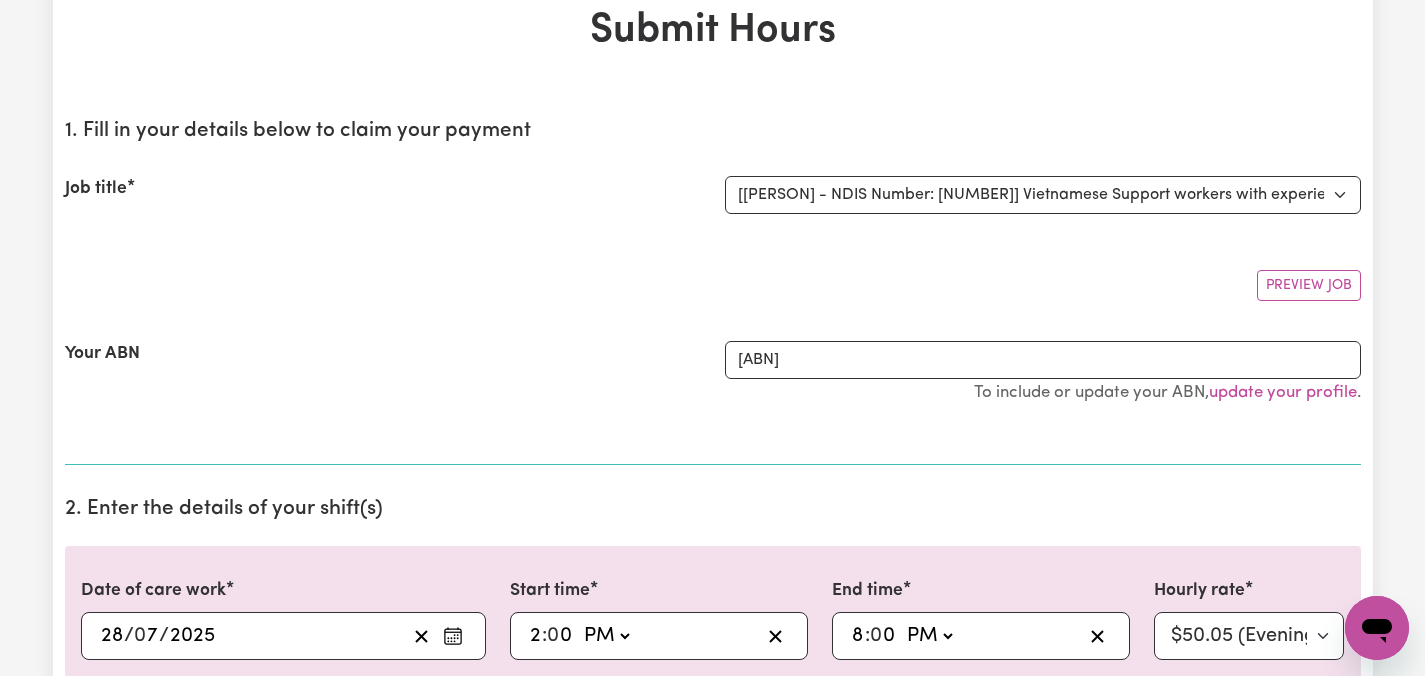 scroll, scrollTop: 200, scrollLeft: 0, axis: vertical 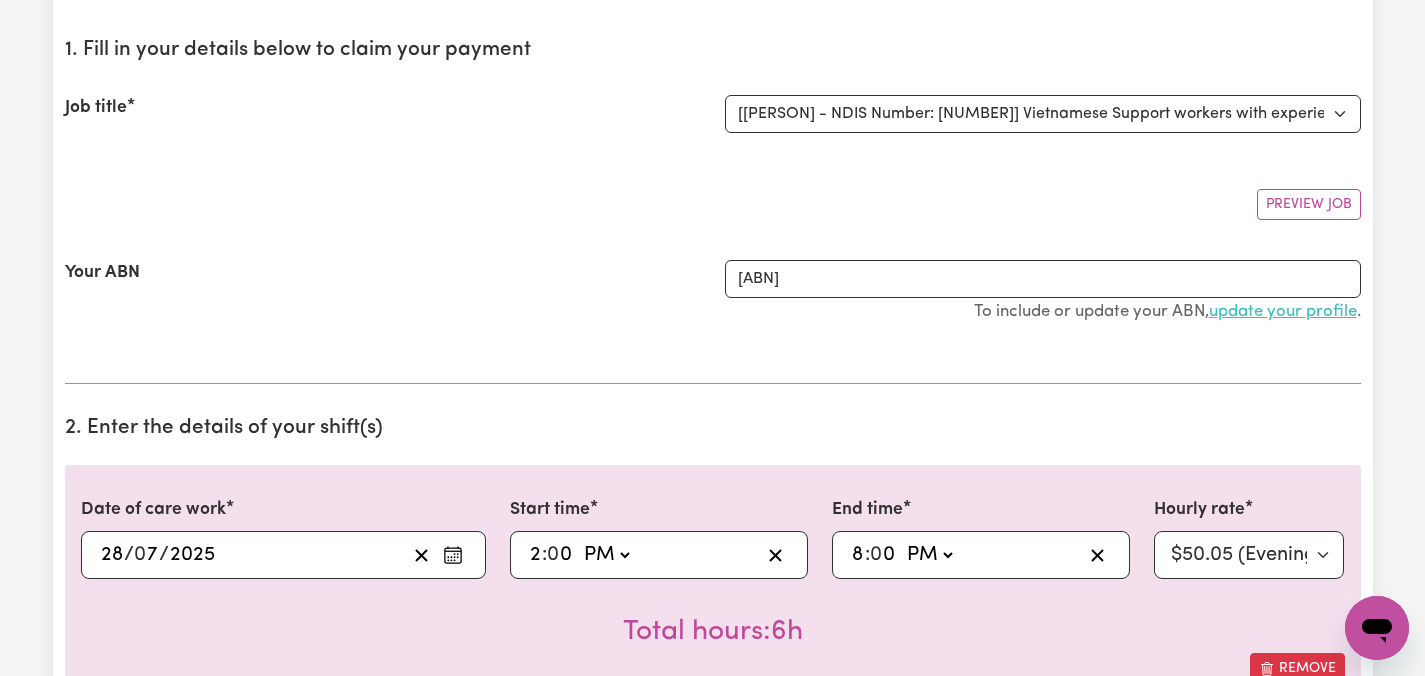 click on "update your profile" at bounding box center (1283, 311) 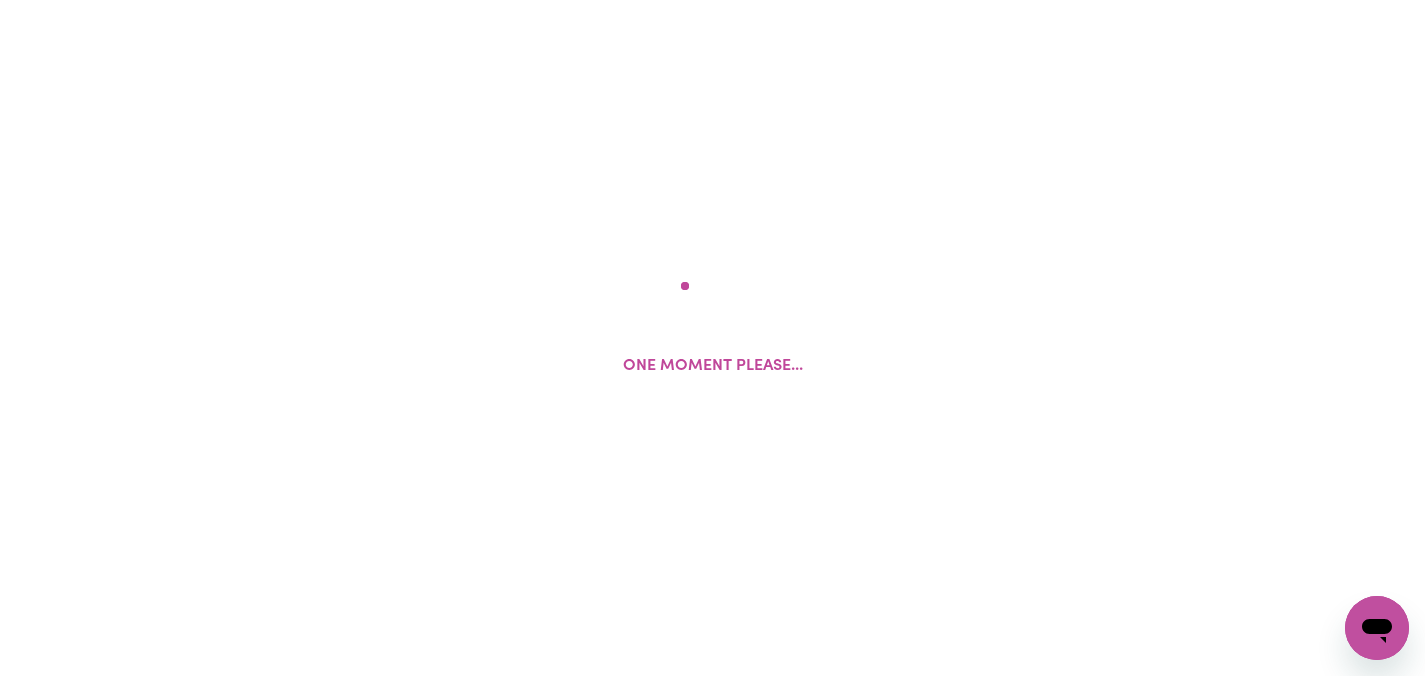 scroll, scrollTop: 0, scrollLeft: 0, axis: both 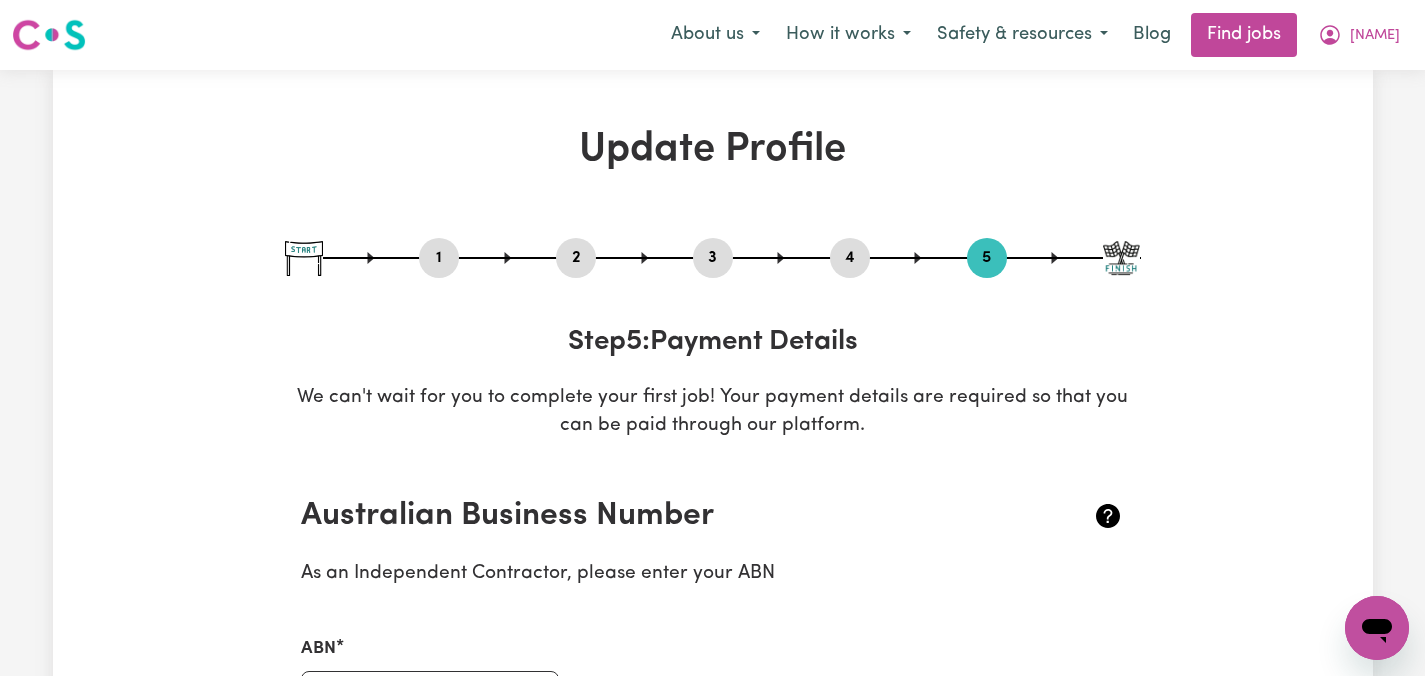 click on "Update Profile 1 2 3 4 5 Step  5 :  Payment Details We can't wait for you to complete your first job! Your payment details are required so that you can be paid through our platform. Australian Business Number As an Independent Contractor, please enter your ABN ABN [ABN] Don't have one?  Register for an ABN. Independent Contractor Status* In order to qualify as an independent contractor on the Careseekers platform you need to be offering services to the public in another way. Please choose which statement applies to you Select your independent contractor status... I am providing services through another platform I am providing services privately on my own I am providing services by being employed by an organisation I am working in another industry Disclosure of Insurance Claims History Have you had any professional indemnity or public liability insurance claims relating to your work as a care or support worker in the last 10 years? Yes No Save and Continue Save and Exit Bank Details Name on Account CBA" at bounding box center (713, 1107) 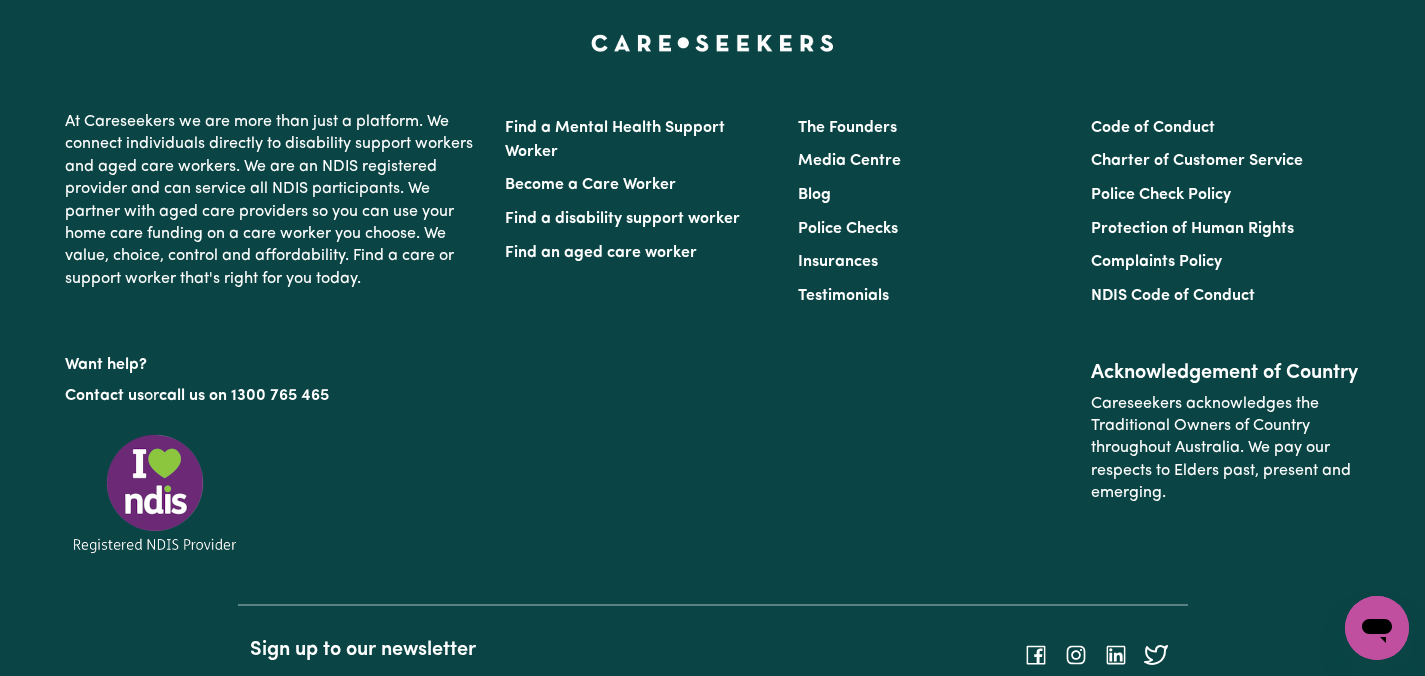 scroll, scrollTop: 2144, scrollLeft: 0, axis: vertical 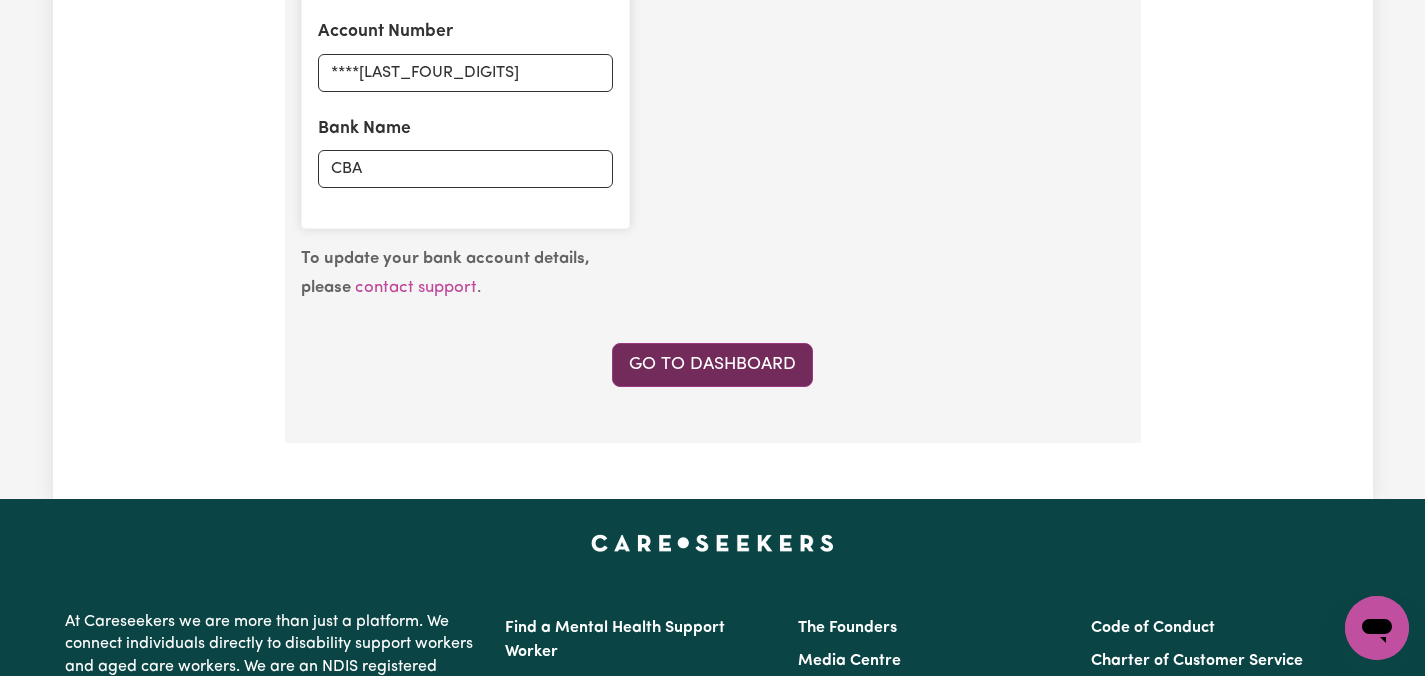 click on "Go to Dashboard" at bounding box center [712, 365] 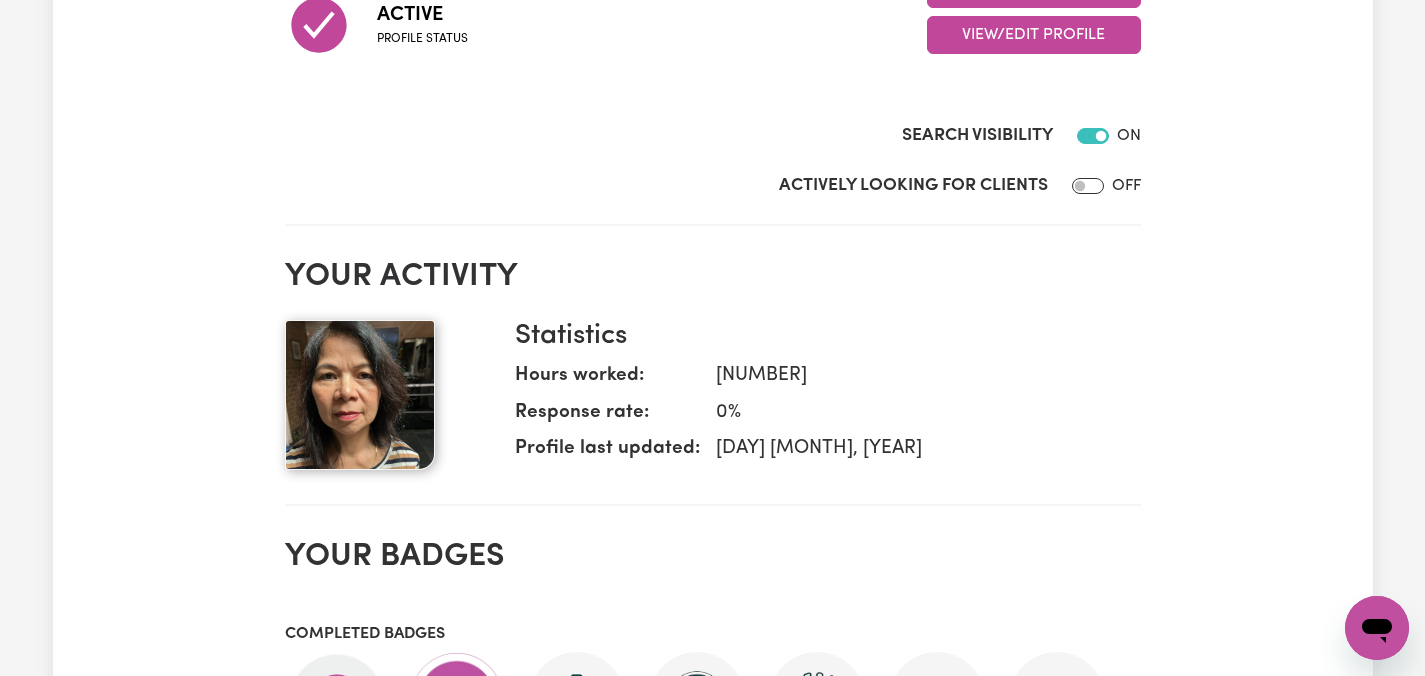 scroll, scrollTop: 0, scrollLeft: 0, axis: both 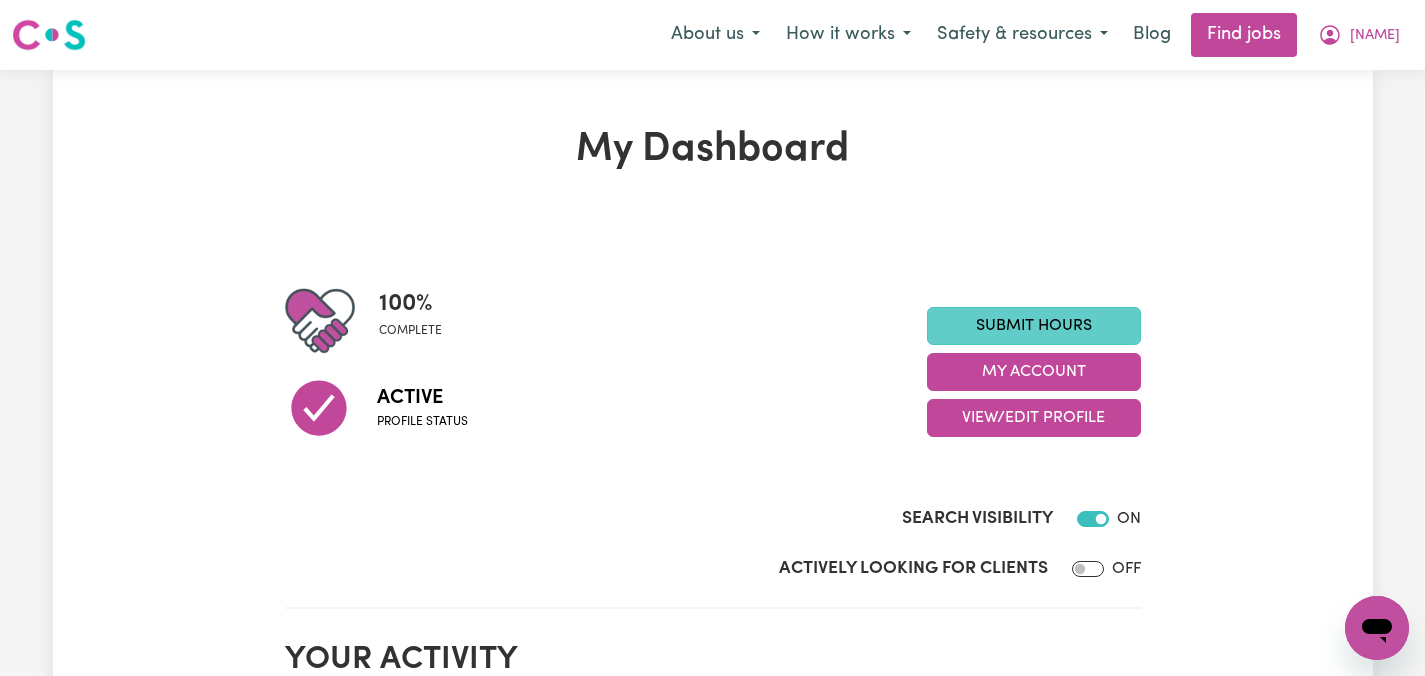 click on "Submit Hours" at bounding box center (1034, 326) 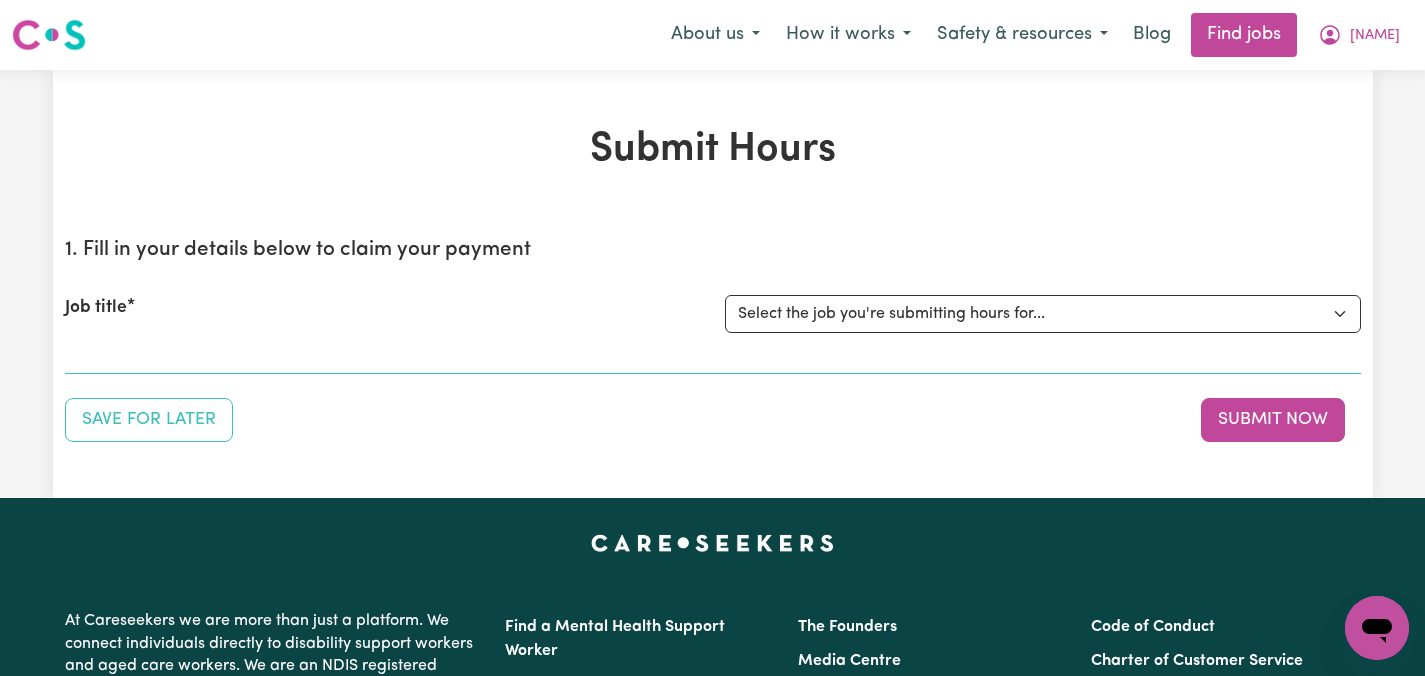 click on "Submit Hours 1. Fill in your details below to claim your payment Job title Select the job you're submitting hours for... [[FIRST] [LAST]] Care worker needed in Ascot Vale VIC [[FIRST] [LAST]] Care worker needed in Ascot Vale VIC [[FIRST] ([LAST]) - NDIS Number: 430921521] Vietnamese Support workers with experience in Behaviour Support Plans Save for Later Submit Now" at bounding box center [713, 284] 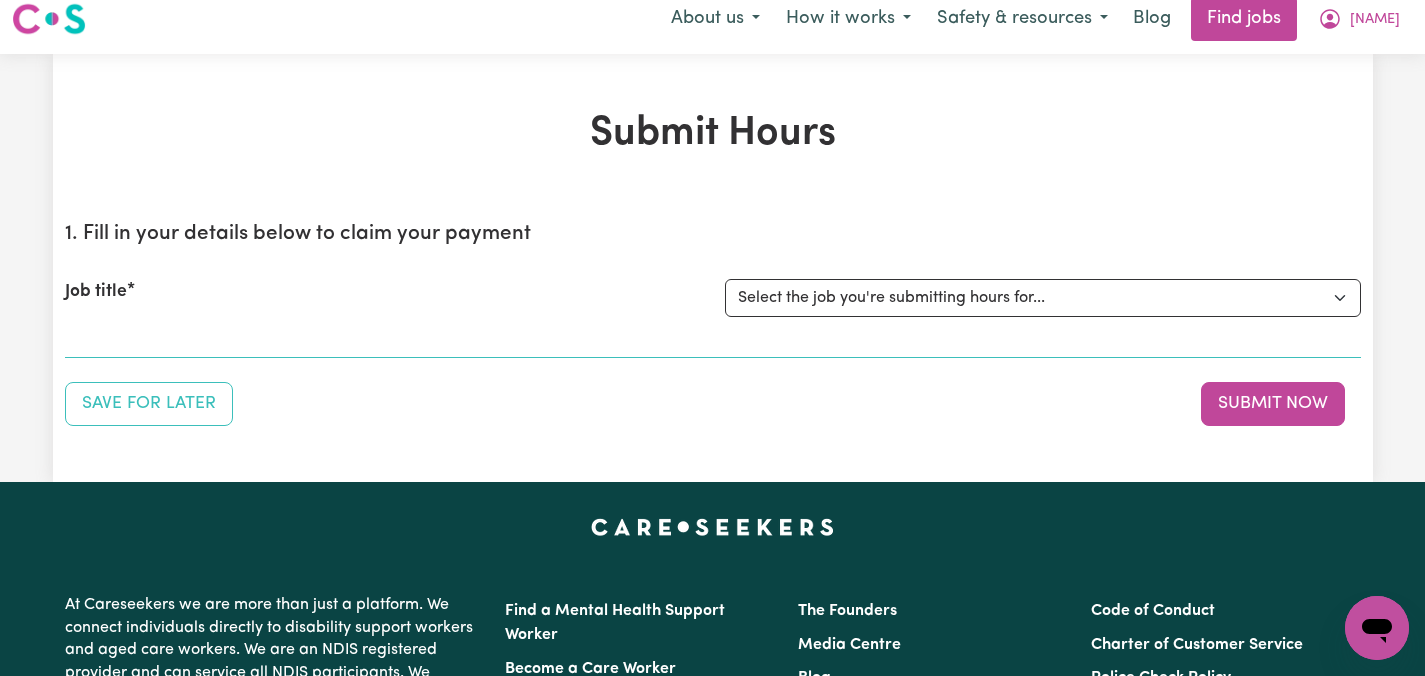 scroll, scrollTop: 0, scrollLeft: 0, axis: both 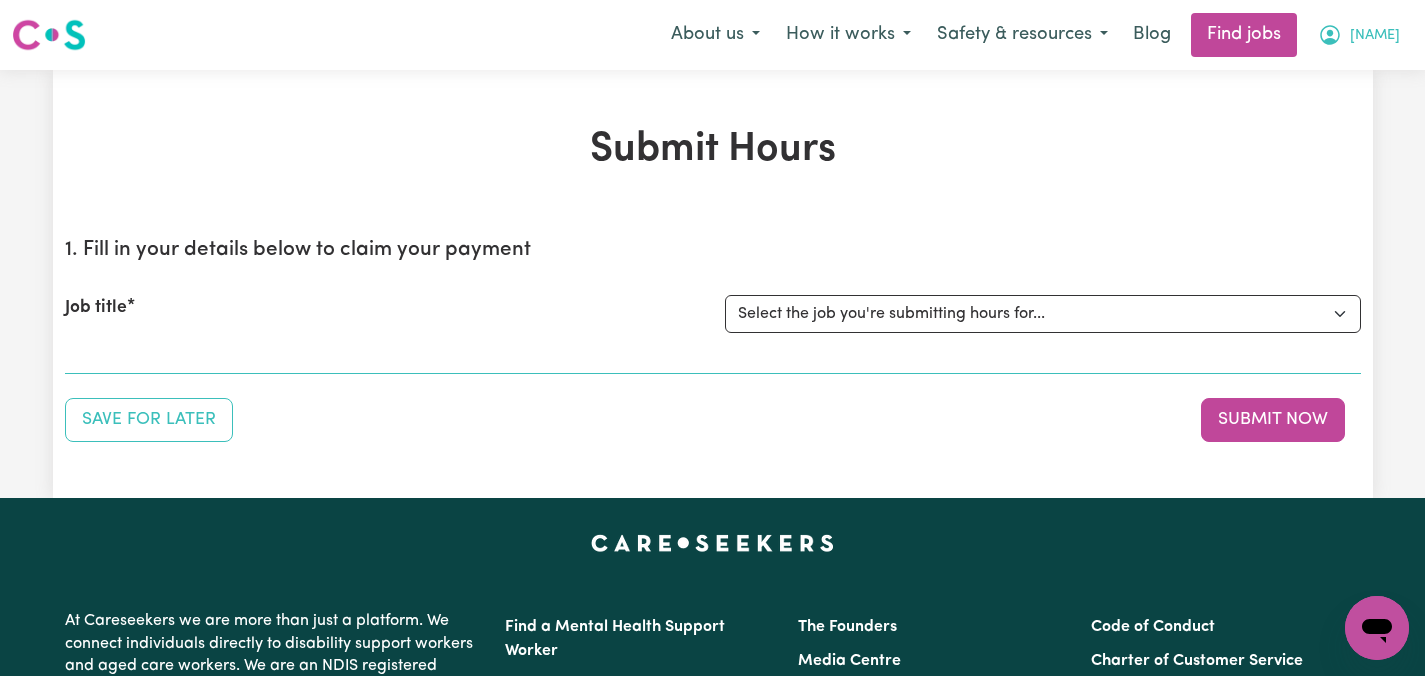 click on "[NAME]" at bounding box center (1375, 36) 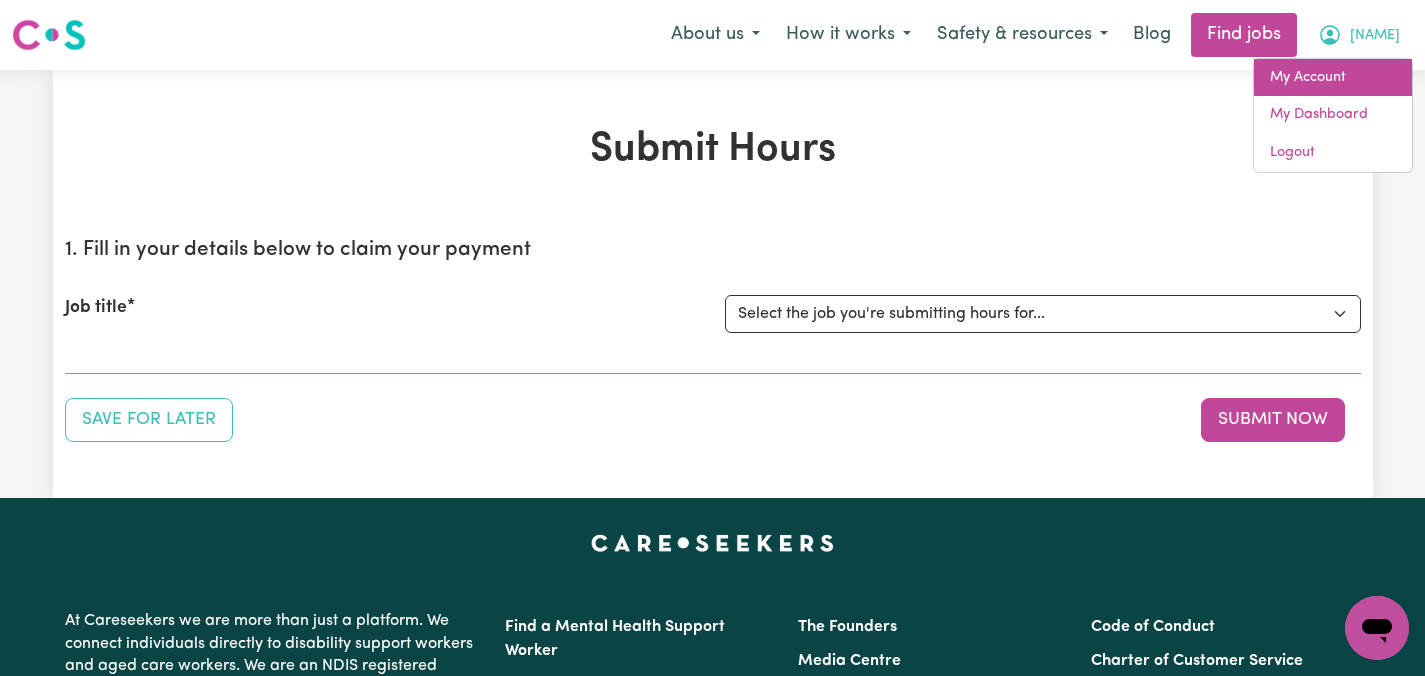 click on "My Account" at bounding box center (1333, 78) 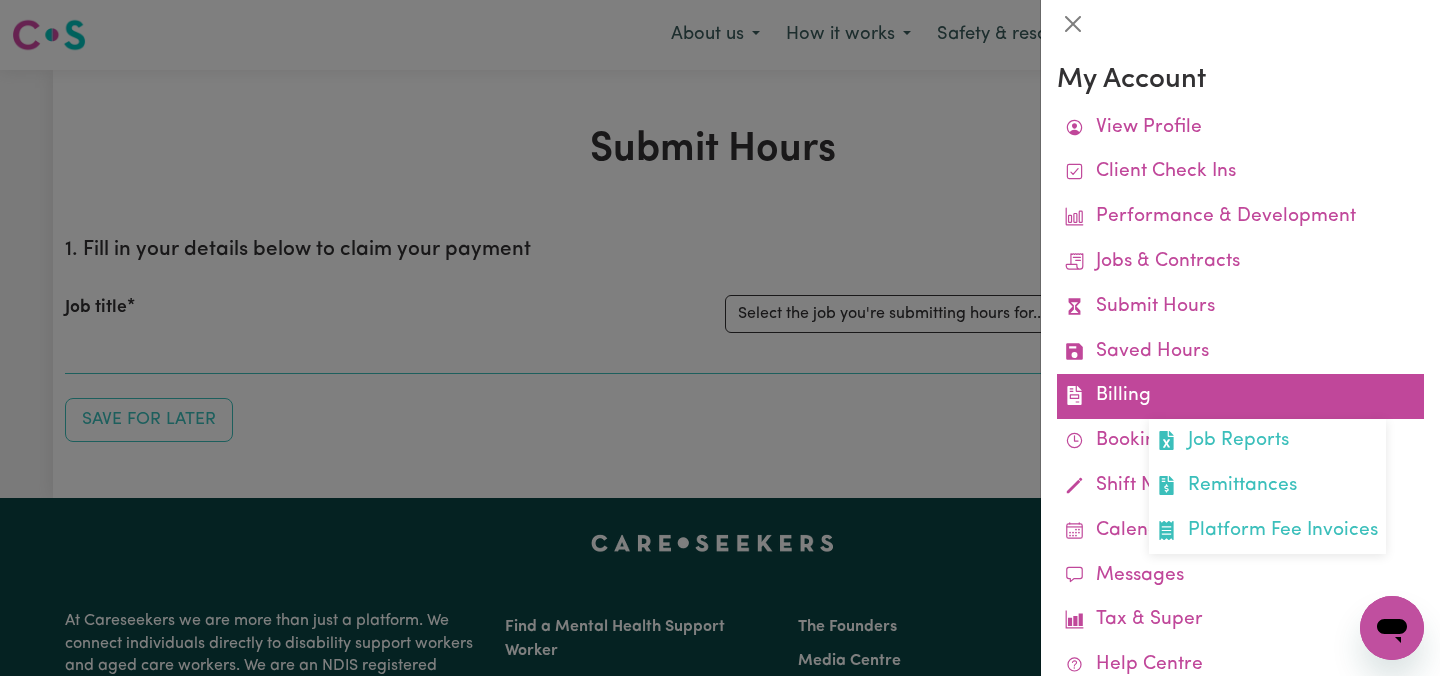 click on "Billing Job Reports Remittances Platform Fee Invoices" at bounding box center [1240, 396] 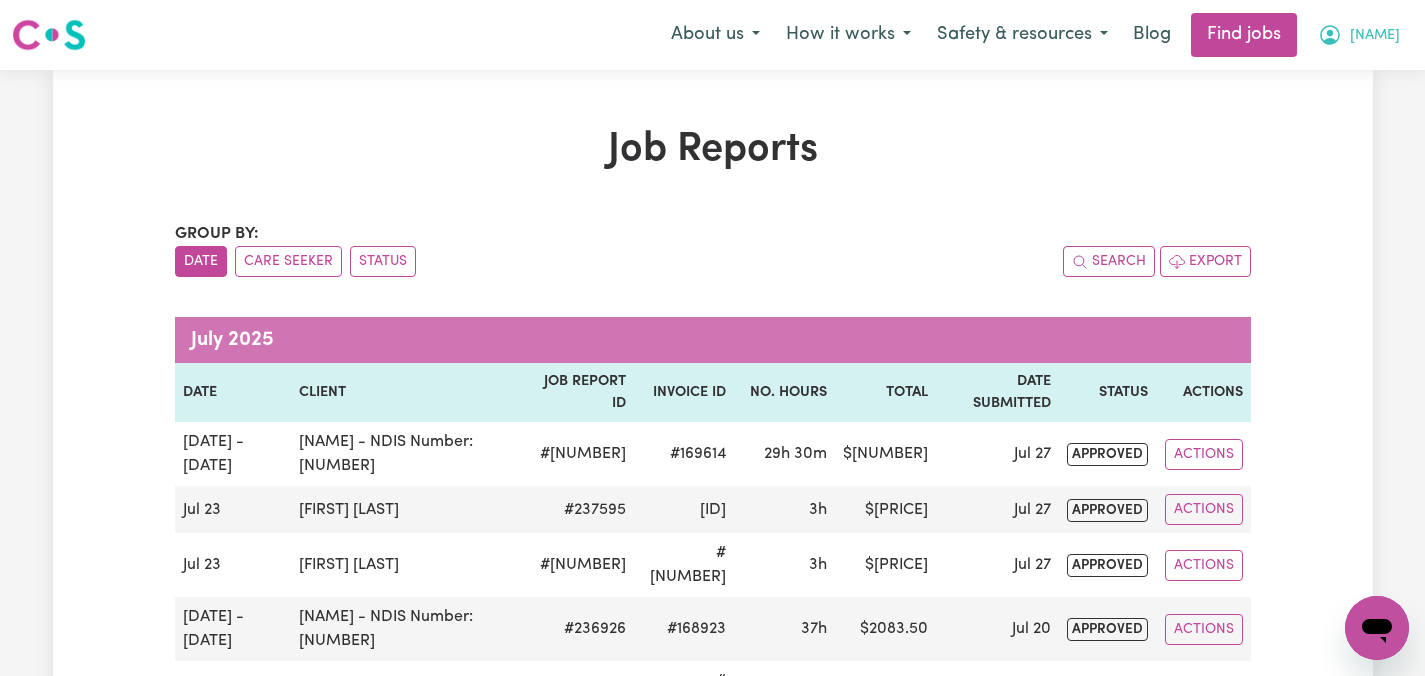 click on "[NAME]" at bounding box center (1375, 36) 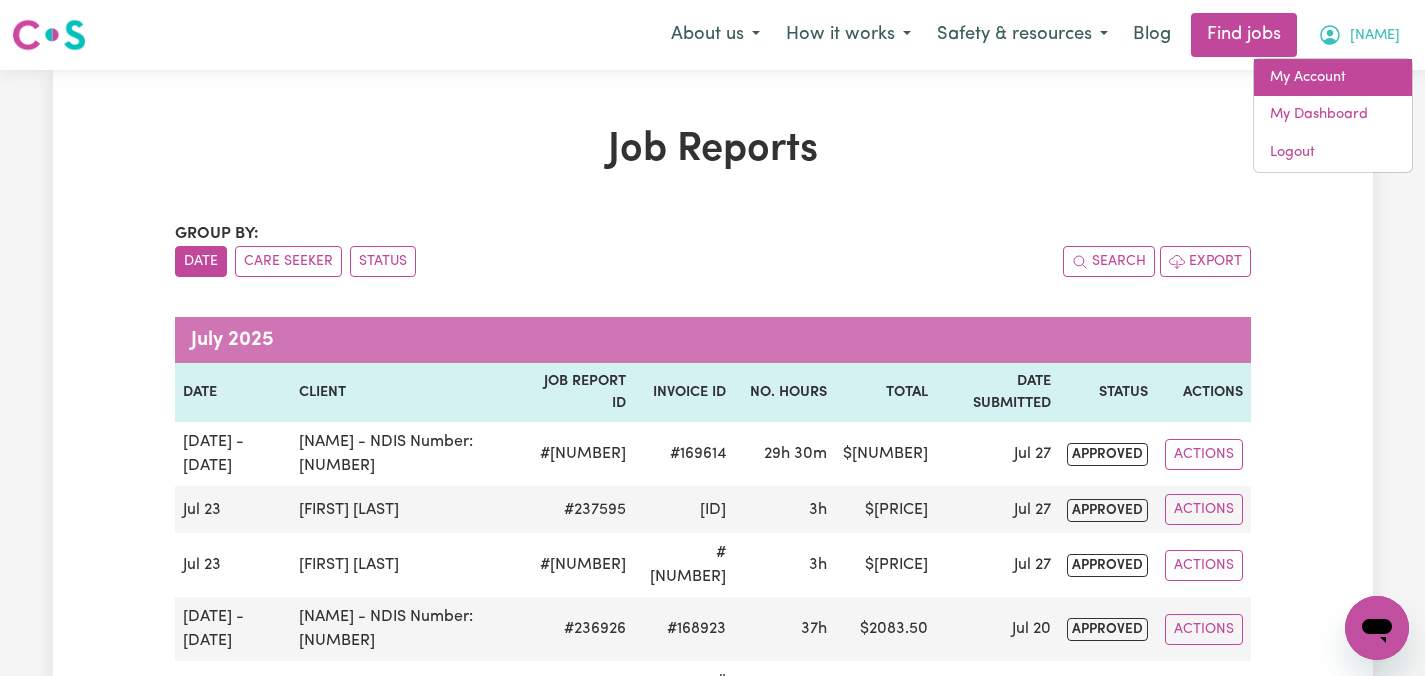 click on "My Account" at bounding box center (1333, 78) 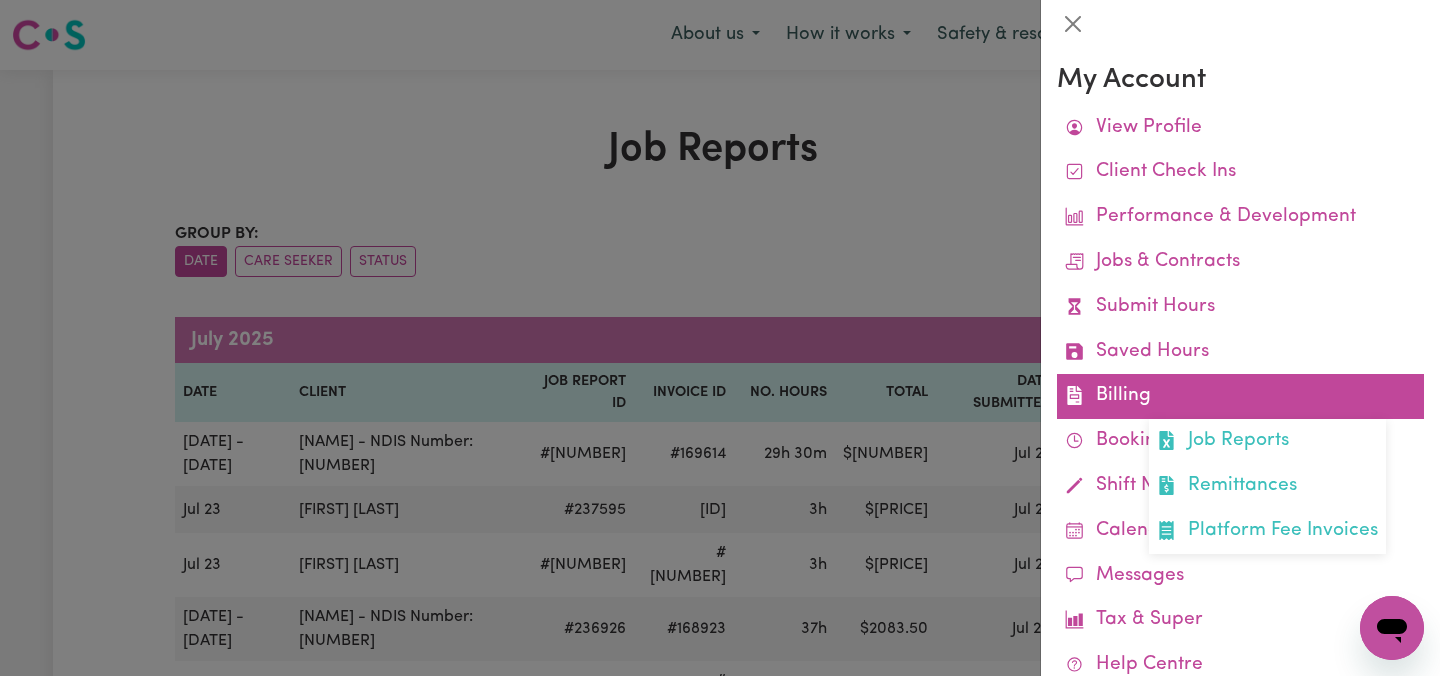 click on "Billing Job Reports Remittances Platform Fee Invoices" at bounding box center [1240, 396] 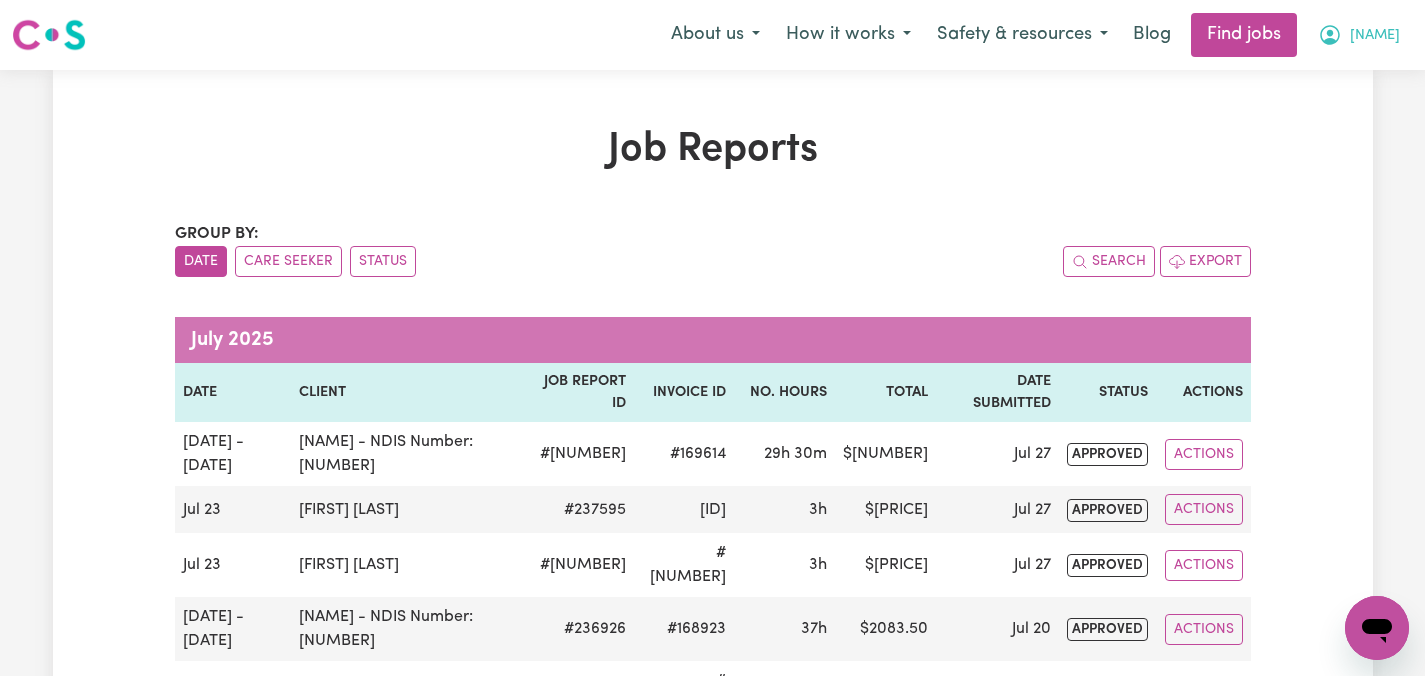 click on "[NAME]" at bounding box center [1375, 36] 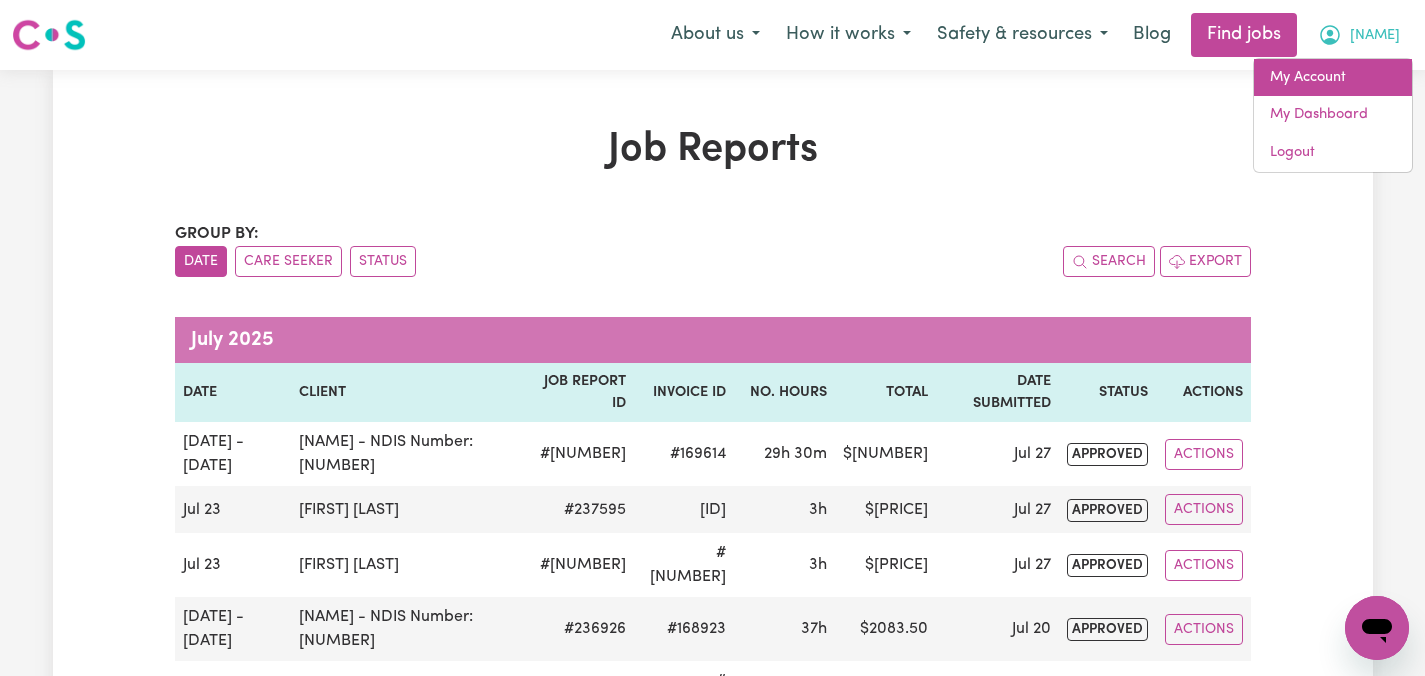 click on "My Account" at bounding box center [1333, 78] 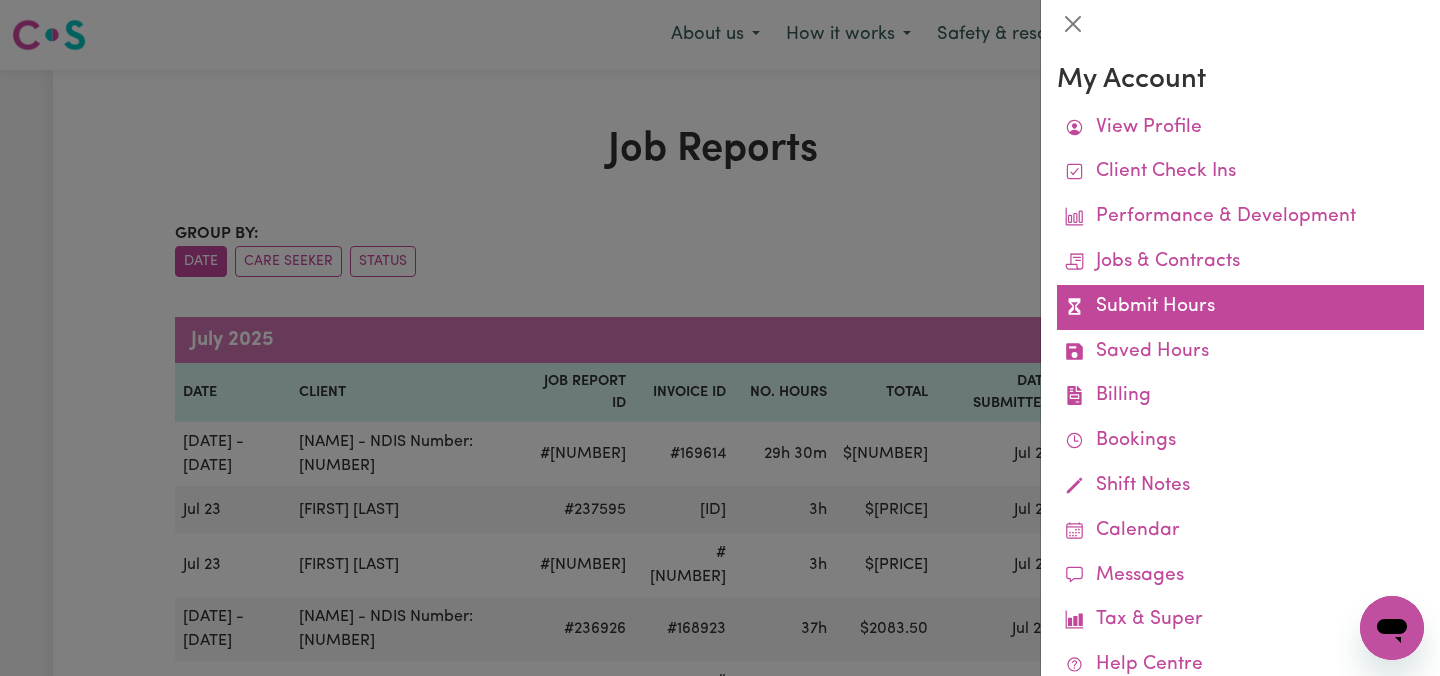 click on "Submit Hours" at bounding box center [1240, 307] 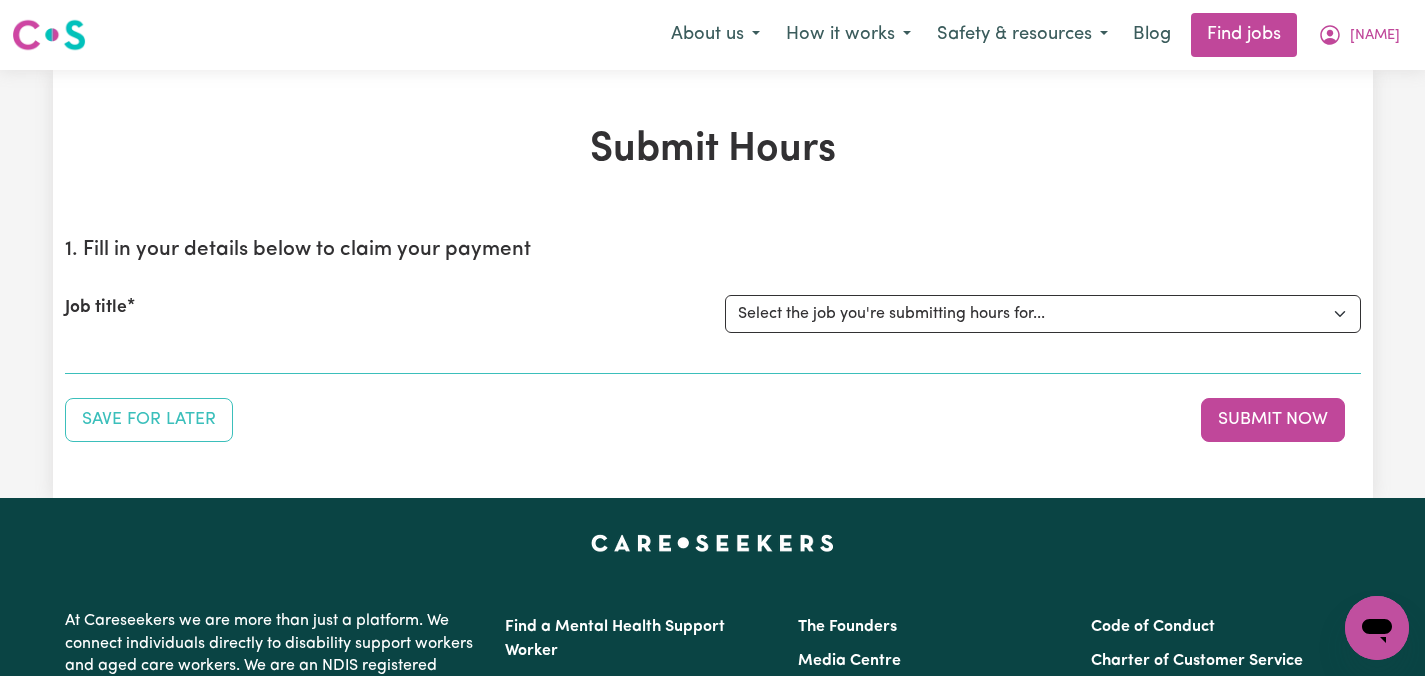 click on "1. Fill in your details below to claim your payment Job title Select the job you're submitting hours for... [[FIRST] [LAST]] Care worker needed in [CITY] [STATE] [[FIRST] [LAST]] Care worker needed in [CITY] [STATE] [[FIRST] [LAST] - NDIS Number: [NDIS NUMBER]] Vietnamese Support workers with experience in Behaviour Support Plans" at bounding box center (713, 298) 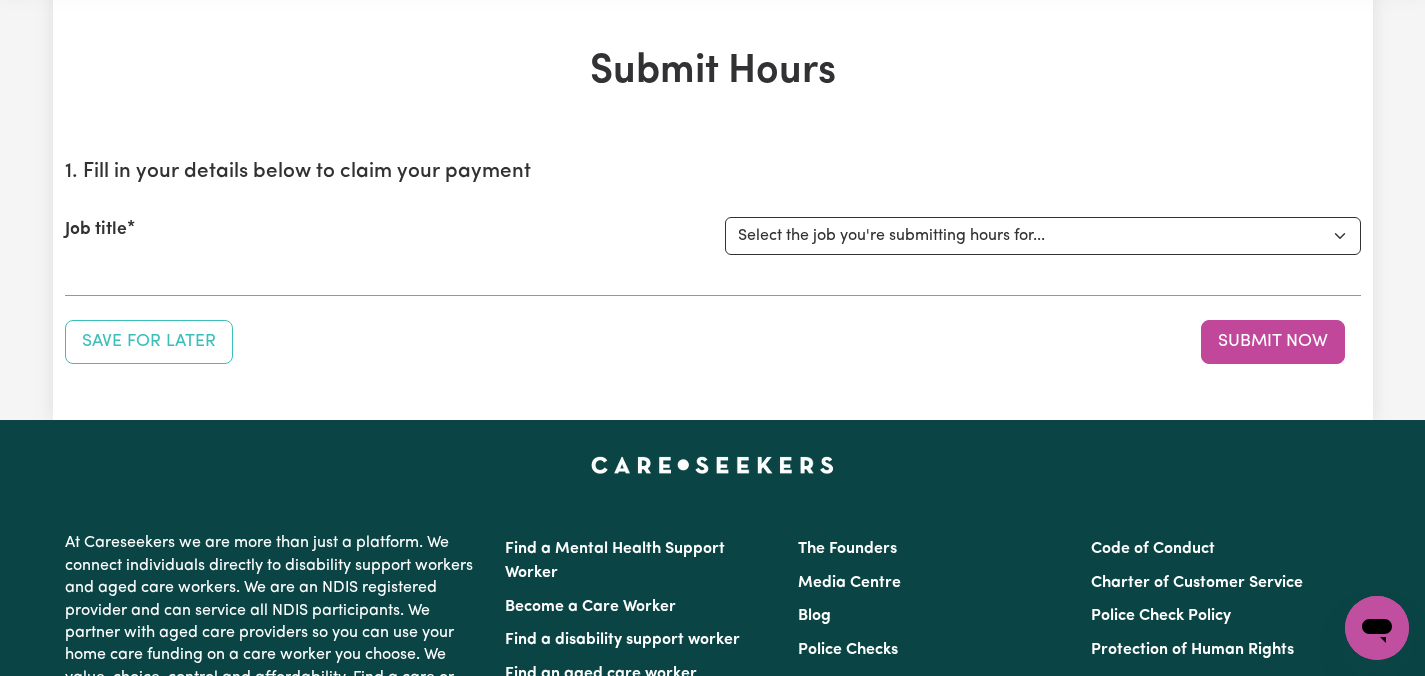 scroll, scrollTop: 80, scrollLeft: 0, axis: vertical 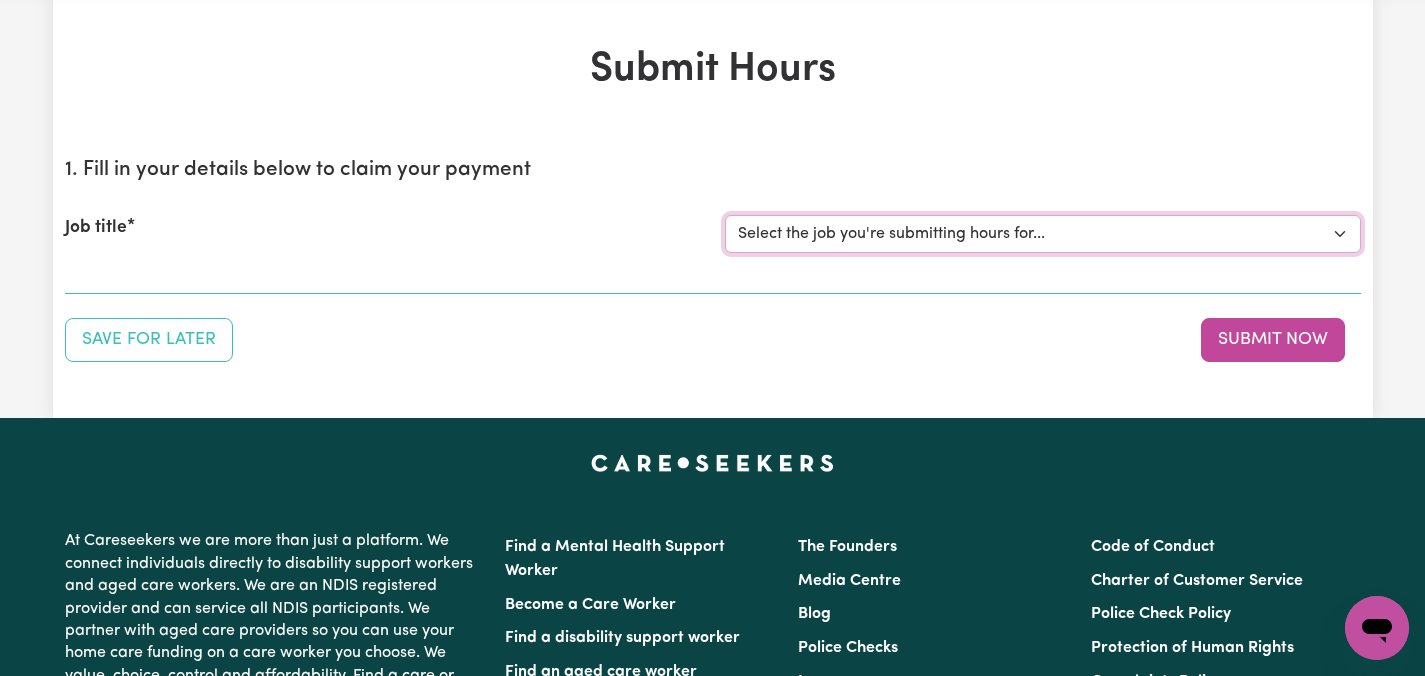 click on "Select the job you're submitting hours for... [[FIRST] [LAST]] Care worker needed in Ascot Vale VIC [[FIRST] [LAST]] Care worker needed in Ascot Vale VIC [[FIRST] ([LAST]) - NDIS Number: 430921521] Vietnamese Support workers with experience in Behaviour Support Plans" at bounding box center [1043, 234] 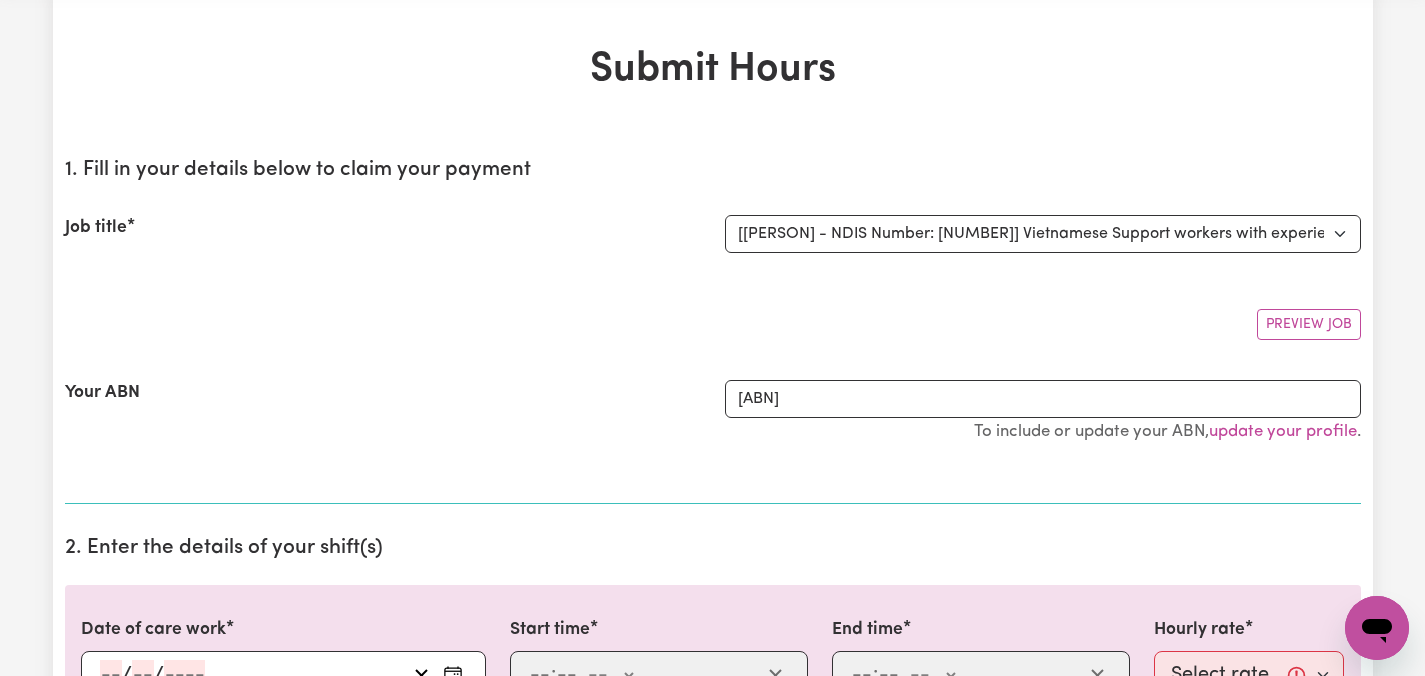 click on "1. Fill in your details below to claim your payment Job title Select the job you're submitting hours for... [[FIRST] [LAST]] Care worker needed in [CITY] [STATE] [[FIRST] [LAST]] Care worker needed in [CITY] [STATE] [[FIRST] [LAST] - NDIS Number: [NDIS NUMBER]] Vietnamese Support workers with experience in Behaviour Support Plans Preview Job Your ABN [ABN NUMBER] To include or update your ABN,  update your profile ." at bounding box center [713, 323] 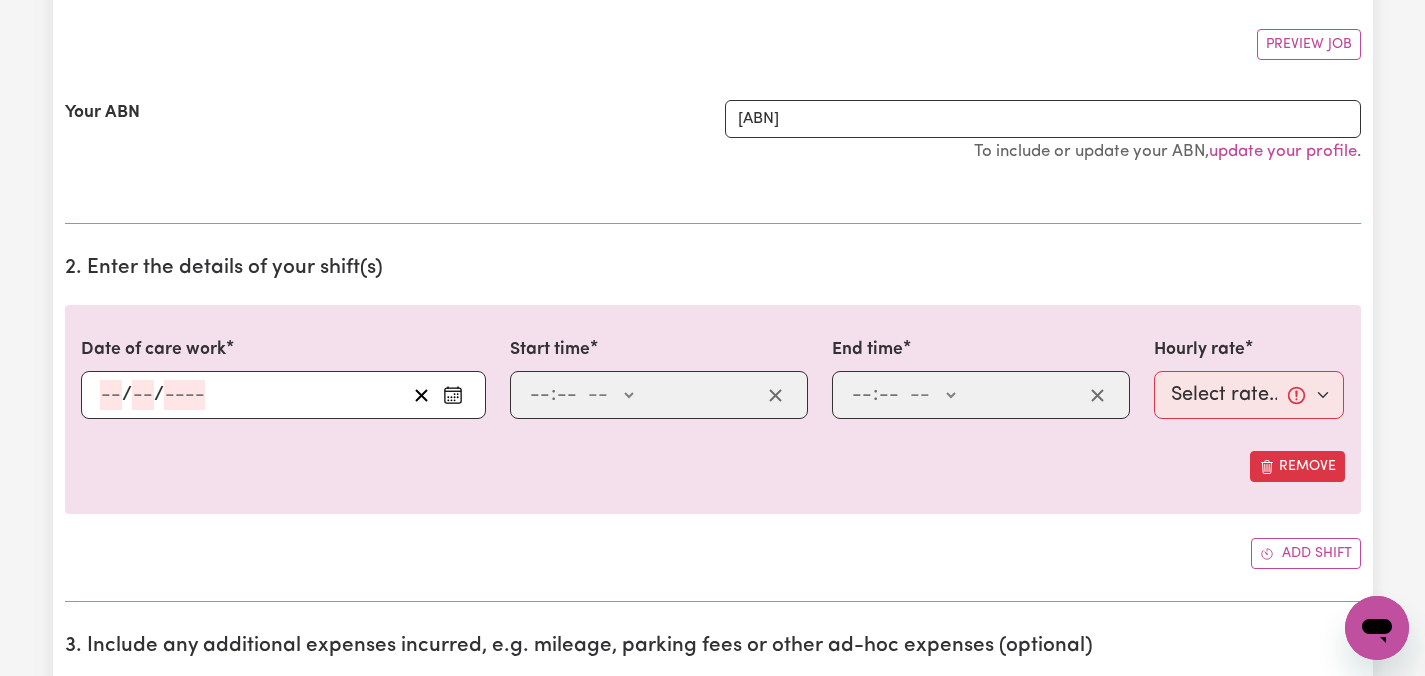 scroll, scrollTop: 400, scrollLeft: 0, axis: vertical 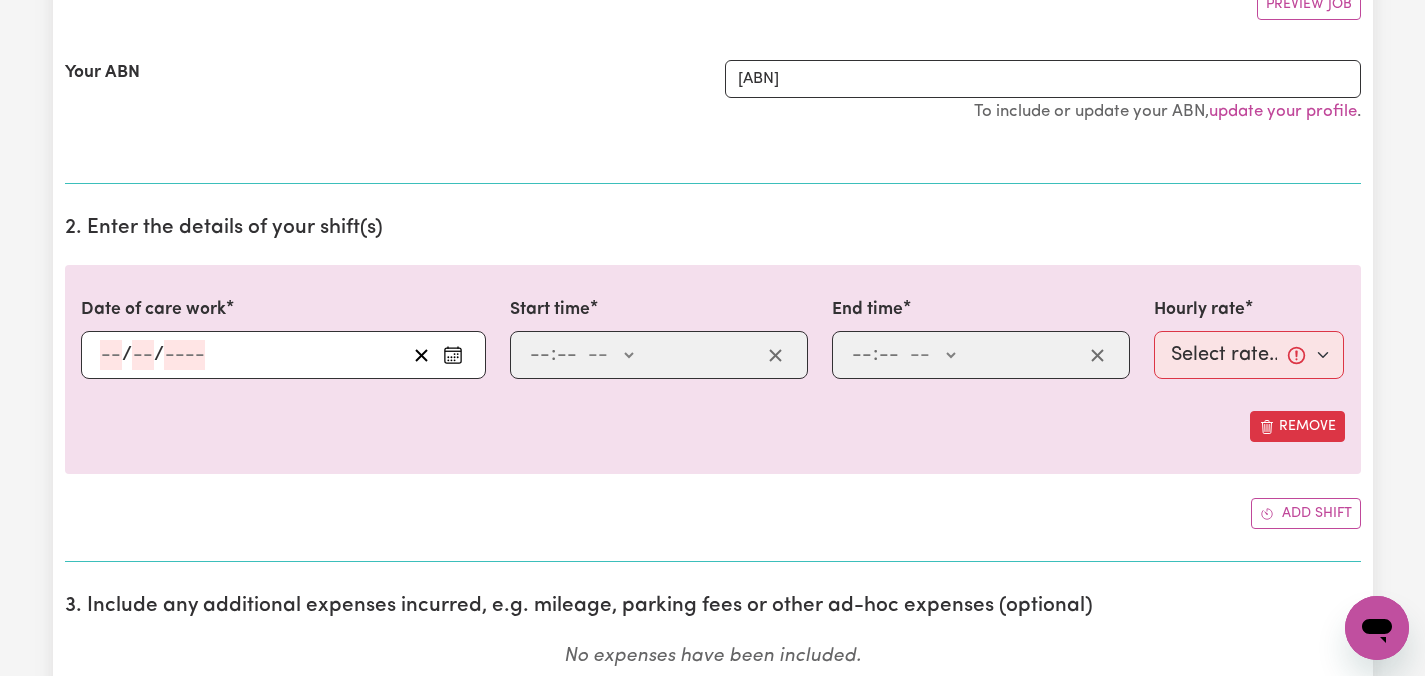 click 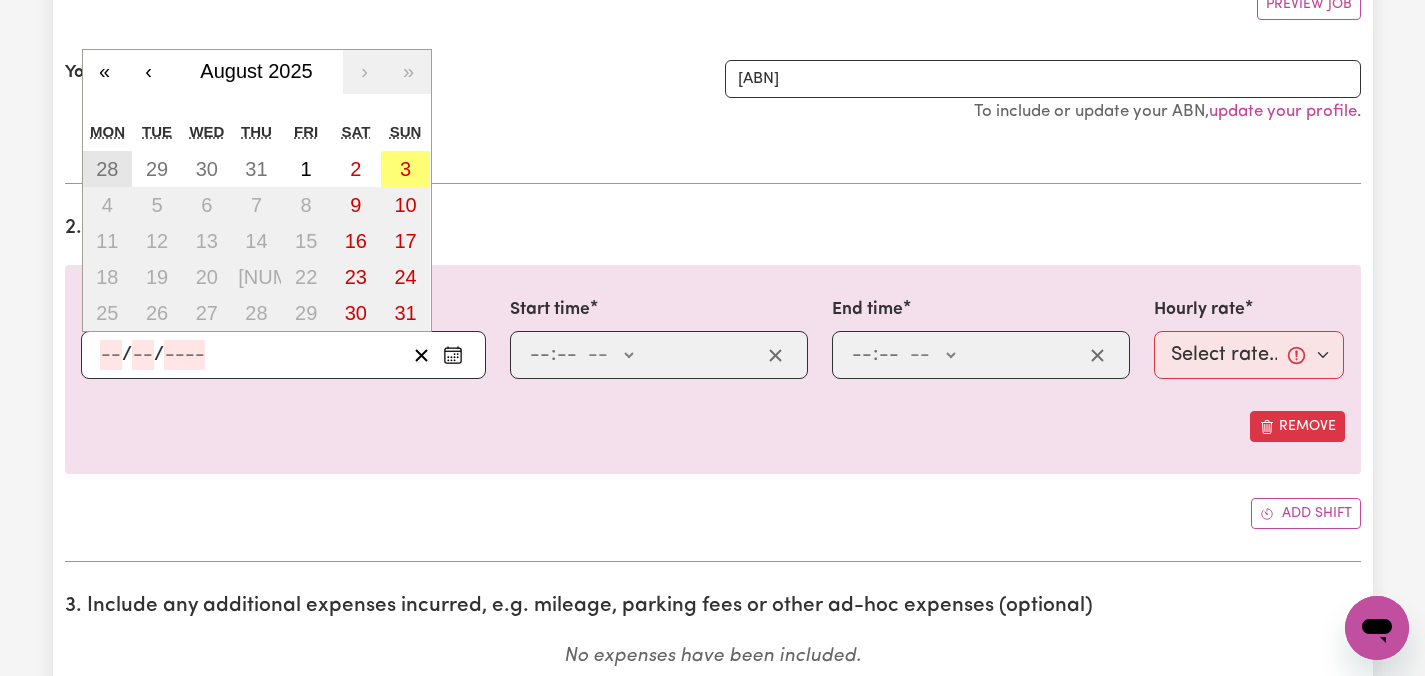 click on "28" at bounding box center [107, 169] 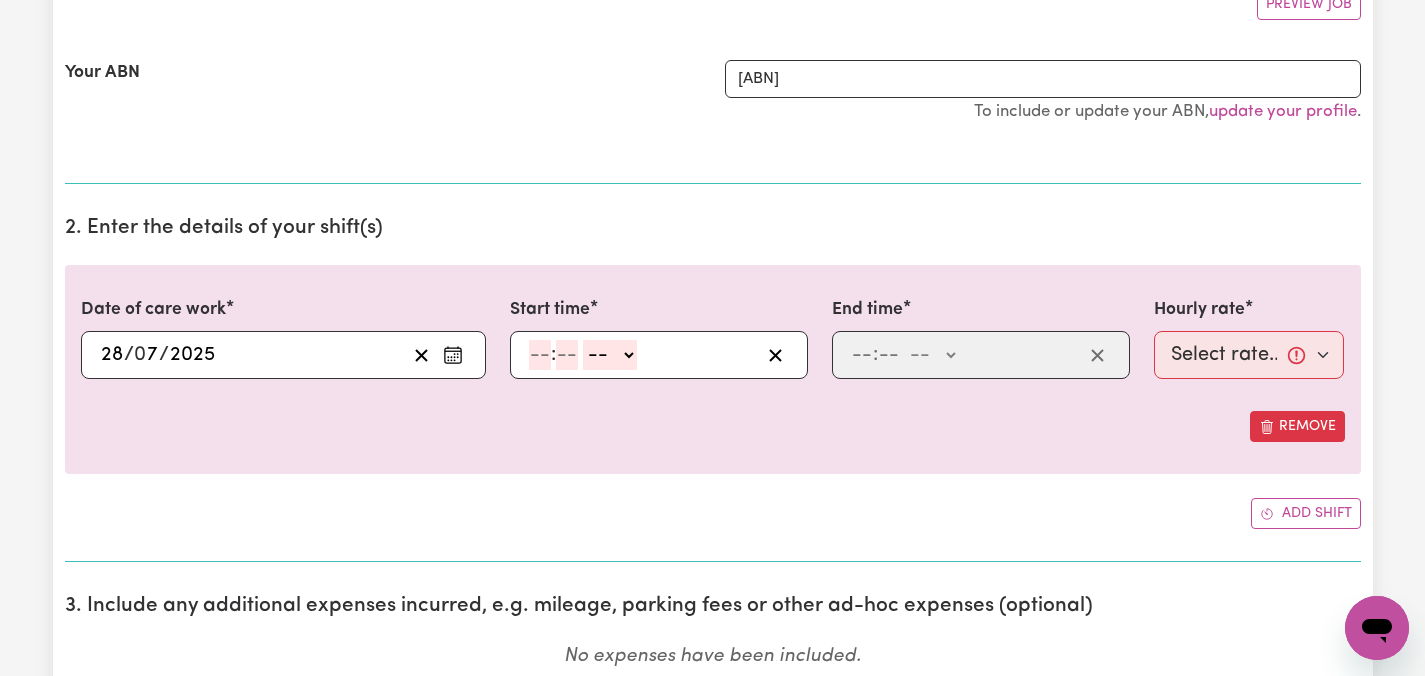 click 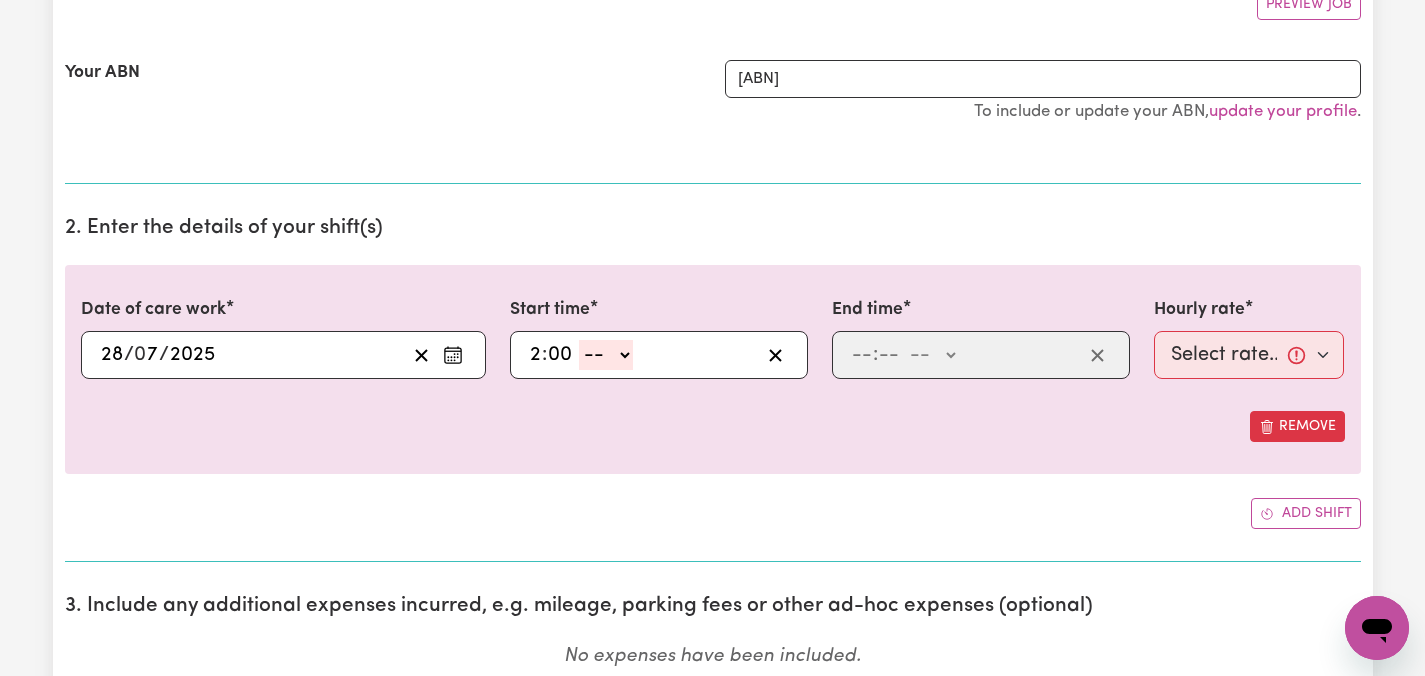 click on "-- AM PM" 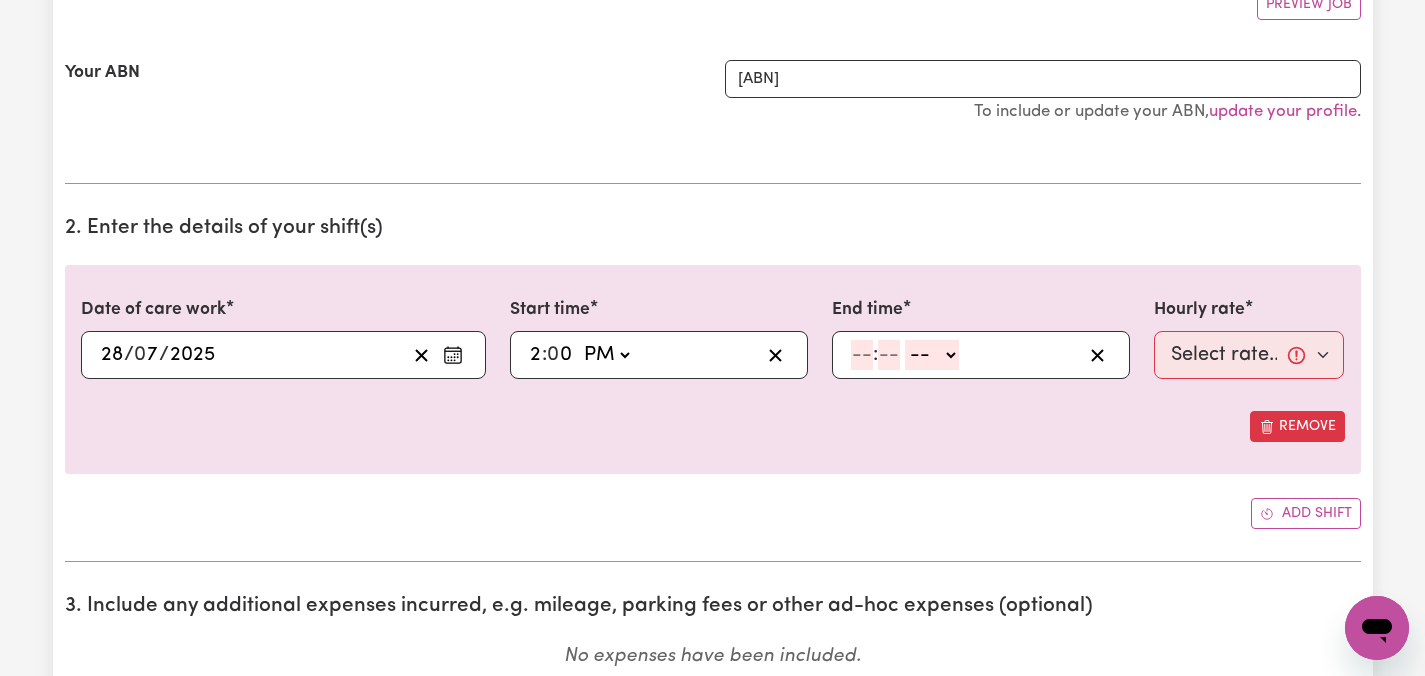 click 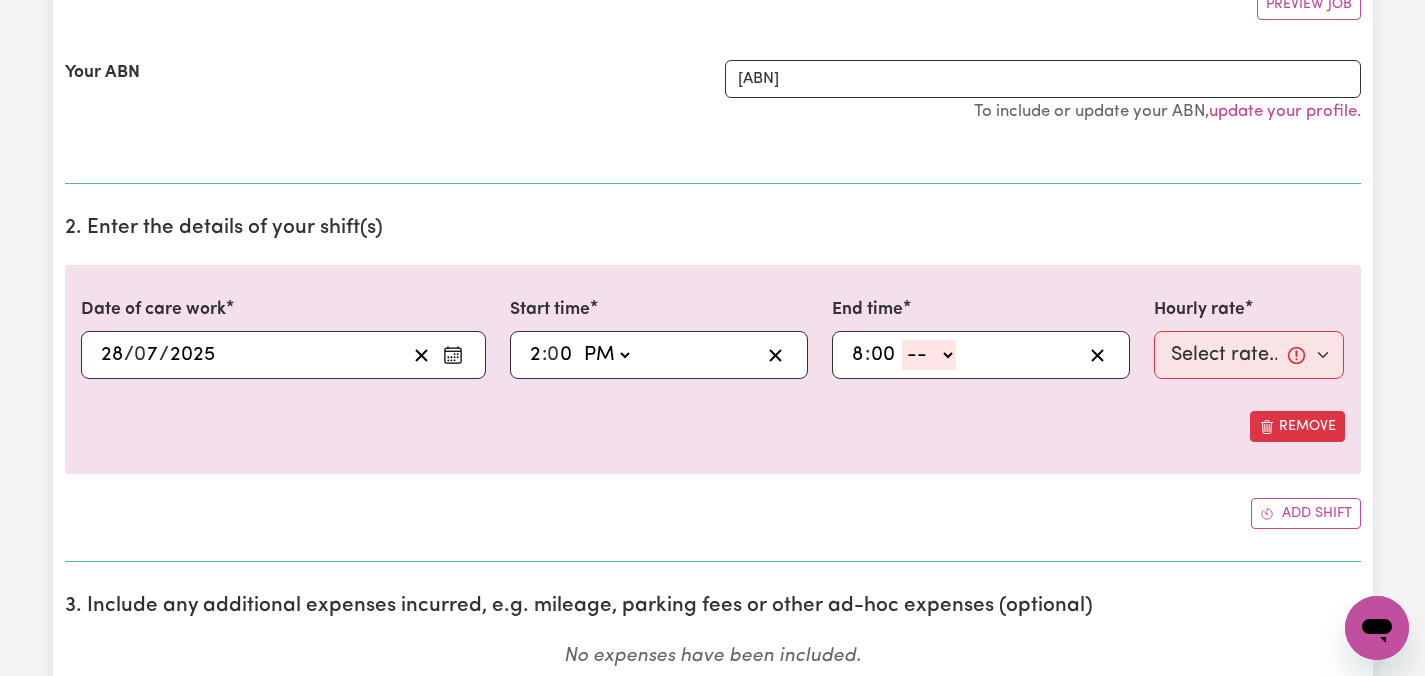 click on "-- AM PM" 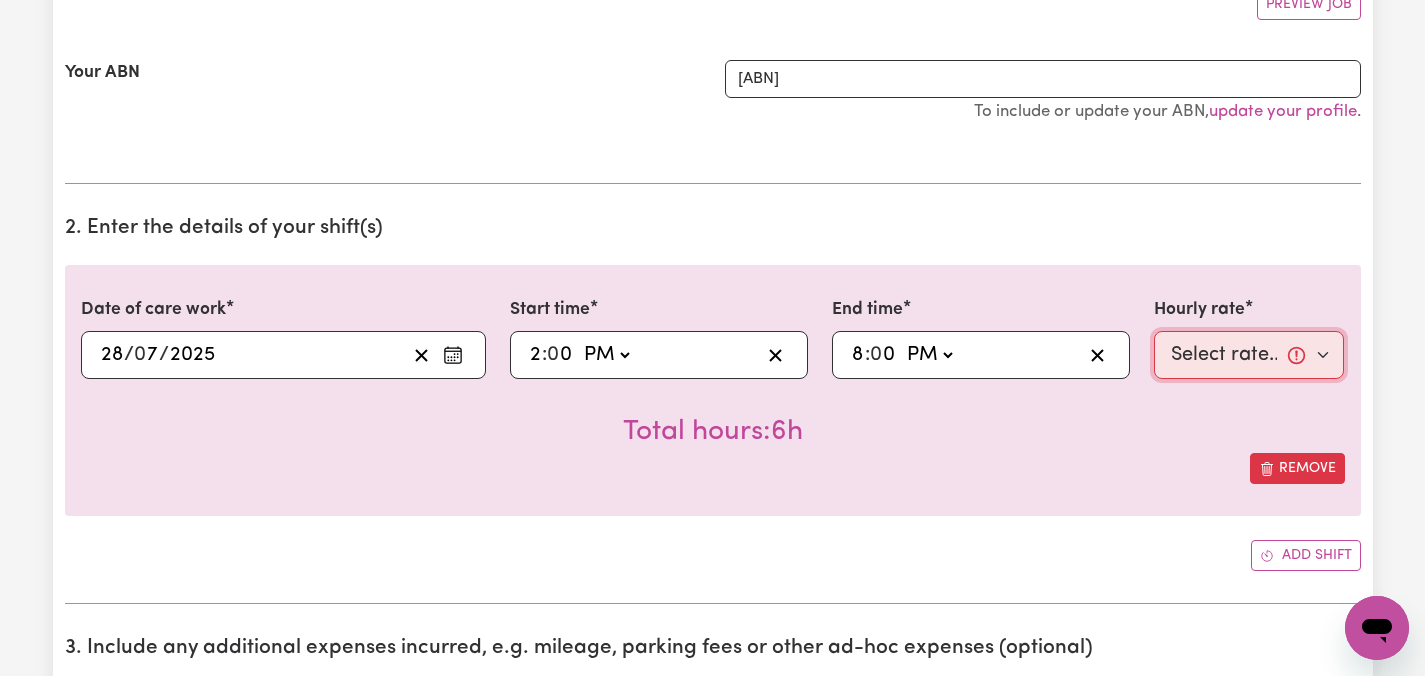 click on "Select rate... [PRICE] (Weekday) [PRICE] (Saturday) [PRICE] (Sunday) [PRICE] (Public Holiday) [PRICE] (Evening Care) [PRICE] (Overnight)" at bounding box center (1249, 355) 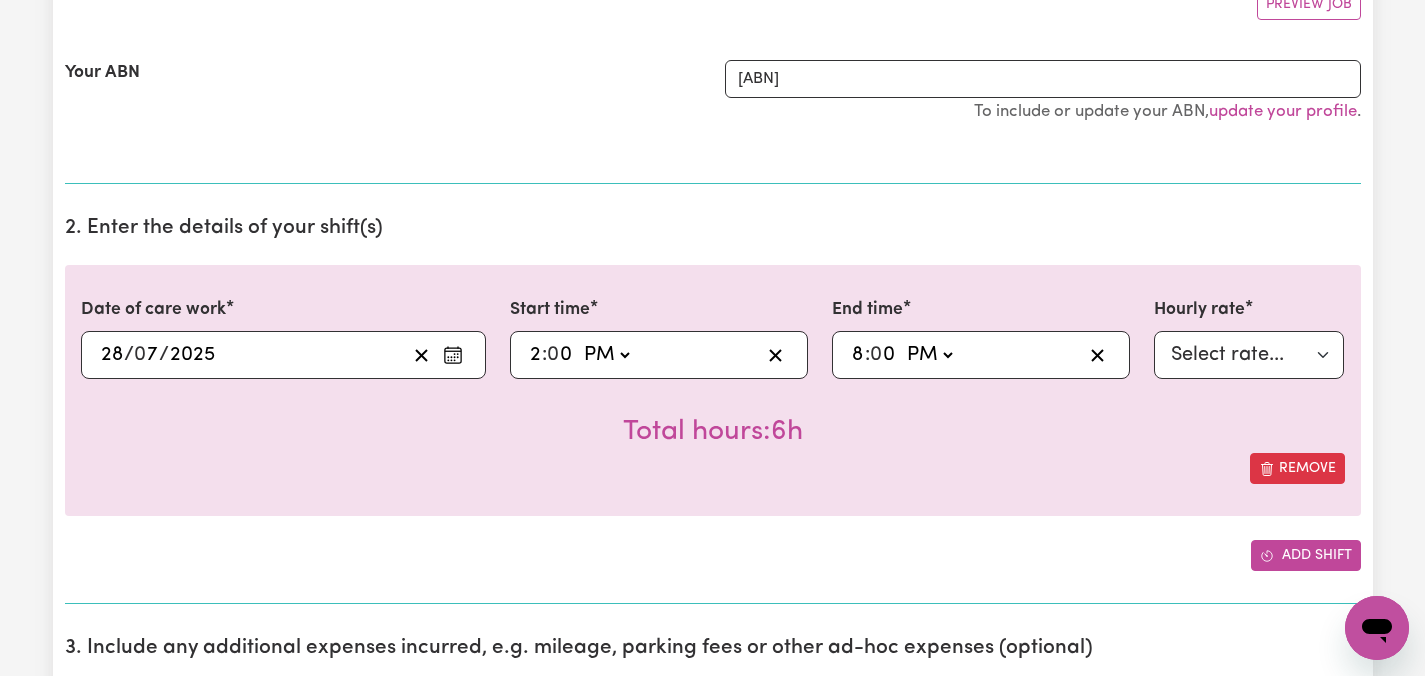 click on "Add shift" at bounding box center [1306, 555] 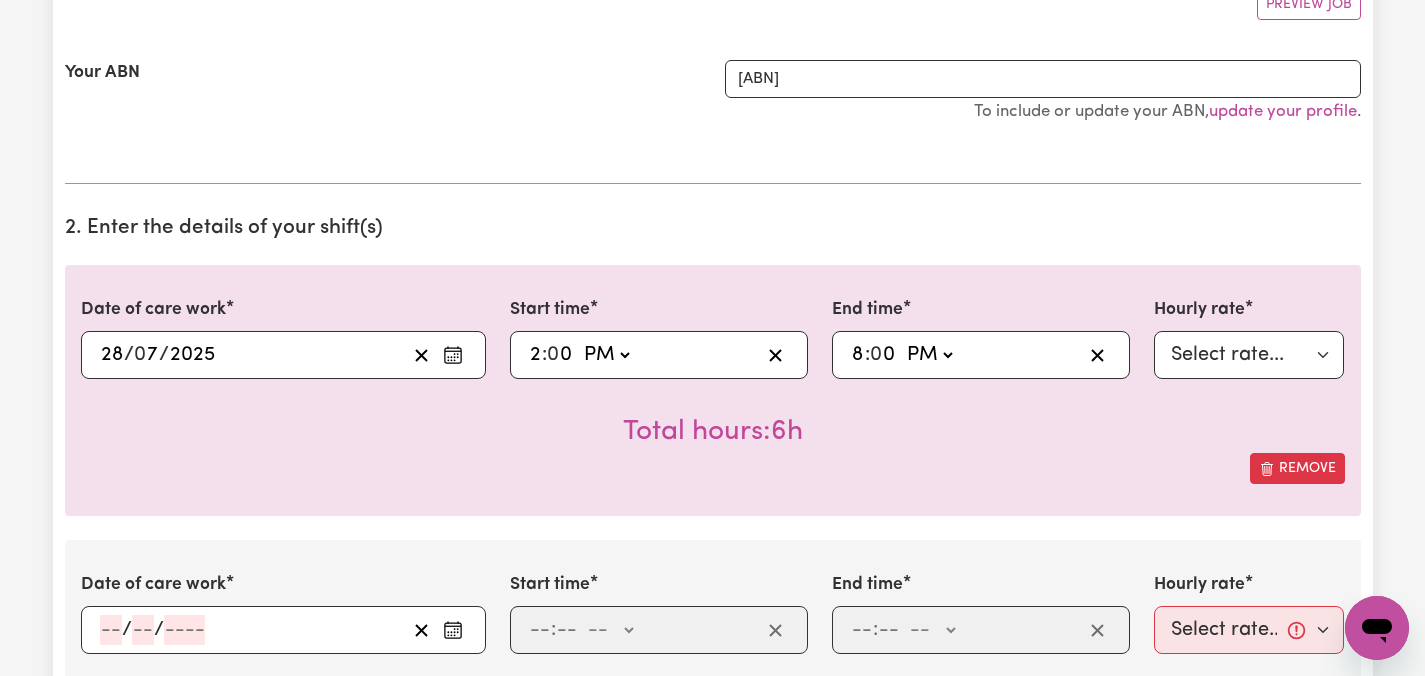 click on "Date of care work [DATE] [DATE] « ‹ July [YEAR] › » Mon Tue Wed Thu Fri Sat Sun 30 1 2 3 4 5 6 7 8 9 10 11 12 13 14 15 16 17 18 19 20 21 22 23 24 25 26 27 28 29 30 31 1 2 3 Start time [TIME] [TIME]   AM PM End time [TIME] [TIME]   AM PM Hourly rate Select rate... $47.97 (Weekday) $70.82 (Saturday) $87.96 (Sunday) $87.96 (Public Holiday) $50.05 (Evening Care) $29.43 (Overnight) Total hours:  6h  Remove" at bounding box center [713, 390] 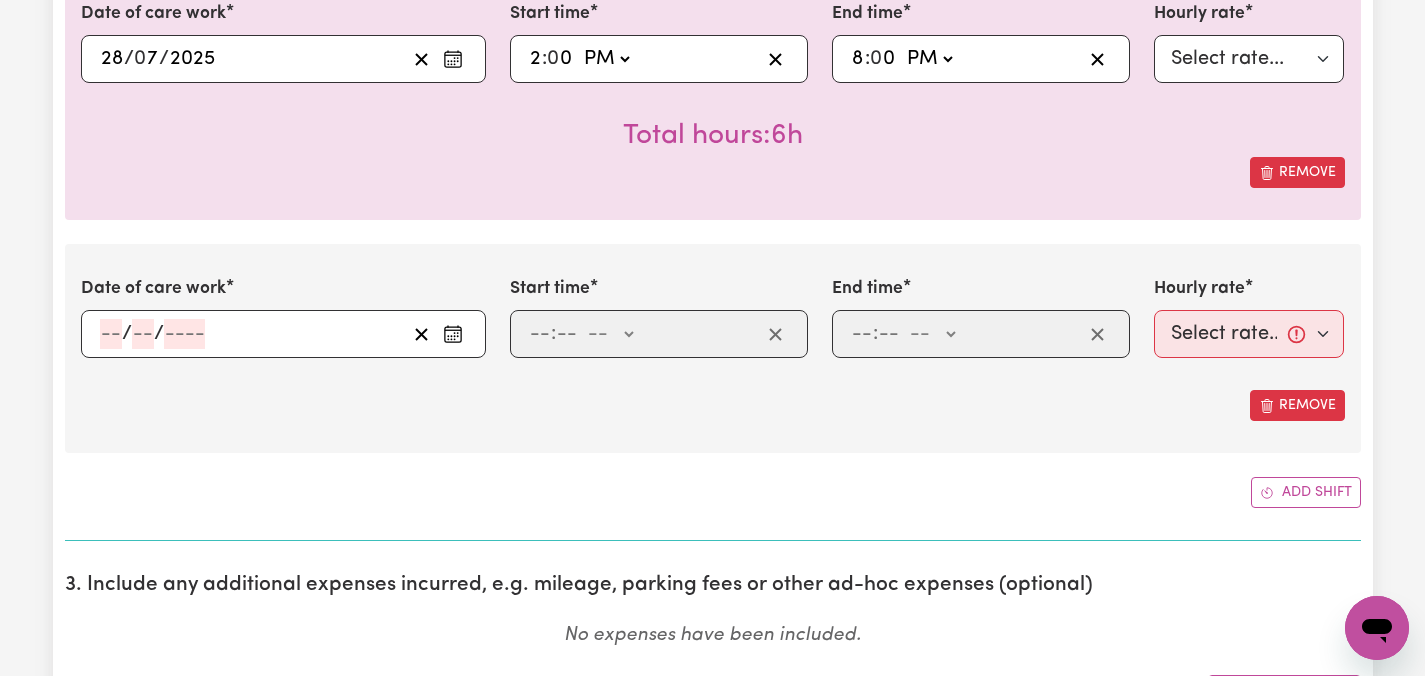 scroll, scrollTop: 720, scrollLeft: 0, axis: vertical 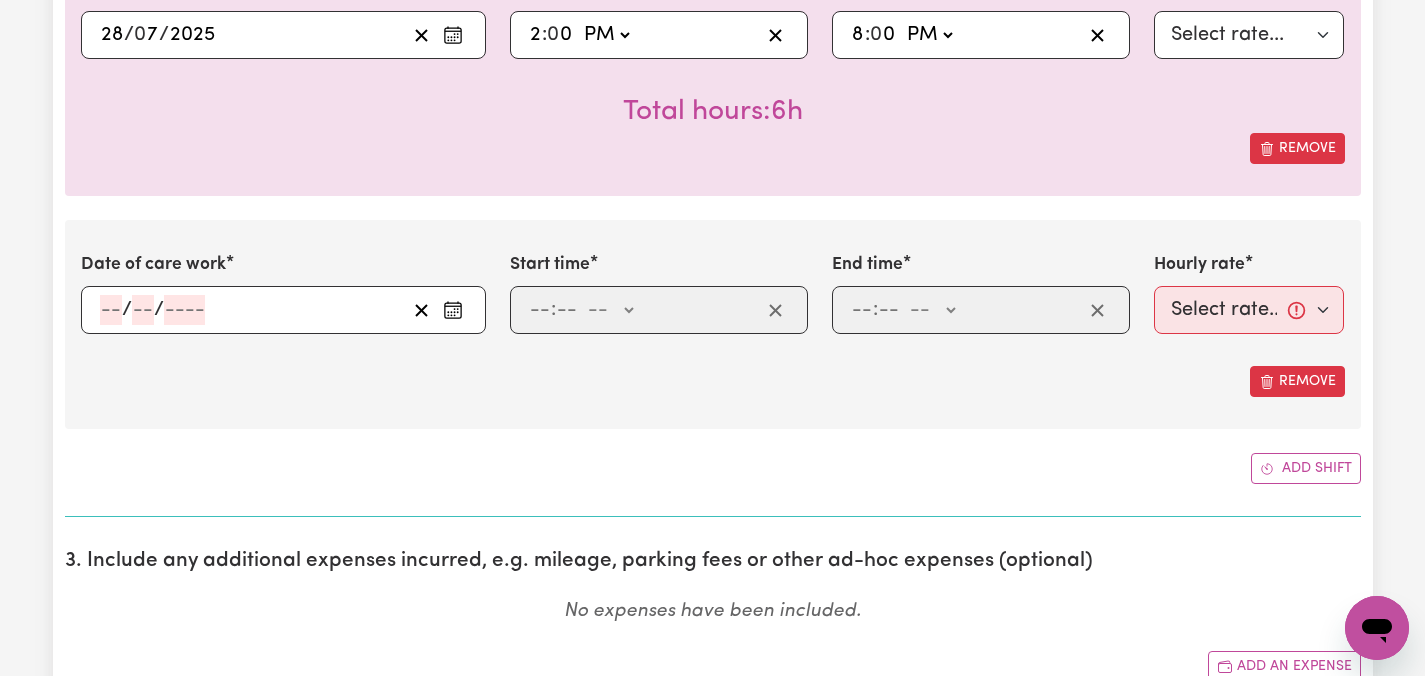 click at bounding box center (453, 310) 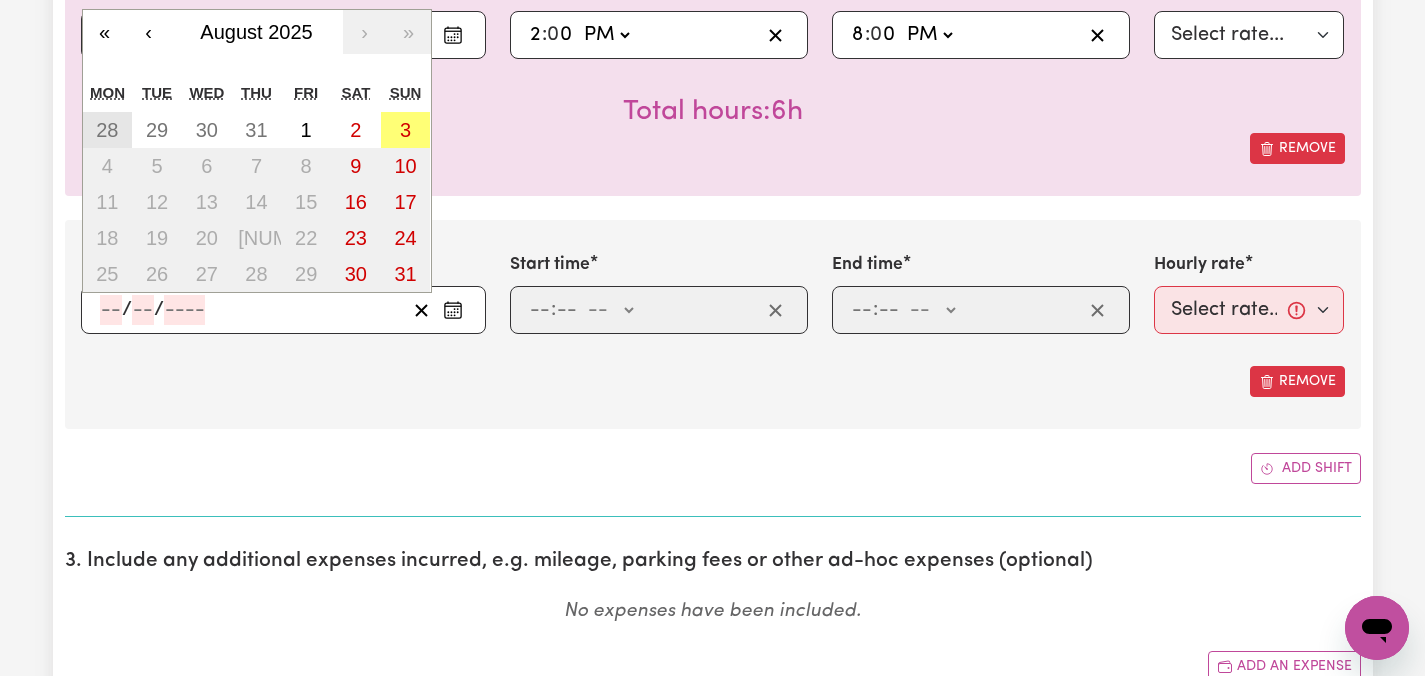 click on "28" at bounding box center [107, 130] 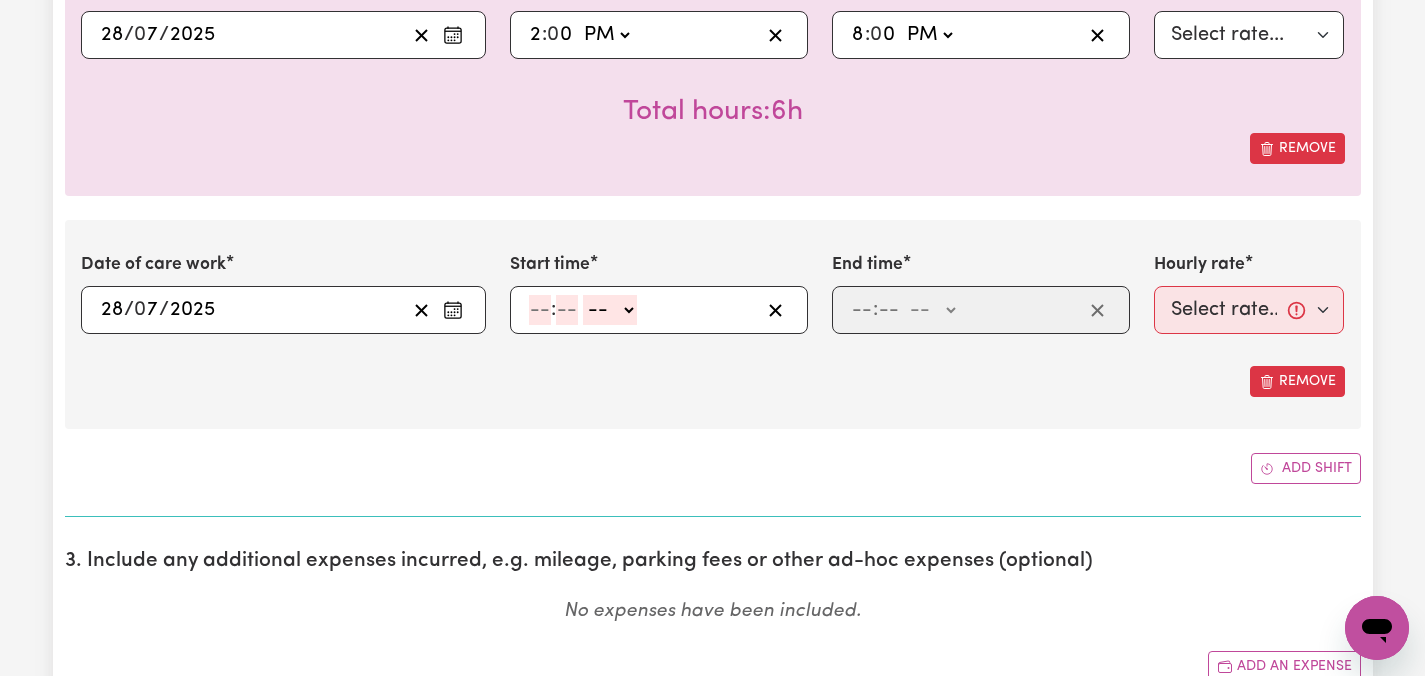 click 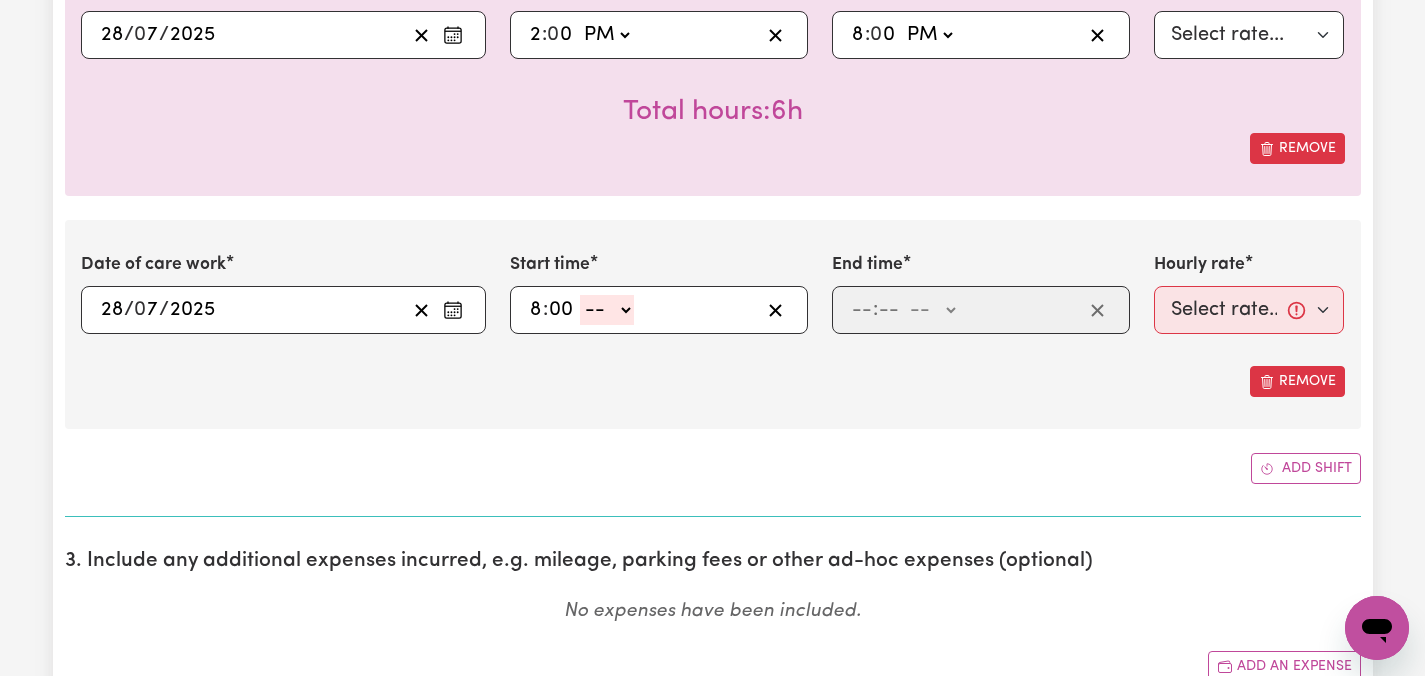 click on "-- AM PM" 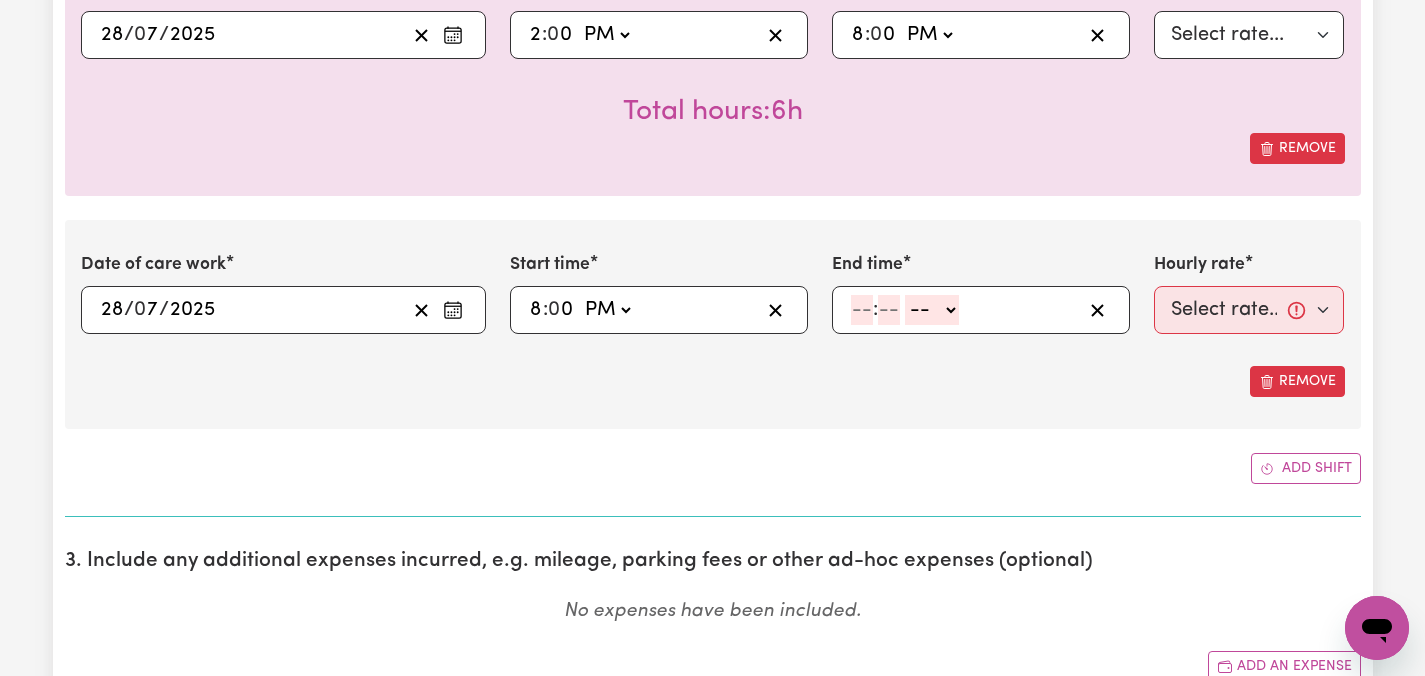click 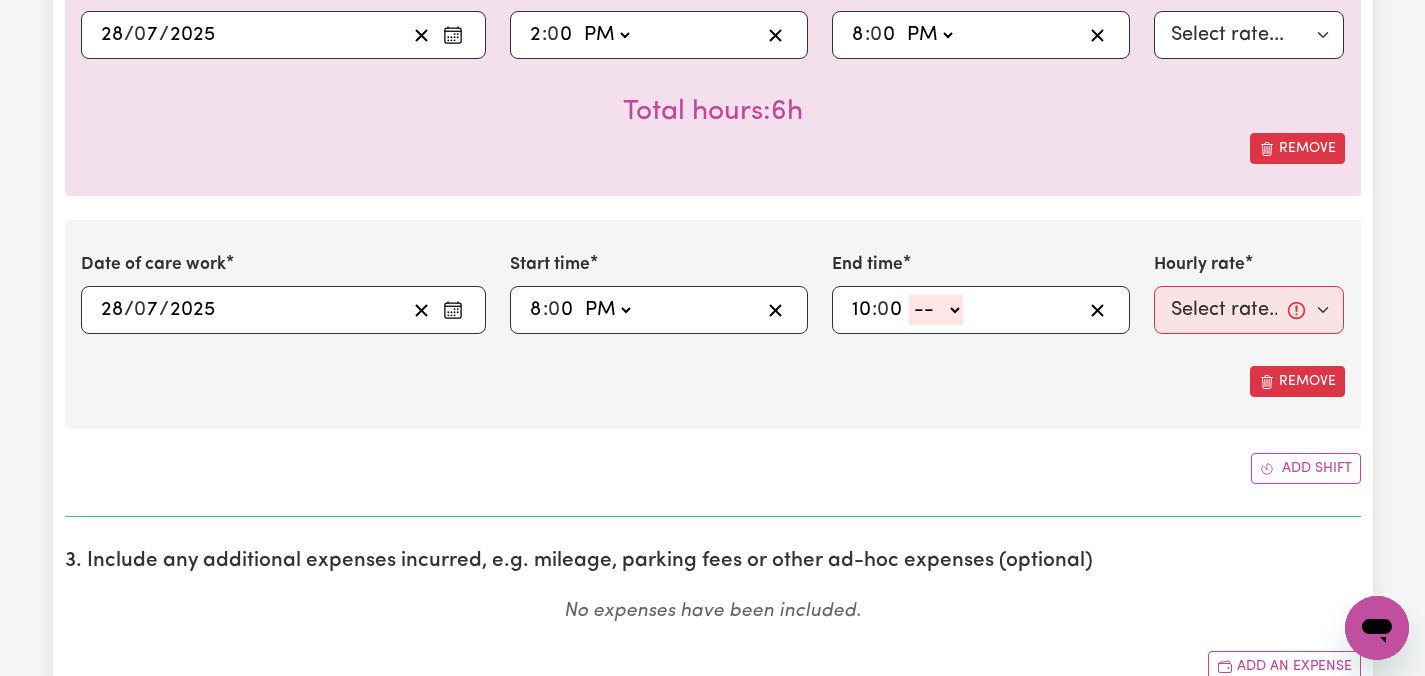 click on "-- AM PM" 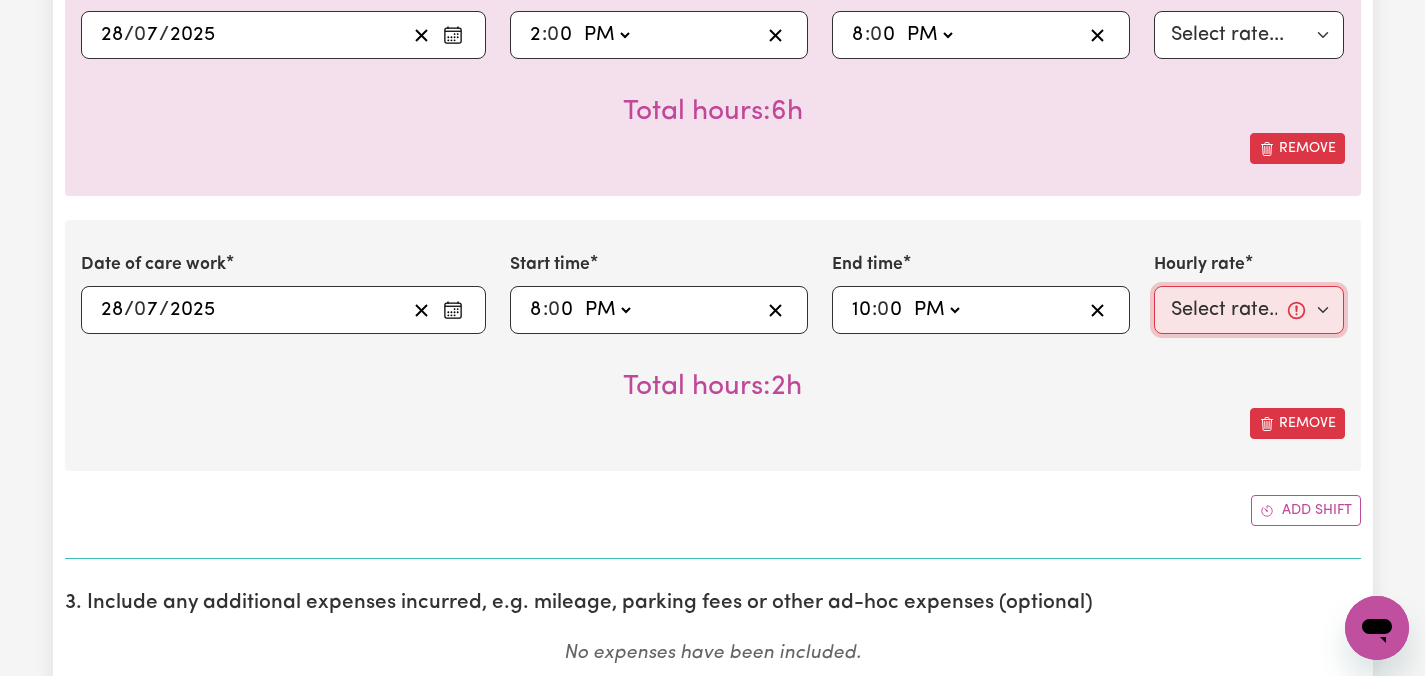 click on "Select rate... [PRICE] (Weekday) [PRICE] (Saturday) [PRICE] (Sunday) [PRICE] (Public Holiday) [PRICE] (Evening Care) [PRICE] (Overnight)" at bounding box center [1249, 310] 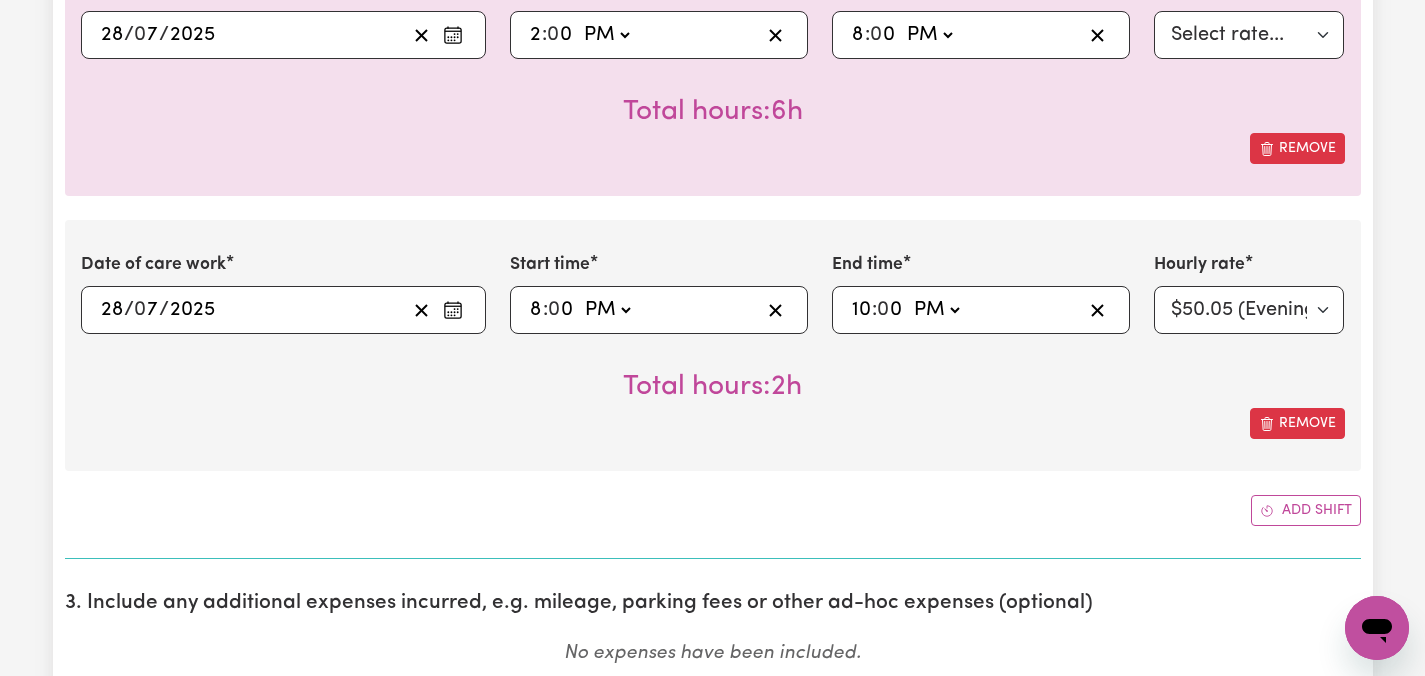 click on "Submit Hours 1. Fill in your details below to claim your payment Job title Select the job you're submitting hours for... [[PERSON]] Care worker needed in Ascot Vale VIC [[PERSON]] Care worker needed in Ascot Vale VIC [[PERSON] - NDIS Number: [NUMBER]] Vietnamese Support workers with experience in Behaviour Support Plans Preview Job Your ABN [NUMBER] To include or update your ABN,  update your profile . 2. Enter the details of your shift(s) Date of care work [DATE] [DATE] « ‹ July 2025 › » Mon Tue Wed Thu Fri Sat Sun 30 1 2 3 4 5 6 7 8 9 10 11 12 13 14 15 16 17 18 19 20 21 22 23 24 25 26 27 28 29 30 31 1 2 3 Start time [TIME] [TIME]   AM PM End time [TIME] [TIME]   AM PM Hourly rate Select rate... [PRICE] (Weekday) [PRICE] (Saturday) [PRICE] (Sunday) [PRICE] (Public Holiday) [PRICE] (Evening Care) [PRICE] (Overnight) Total hours:  6h  Remove Date of care work [DATE] [DATE] « ‹ July 2025 › » Mon Tue Wed Thu Fri Sat Sun 30 1 2 3 4 5 6 7 8 9 10 11 12 13 14 15" at bounding box center (712, 883) 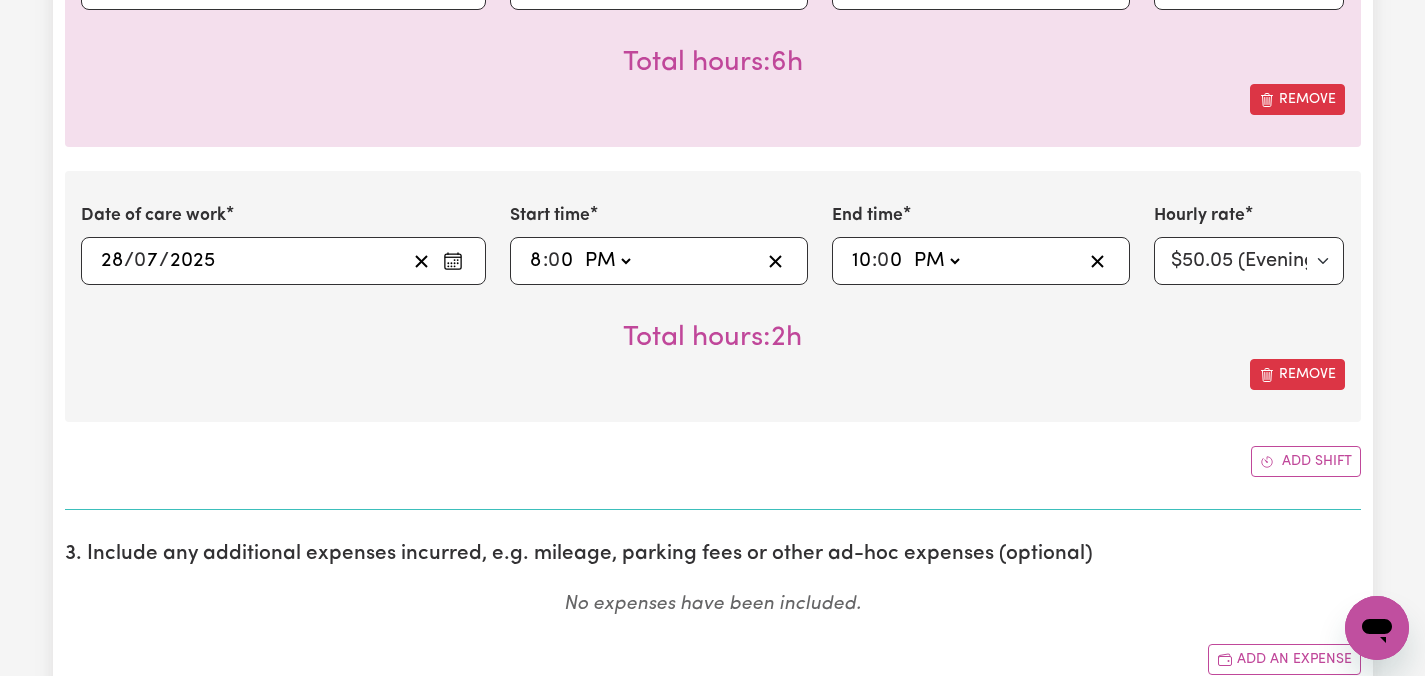 scroll, scrollTop: 680, scrollLeft: 0, axis: vertical 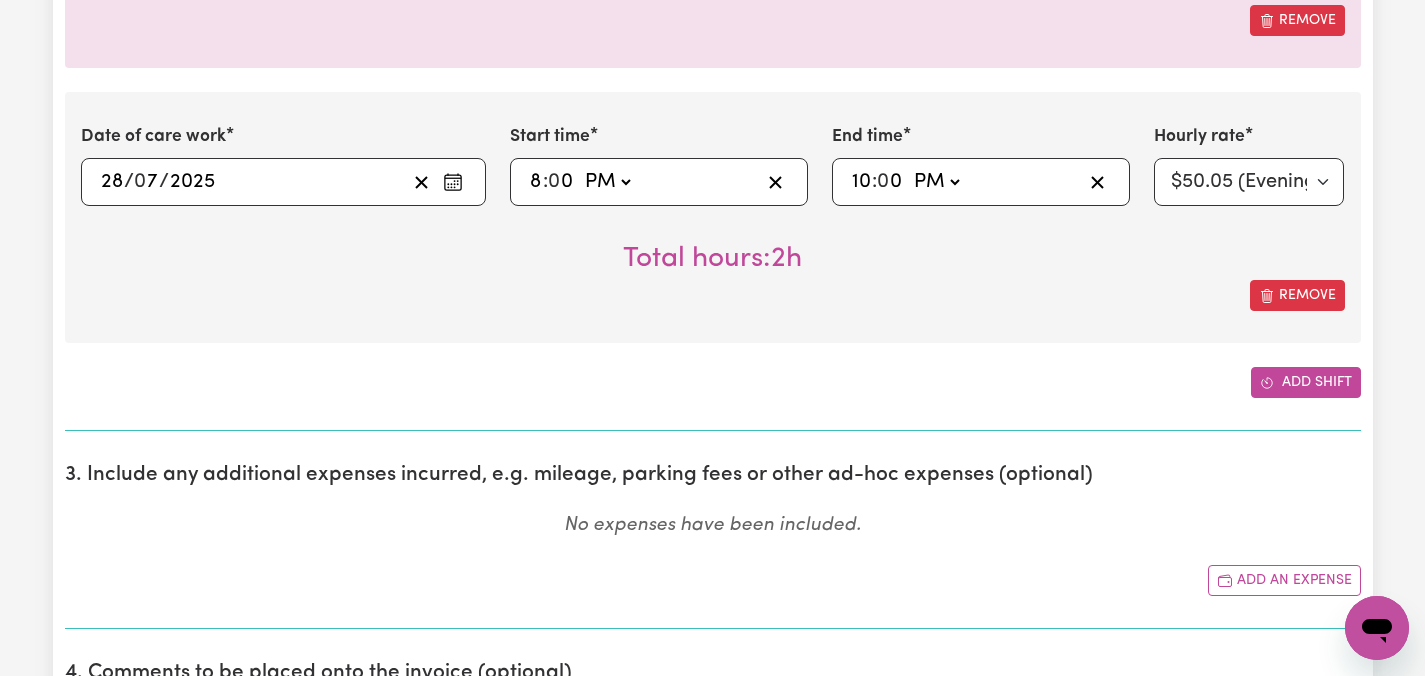 click on "Add shift" at bounding box center [1306, 382] 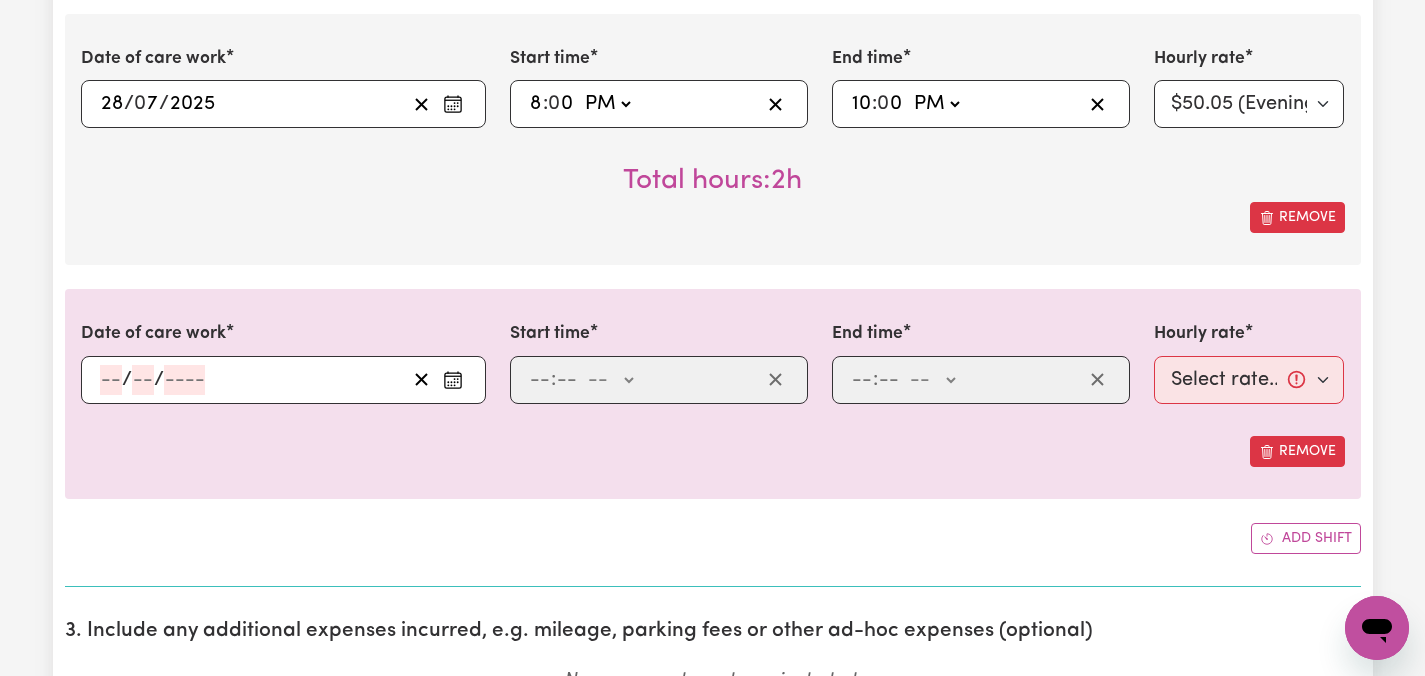 scroll, scrollTop: 945, scrollLeft: 0, axis: vertical 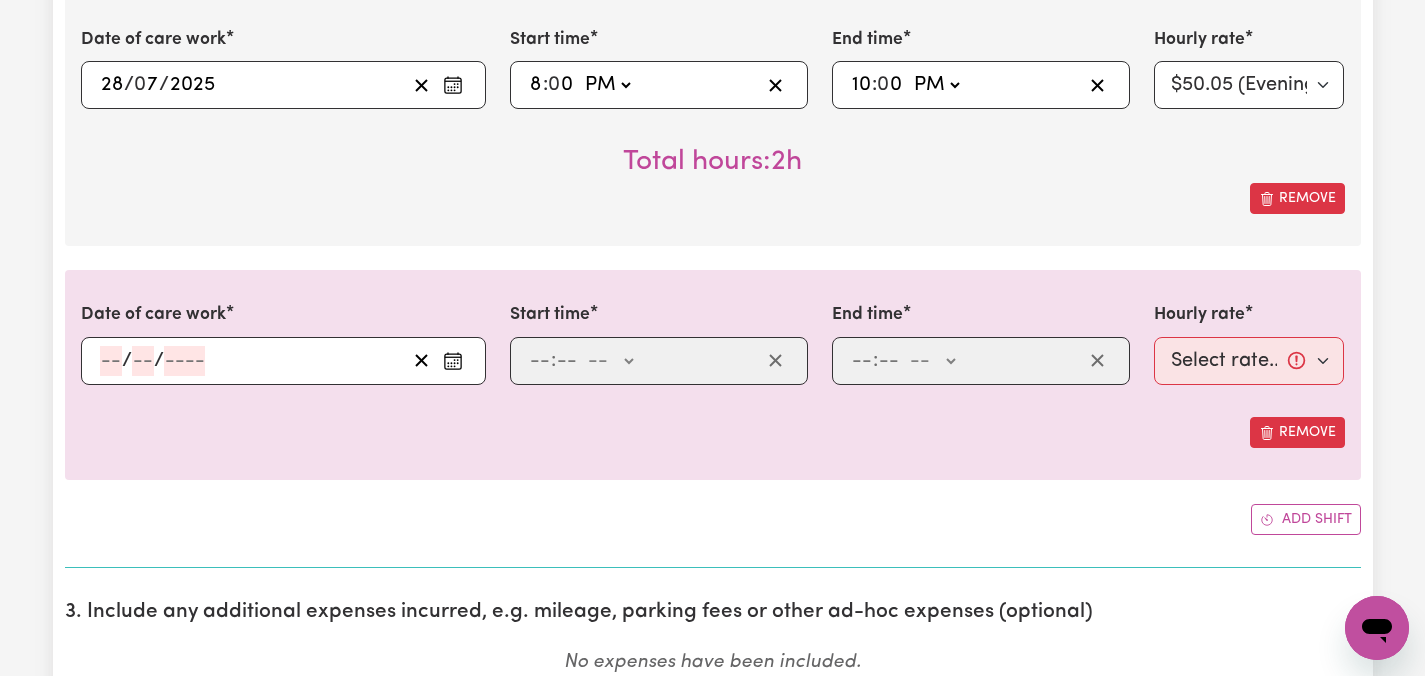 click 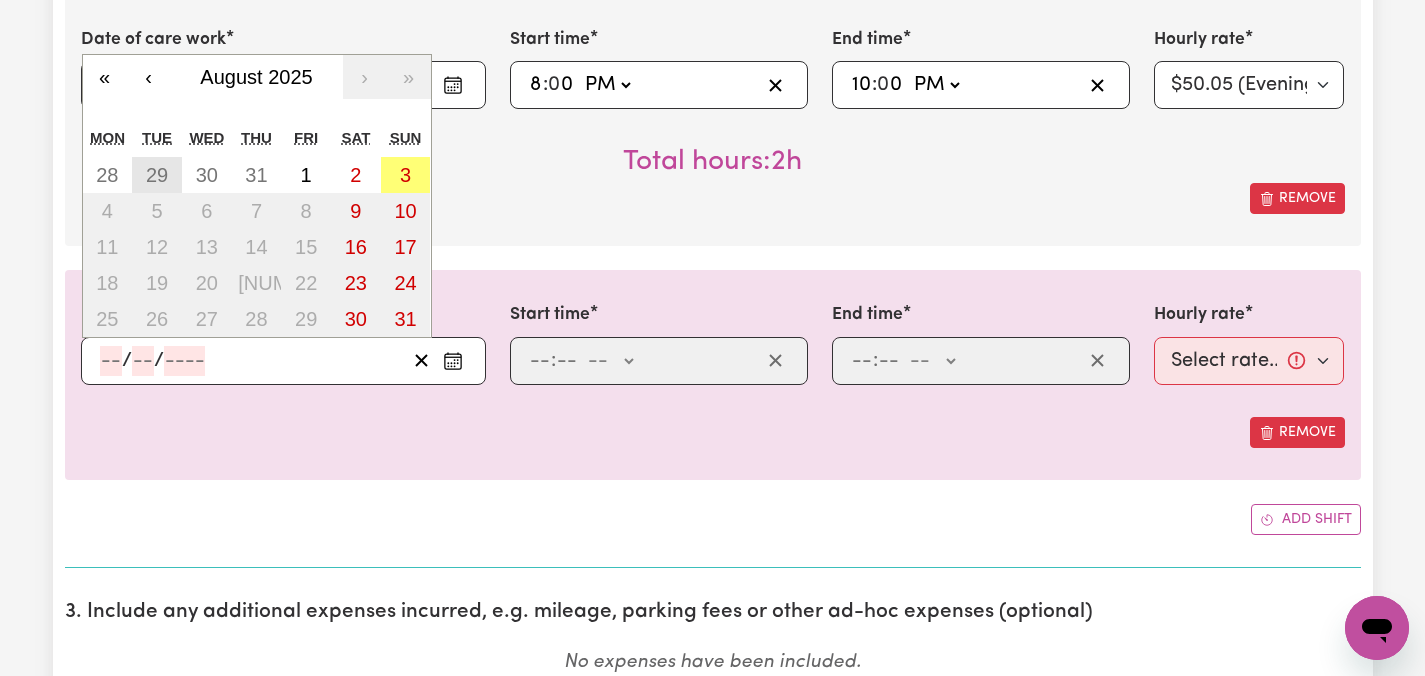 click on "29" at bounding box center [157, 175] 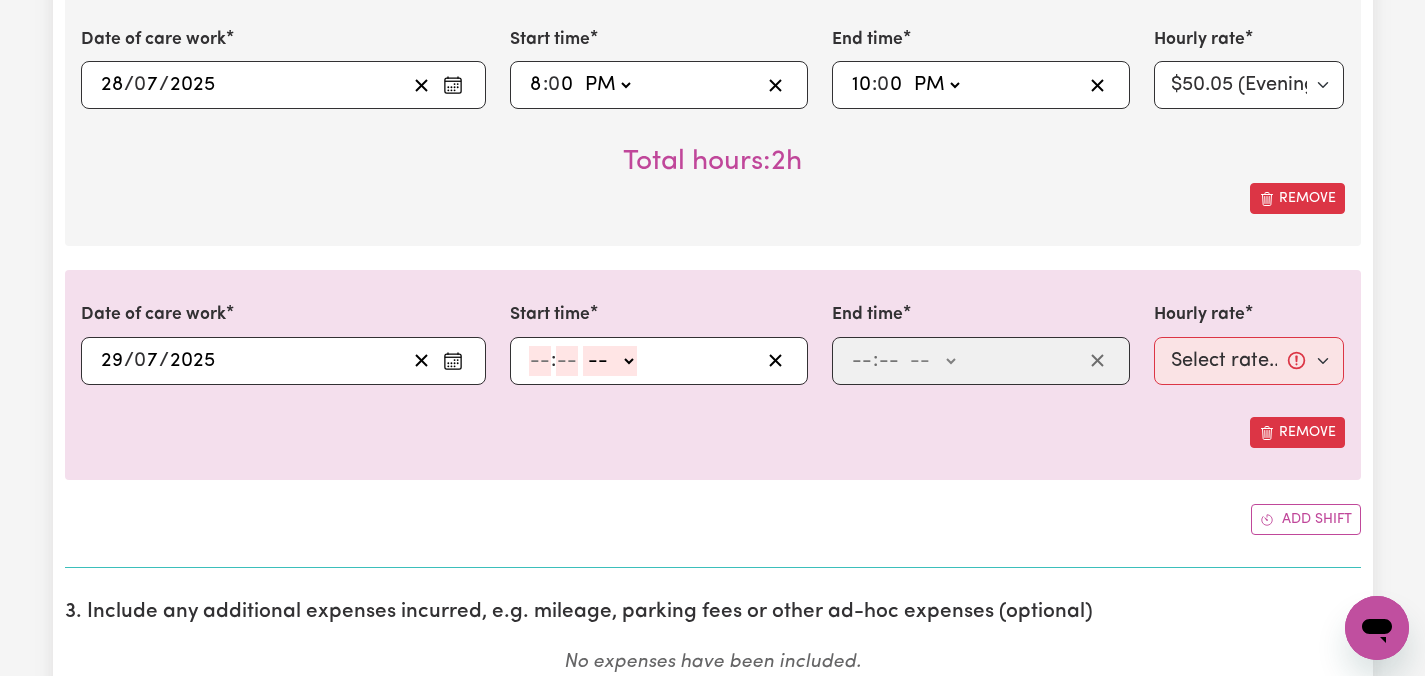 click 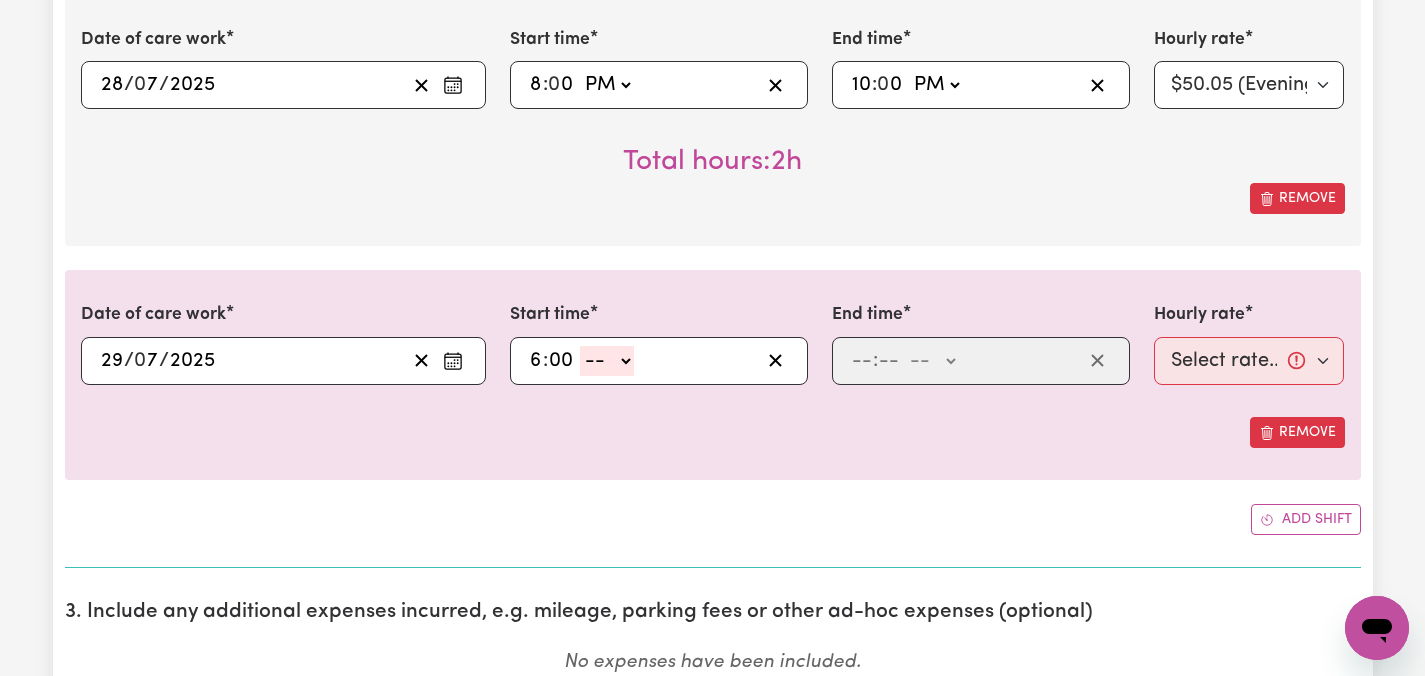 click on "-- AM PM" 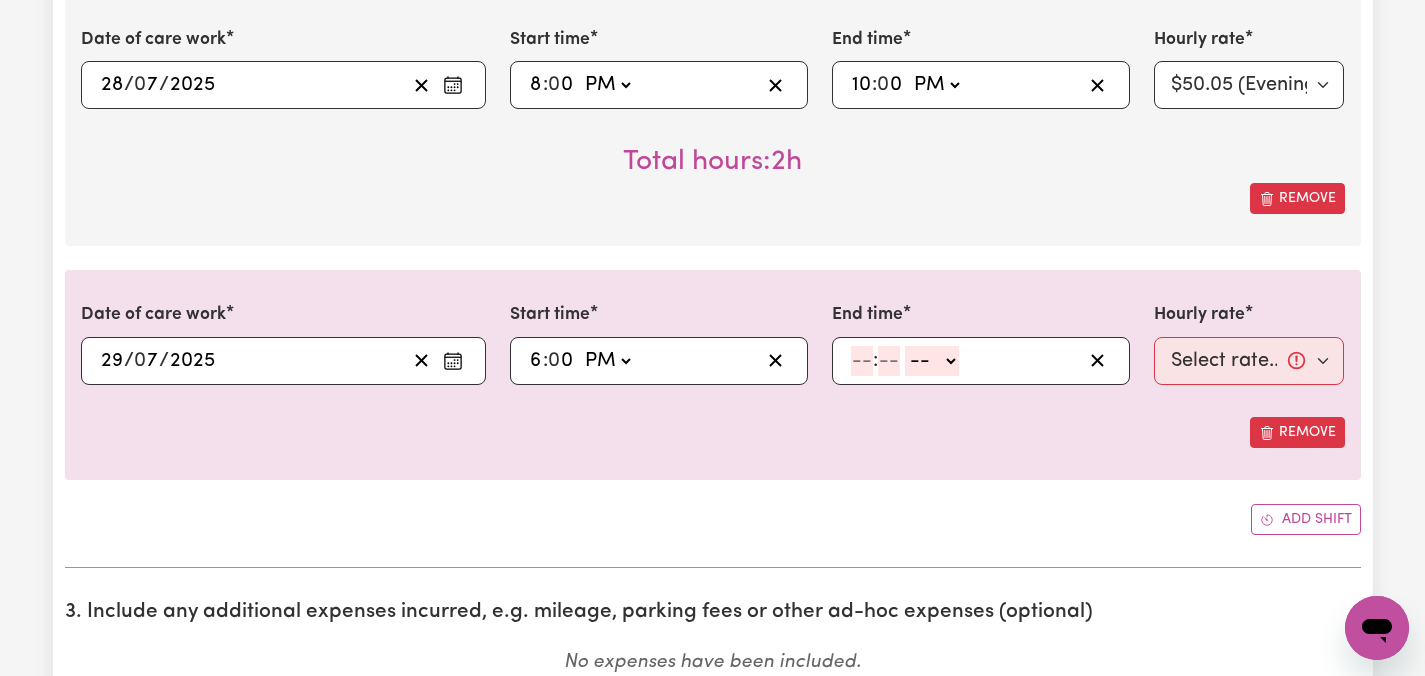 click 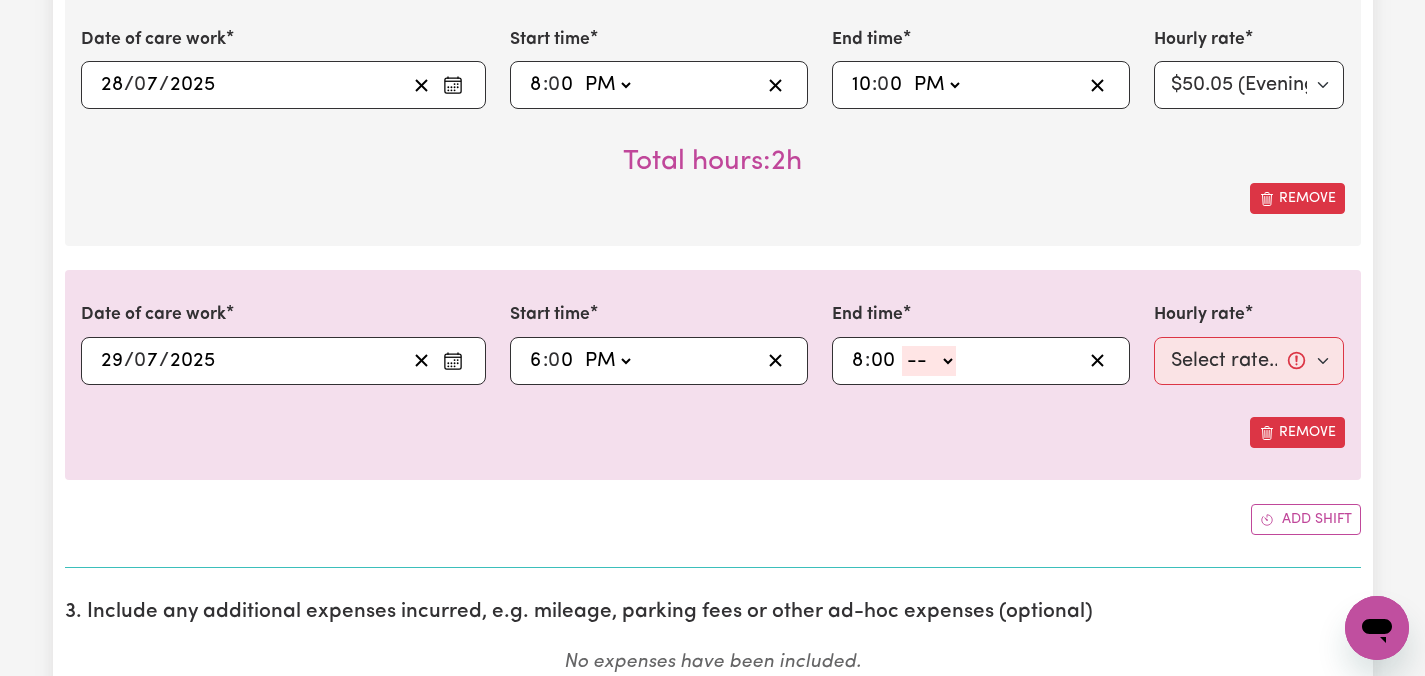 click on "-- AM PM" 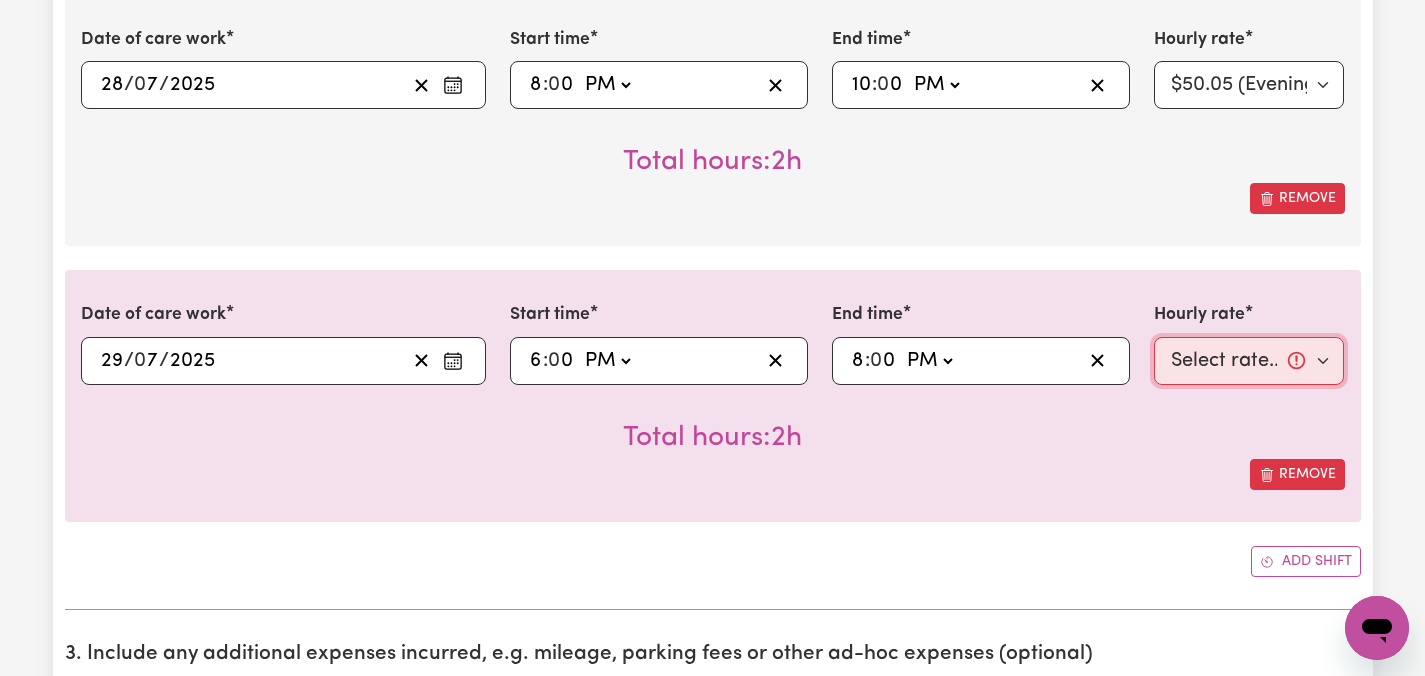 click on "Select rate... [PRICE] (Weekday) [PRICE] (Saturday) [PRICE] (Sunday) [PRICE] (Public Holiday) [PRICE] (Evening Care) [PRICE] (Overnight)" at bounding box center (1249, 361) 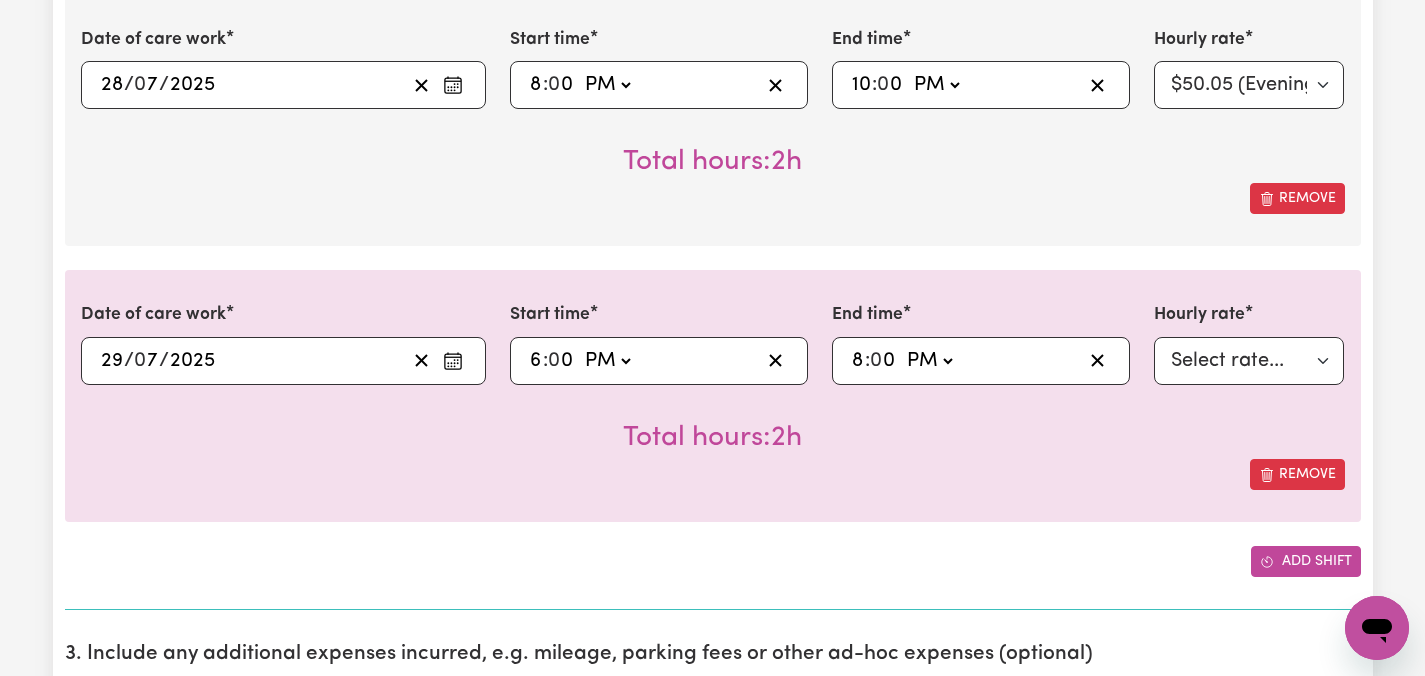 click on "Add shift" at bounding box center [1306, 561] 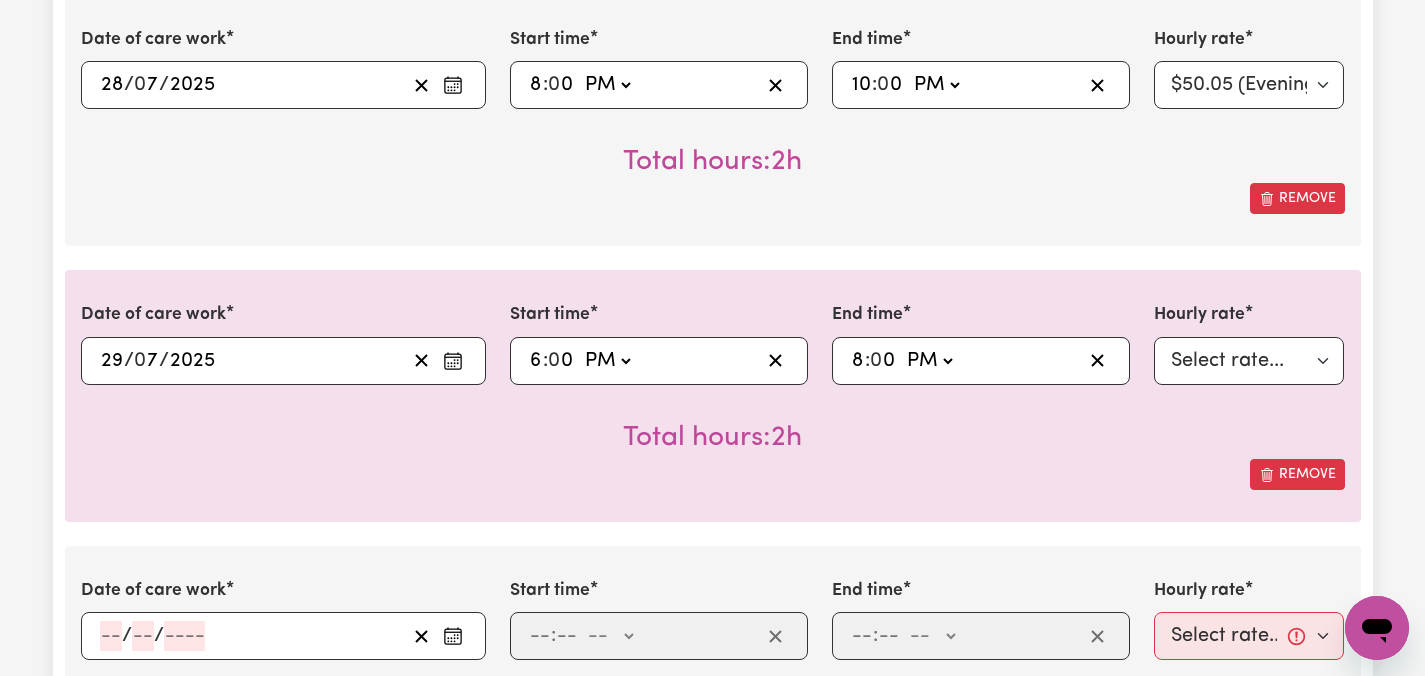 click on "Total hours:  2h" at bounding box center (713, 422) 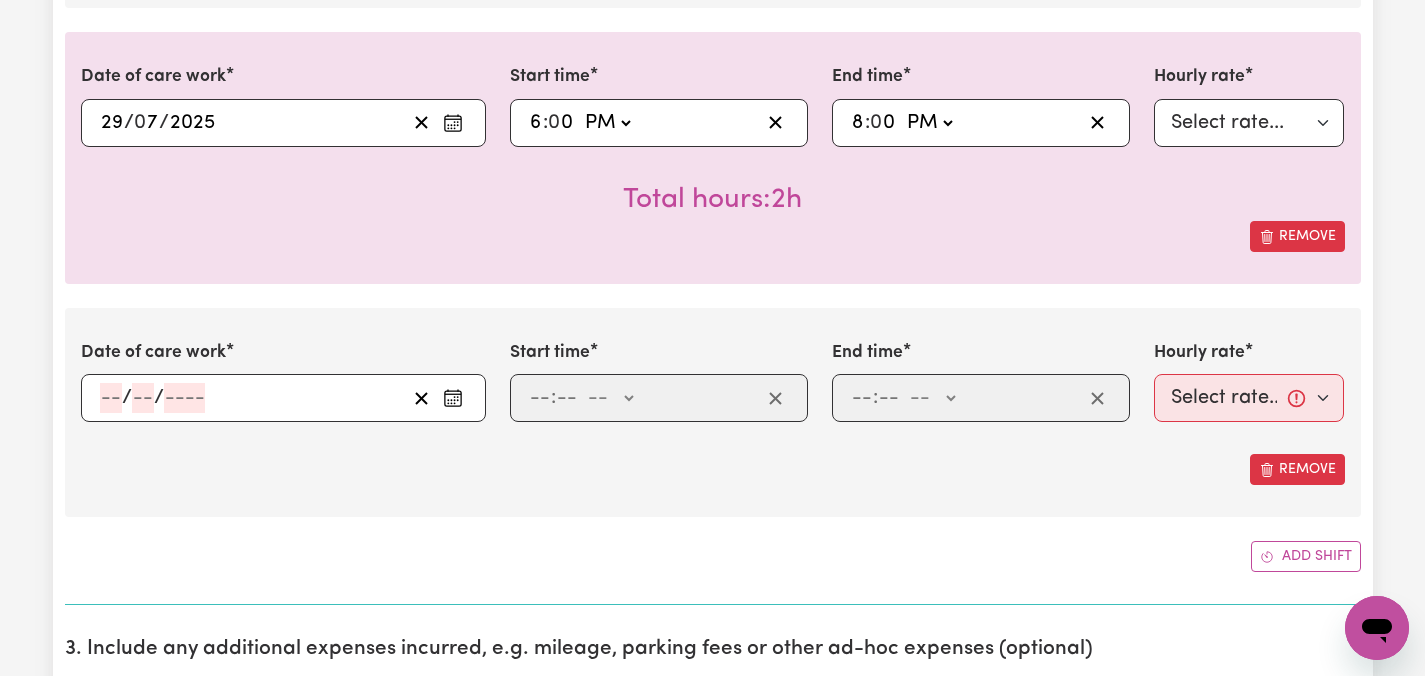 scroll, scrollTop: 1265, scrollLeft: 0, axis: vertical 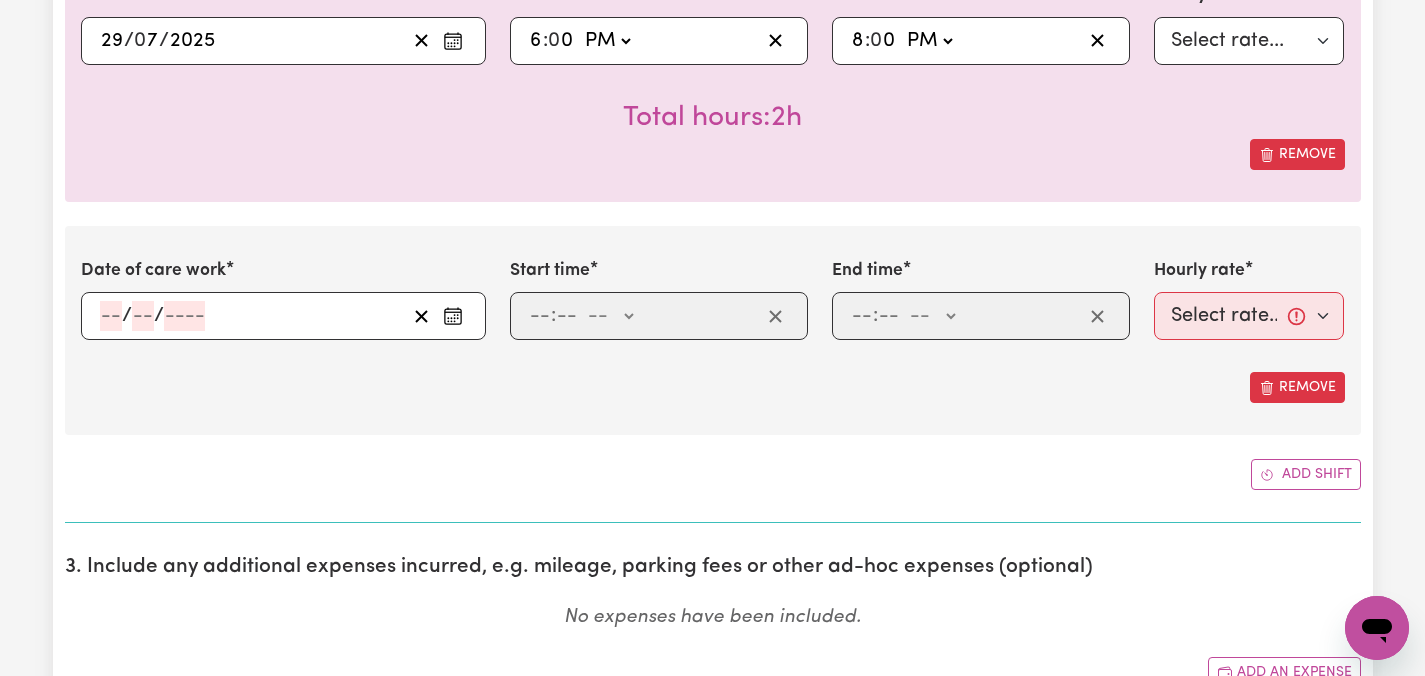 click 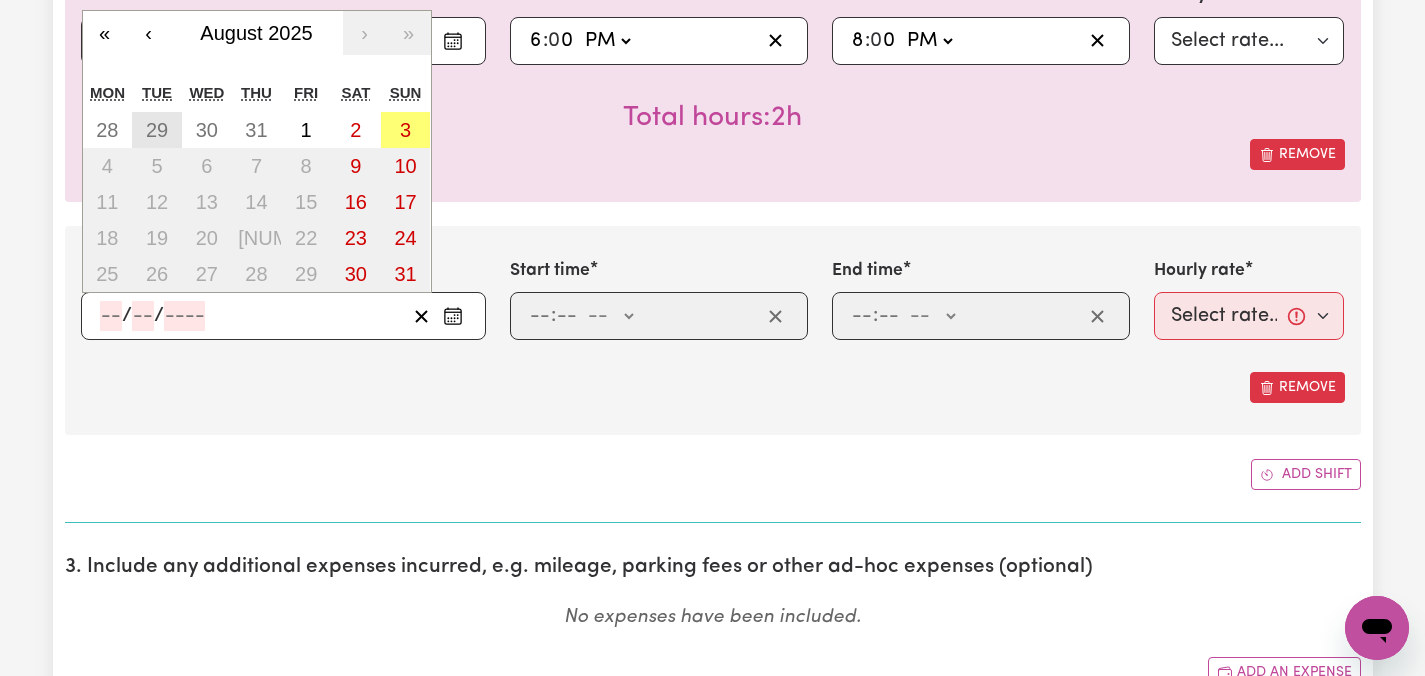 click on "29" at bounding box center [157, 130] 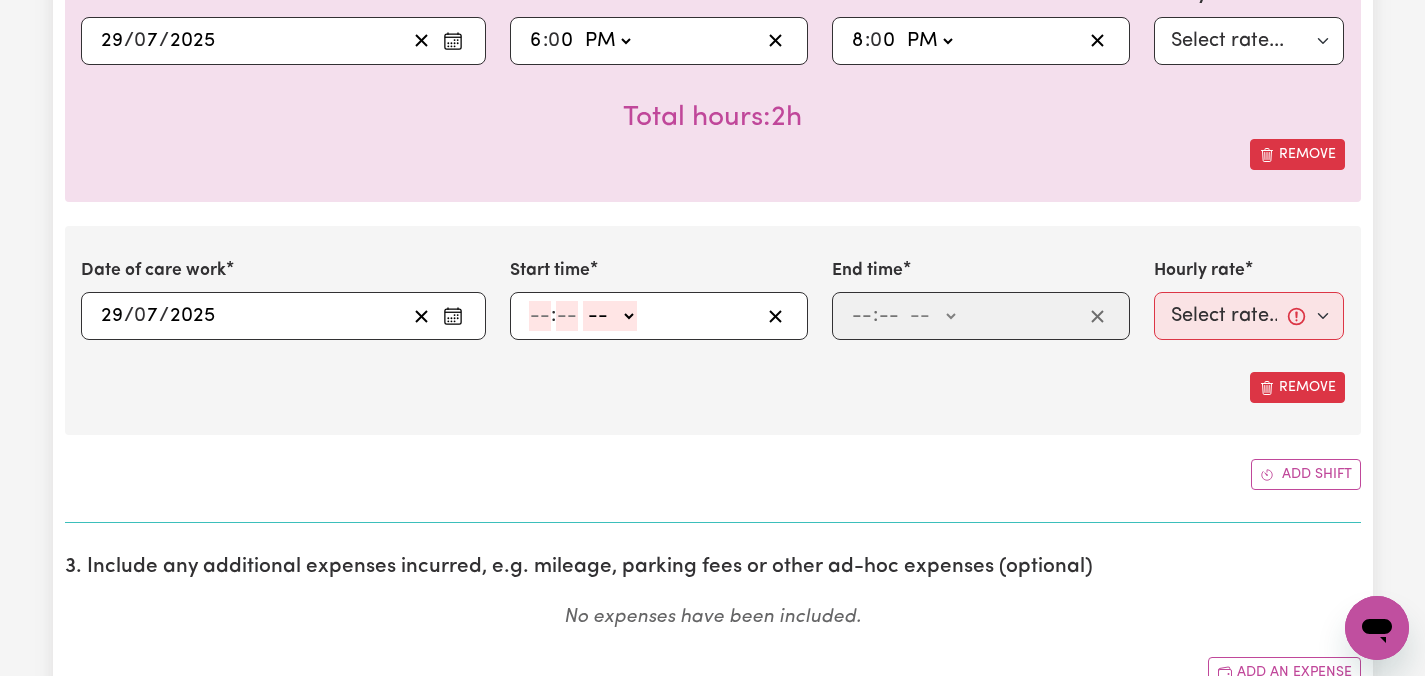 click 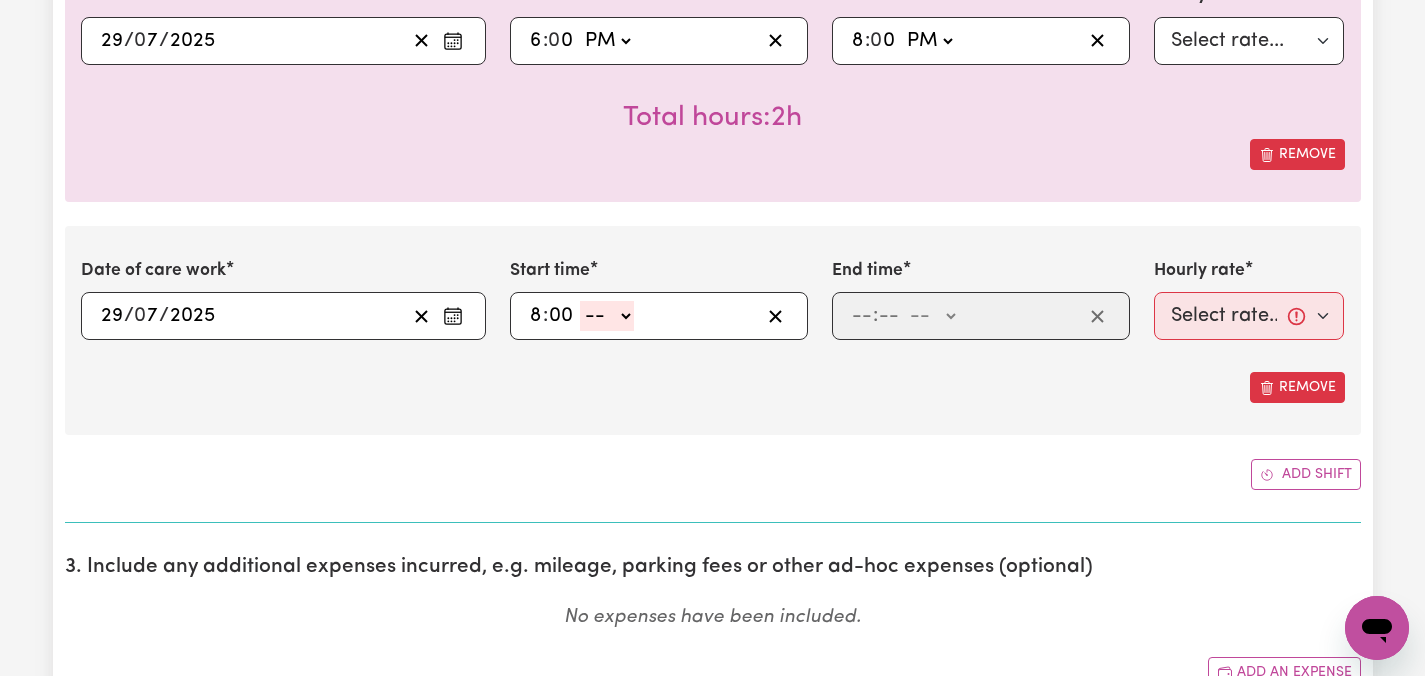 click on "-- AM PM" 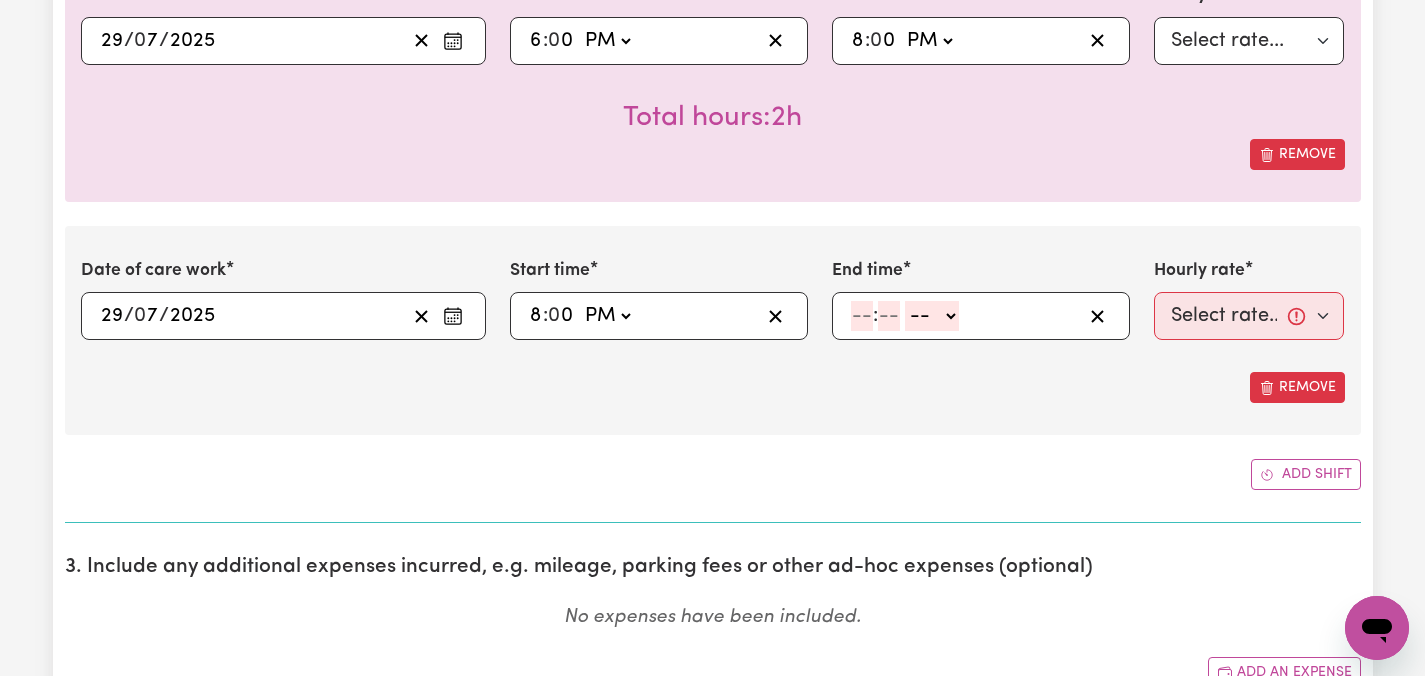 click 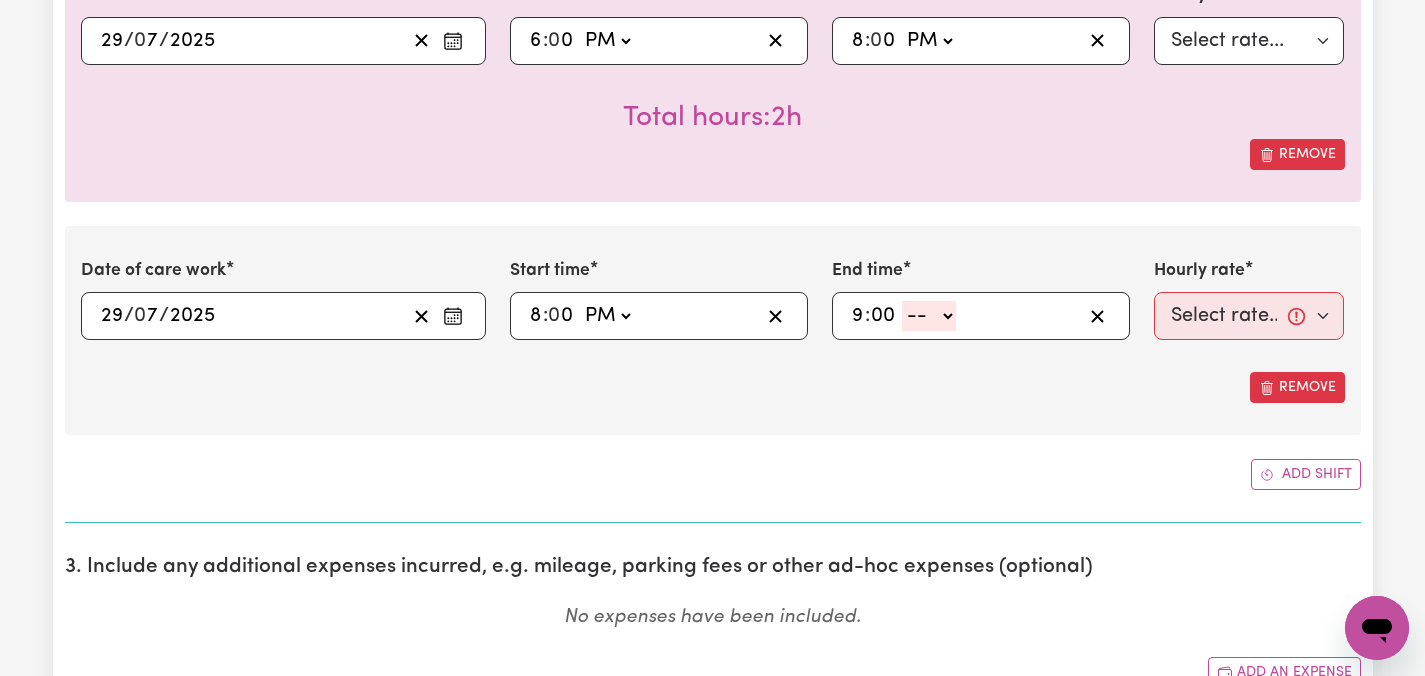 click on "-- AM PM" 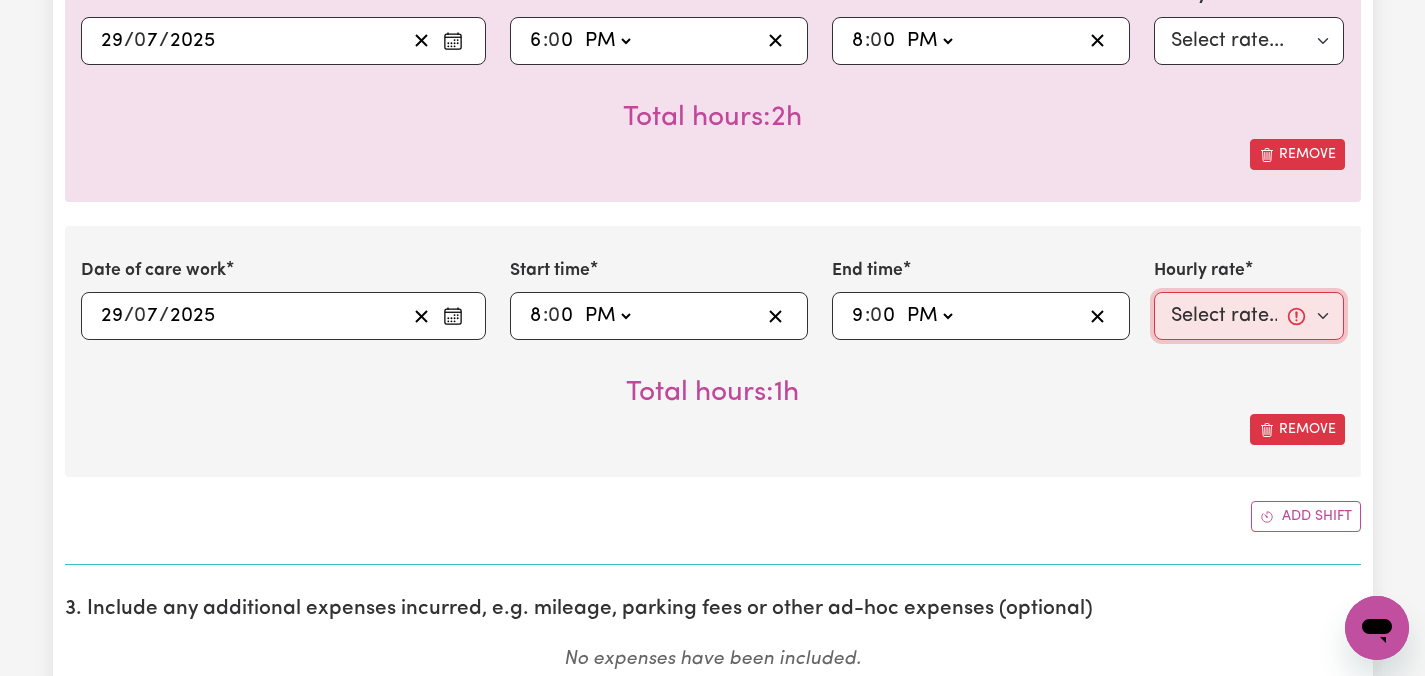 click on "Select rate... [PRICE] (Weekday) [PRICE] (Saturday) [PRICE] (Sunday) [PRICE] (Public Holiday) [PRICE] (Evening Care) [PRICE] (Overnight)" at bounding box center [1249, 316] 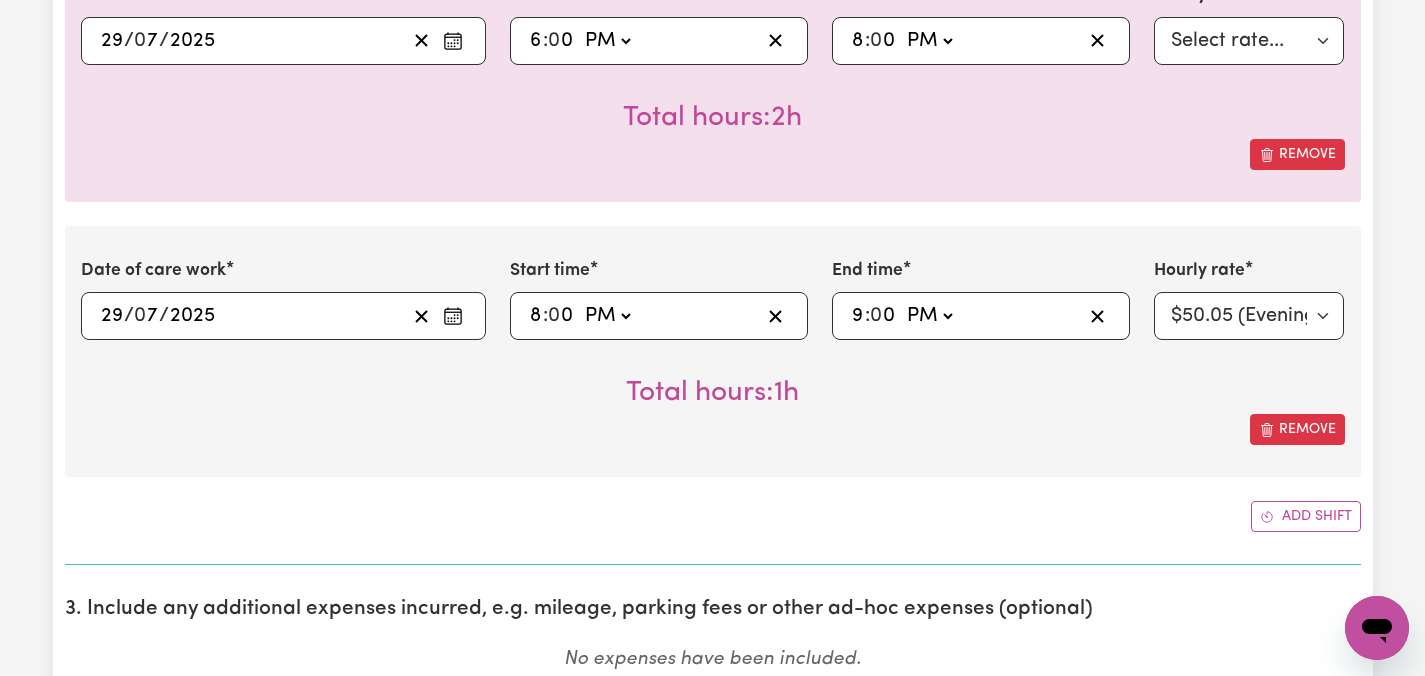 click on "Submit Hours 1. Fill in your details below to claim your payment Job title Select the job you're submitting hours for... [[PERSON]] Care worker needed in Ascot Vale VIC [[PERSON]] Care worker needed in Ascot Vale VIC [[PERSON] - NDIS Number: [NUMBER]] Vietnamese Support workers with experience in Behaviour Support Plans Preview Job Your ABN [NUMBER] To include or update your ABN,  update your profile . 2. Enter the details of your shift(s) Date of care work [DATE] [DATE] « ‹ July 2025 › » Mon Tue Wed Thu Fri Sat Sun 30 1 2 3 4 5 6 7 8 9 10 11 12 13 14 15 16 17 18 19 20 21 22 23 24 25 26 27 28 29 30 31 1 2 3 Start time [TIME] [TIME]   AM PM End time [TIME] [TIME]   AM PM Hourly rate Select rate... [PRICE] (Weekday) [PRICE] (Saturday) [PRICE] (Sunday) [PRICE] (Public Holiday) [PRICE] (Evening Care) [PRICE] (Overnight) Total hours:  6h  Remove Date of care work [DATE] [DATE] « ‹ July 2025 › » Mon Tue Wed Thu Fri Sat Sun 30 1 2 3 4 5 6 7 8 9 10 11 12 13 14 15" at bounding box center (712, 613) 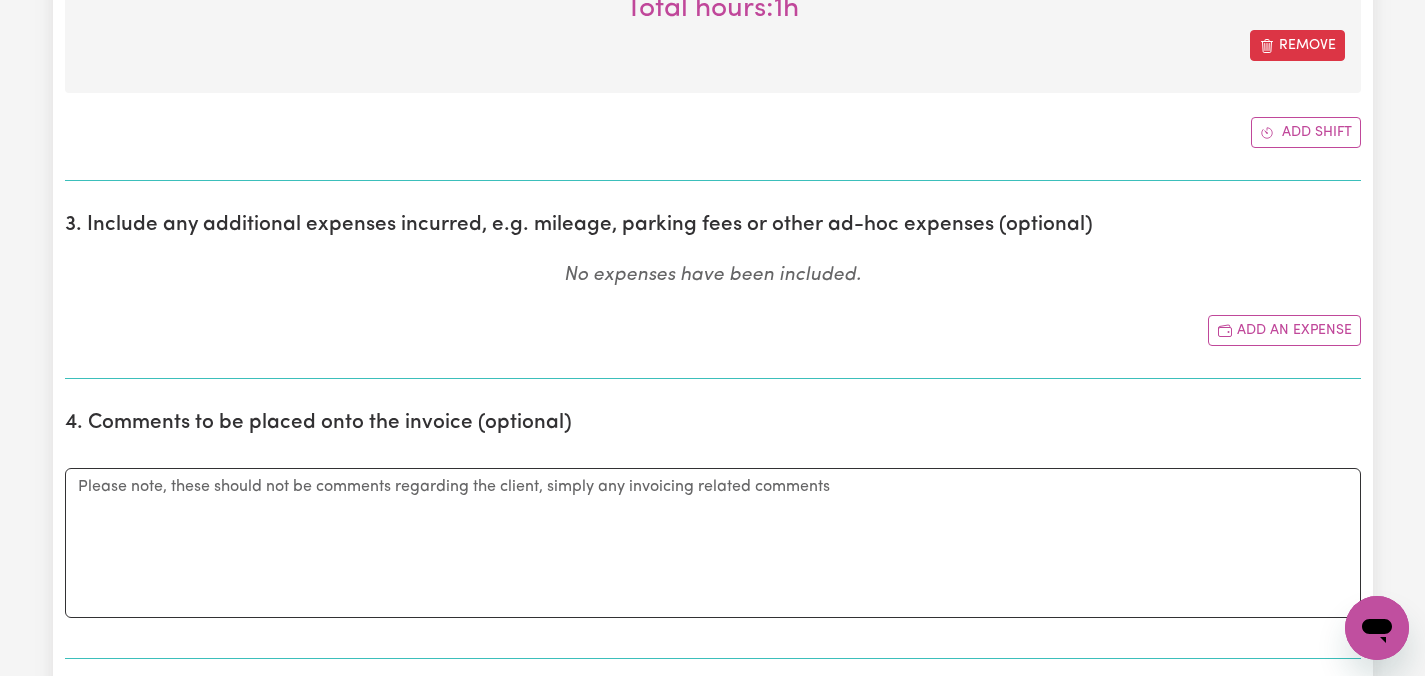scroll, scrollTop: 1665, scrollLeft: 0, axis: vertical 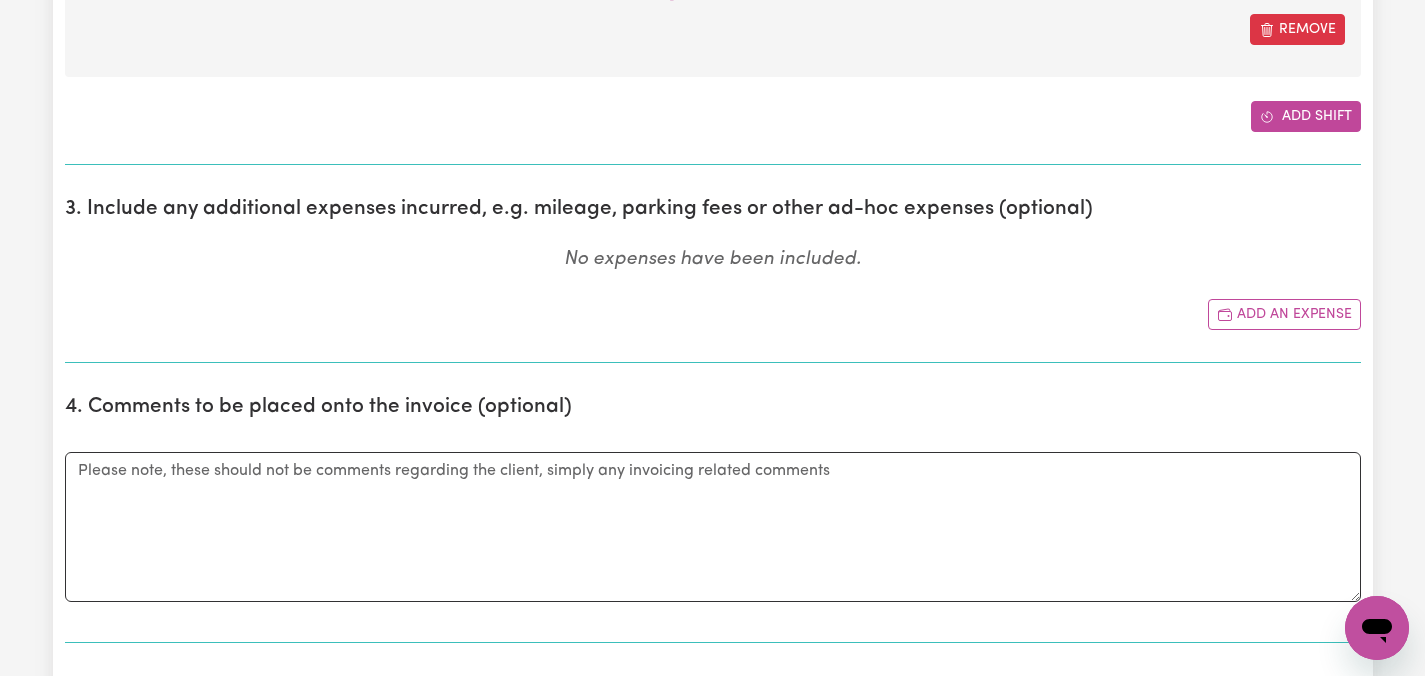 click on "Add shift" at bounding box center [1306, 116] 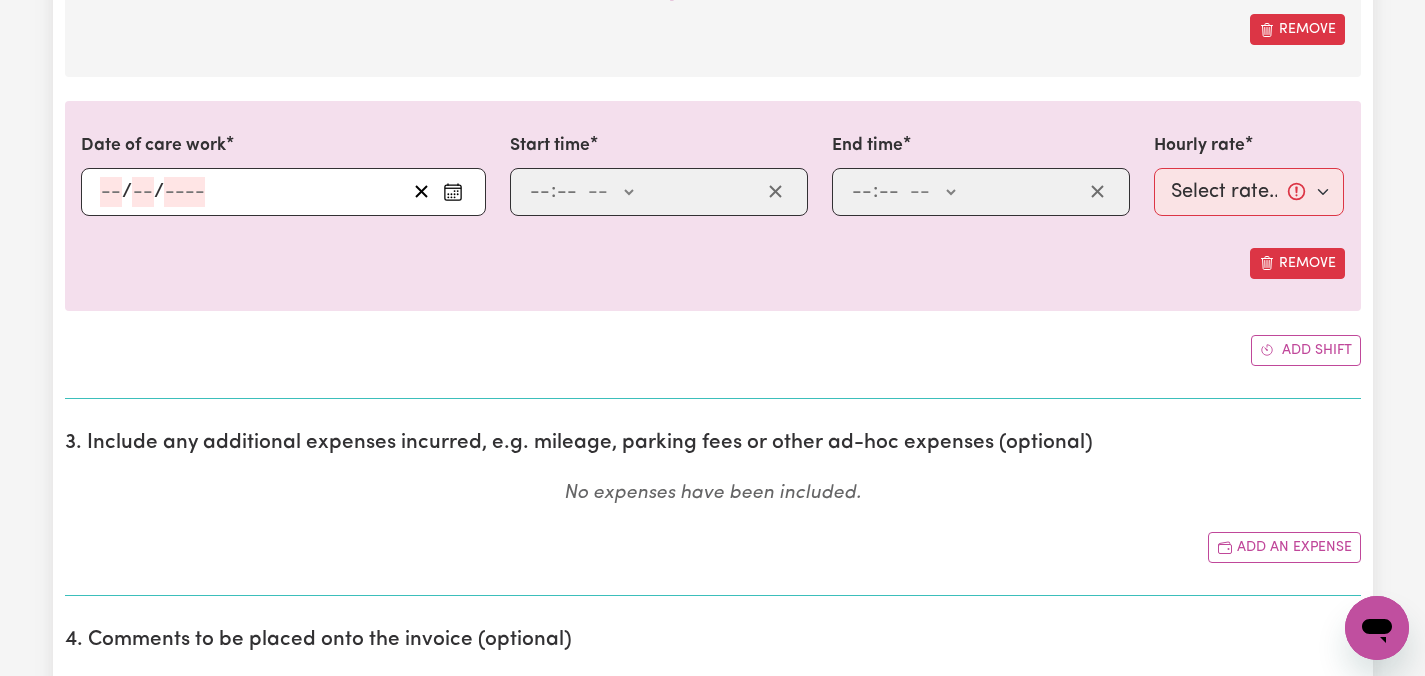 click 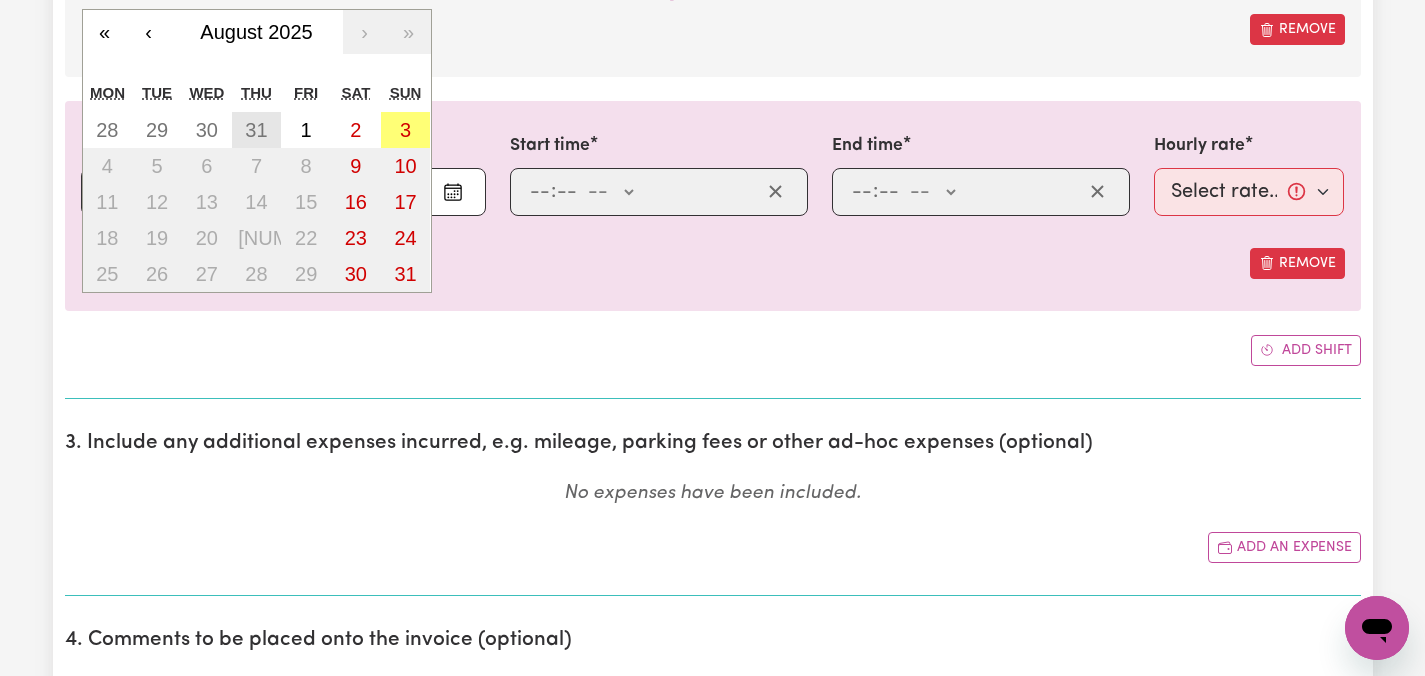 click on "31" at bounding box center (256, 130) 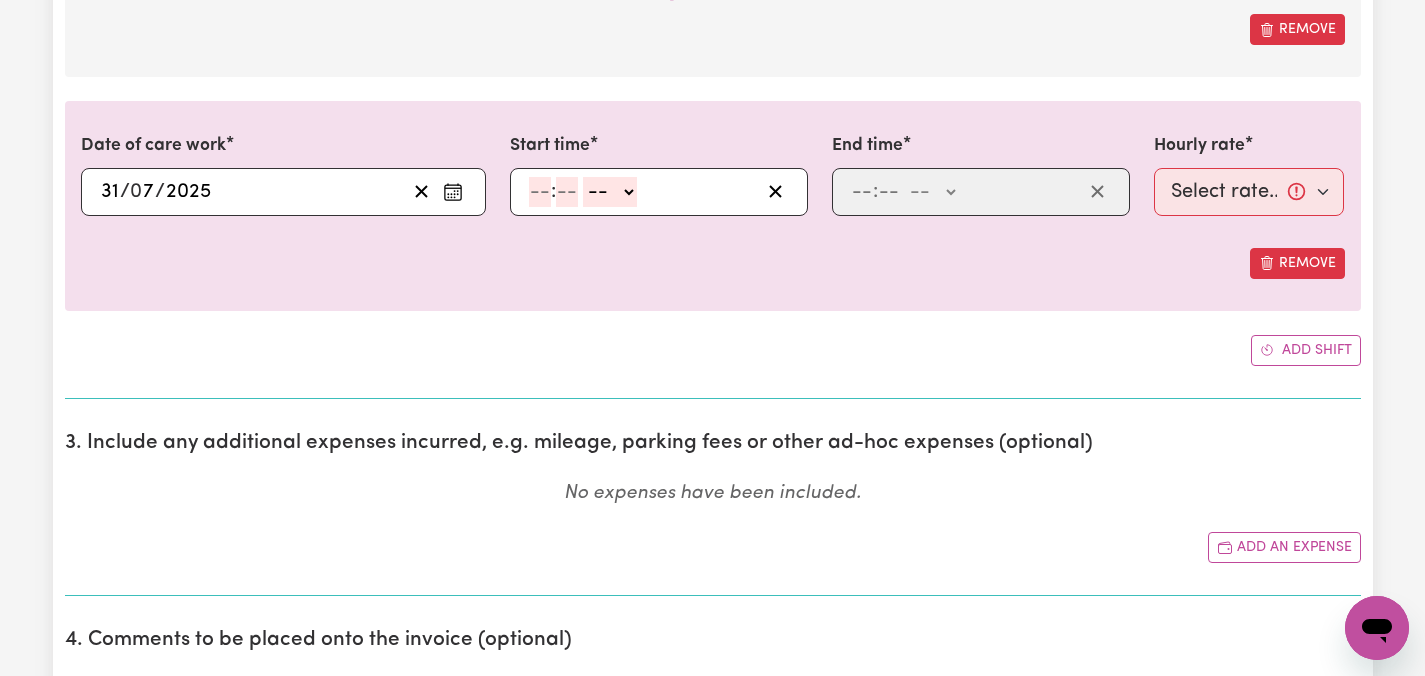 click 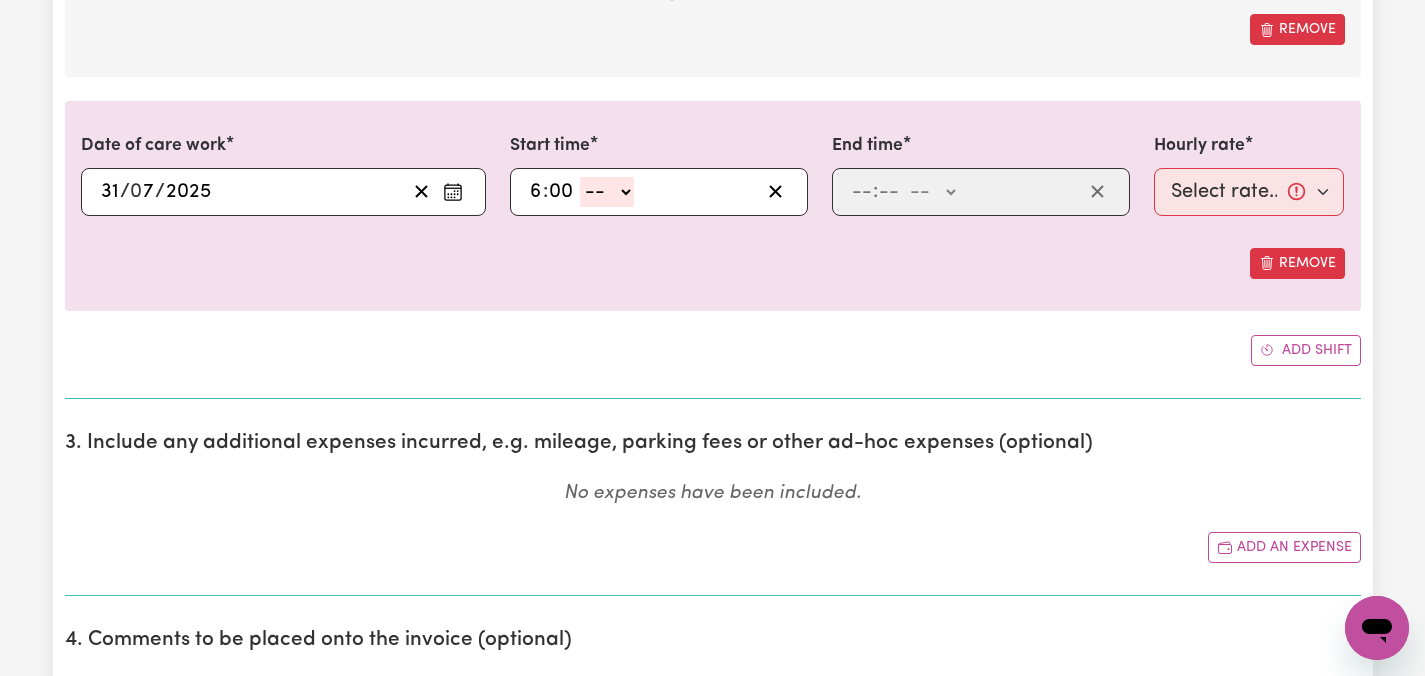 click on "-- AM PM" 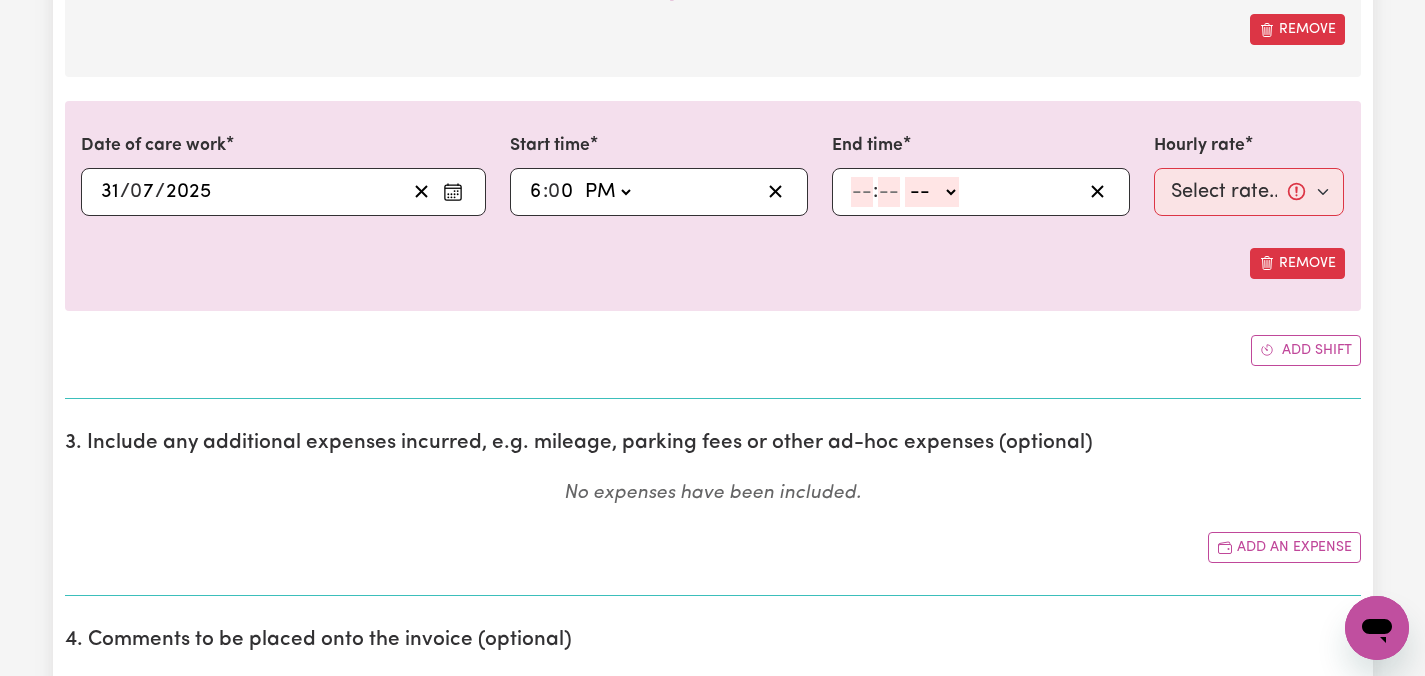 click 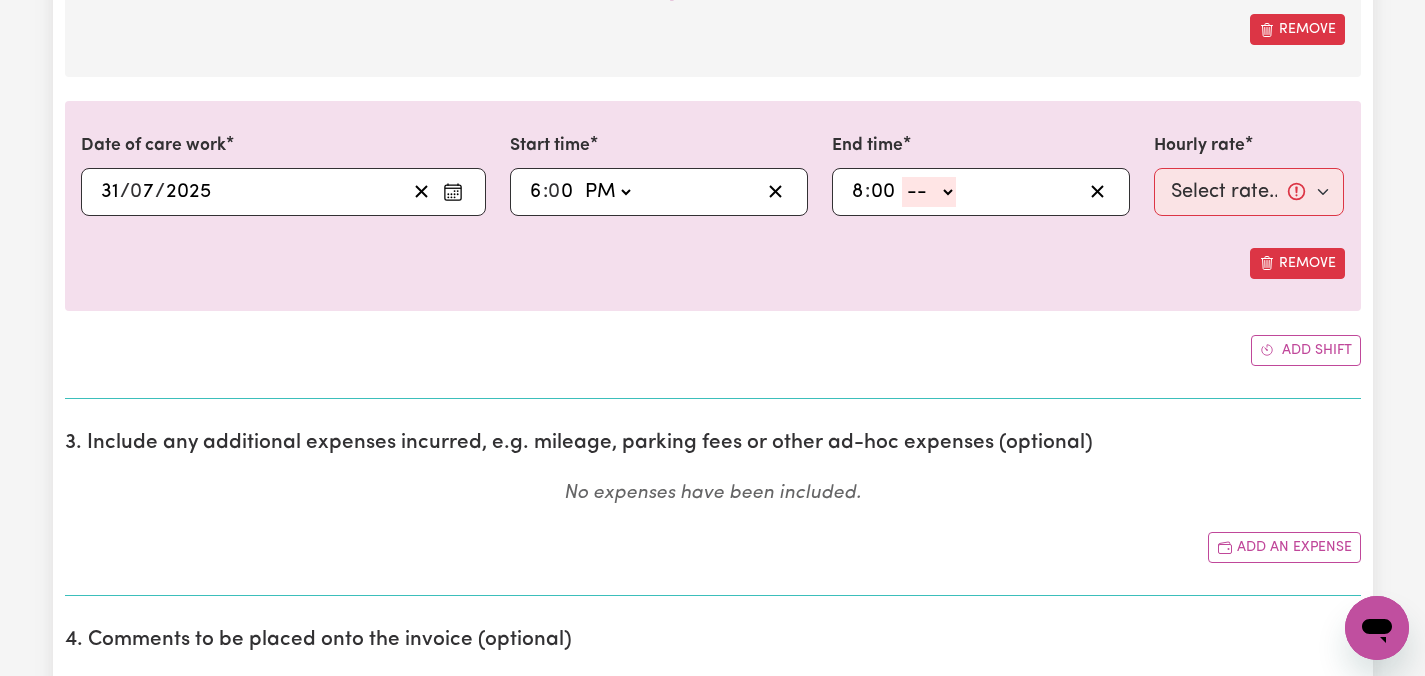 click on "-- AM PM" 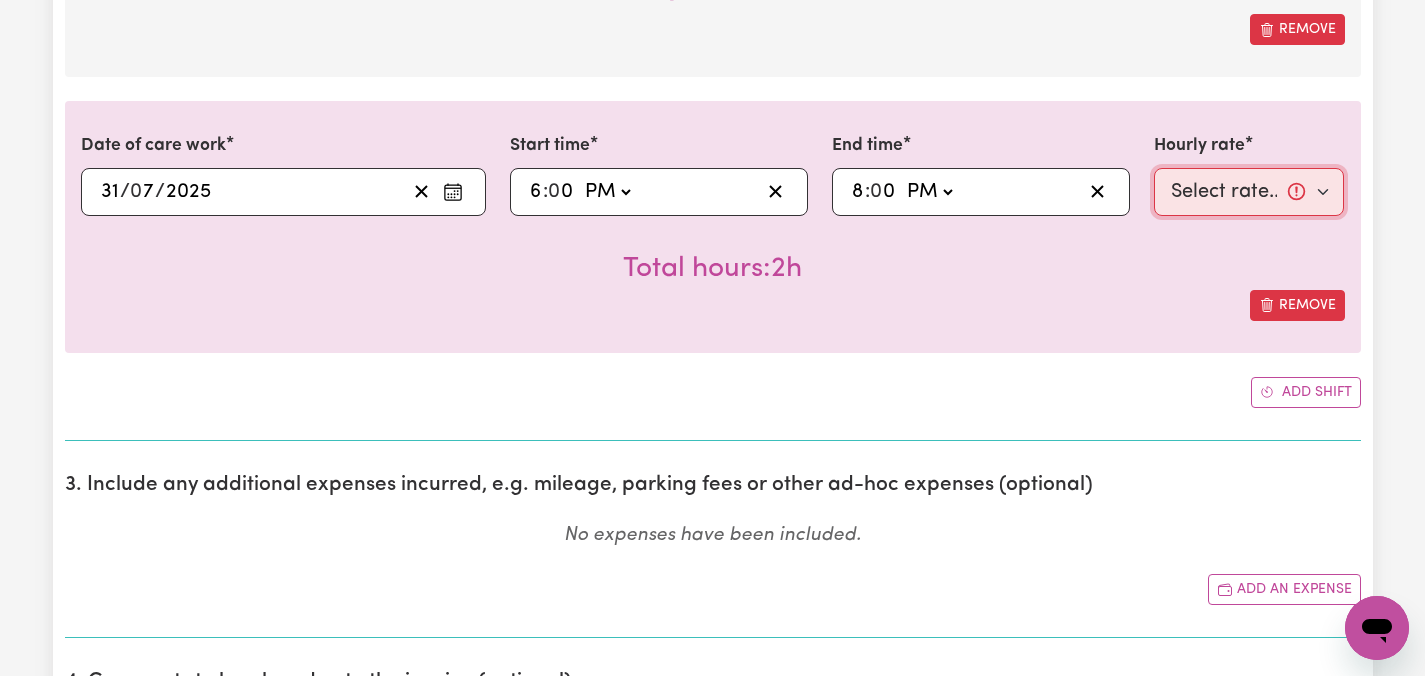 click on "Select rate... [PRICE] (Weekday) [PRICE] (Saturday) [PRICE] (Sunday) [PRICE] (Public Holiday) [PRICE] (Evening Care) [PRICE] (Overnight)" at bounding box center [1249, 192] 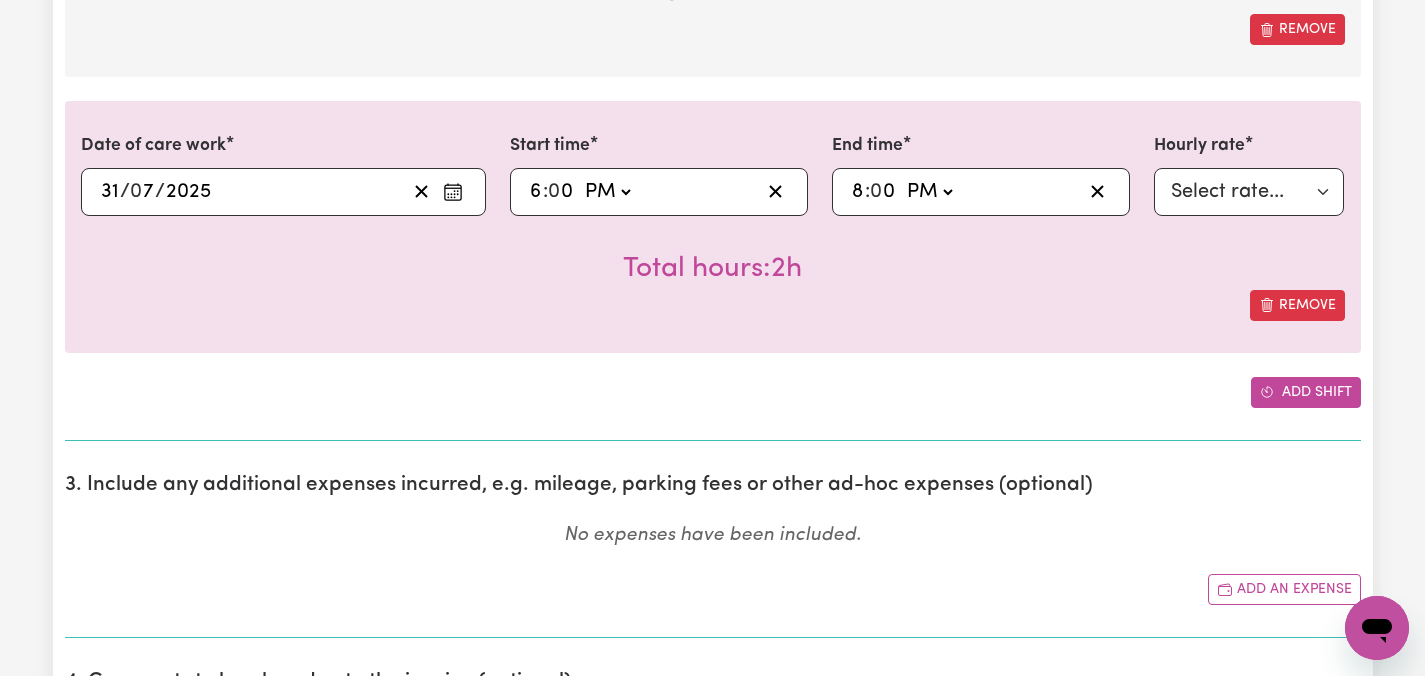 click on "Add shift" at bounding box center (1306, 392) 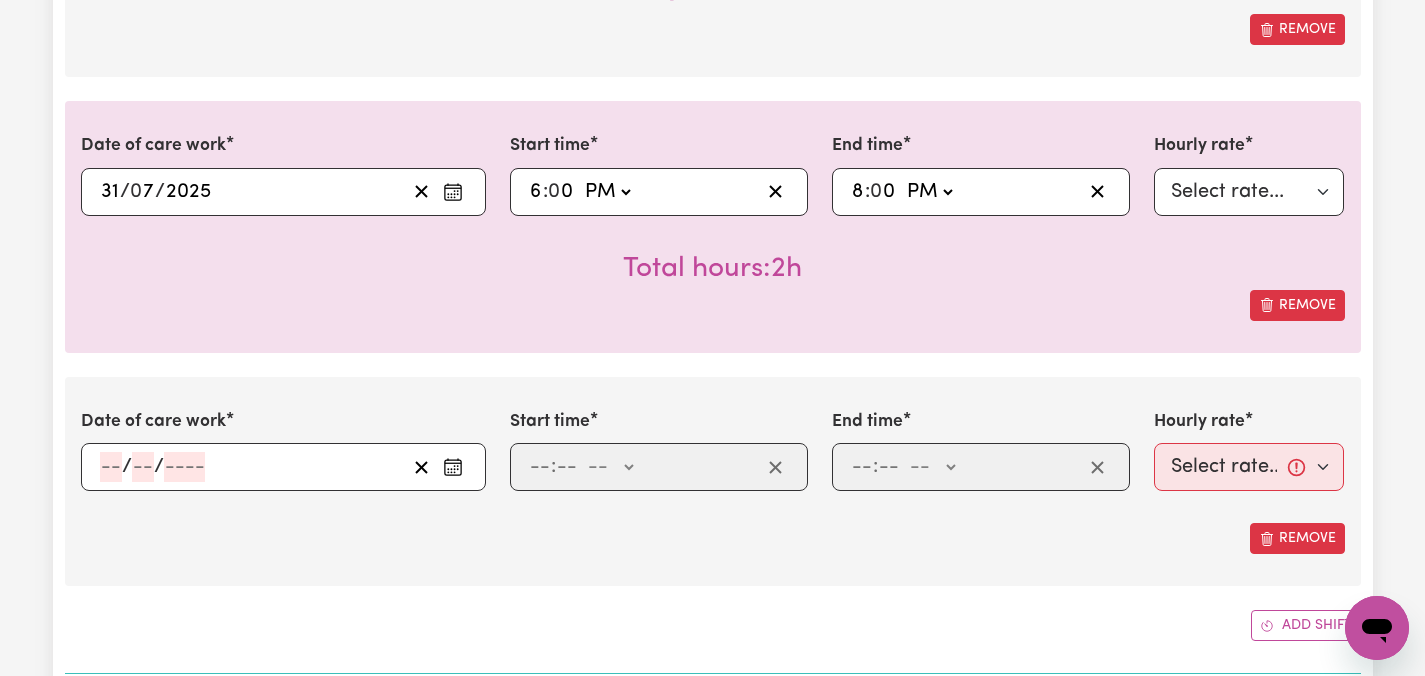 click at bounding box center (453, 467) 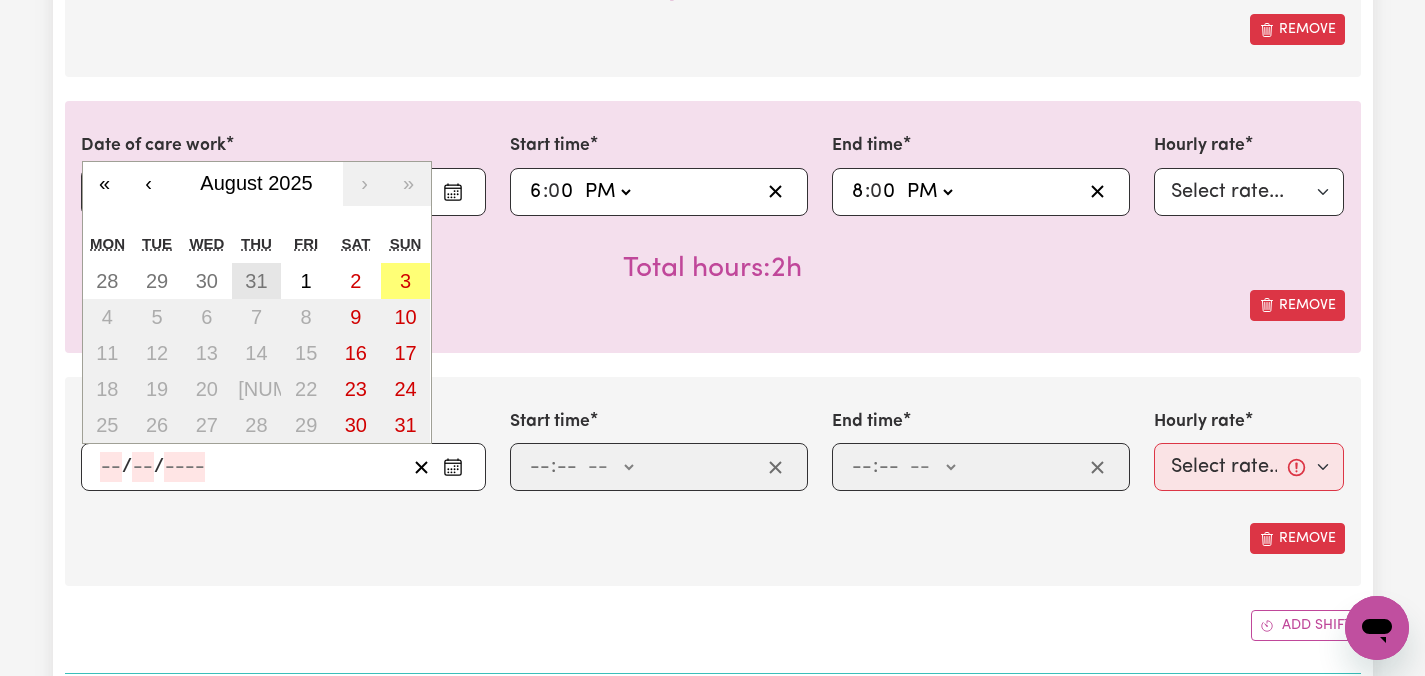 click on "31" at bounding box center [256, 281] 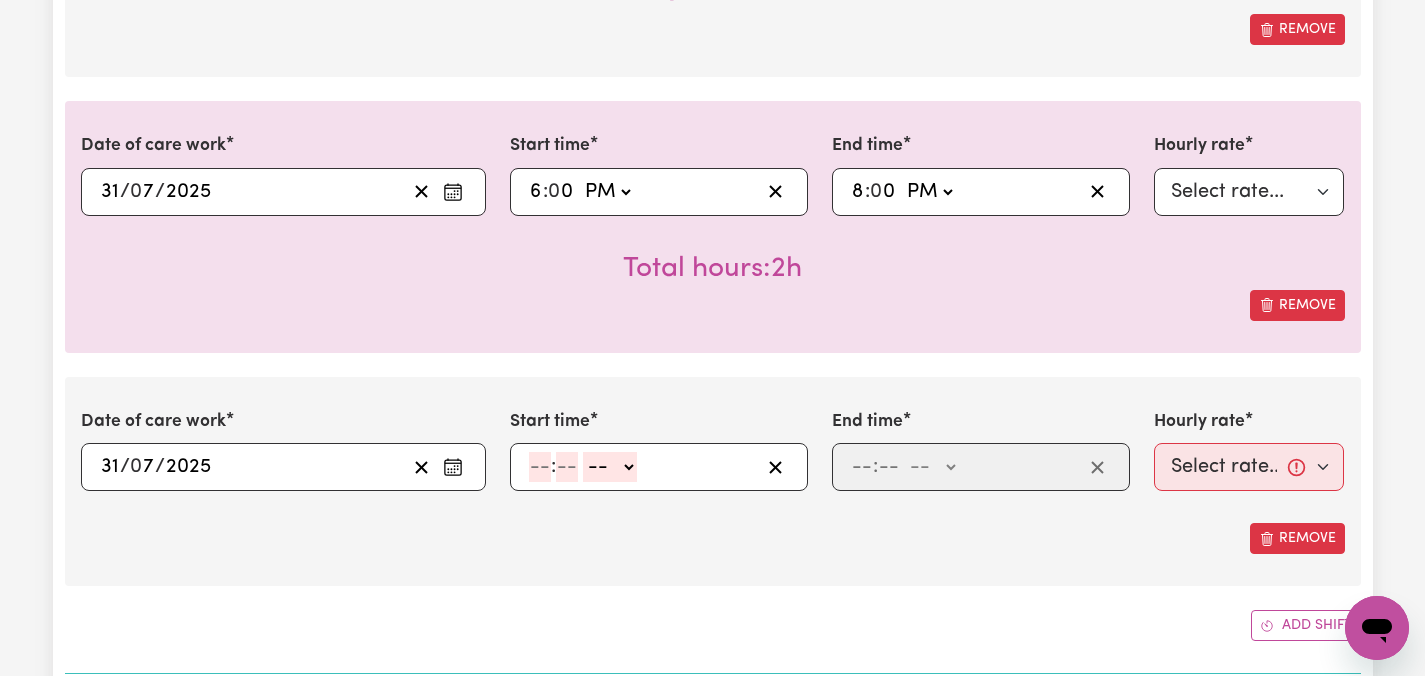 click 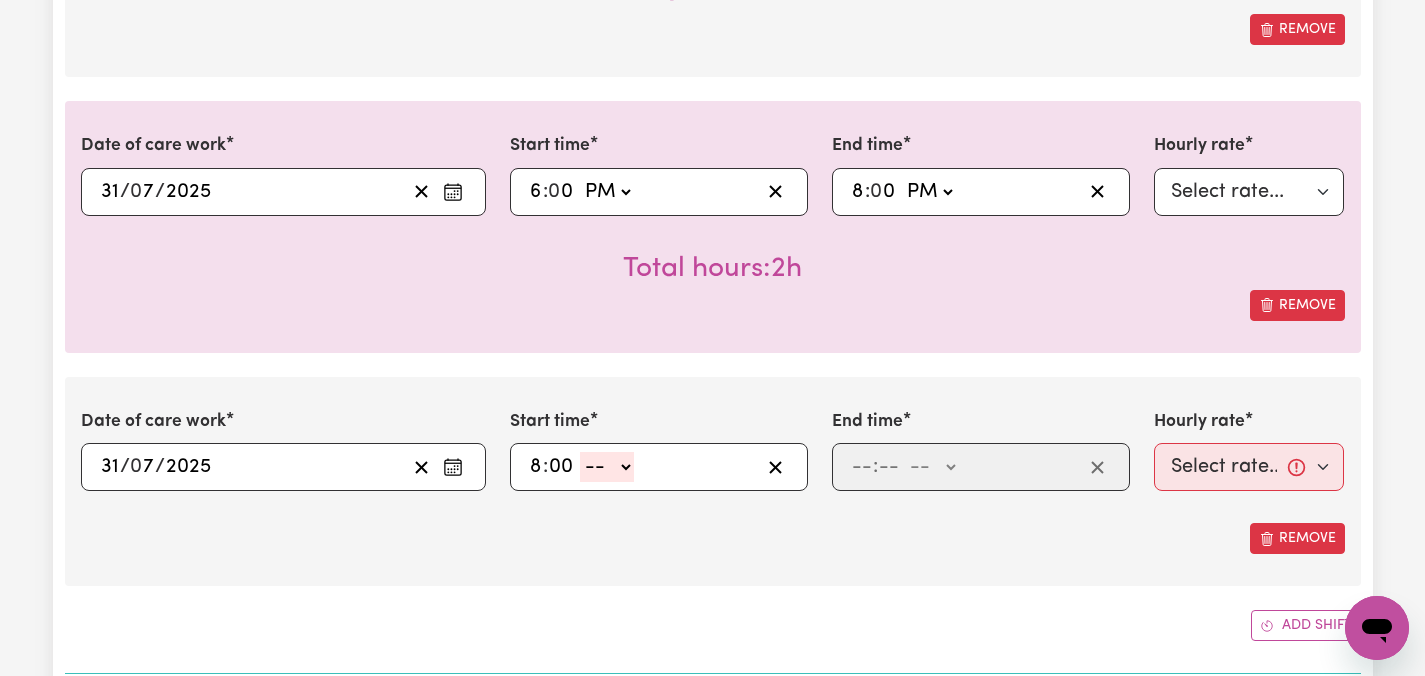 click on "-- AM PM" 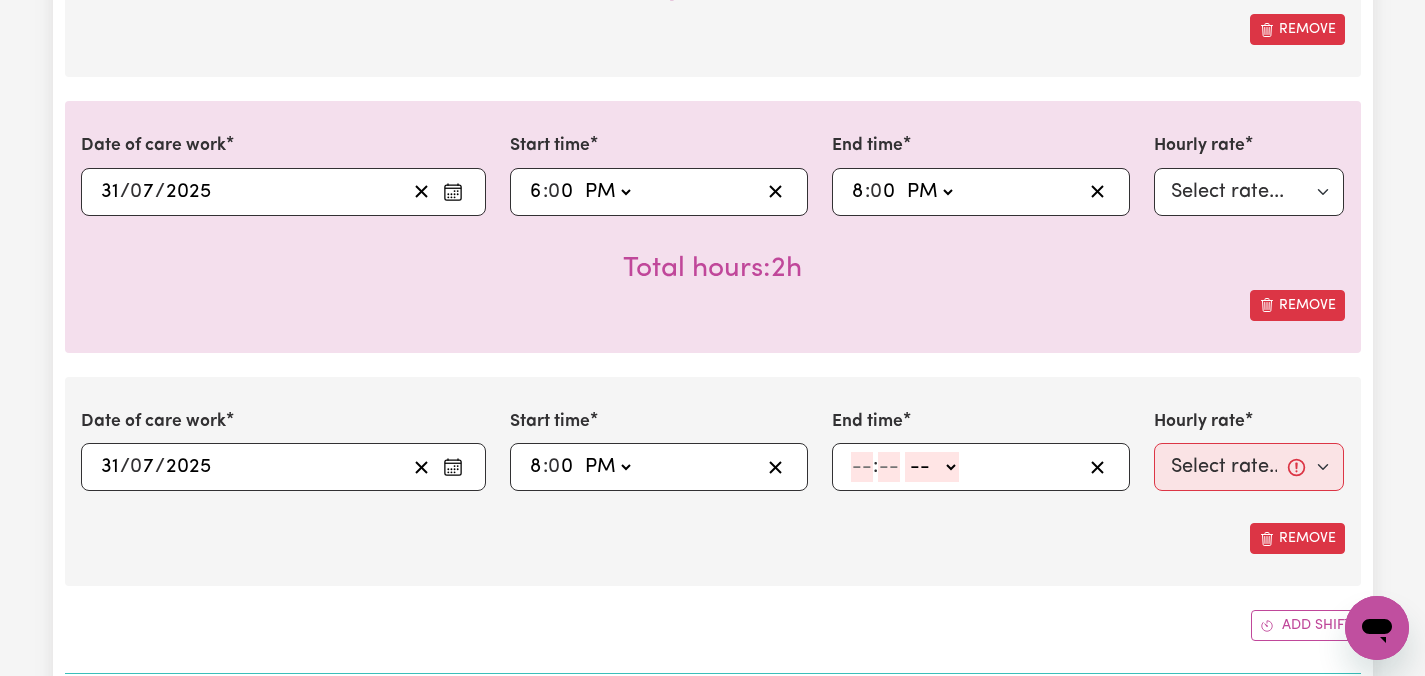 click 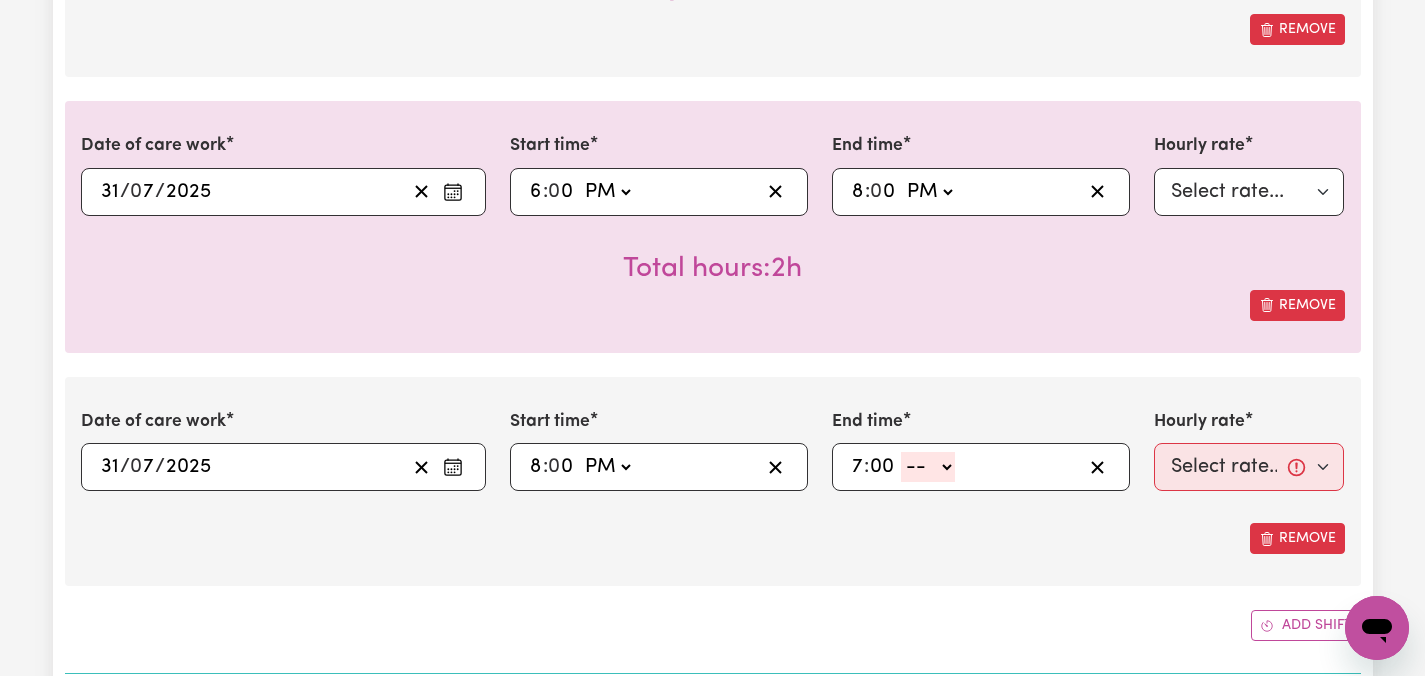 click on "7" 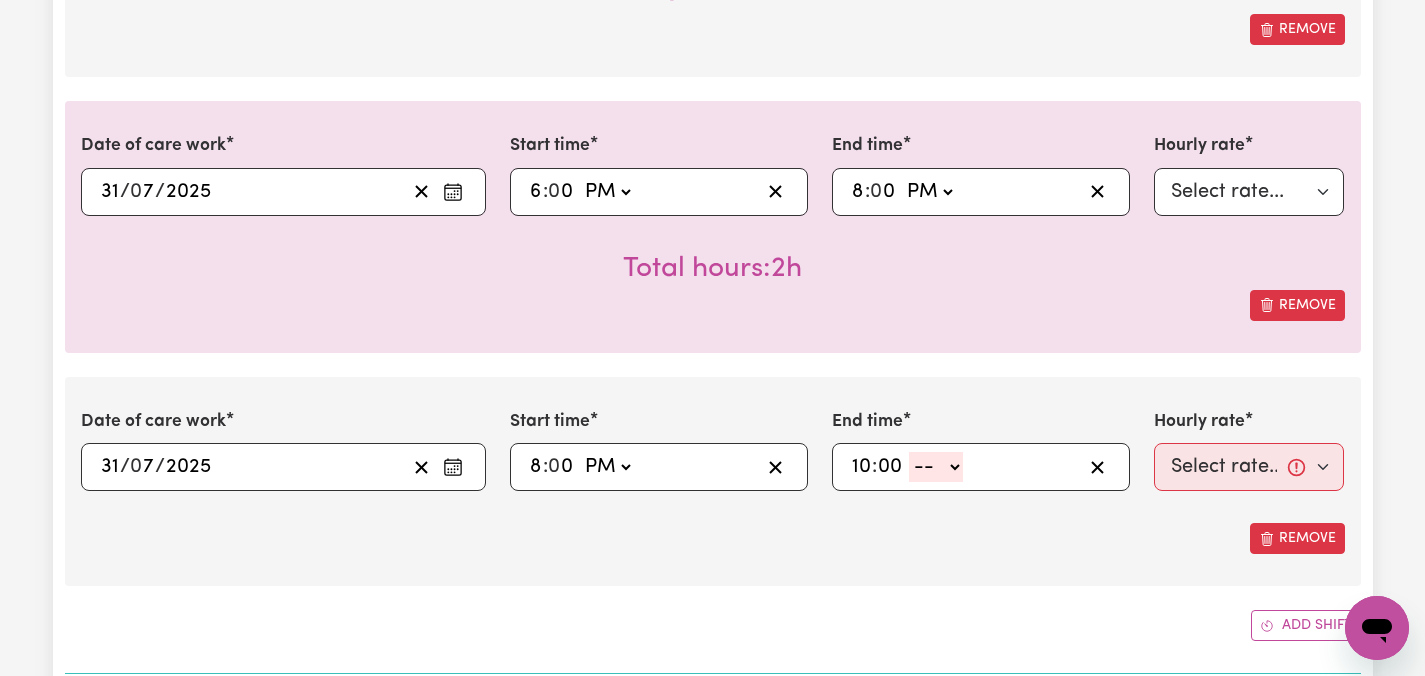 click on "-- AM PM" 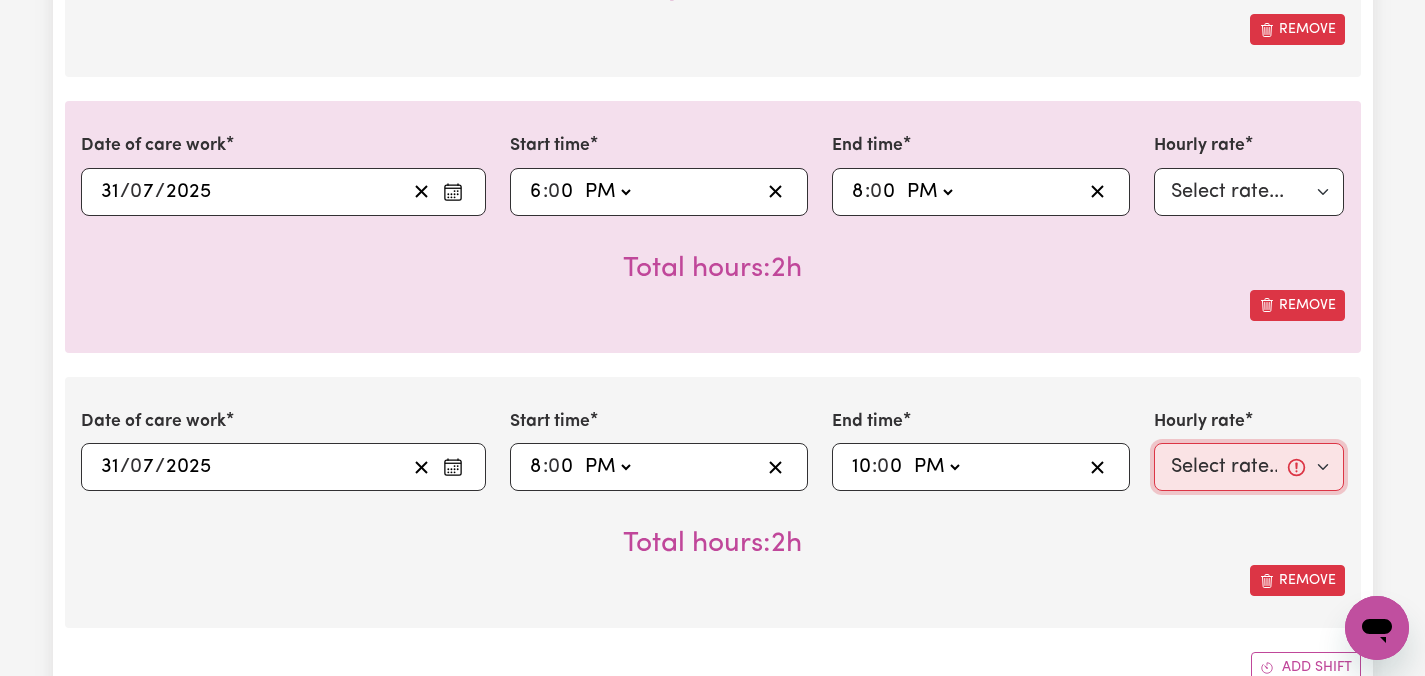 click on "Select rate... [PRICE] (Weekday) [PRICE] (Saturday) [PRICE] (Sunday) [PRICE] (Public Holiday) [PRICE] (Evening Care) [PRICE] (Overnight)" at bounding box center [1249, 467] 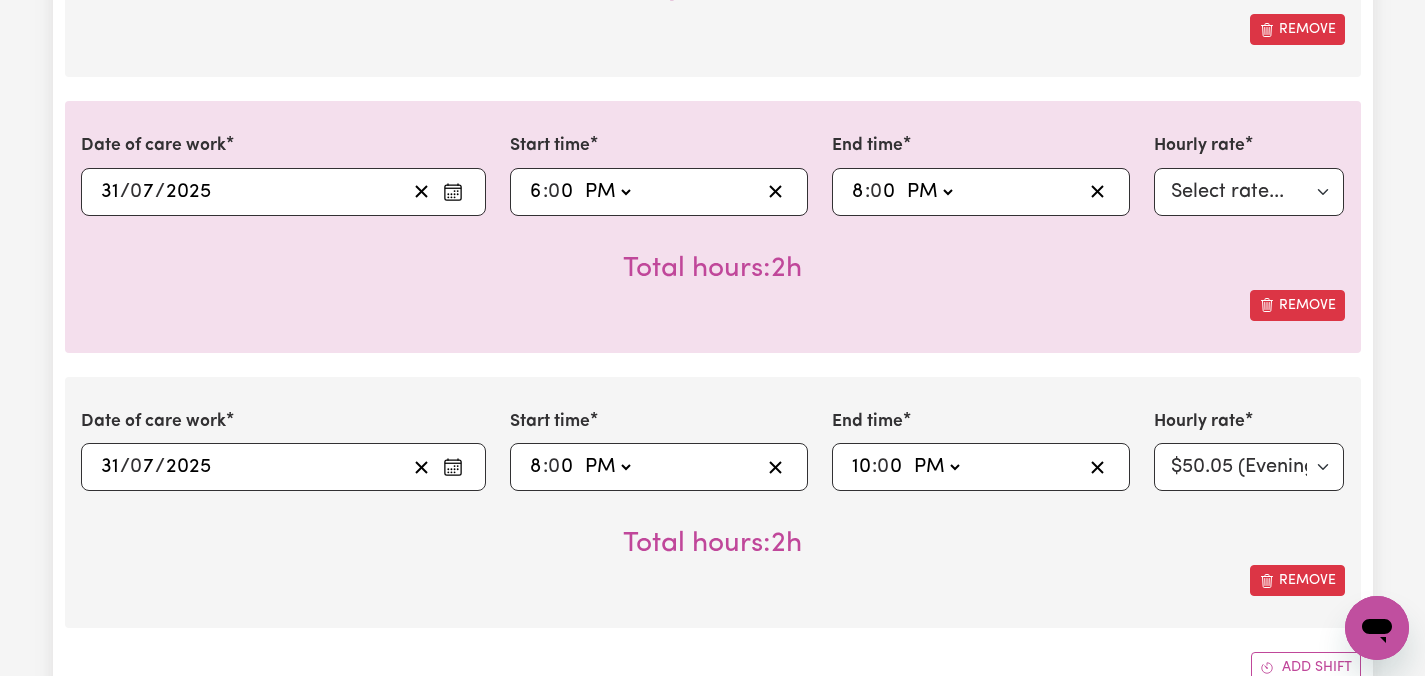 click on "Submit Hours 1. Fill in your details below to claim your payment Job title Select the job you're submitting hours for... [[PERSON]] Care worker needed in Ascot Vale VIC [[PERSON]] Care worker needed in Ascot Vale VIC [[PERSON] - NDIS Number: [NUMBER]] Vietnamese Support workers with experience in Behaviour Support Plans Preview Job Your ABN [NUMBER] To include or update your ABN,  update your profile . 2. Enter the details of your shift(s) Date of care work [DATE] [DATE] « ‹ July 2025 › » Mon Tue Wed Thu Fri Sat Sun 30 1 2 3 4 5 6 7 8 9 10 11 12 13 14 15 16 17 18 19 20 21 22 23 24 25 26 27 28 29 30 31 1 2 3 Start time [TIME] [TIME]   AM PM End time [TIME] [TIME]   AM PM Hourly rate Select rate... [PRICE] (Weekday) [PRICE] (Saturday) [PRICE] (Sunday) [PRICE] (Public Holiday) [PRICE] (Evening Care) [PRICE] (Overnight) Total hours:  6h  Remove Date of care work [DATE] [DATE] « ‹ July 2025 › » Mon Tue Wed Thu Fri Sat Sun 30 1 2 3 4 5 6 7 8 9 10 11 12 13 14 15" at bounding box center [712, 488] 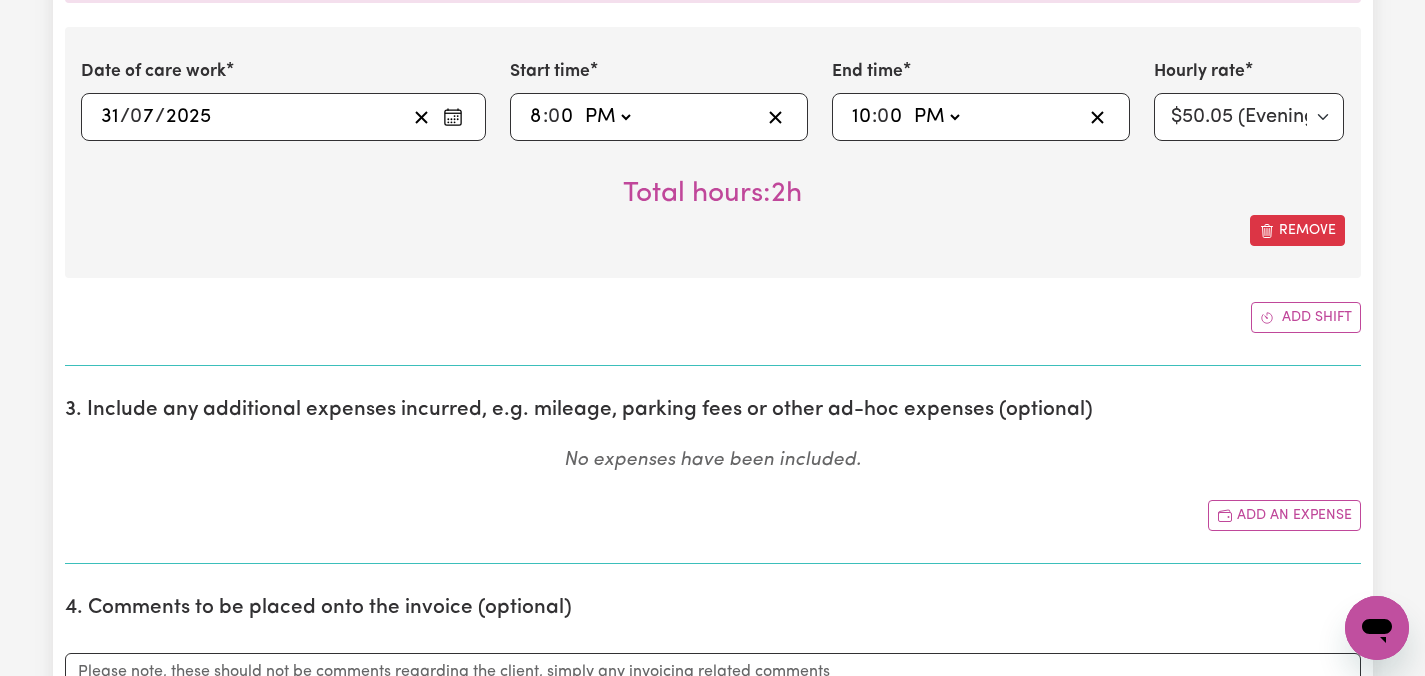 scroll, scrollTop: 2025, scrollLeft: 0, axis: vertical 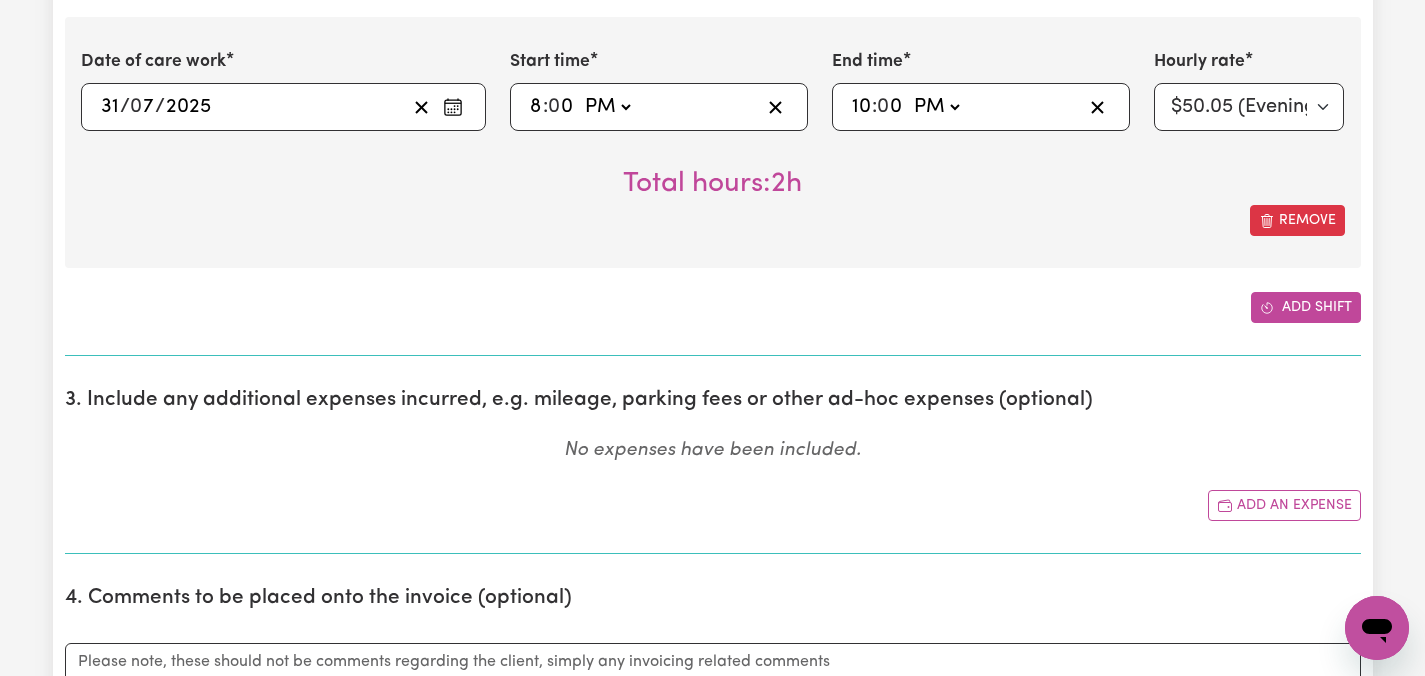 click on "Add shift" at bounding box center [1306, 307] 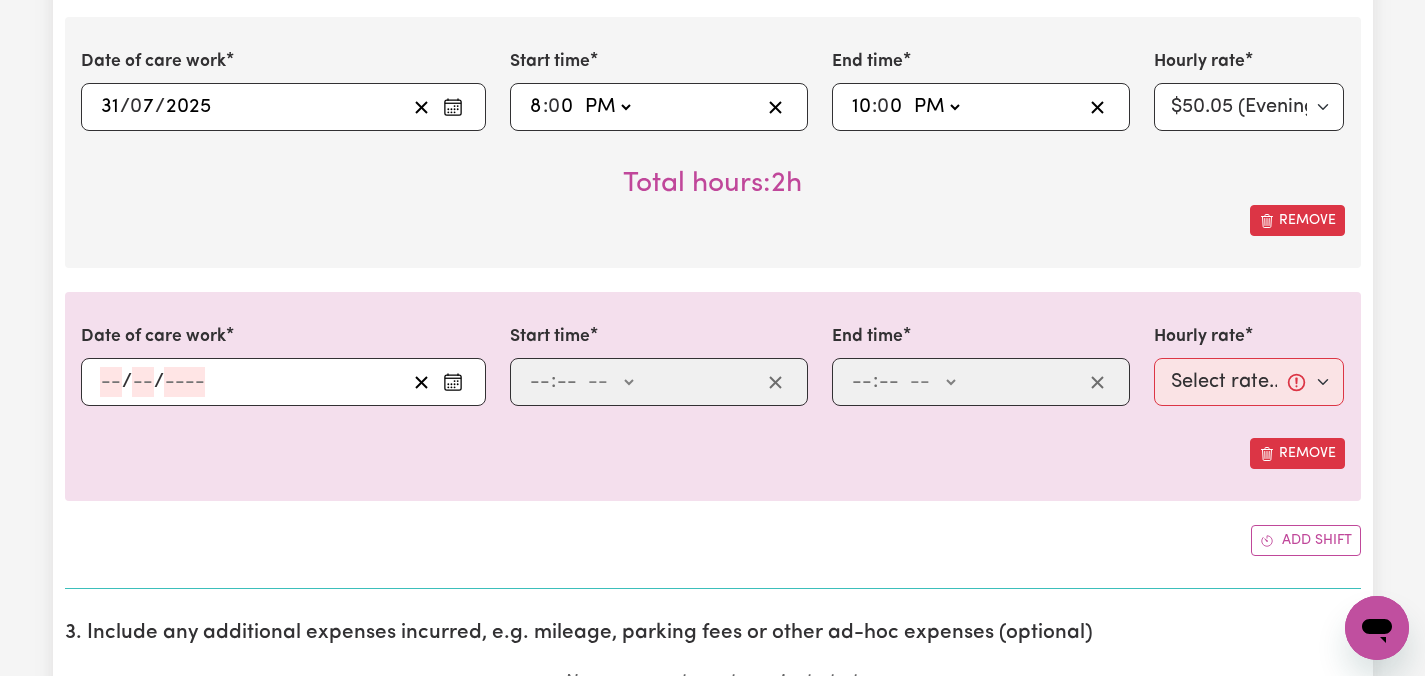 click 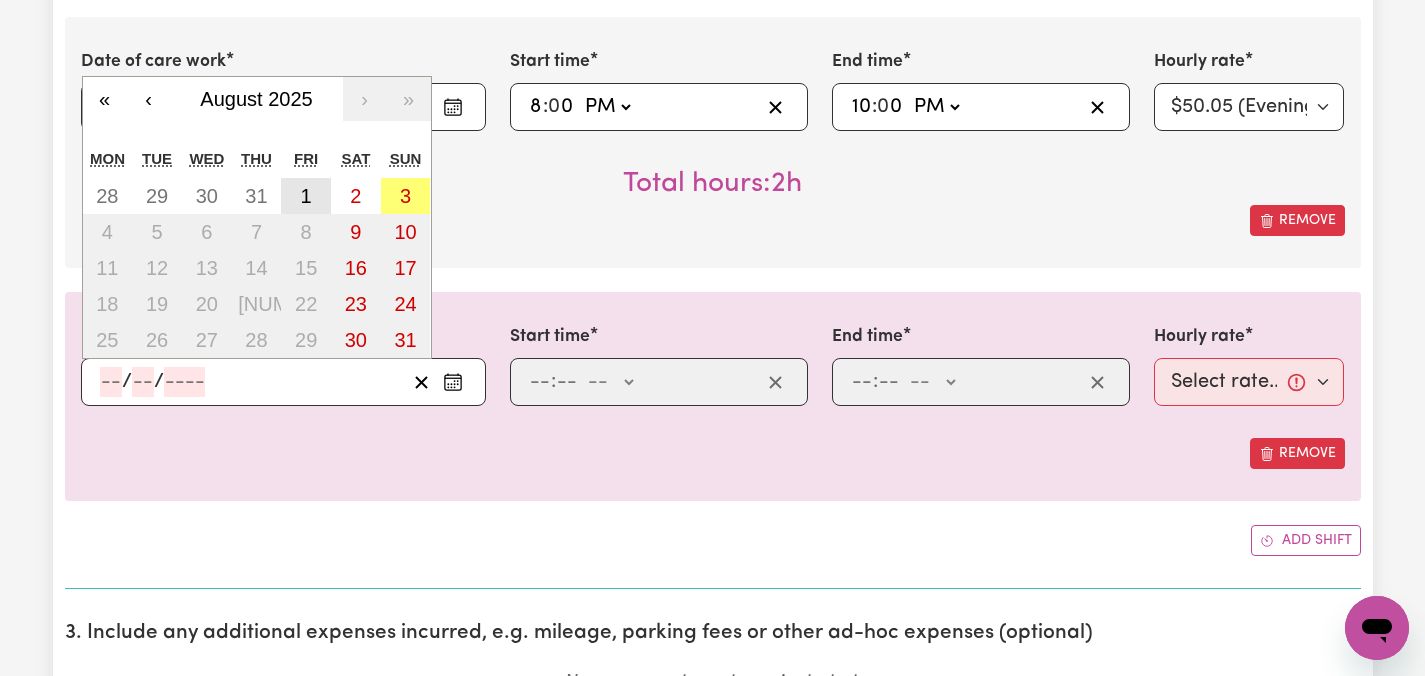 click on "1" at bounding box center (306, 196) 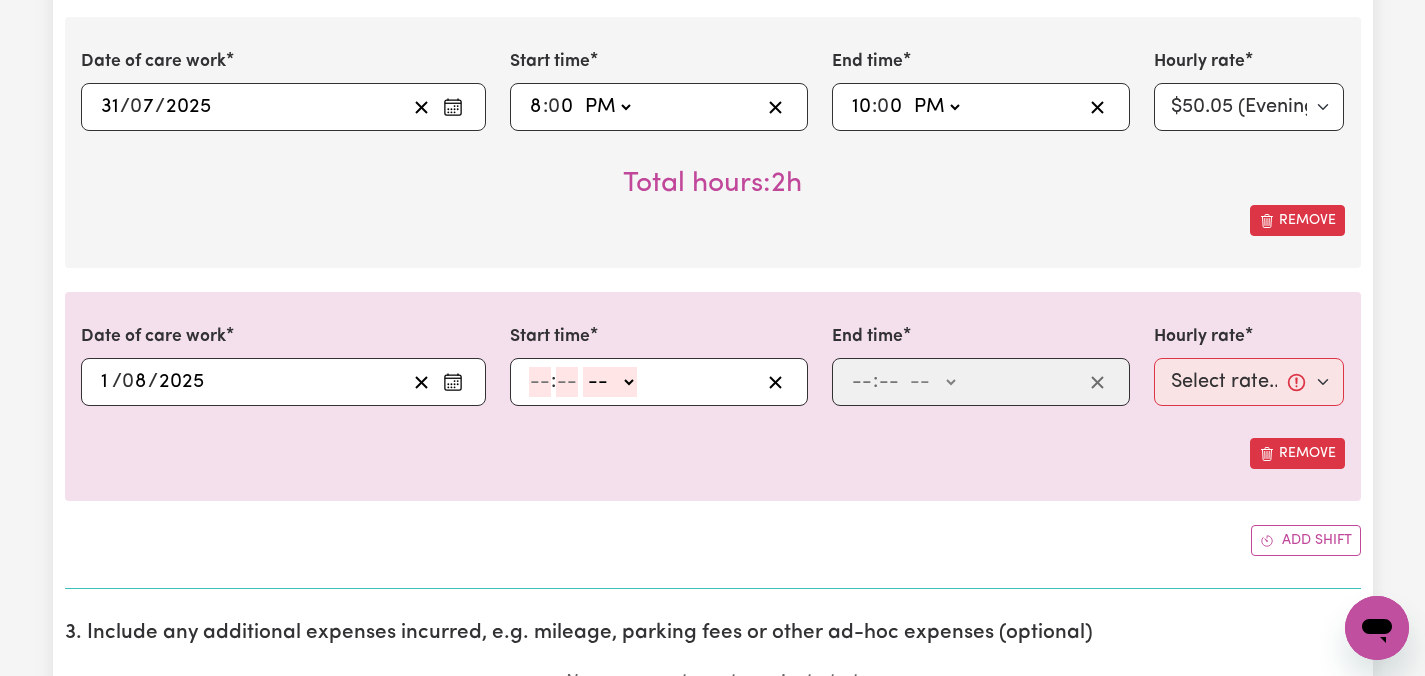 click 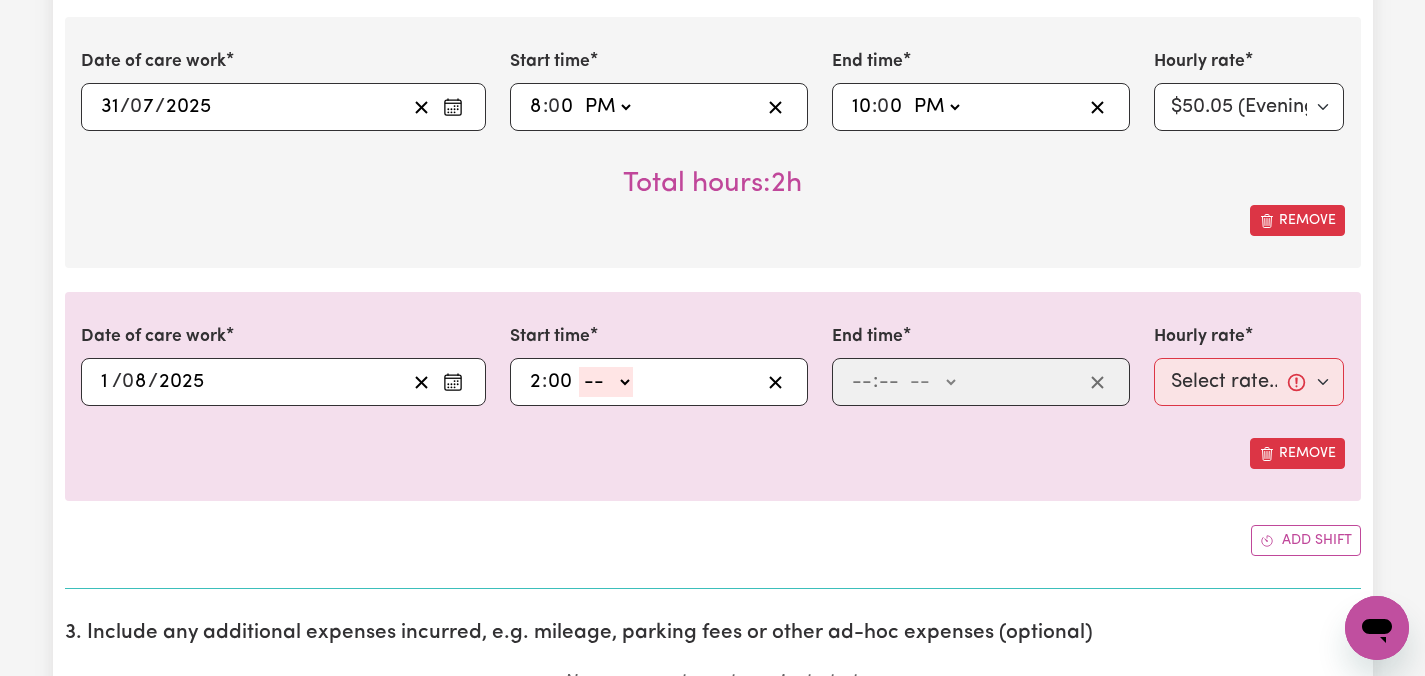 click on "-- AM PM" 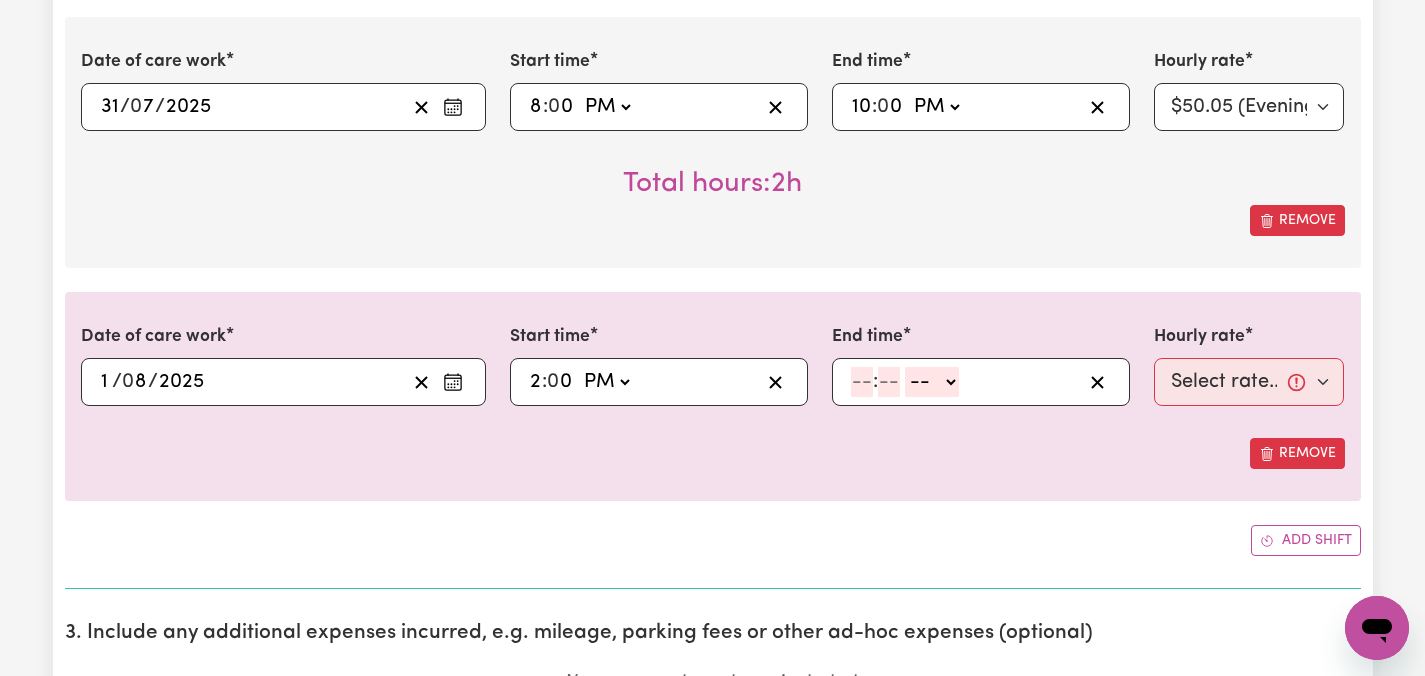 click 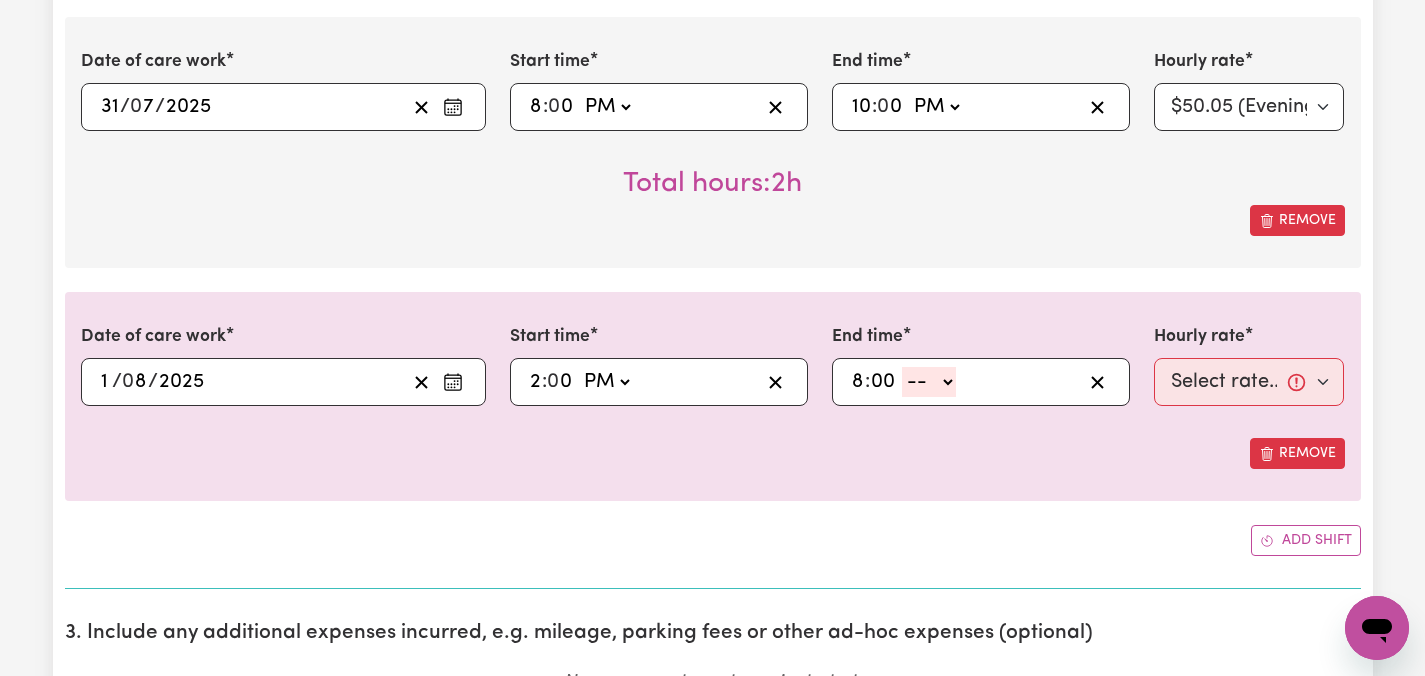 click on "-- AM PM" 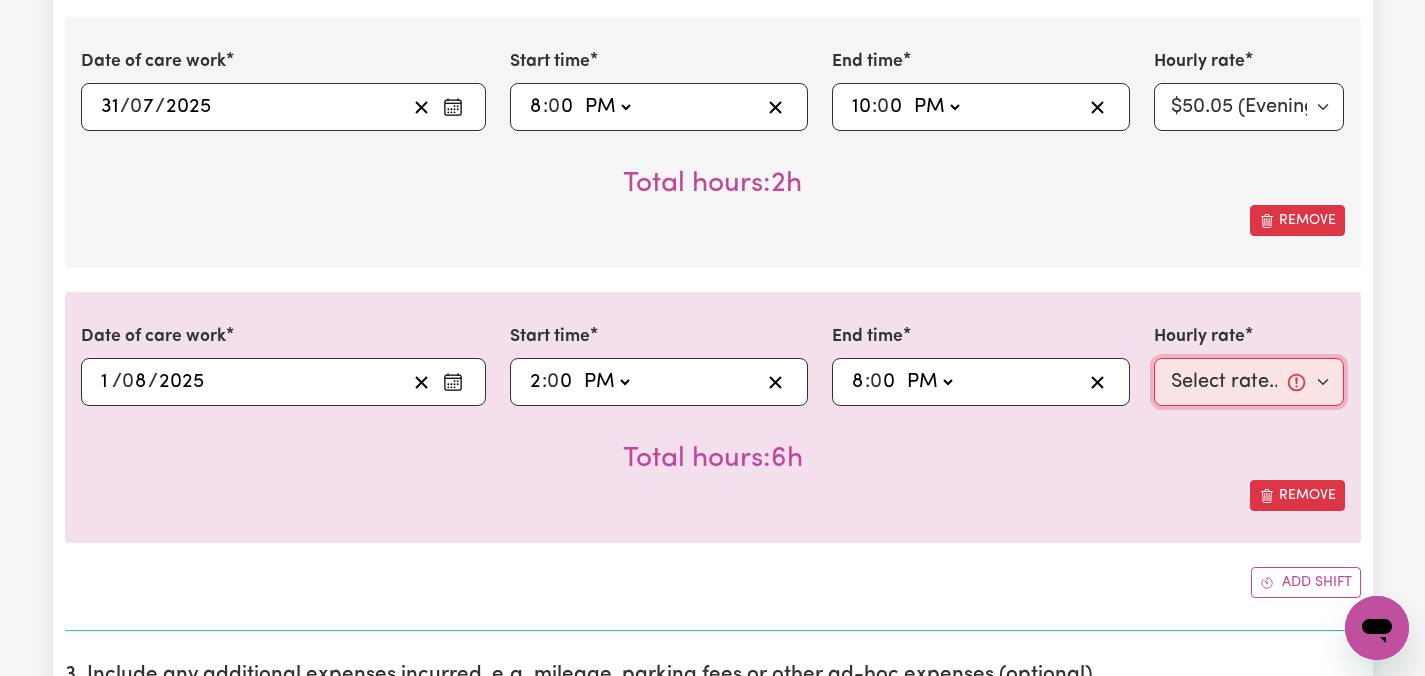 click on "Select rate... [PRICE] (Weekday) [PRICE] (Saturday) [PRICE] (Sunday) [PRICE] (Public Holiday) [PRICE] (Evening Care) [PRICE] (Overnight)" at bounding box center (1249, 382) 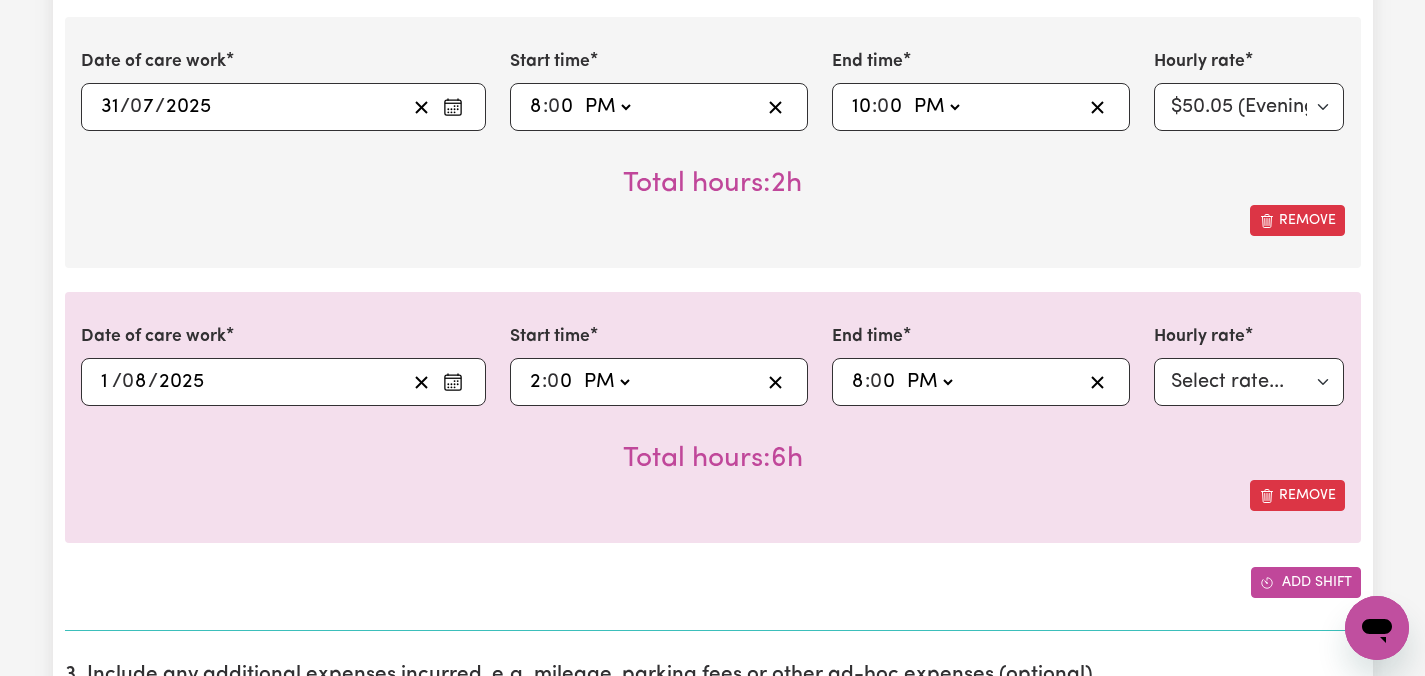 click on "Add shift" at bounding box center [1306, 582] 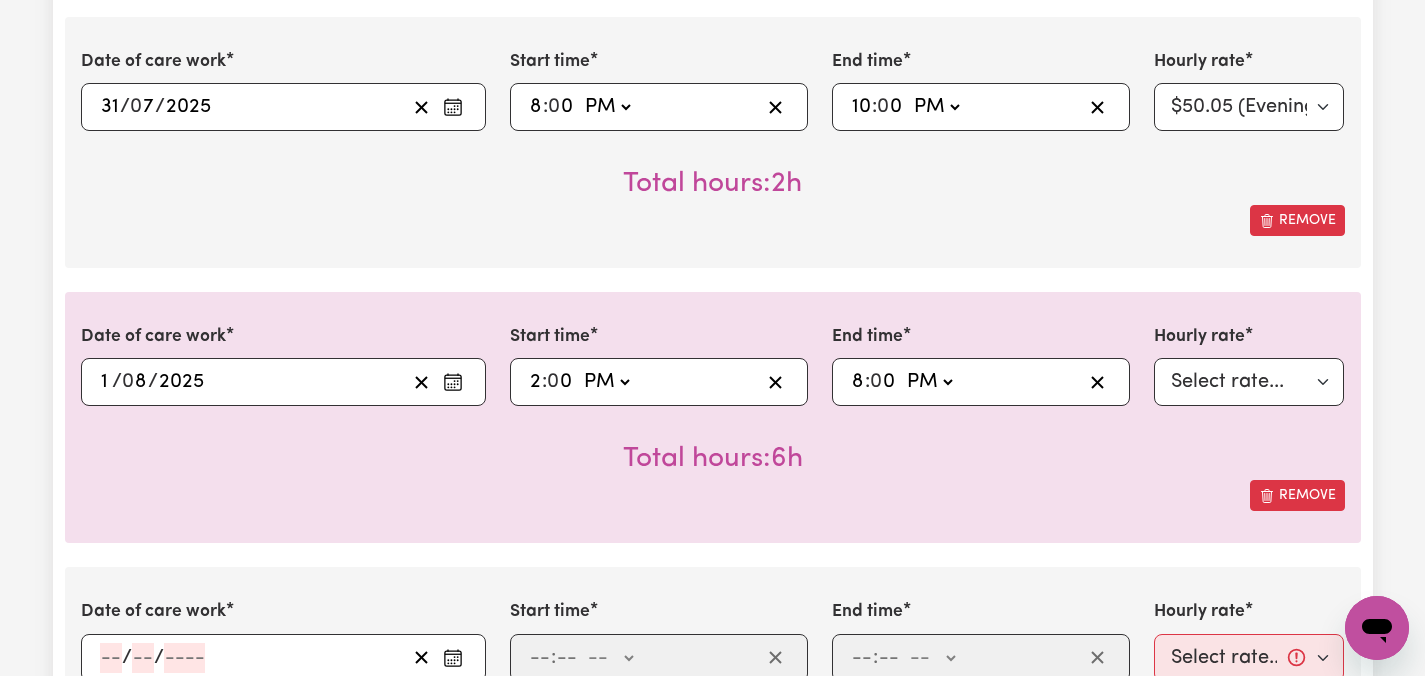 click on "Submit Hours 1. Fill in your details below to claim your payment Job title Select the job you're submitting hours for... [[PERSON]] Care worker needed in Ascot Vale VIC [[PERSON]] Care worker needed in Ascot Vale VIC [[PERSON] - NDIS Number: [NUMBER]] Vietnamese Support workers with experience in Behaviour Support Plans Preview Job Your ABN [NUMBER] To include or update your ABN,  update your profile . 2. Enter the details of your shift(s) Date of care work [DATE] [DATE] « ‹ July 2025 › » Mon Tue Wed Thu Fri Sat Sun 30 1 2 3 4 5 6 7 8 9 10 11 12 13 14 15 16 17 18 19 20 21 22 23 24 25 26 27 28 29 30 31 1 2 3 Start time [TIME] [TIME]   AM PM End time [TIME] [TIME]   AM PM Hourly rate Select rate... [PRICE] (Weekday) [PRICE] (Saturday) [PRICE] (Sunday) [PRICE] (Public Holiday) [PRICE] (Evening Care) [PRICE] (Overnight) Total hours:  6h  Remove Date of care work [DATE] [DATE] « ‹ July 2025 › » Mon Tue Wed Thu Fri Sat Sun 30 1 2 3 4 5 6 7 8 9 10 11 12 13 14 15" at bounding box center (712, 383) 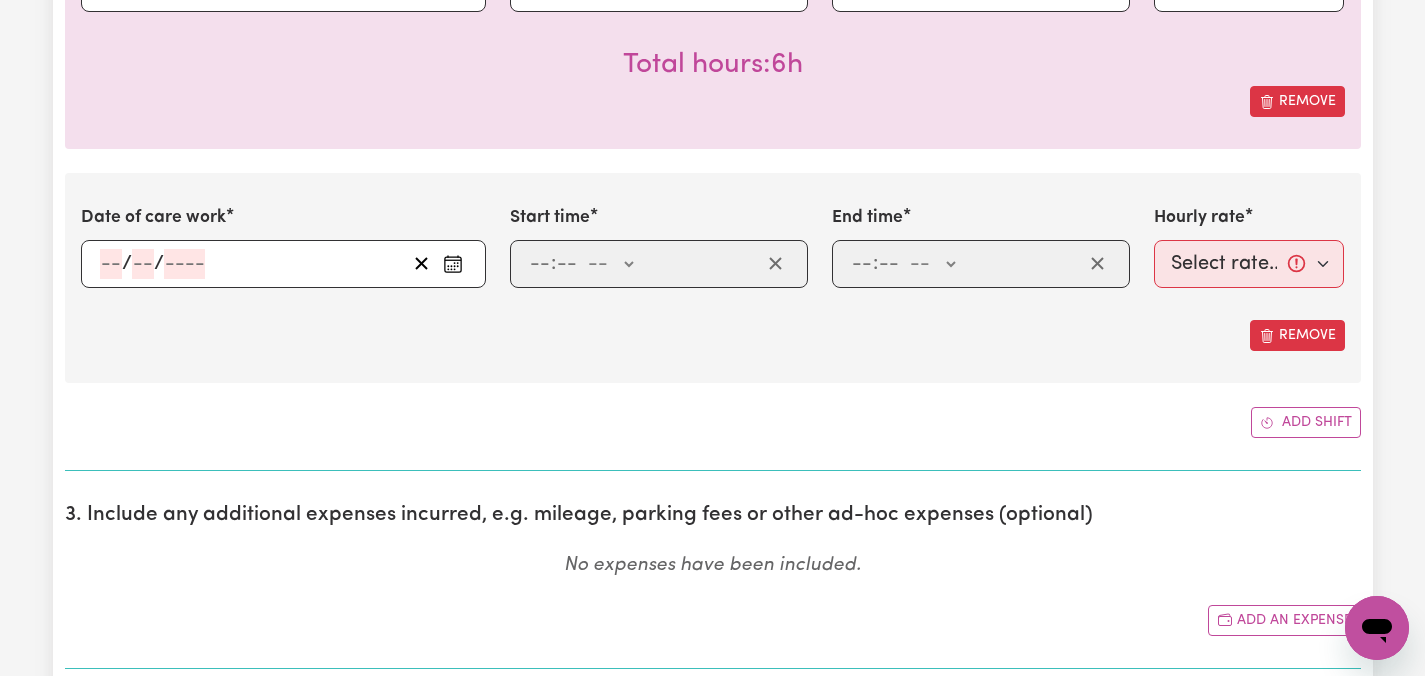 scroll, scrollTop: 2425, scrollLeft: 0, axis: vertical 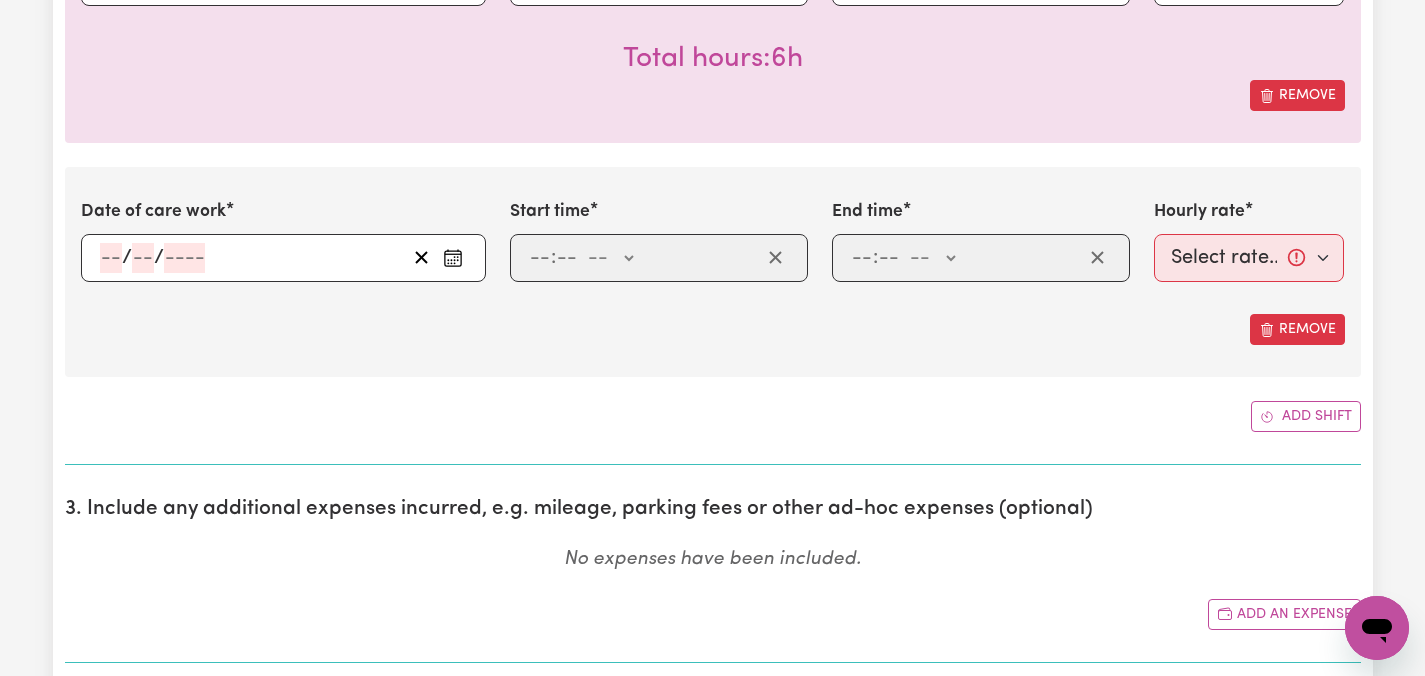 click on "/ /" at bounding box center (283, 258) 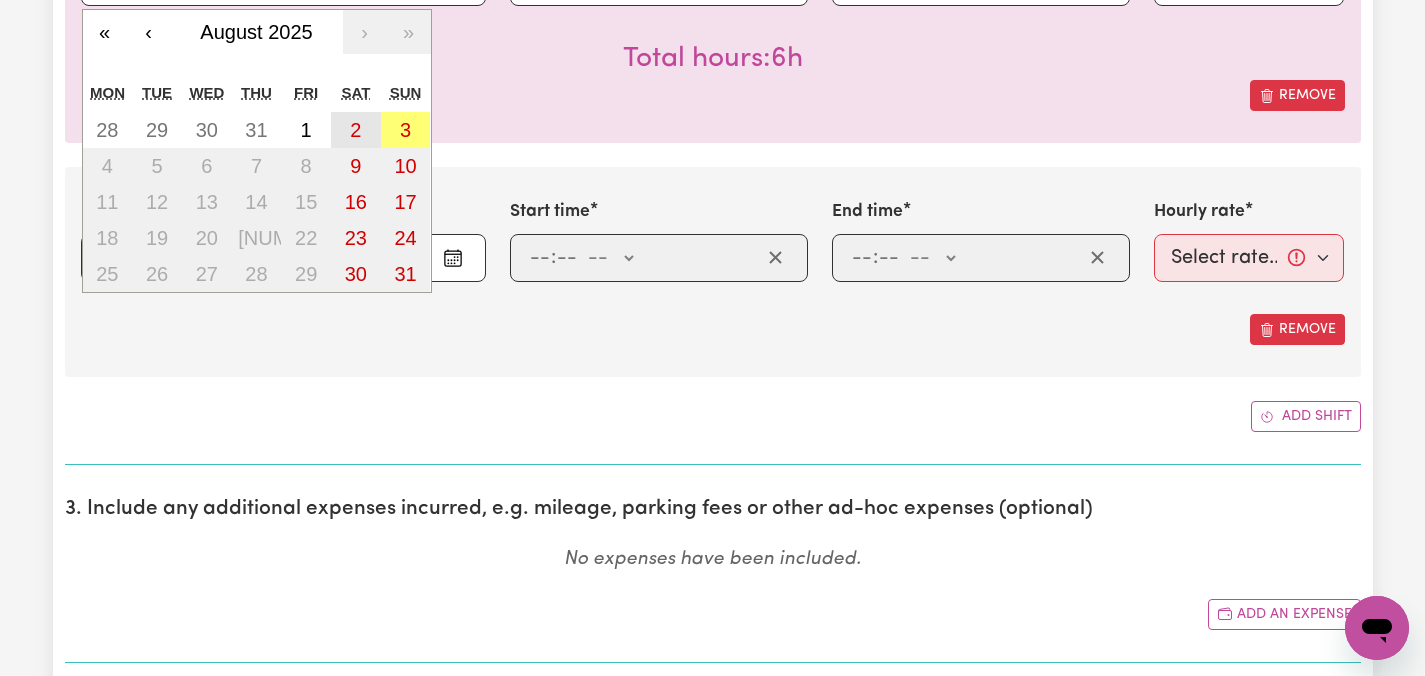 click on "2" at bounding box center [355, 130] 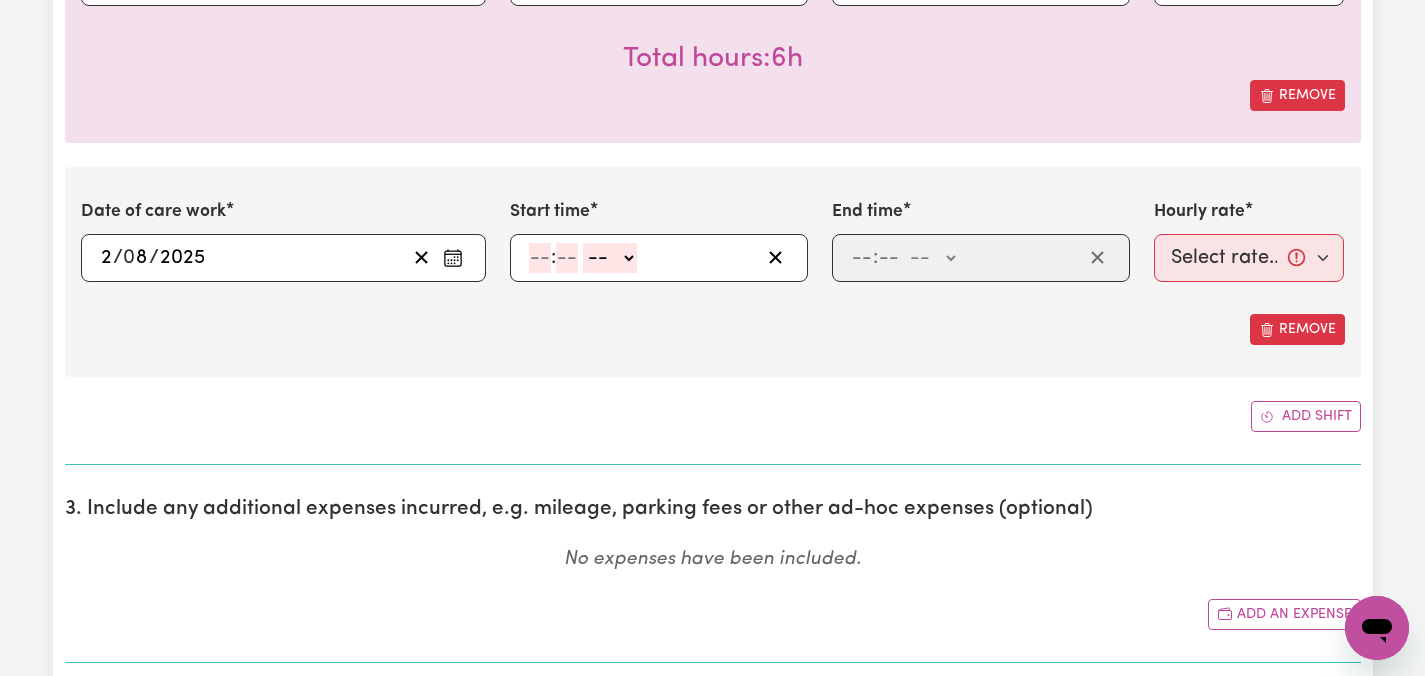 click 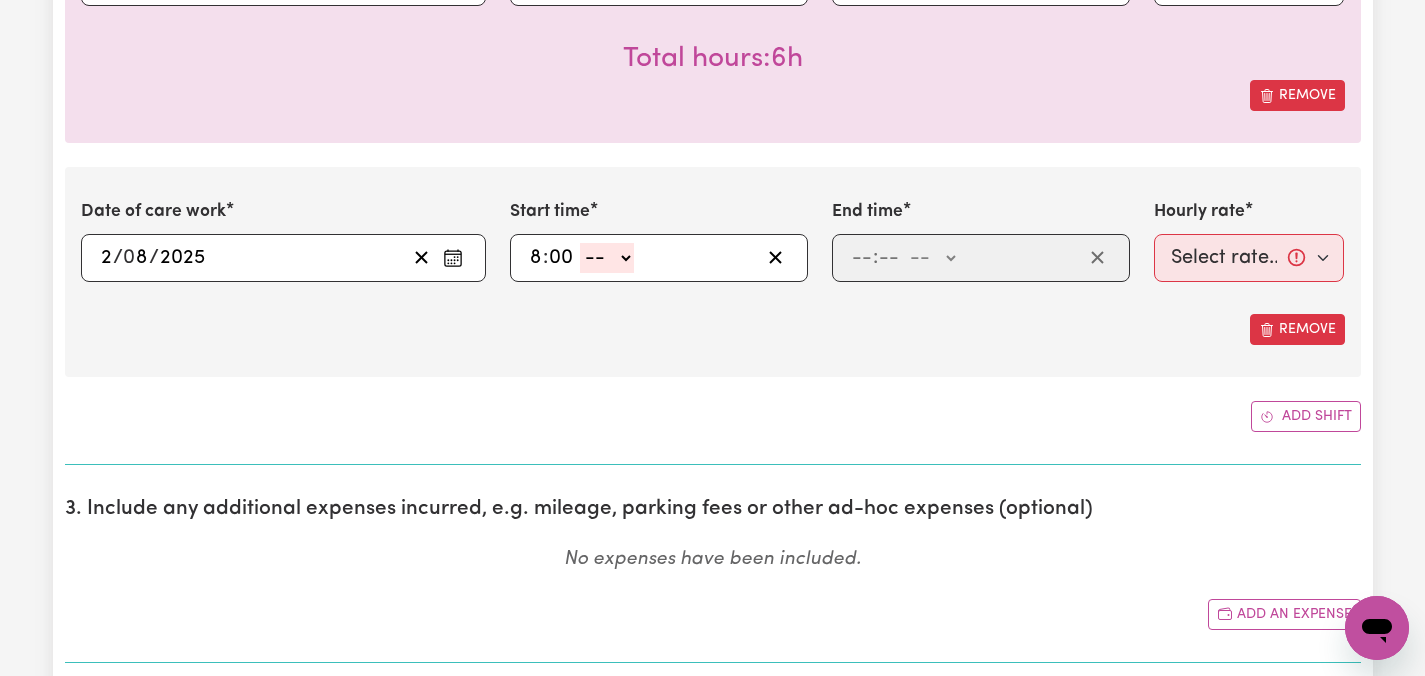click on "-- AM PM" 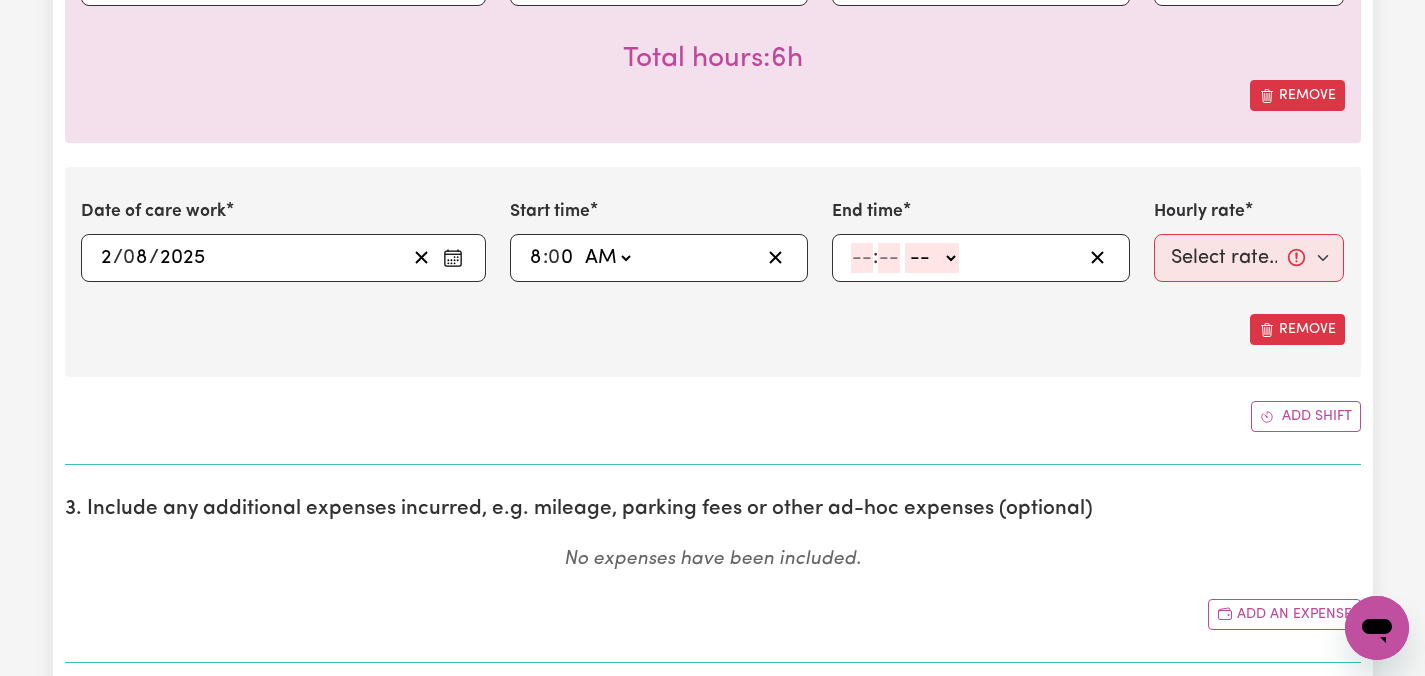 click 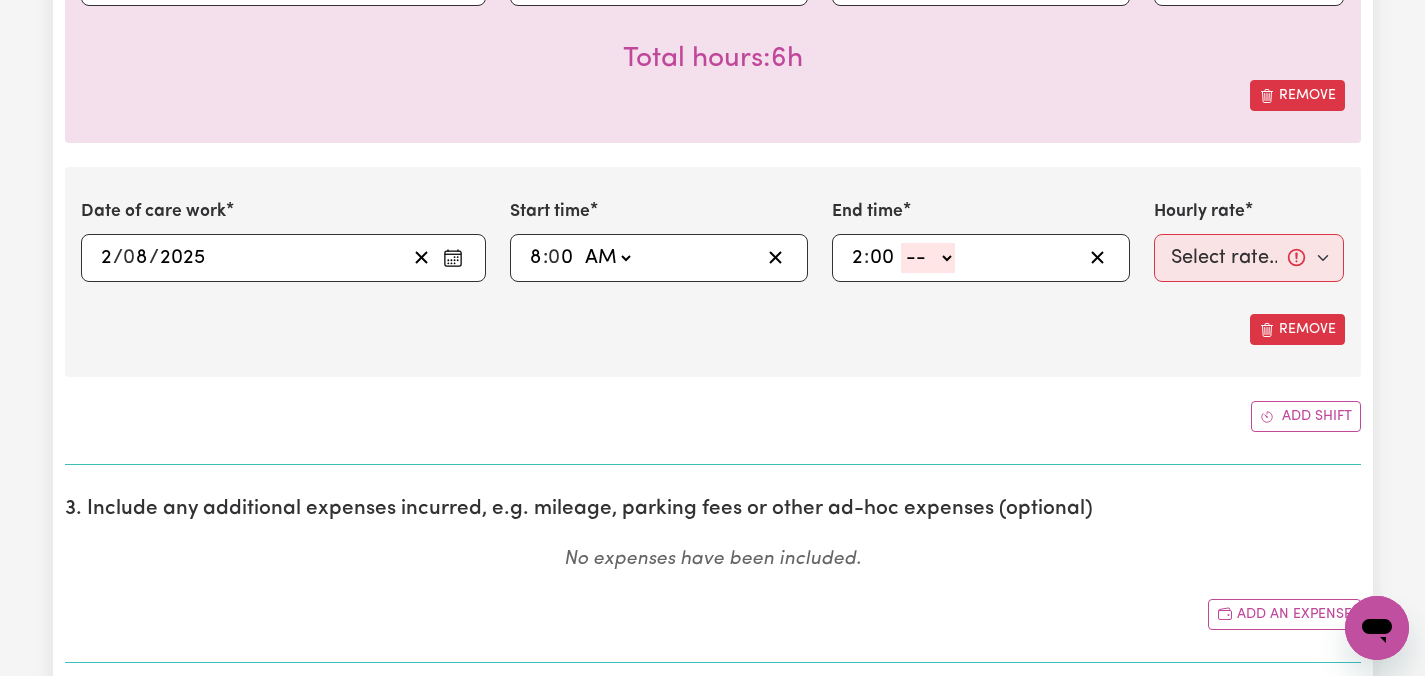 click on "-- AM PM" 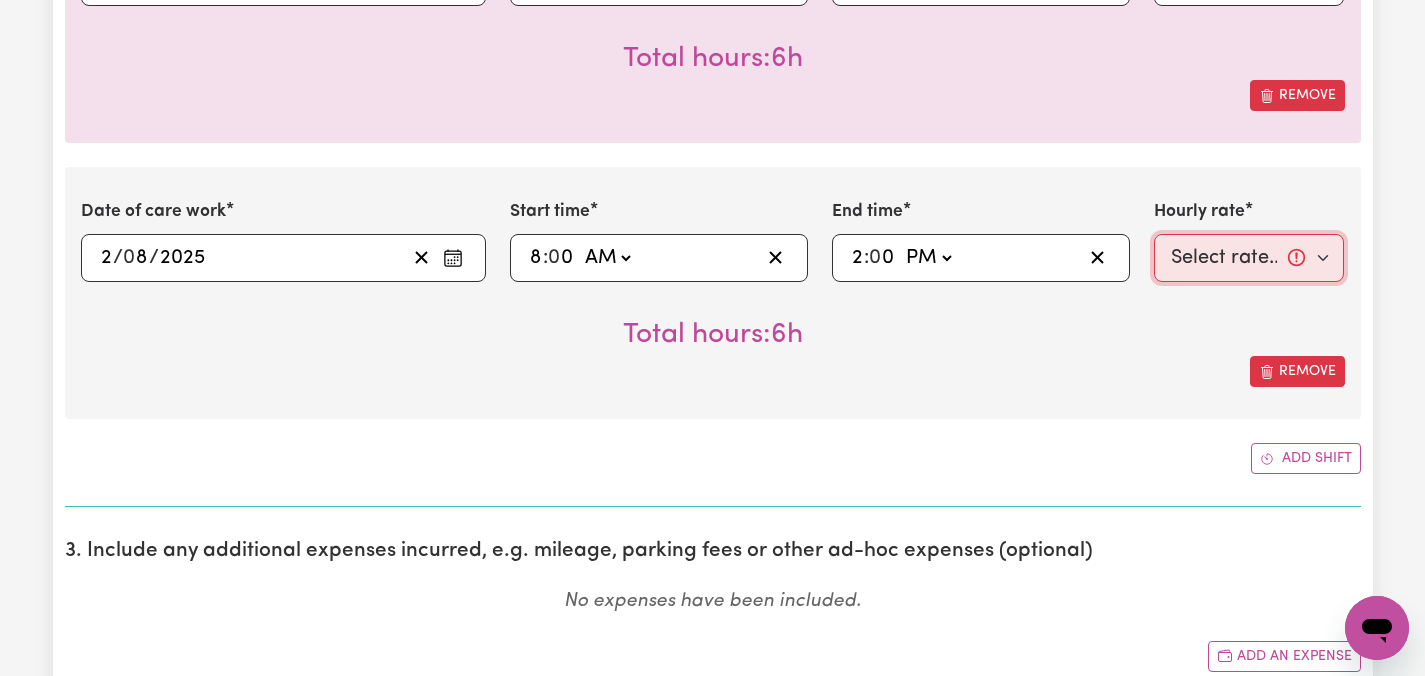 click on "Select rate... [PRICE] (Weekday) [PRICE] (Saturday) [PRICE] (Sunday) [PRICE] (Public Holiday) [PRICE] (Evening Care) [PRICE] (Overnight)" at bounding box center [1249, 258] 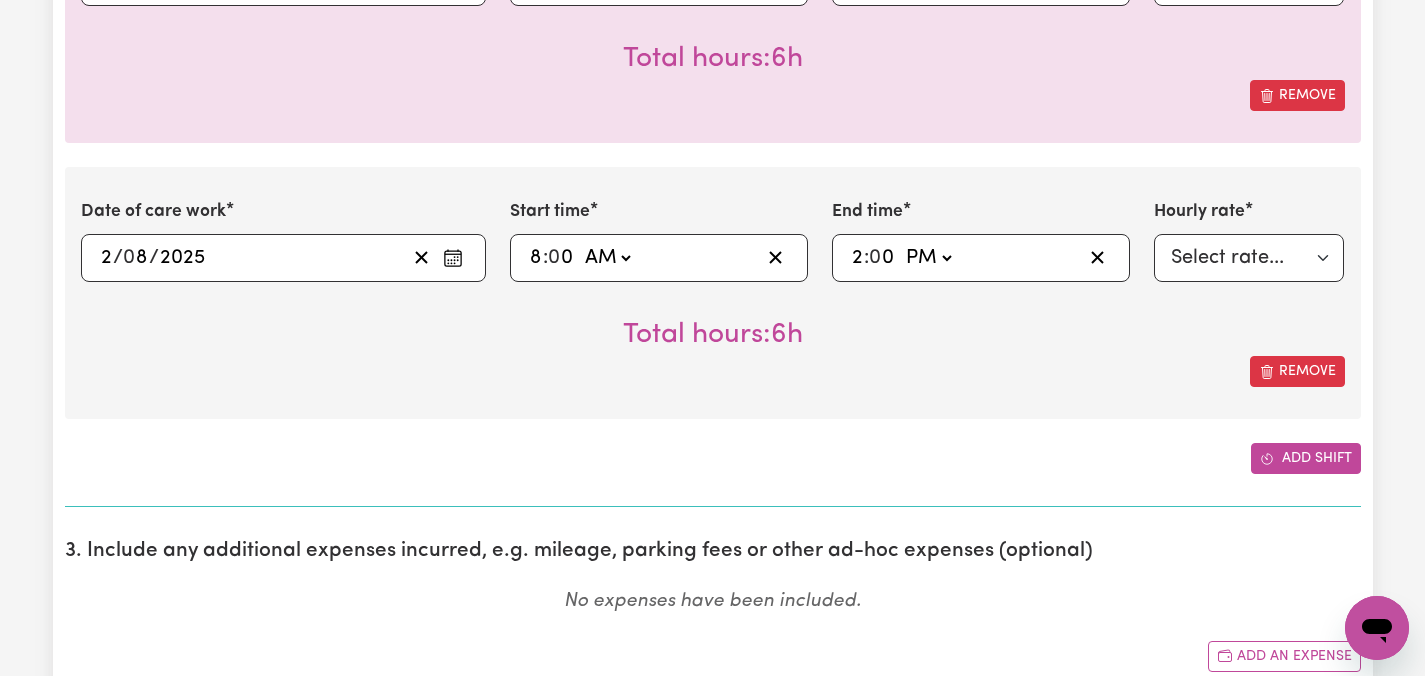 click on "Add shift" at bounding box center [1306, 458] 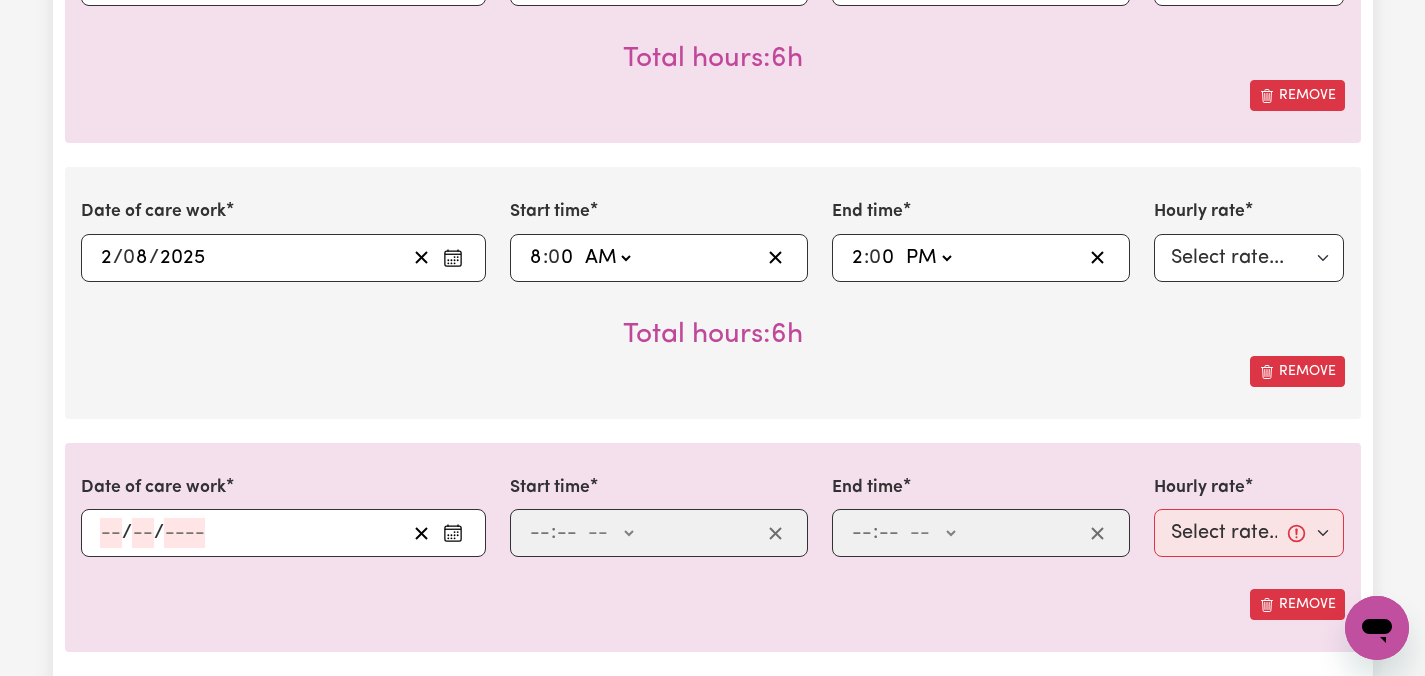 click 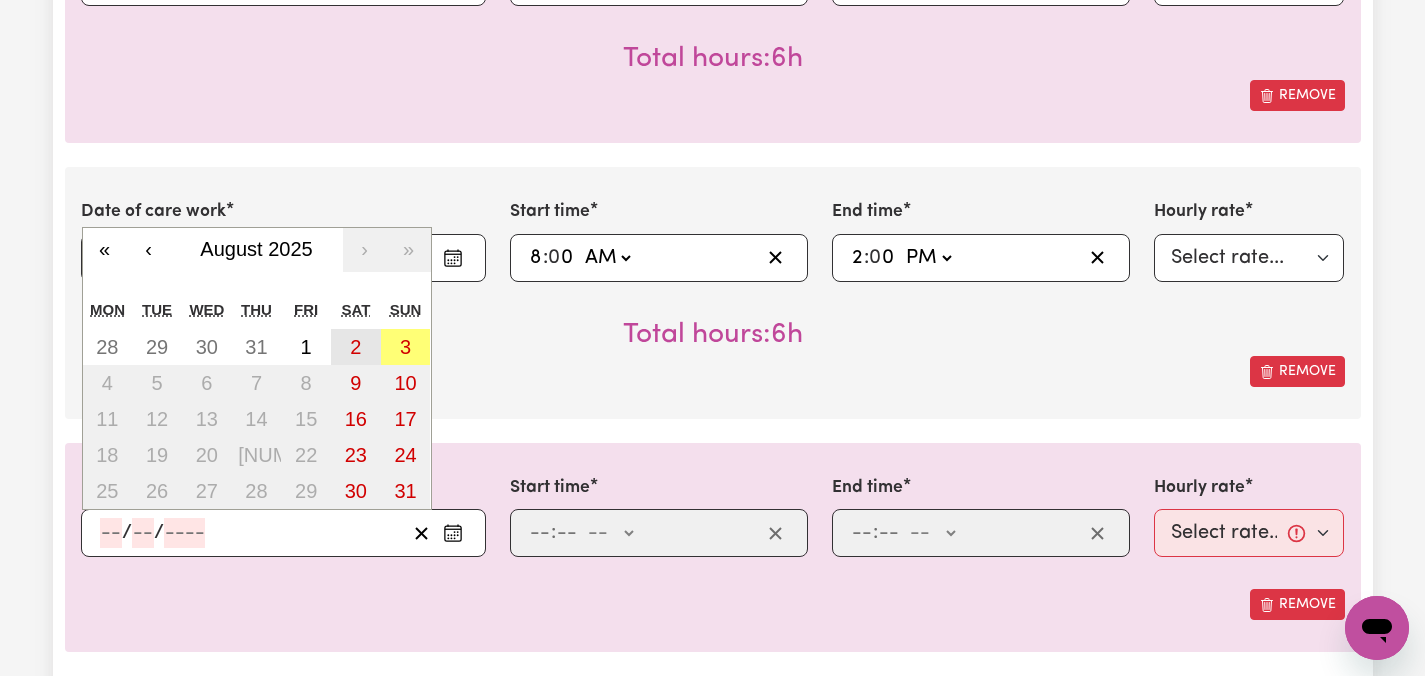 click on "2" at bounding box center [355, 347] 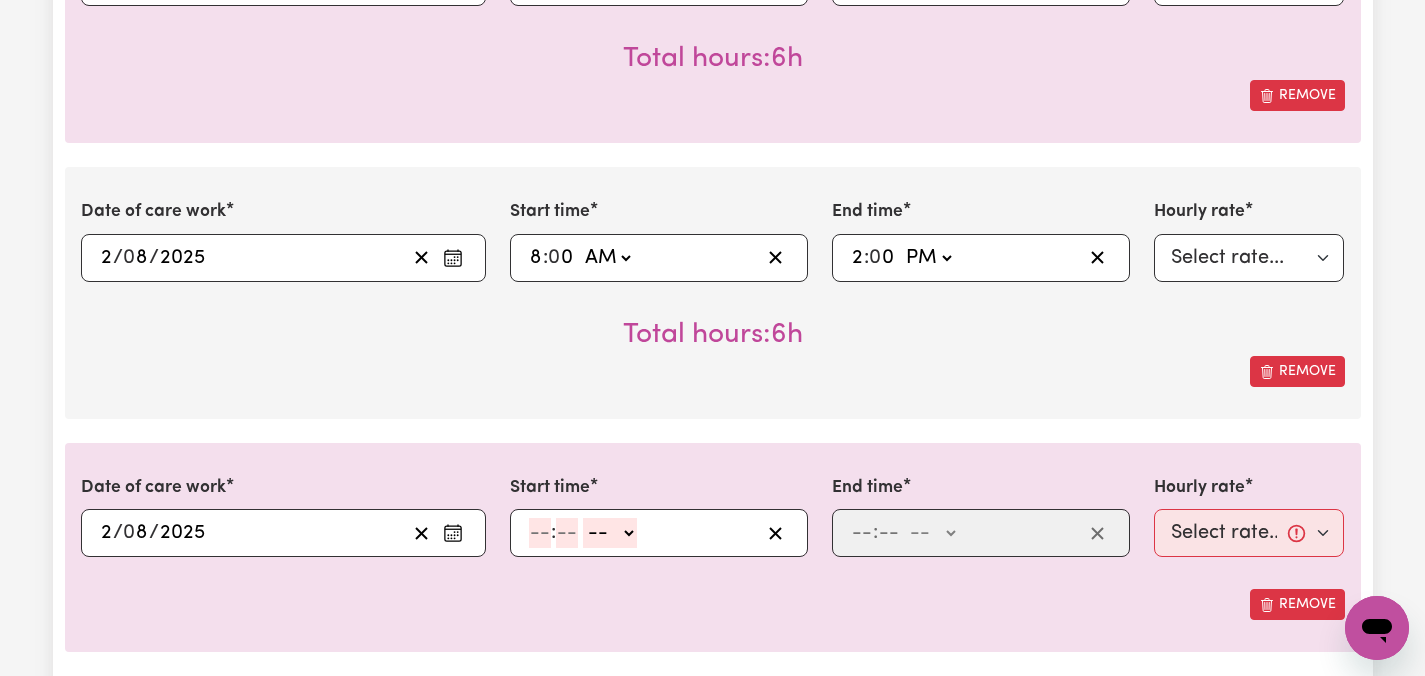 click 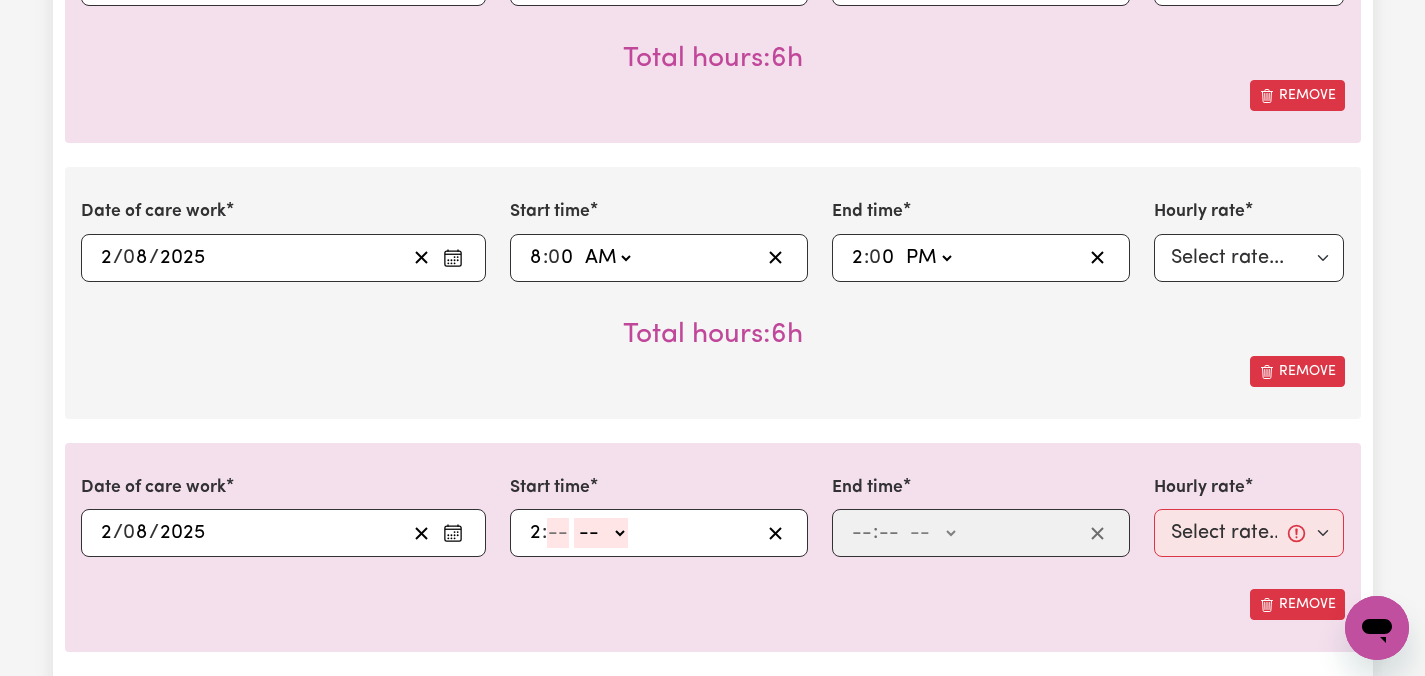 click on "2" 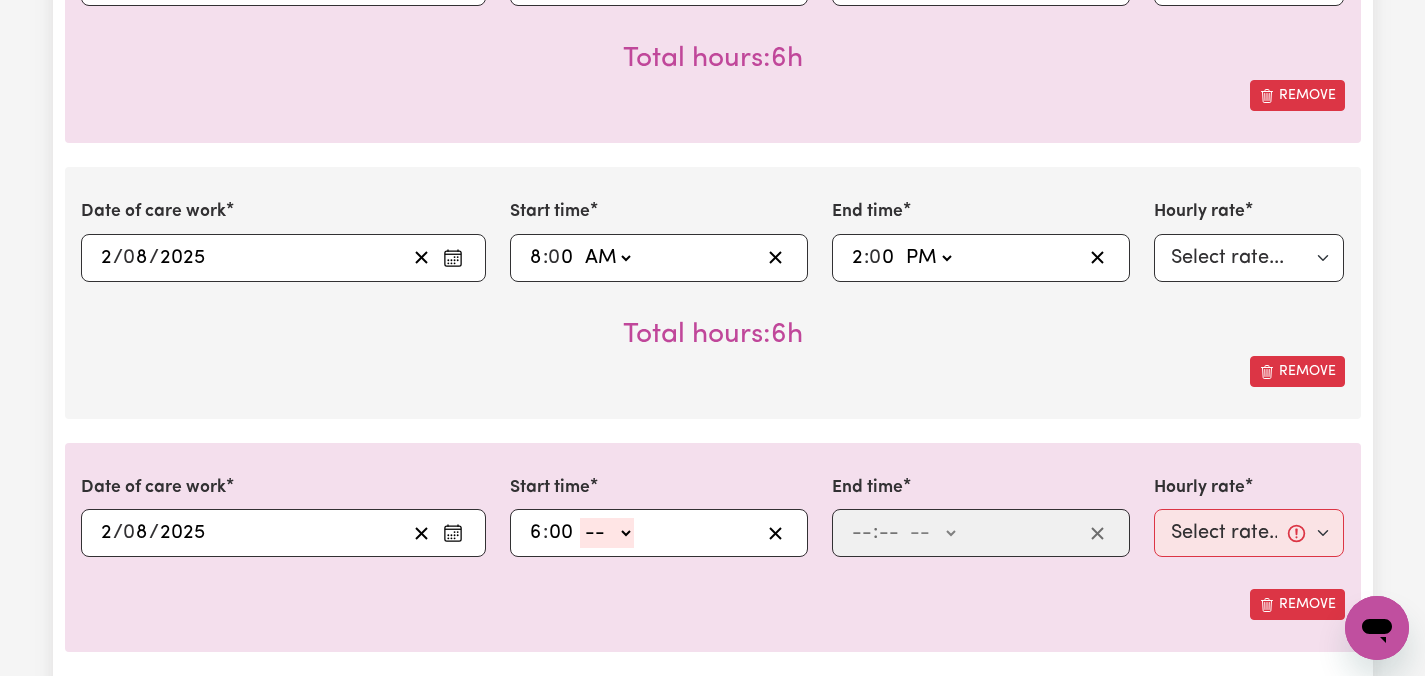 click on "-- AM PM" 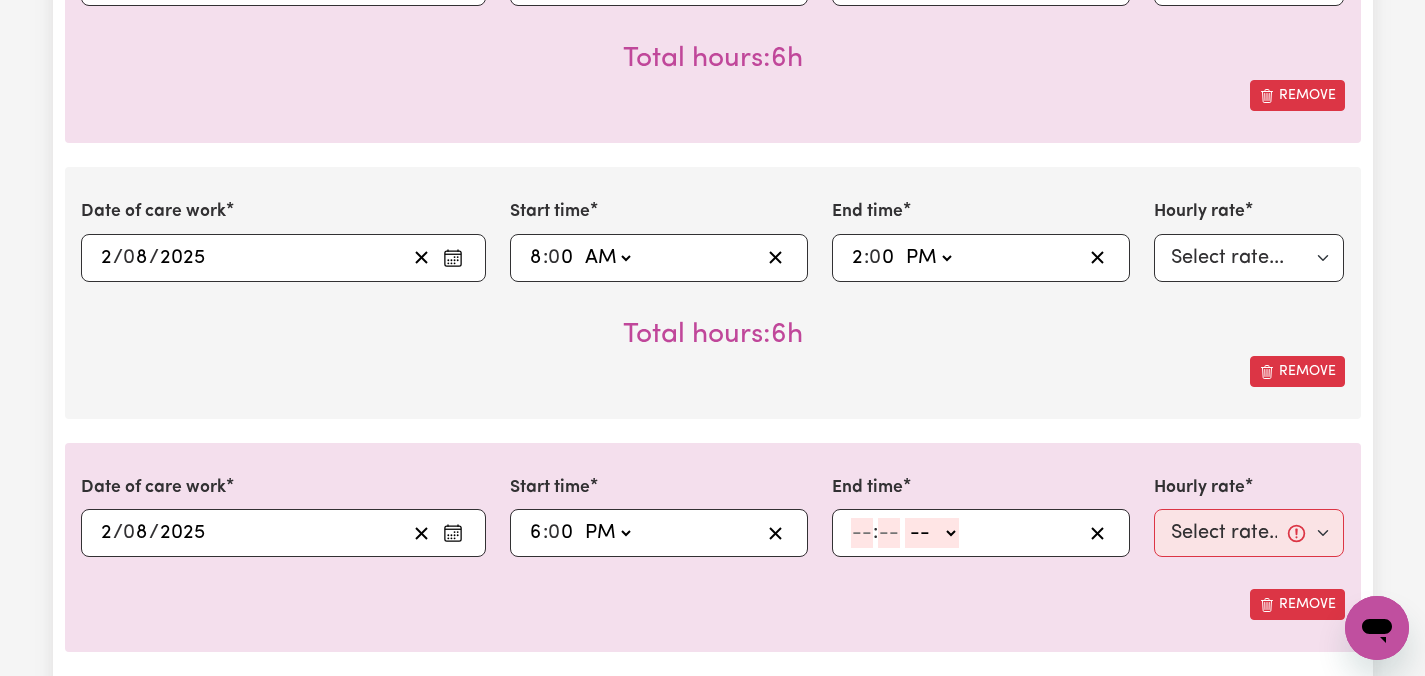 click 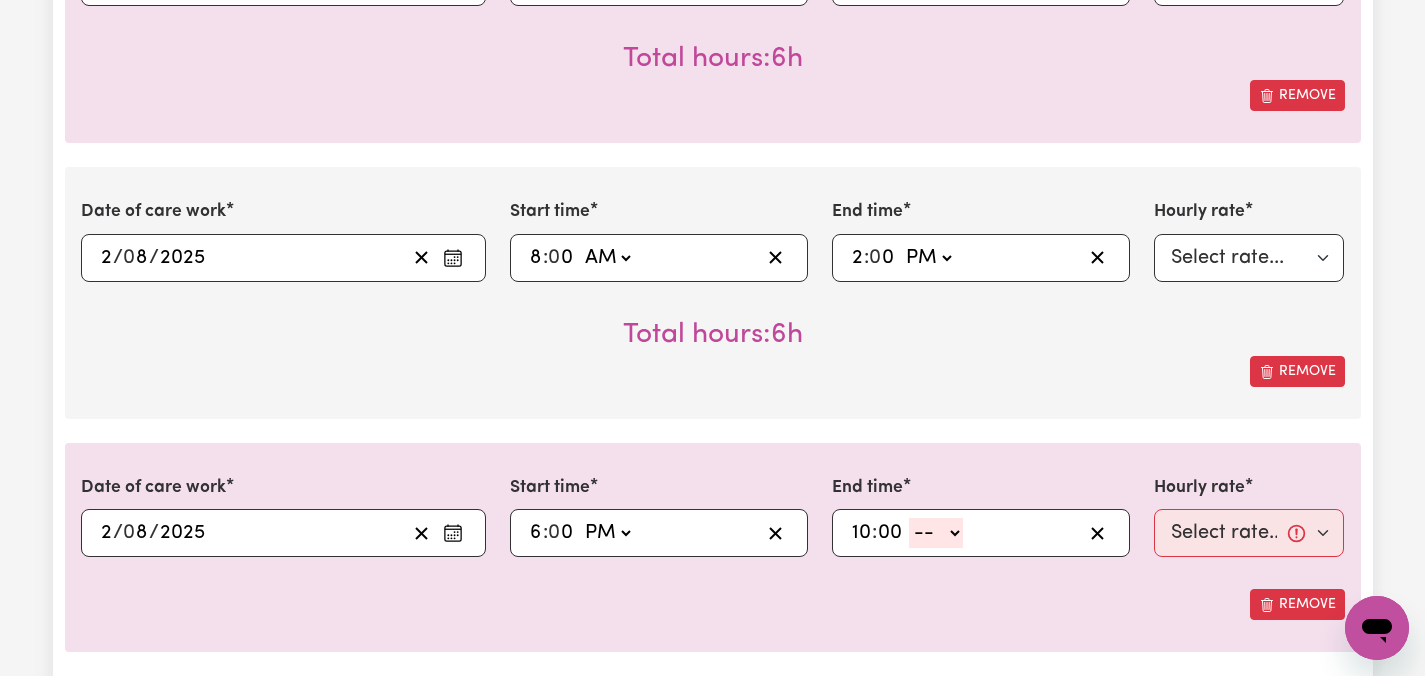 click on "-- AM PM" 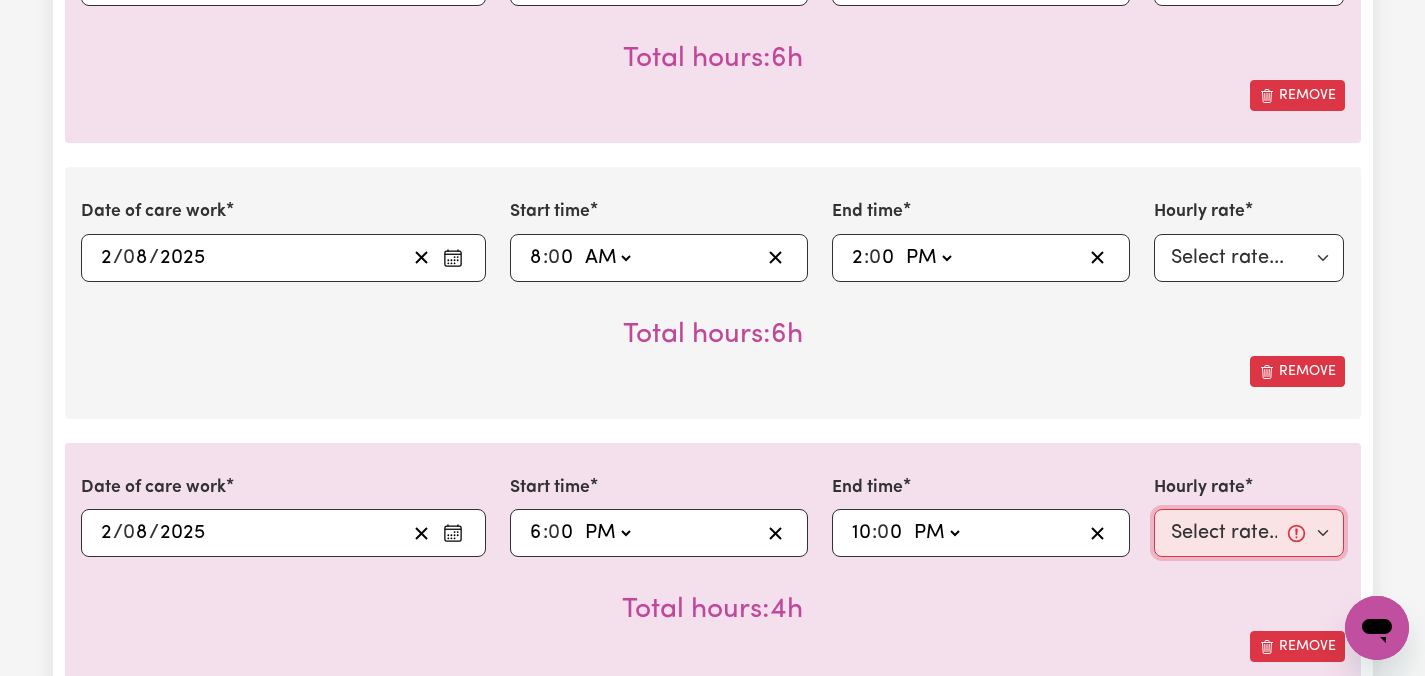 click on "Select rate... [PRICE] (Weekday) [PRICE] (Saturday) [PRICE] (Sunday) [PRICE] (Public Holiday) [PRICE] (Evening Care) [PRICE] (Overnight)" at bounding box center [1249, 533] 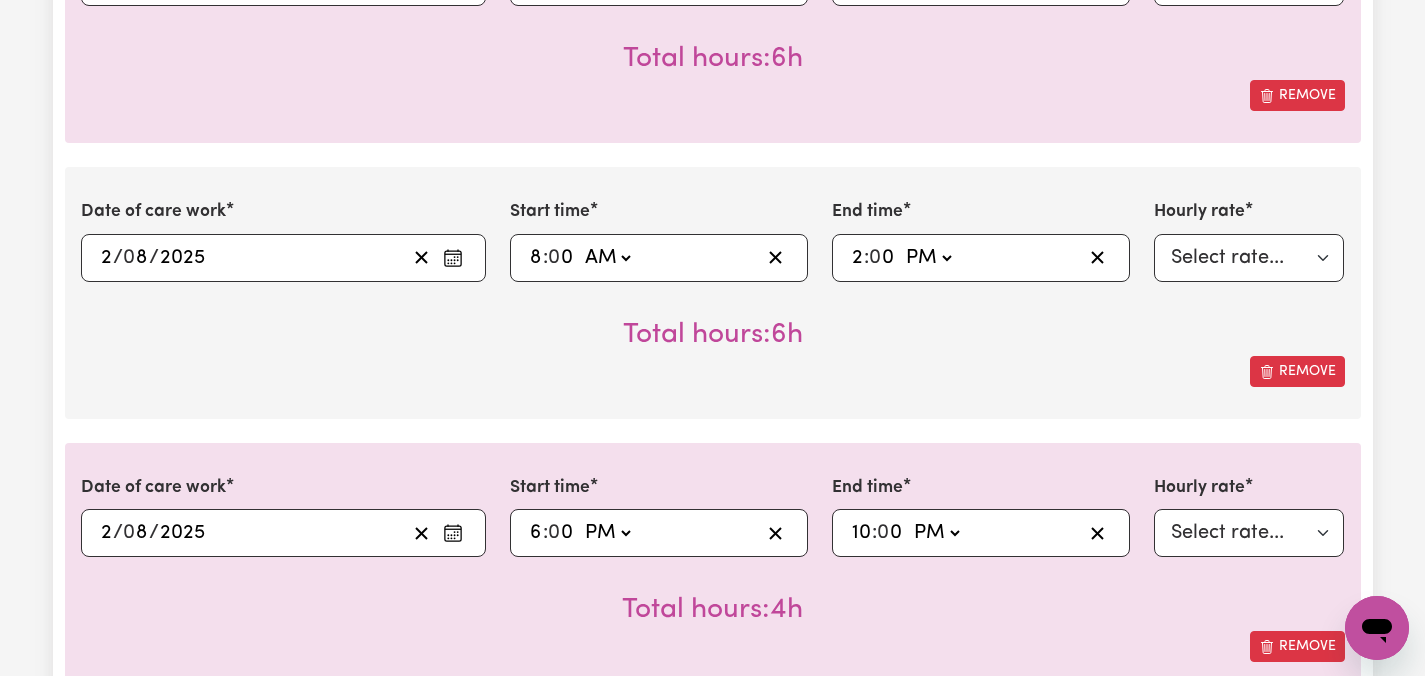 click on "Total hours:  4h" at bounding box center (713, 594) 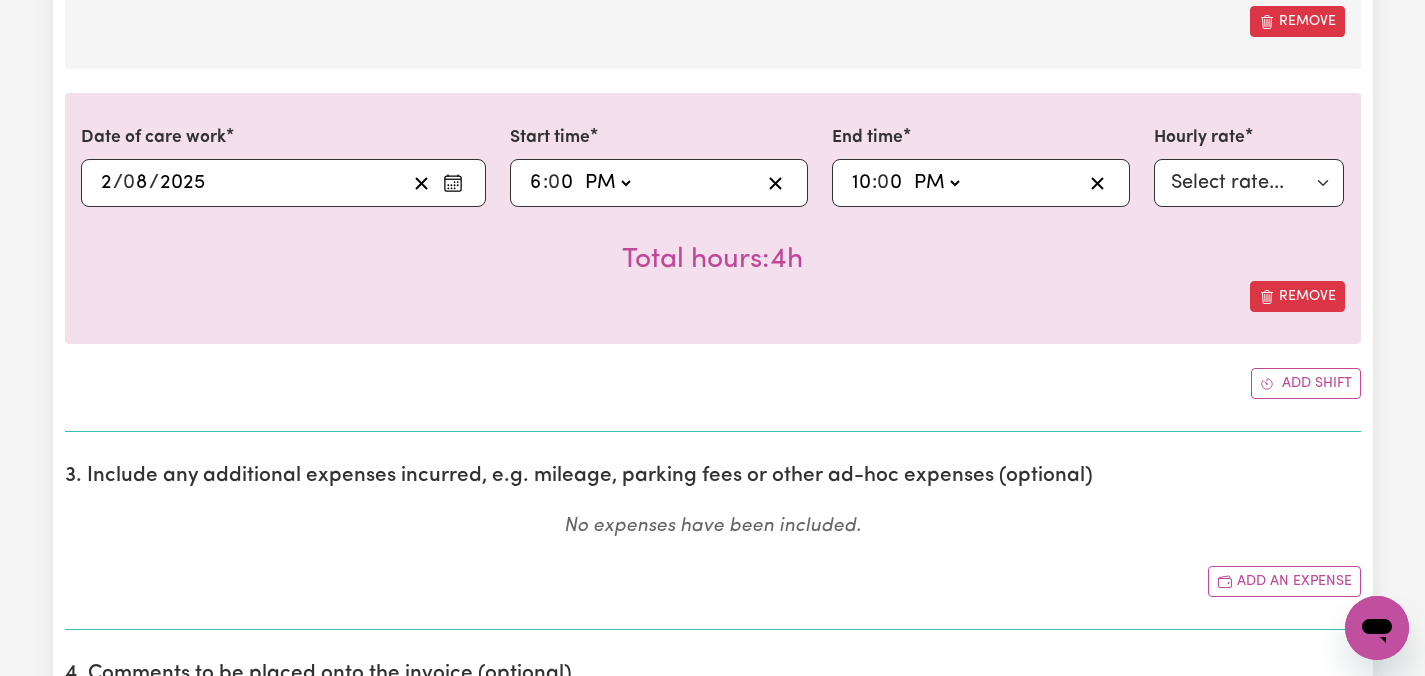 scroll, scrollTop: 2785, scrollLeft: 0, axis: vertical 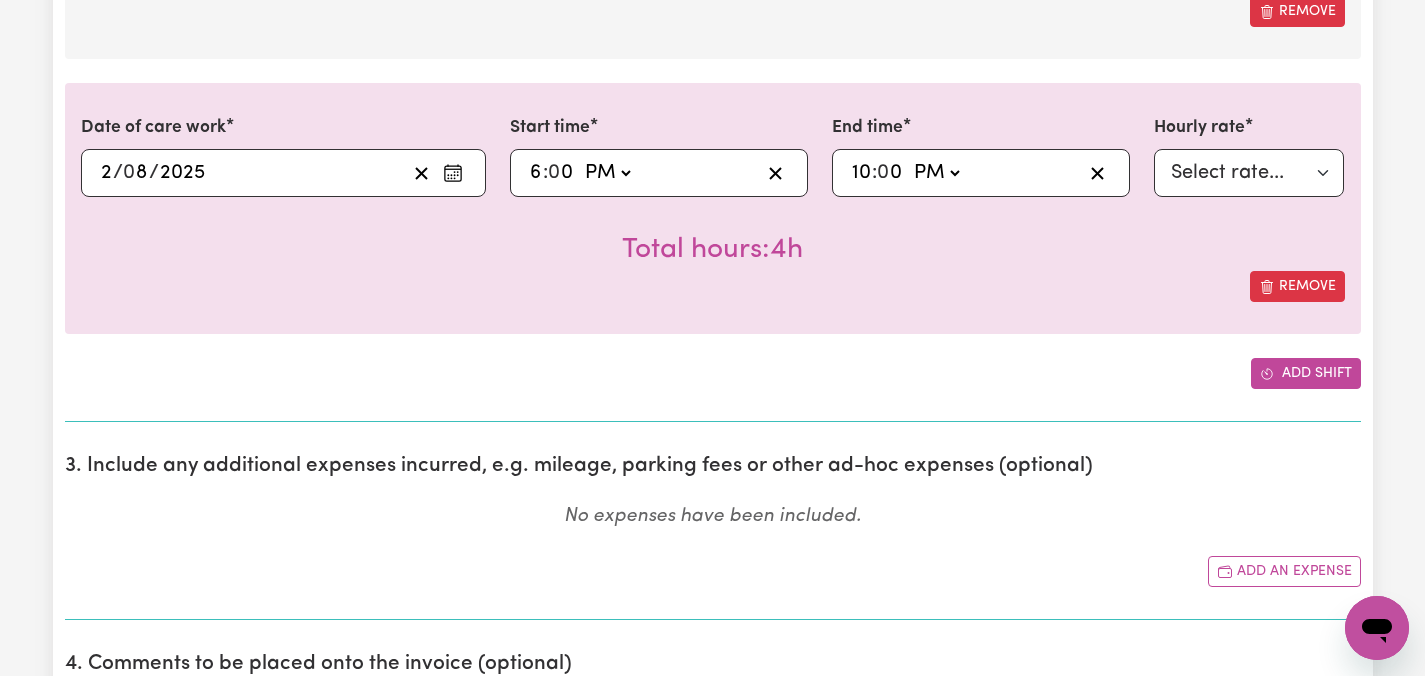 click on "Add shift" at bounding box center [1306, 373] 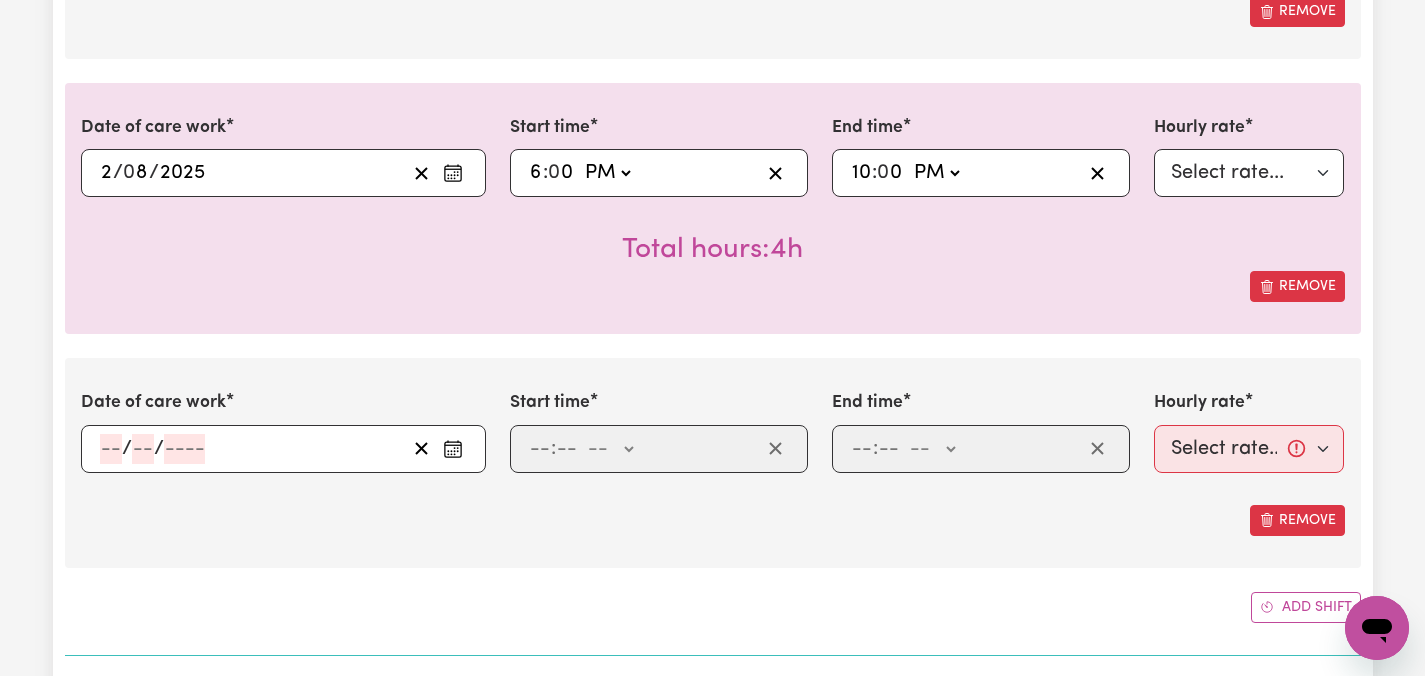 click 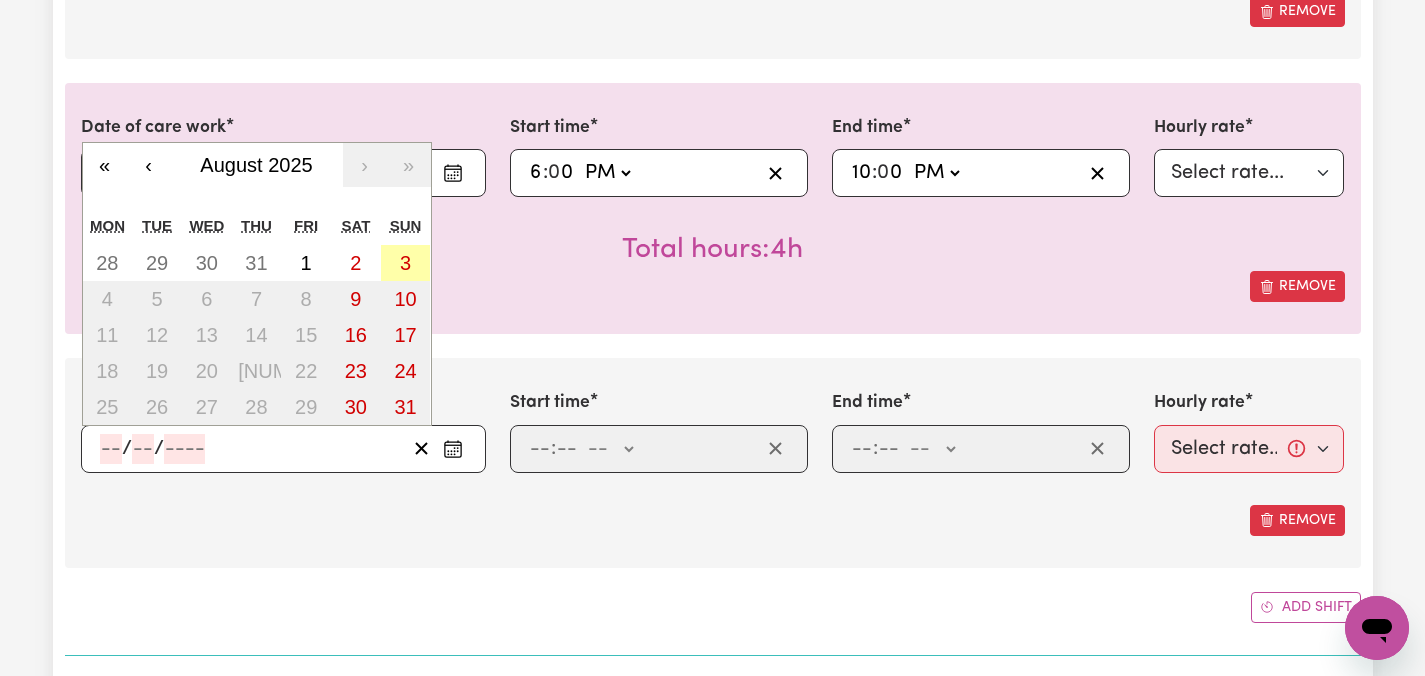 click on "3" at bounding box center [405, 263] 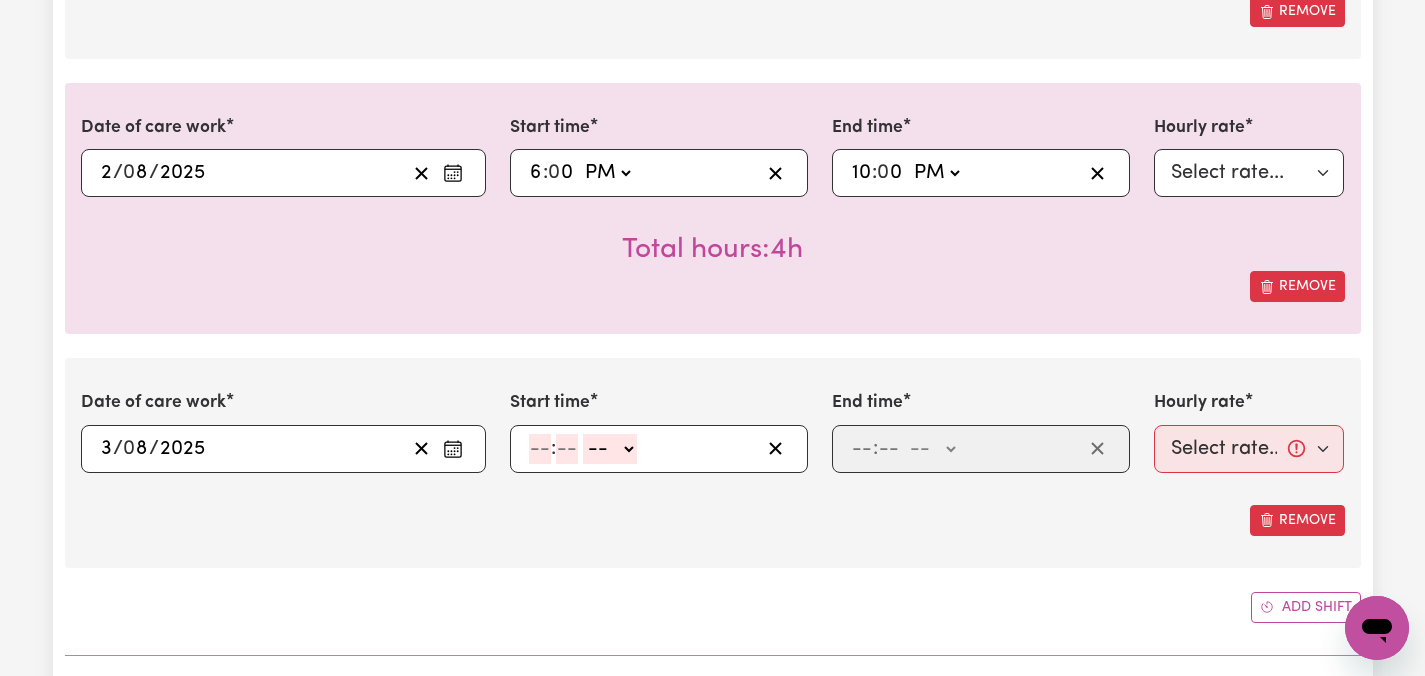 click 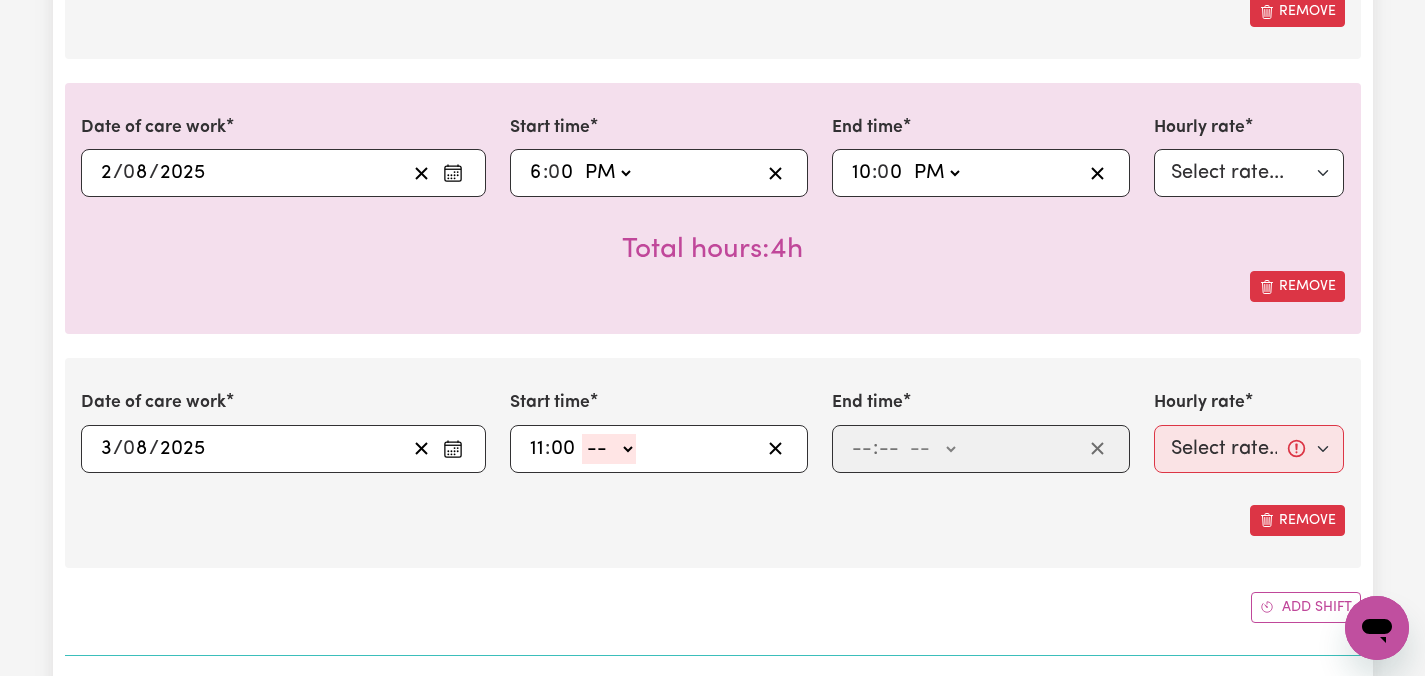 click on "-- AM PM" 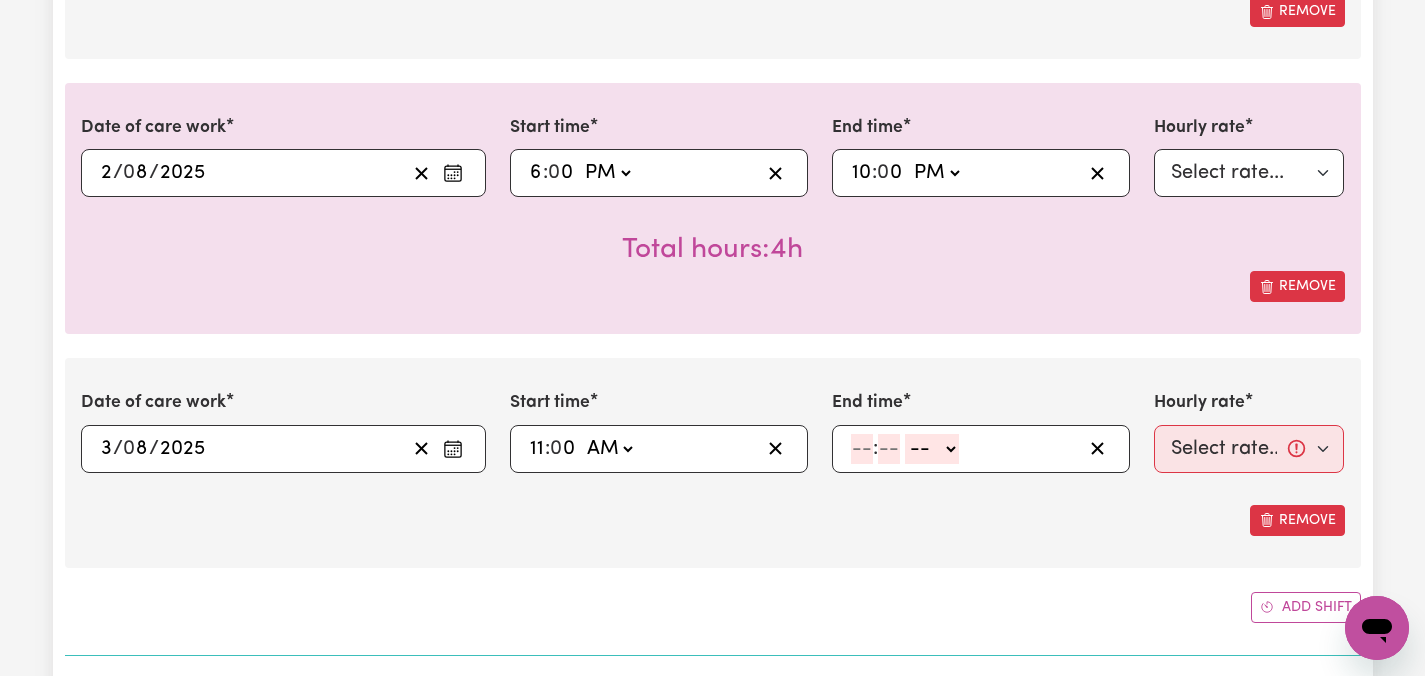 click 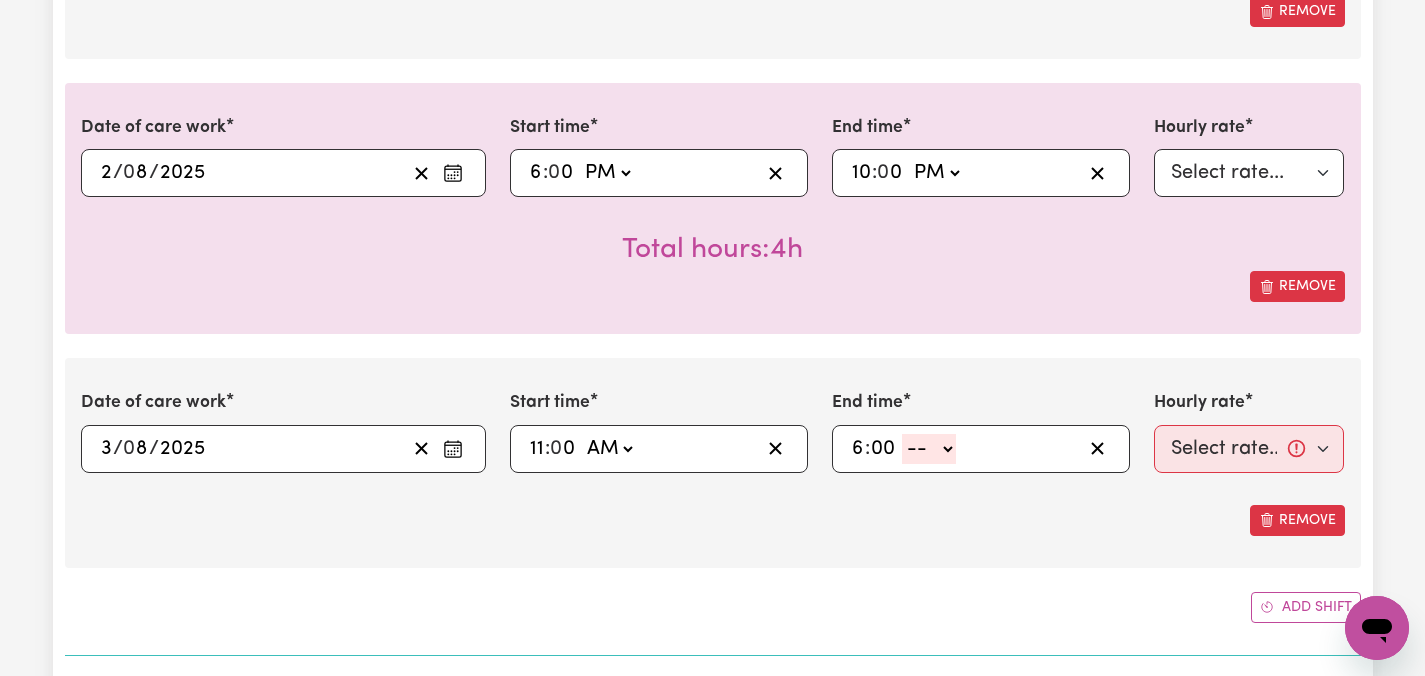 click on "-- AM PM" 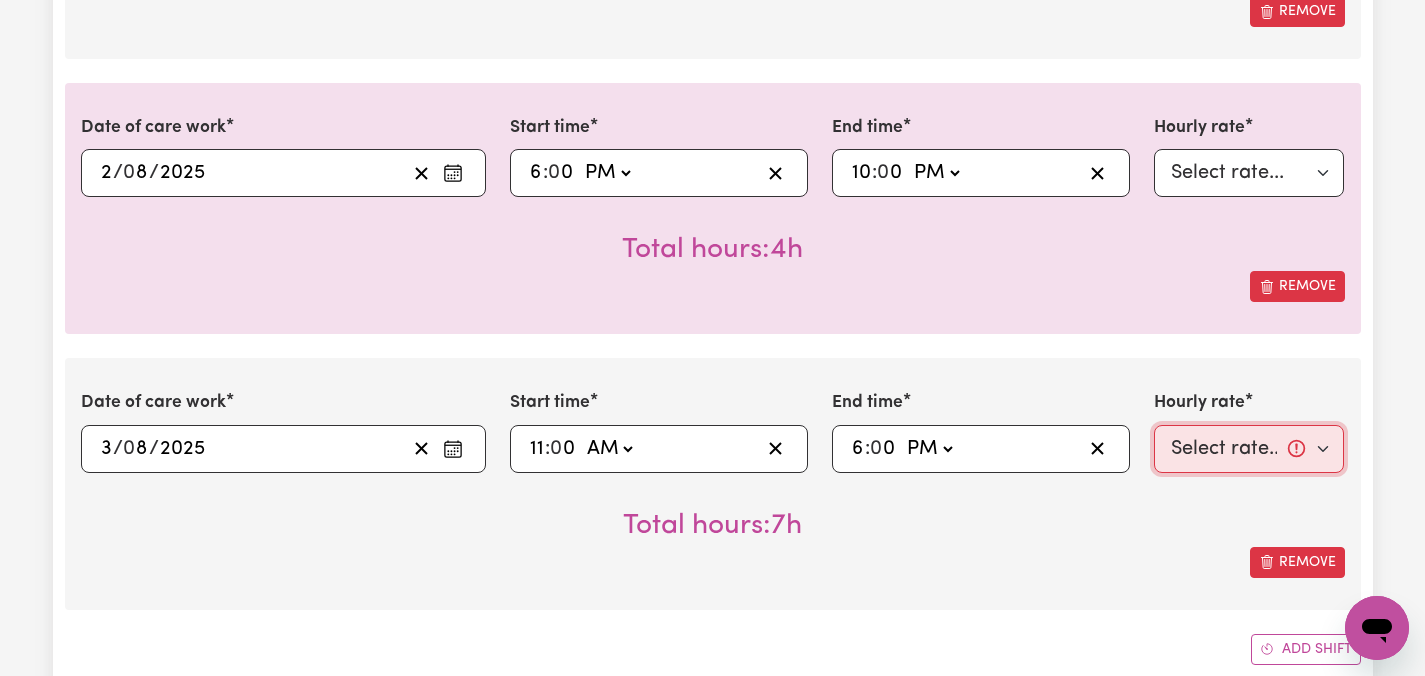 click on "Select rate... [PRICE] (Weekday) [PRICE] (Saturday) [PRICE] (Sunday) [PRICE] (Public Holiday) [PRICE] (Evening Care) [PRICE] (Overnight)" at bounding box center (1249, 449) 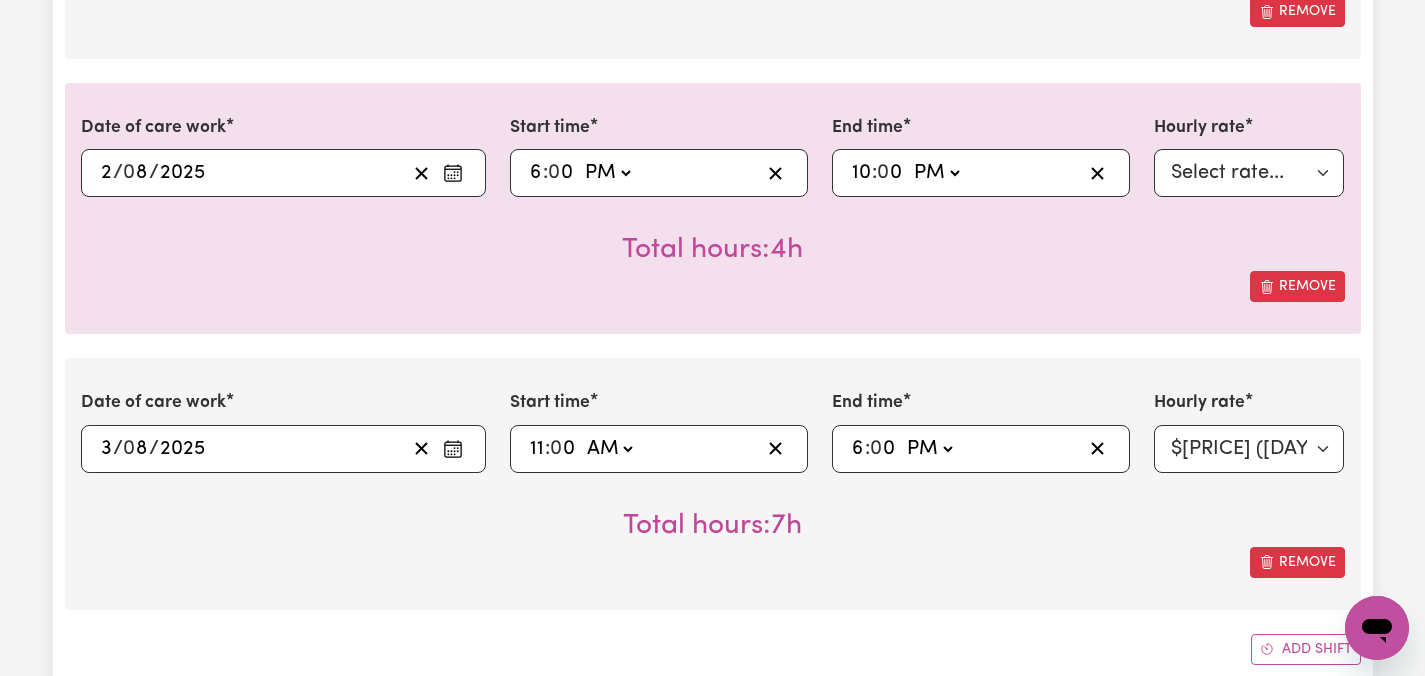 click on "Remove" at bounding box center [713, 562] 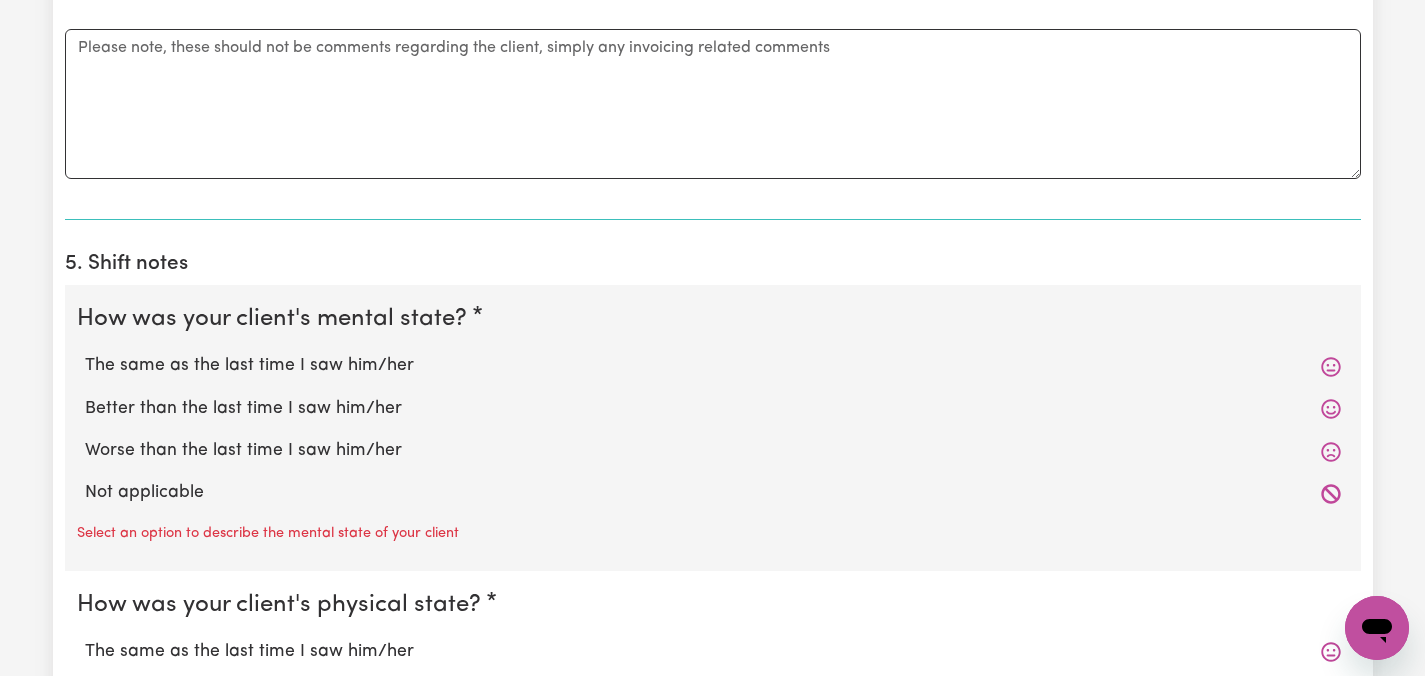 scroll, scrollTop: 3745, scrollLeft: 0, axis: vertical 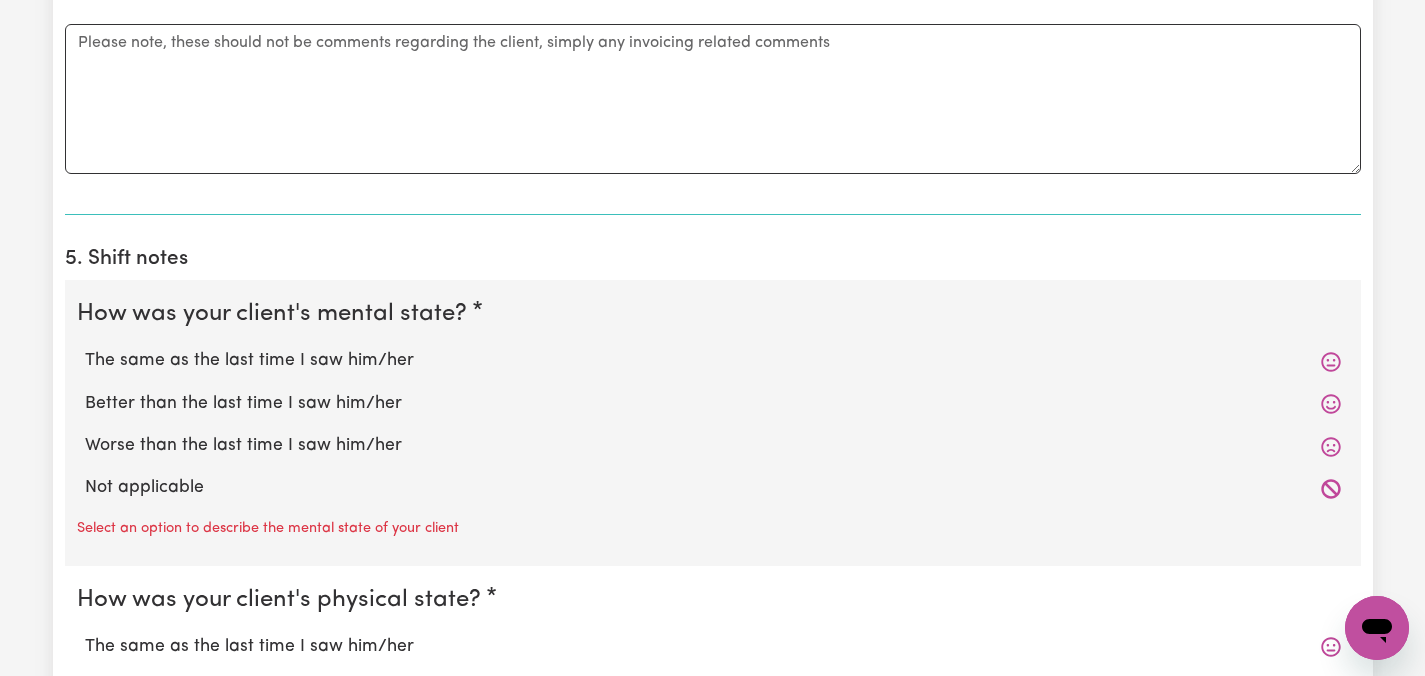 click on "The same as the last time I saw him/her" at bounding box center [713, 361] 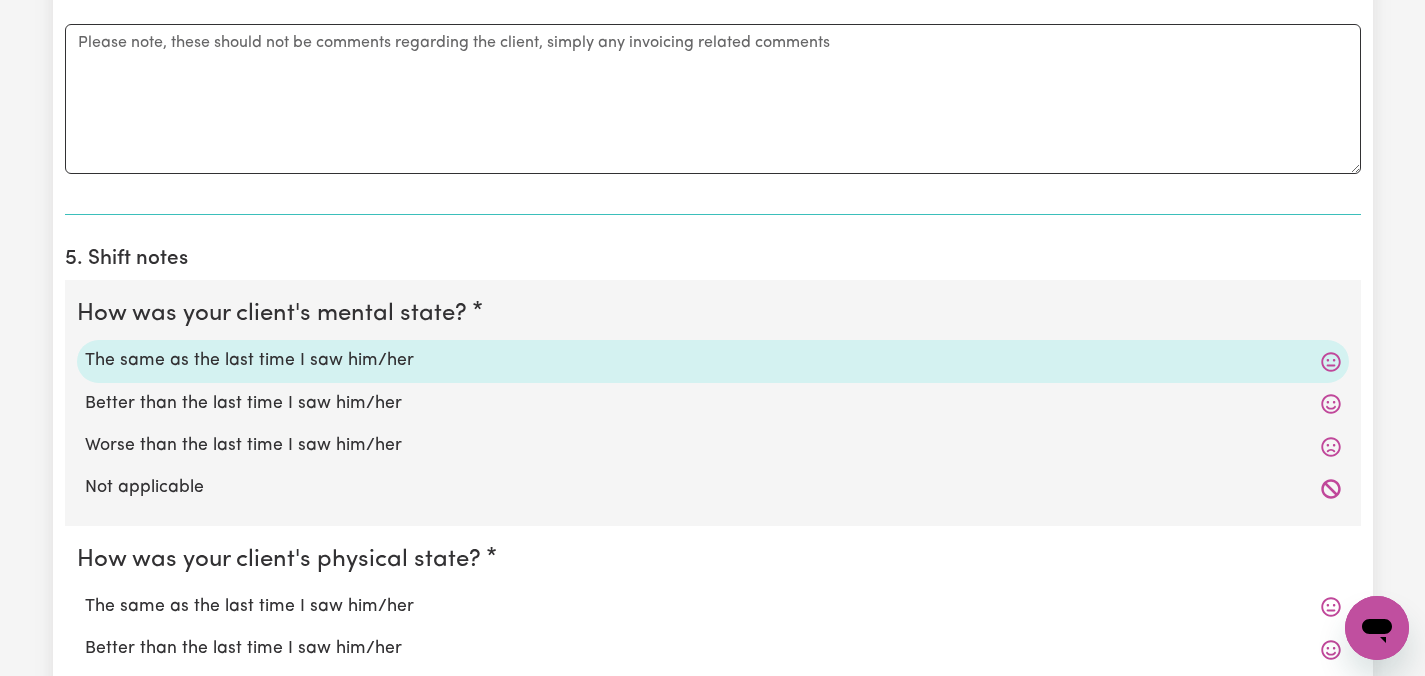 click on "The same as the last time I saw him/her" at bounding box center (713, 607) 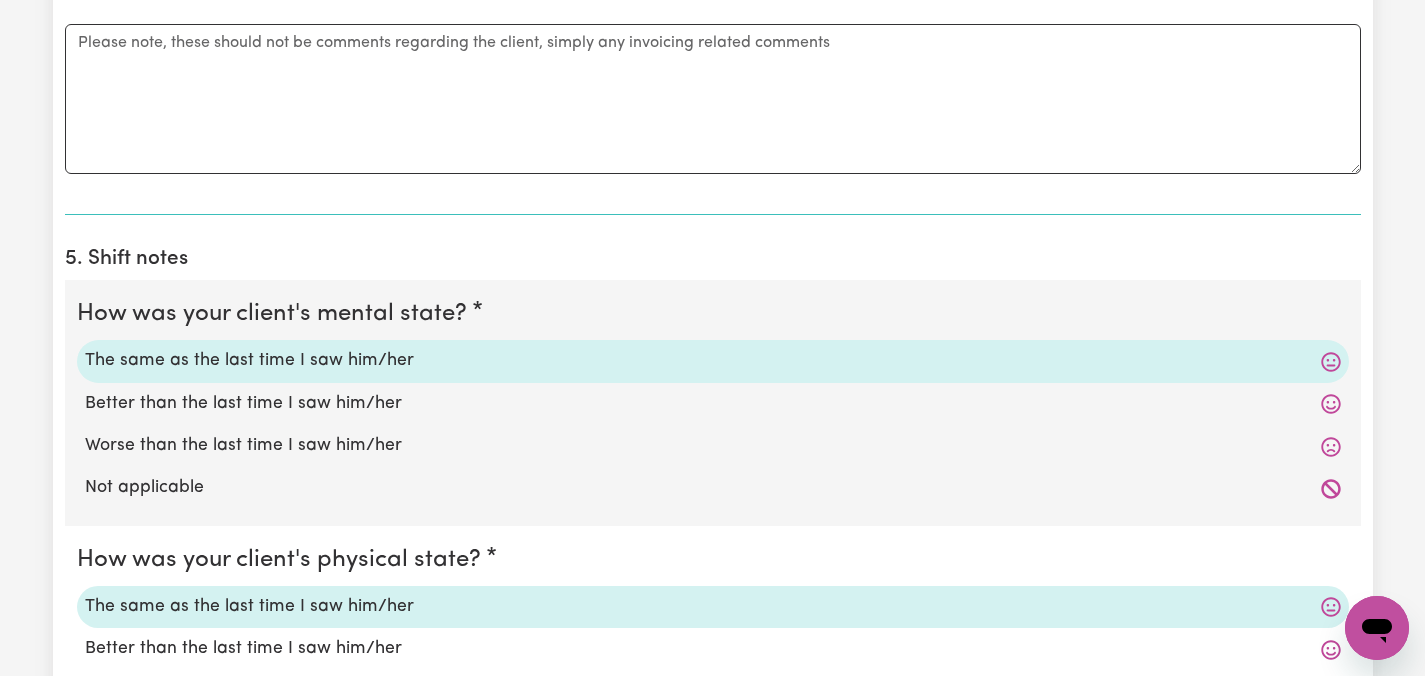 click on "Submit Hours 1. Fill in your details below to claim your payment Job title Select the job you're submitting hours for... [[PERSON]] Care worker needed in Ascot Vale VIC [[PERSON]] Care worker needed in Ascot Vale VIC [[PERSON] - NDIS Number: [NUMBER]] Vietnamese Support workers with experience in Behaviour Support Plans Preview Job Your ABN [NUMBER] To include or update your ABN,  update your profile . 2. Enter the details of your shift(s) Date of care work [DATE] [DATE] « ‹ July 2025 › » Mon Tue Wed Thu Fri Sat Sun 30 1 2 3 4 5 6 7 8 9 10 11 12 13 14 15 16 17 18 19 20 21 22 23 24 25 26 27 28 29 30 31 1 2 3 Start time [TIME] [TIME]   AM PM End time [TIME] [TIME]   AM PM Hourly rate Select rate... [PRICE] (Weekday) [PRICE] (Saturday) [PRICE] (Sunday) [PRICE] (Public Holiday) [PRICE] (Evening Care) [PRICE] (Overnight) Total hours:  6h  Remove Date of care work [DATE] [DATE] « ‹ July 2025 › » Mon Tue Wed Thu Fri Sat Sun 30 1 2 3 4 5 6 7 8 9 10 11 12 13 14 15" at bounding box center (712, -1081) 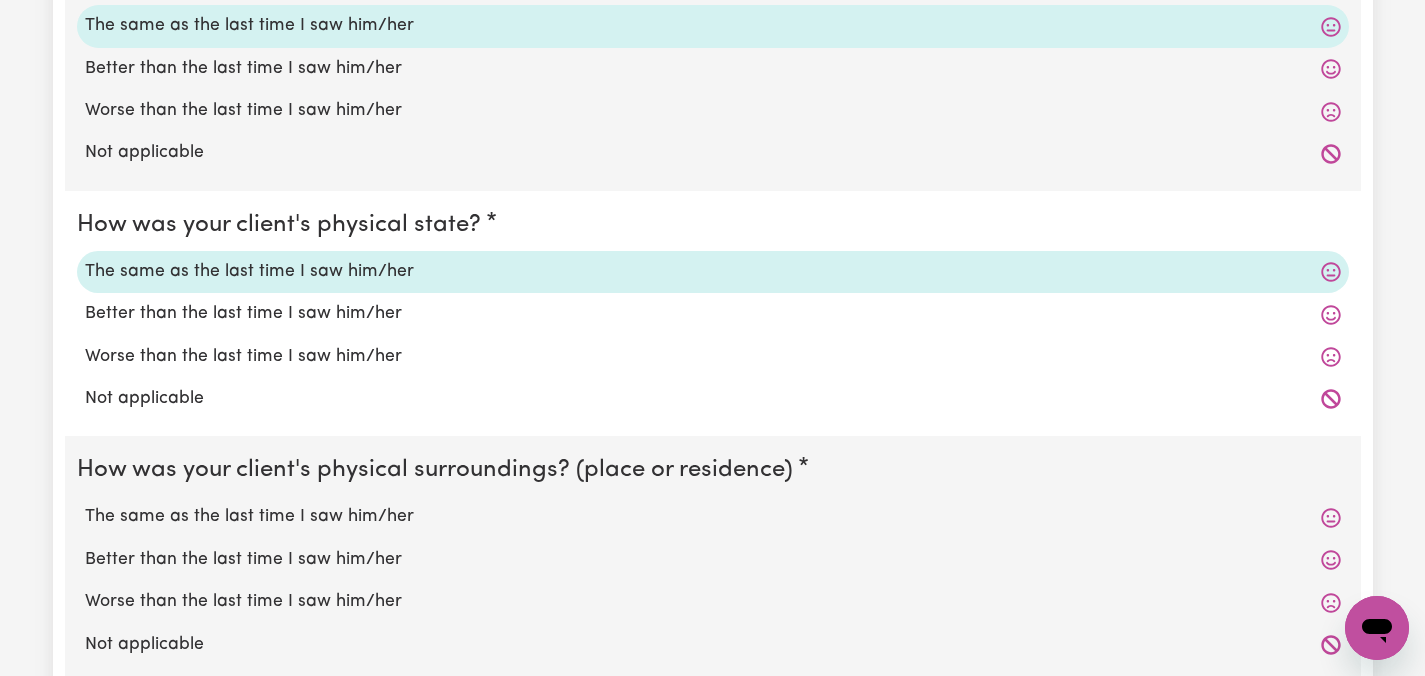 scroll, scrollTop: 4105, scrollLeft: 0, axis: vertical 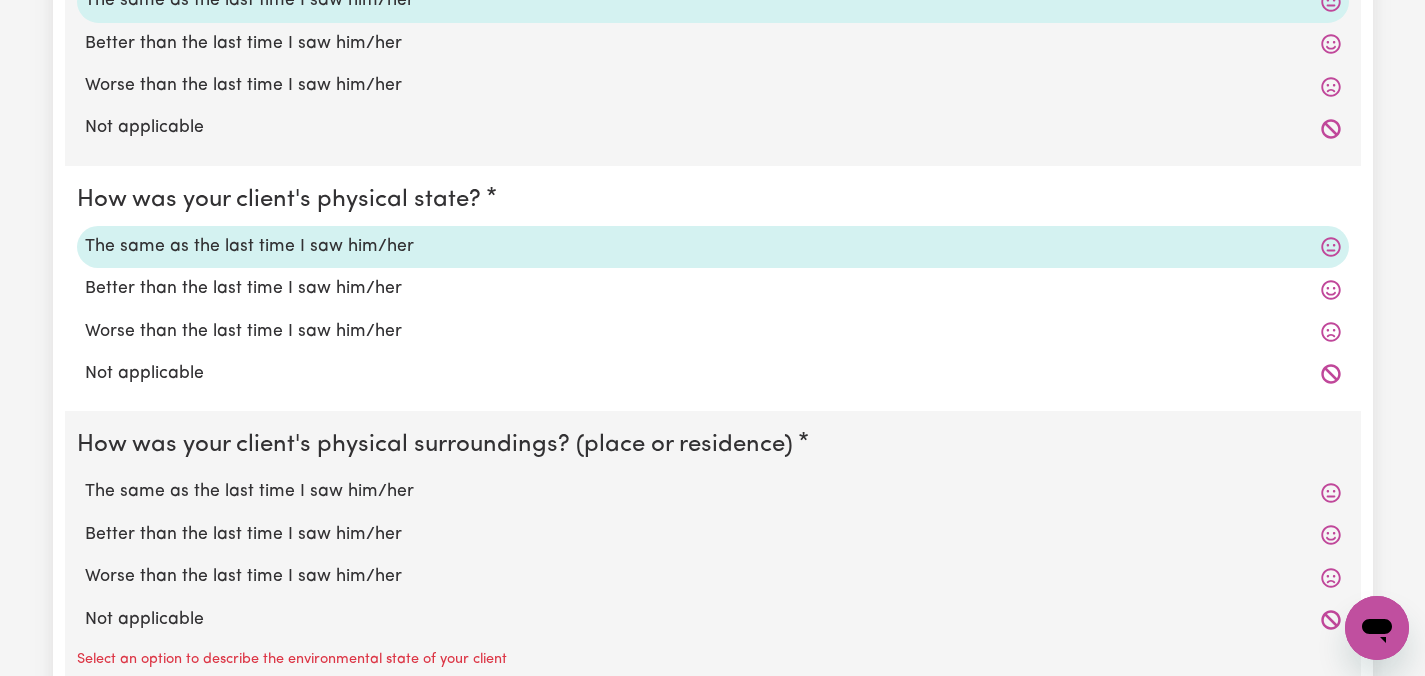 click on "The same as the last time I saw him/her" at bounding box center (713, 492) 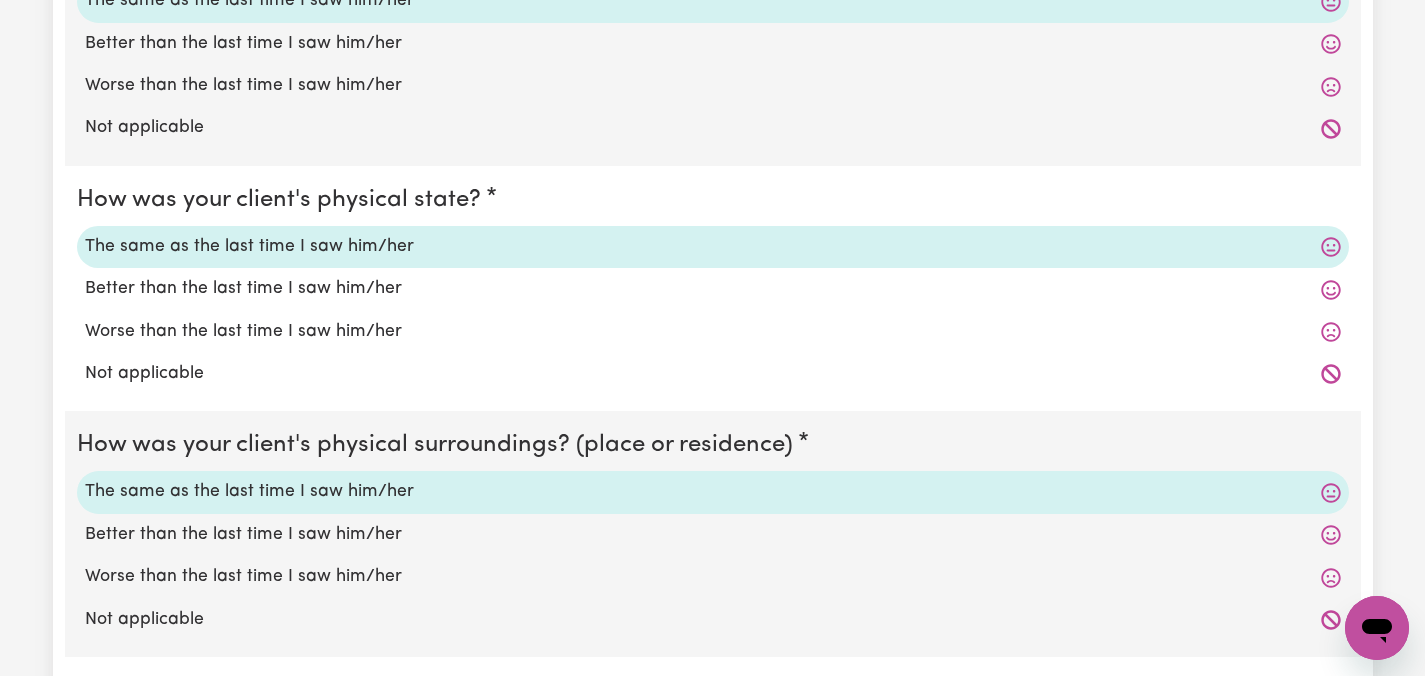 click on "Submit Hours 1. Fill in your details below to claim your payment Job title Select the job you're submitting hours for... [[PERSON]] Care worker needed in Ascot Vale VIC [[PERSON]] Care worker needed in Ascot Vale VIC [[PERSON] - NDIS Number: [NUMBER]] Vietnamese Support workers with experience in Behaviour Support Plans Preview Job Your ABN [NUMBER] To include or update your ABN,  update your profile . 2. Enter the details of your shift(s) Date of care work [DATE] [DATE] « ‹ July 2025 › » Mon Tue Wed Thu Fri Sat Sun 30 1 2 3 4 5 6 7 8 9 10 11 12 13 14 15 16 17 18 19 20 21 22 23 24 25 26 27 28 29 30 31 1 2 3 Start time [TIME] [TIME]   AM PM End time [TIME] [TIME]   AM PM Hourly rate Select rate... [PRICE] (Weekday) [PRICE] (Saturday) [PRICE] (Sunday) [PRICE] (Public Holiday) [PRICE] (Evening Care) [PRICE] (Overnight) Total hours:  6h  Remove Date of care work [DATE] [DATE] « ‹ July 2025 › » Mon Tue Wed Thu Fri Sat Sun 30 1 2 3 4 5 6 7 8 9 10 11 12 13 14 15" at bounding box center (712, -1461) 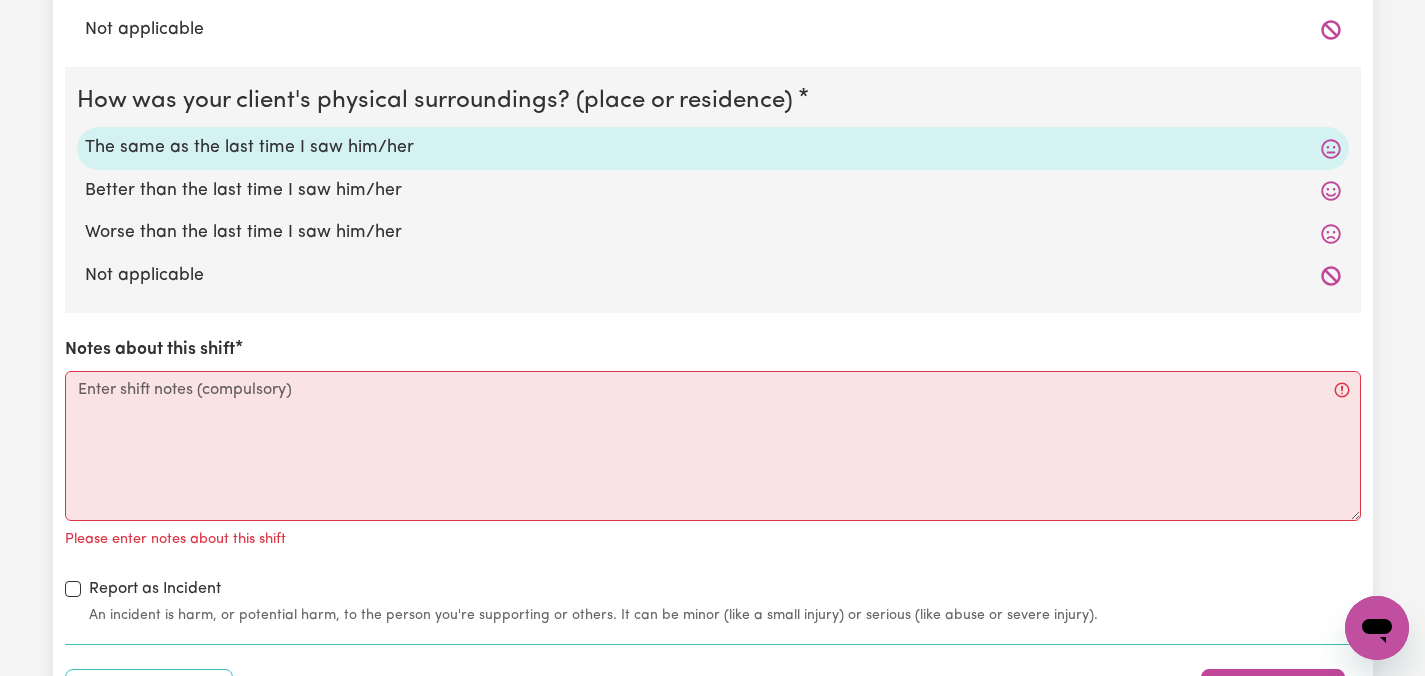 scroll, scrollTop: 4505, scrollLeft: 0, axis: vertical 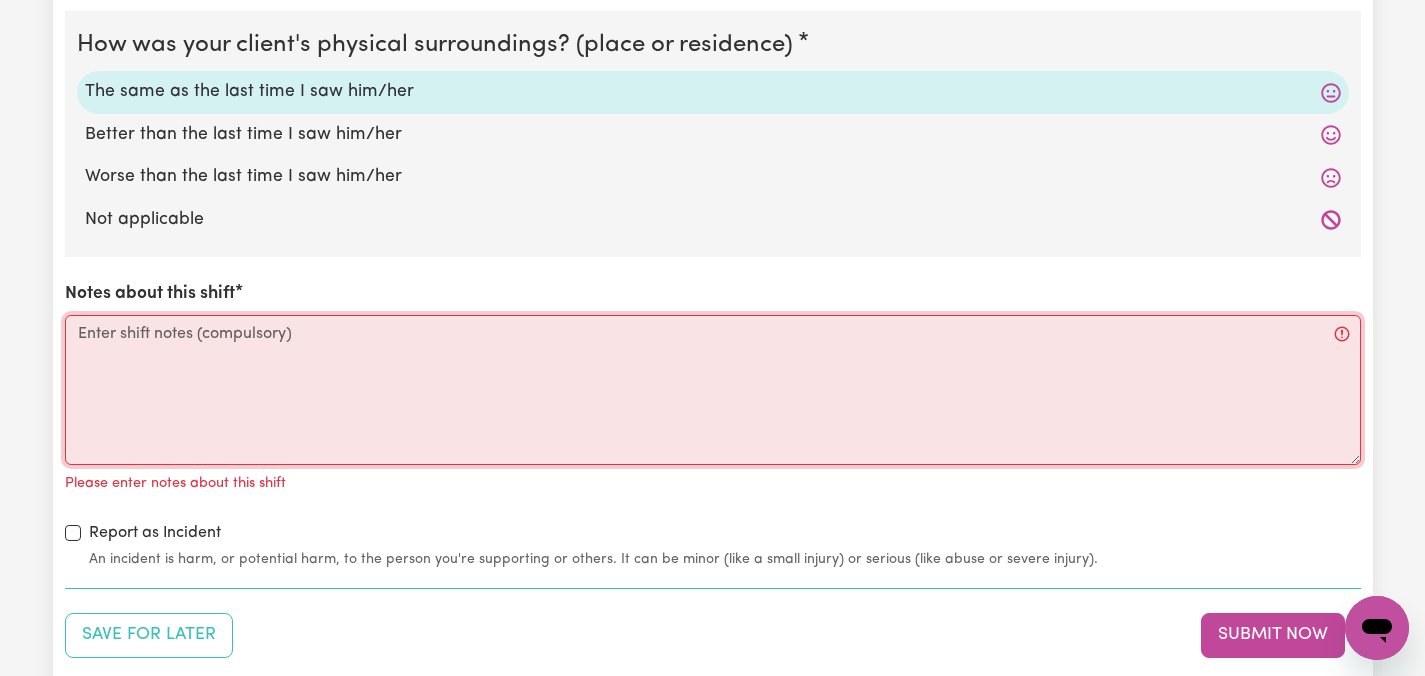 click on "Notes about this shift" at bounding box center [713, 390] 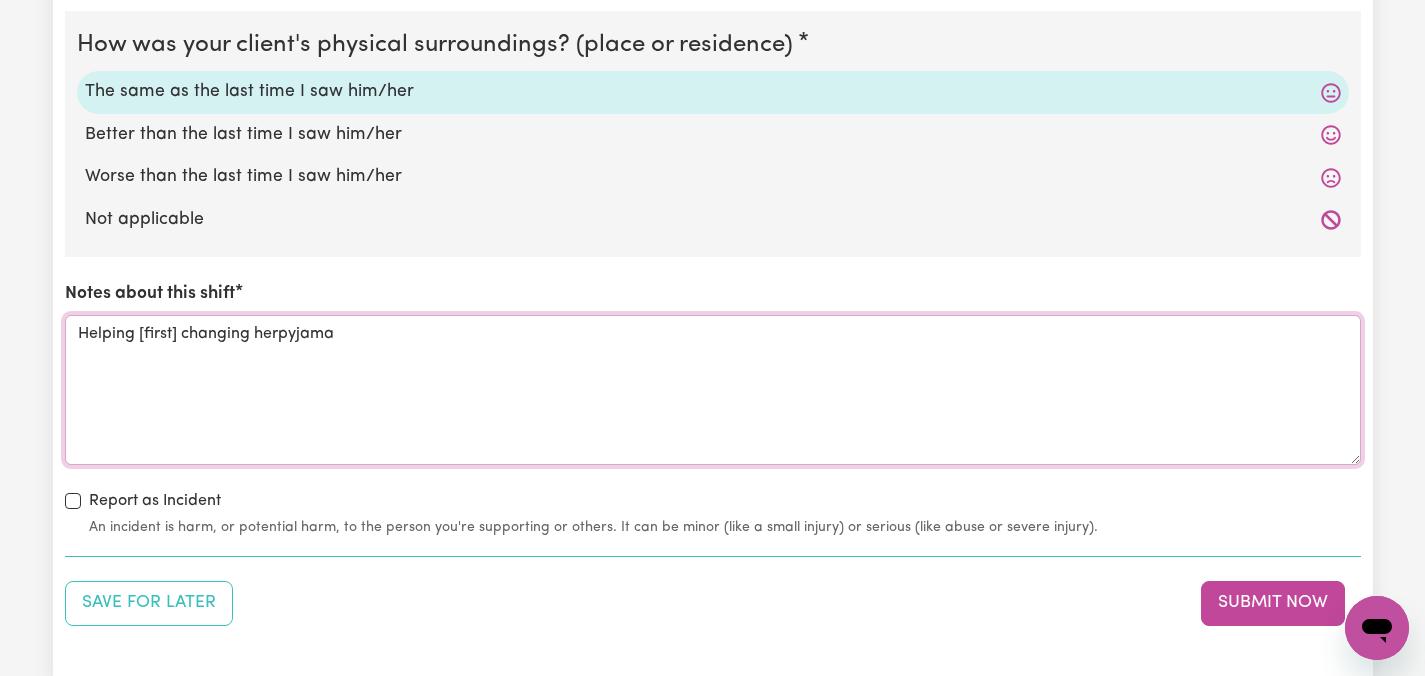 click on "Helping [first] changing herpyjama" at bounding box center (713, 390) 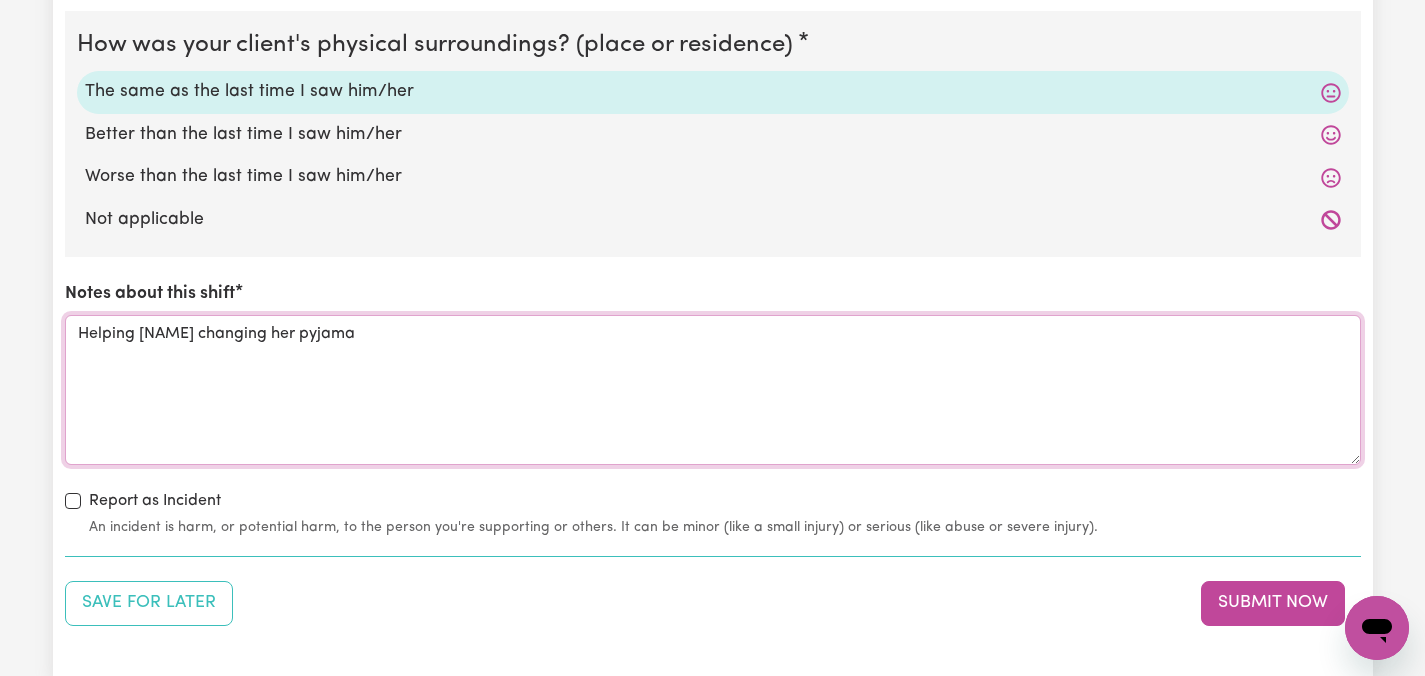 click on "Helping [NAME] changing her pyjama" at bounding box center [713, 390] 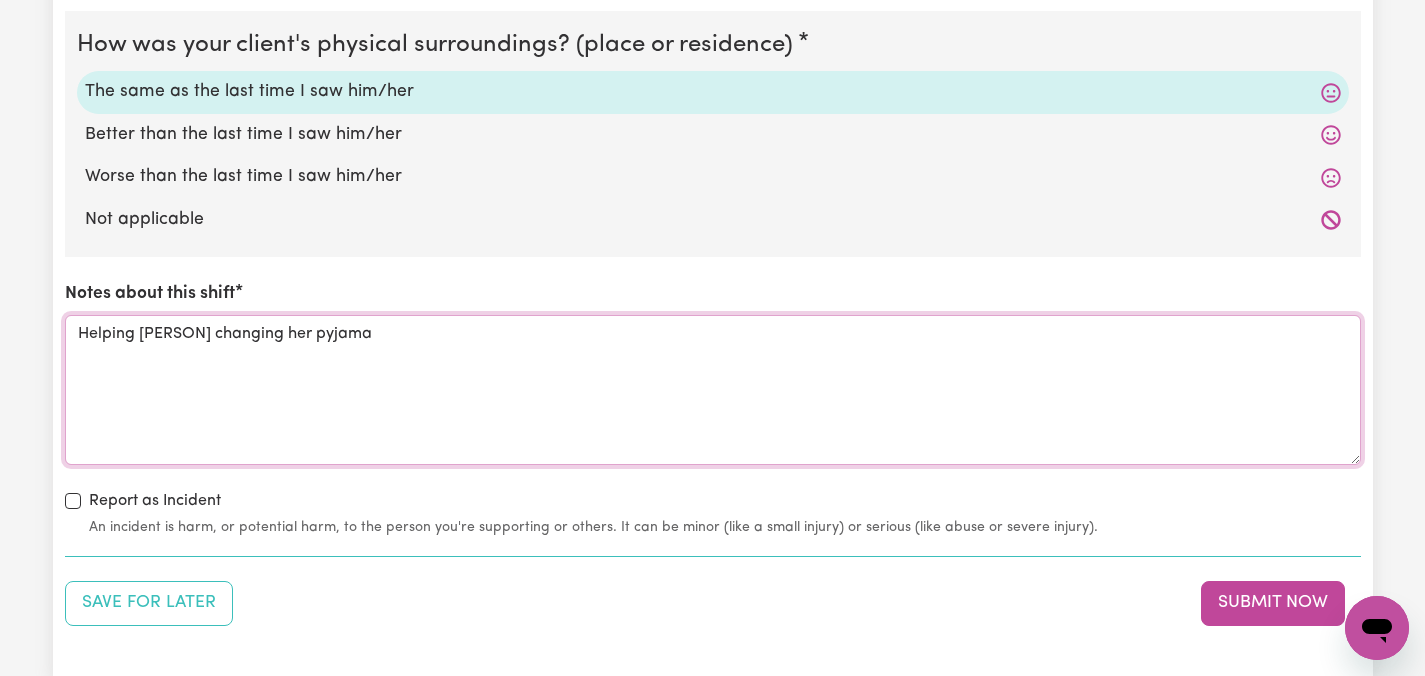 click on "Helping [PERSON] changing her pyjama" at bounding box center [713, 390] 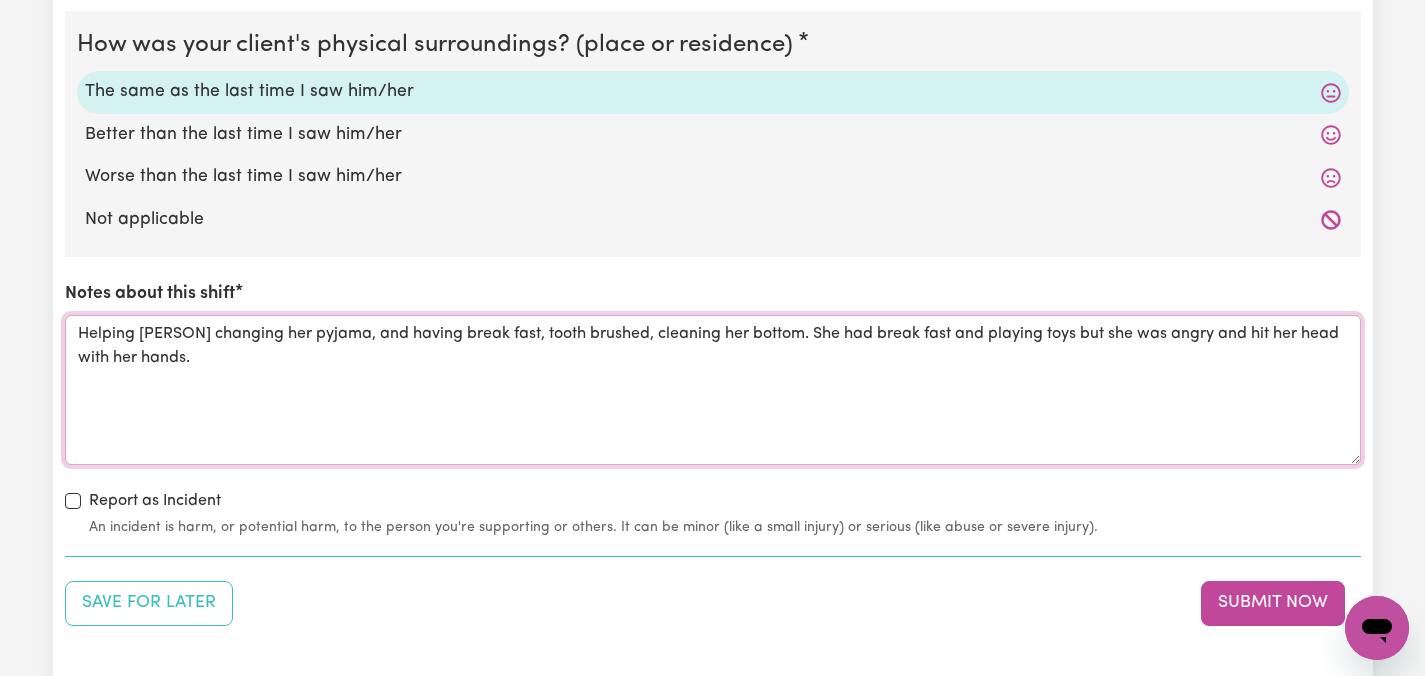click on "Helping [PERSON] changing her pyjama, and having break fast, tooth brushed, cleaning her bottom. She had break fast and playing toys but she was angry and hit her head with her hands." at bounding box center (713, 390) 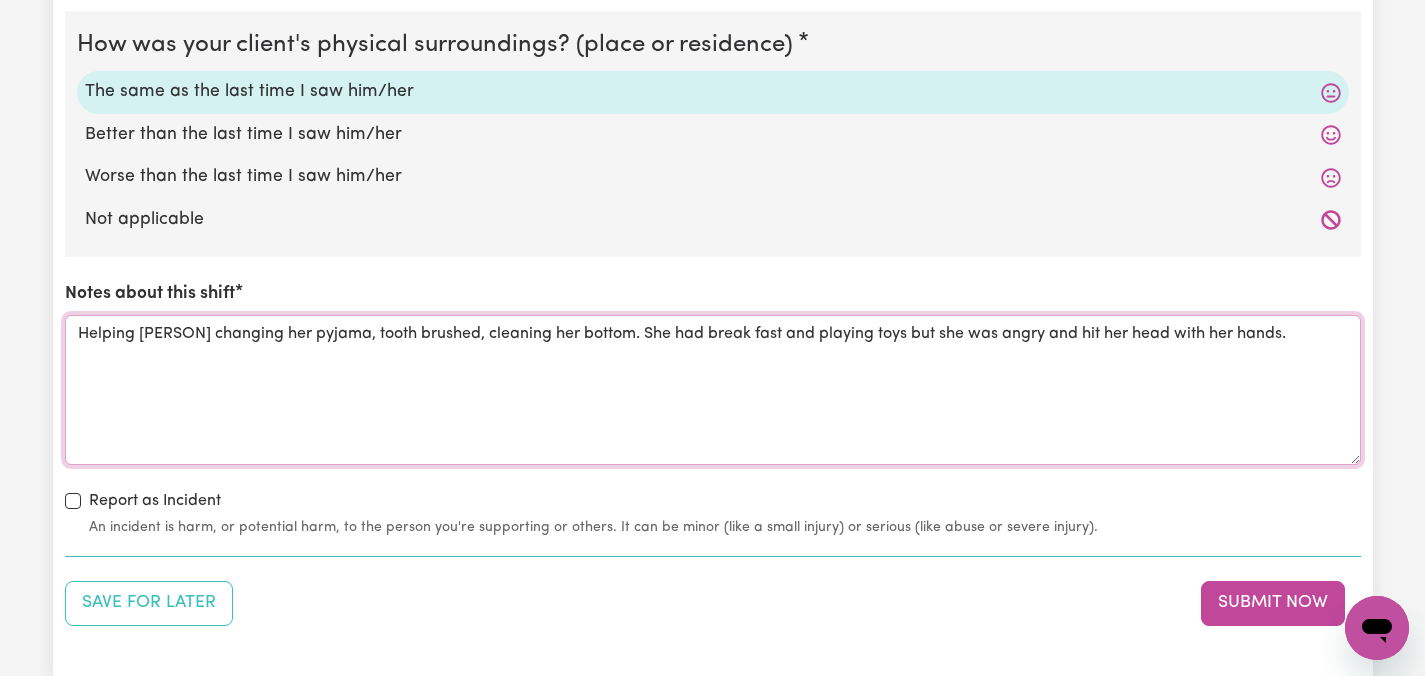 click on "Helping [PERSON] changing her pyjama, tooth brushed, cleaning her bottom. She had break fast and playing toys but she was angry and hit her head with her hands." at bounding box center [713, 390] 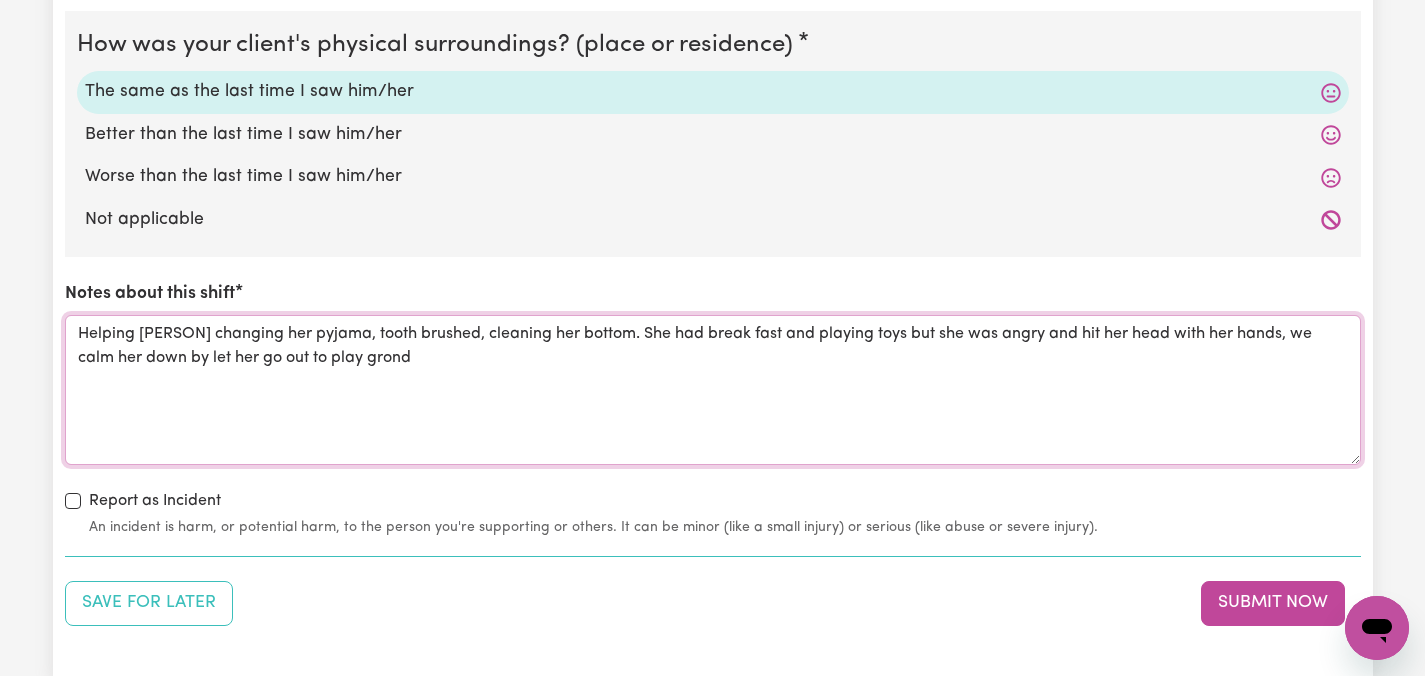 click on "Helping [PERSON] changing her pyjama, tooth brushed, cleaning her bottom. She had break fast and playing toys but she was angry and hit her head with her hands, we calm her down by let her go out to play grond" at bounding box center (713, 390) 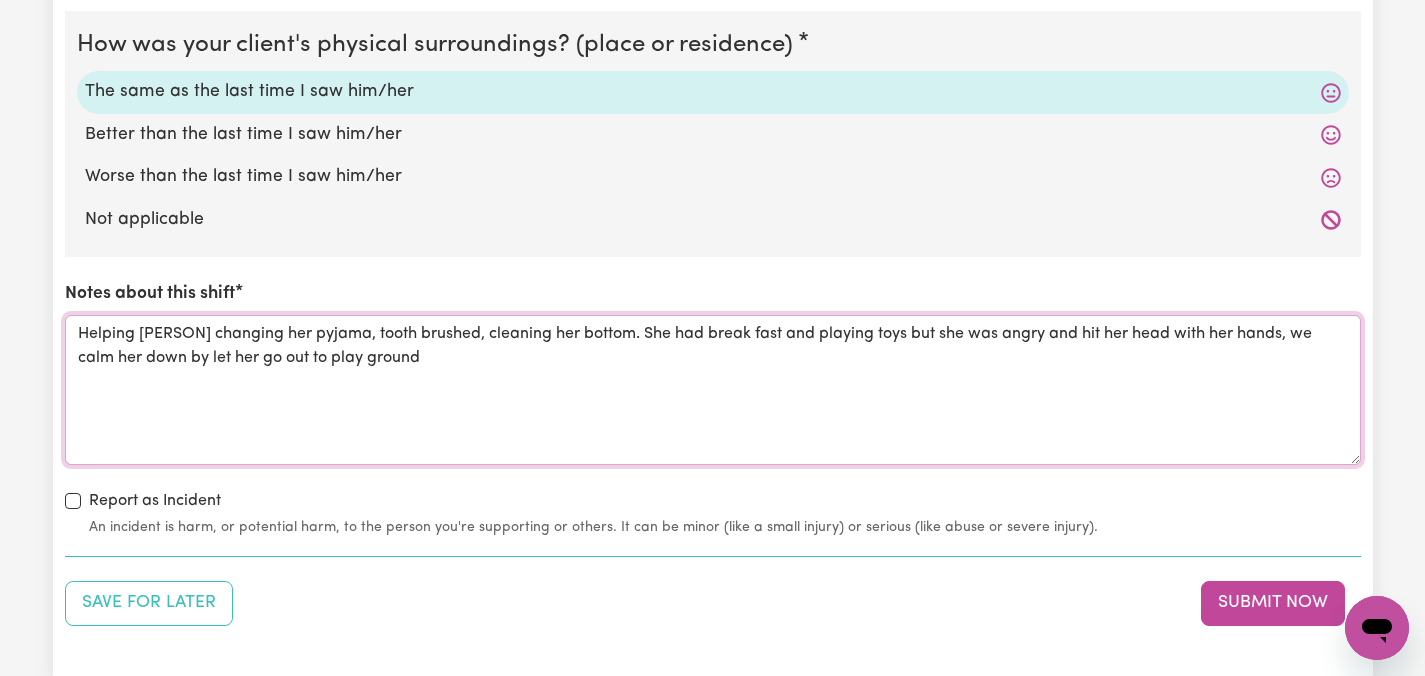 click on "Helping [PERSON] changing her pyjama, tooth brushed, cleaning her bottom. She had break fast and playing toys but she was angry and hit her head with her hands, we calm her down by let her go out to play ground" at bounding box center [713, 390] 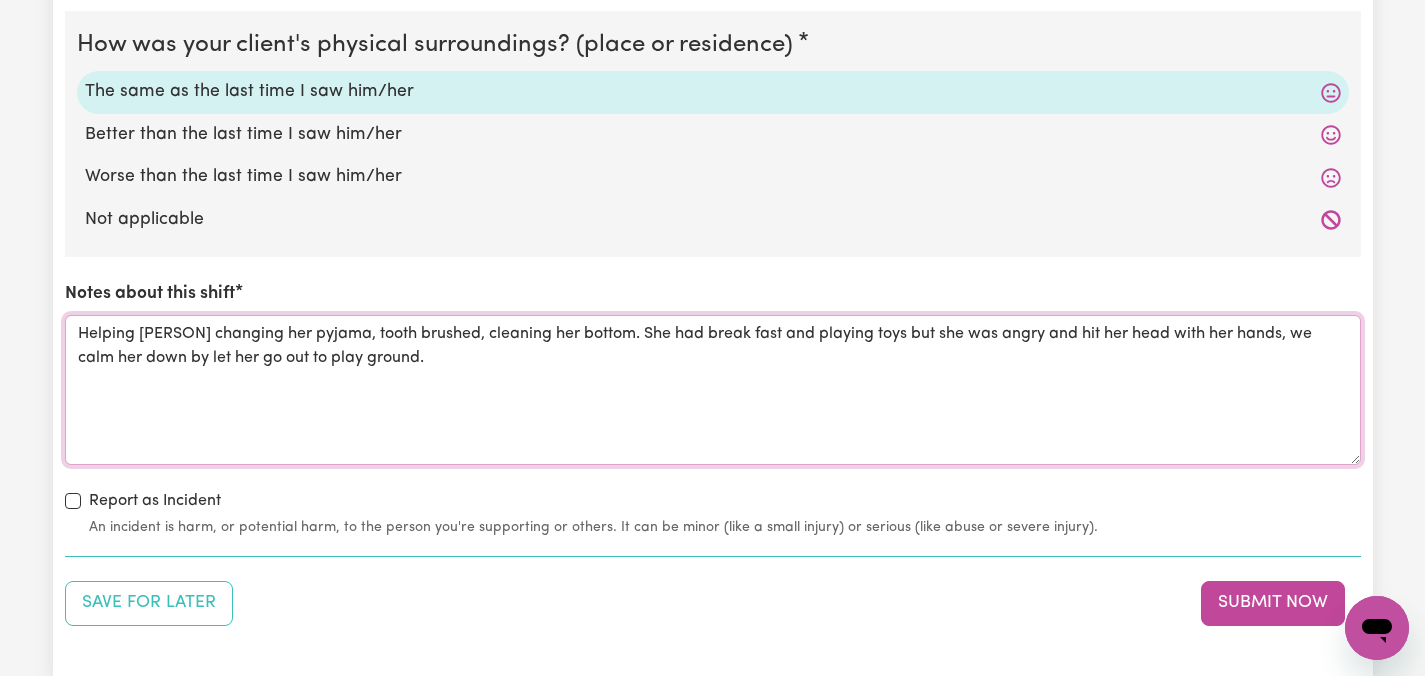 click on "Helping [PERSON] changing her pyjama, tooth brushed, cleaning her bottom. She had break fast and playing toys but she was angry and hit her head with her hands, we calm her down by let her go out to play ground." at bounding box center [713, 390] 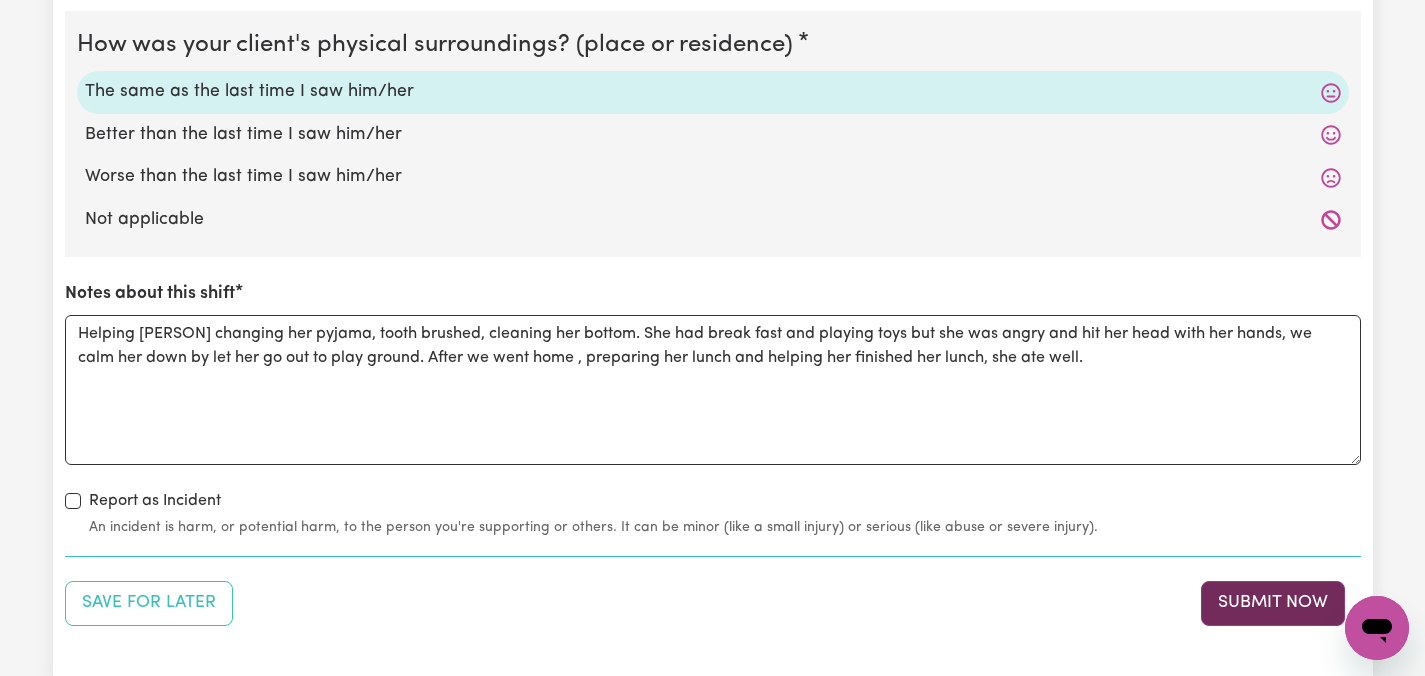 click on "Submit Now" at bounding box center [1273, 603] 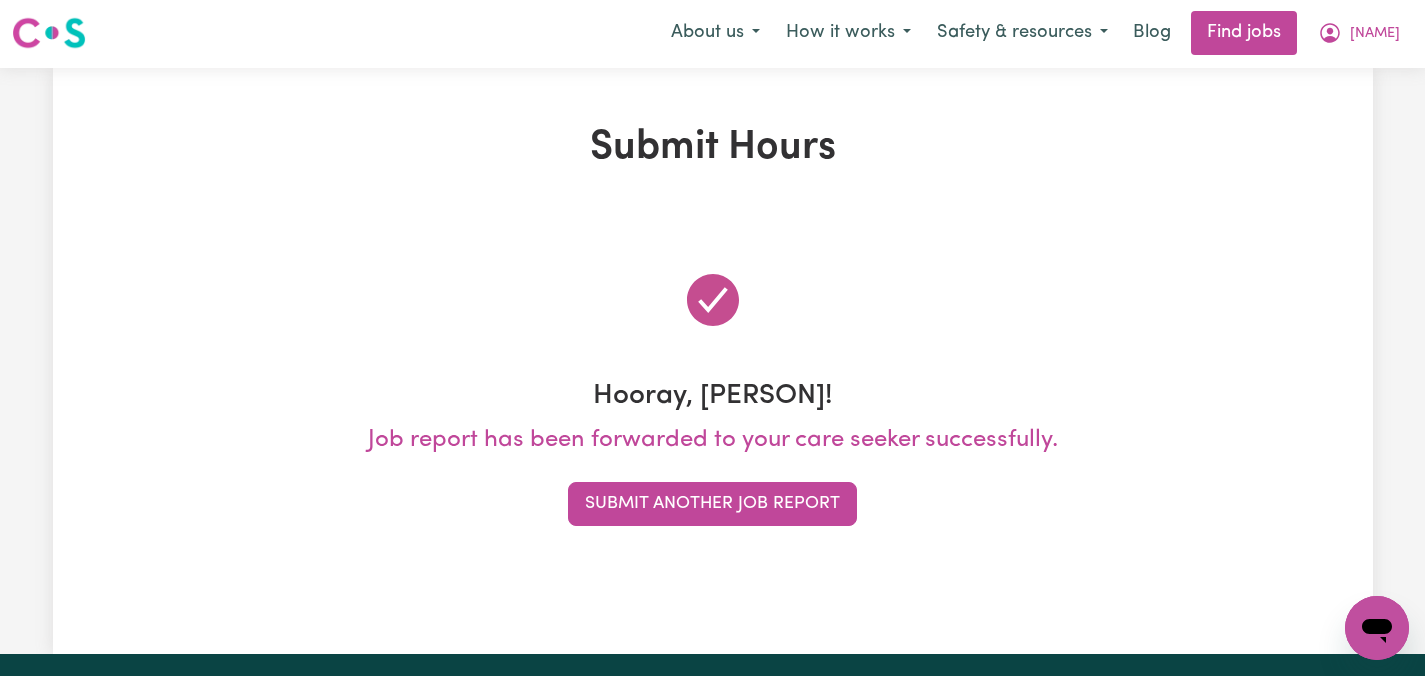 scroll, scrollTop: 0, scrollLeft: 0, axis: both 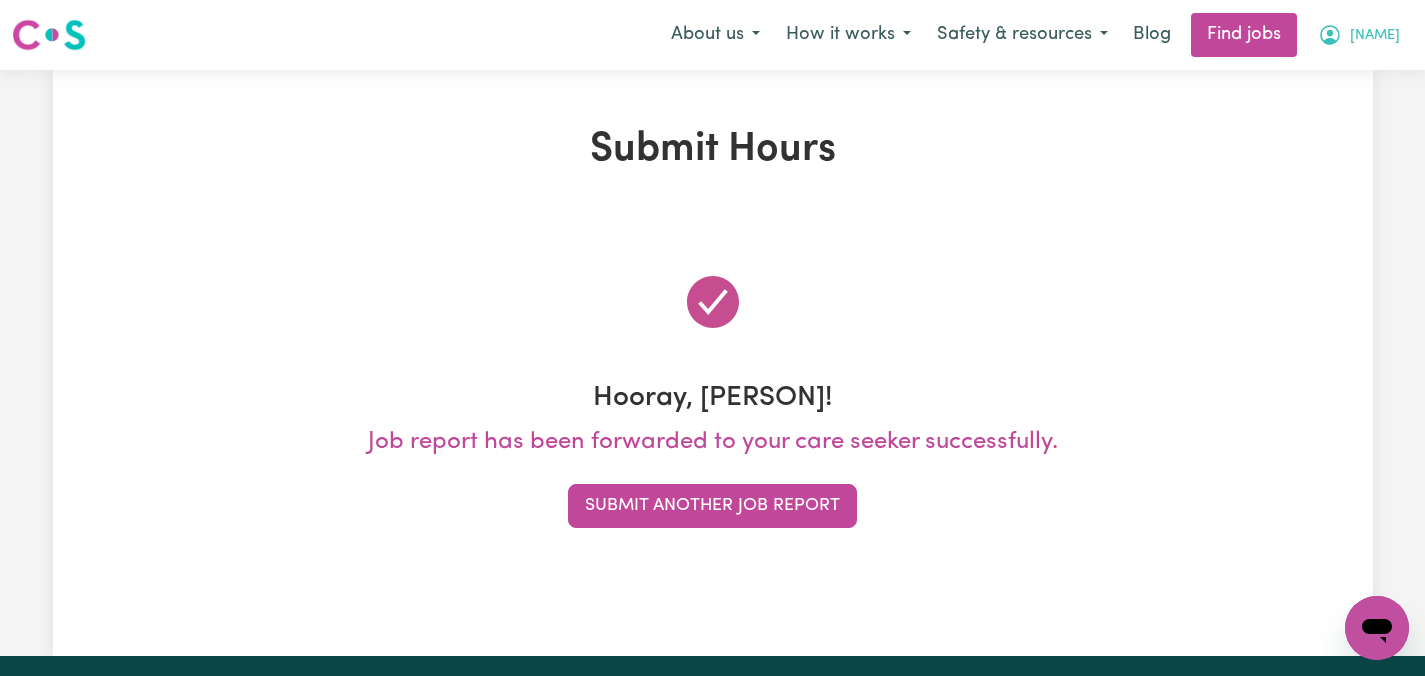 click on "[NAME]" at bounding box center [1375, 36] 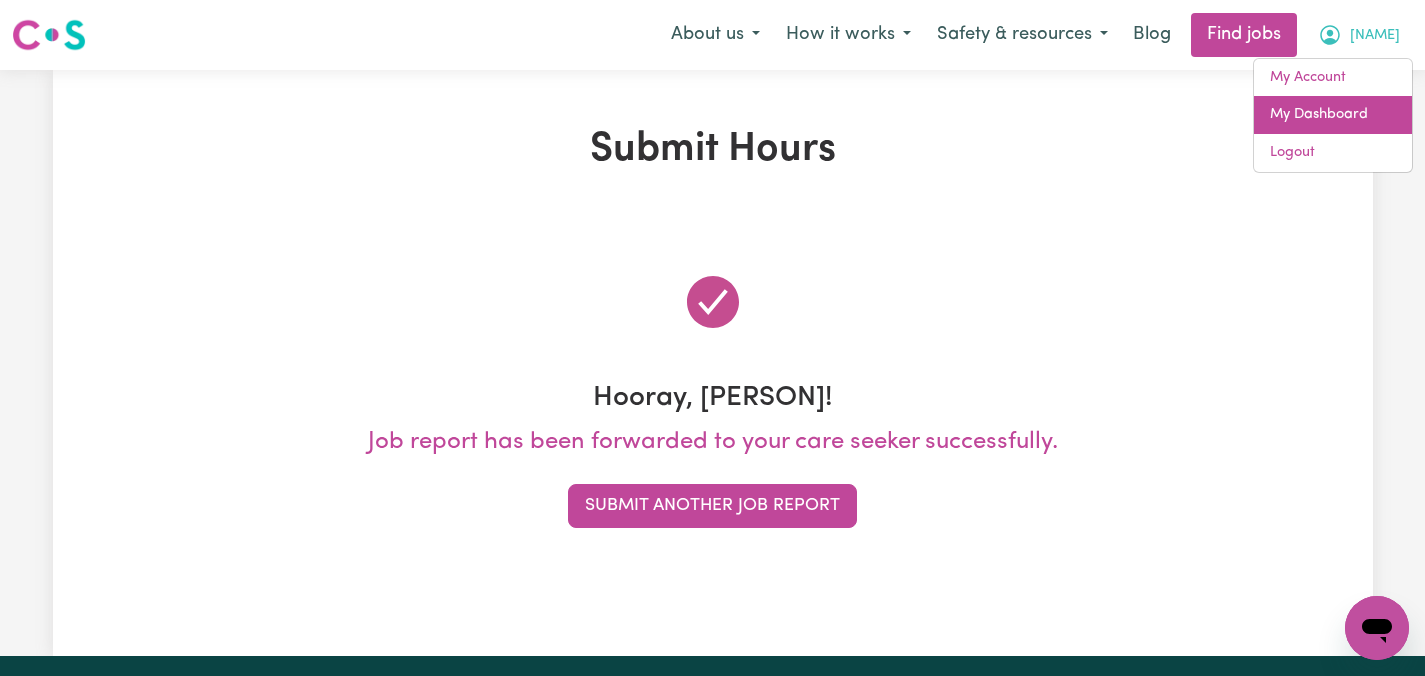 click on "My Dashboard" at bounding box center (1333, 115) 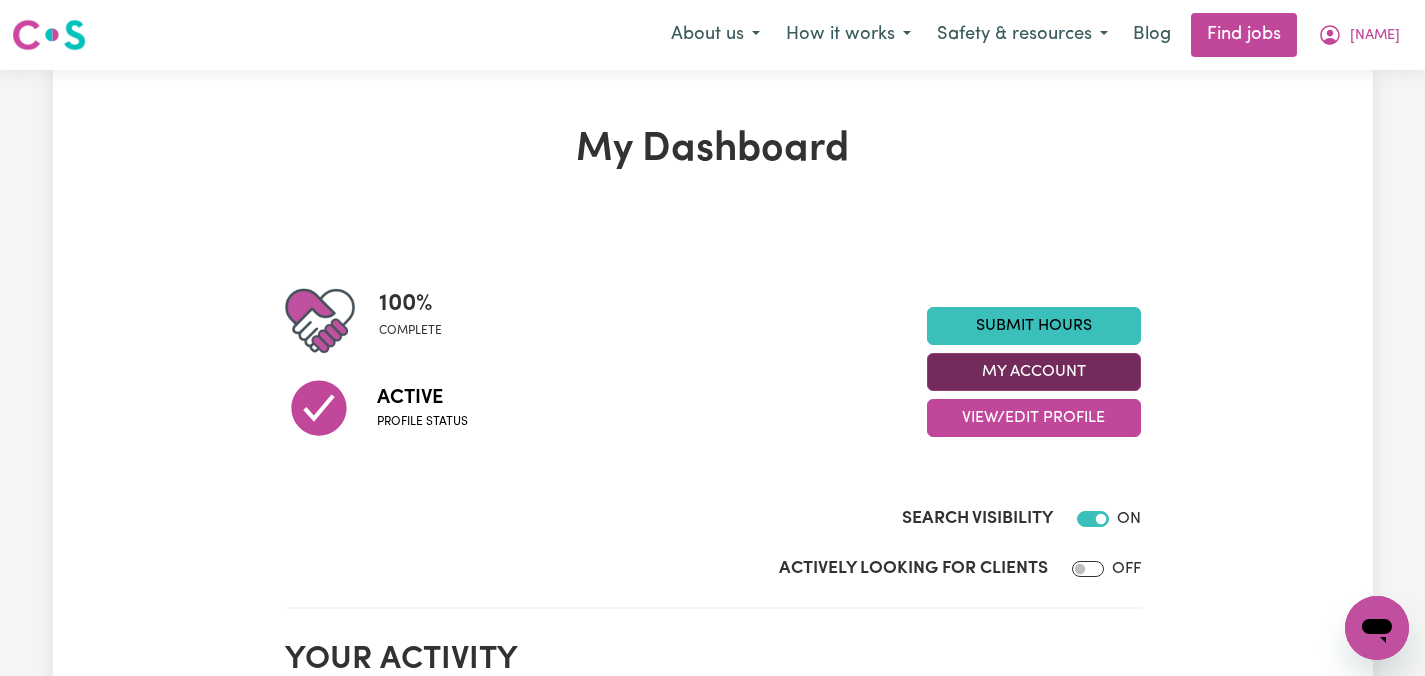 click on "My Account" at bounding box center (1034, 372) 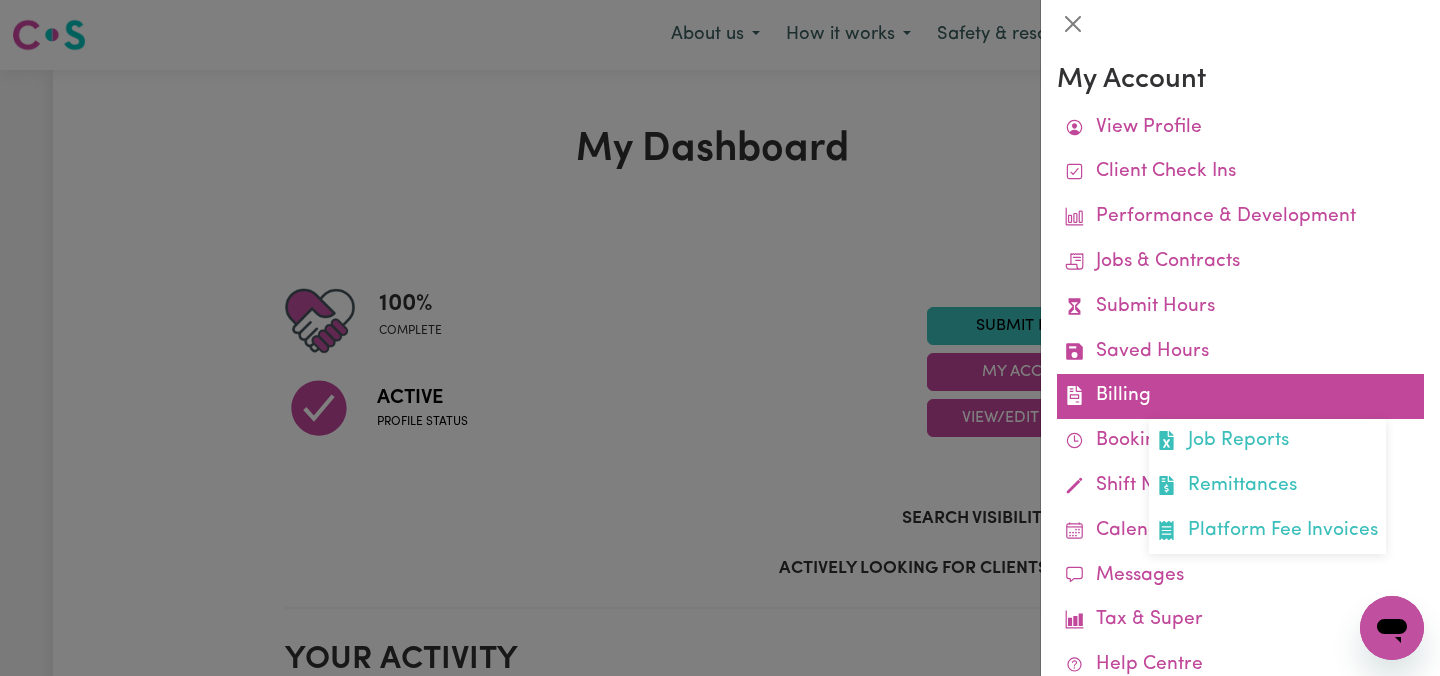 click on "Billing Job Reports Remittances Platform Fee Invoices" at bounding box center [1240, 396] 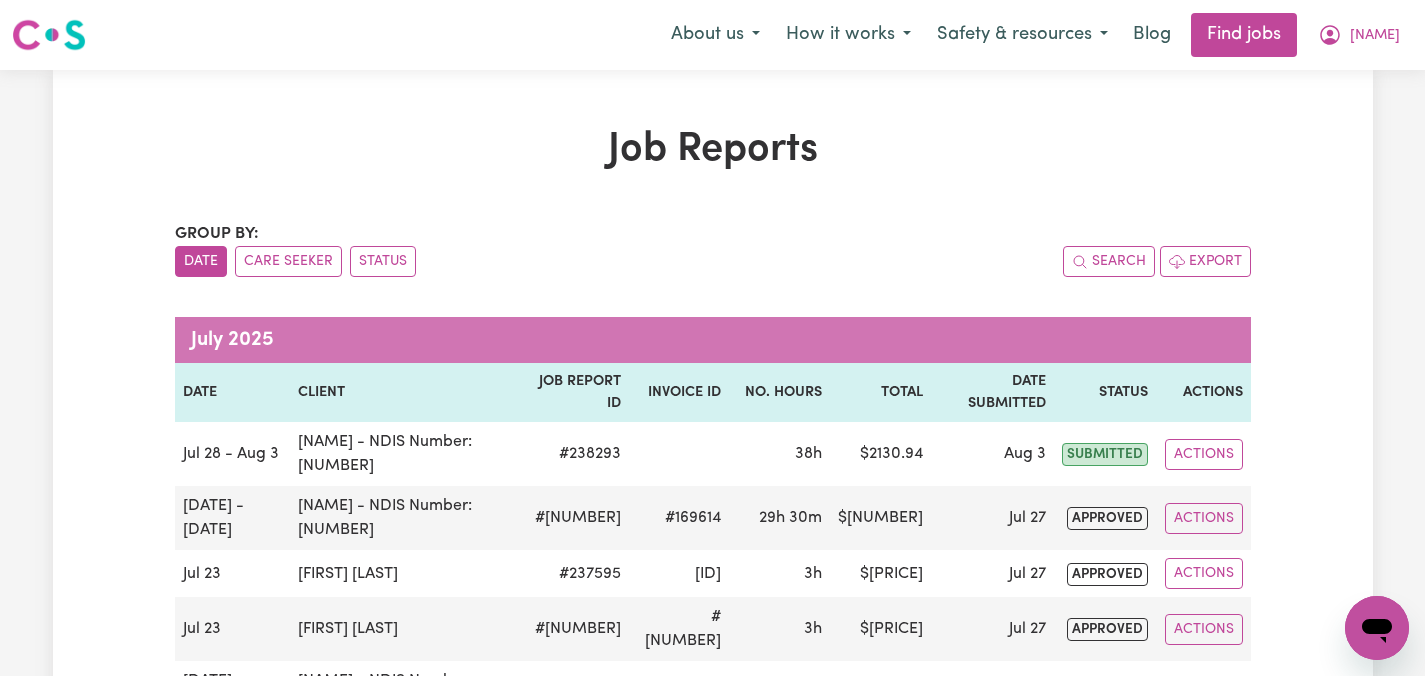 click on "Job Reports Group by: Date Care Seeker Status Search Export July 2025 Date Client Job Report ID Invoice ID No. Hours Total Date Submitted Status Actions Jul 28 - Aug 3 Chelsea ([LAST]) Vu - NDIS Number: 430921521 # 238293 38h  $ 2130.94 Aug 3 submitted Actions Jul 21 - Jul 27 Chelsea ([LAST]) Vu - NDIS Number: 430921521 # 237596 #169614 29h 30m $ 1635.12 Jul 27 approved Actions Jul 23 Kien Dinh Vu # 237595 #169472 3h  $ 150.15 Jul 27 approved Actions Jul 23 Thi Nhai Phan # 237594 #169473 3h  $ 150.15 Jul 27 approved Actions Jul 14 - Jul 20 Chelsea ([LAST]) Vu - NDIS Number: 430921521 # 236926 #168923 37h  $ 2083.50 Jul 20 approved Actions Jul 16 Kien Dinh Vu # 236923 #169369 3h  $ 150.15 Jul 20 approved Actions Jul 16 Thi Nhai Phan # 236919 #169368 3h  $ 150.15 Jul 20 approved Actions Jul 7 - Jul 13 Chelsea ([LAST]) Vu - NDIS Number: 430921521 # 236203 #168712 39h  $ 2162.05 Jul 13 approved Actions Jul 9 Kien Dinh Vu # 236196 #168647 3h  $ 150.15 Jul 13 approved Actions Jul 9 Thi Nhai Phan # 236195 #168648 3h  $ 150.15 #" at bounding box center [713, 2177] 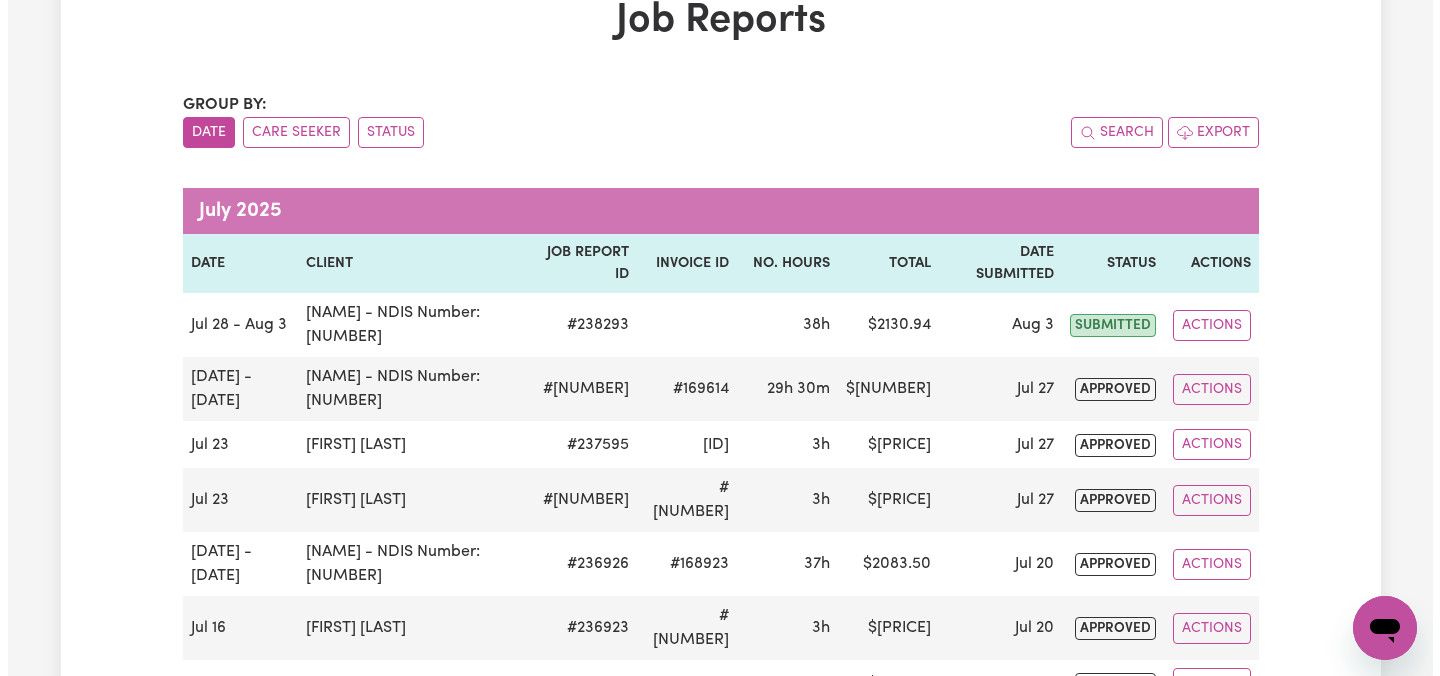 scroll, scrollTop: 160, scrollLeft: 0, axis: vertical 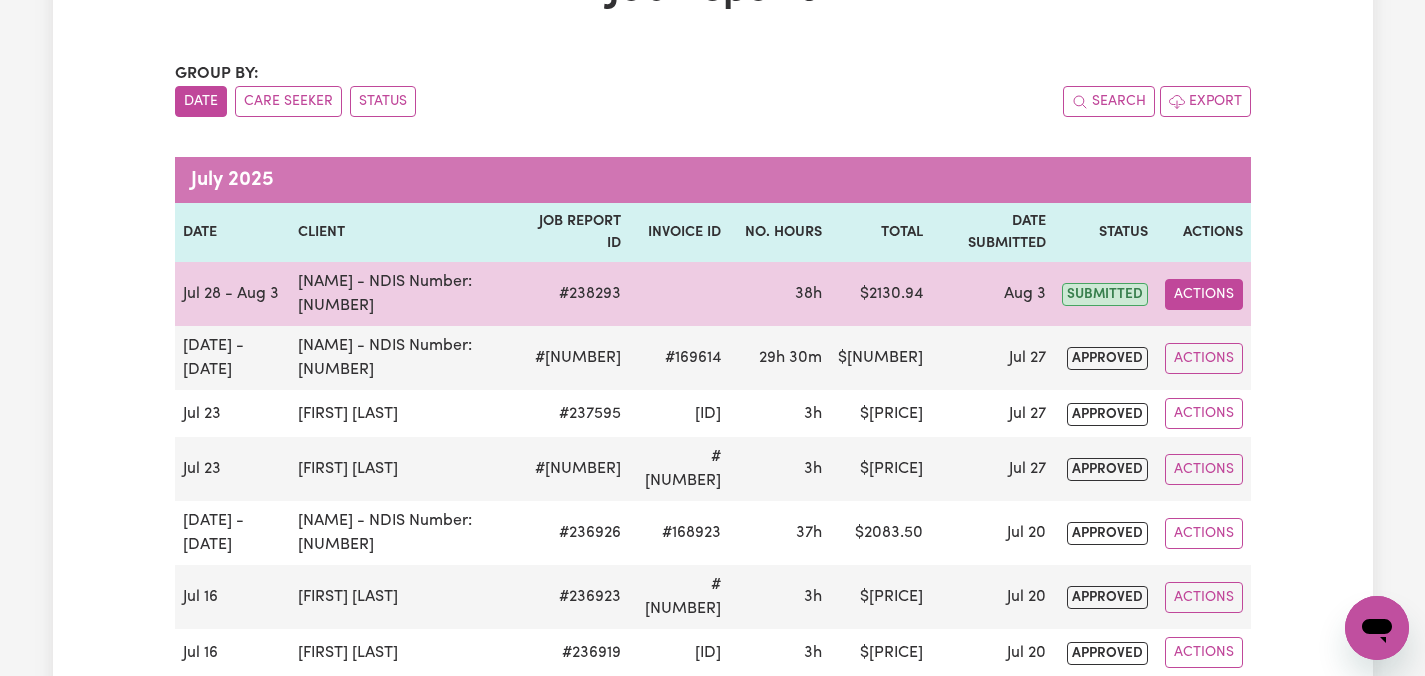 click on "Actions" at bounding box center (1204, 294) 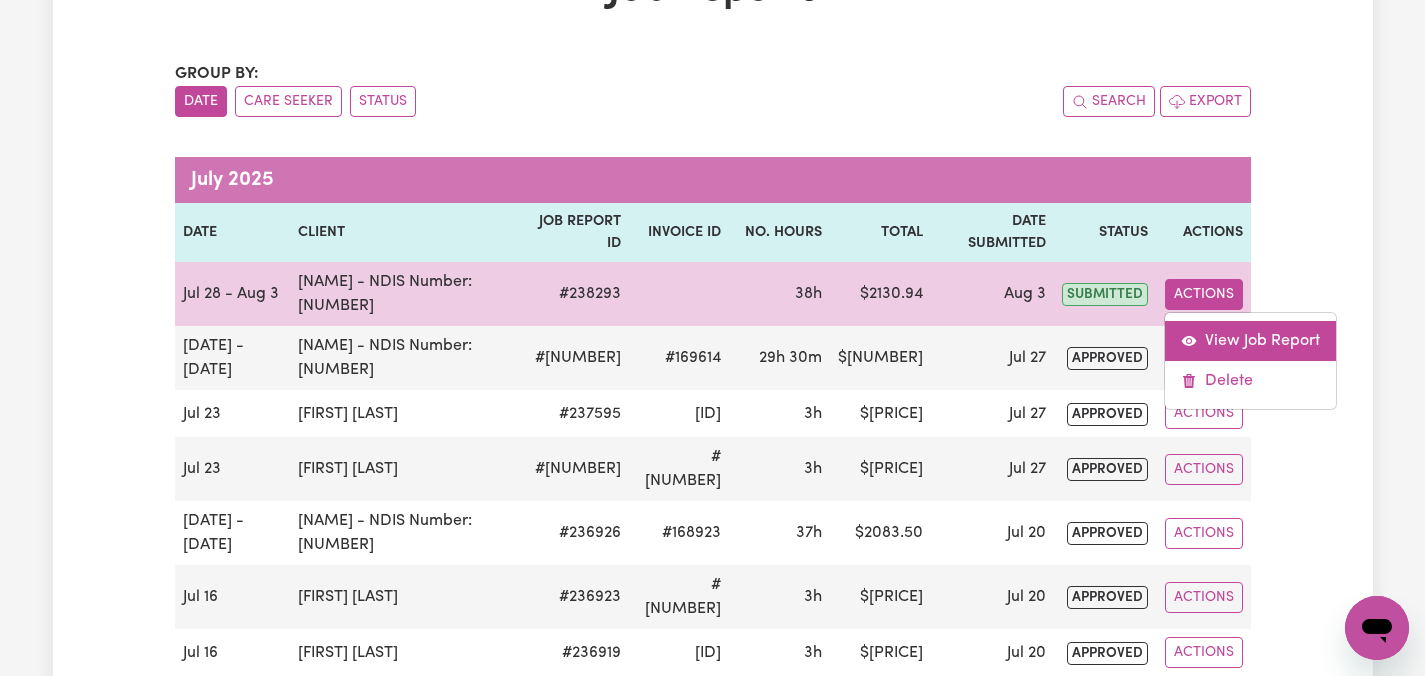 click on "View Job Report" at bounding box center [1250, 341] 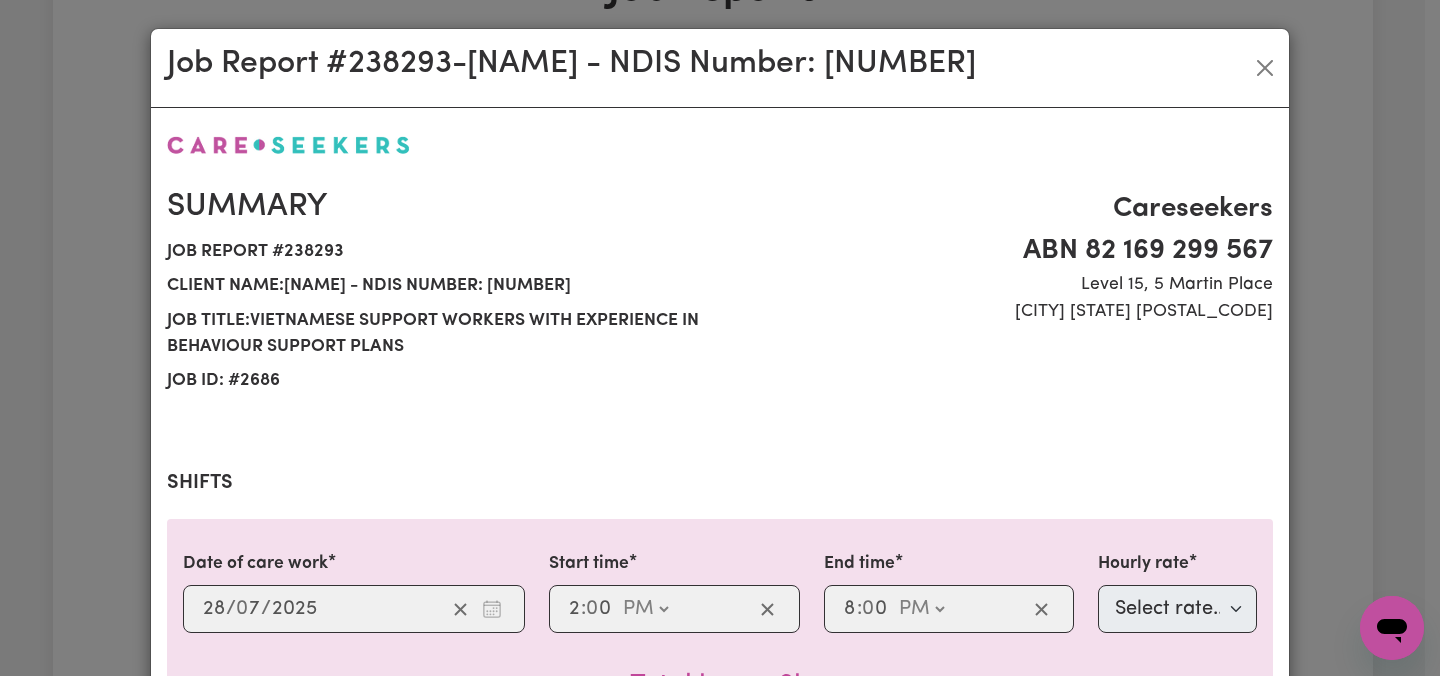 click on "[CITY] [STATE] [POSTAL_CODE]" at bounding box center (1002, 312) 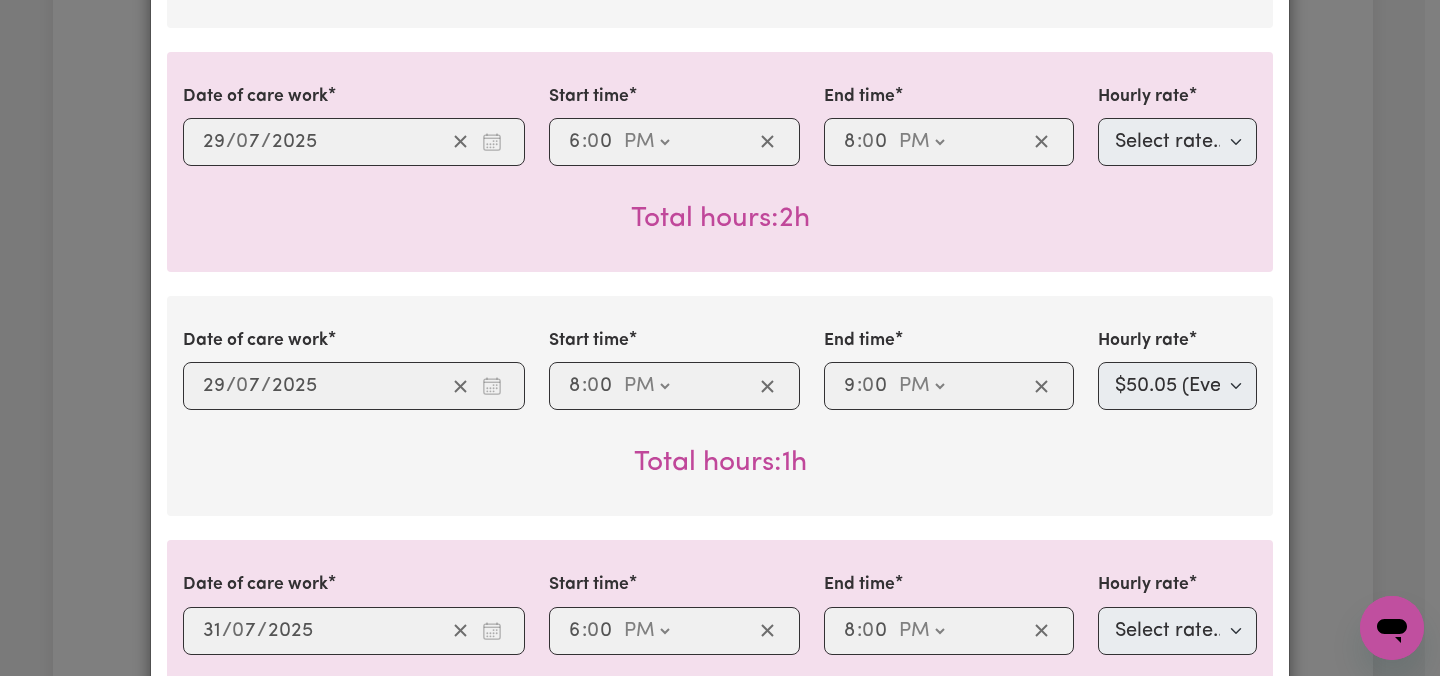 scroll, scrollTop: 1040, scrollLeft: 0, axis: vertical 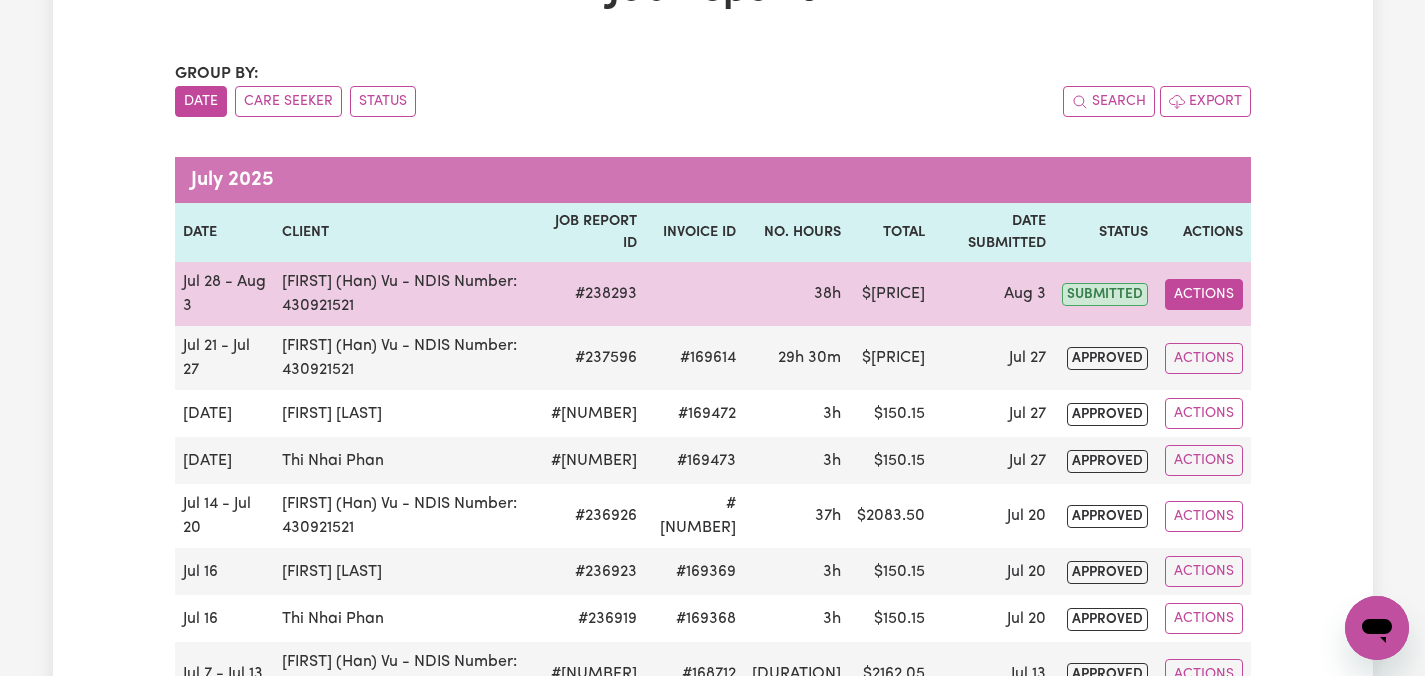 click on "Actions" at bounding box center [1204, 294] 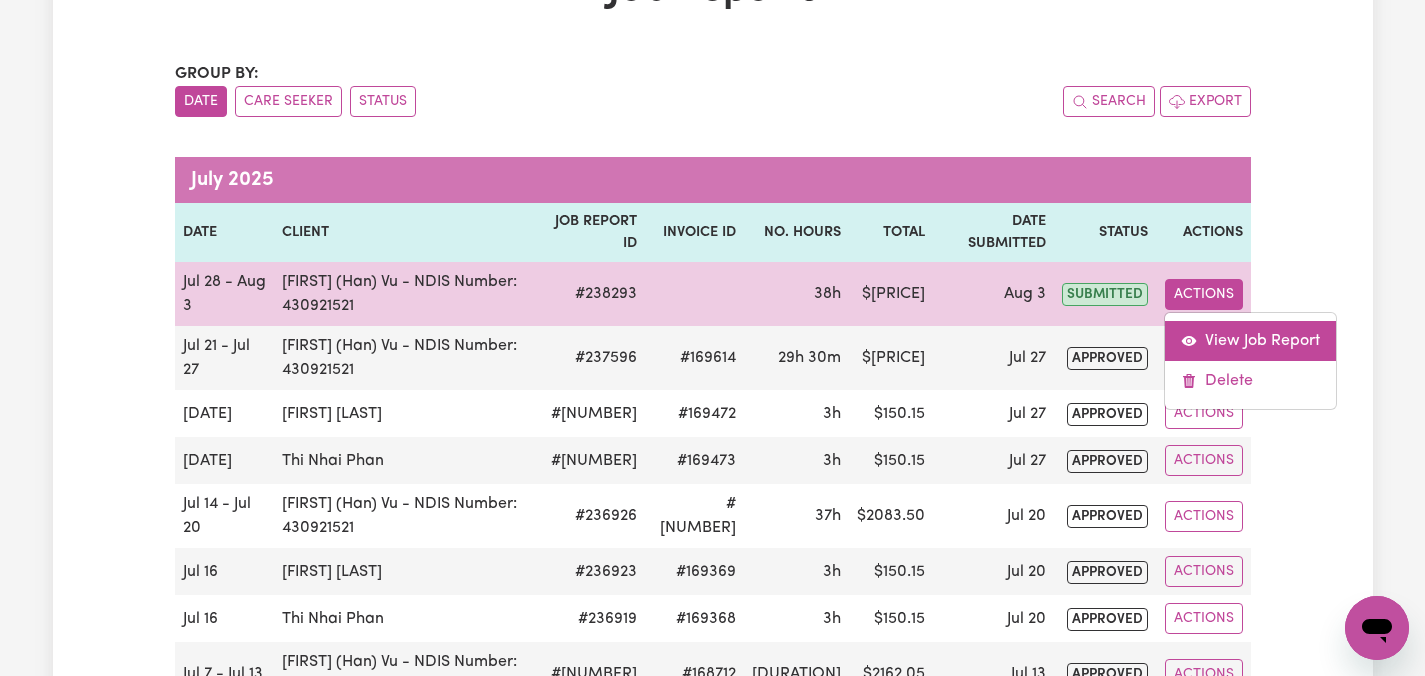 click on "View Job Report" at bounding box center [1250, 341] 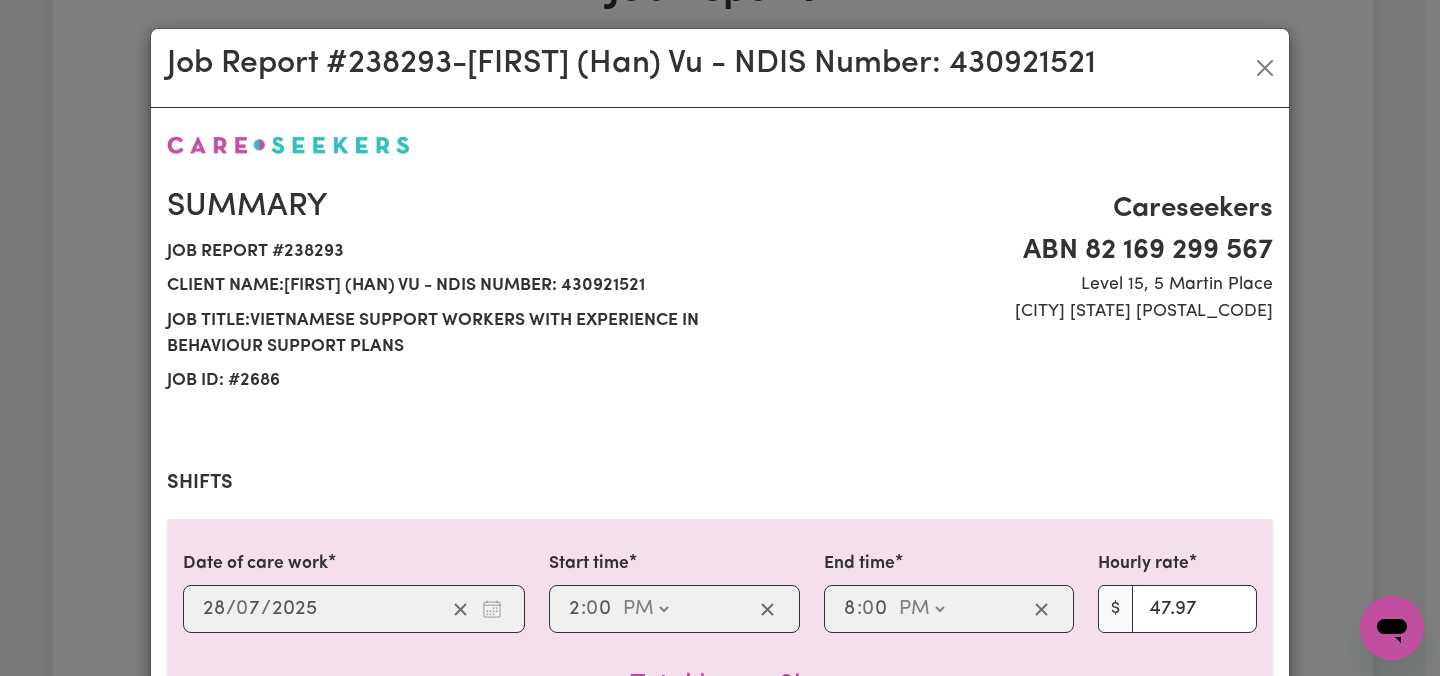 select on "[PRICE]-Weekday" 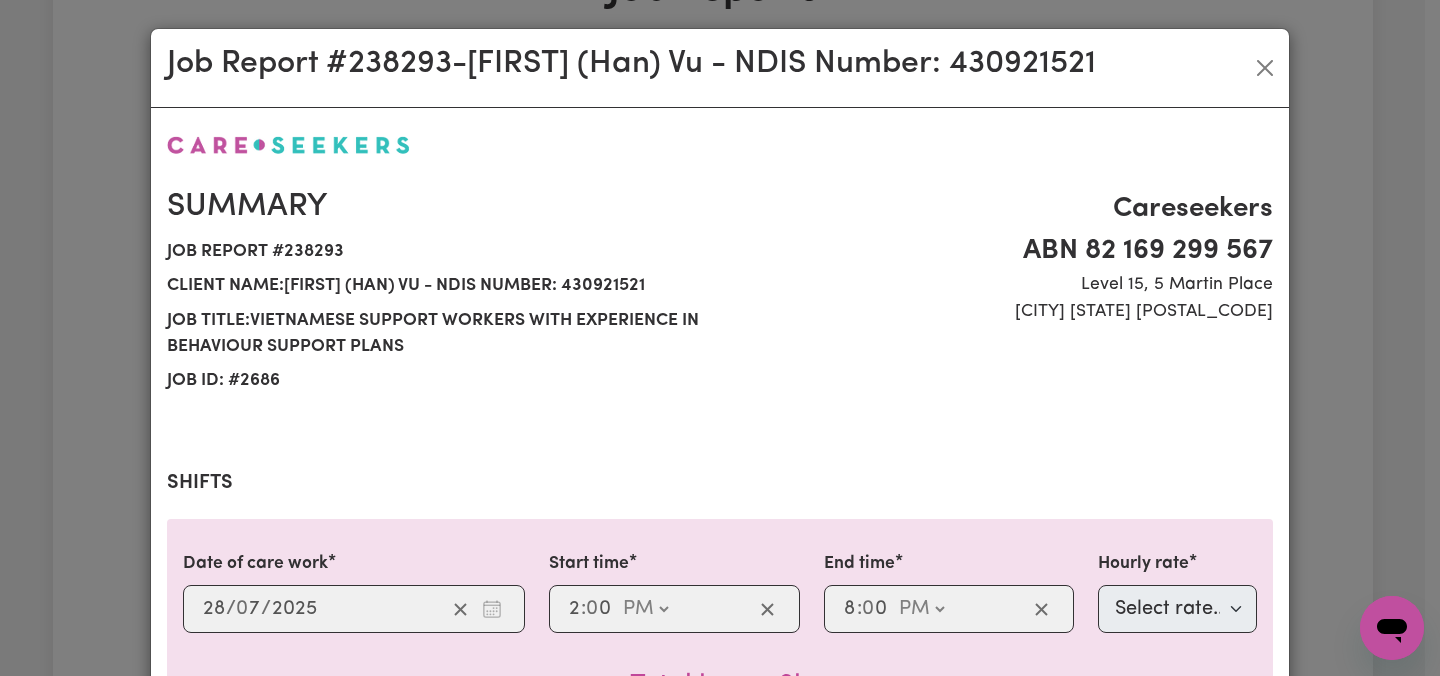 click on "Careseekers ABN 82 169 299 567 Level 15, 5 Martin Place [CITY] [STATE] [POSTAL_CODE]" at bounding box center (1002, 293) 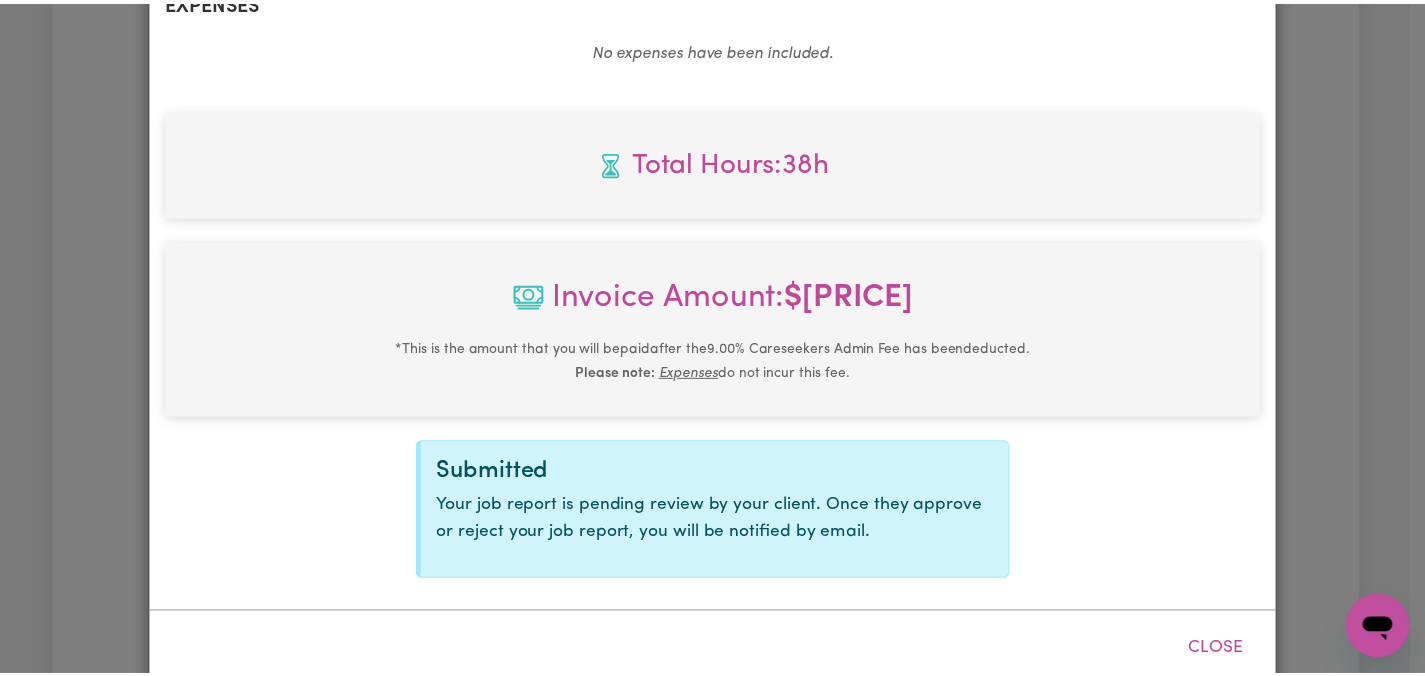 scroll, scrollTop: 3039, scrollLeft: 0, axis: vertical 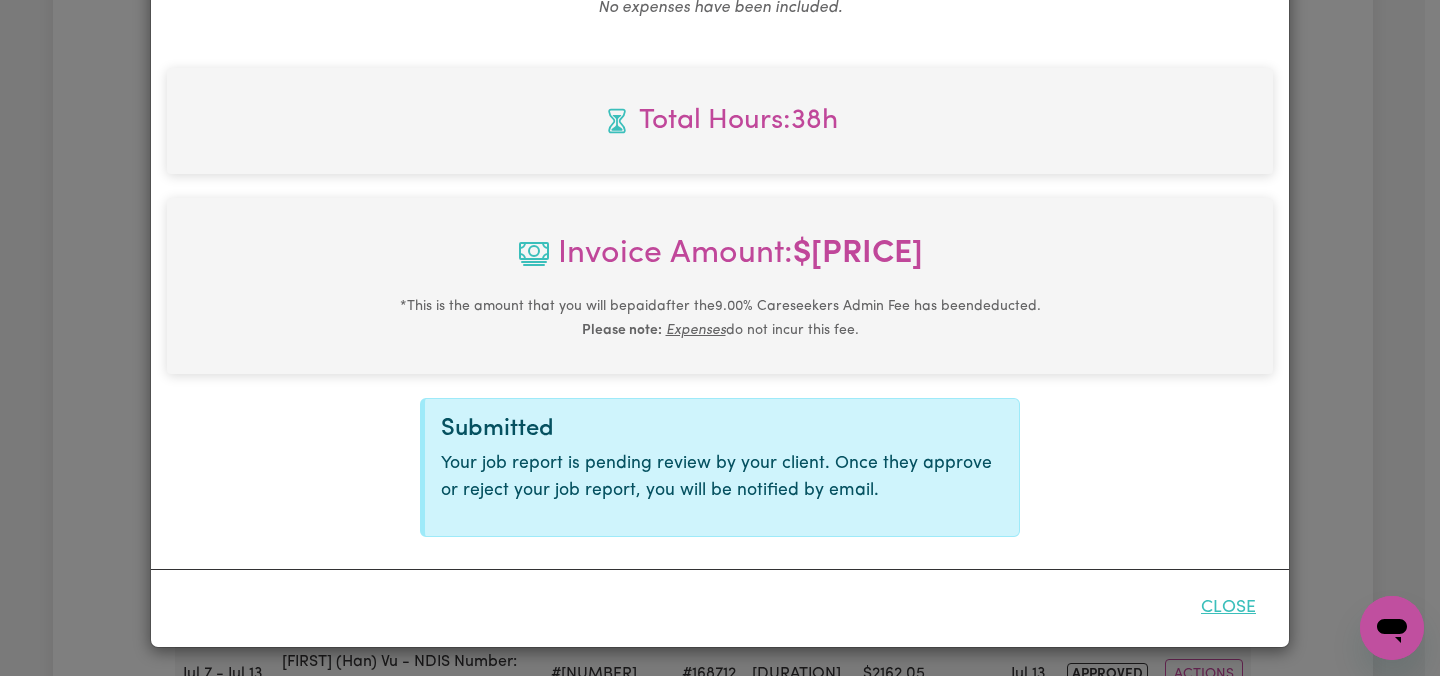 click on "Close" at bounding box center (1228, 608) 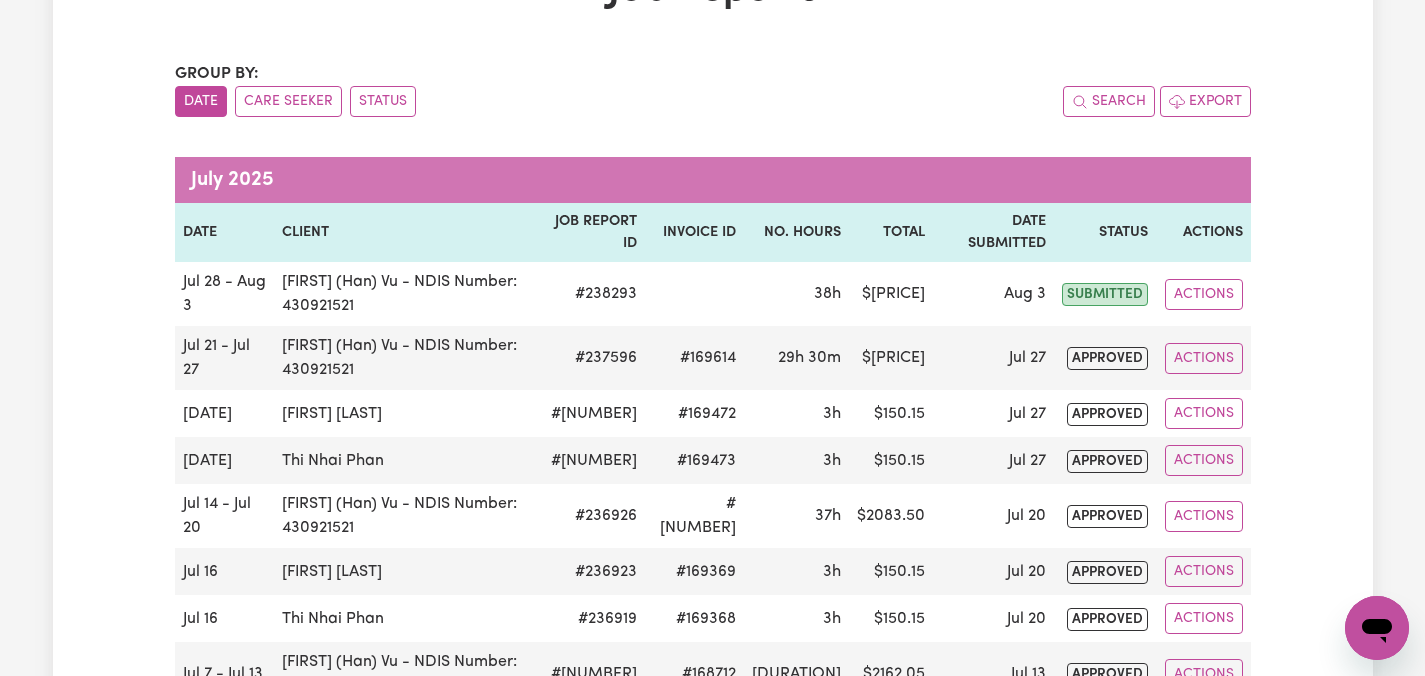 scroll, scrollTop: 38, scrollLeft: 0, axis: vertical 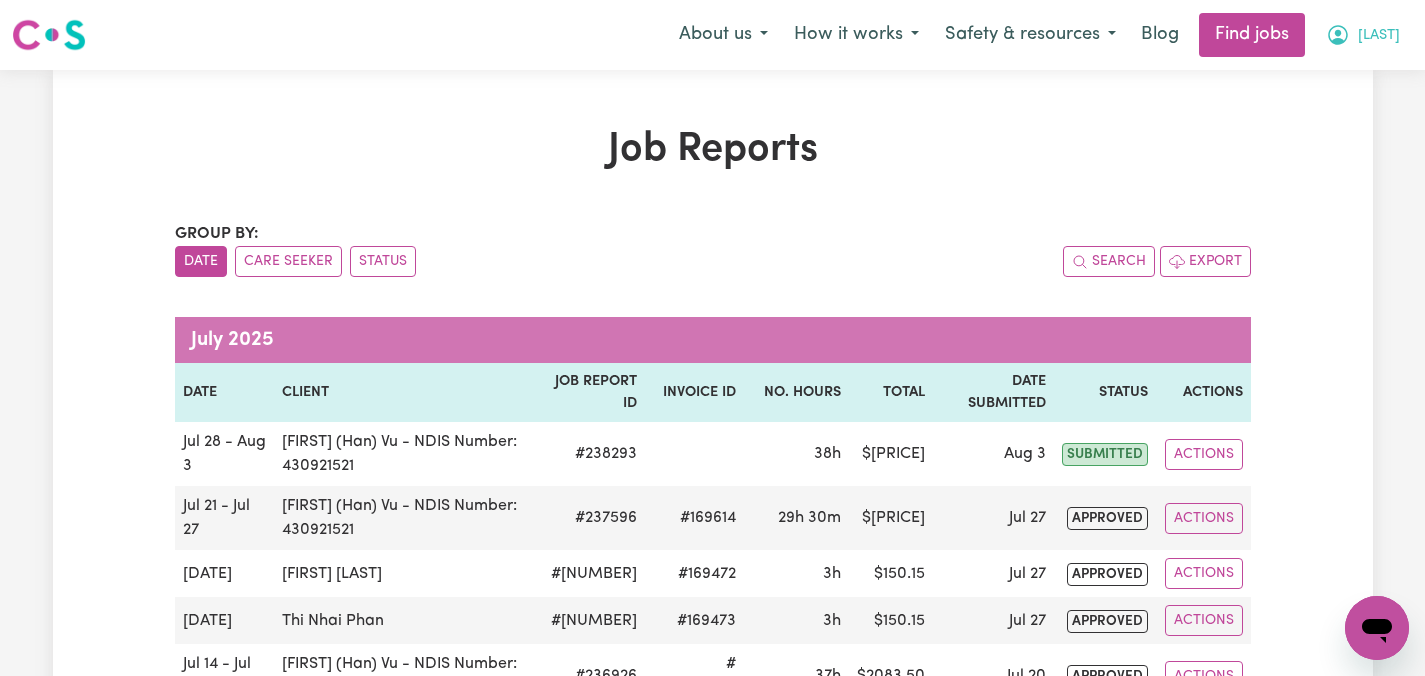 click on "[LAST]" at bounding box center [1379, 36] 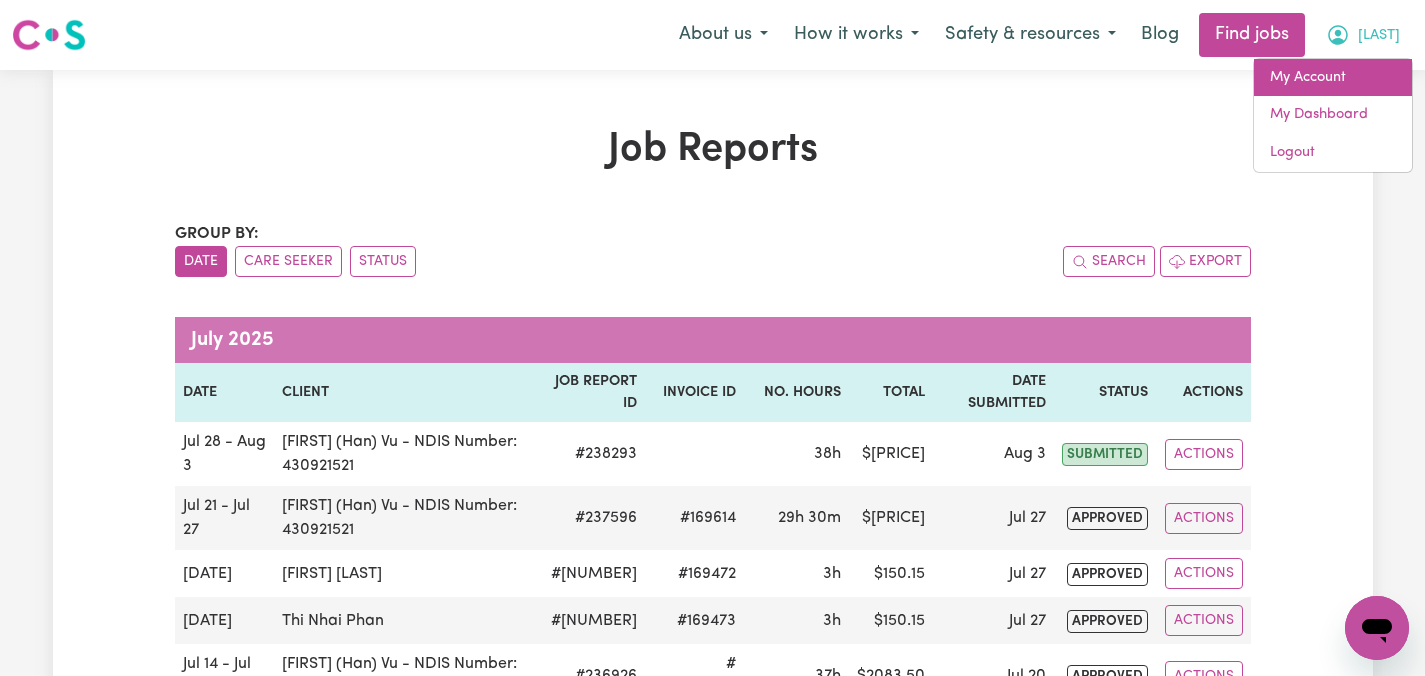 click on "My Account" at bounding box center (1333, 78) 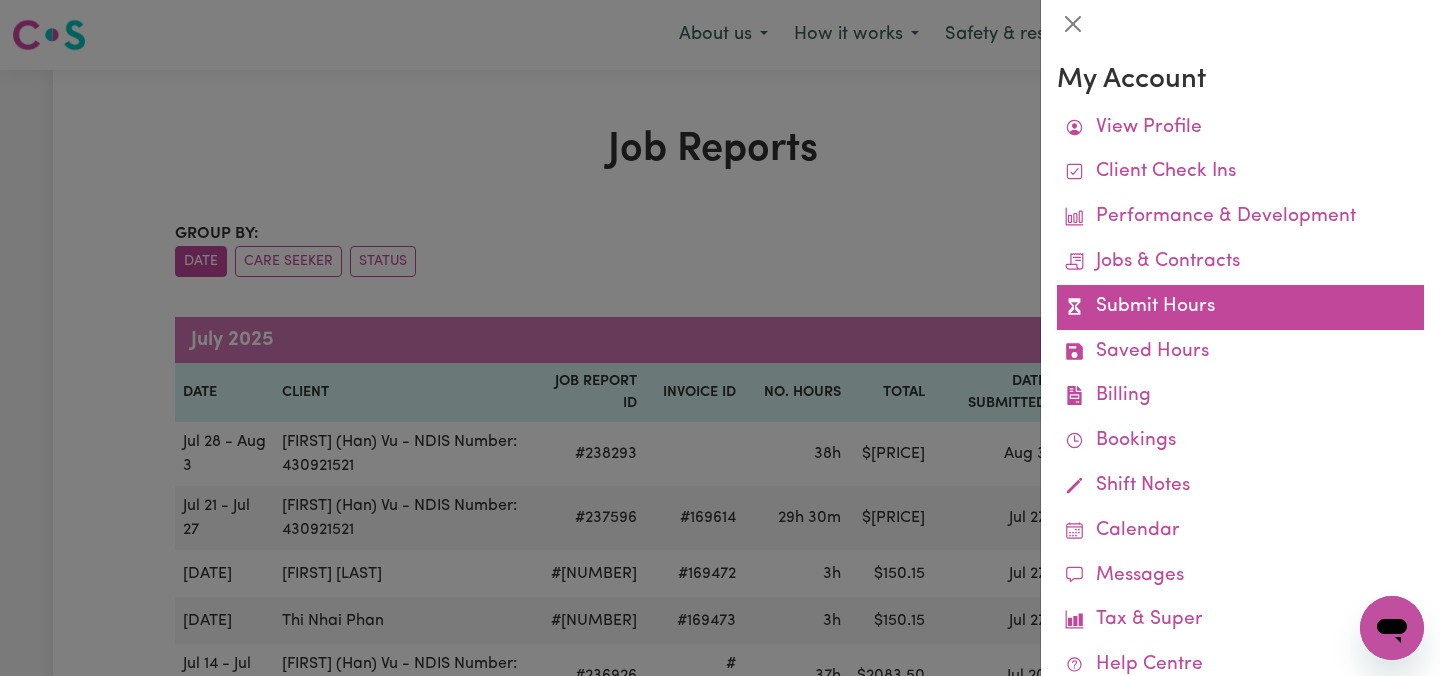click on "Submit Hours" at bounding box center [1240, 307] 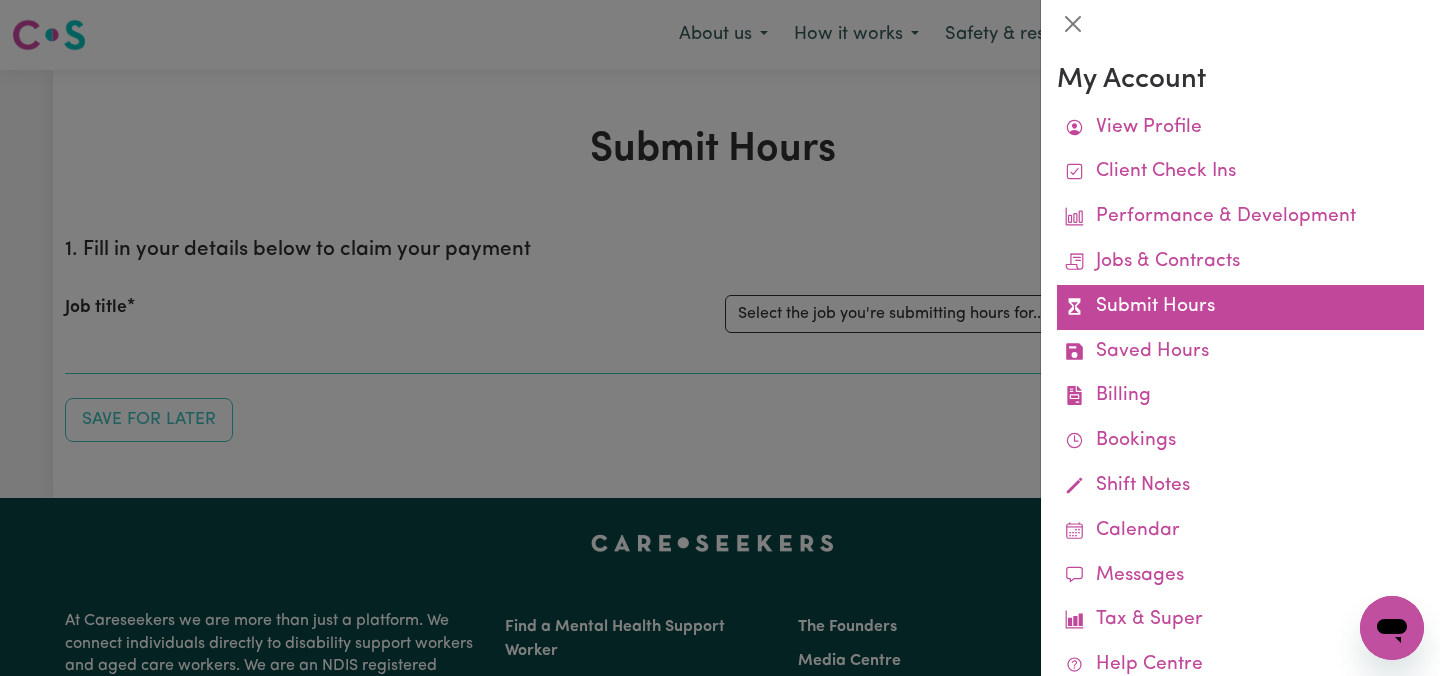 click on "Submit Hours" at bounding box center (1240, 307) 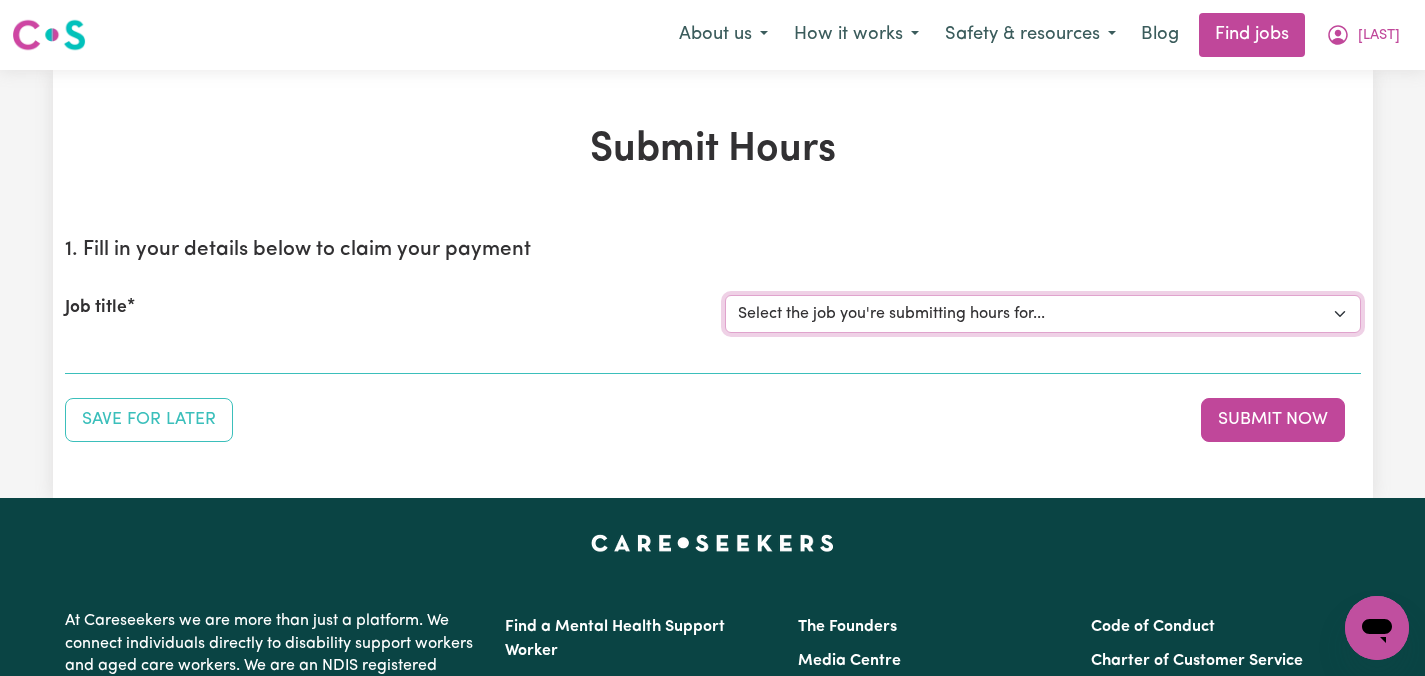 click on "Select the job you're submitting hours for... [[FIRST] [LAST]] Care worker needed in Ascot Vale VIC [[FIRST] [LAST]] Care worker needed in Ascot Vale VIC [[FIRST] ([LAST]) - NDIS Number: 430921521] Vietnamese Support workers with experience in Behaviour Support Plans" at bounding box center (1043, 314) 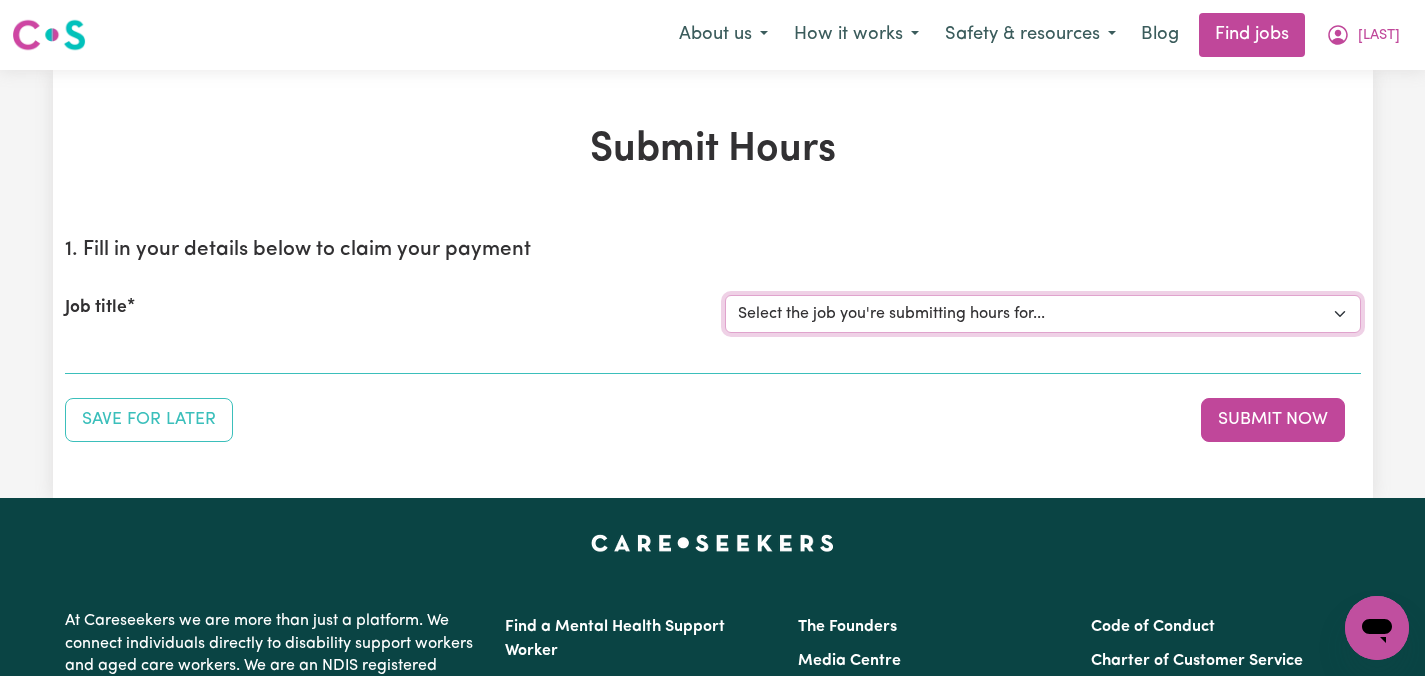 select on "14435" 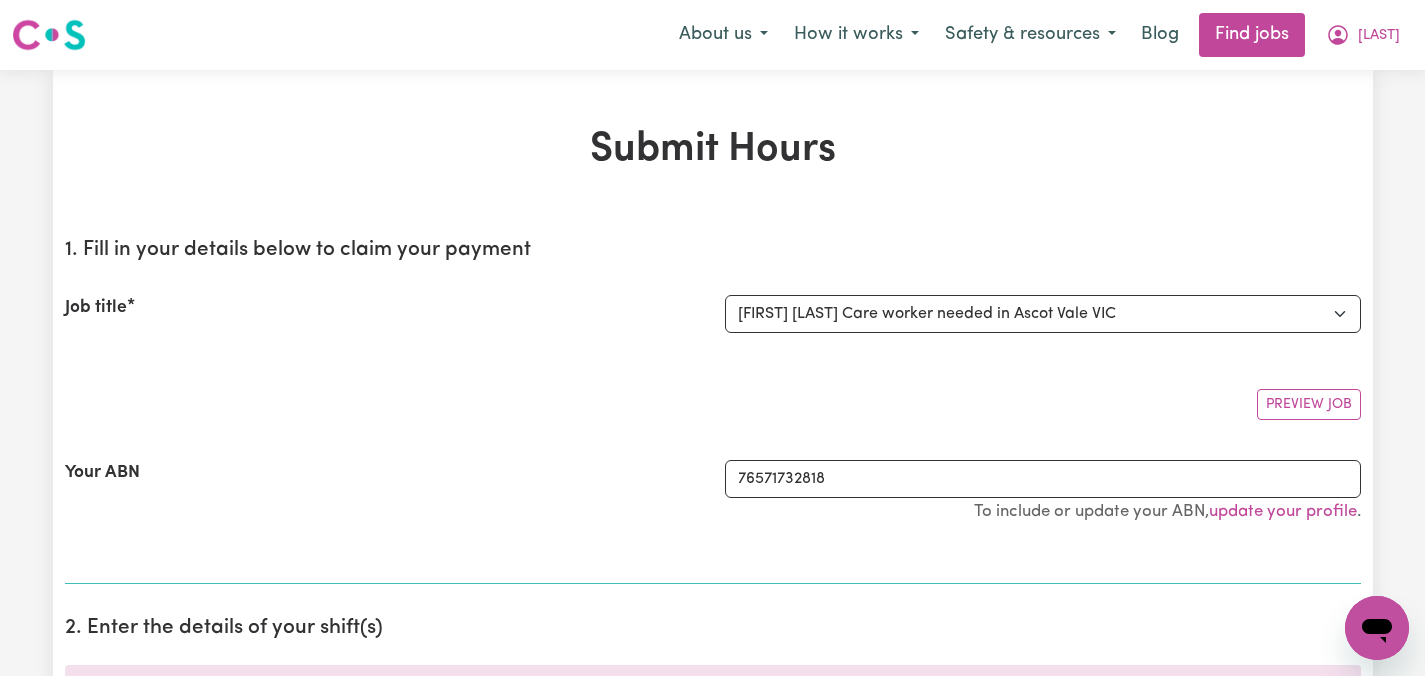 click on "Preview Job" at bounding box center (713, 396) 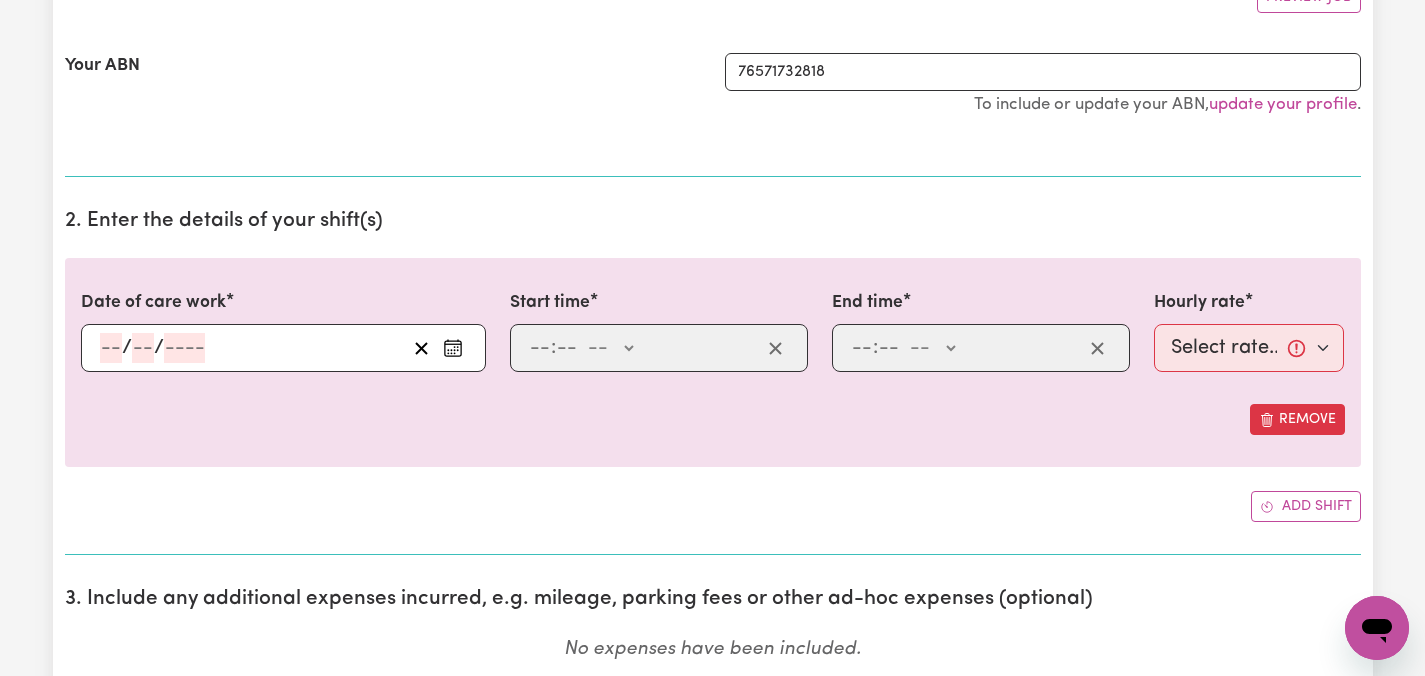 scroll, scrollTop: 440, scrollLeft: 0, axis: vertical 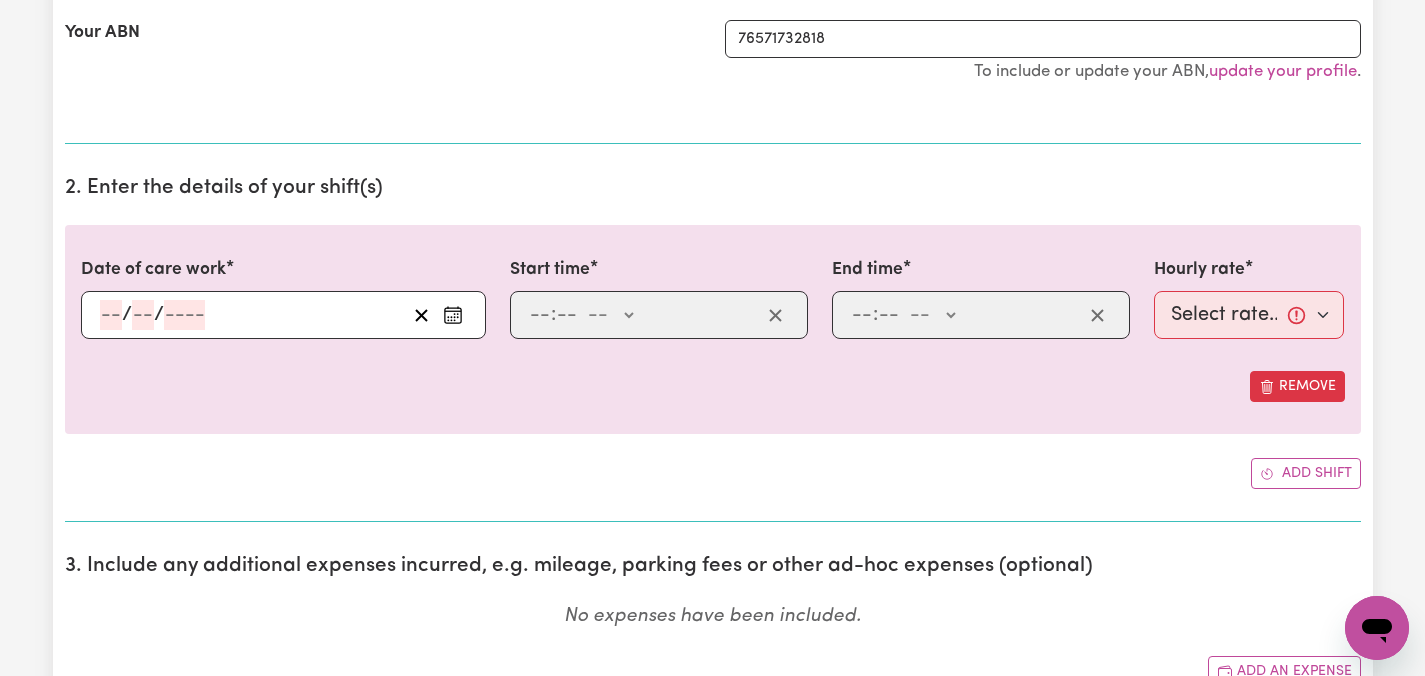 click 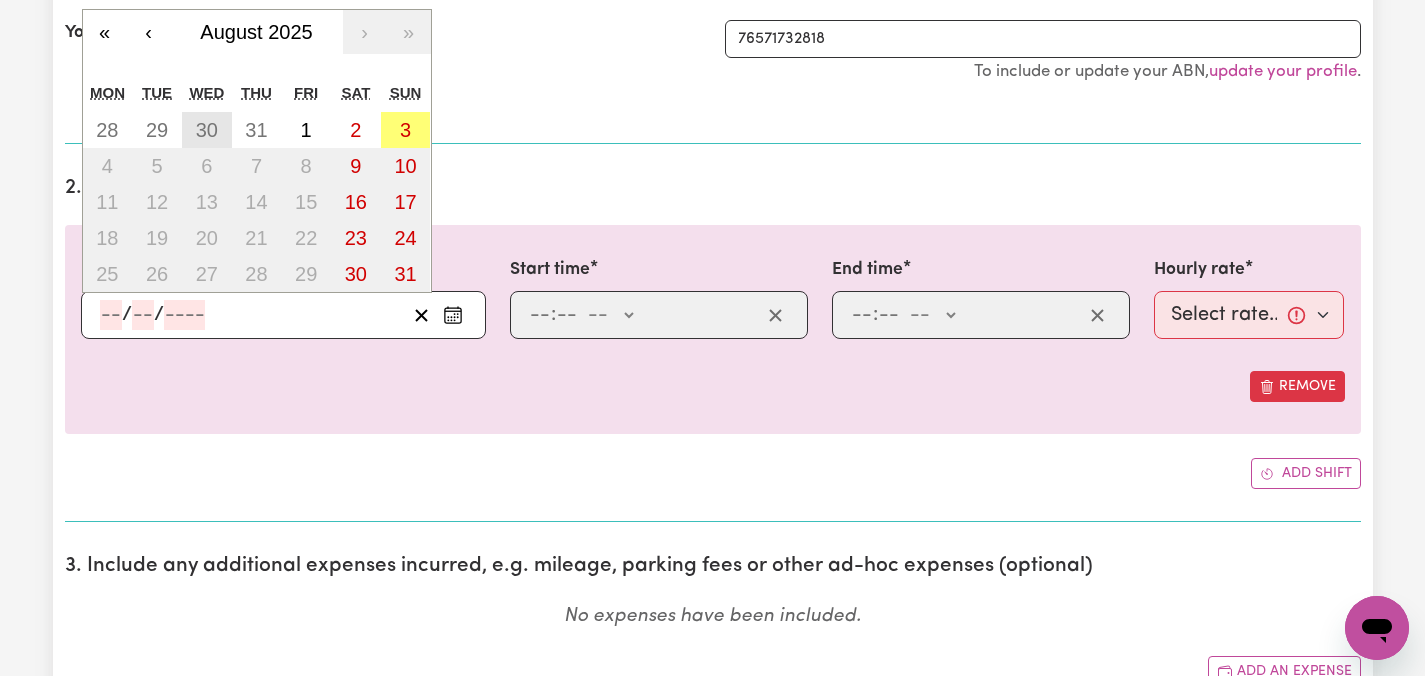click on "30" at bounding box center (207, 130) 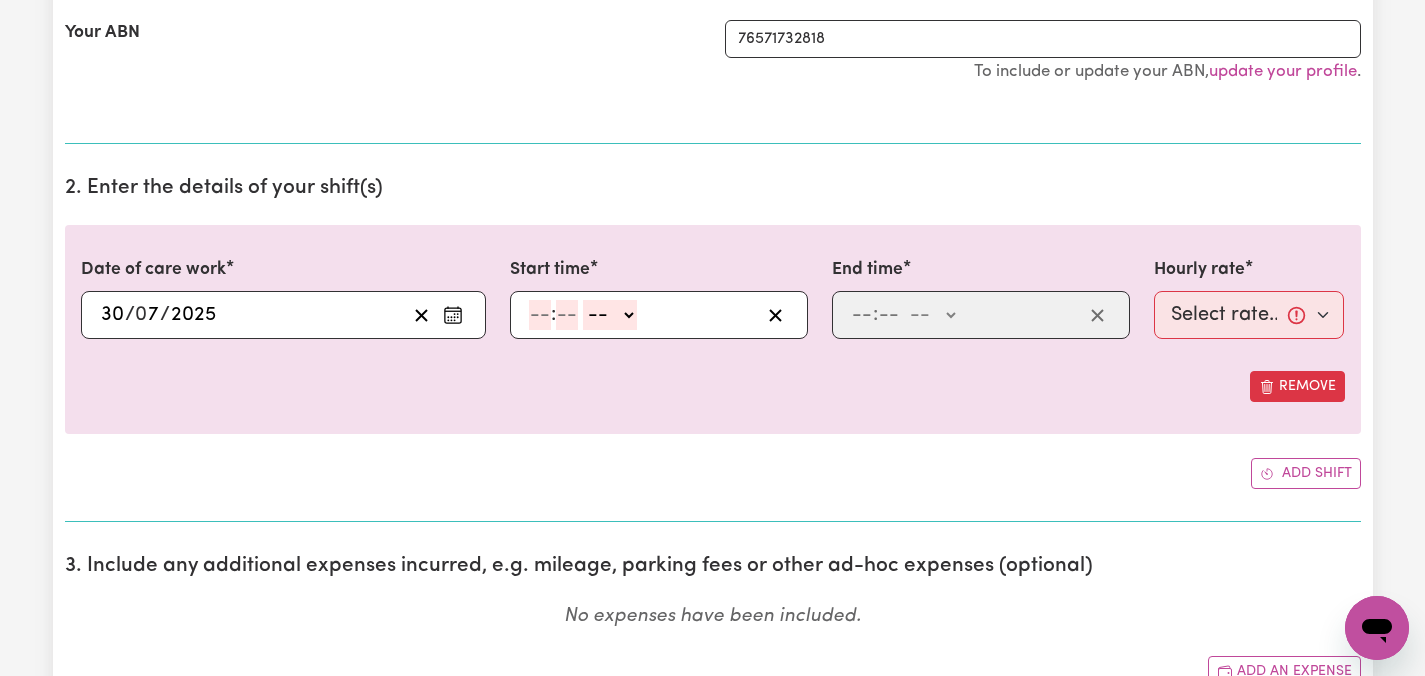 click on "-- AM PM" 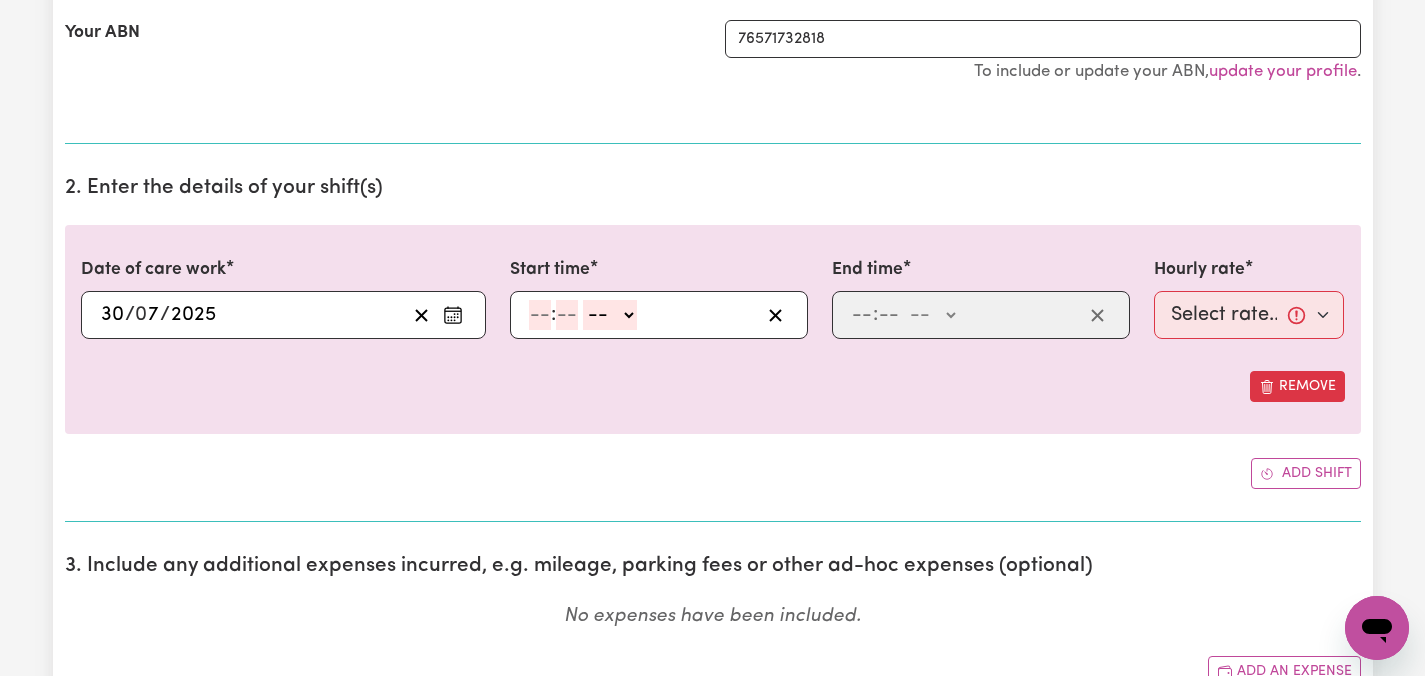 select on "am" 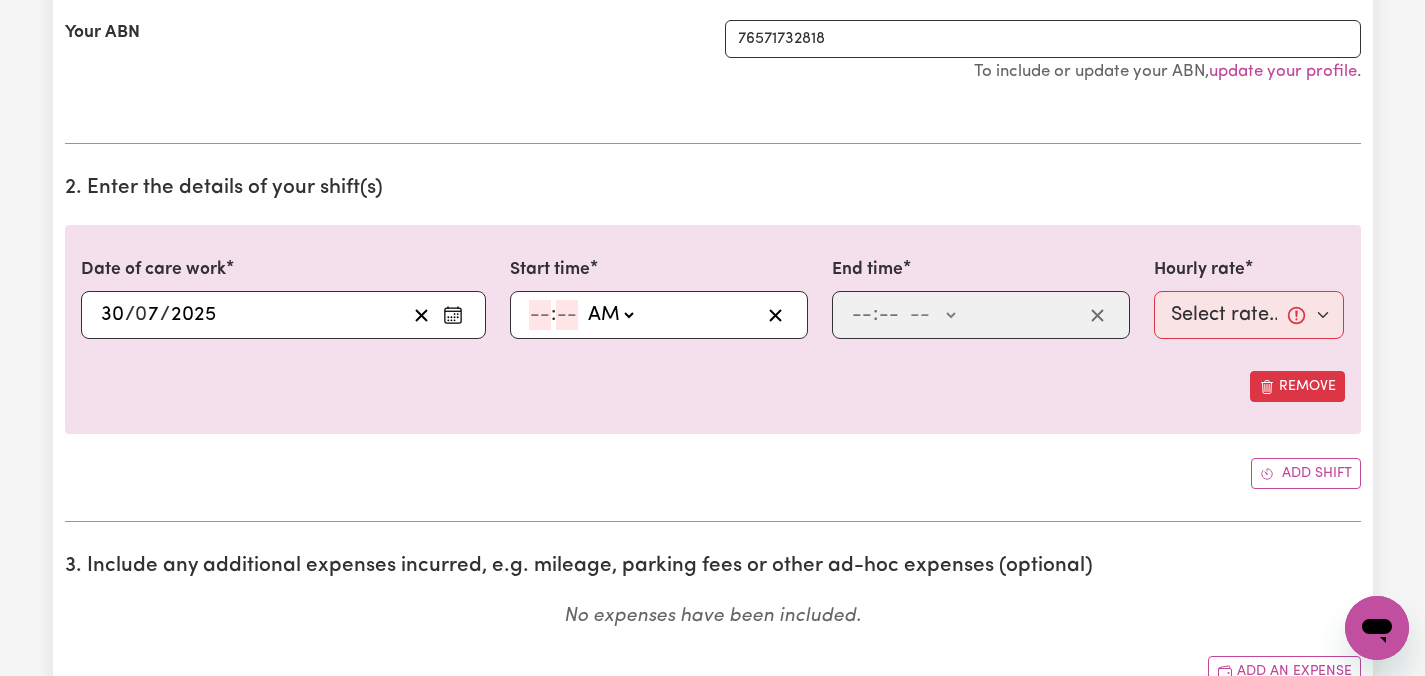 click 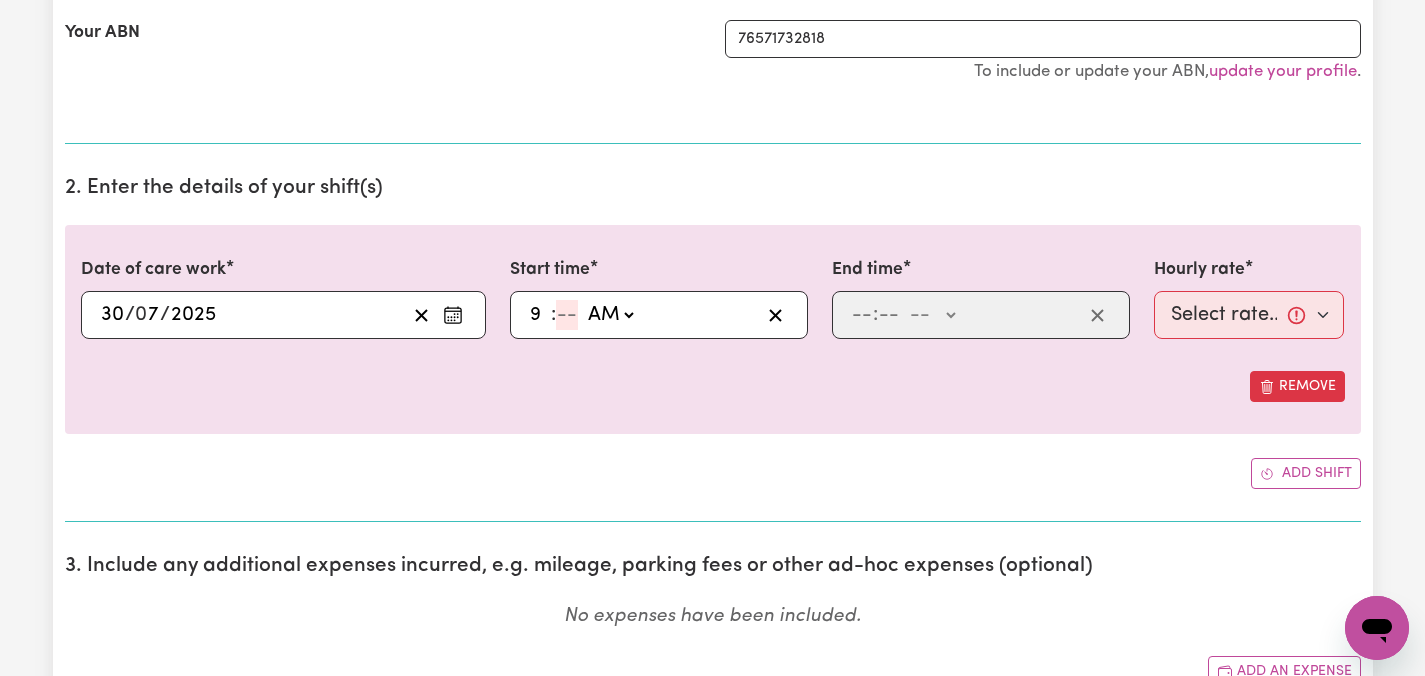 type on "9" 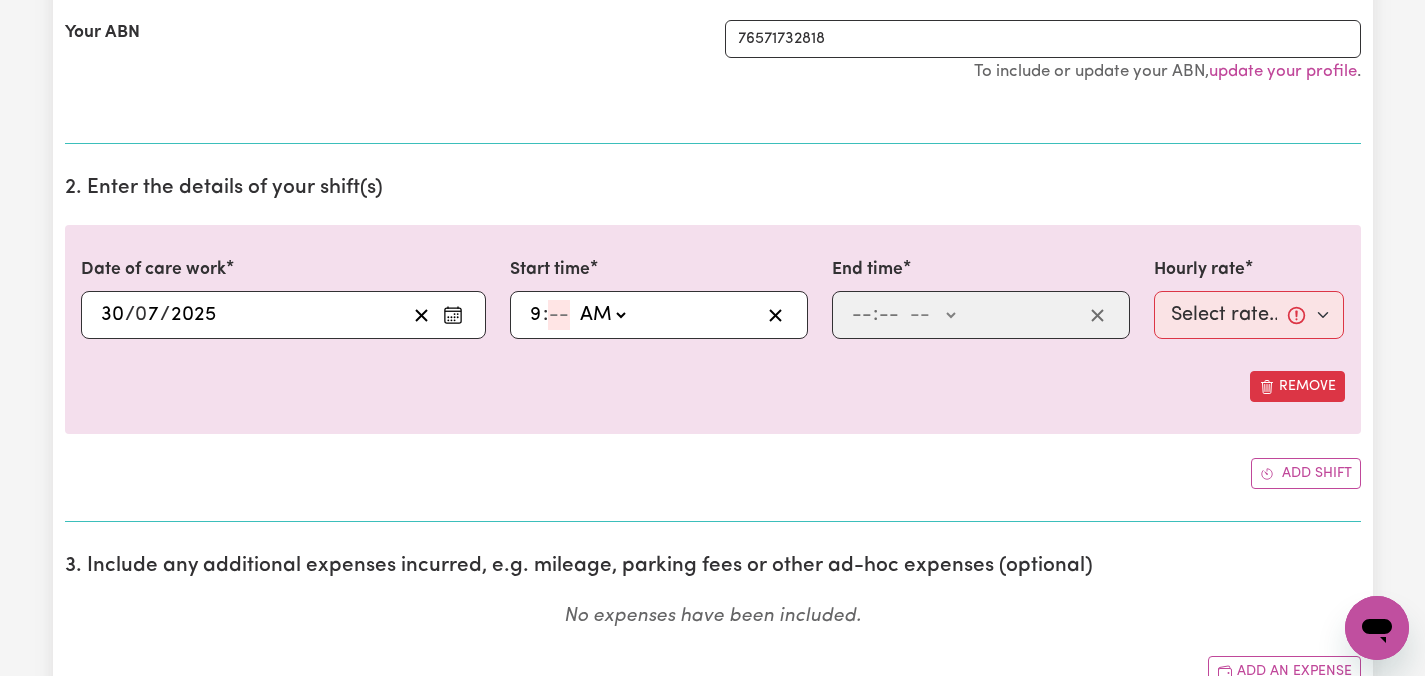 type on "09:00" 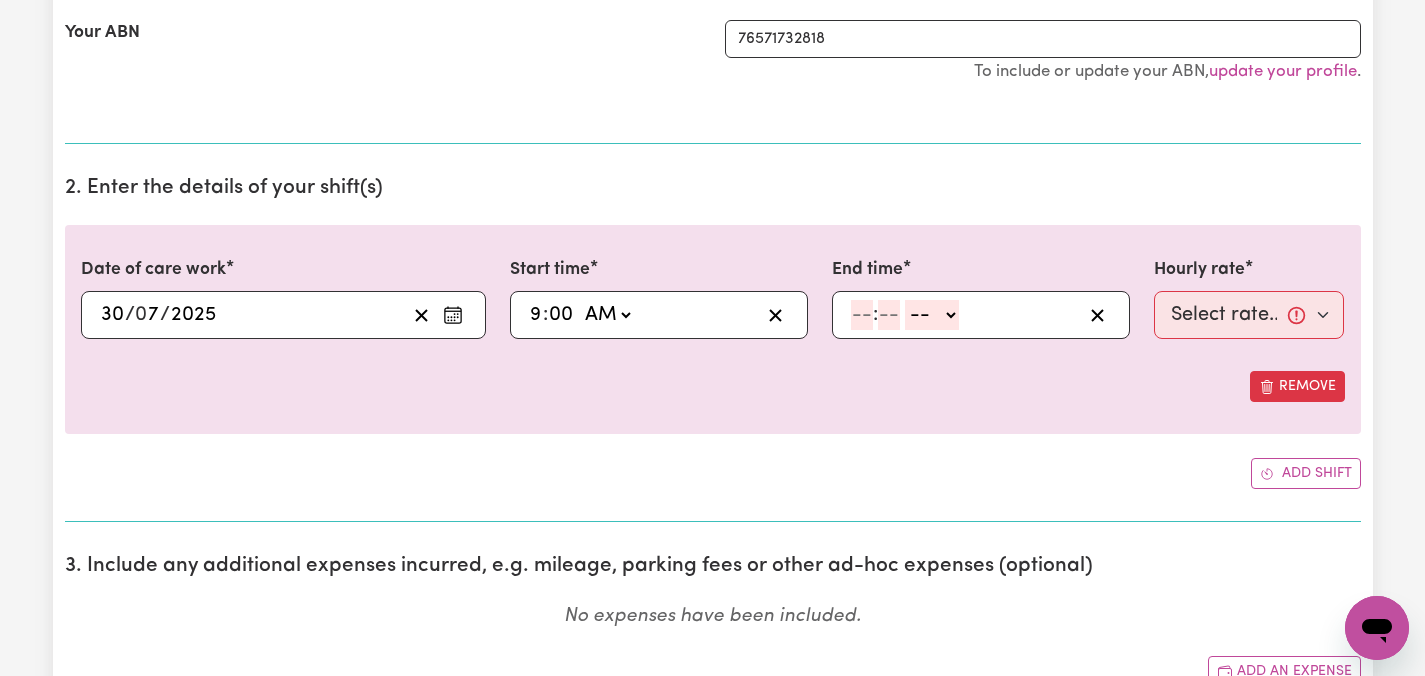 type on "00" 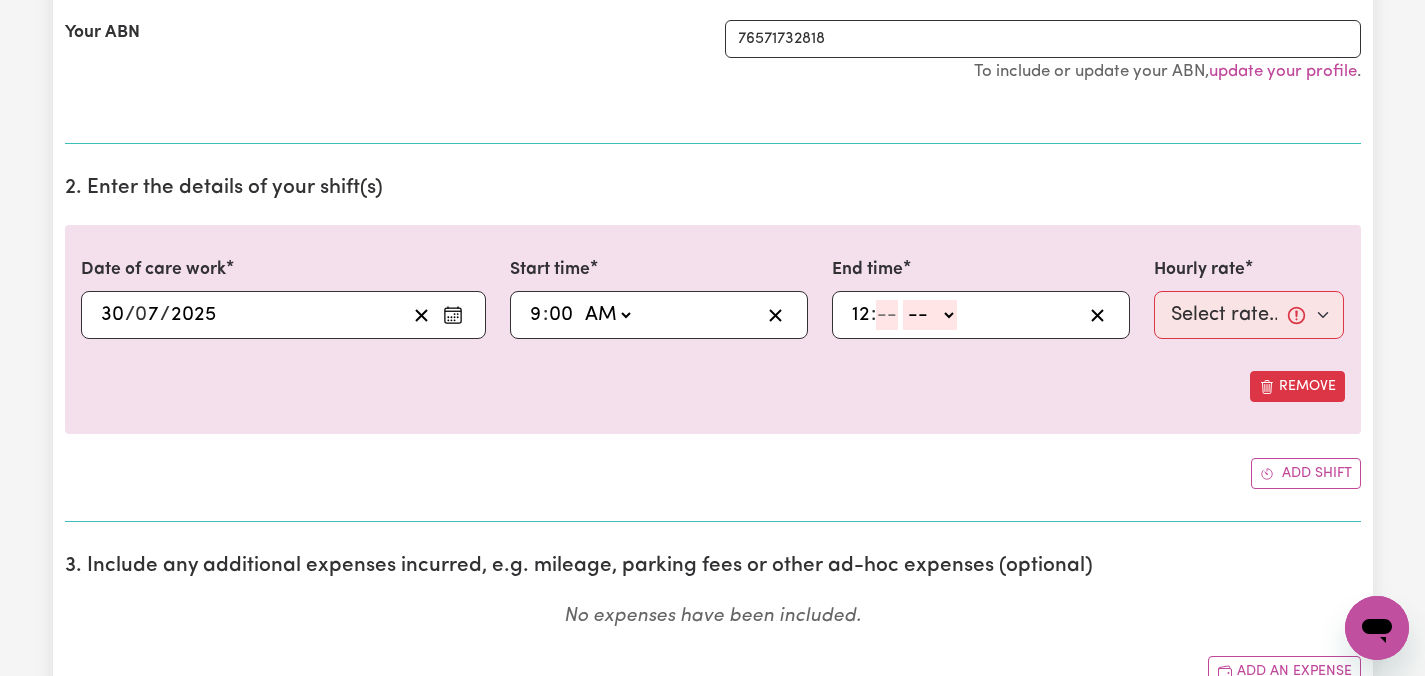 type on "12" 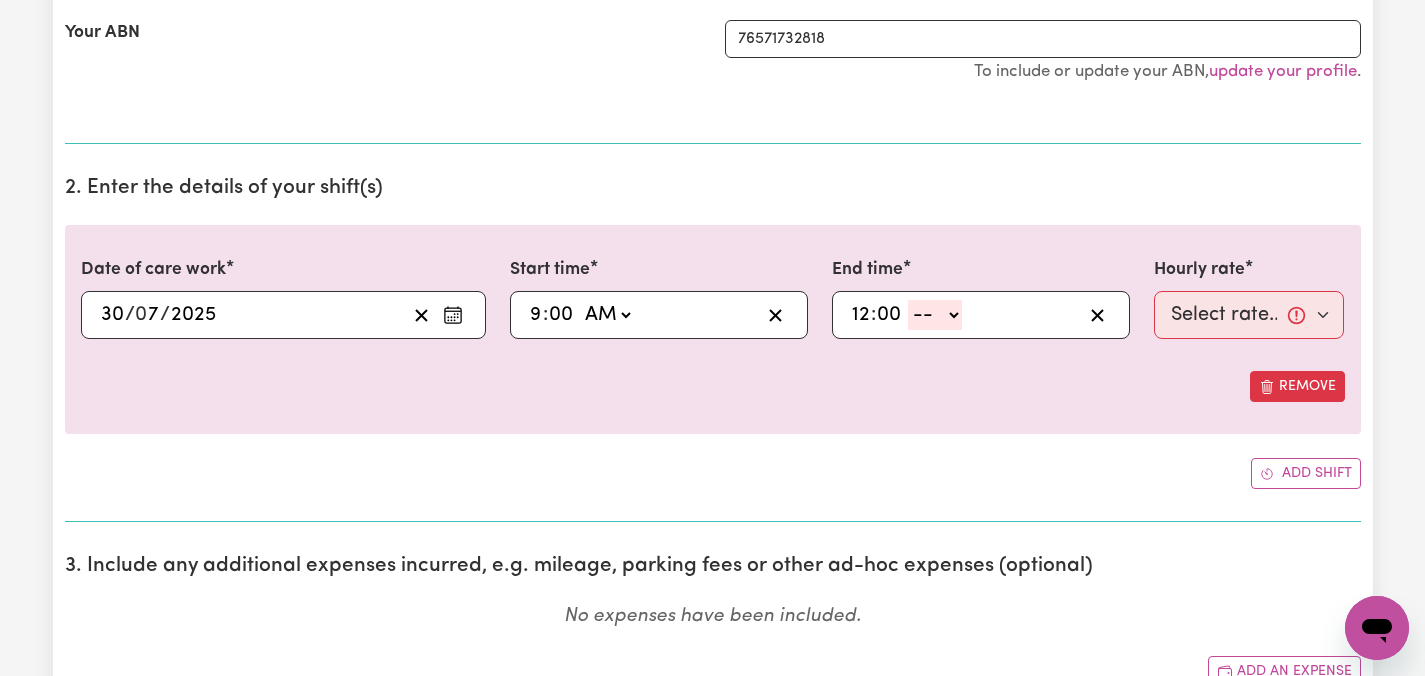 type on "00" 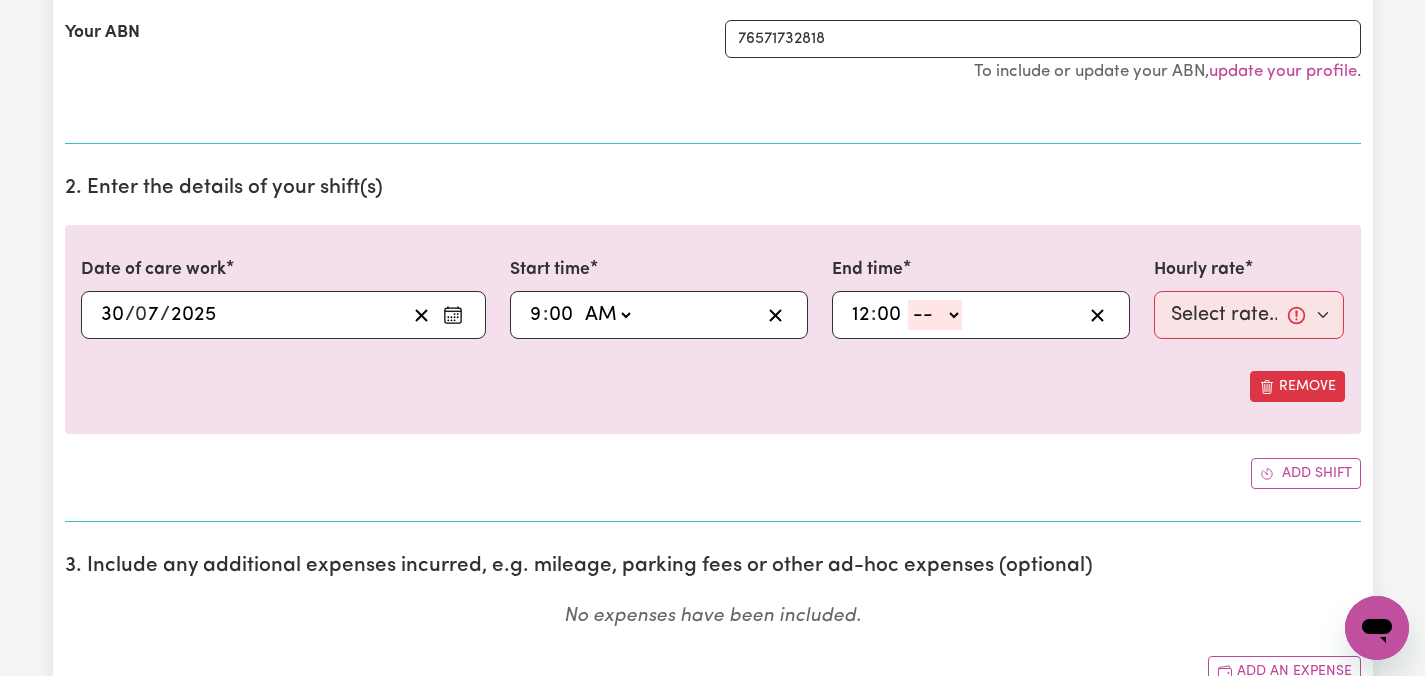 select on "pm" 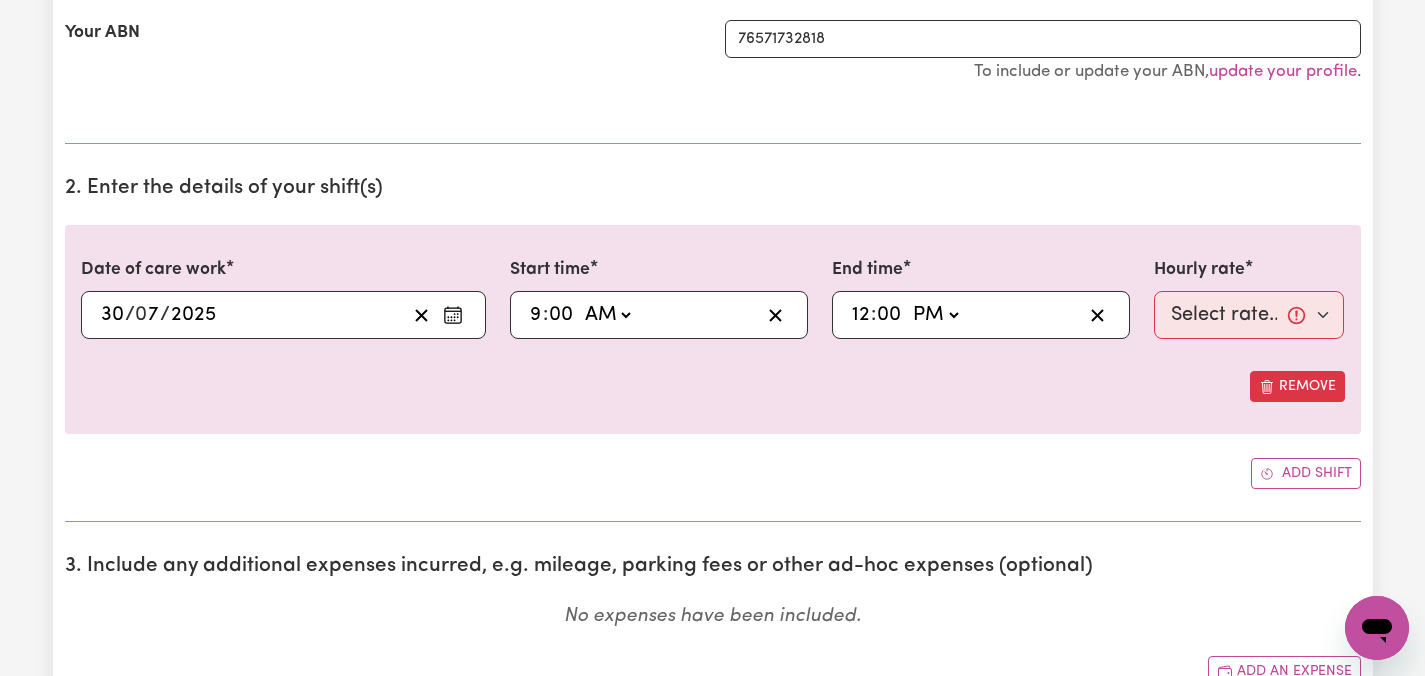 type on "12:00" 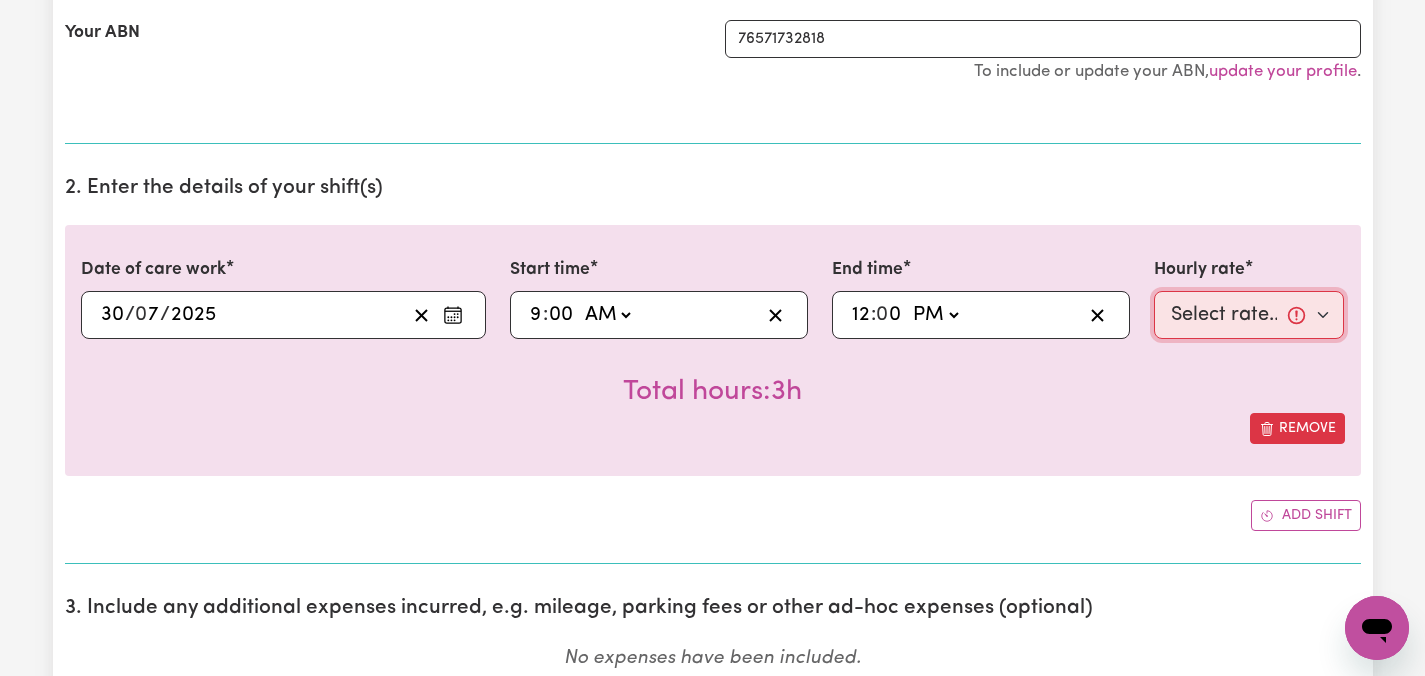 click on "Select rate... $55.00 (Weekday)" at bounding box center [1249, 315] 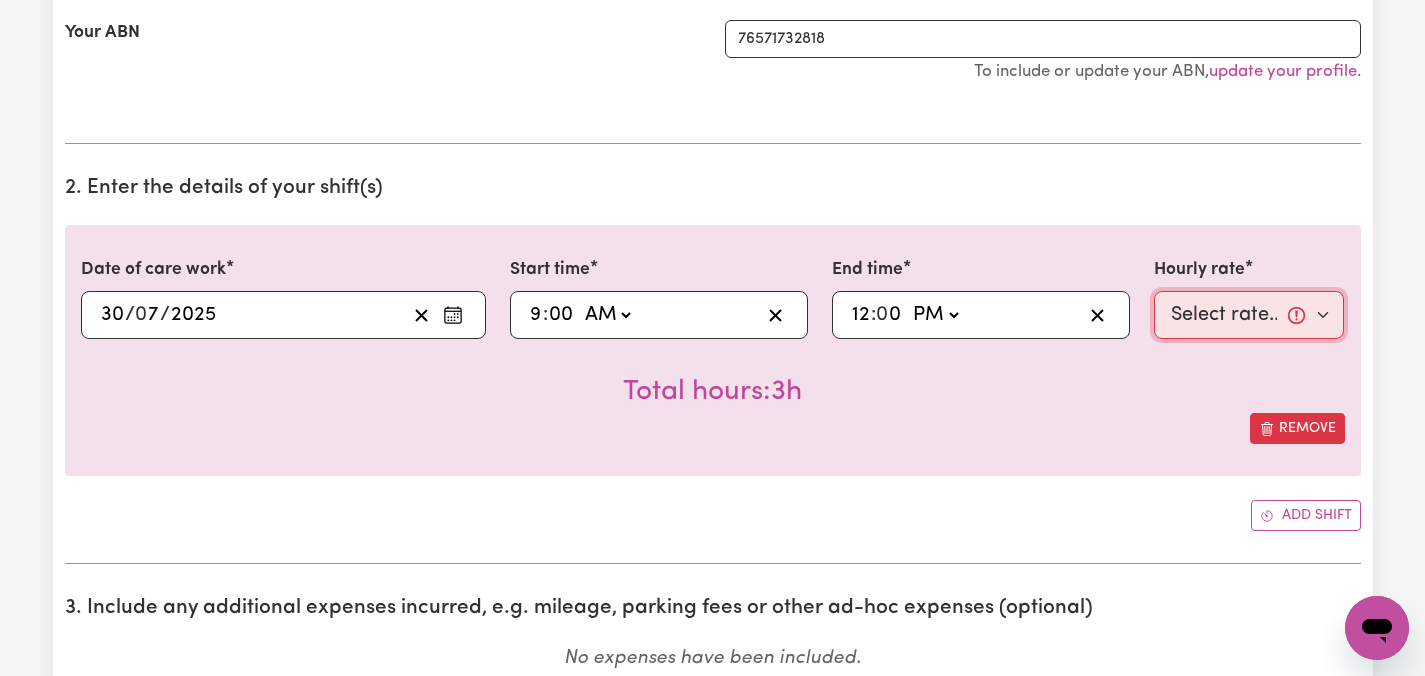 select on "55-Weekday" 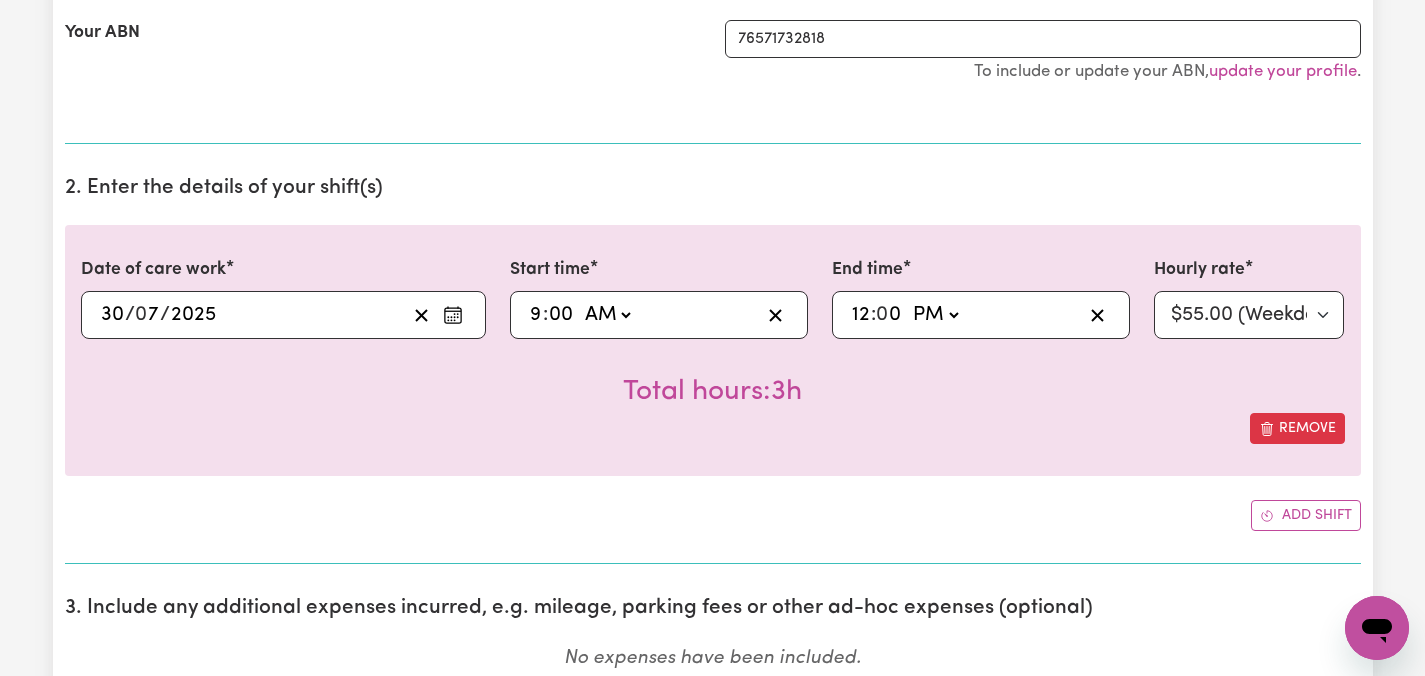 click on "Date of care work 2025-07-30 30 / 0 7 / 2025 « ‹ July 2025 › » Mon Tue Wed Thu Fri Sat Sun 30 1 2 3 4 5 6 7 8 9 10 11 12 13 14 15 16 17 18 19 20 21 22 23 24 25 26 27 28 29 30 31 1 2 3 Start time 09:00 9 : 00   AM PM End time 12:00 12 : 0 0   AM PM Hourly rate Select rate... $55.00 (Weekday) Total hours:  3h  Remove" at bounding box center (713, 350) 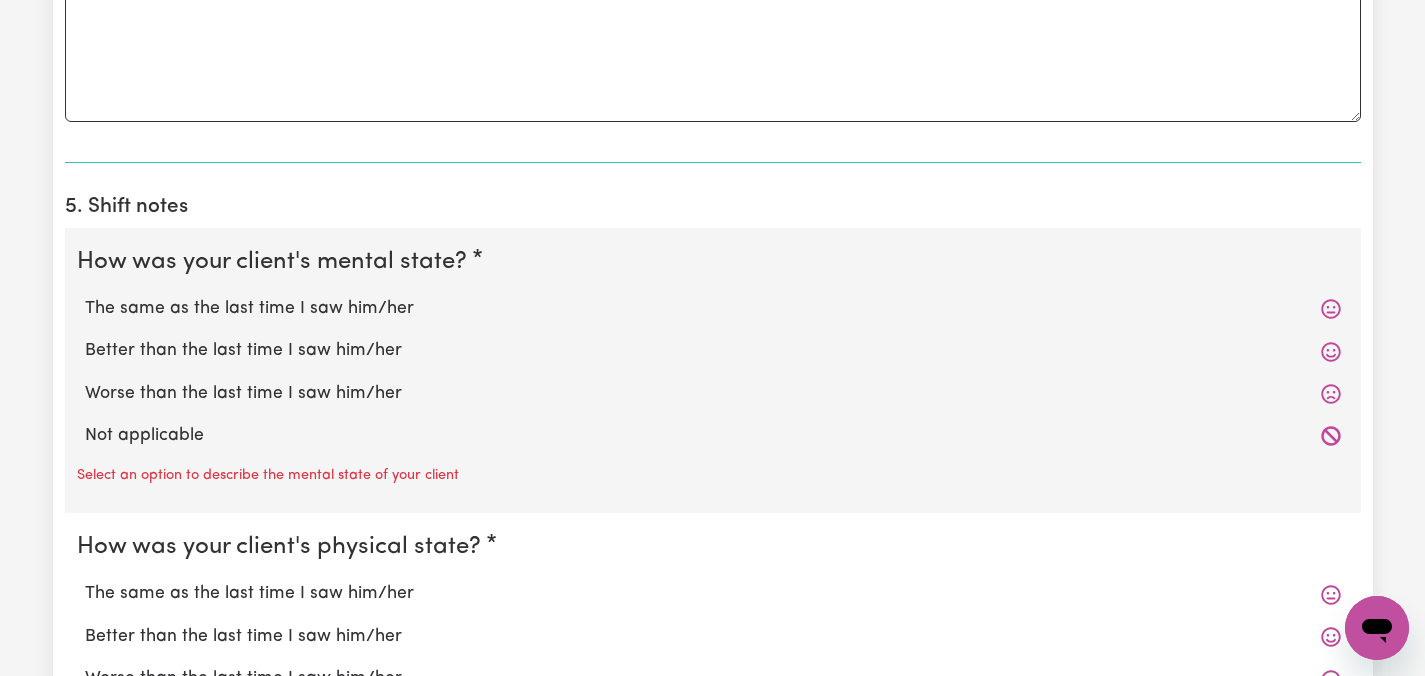 scroll, scrollTop: 1320, scrollLeft: 0, axis: vertical 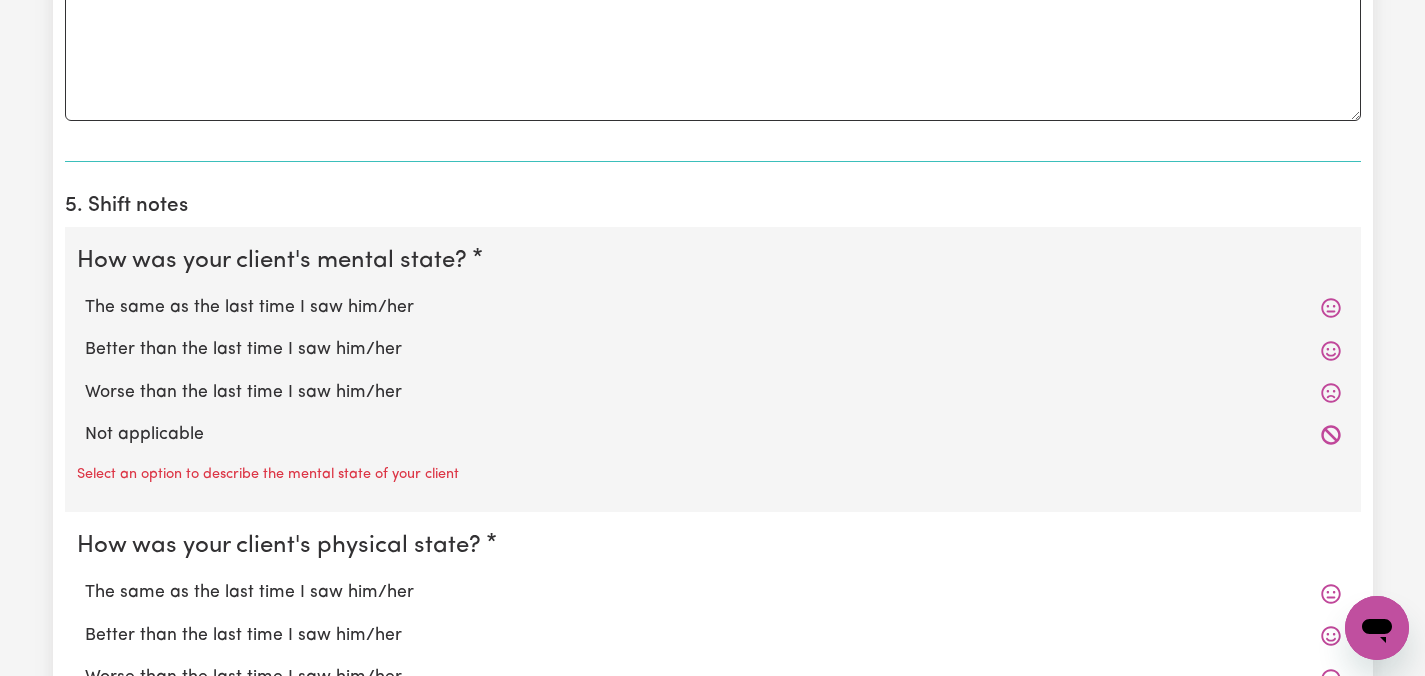 click on "The same as the last time I saw him/her" at bounding box center (713, 308) 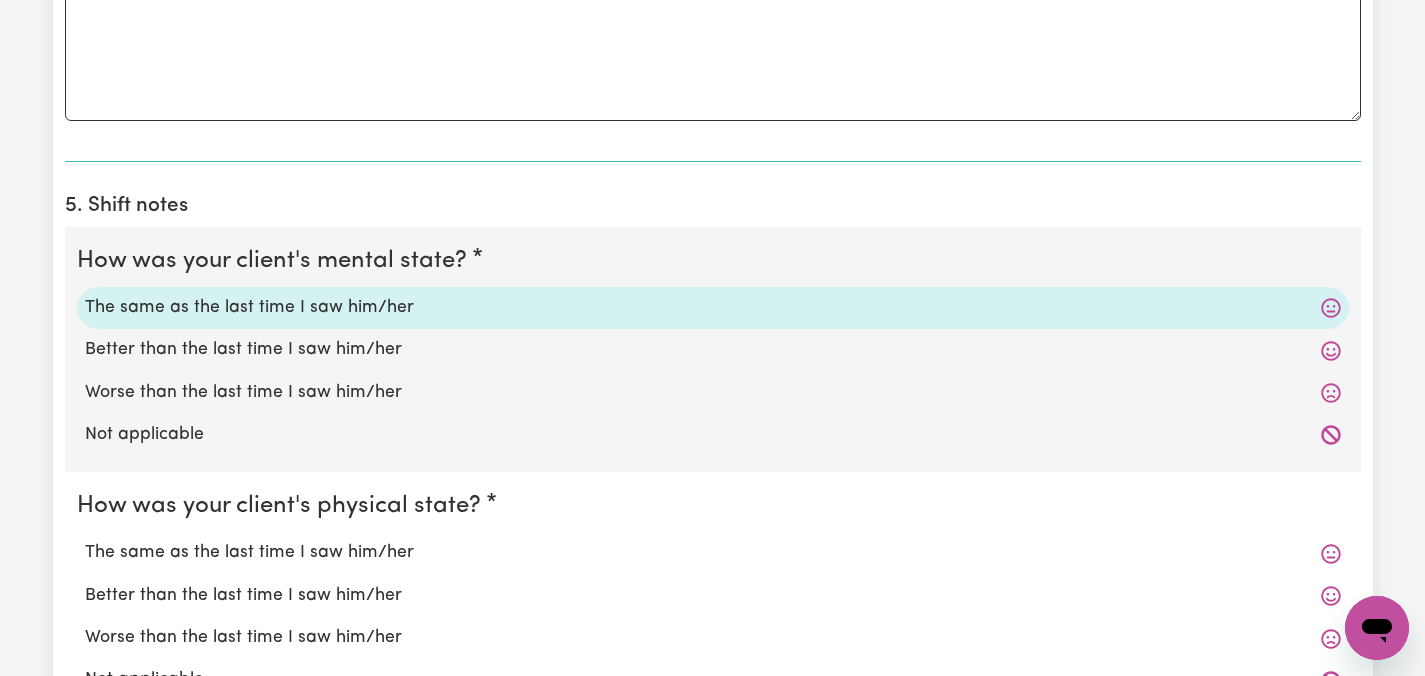 click on "The same as the last time I saw him/her" at bounding box center [713, 553] 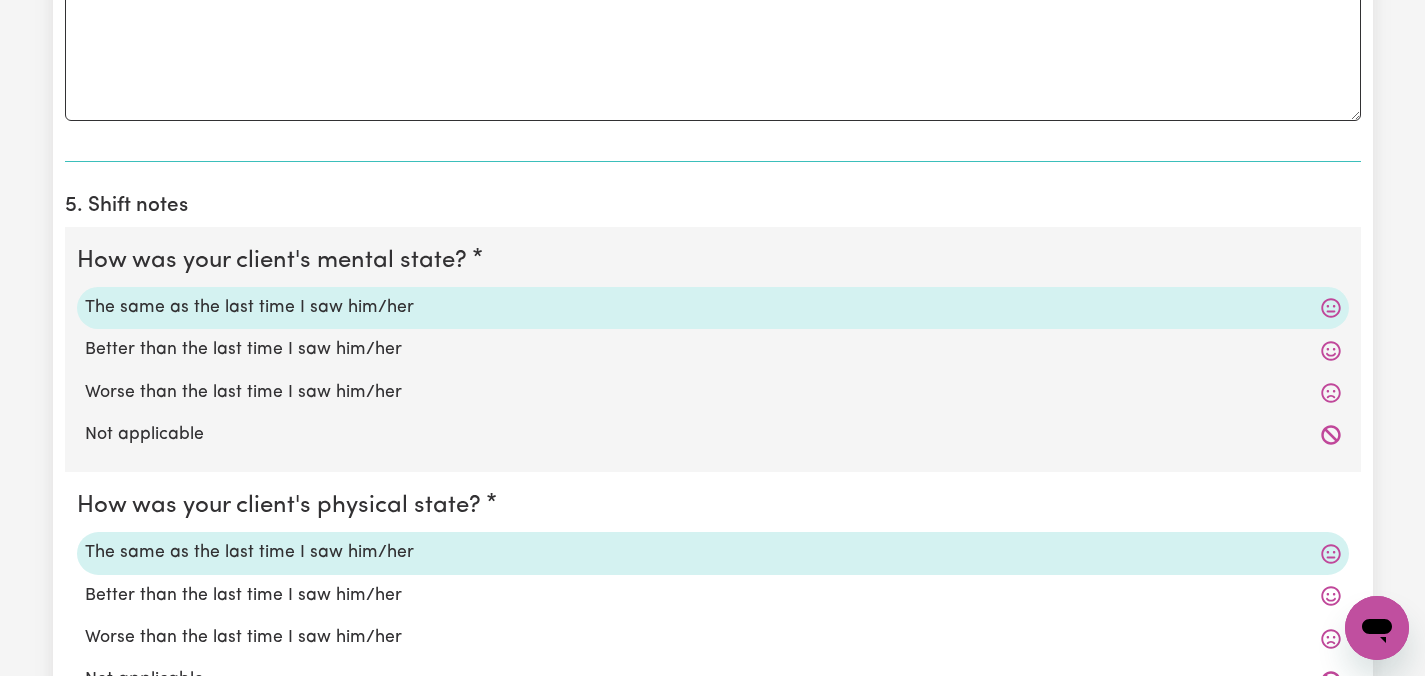 click on "Submit Hours 1. Fill in your details below to claim your payment Job title Select the job you're submitting hours for... [Thi Nhai Phan] Care worker needed in Ascot Vale VIC [Kien Dinh Vu] Care worker needed in Ascot Vale VIC [Chelsea (Han) Vu - NDIS Number: 430921521] Vietnamese Support workers with experience in Behaviour Support Plans Preview Job Your ABN 76571732818 To include or update your ABN,  update your profile . 2. Enter the details of your shift(s) Date of care work 2025-07-30 30 / 0 7 / 2025 « ‹ July 2025 › » Mon Tue Wed Thu Fri Sat Sun 30 1 2 3 4 5 6 7 8 9 10 11 12 13 14 15 16 17 18 19 20 21 22 23 24 25 26 27 28 29 30 31 1 2 3 Start time 09:00 9 : 00   AM PM End time 12:00 12 : 0 0   AM PM Hourly rate Select rate... $55.00 (Weekday) Total hours:  3h  Remove Add shift 3. Include any additional expenses incurred, e.g. mileage, parking fees or other ad-hoc expenses (optional) No expenses have been included. Add an expense 4. Comments to be placed onto the invoice (optional) Comments" at bounding box center (712, 105) 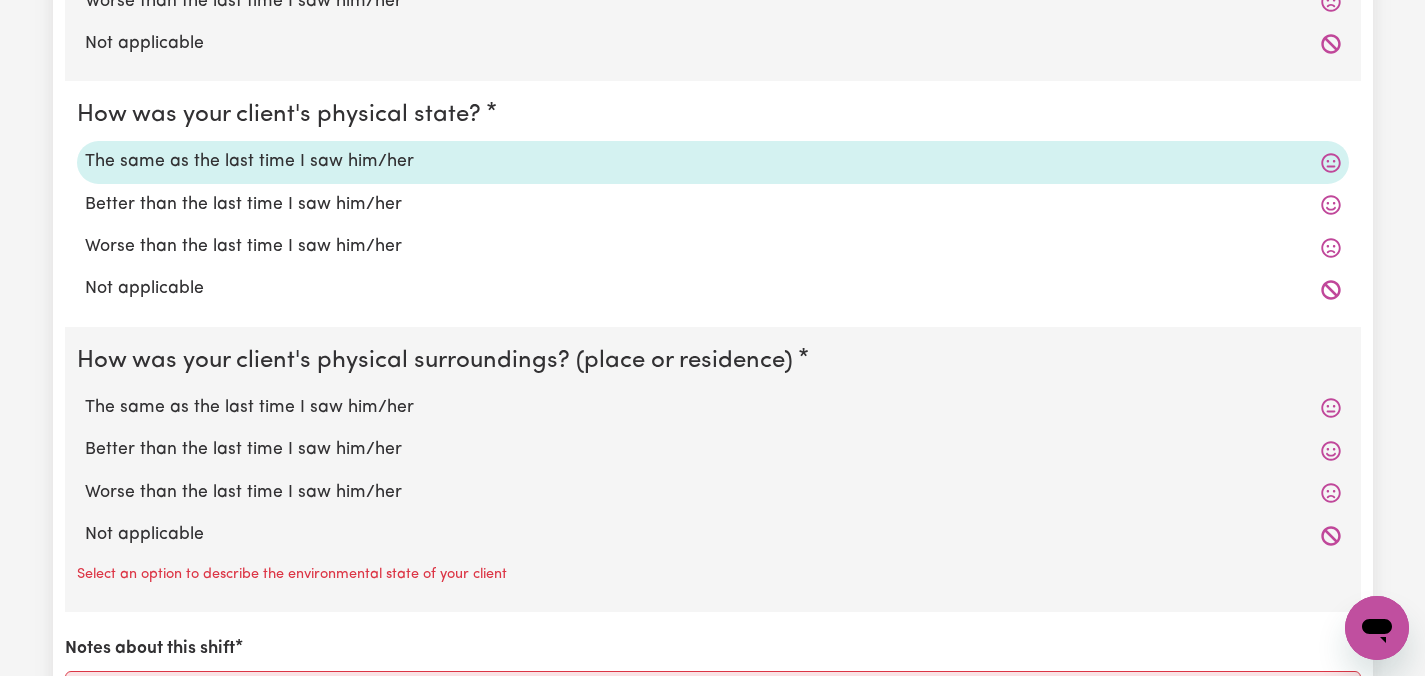 scroll, scrollTop: 1720, scrollLeft: 0, axis: vertical 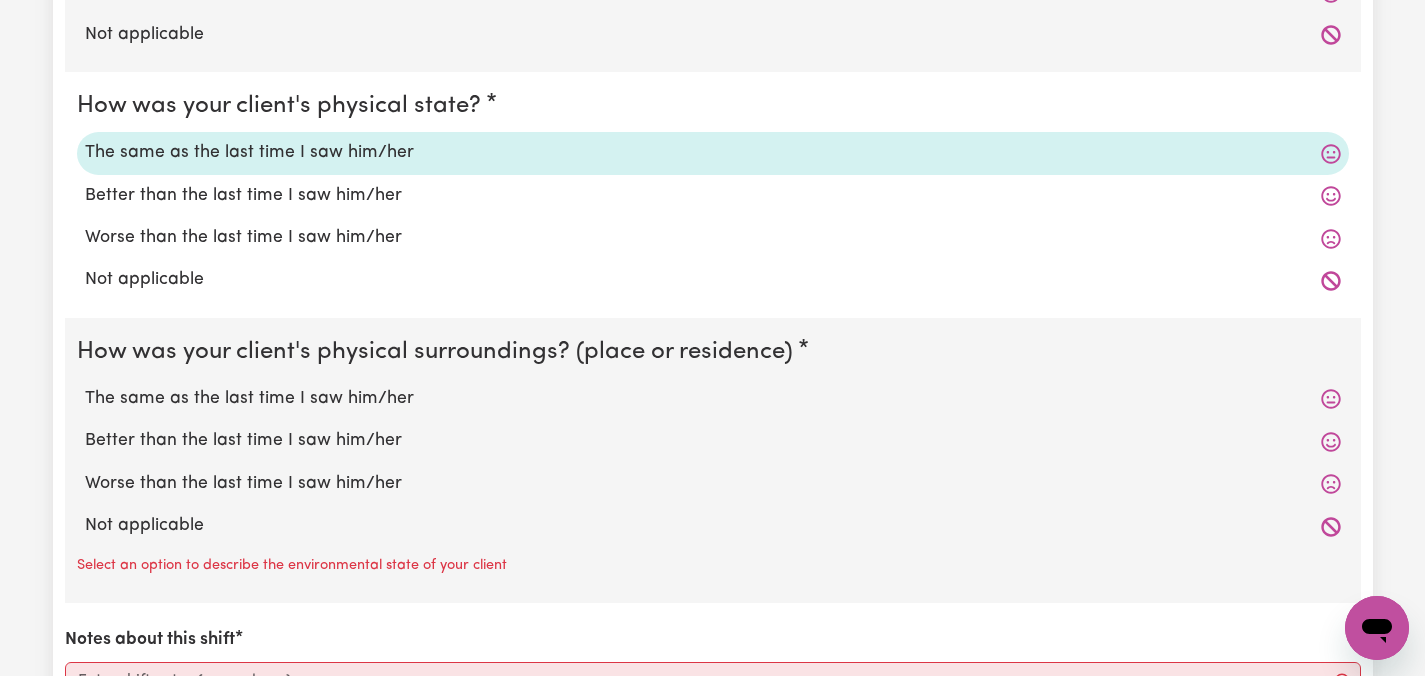 click on "The same as the last time I saw him/her" at bounding box center [713, 399] 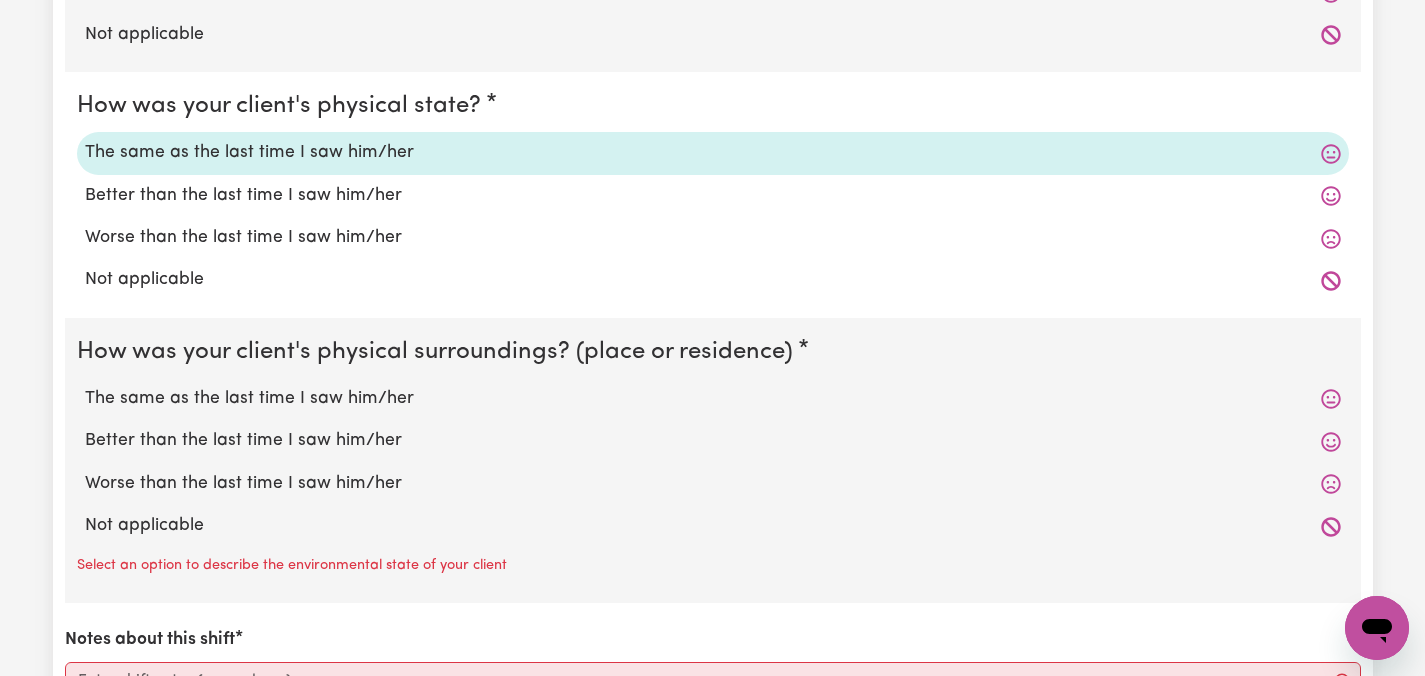 click on "The same as the last time I saw him/her" at bounding box center (84, 385) 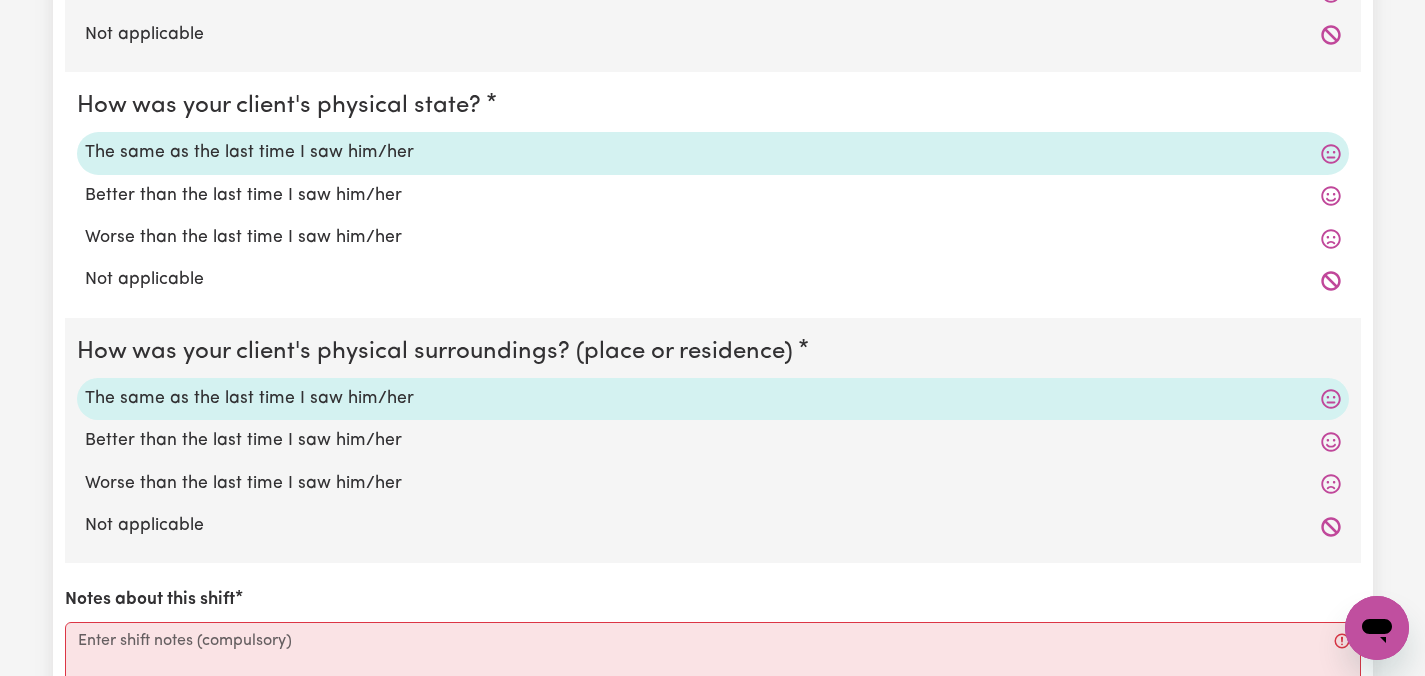 click on "Submit Hours 1. Fill in your details below to claim your payment Job title Select the job you're submitting hours for... [Thi Nhai Phan] Care worker needed in Ascot Vale VIC [Kien Dinh Vu] Care worker needed in Ascot Vale VIC [Chelsea (Han) Vu - NDIS Number: 430921521] Vietnamese Support workers with experience in Behaviour Support Plans Preview Job Your ABN 76571732818 To include or update your ABN,  update your profile . 2. Enter the details of your shift(s) Date of care work 2025-07-30 30 / 0 7 / 2025 « ‹ July 2025 › » Mon Tue Wed Thu Fri Sat Sun 30 1 2 3 4 5 6 7 8 9 10 11 12 13 14 15 16 17 18 19 20 21 22 23 24 25 26 27 28 29 30 31 1 2 3 Start time 09:00 9 : 00   AM PM End time 12:00 12 : 0 0   AM PM Hourly rate Select rate... $55.00 (Weekday) Total hours:  3h  Remove Add shift 3. Include any additional expenses incurred, e.g. mileage, parking fees or other ad-hoc expenses (optional) No expenses have been included. Add an expense 4. Comments to be placed onto the invoice (optional) Comments" at bounding box center [712, -315] 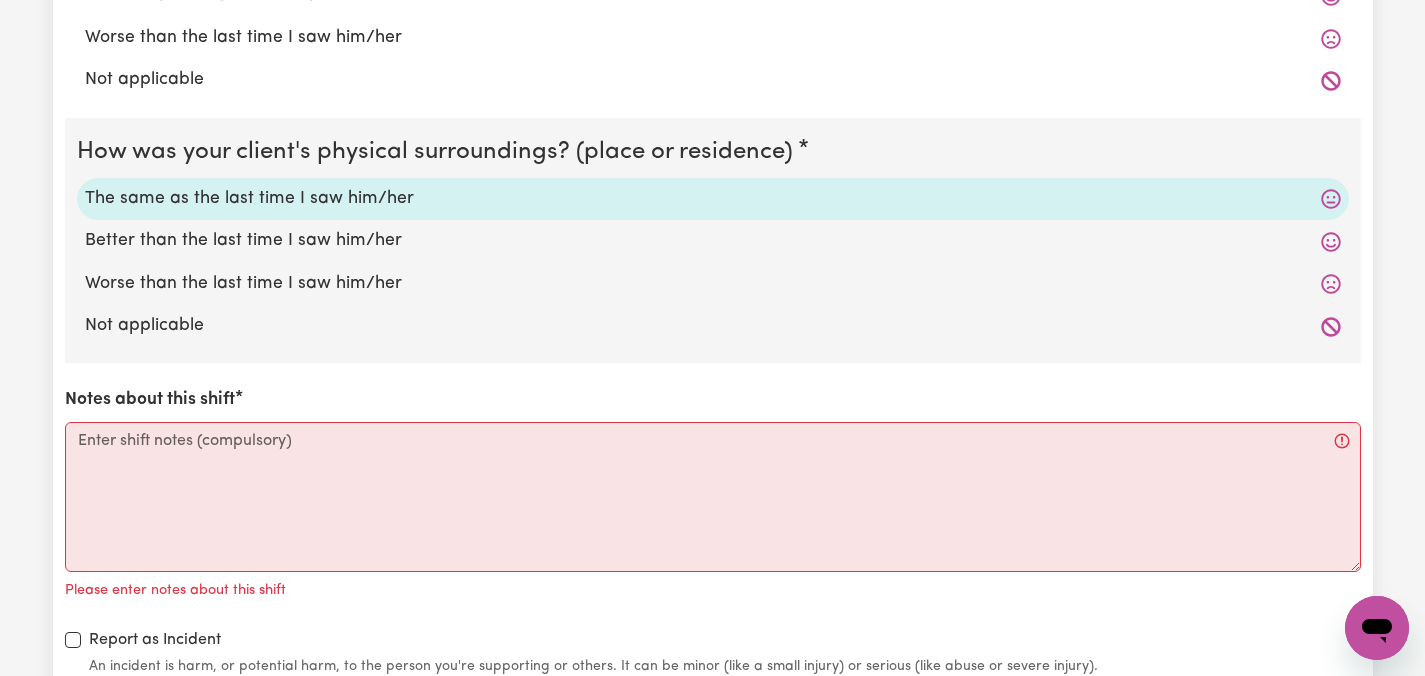 scroll, scrollTop: 1960, scrollLeft: 0, axis: vertical 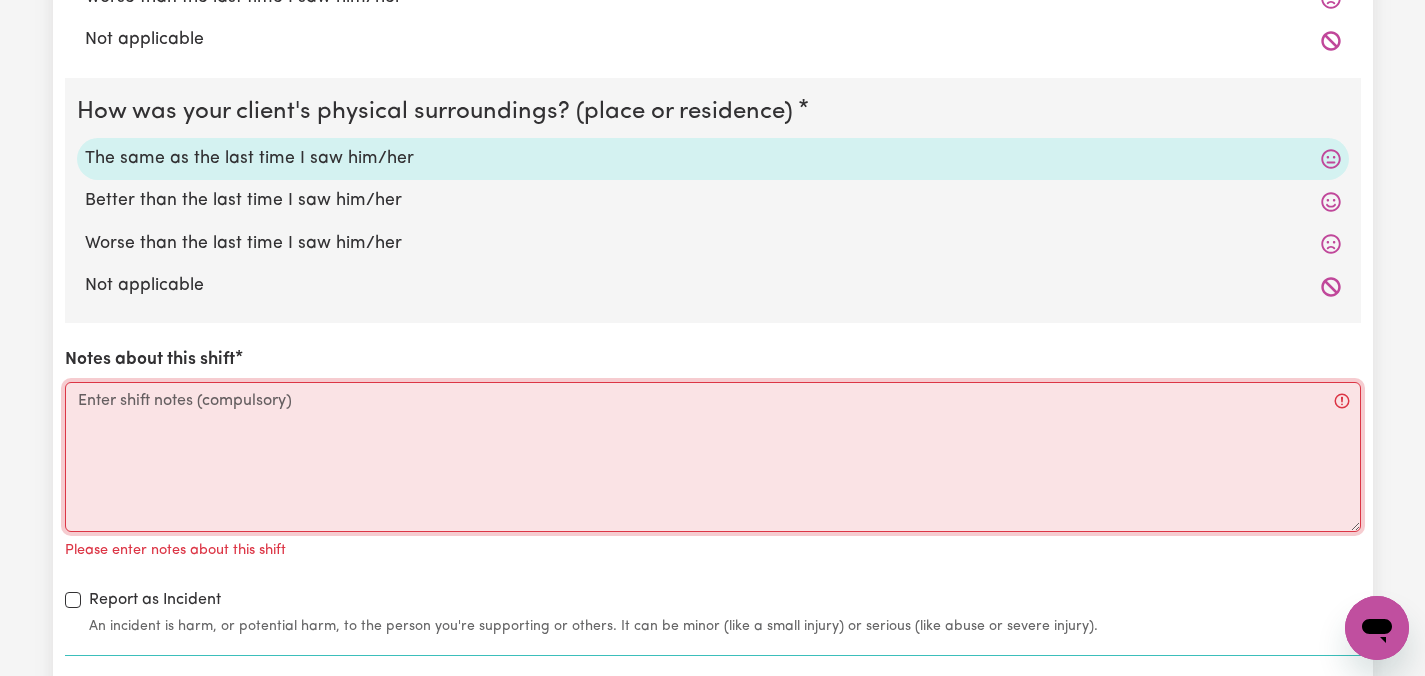 click on "Notes about this shift" at bounding box center (713, 457) 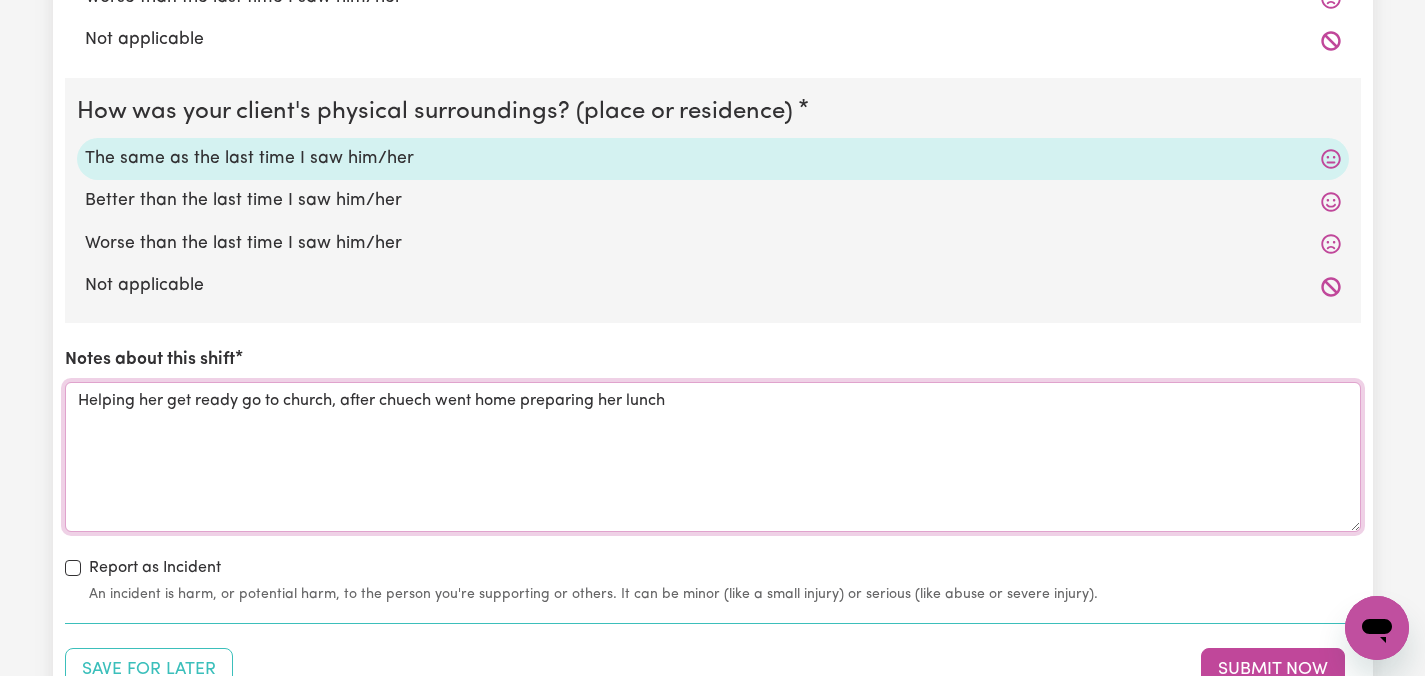 click on "Helping her get ready go to church, after chuech went home preparing her lunch" at bounding box center [713, 457] 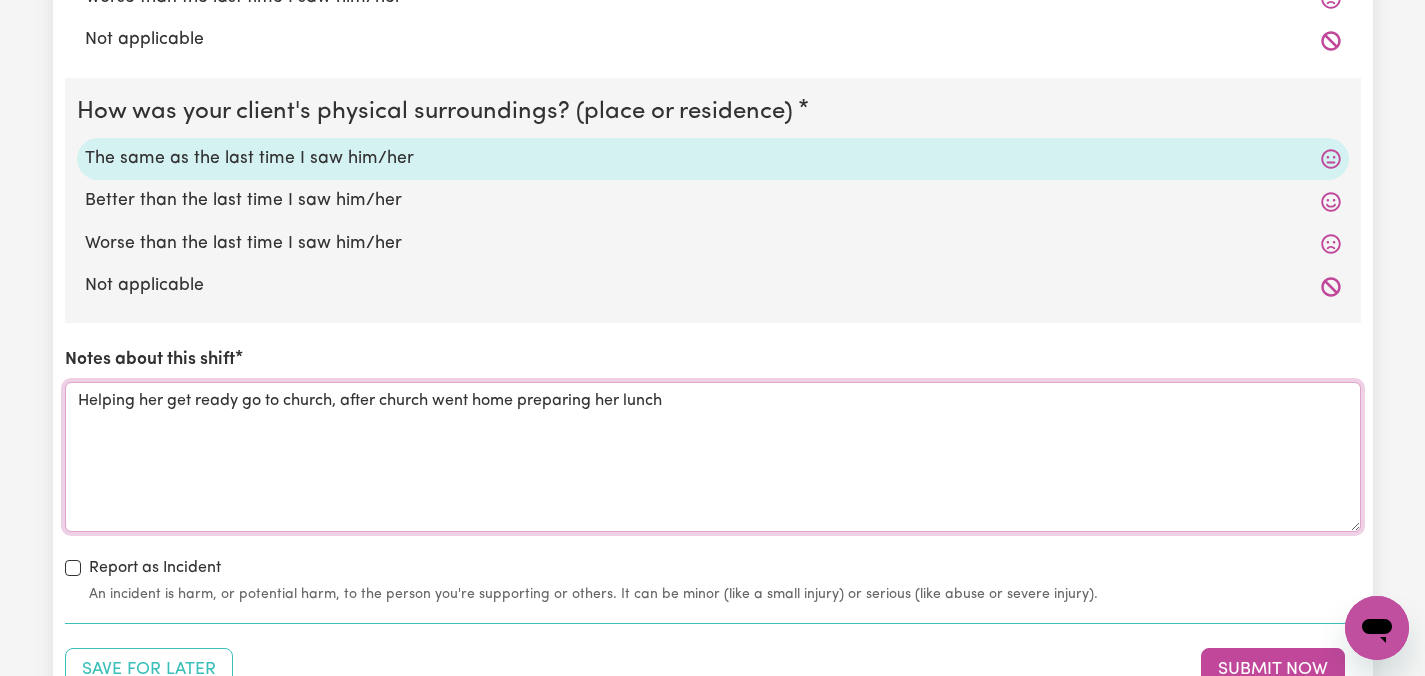click on "Helping her get ready go to church, after church went home preparing her lunch" at bounding box center (713, 457) 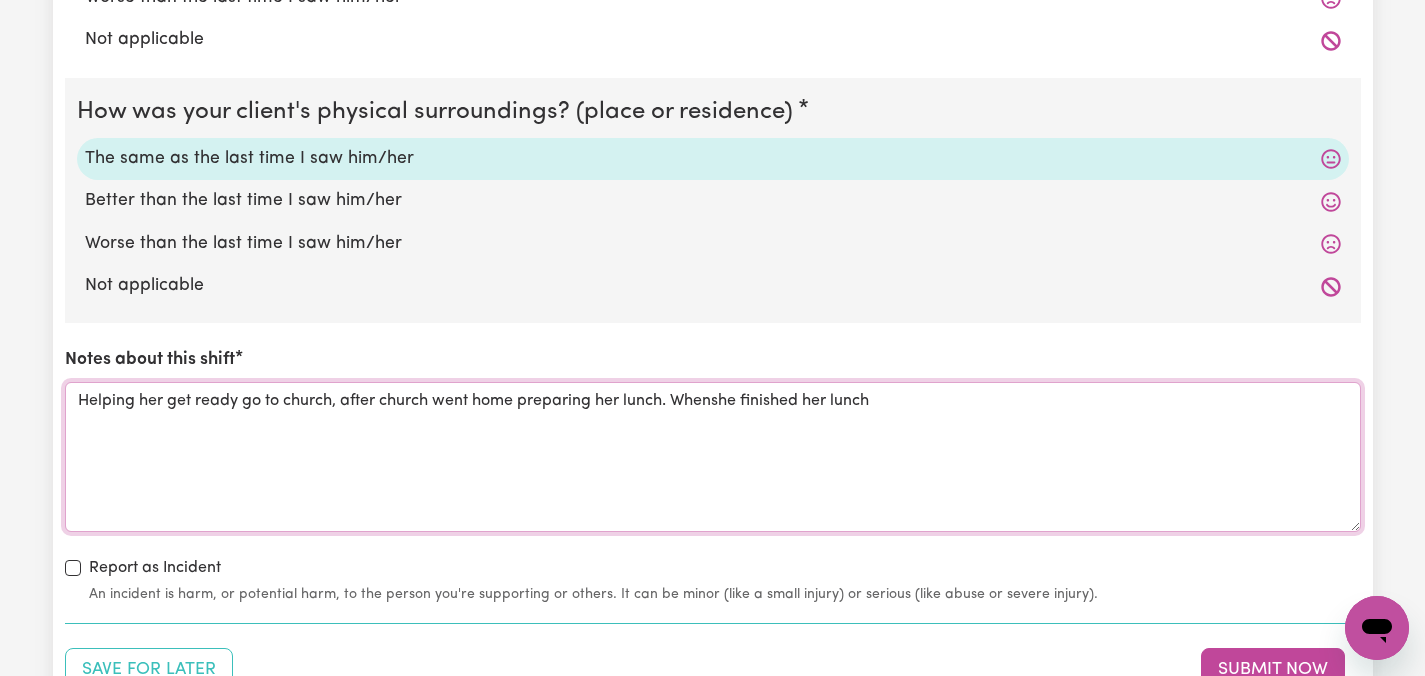 click on "Helping her get ready go to church, after church went home preparing her lunch. Whenshe finished her lunch" at bounding box center (713, 457) 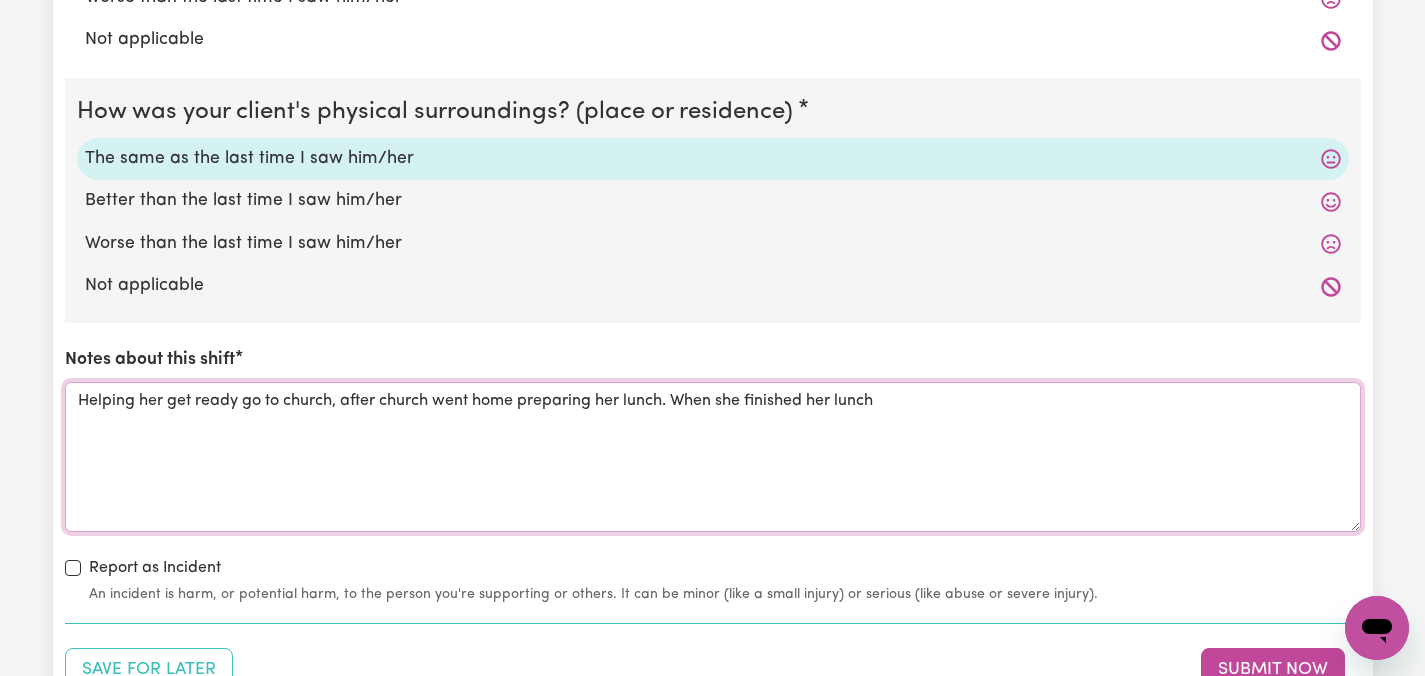 click on "Helping her get ready go to church, after church went home preparing her lunch. When she finished her lunch" at bounding box center (713, 457) 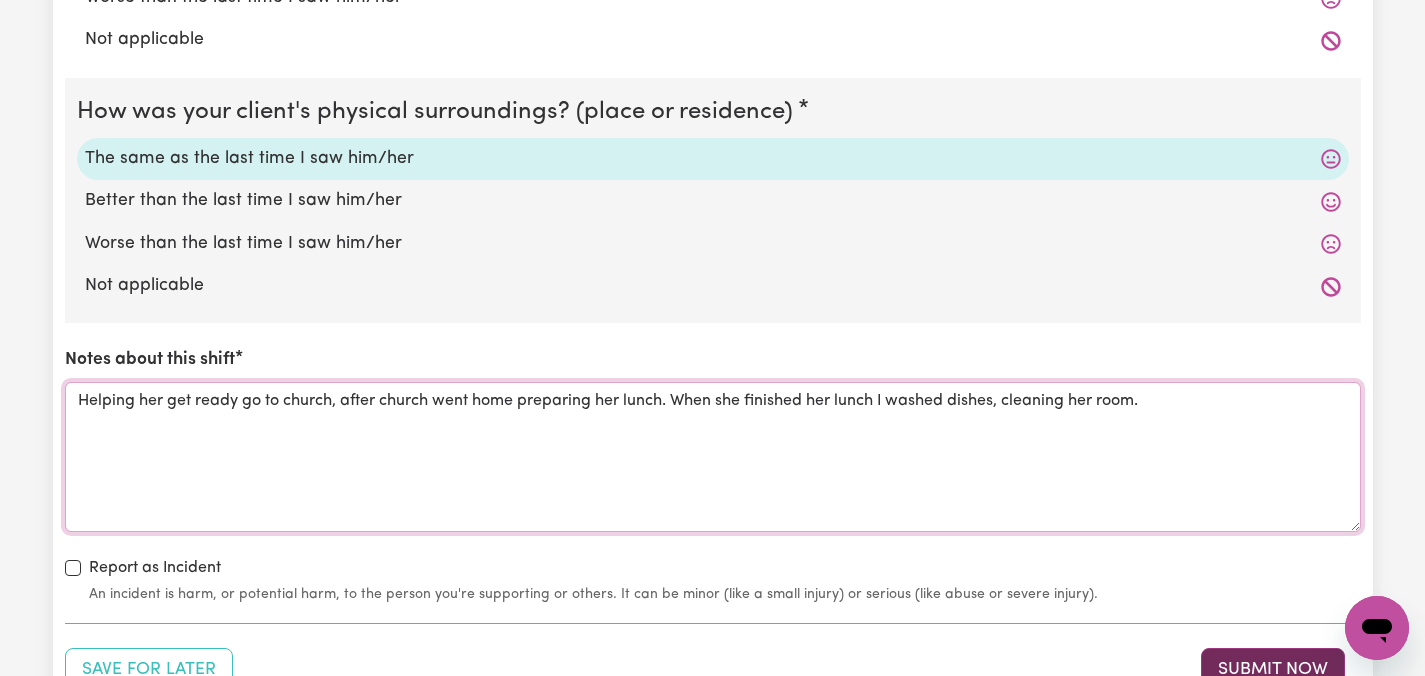 type on "Helping her get ready go to church, after church went home preparing her lunch. When she finished her lunch I washed dishes, cleaning her room." 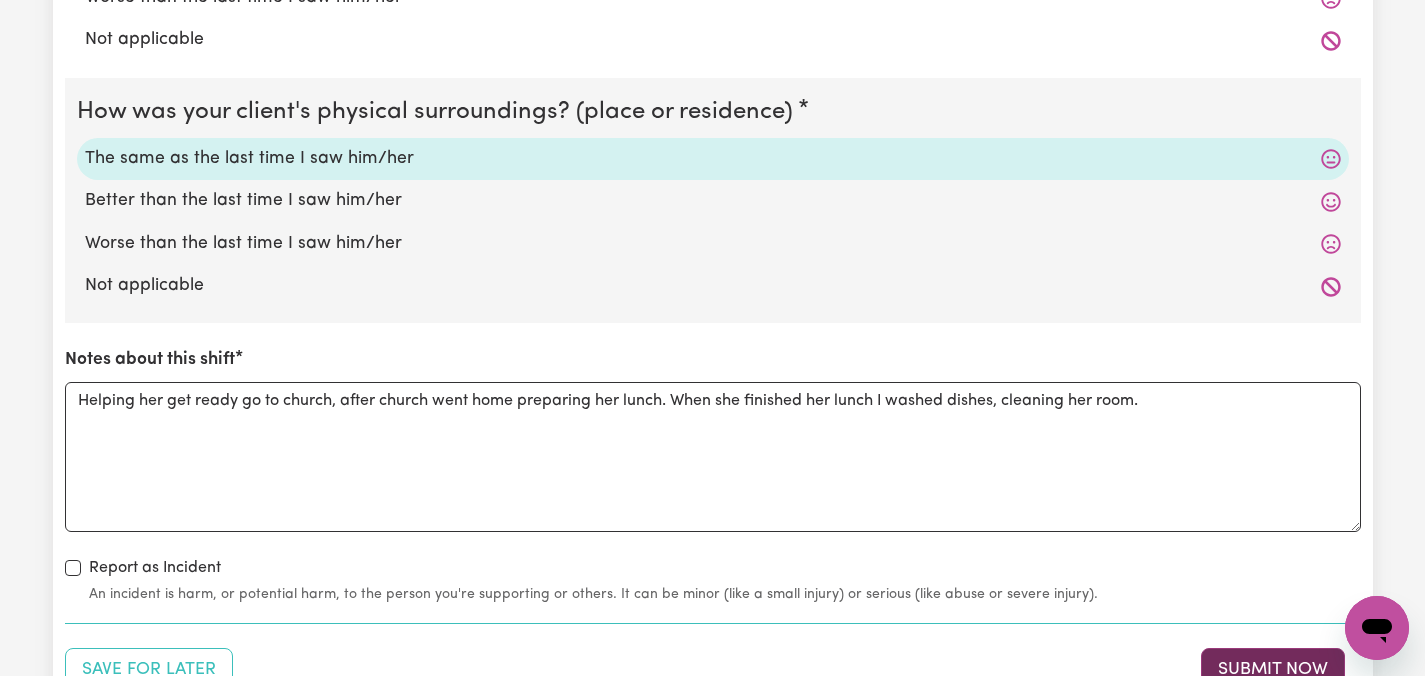 click on "Submit Now" at bounding box center [1273, 670] 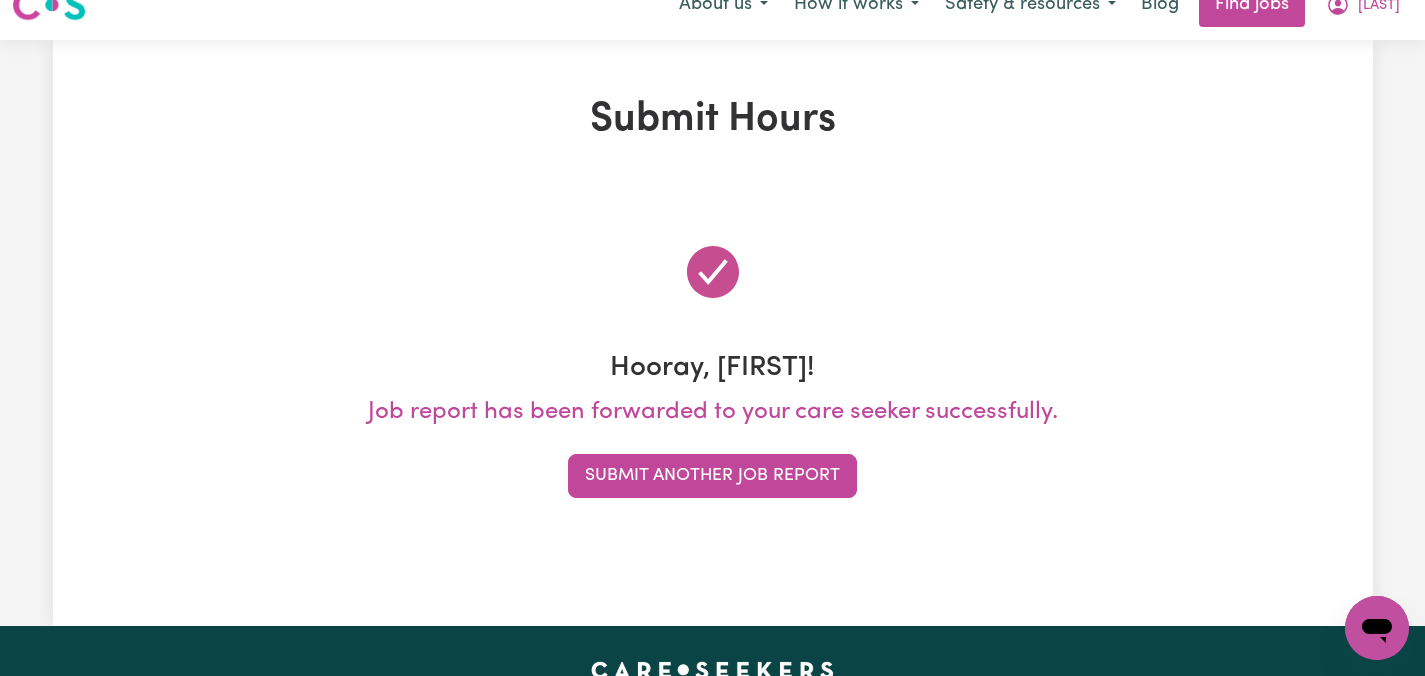 scroll, scrollTop: 0, scrollLeft: 0, axis: both 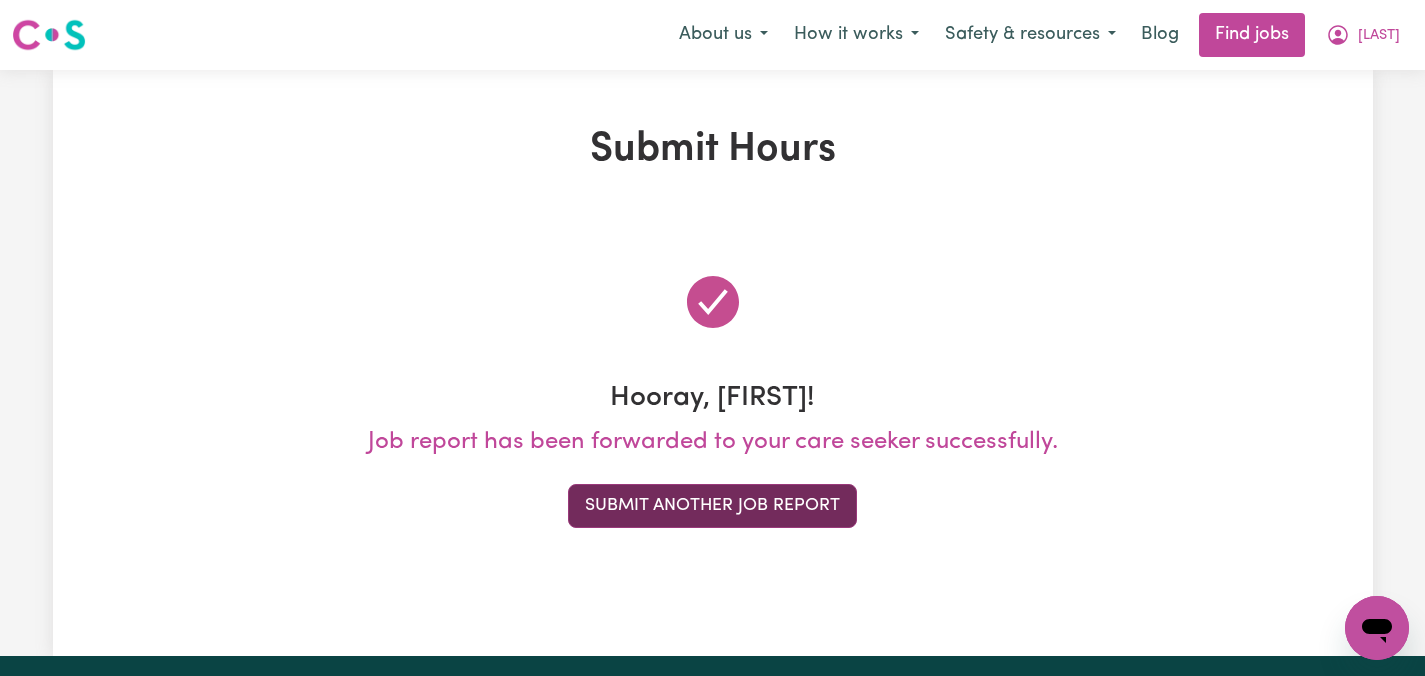 click on "Submit Another Job Report" at bounding box center (712, 506) 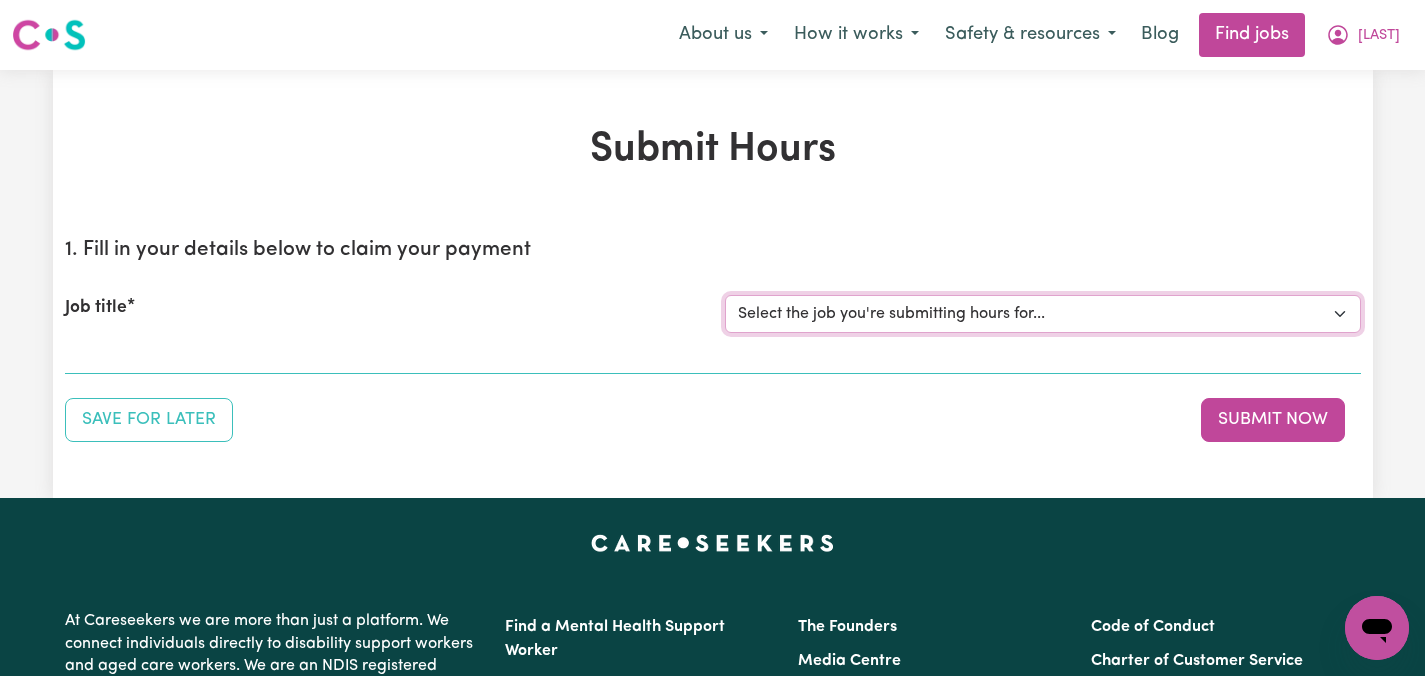 click on "Select the job you're submitting hours for... [[FIRST] [LAST]] Care worker needed in Ascot Vale VIC [[FIRST] [LAST]] Care worker needed in Ascot Vale VIC [[FIRST] ([LAST]) - NDIS Number: 430921521] Vietnamese Support workers with experience in Behaviour Support Plans" at bounding box center [1043, 314] 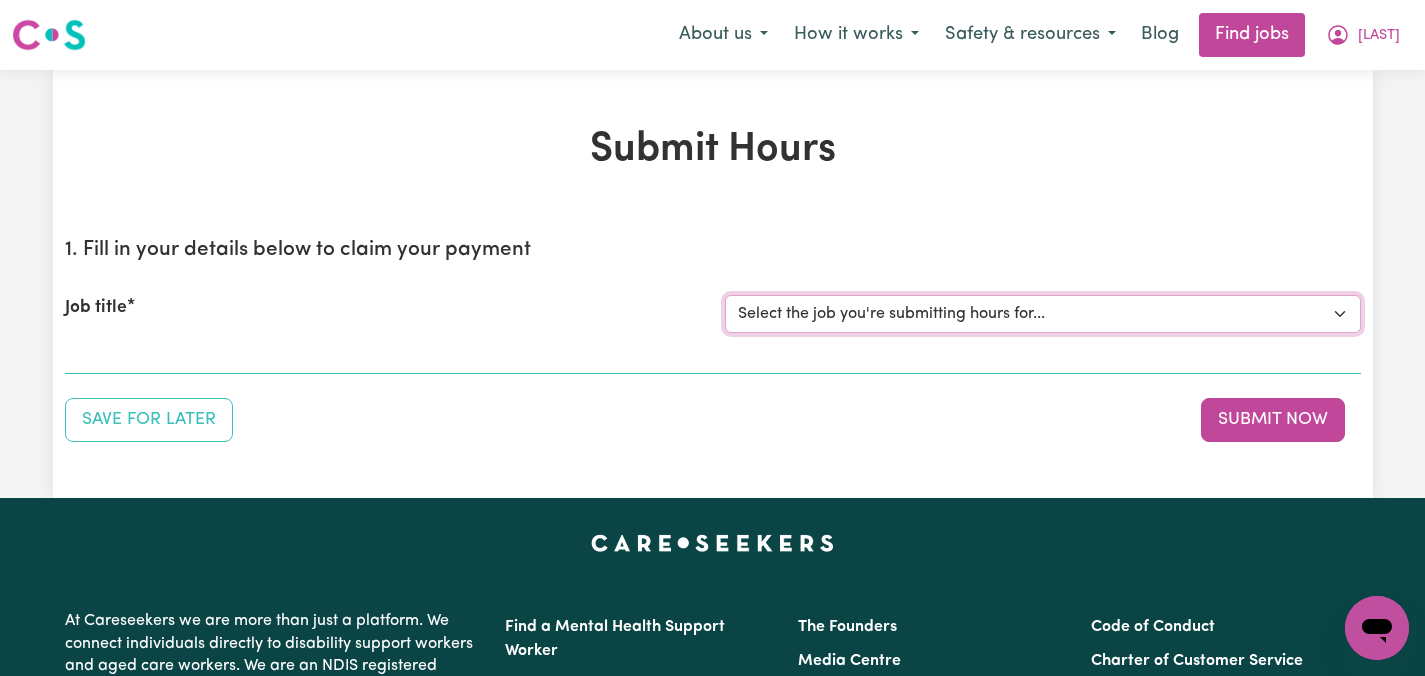 select on "14434" 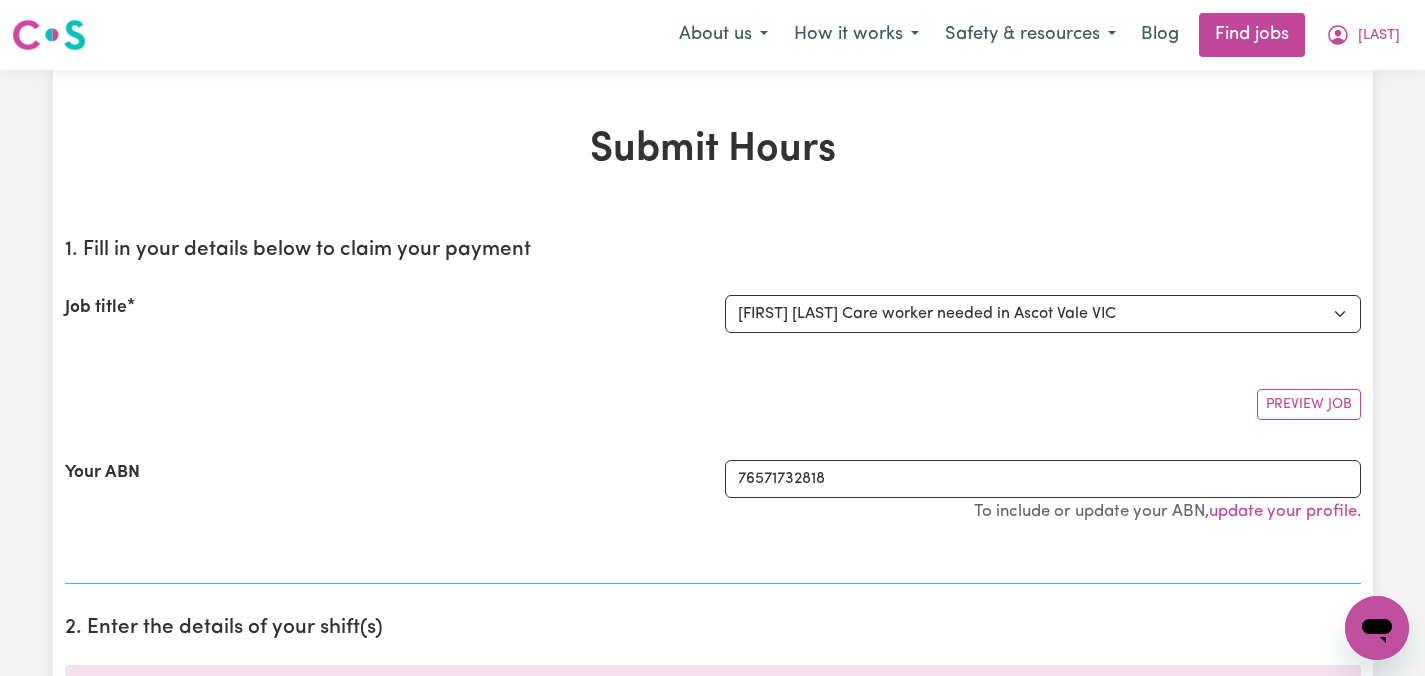 click on "Your ABN" at bounding box center [383, 501] 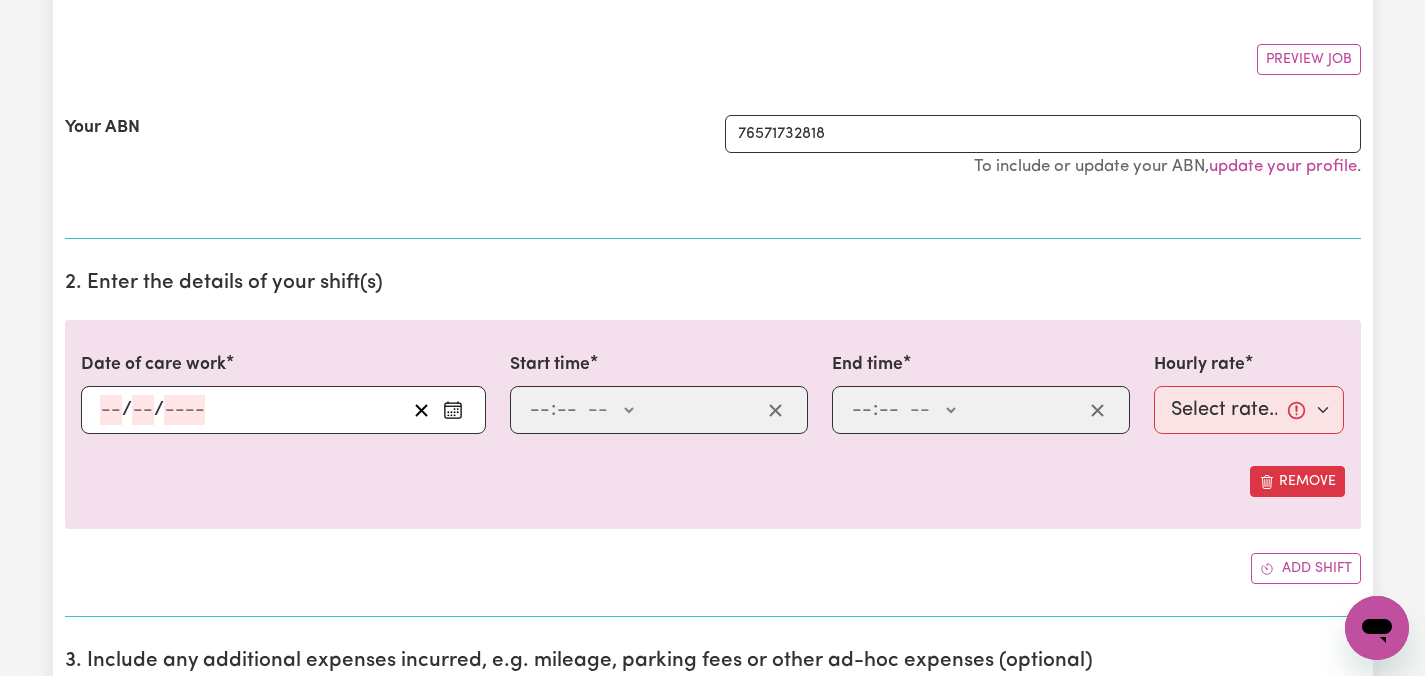 scroll, scrollTop: 360, scrollLeft: 0, axis: vertical 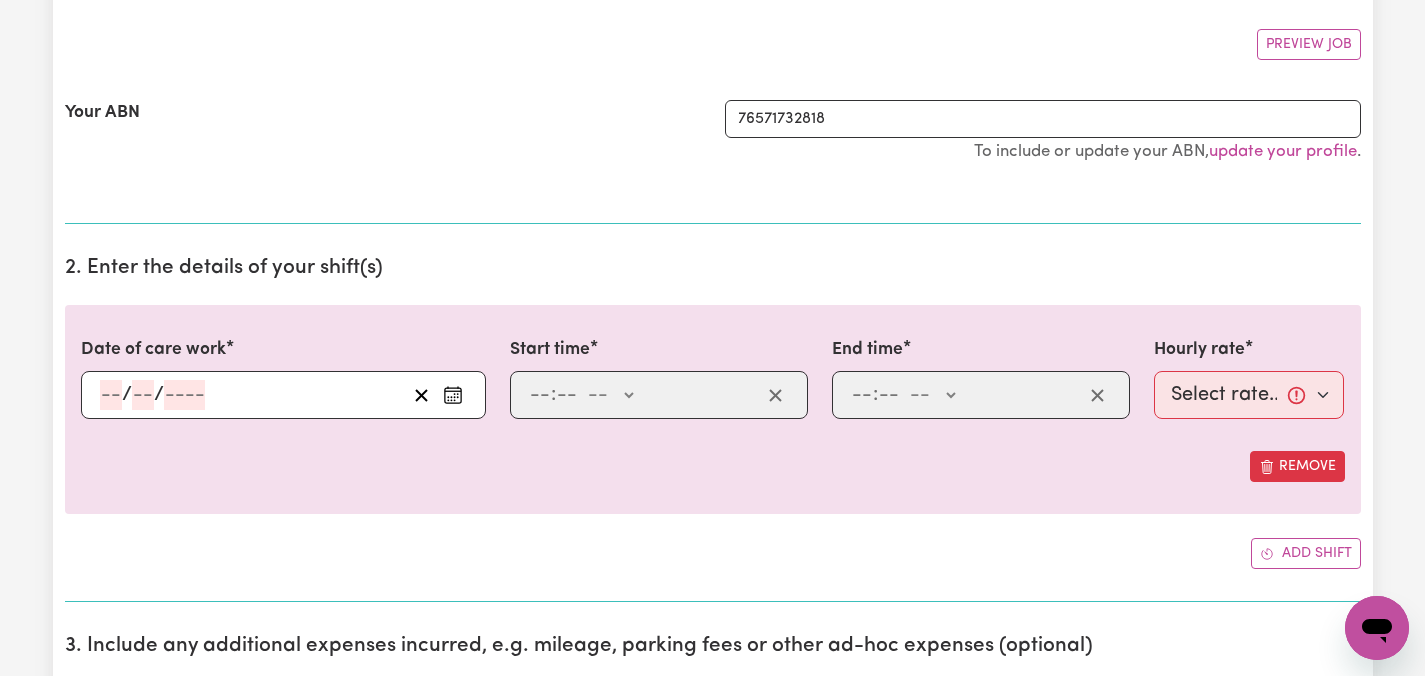 click at bounding box center [453, 395] 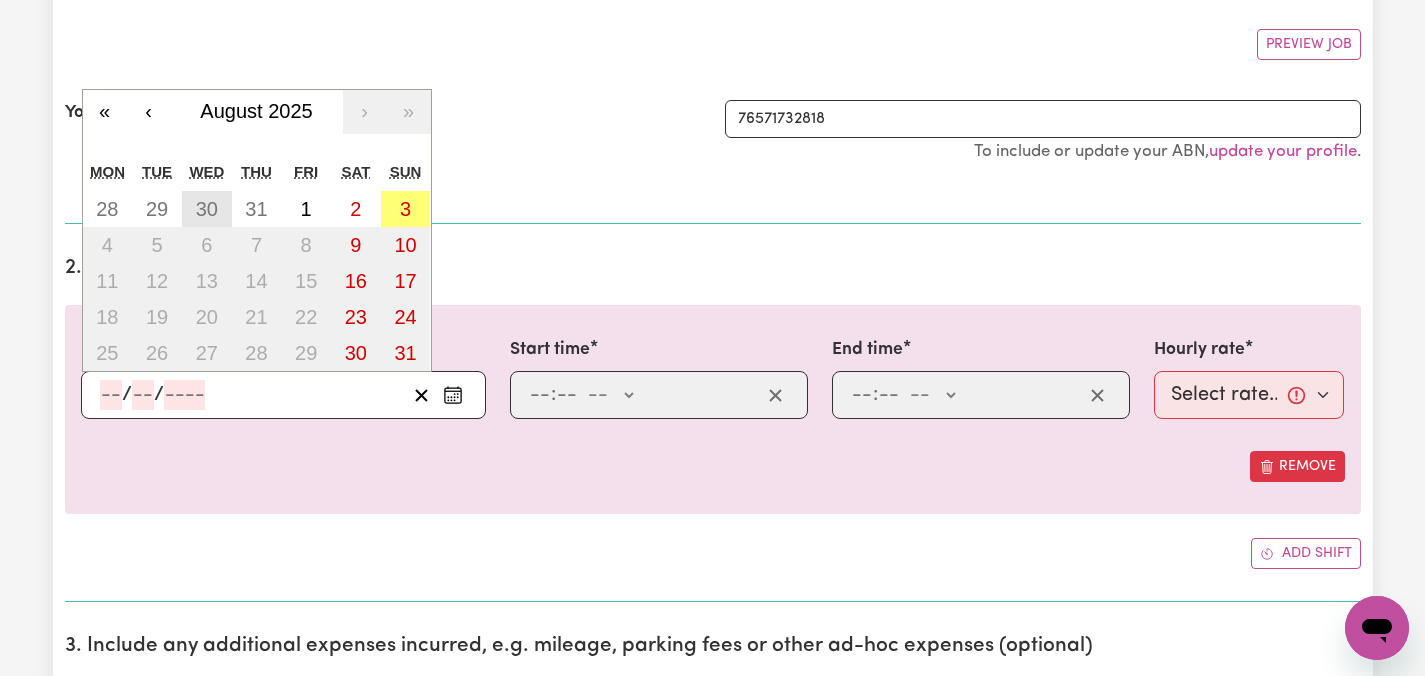 click on "30" at bounding box center (207, 209) 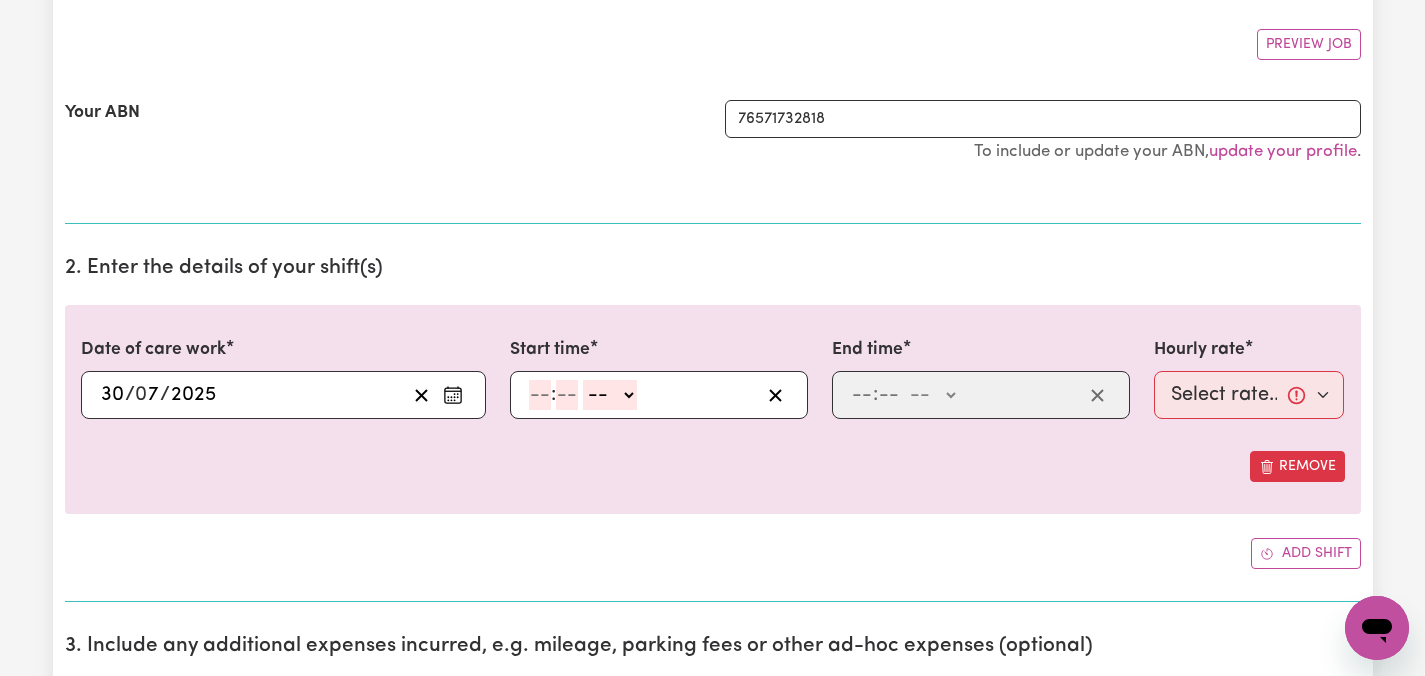 click on ":   -- AM PM" at bounding box center (659, 395) 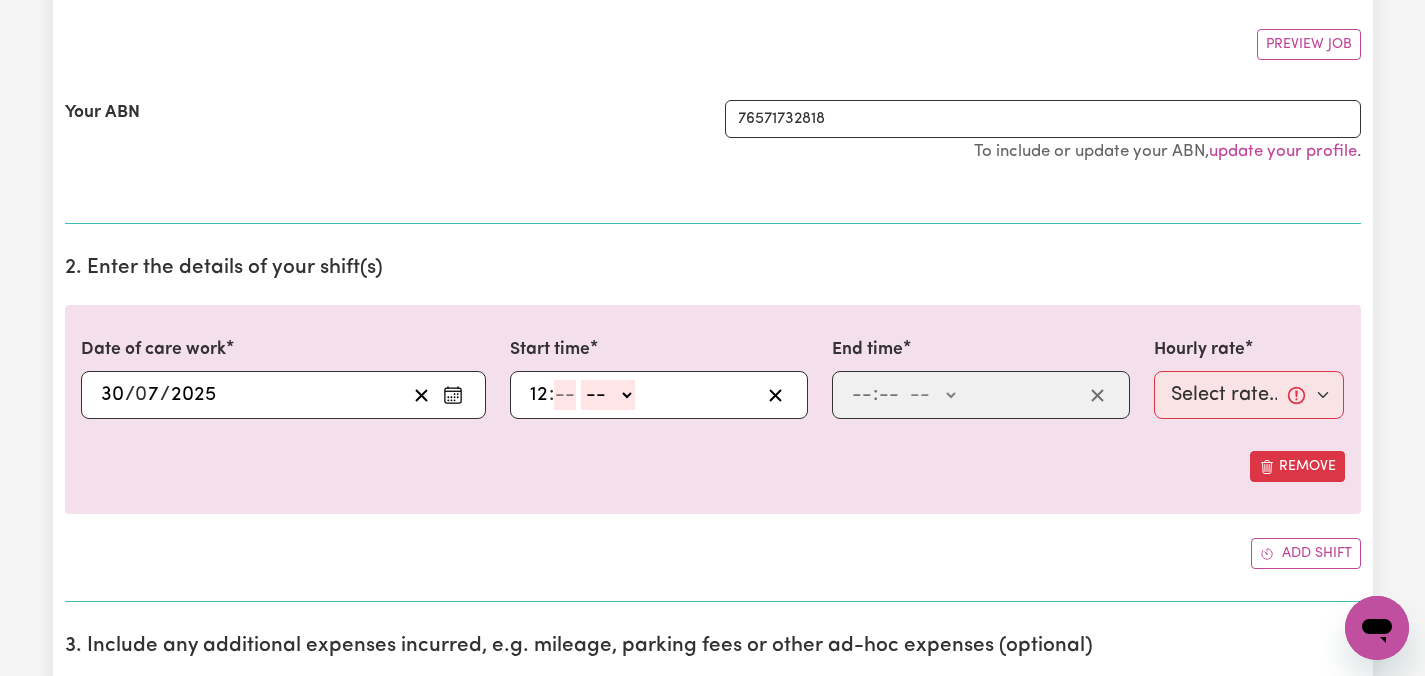 type on "12" 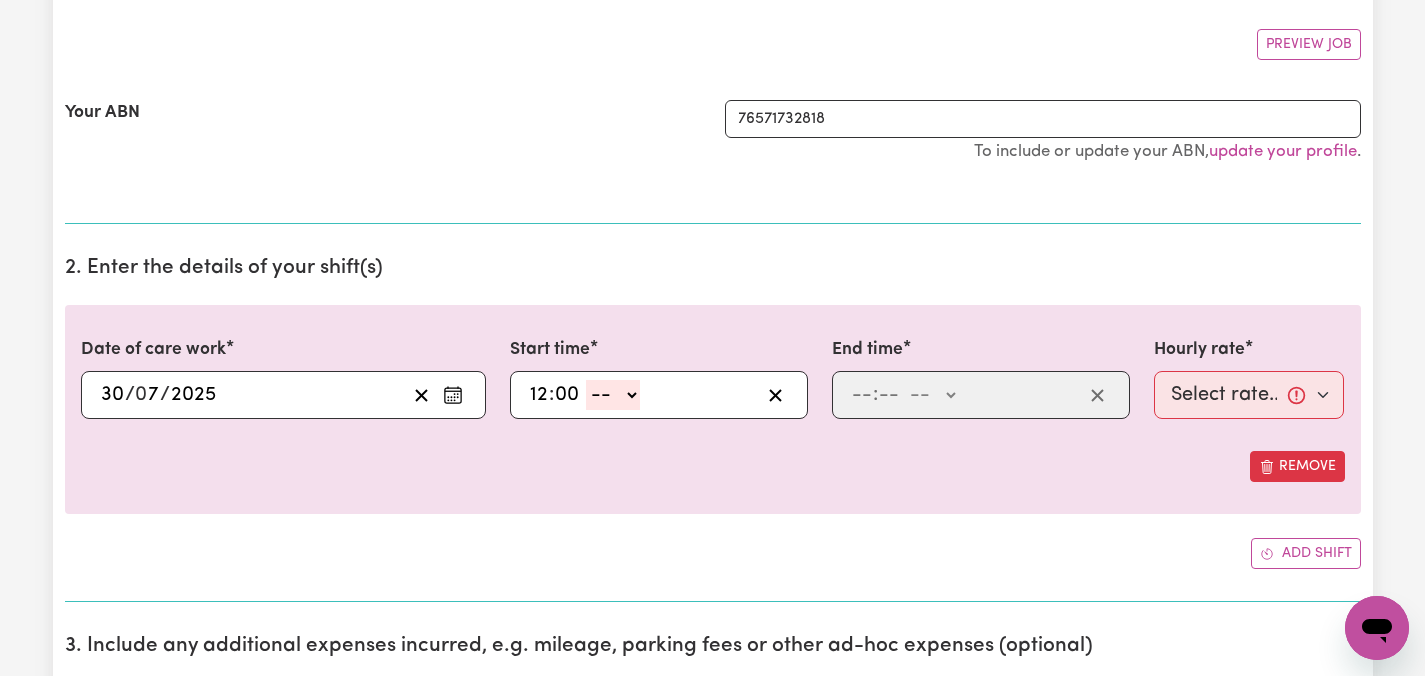 type on "00" 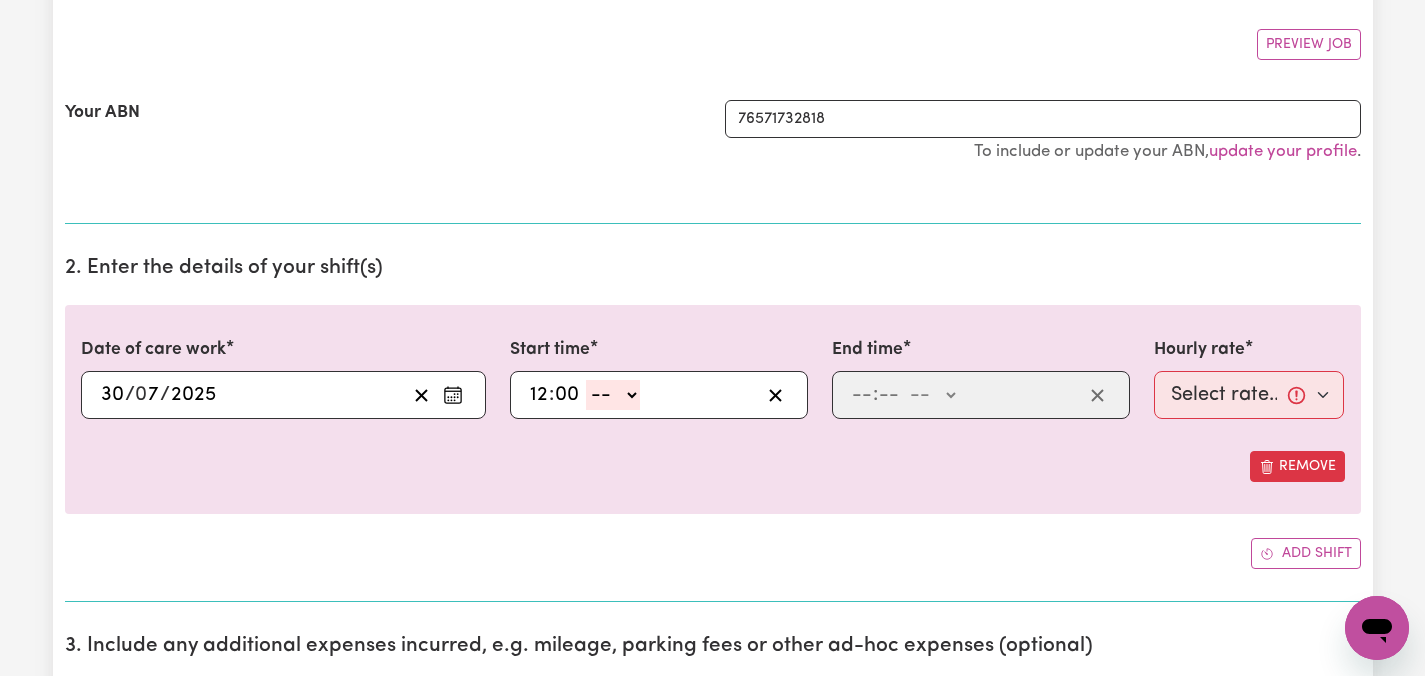 select on "pm" 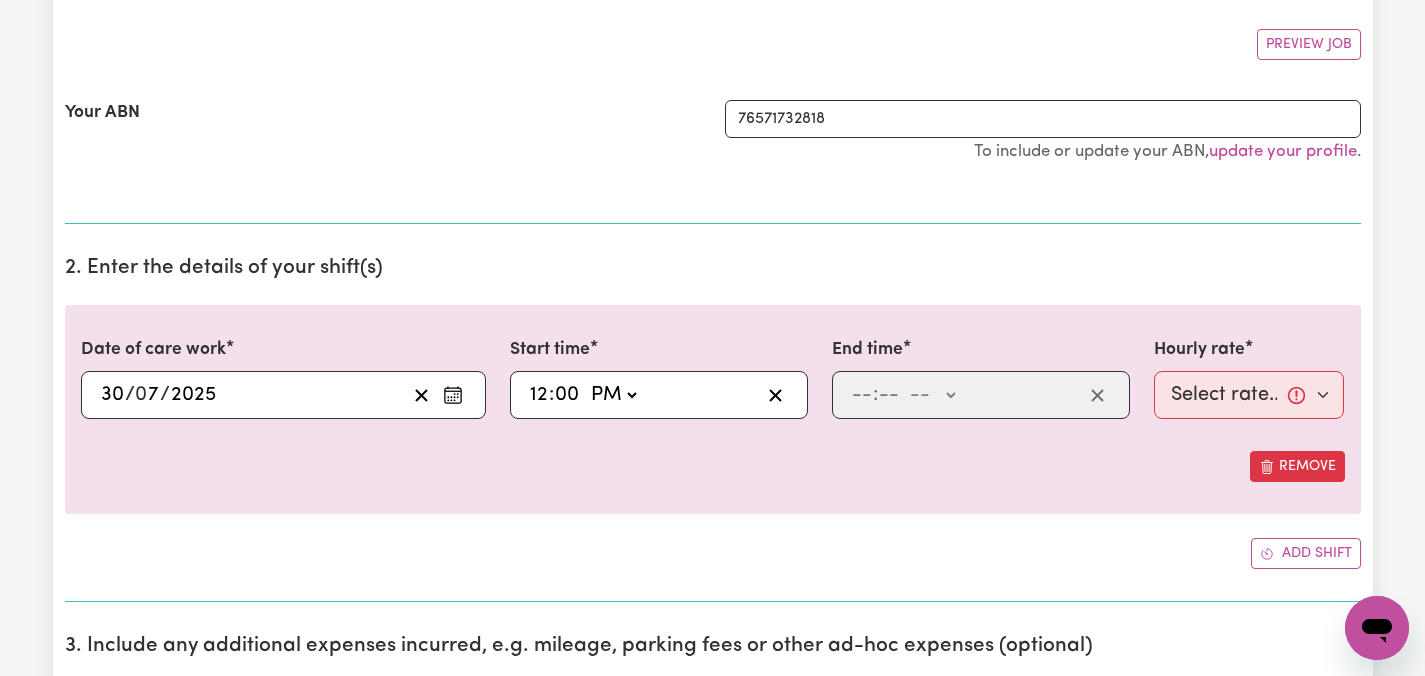 type on "12:00" 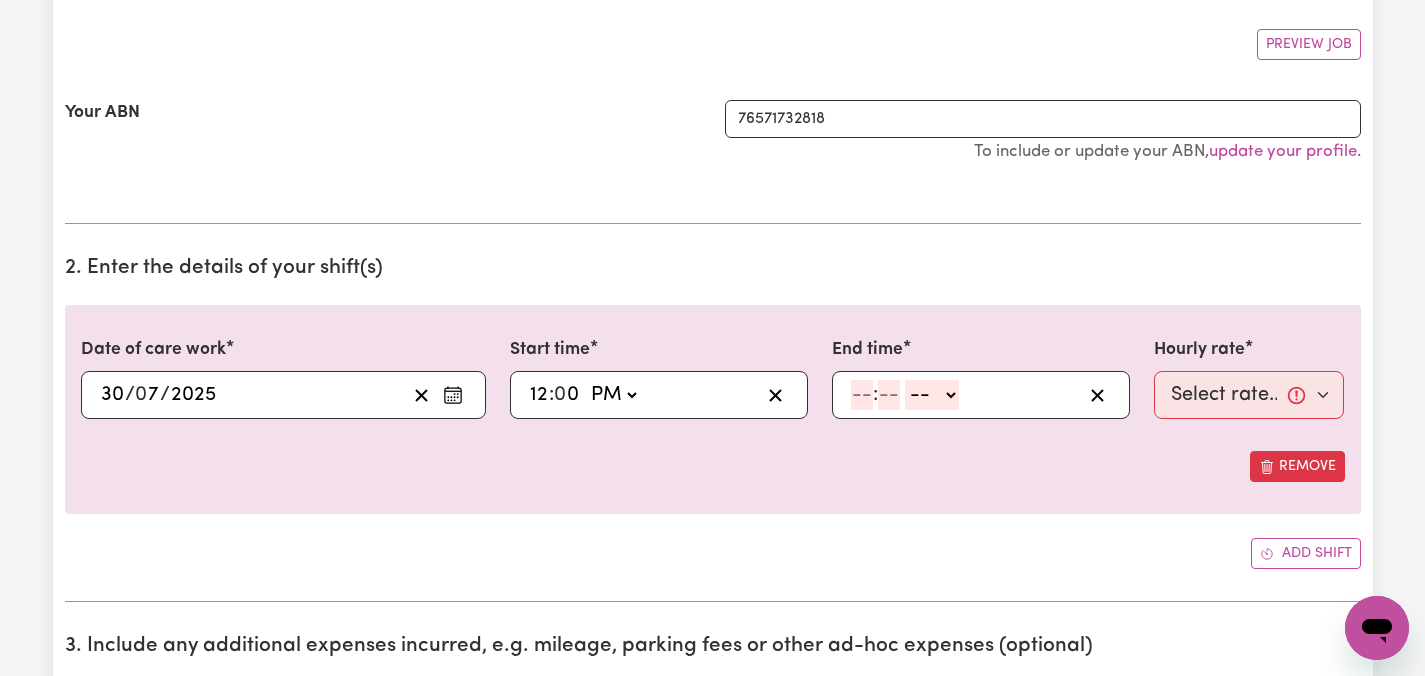 click on ":" 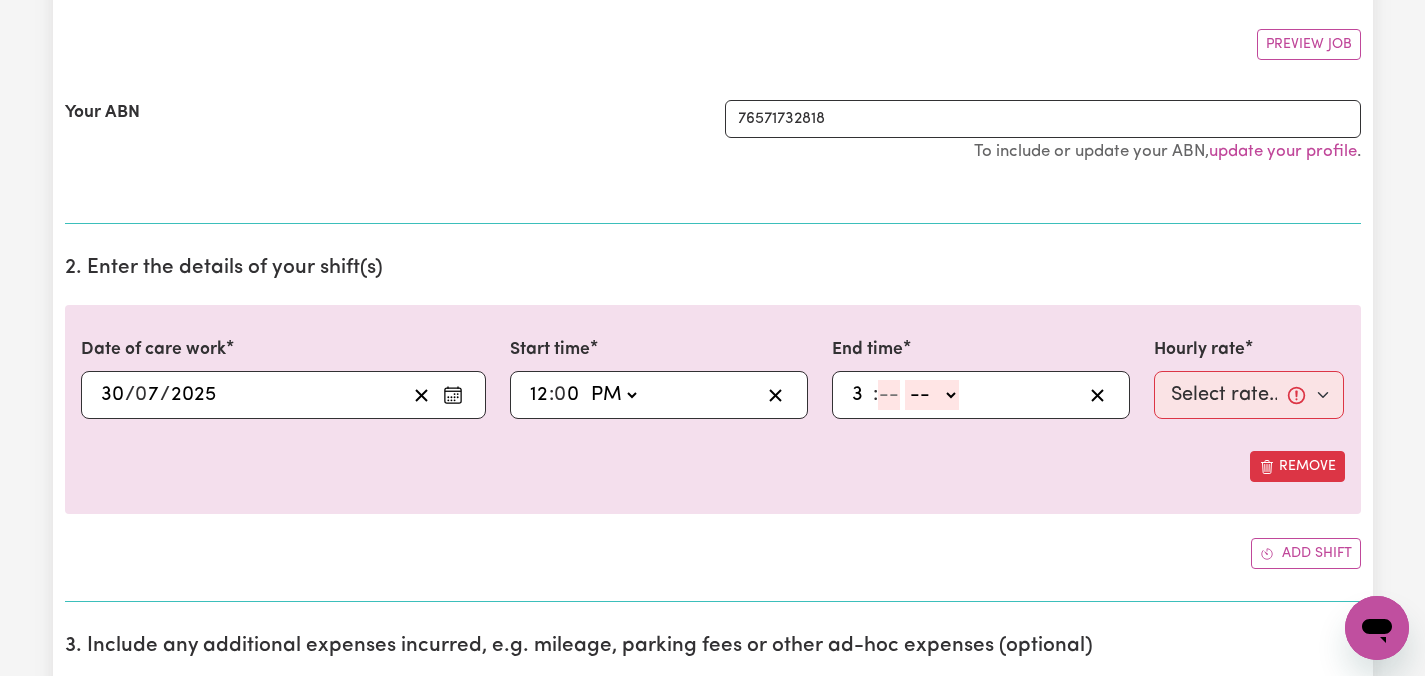 type on "3" 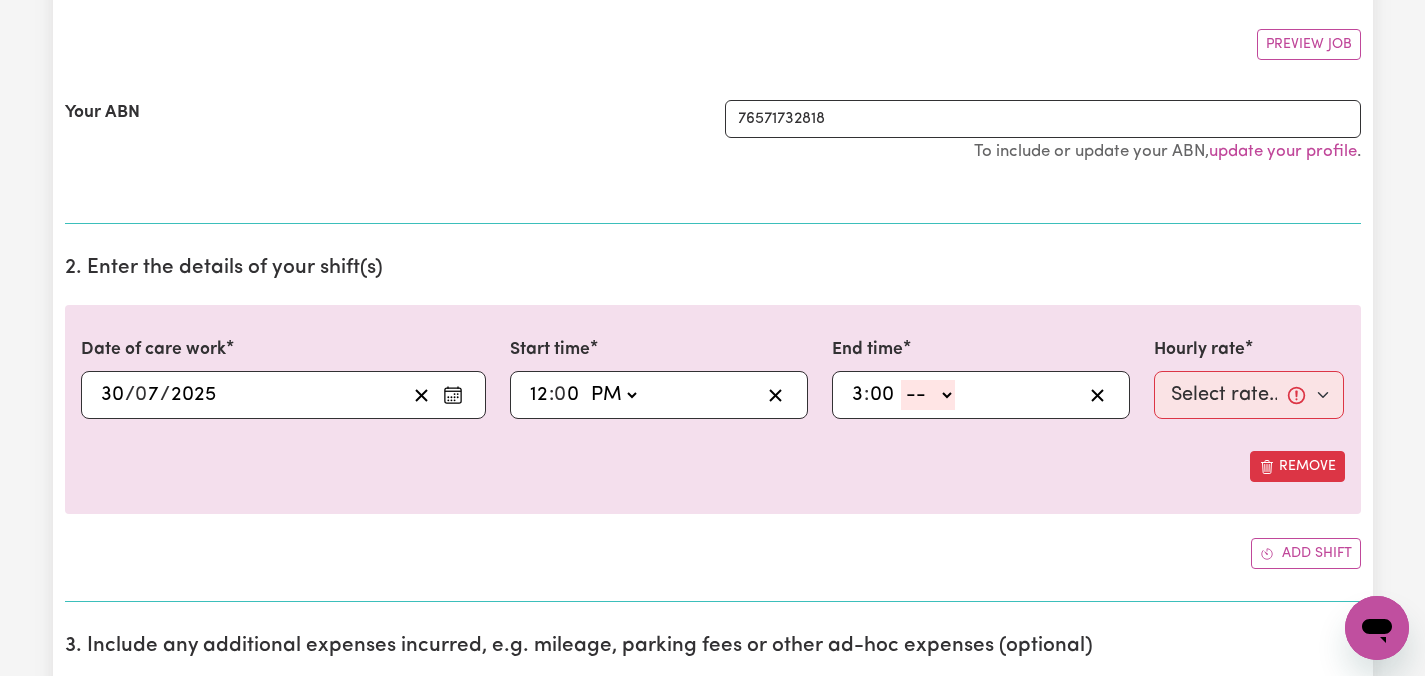 type on "00" 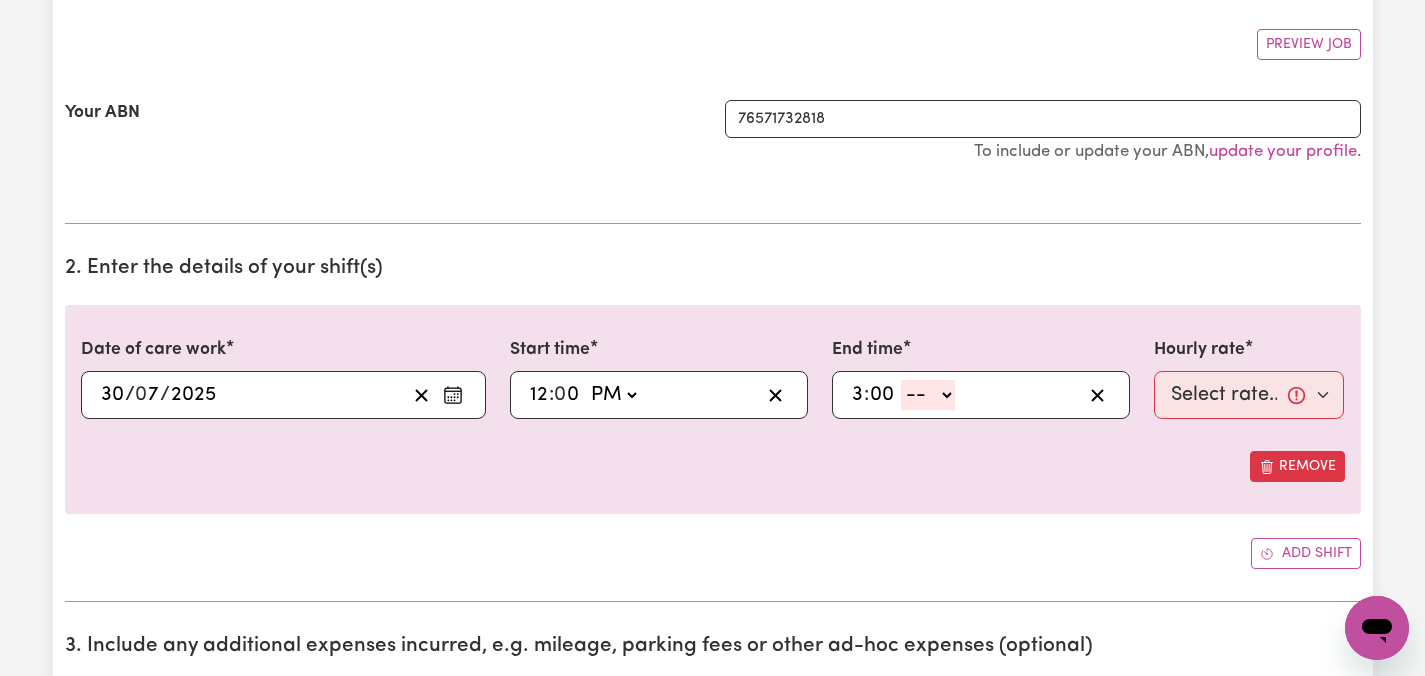 select on "pm" 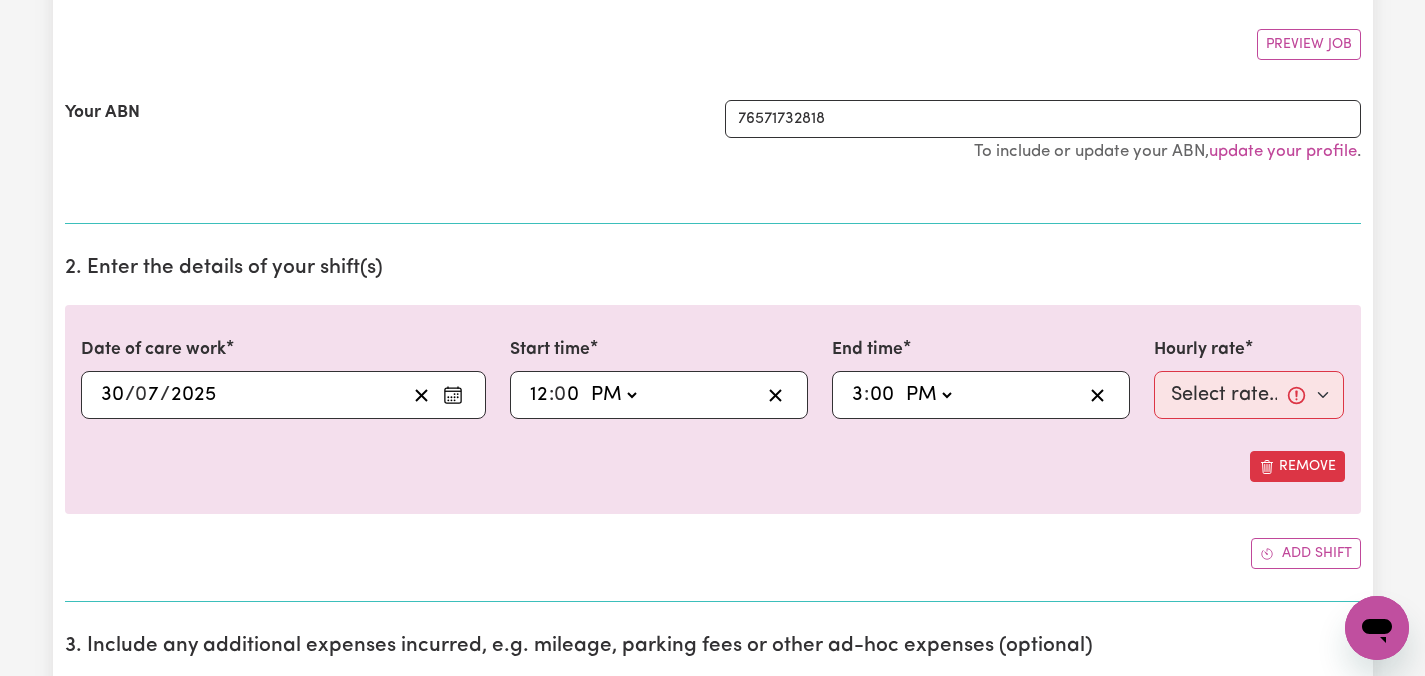 type on "15:00" 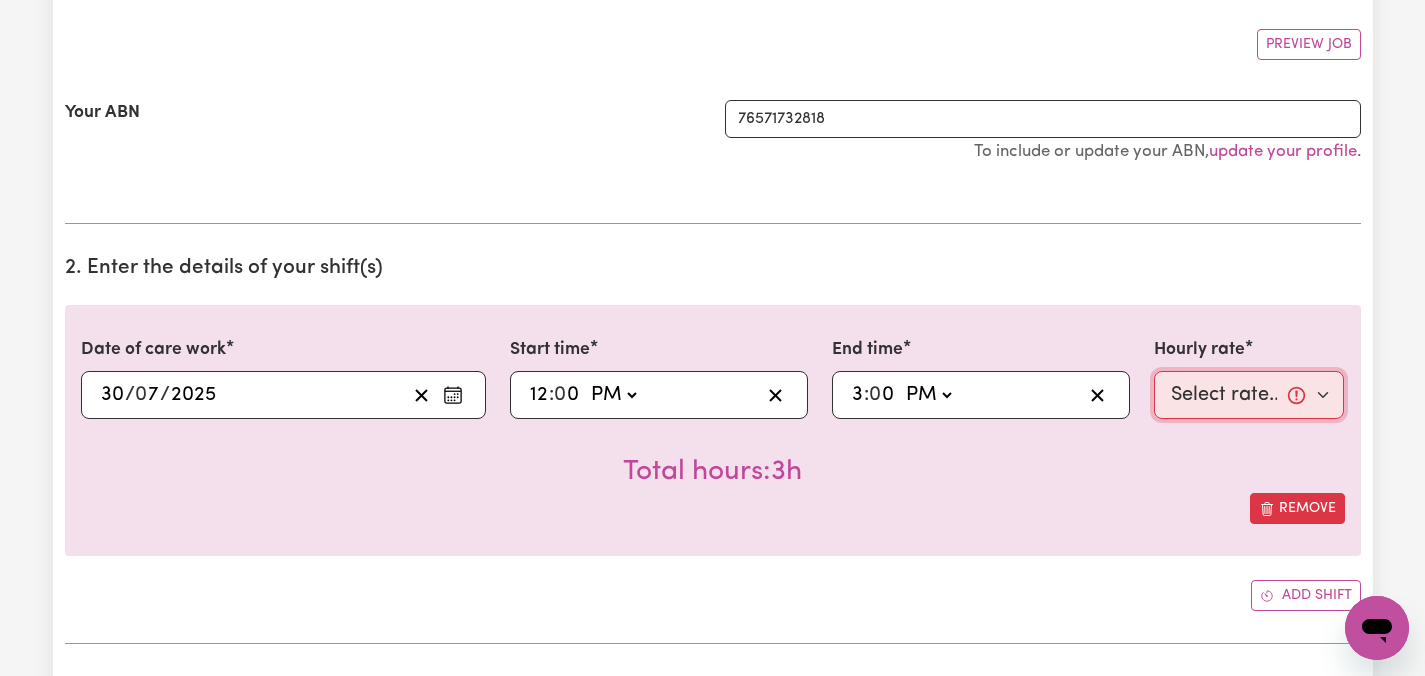 click on "Select rate... $55.00 (Weekday)" at bounding box center [1249, 395] 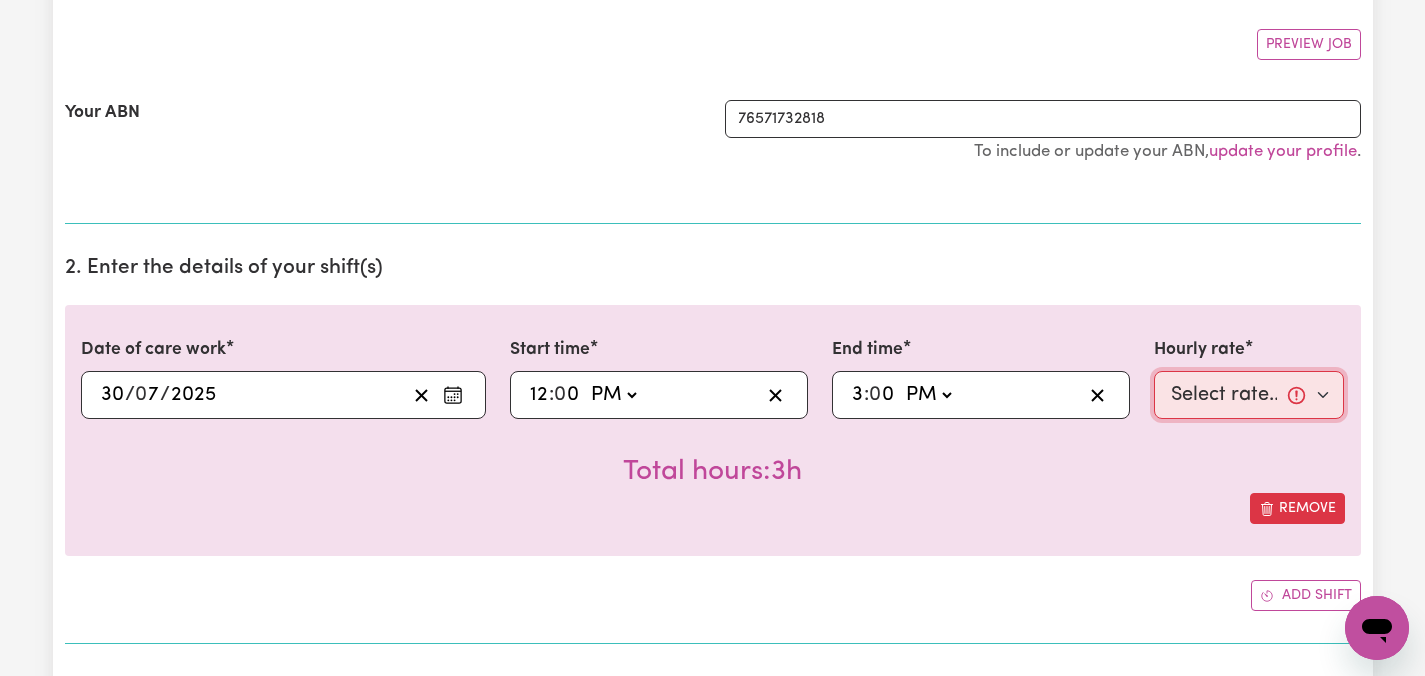 select on "55-Weekday" 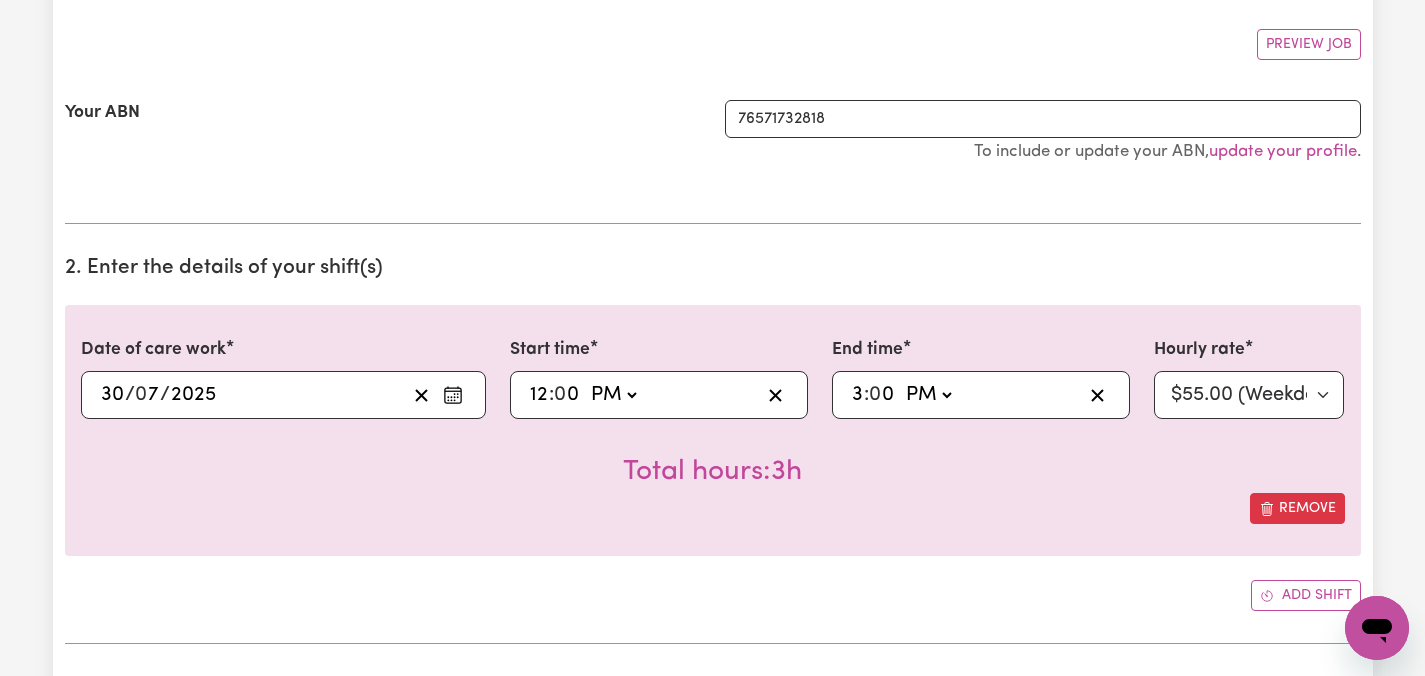 click on "Total hours:  3h" at bounding box center (713, 456) 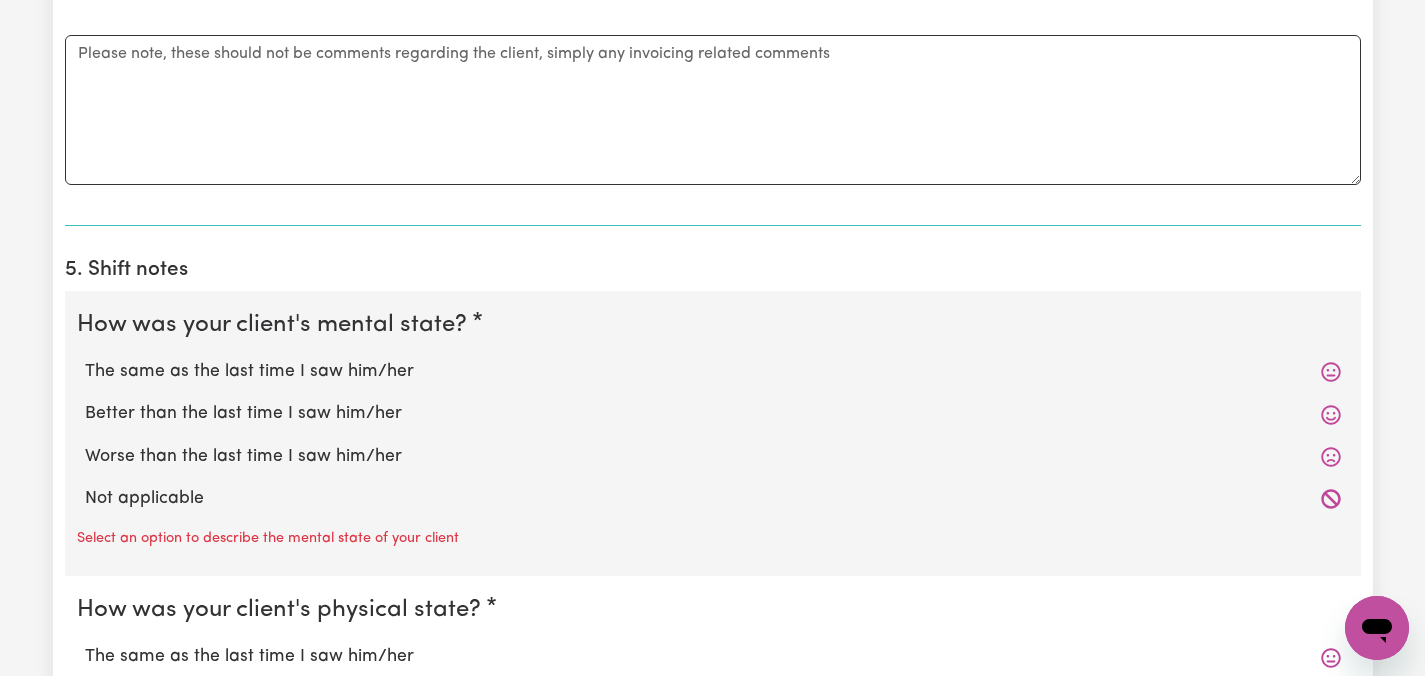 scroll, scrollTop: 1280, scrollLeft: 0, axis: vertical 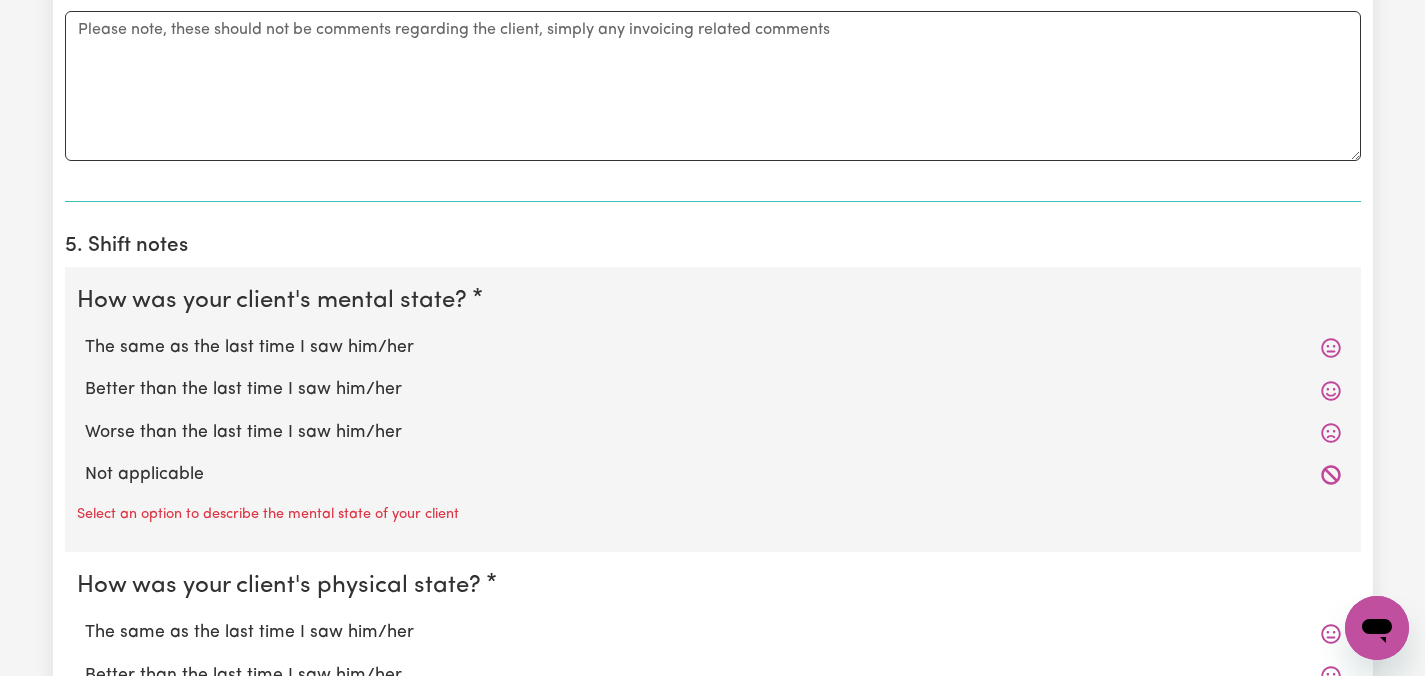 click on "The same as the last time I saw him/her" at bounding box center [713, 348] 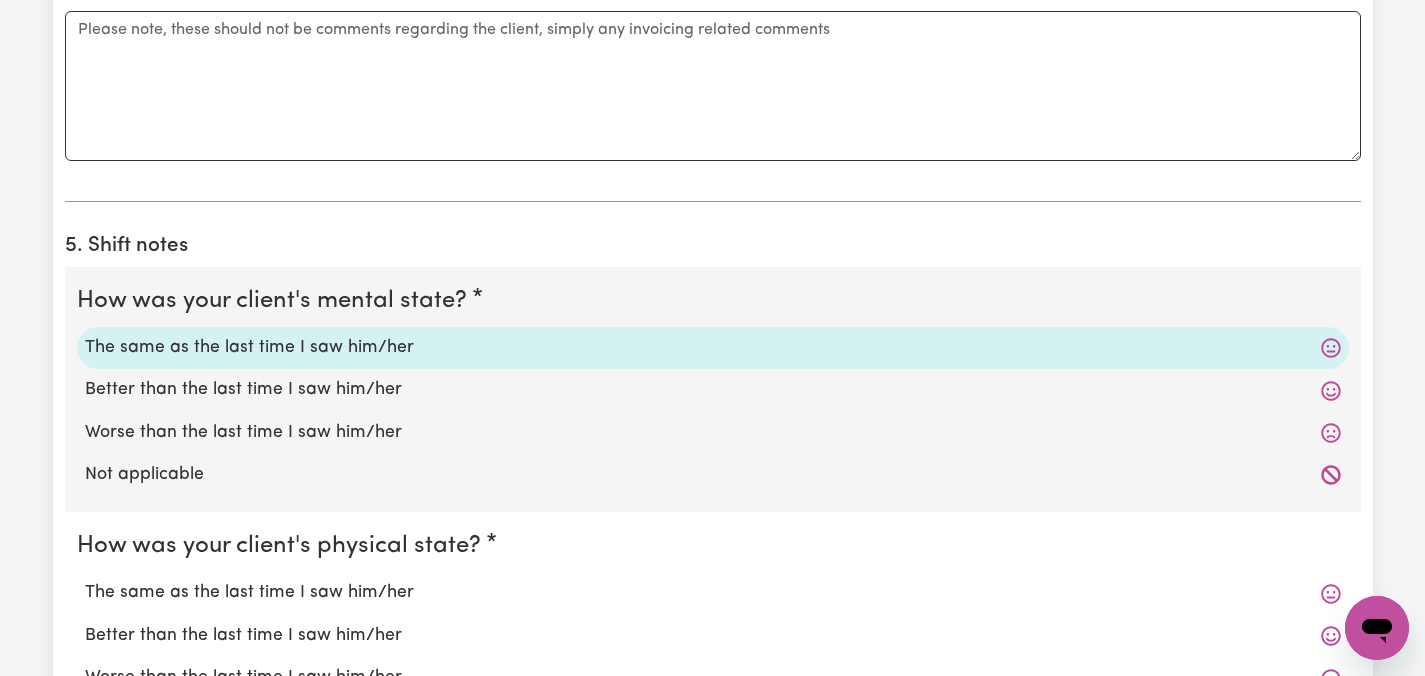 click on "The same as the last time I saw him/her" at bounding box center [713, 593] 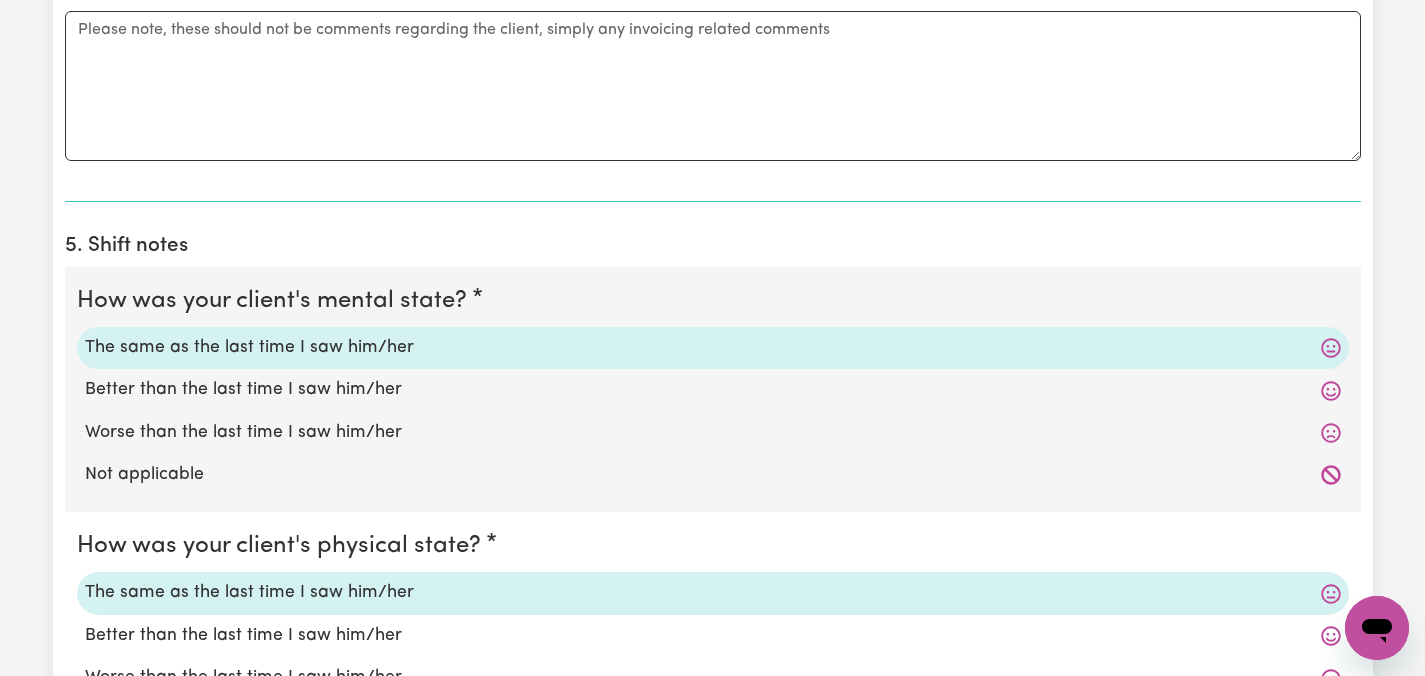 click on "Submit Hours 1. Fill in your details below to claim your payment Job title Select the job you're submitting hours for... [Thi Nhai Phan] Care worker needed in Ascot Vale VIC [Kien Dinh Vu] Care worker needed in Ascot Vale VIC [Chelsea (Han) Vu - NDIS Number: 430921521] Vietnamese Support workers with experience in Behaviour Support Plans Preview Job Your ABN 76571732818 To include or update your ABN,  update your profile . 2. Enter the details of your shift(s) Date of care work 2025-07-30 30 / 0 7 / 2025 « ‹ July 2025 › » Mon Tue Wed Thu Fri Sat Sun 30 1 2 3 4 5 6 7 8 9 10 11 12 13 14 15 16 17 18 19 20 21 22 23 24 25 26 27 28 29 30 31 1 2 3 Start time 12:00 12 : 0 0   AM PM End time 15:00 3 : 0 0   AM PM Hourly rate Select rate... $55.00 (Weekday) Total hours:  3h  Remove Add shift 3. Include any additional expenses incurred, e.g. mileage, parking fees or other ad-hoc expenses (optional) No expenses have been included. Add an expense 4. Comments to be placed onto the invoice (optional) Comments" at bounding box center [712, 145] 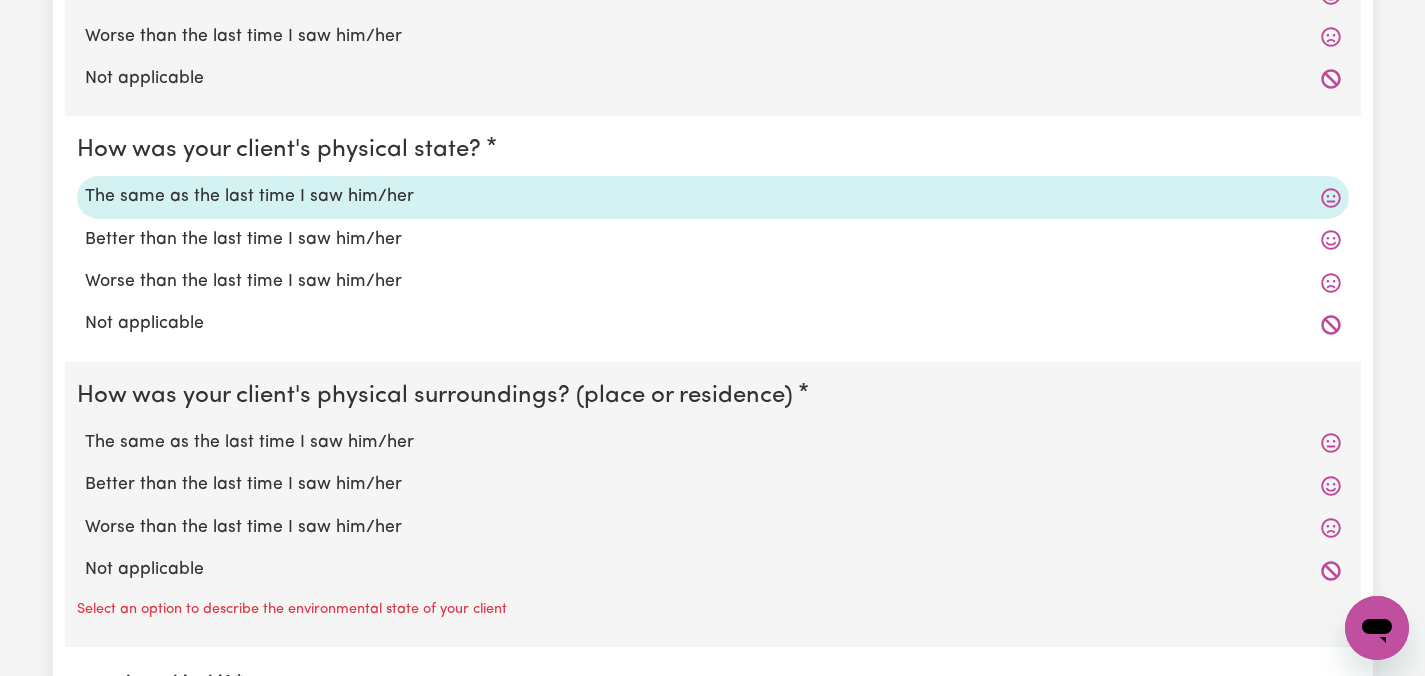 scroll, scrollTop: 1680, scrollLeft: 0, axis: vertical 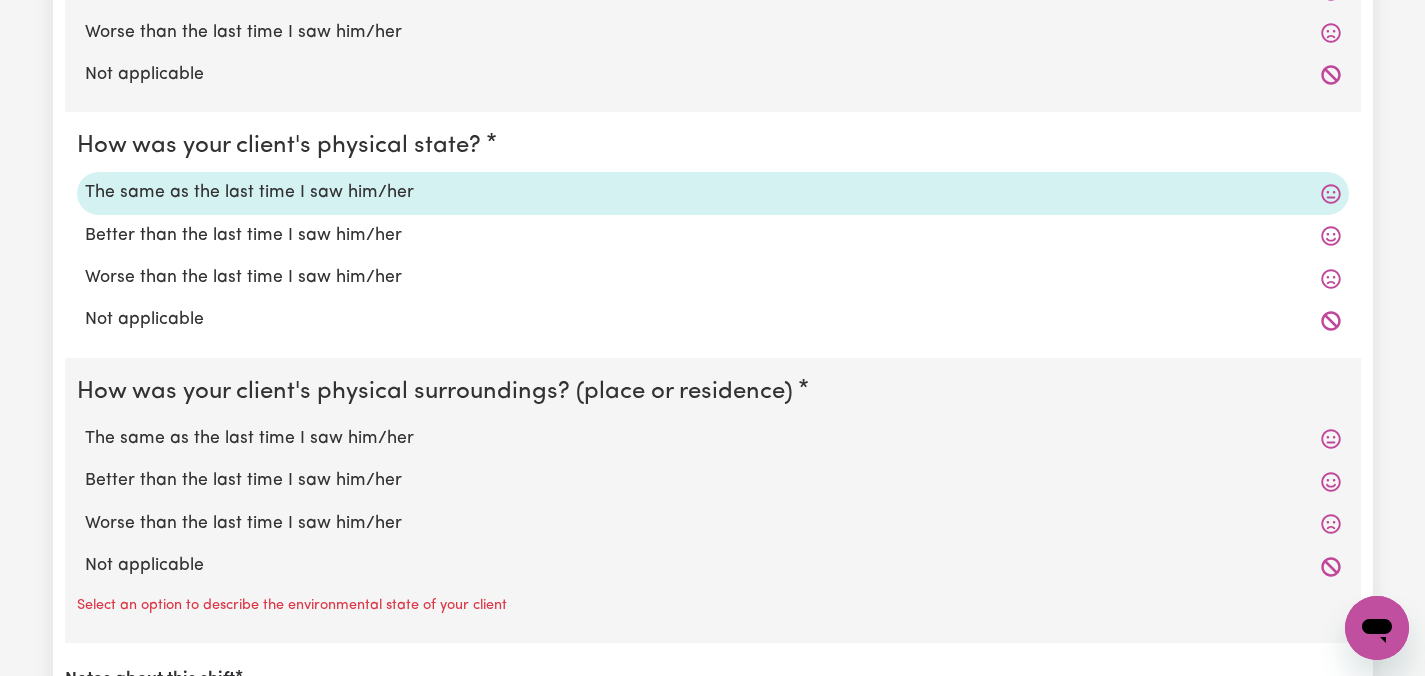 click on "The same as the last time I saw him/her" at bounding box center [713, 439] 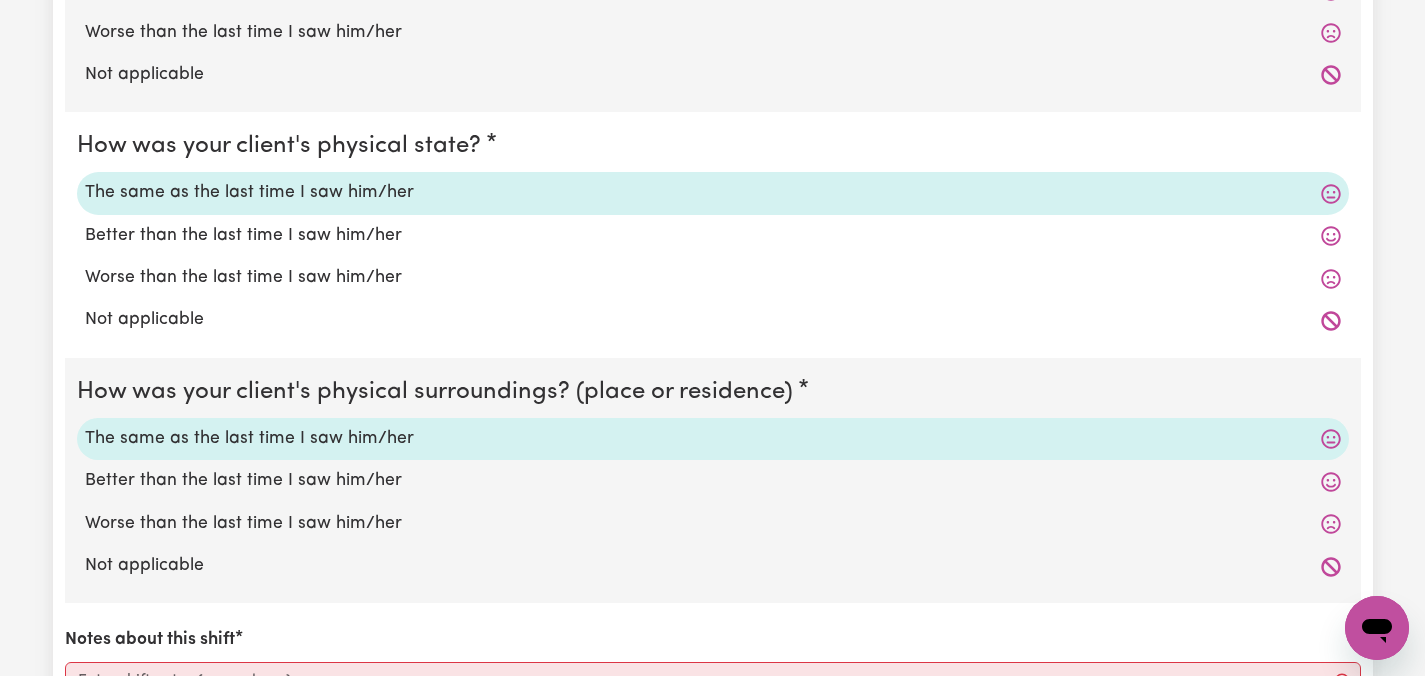 click on "Submit Hours 1. Fill in your details below to claim your payment Job title Select the job you're submitting hours for... [Thi Nhai Phan] Care worker needed in Ascot Vale VIC [Kien Dinh Vu] Care worker needed in Ascot Vale VIC [Chelsea (Han) Vu - NDIS Number: 430921521] Vietnamese Support workers with experience in Behaviour Support Plans Preview Job Your ABN 76571732818 To include or update your ABN,  update your profile . 2. Enter the details of your shift(s) Date of care work 2025-07-30 30 / 0 7 / 2025 « ‹ July 2025 › » Mon Tue Wed Thu Fri Sat Sun 30 1 2 3 4 5 6 7 8 9 10 11 12 13 14 15 16 17 18 19 20 21 22 23 24 25 26 27 28 29 30 31 1 2 3 Start time 12:00 12 : 0 0   AM PM End time 15:00 3 : 0 0   AM PM Hourly rate Select rate... $55.00 (Weekday) Total hours:  3h  Remove Add shift 3. Include any additional expenses incurred, e.g. mileage, parking fees or other ad-hoc expenses (optional) No expenses have been included. Add an expense 4. Comments to be placed onto the invoice (optional) Comments" at bounding box center [712, -275] 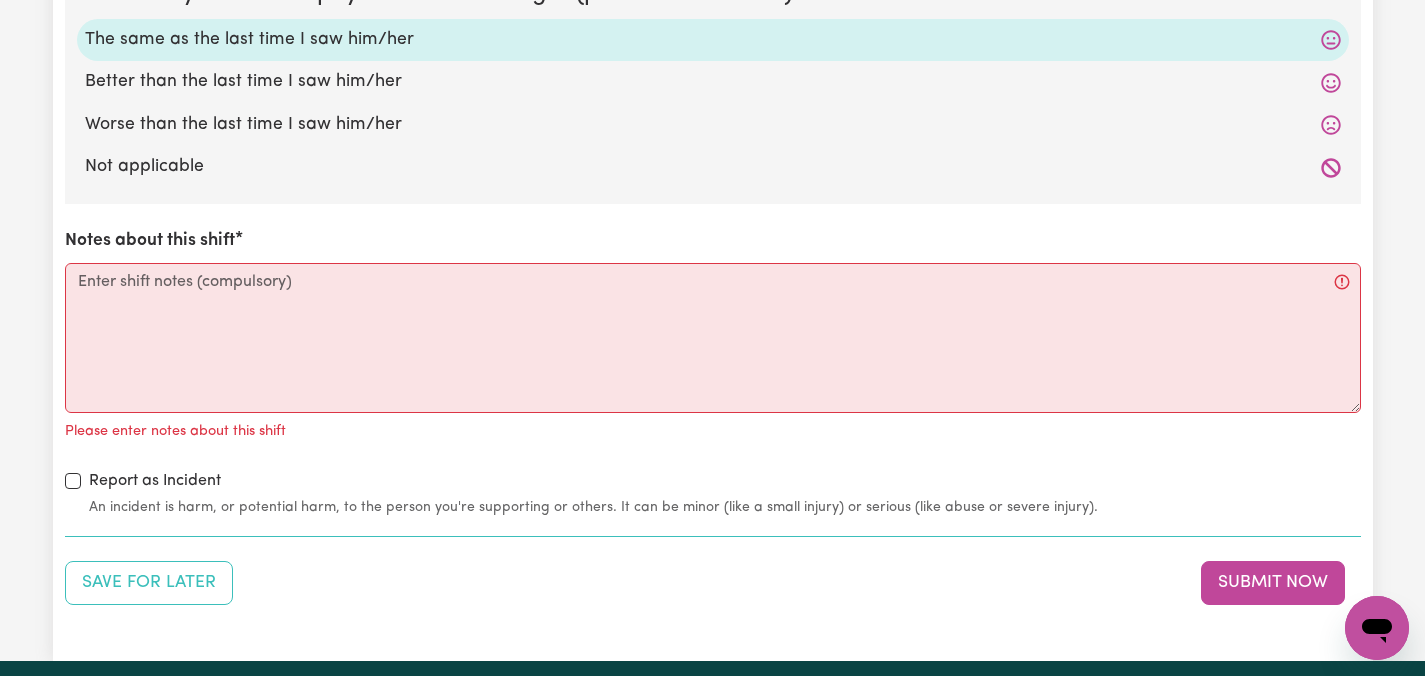 scroll, scrollTop: 2120, scrollLeft: 0, axis: vertical 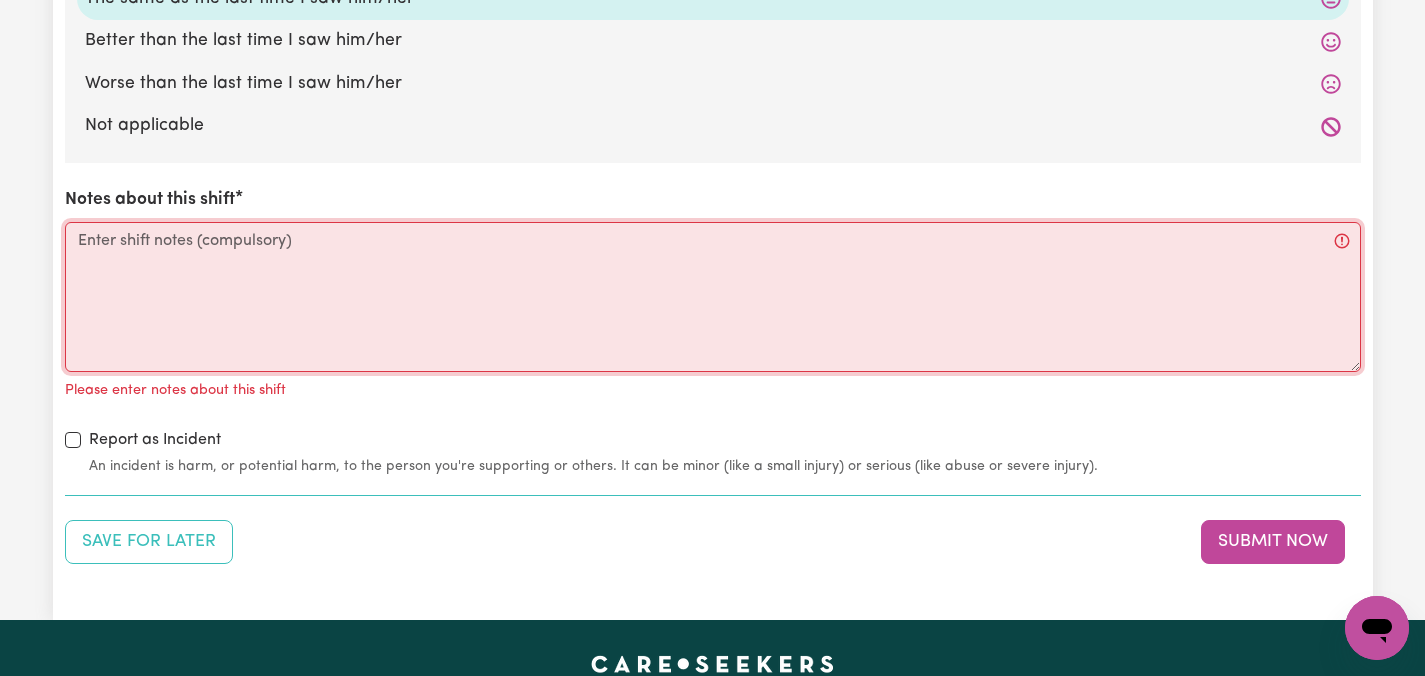 click on "Notes about this shift" at bounding box center [713, 297] 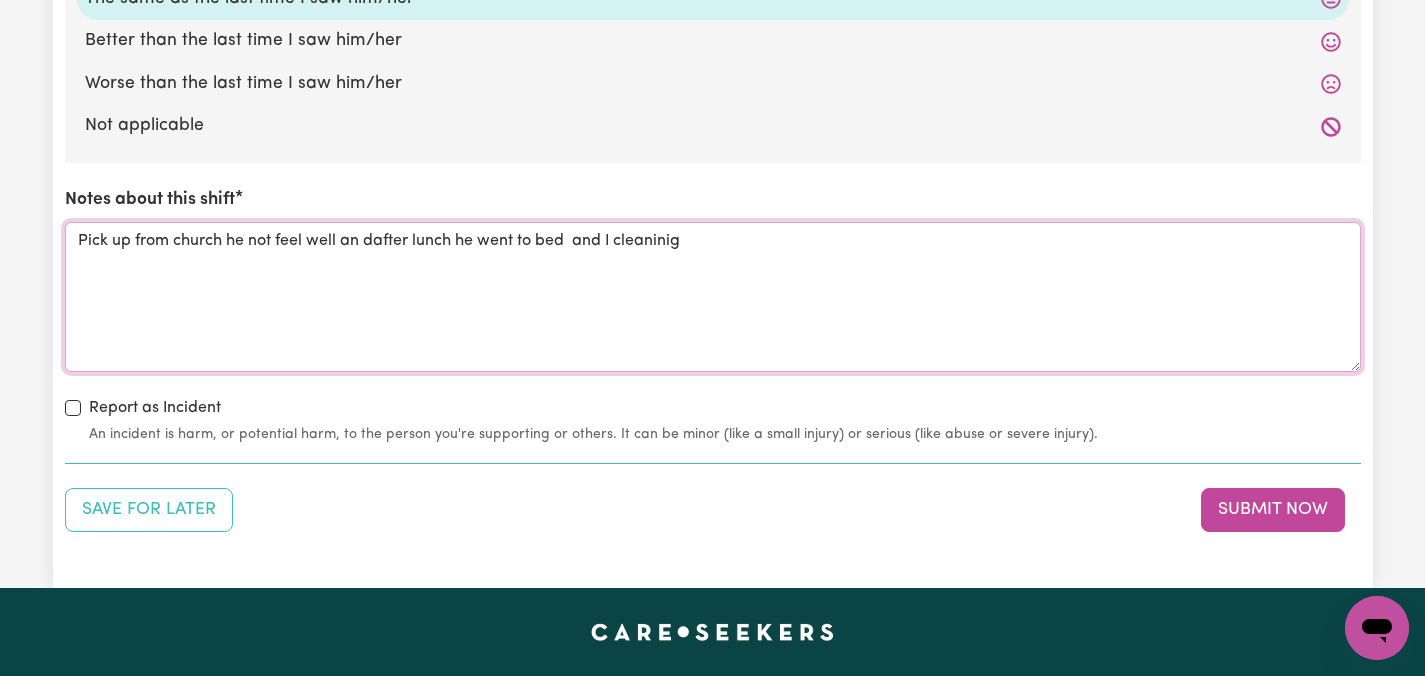 click on "Pick up from church he not feel well an dafter lunch he went to bed  and I cleaninig" at bounding box center [713, 297] 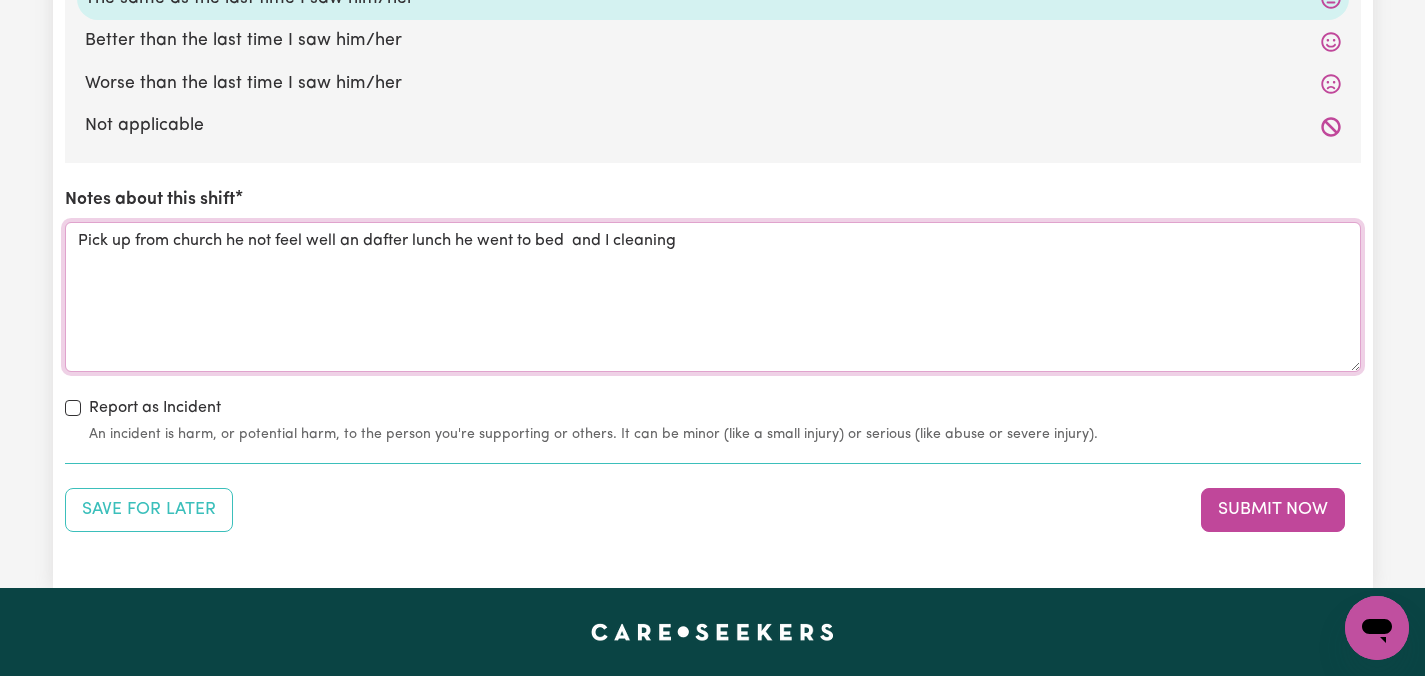 click on "Pick up from church he not feel well an dafter lunch he went to bed  and I cleaning" at bounding box center [713, 297] 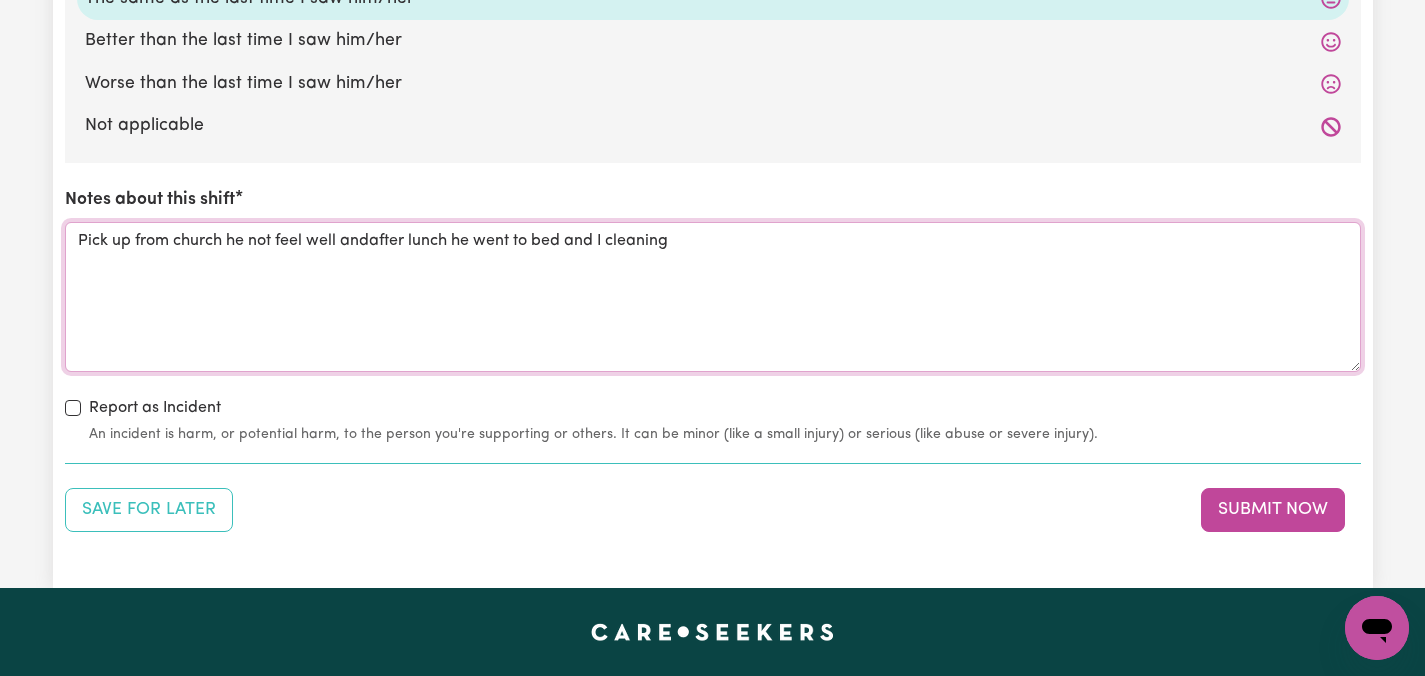 click on "Pick up from church he not feel well andafter lunch he went to bed  and I cleaning" at bounding box center (713, 297) 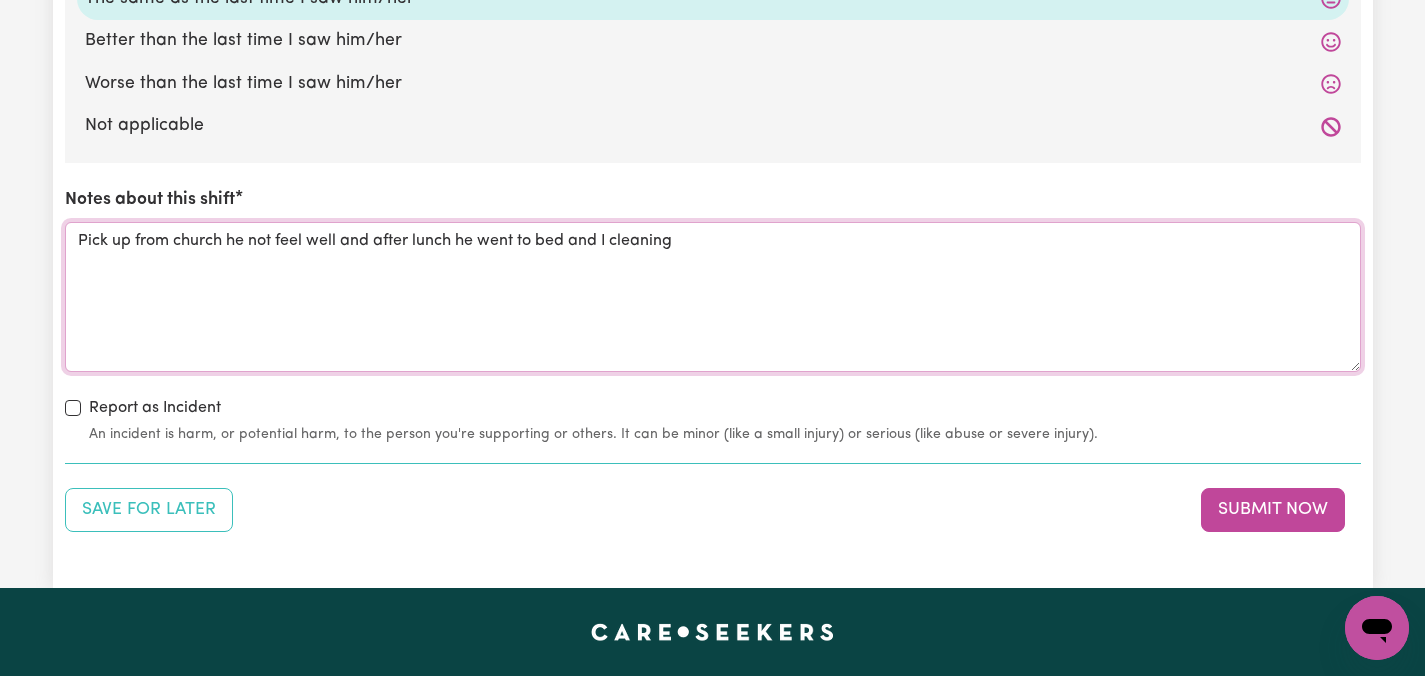 click on "Pick up from church he not feel well and after lunch he went to bed  and I cleaning" at bounding box center (713, 297) 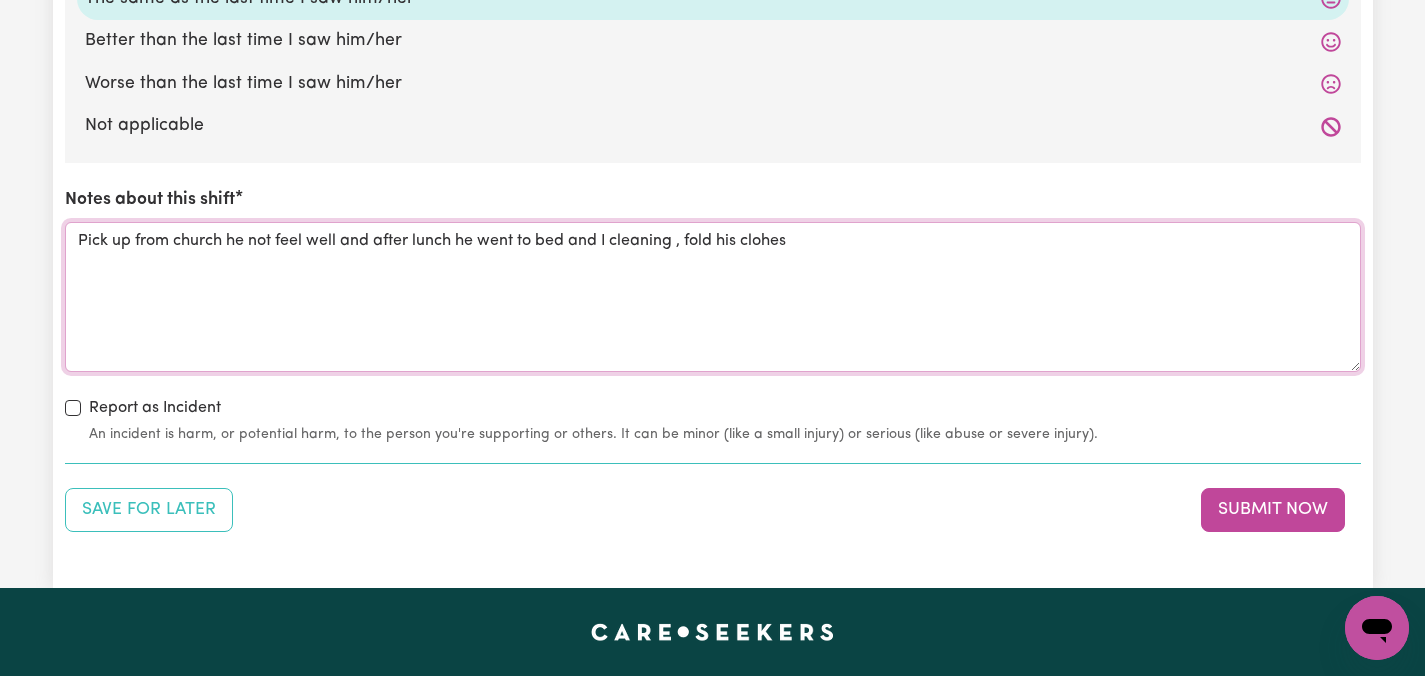click on "Pick up from church he not feel well and after lunch he went to bed  and I cleaning , fold his clohes" at bounding box center [713, 297] 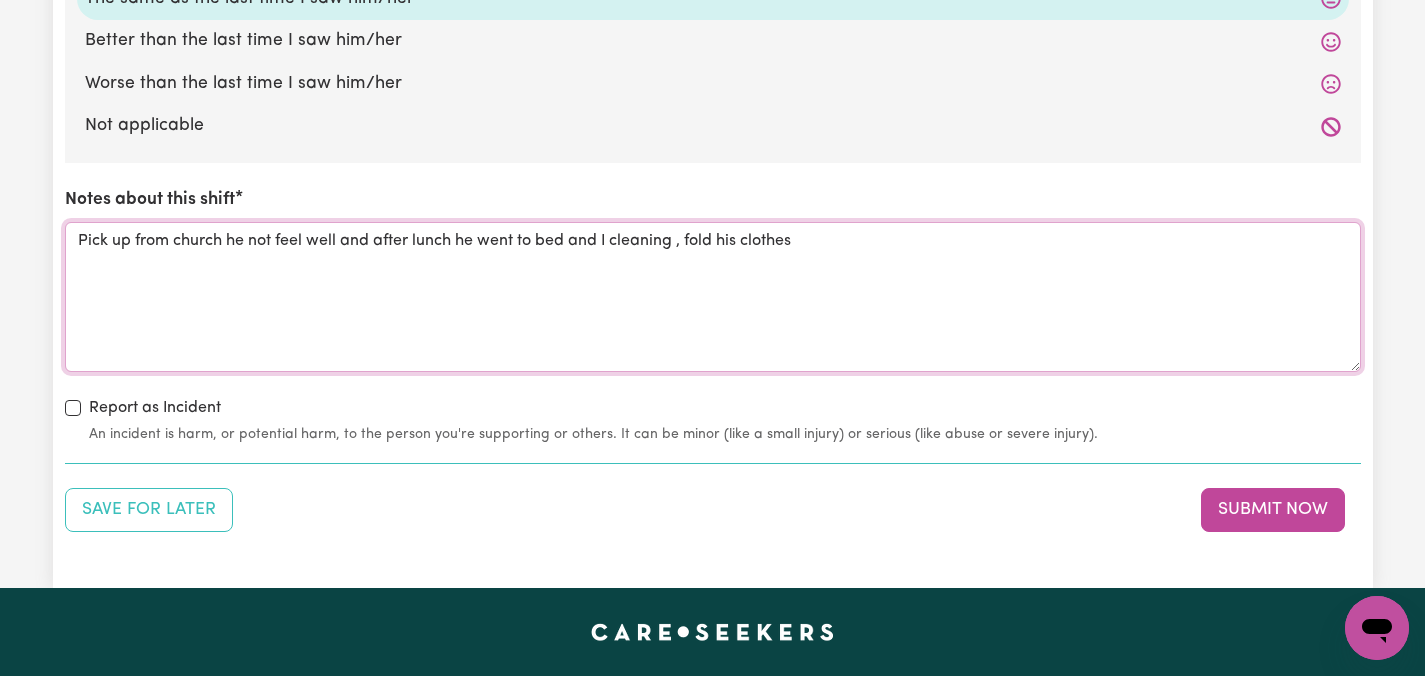 click on "Pick up from church he not feel well and after lunch he went to bed  and I cleaning , fold his clothes" at bounding box center (713, 297) 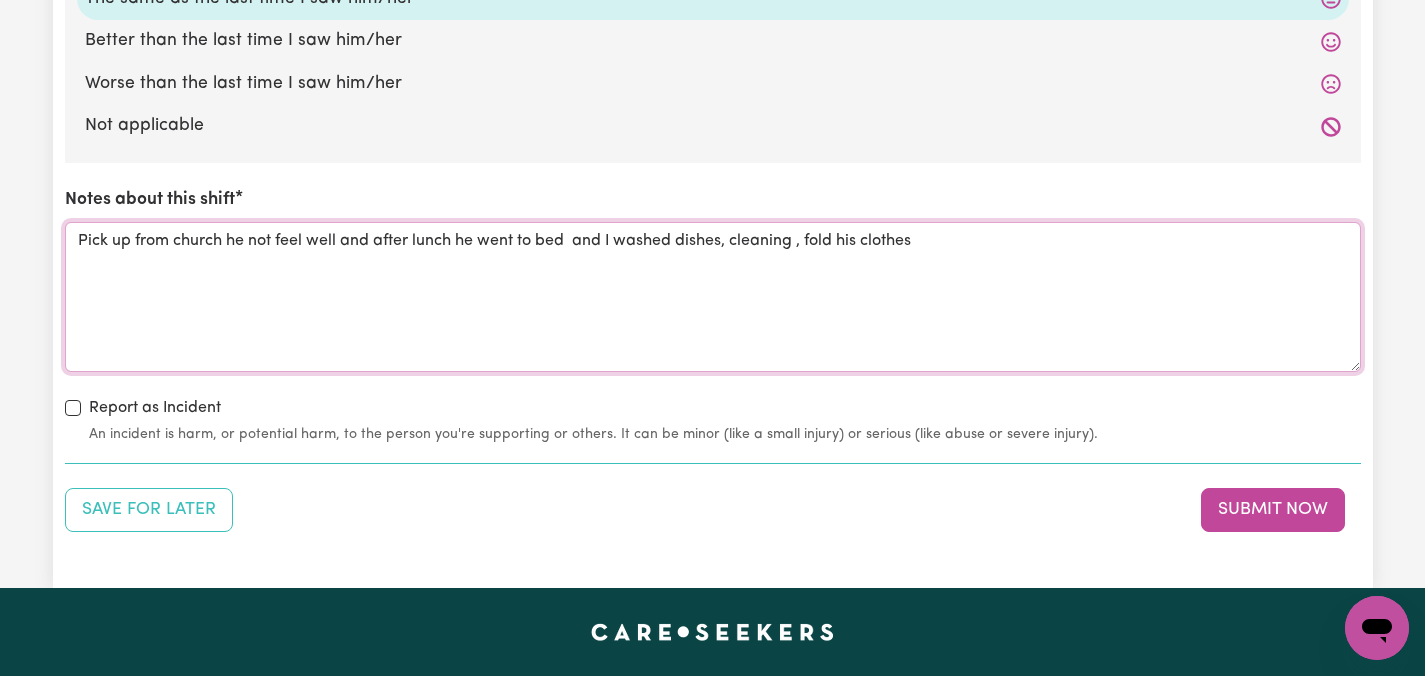 click on "Pick up from church he not feel well and after lunch he went to bed  and I washed dishes, cleaning , fold his clothes" at bounding box center (713, 297) 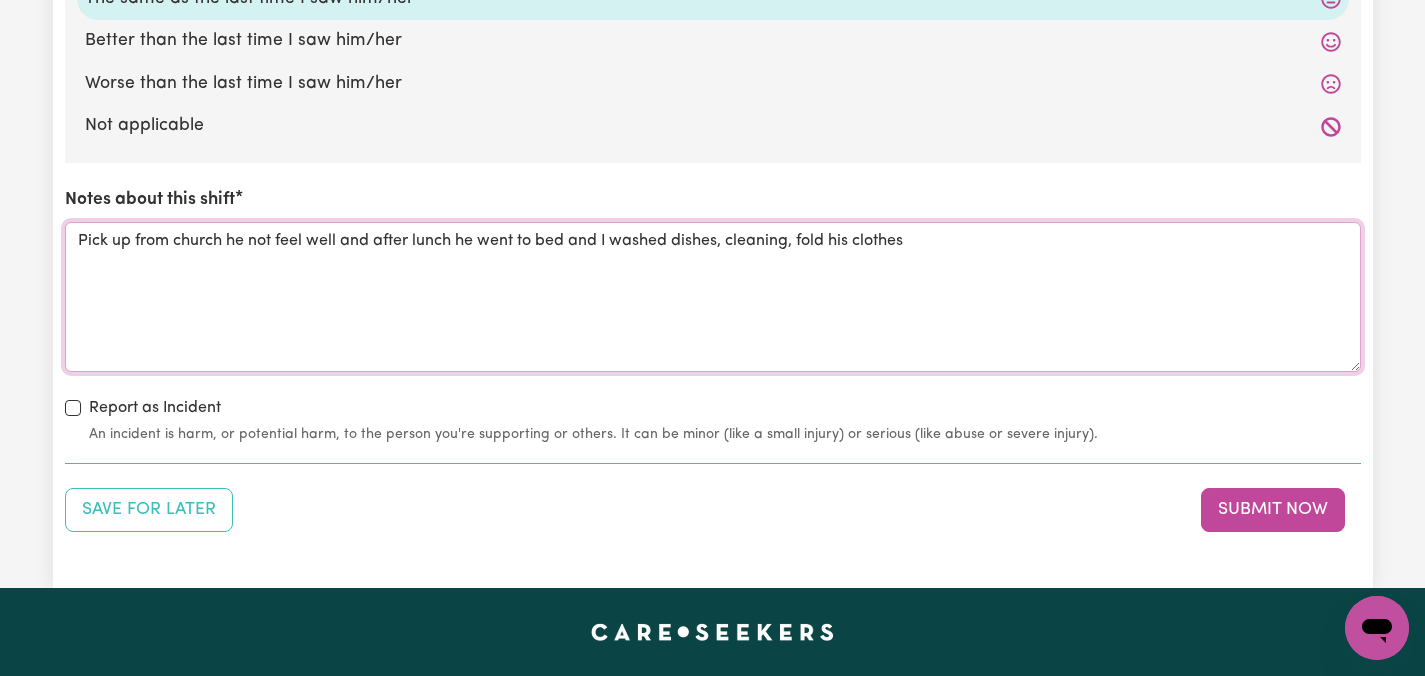 click on "Pick up from church he not feel well and after lunch he went to bed  and I washed dishes, cleaning, fold his clothes" at bounding box center [713, 297] 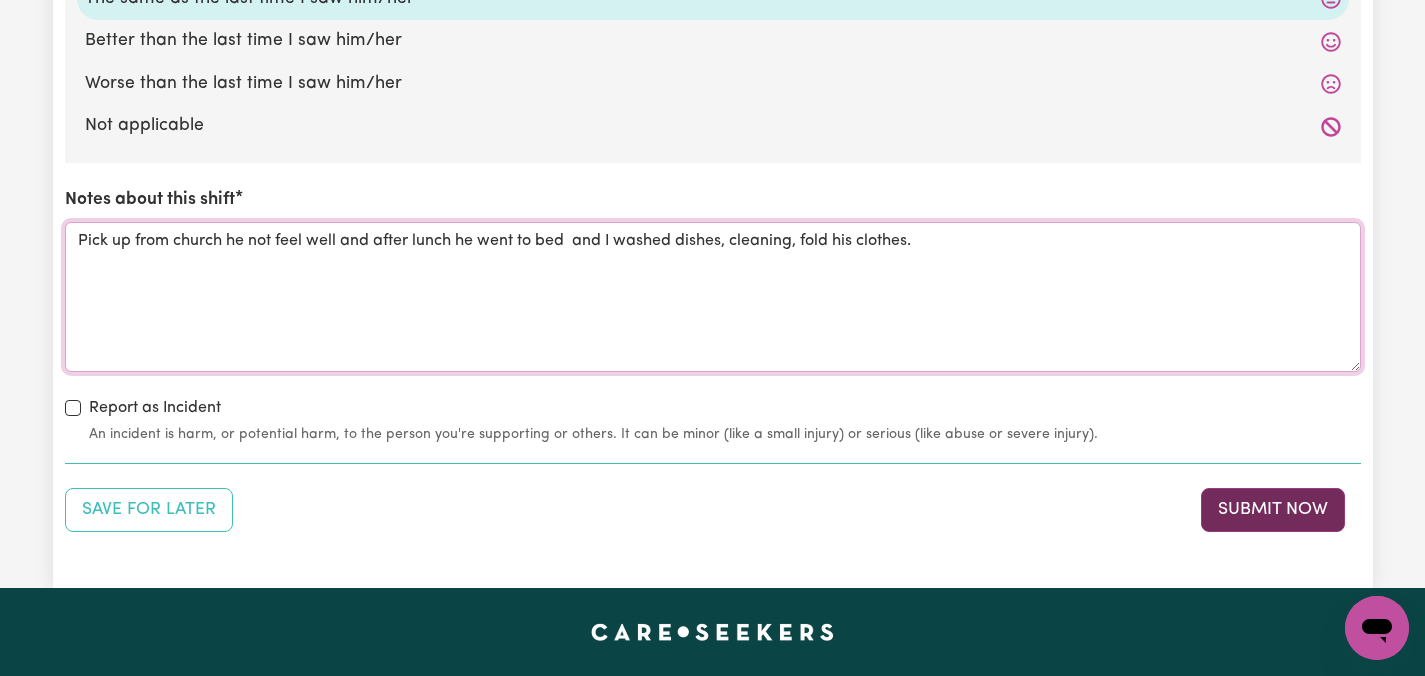 type on "Pick up from church he not feel well and after lunch he went to bed  and I washed dishes, cleaning, fold his clothes." 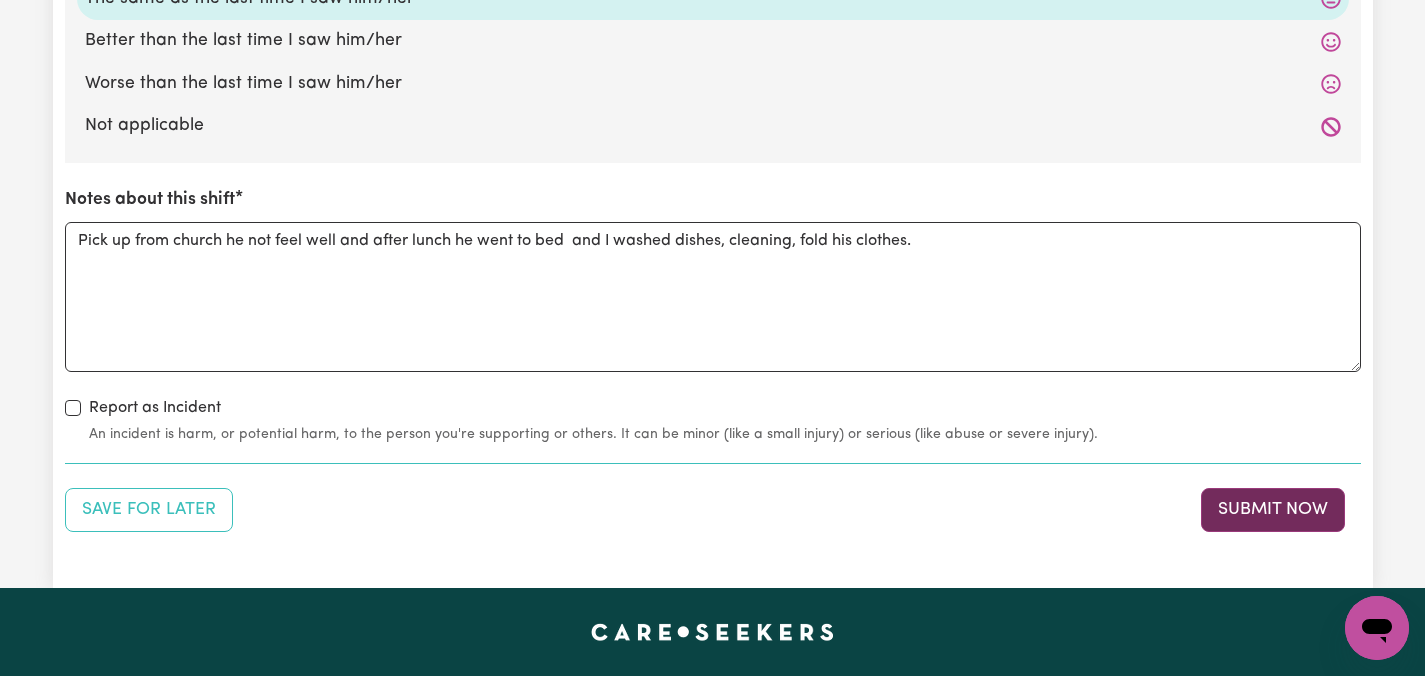 click on "Submit Now" at bounding box center [1273, 510] 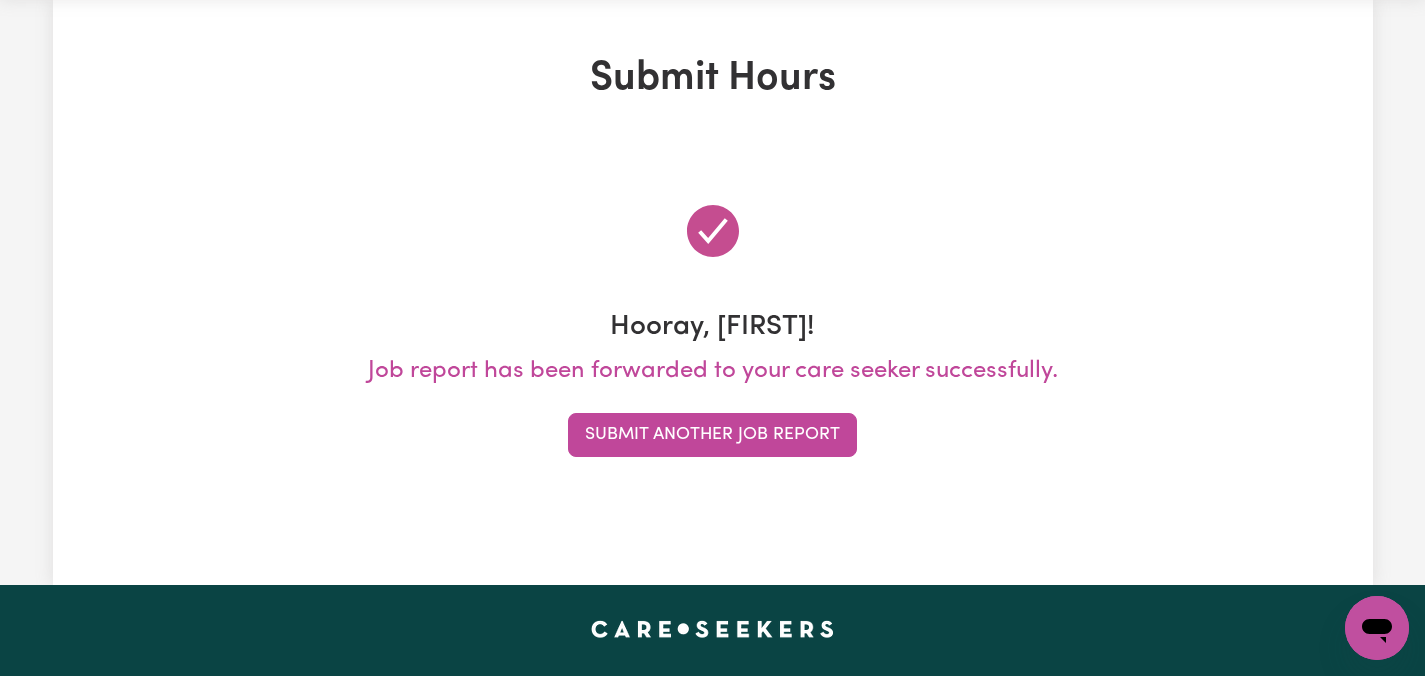 scroll, scrollTop: 0, scrollLeft: 0, axis: both 